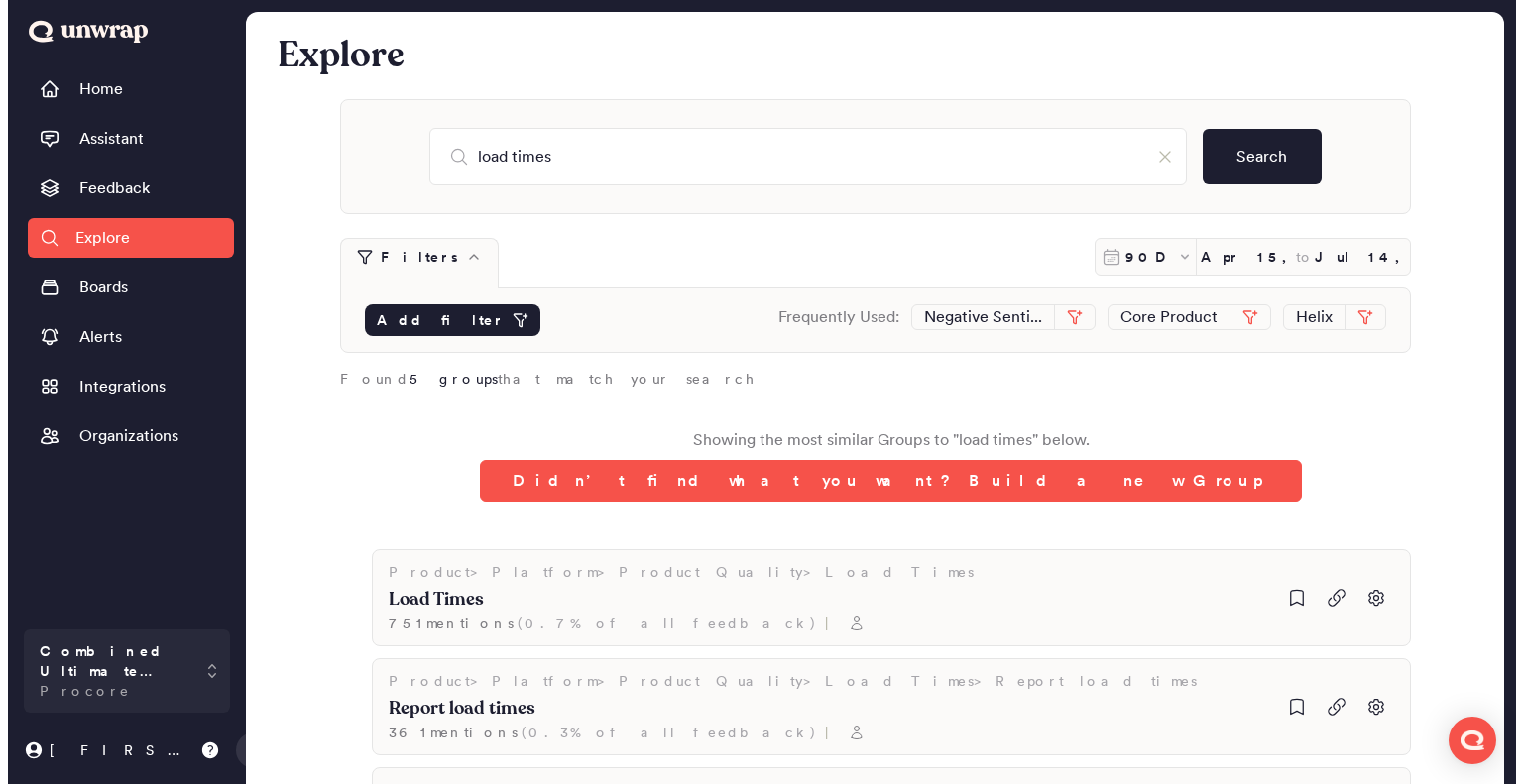 scroll, scrollTop: 0, scrollLeft: 0, axis: both 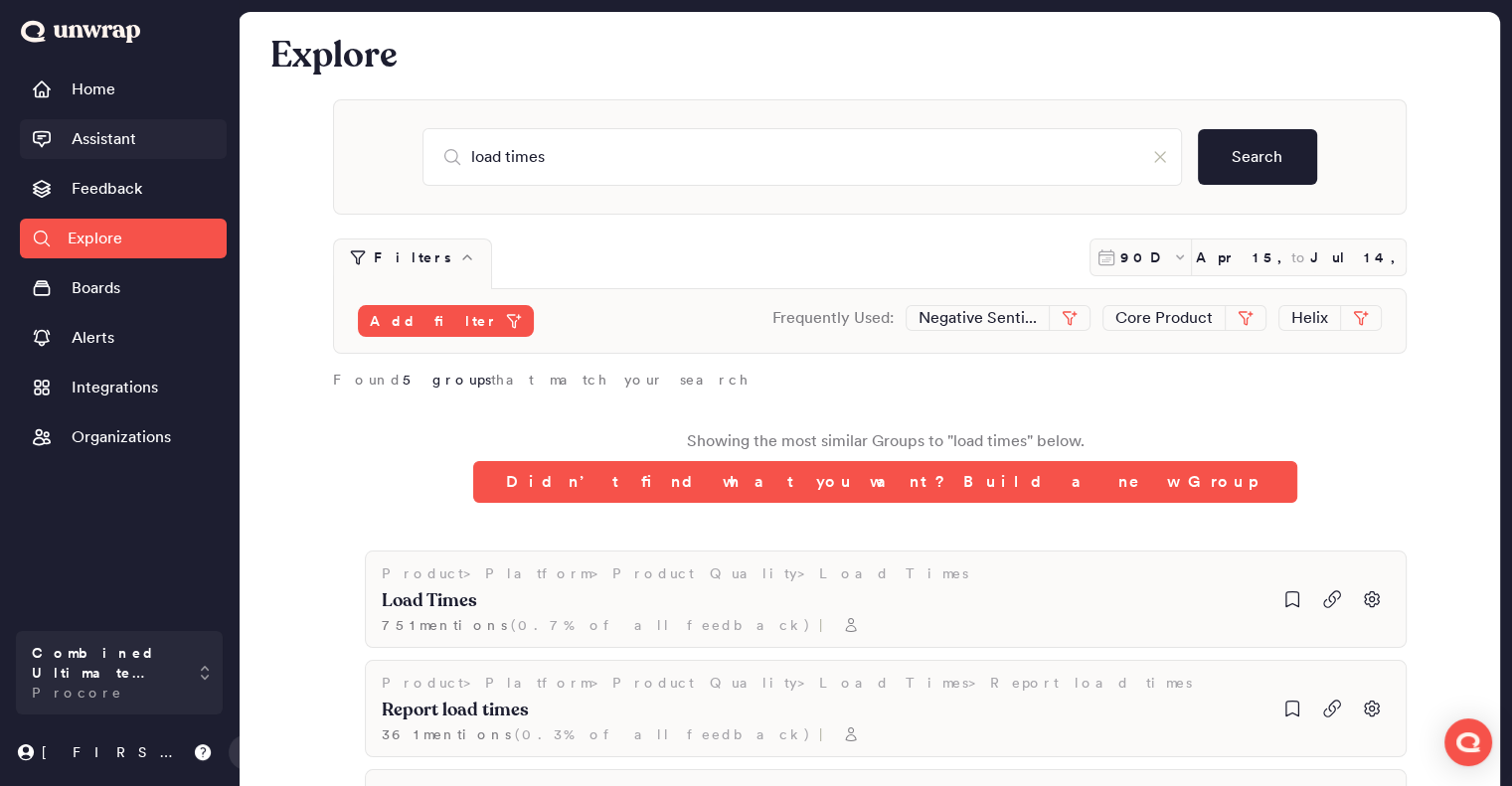 click on "Assistant" at bounding box center [103, 139] 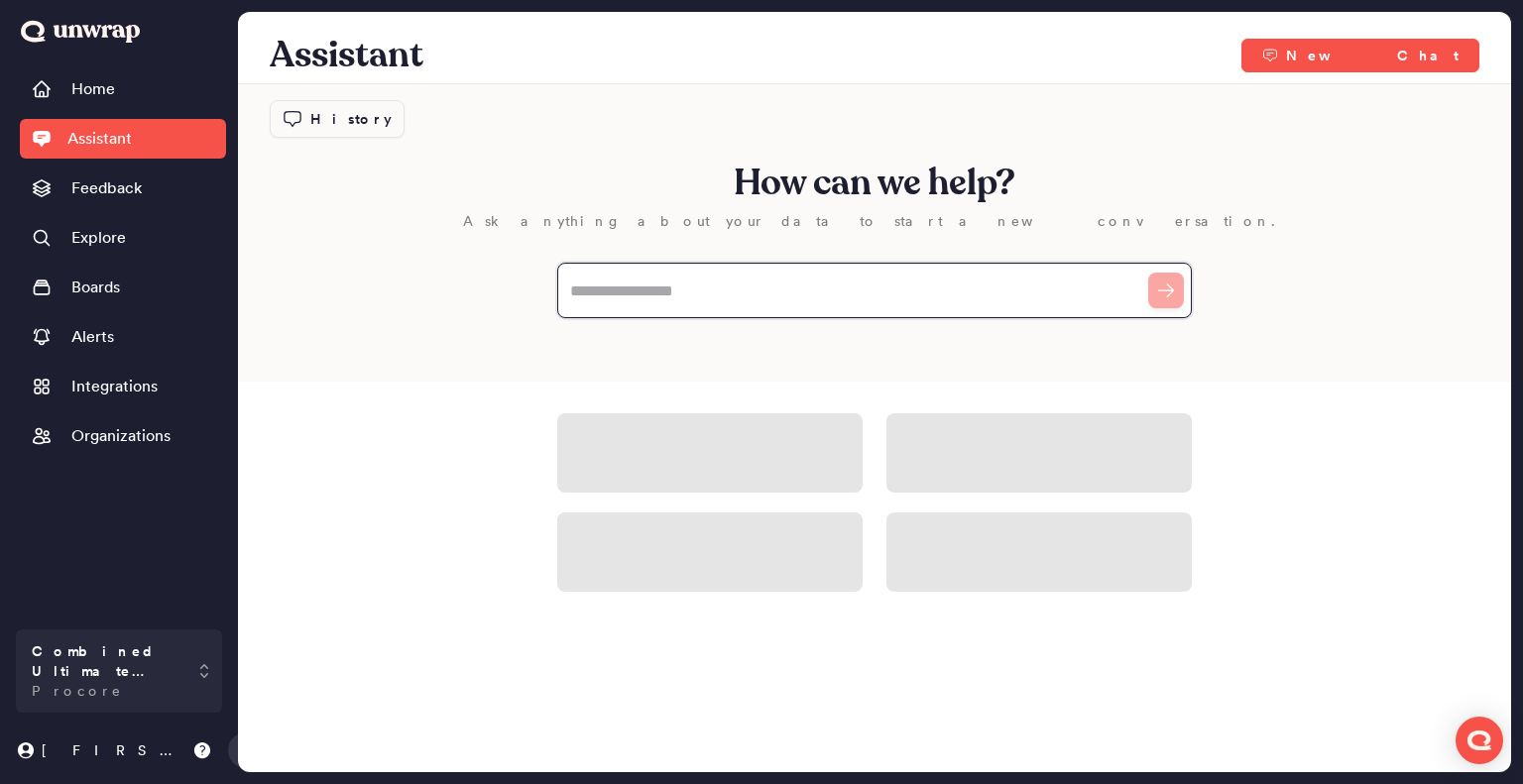 click at bounding box center [875, 290] 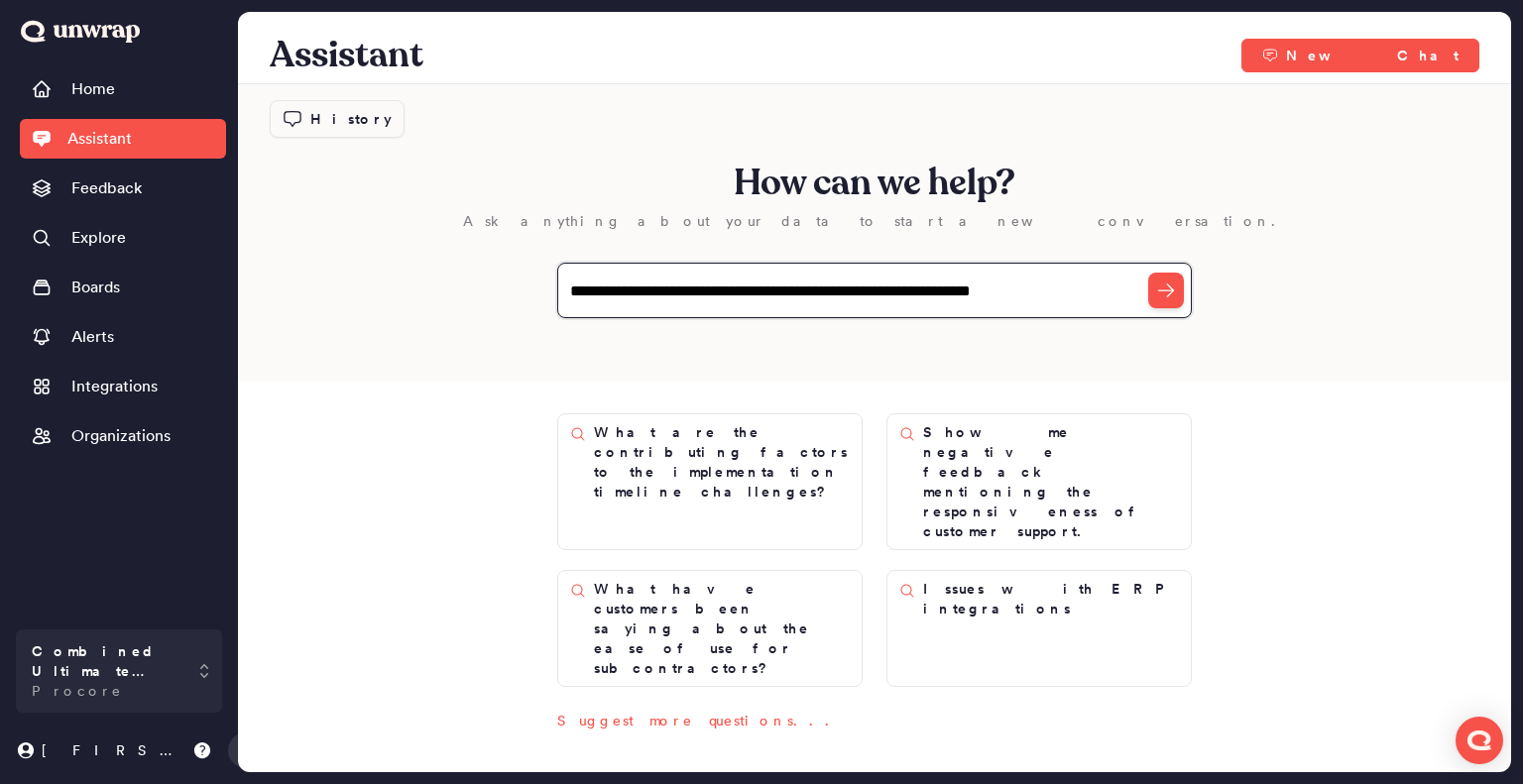 type on "**********" 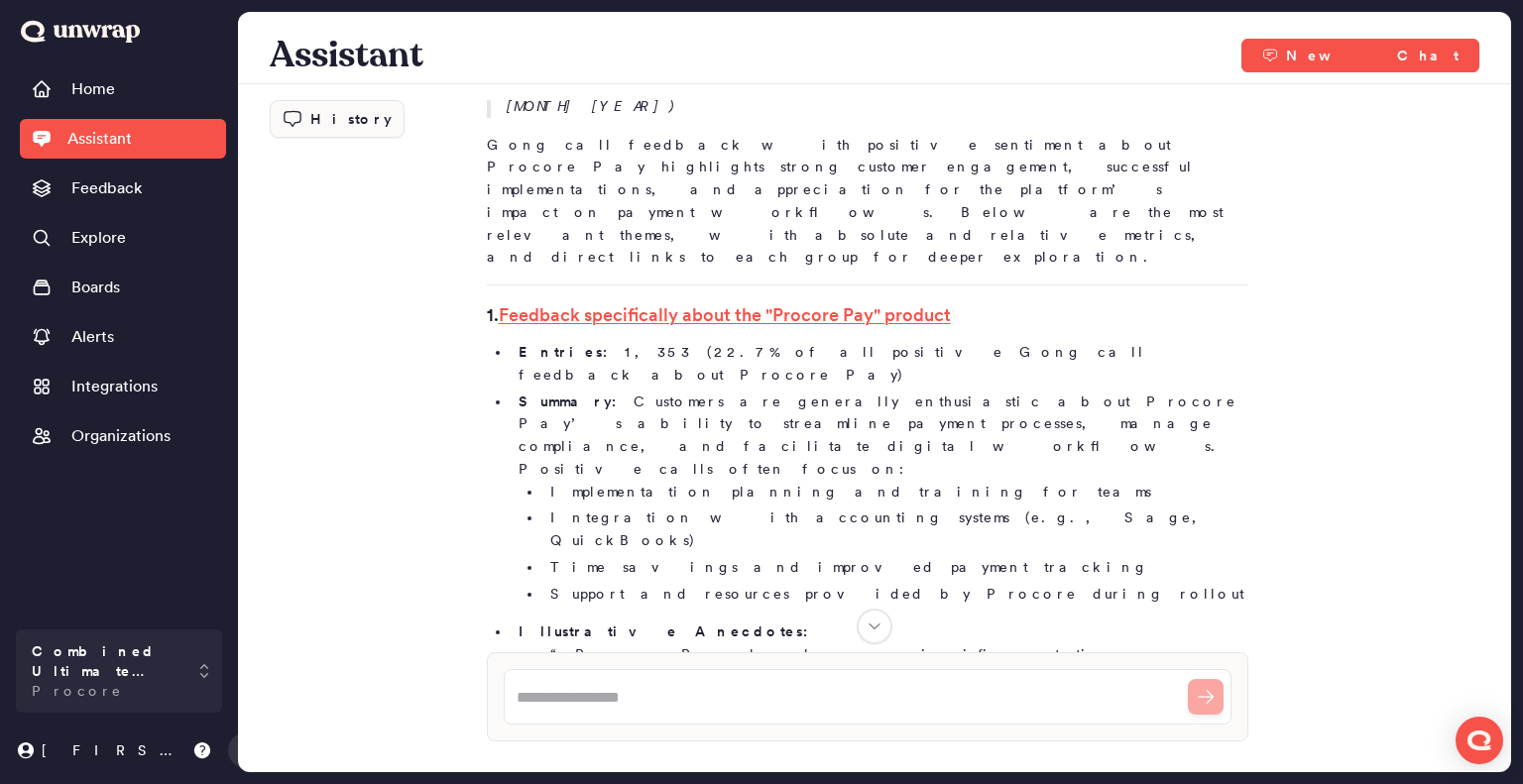 scroll, scrollTop: 0, scrollLeft: 0, axis: both 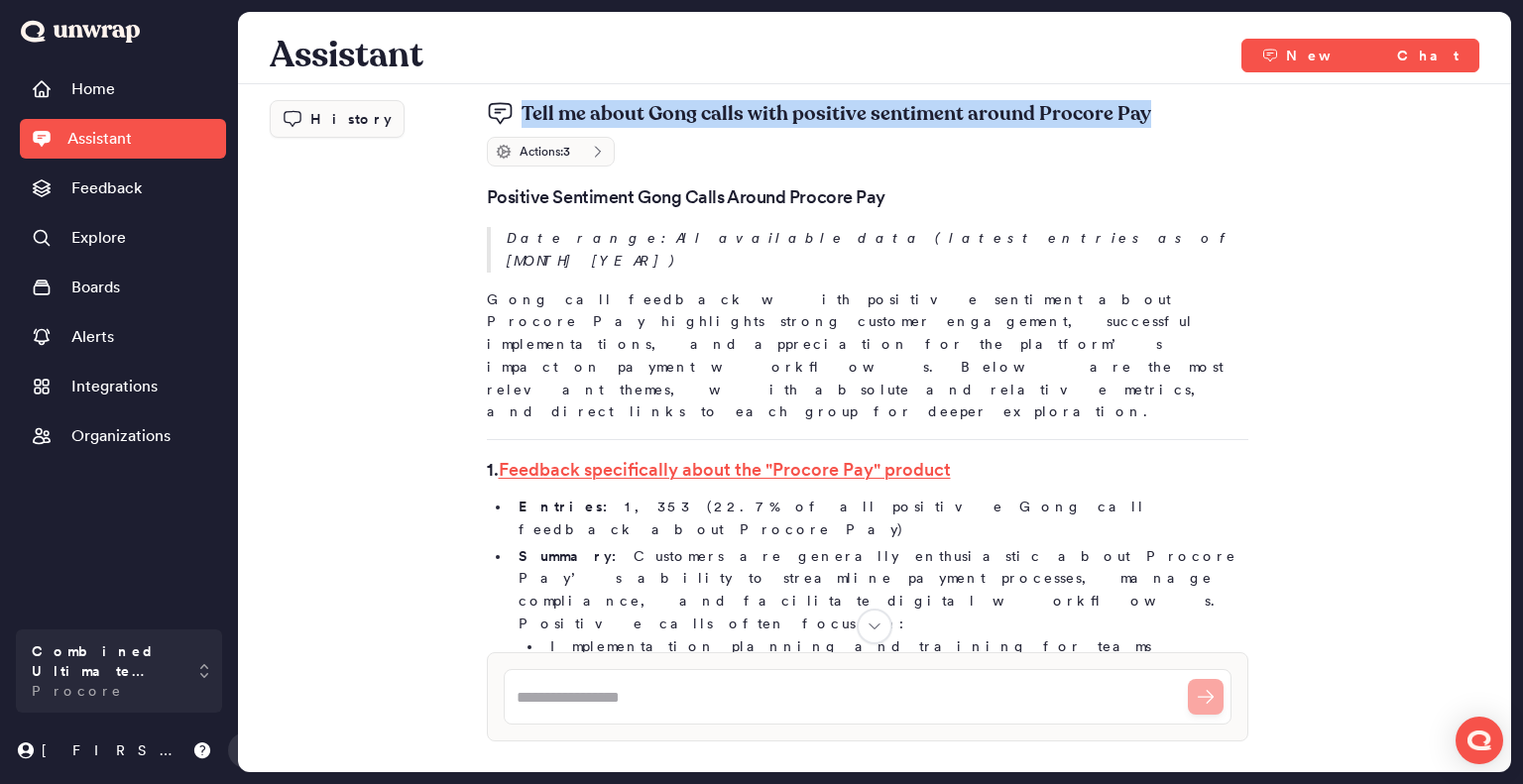 drag, startPoint x: 519, startPoint y: 115, endPoint x: 1137, endPoint y: 128, distance: 618.1367 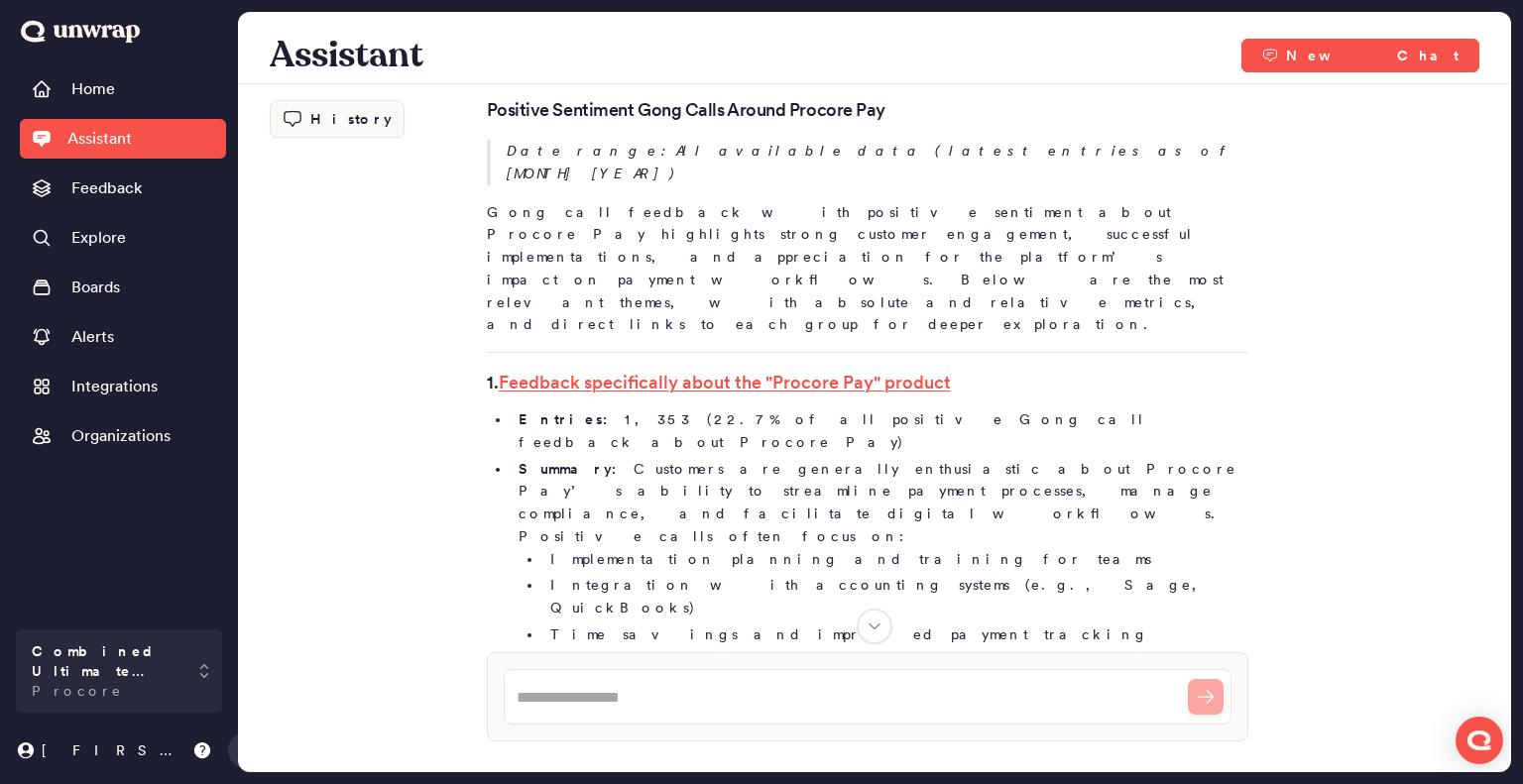 scroll, scrollTop: 0, scrollLeft: 0, axis: both 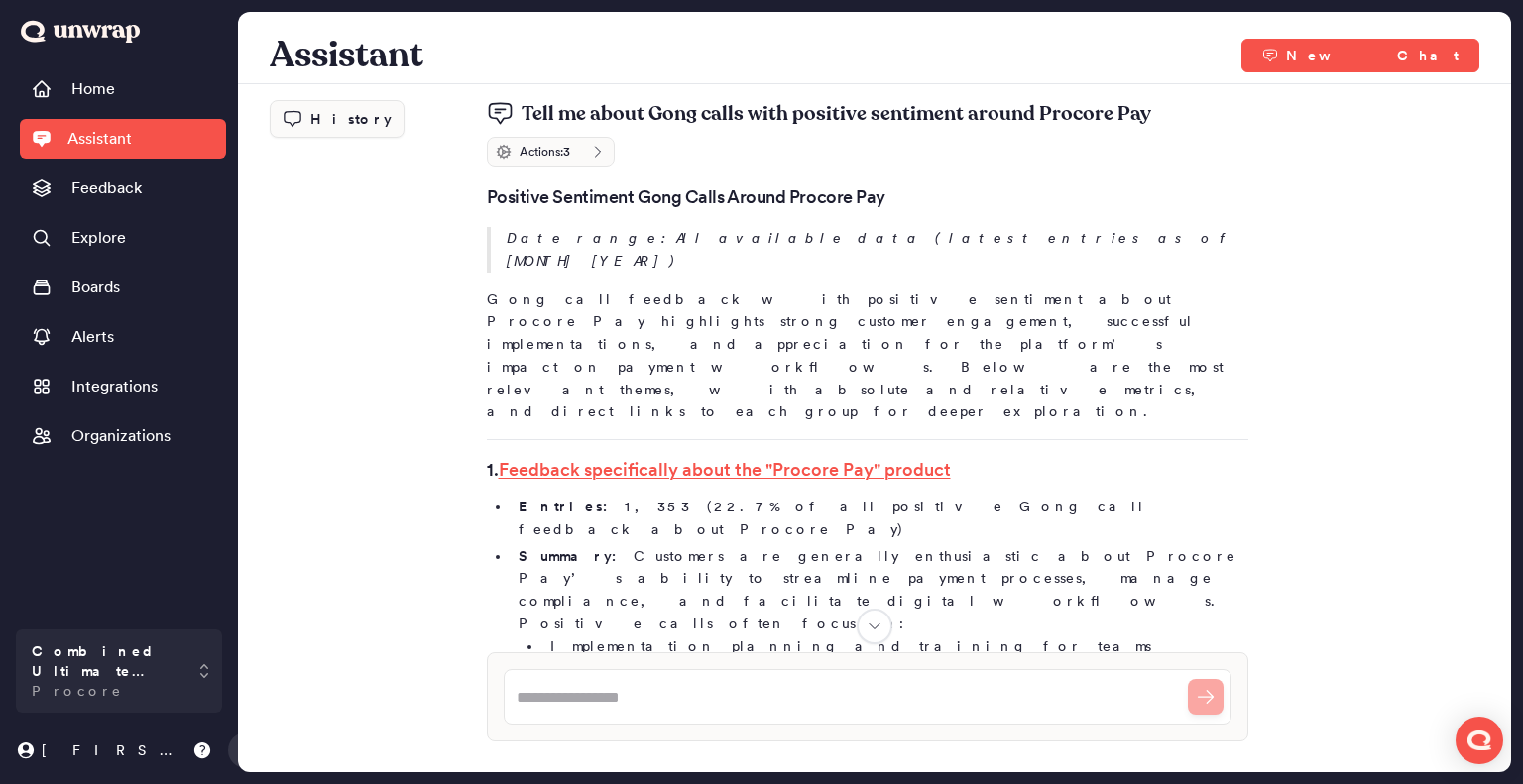 click on "Gong call feedback with positive sentiment about Procore Pay highlights strong customer engagement, successful implementations, and appreciation for the platform’s impact on payment workflows. Below are the most relevant themes, with absolute and relative metrics, and direct links to each group for deeper exploration." at bounding box center [868, 356] 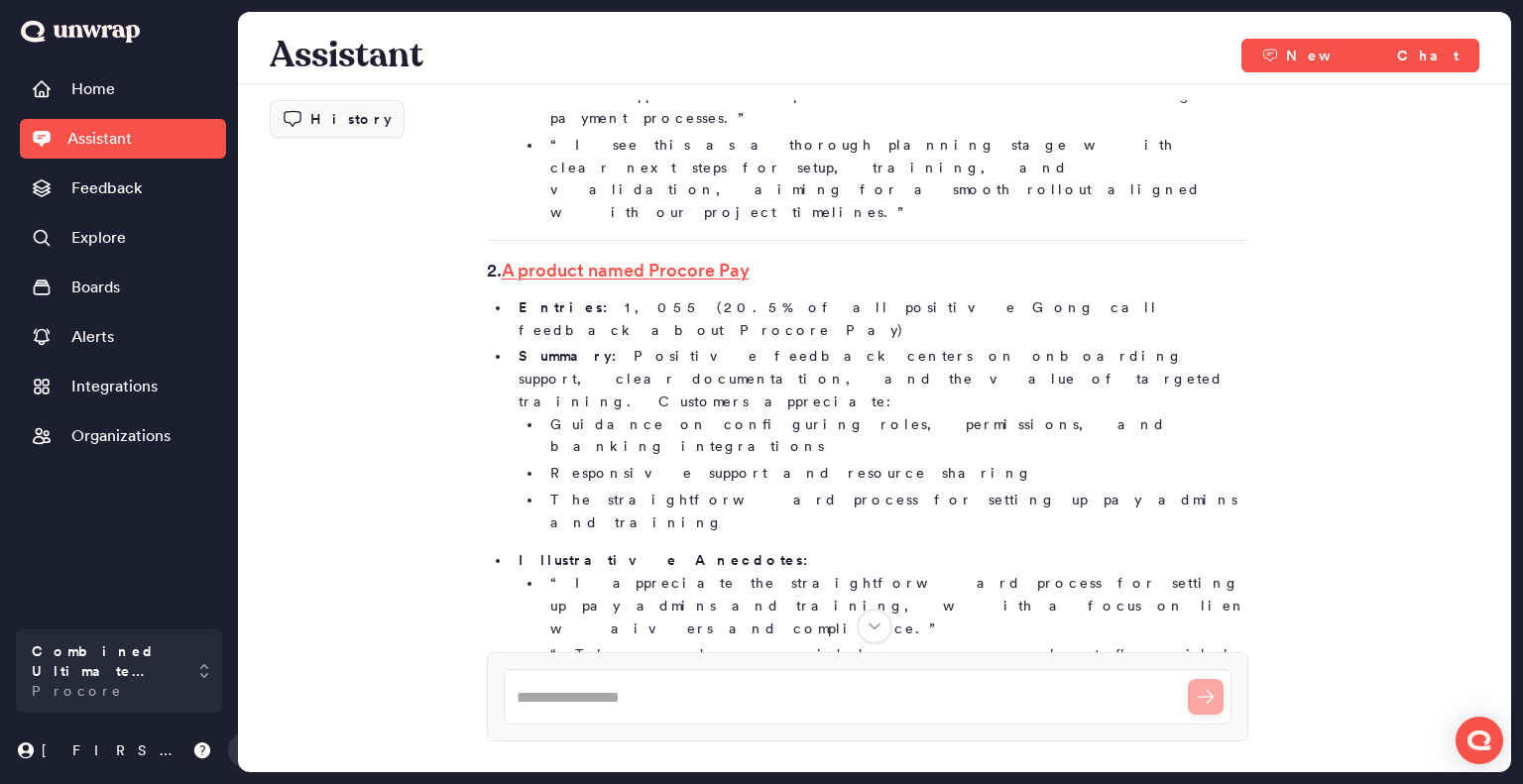 scroll, scrollTop: 0, scrollLeft: 0, axis: both 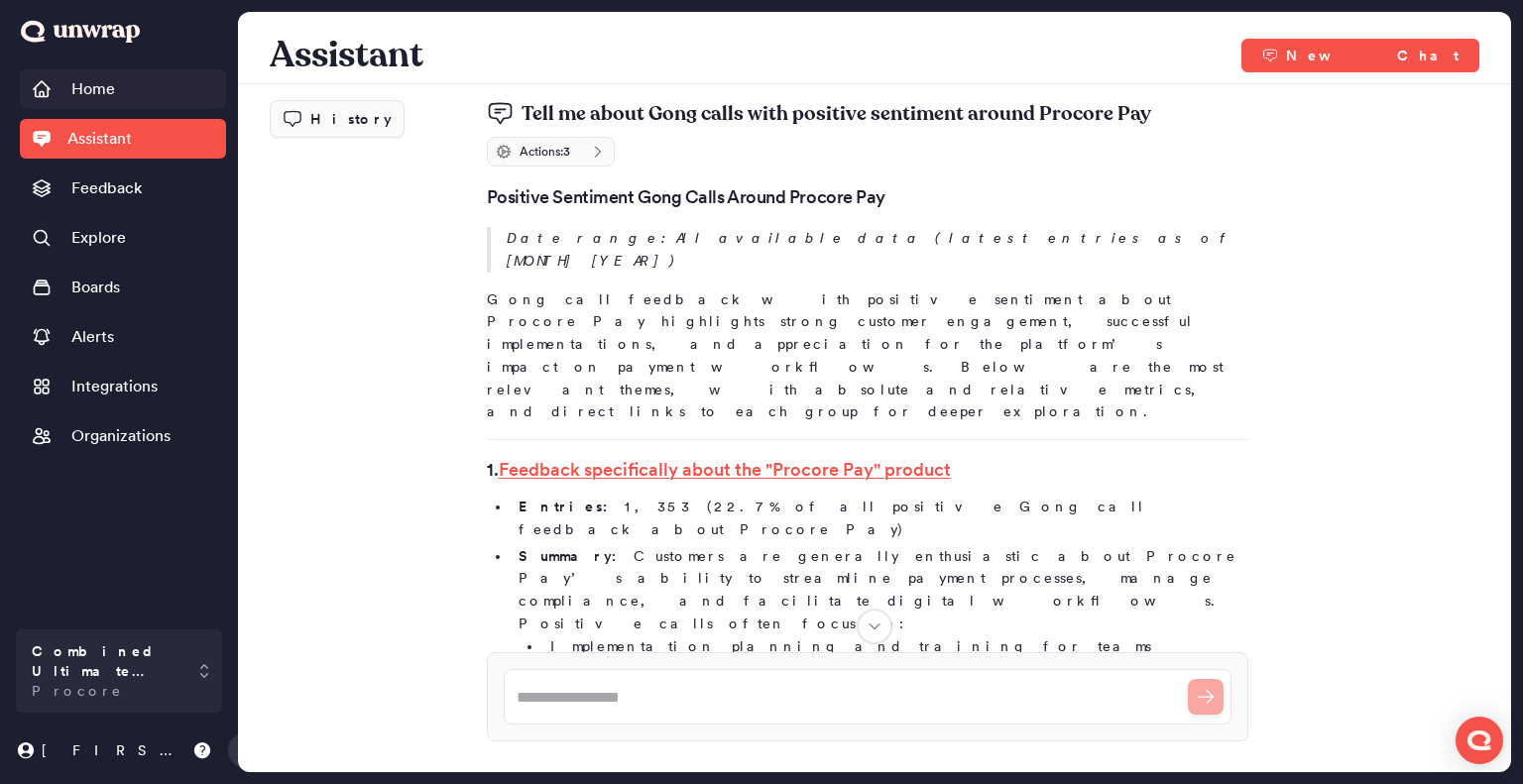 click on "Home" at bounding box center [123, 89] 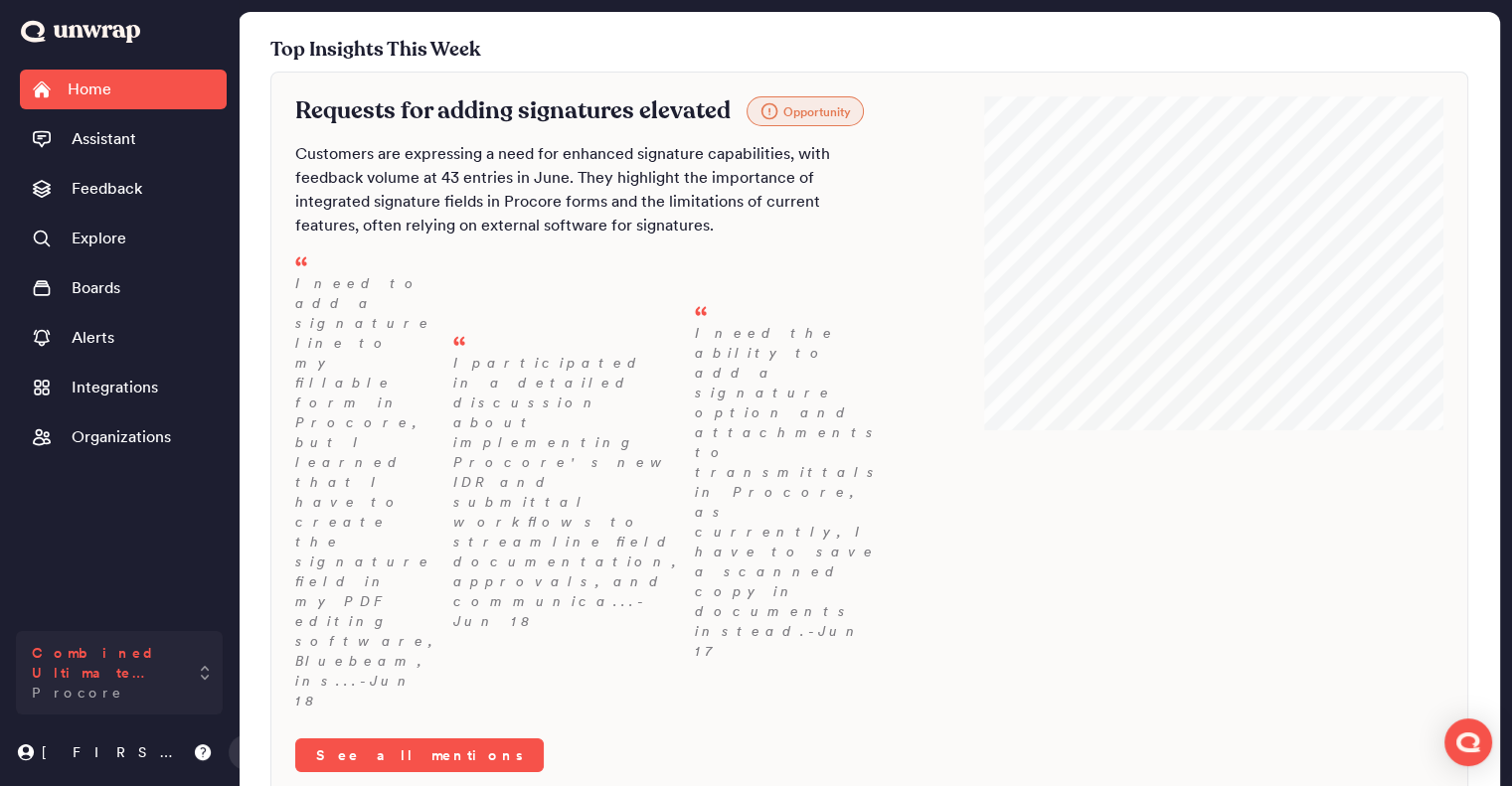 click on "Combined Ultimate View" at bounding box center [105, 663] 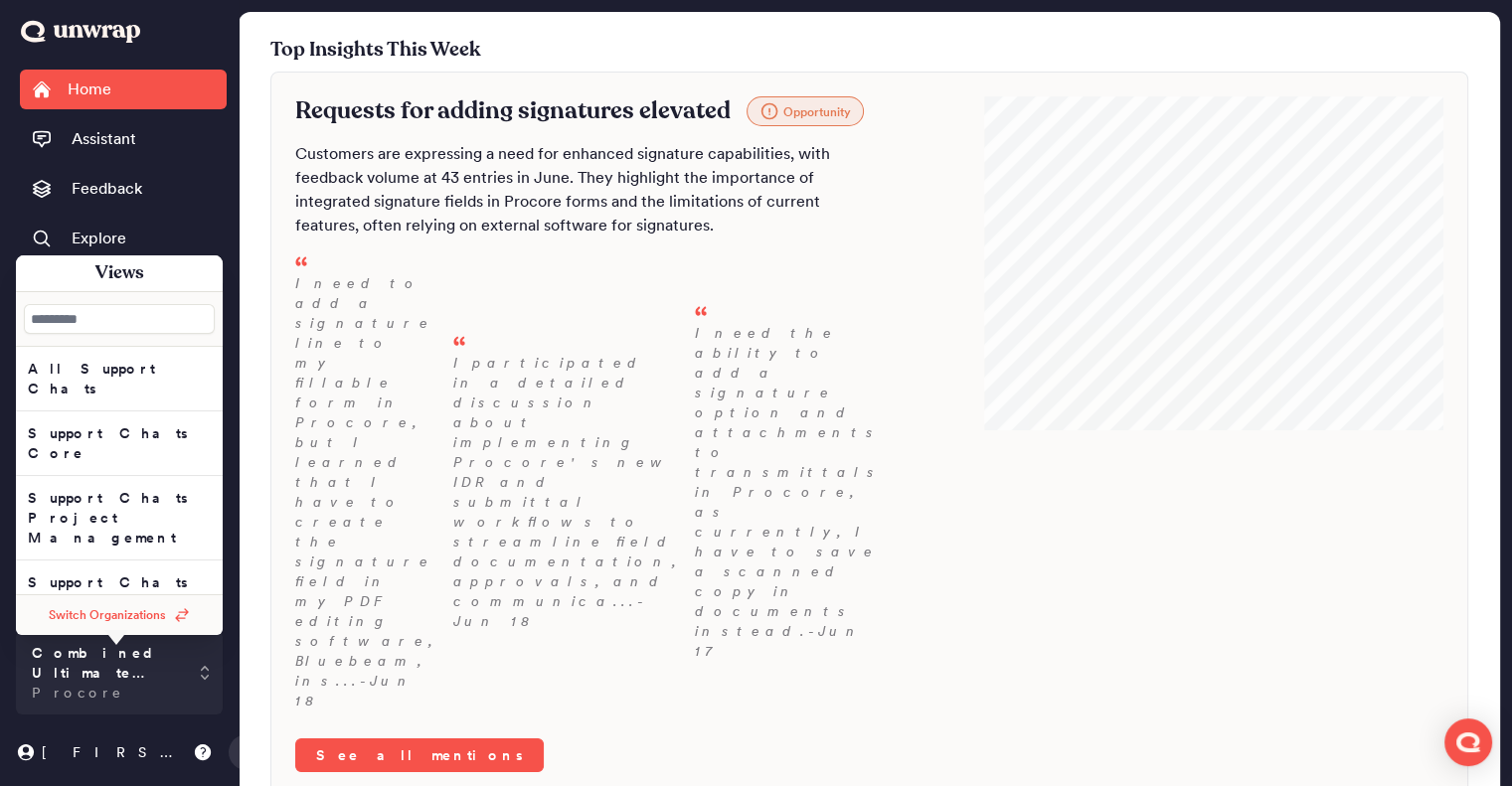 click on "Welcome to Unwrap! You currently have no pinned Feedback Groups. Visit the Explore page to browse all insights and pin relevant Groups to your Home page." at bounding box center [869, 962] 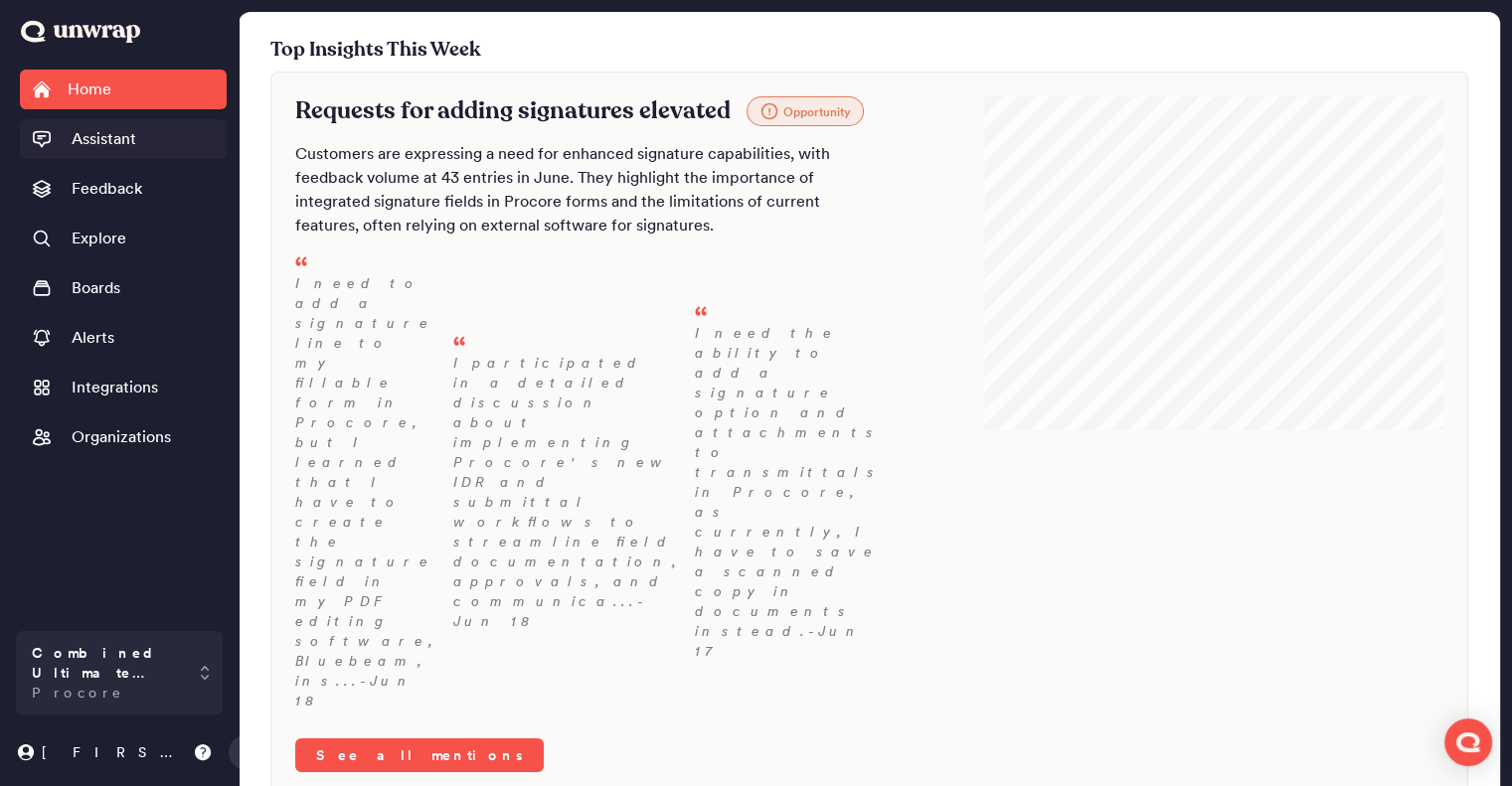 click on "Assistant" at bounding box center (123, 139) 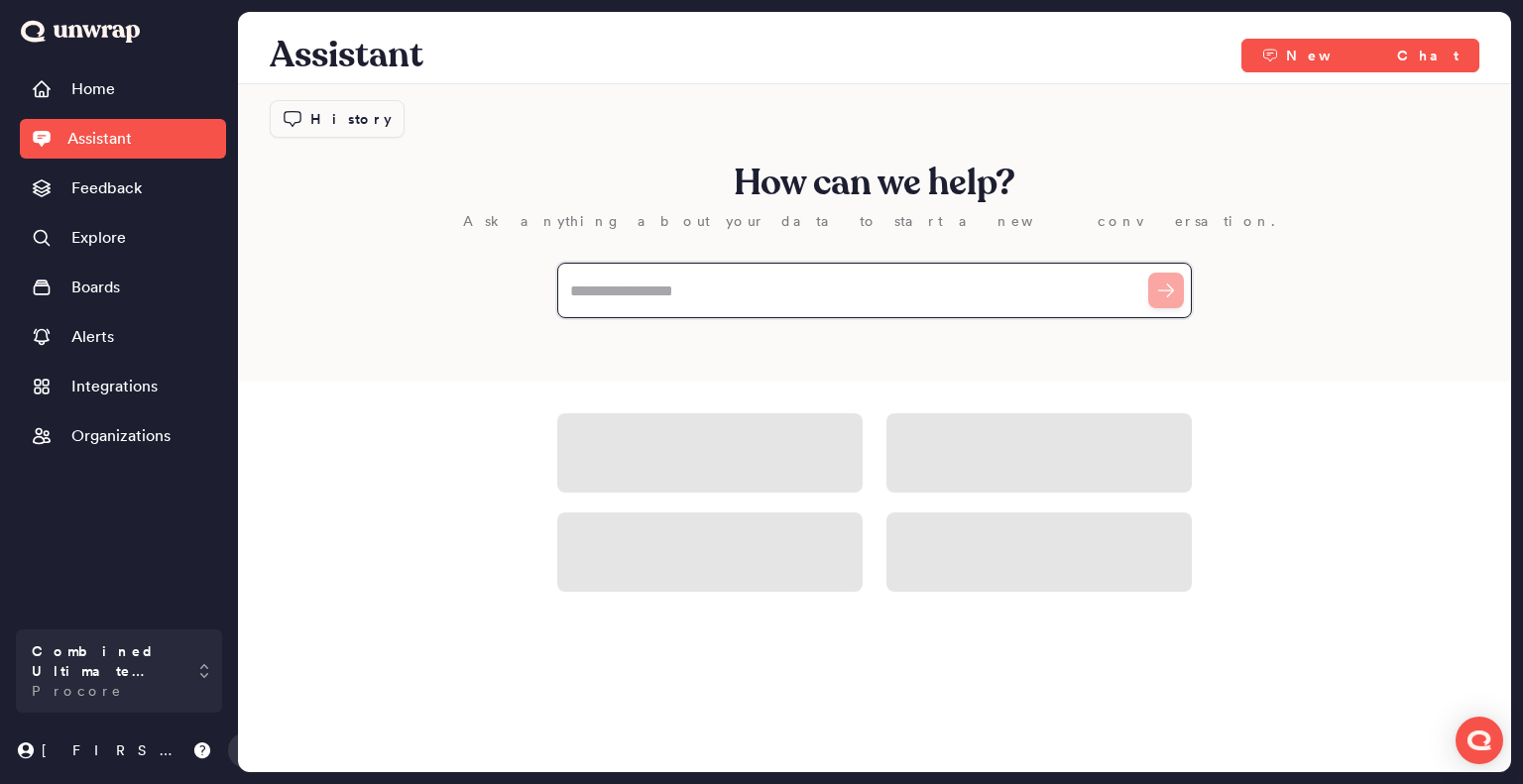 click at bounding box center (875, 290) 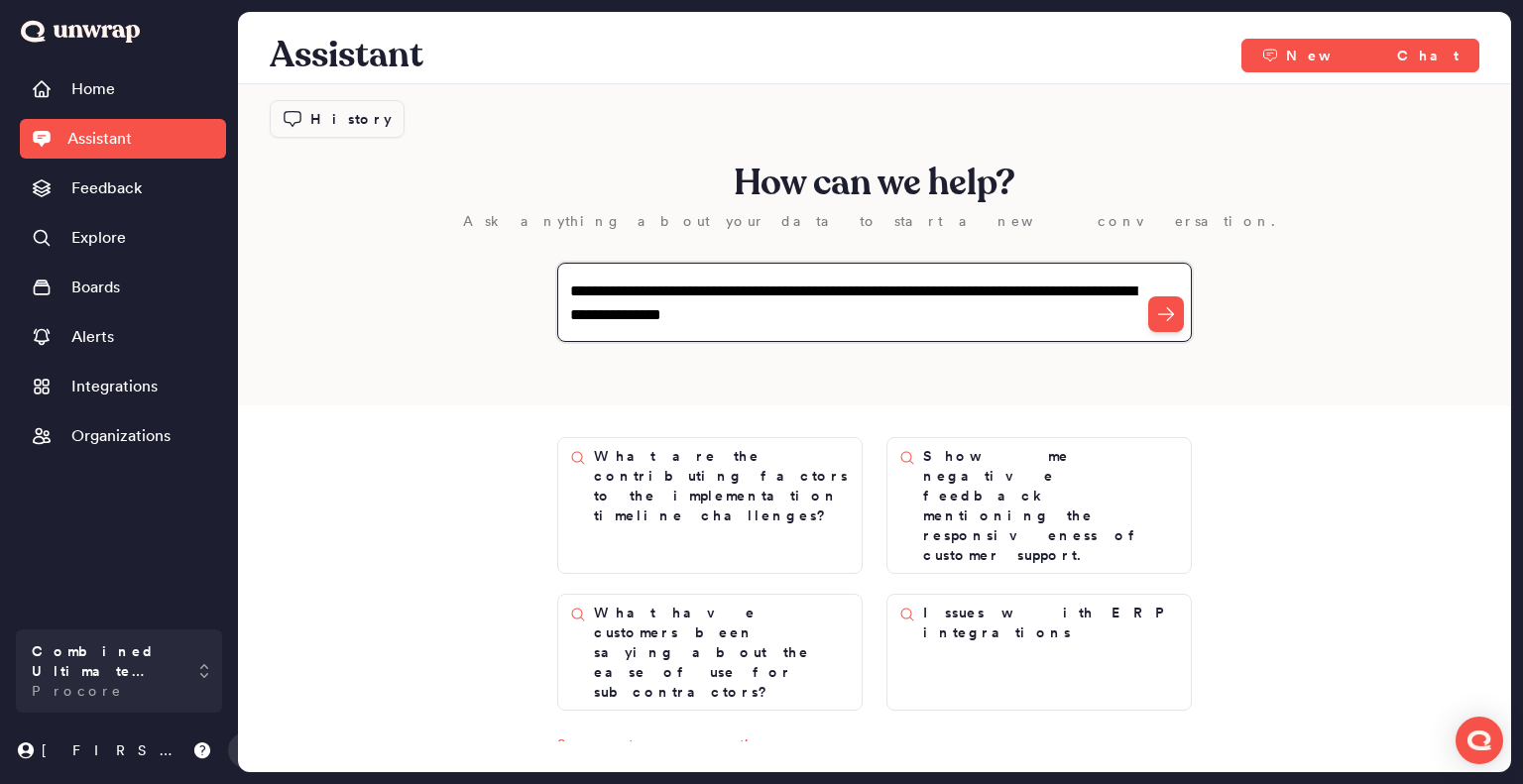 type on "**********" 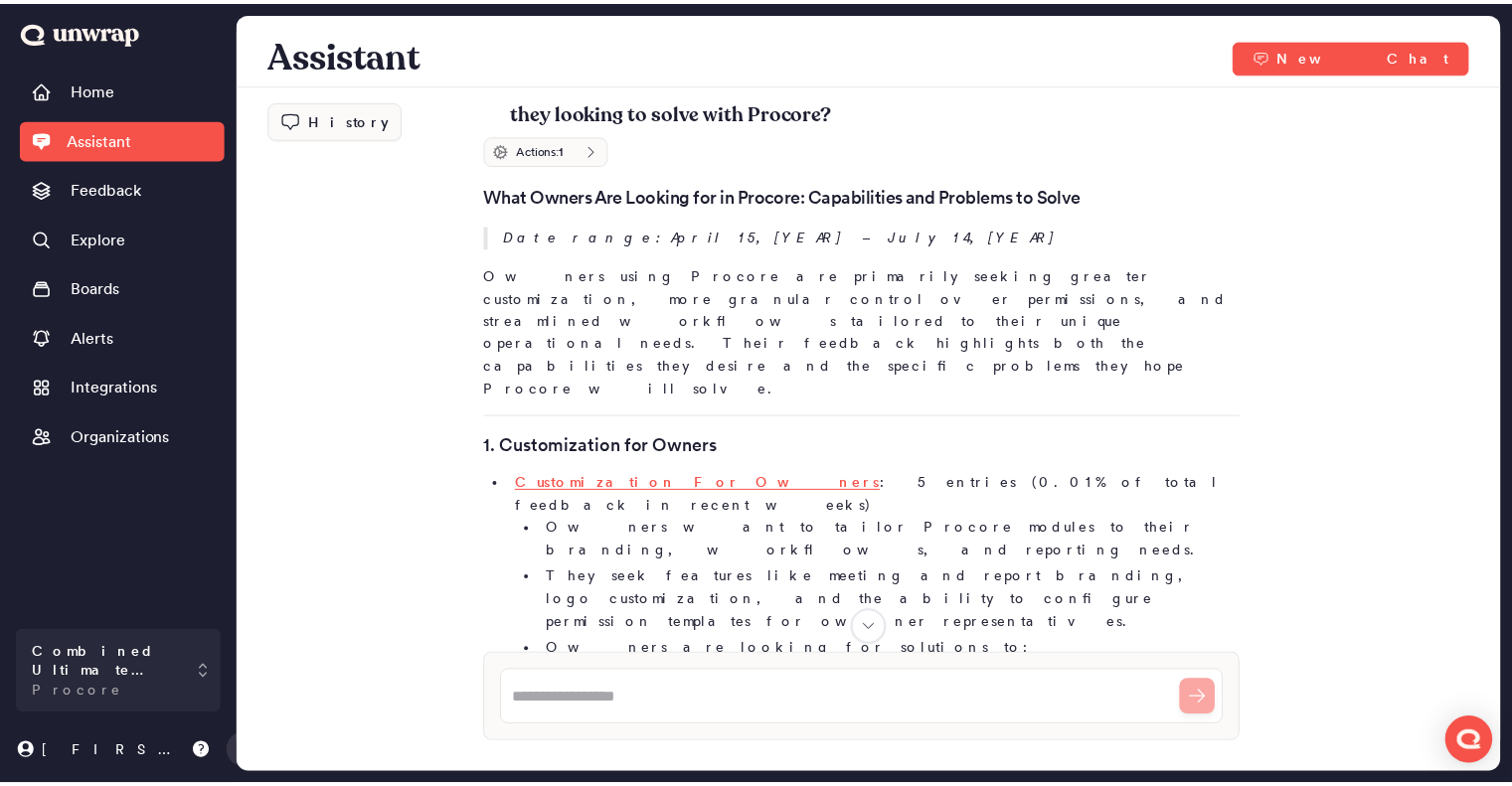 scroll, scrollTop: 0, scrollLeft: 0, axis: both 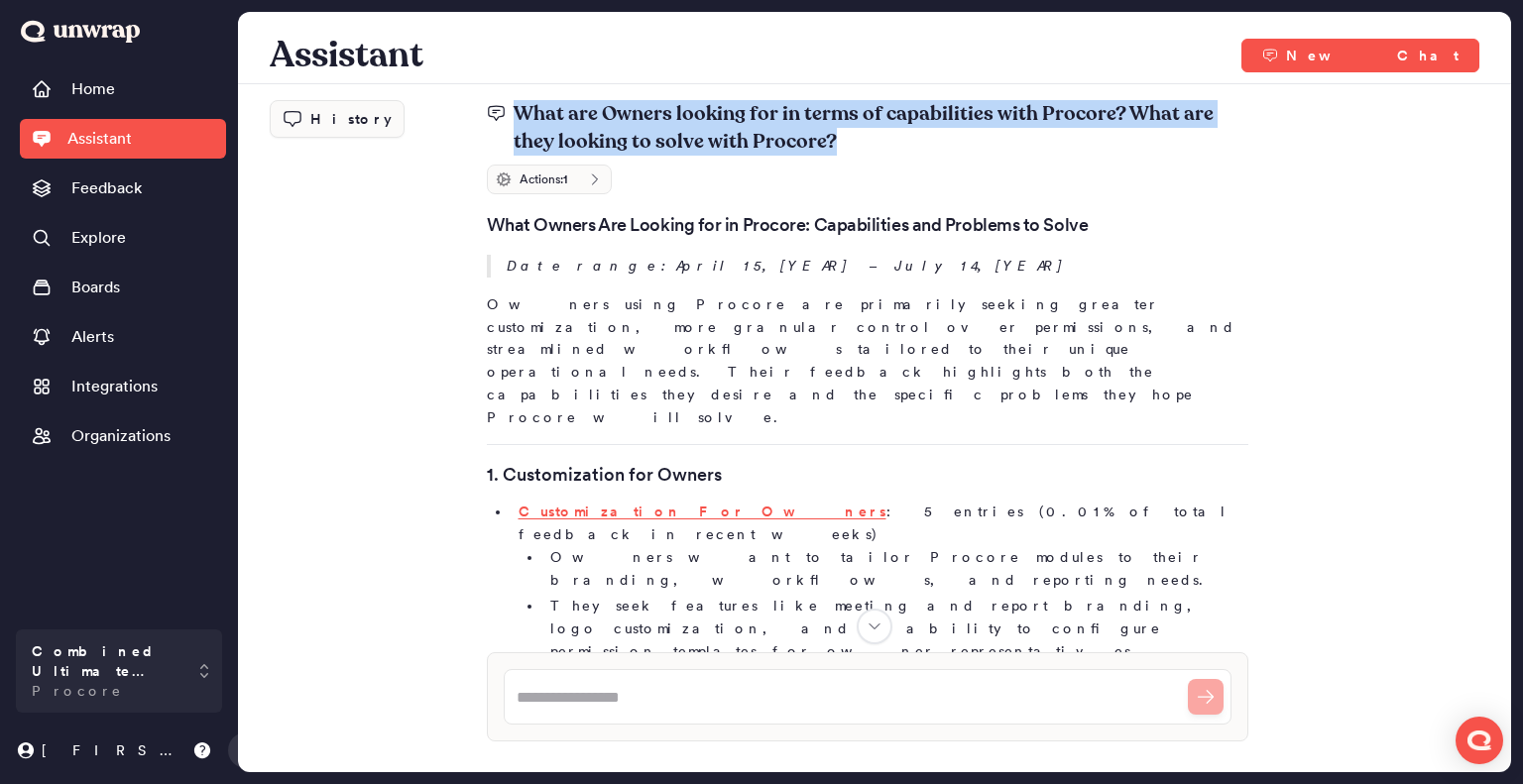 drag, startPoint x: 802, startPoint y: 138, endPoint x: 517, endPoint y: 107, distance: 286.681 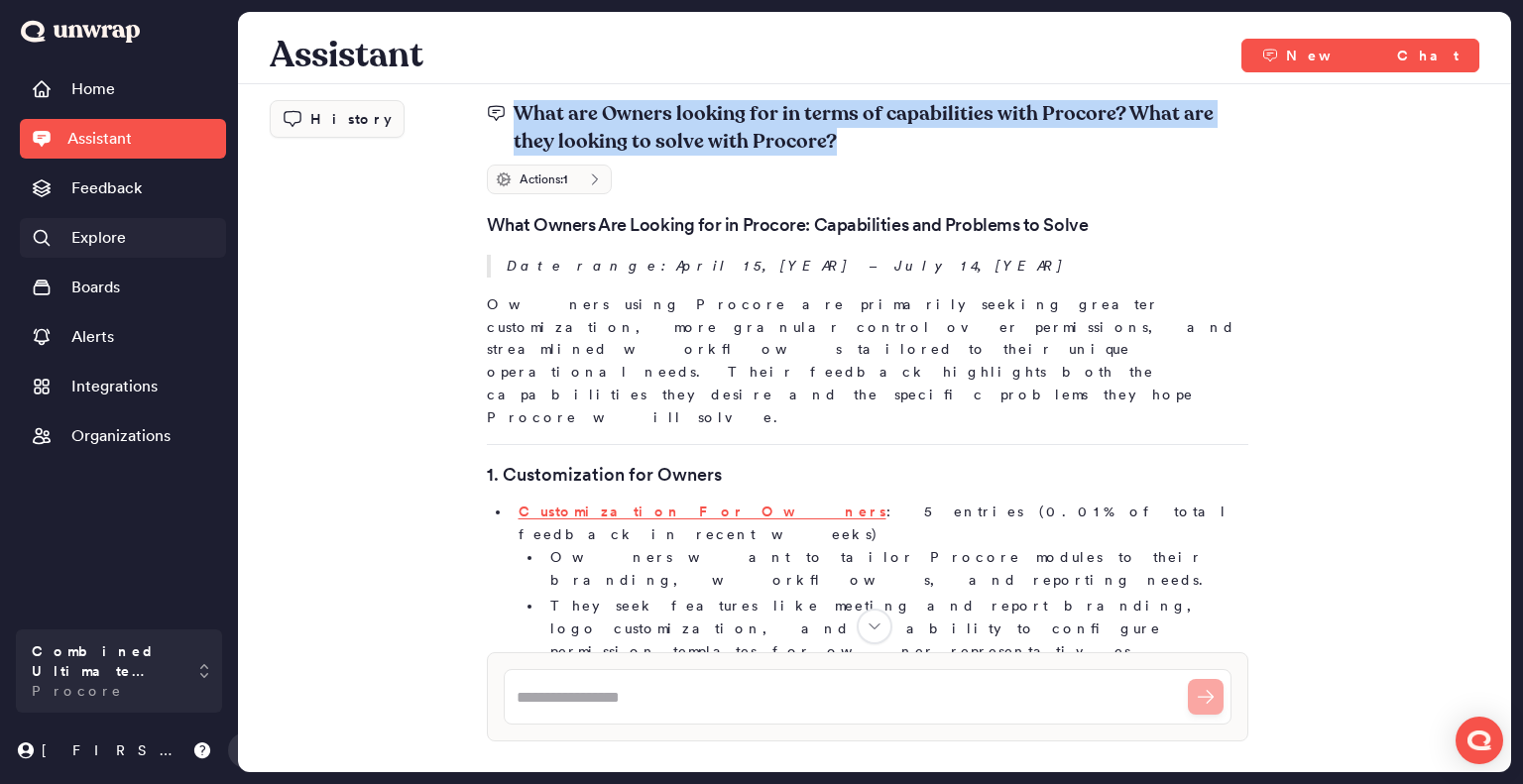 click on "Explore" at bounding box center (98, 238) 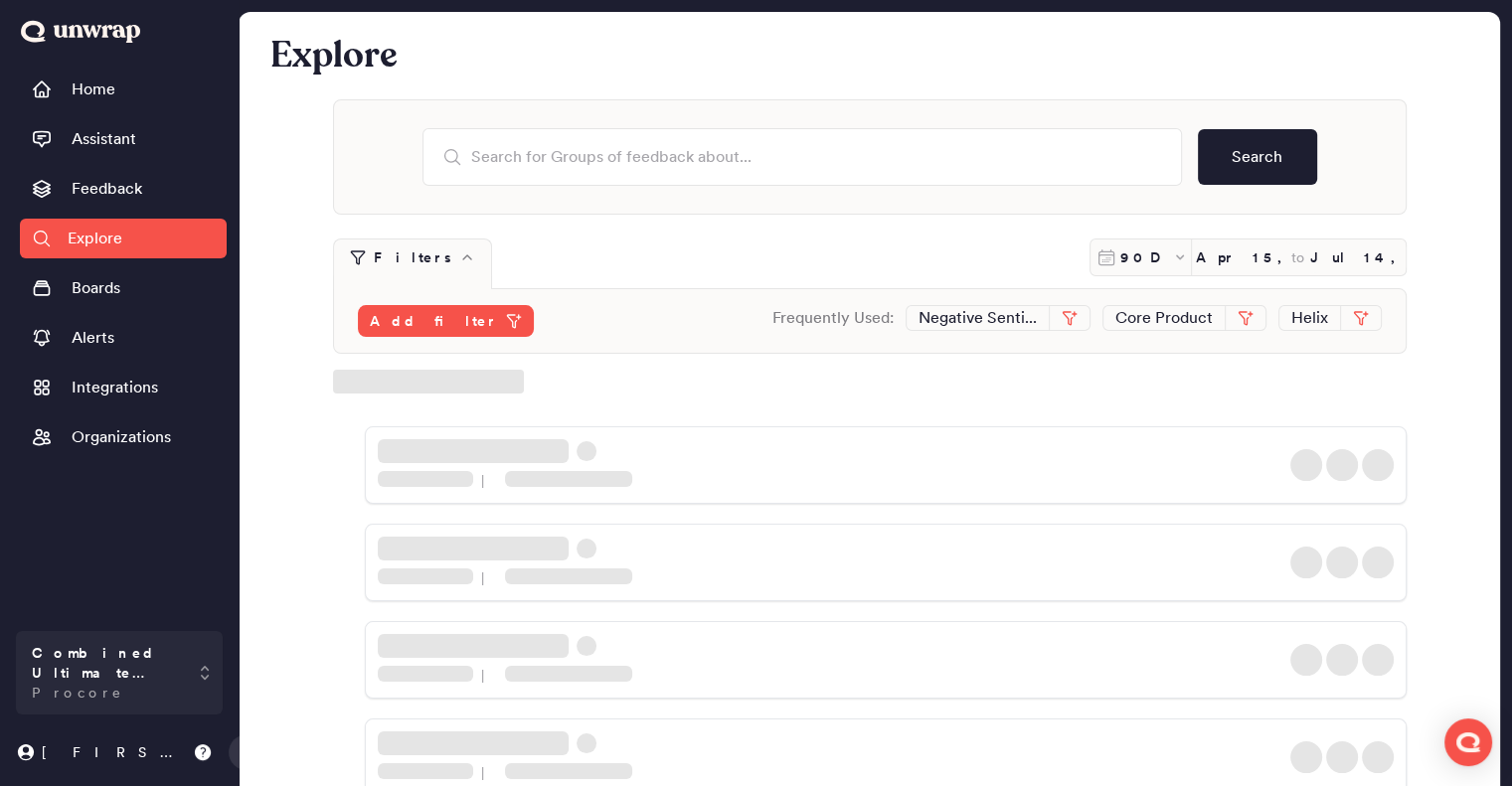 click 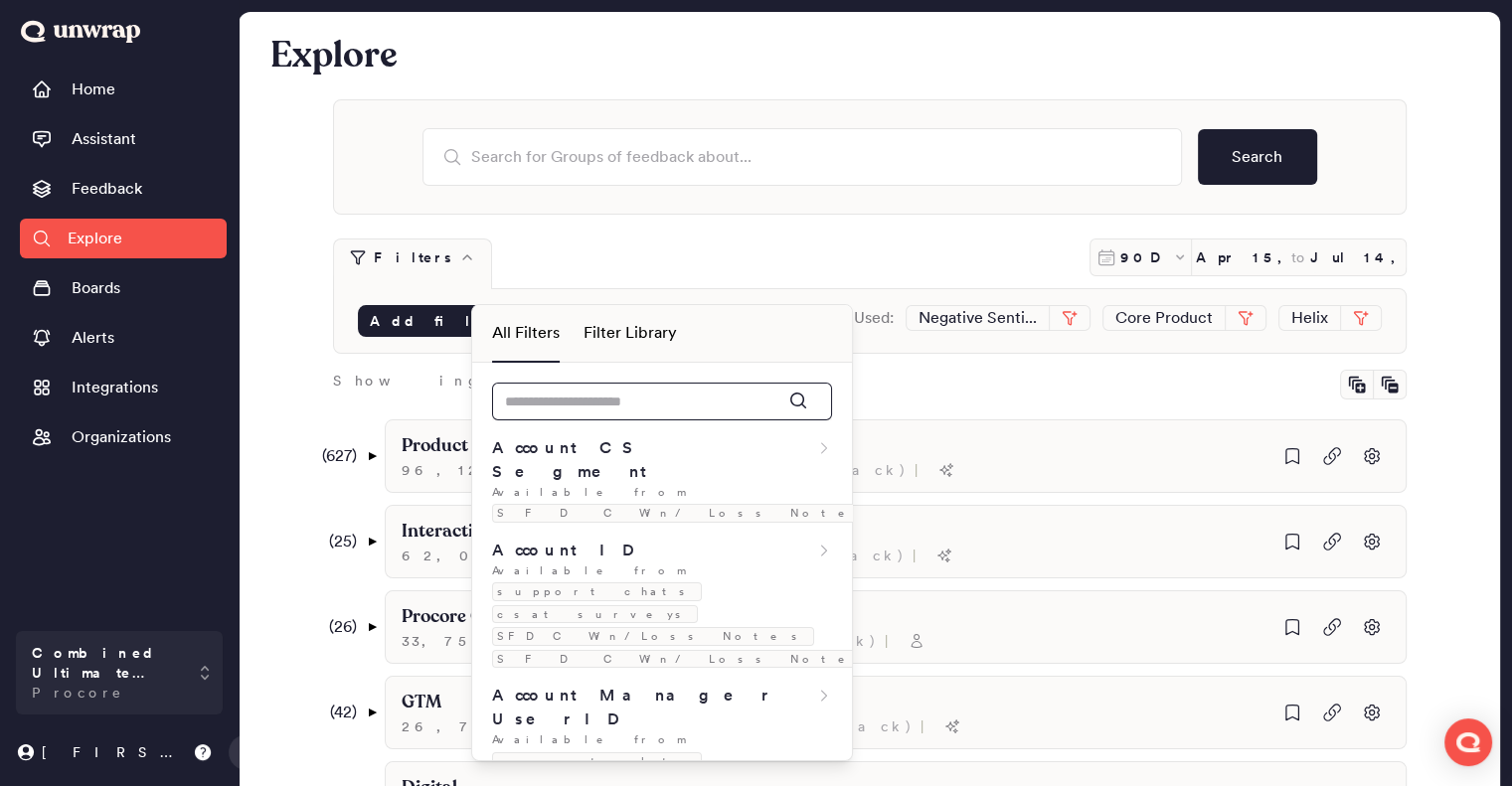 click at bounding box center (662, 401) 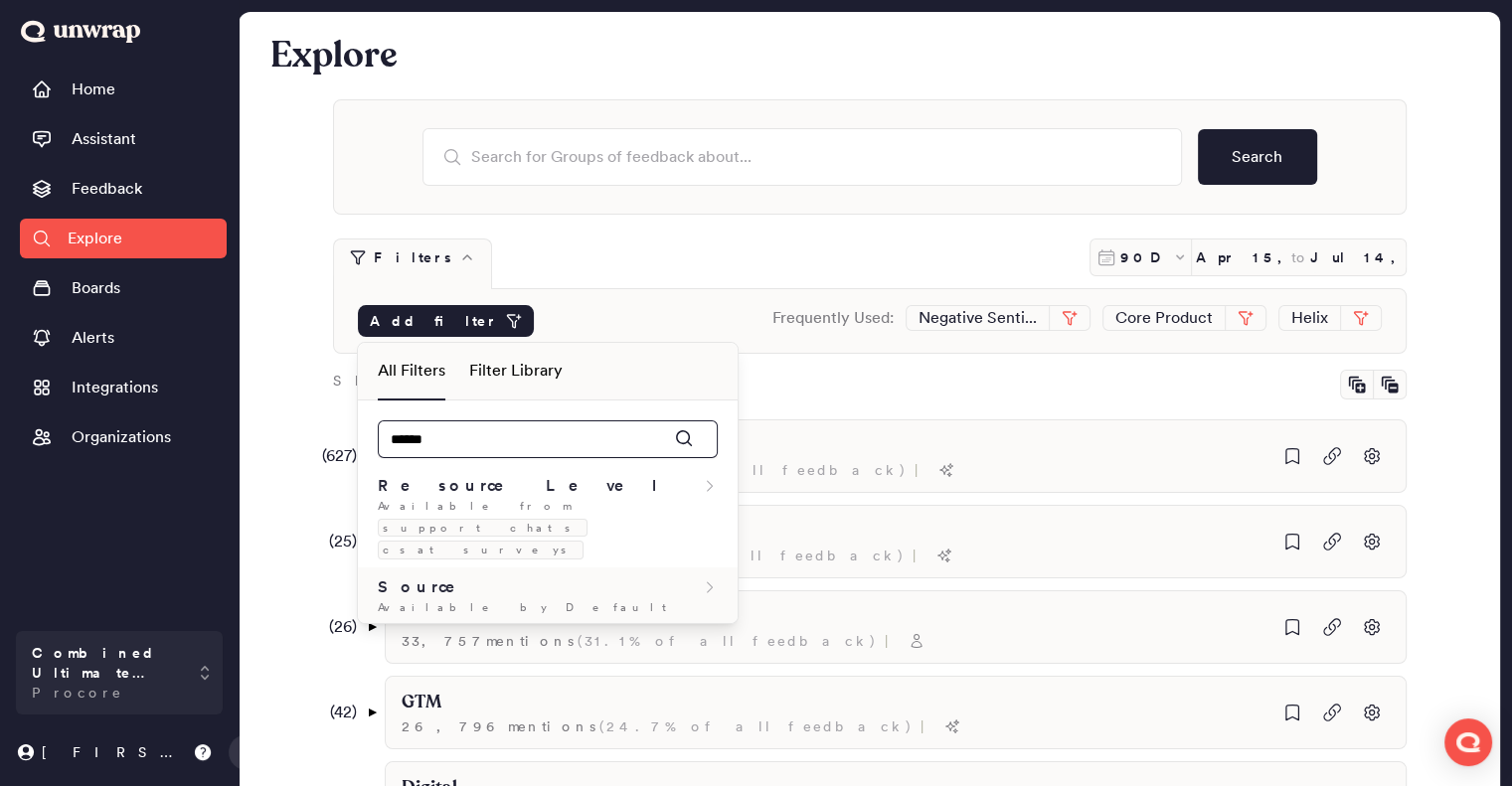 type on "******" 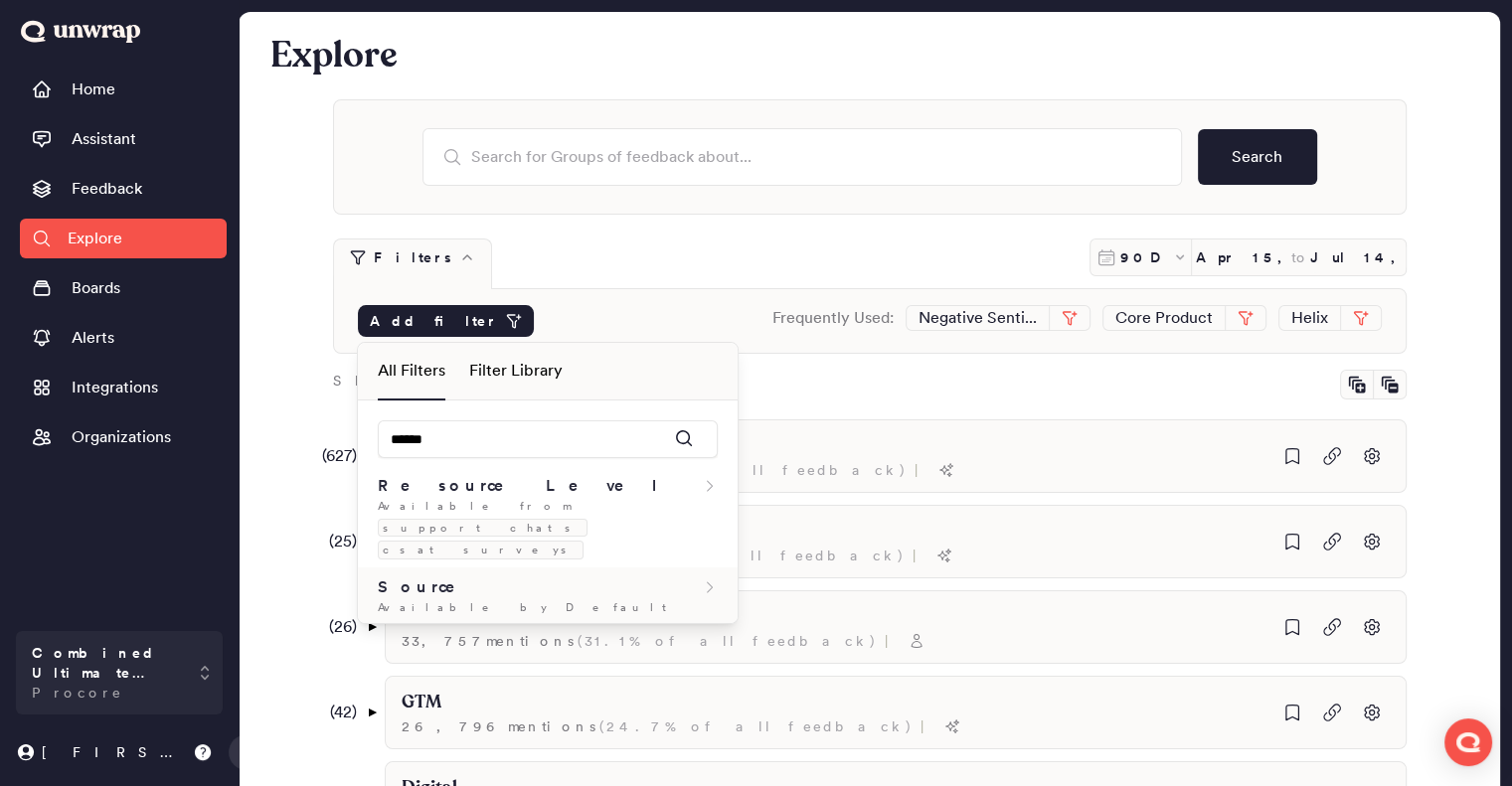 click on "Source" at bounding box center (548, 587) 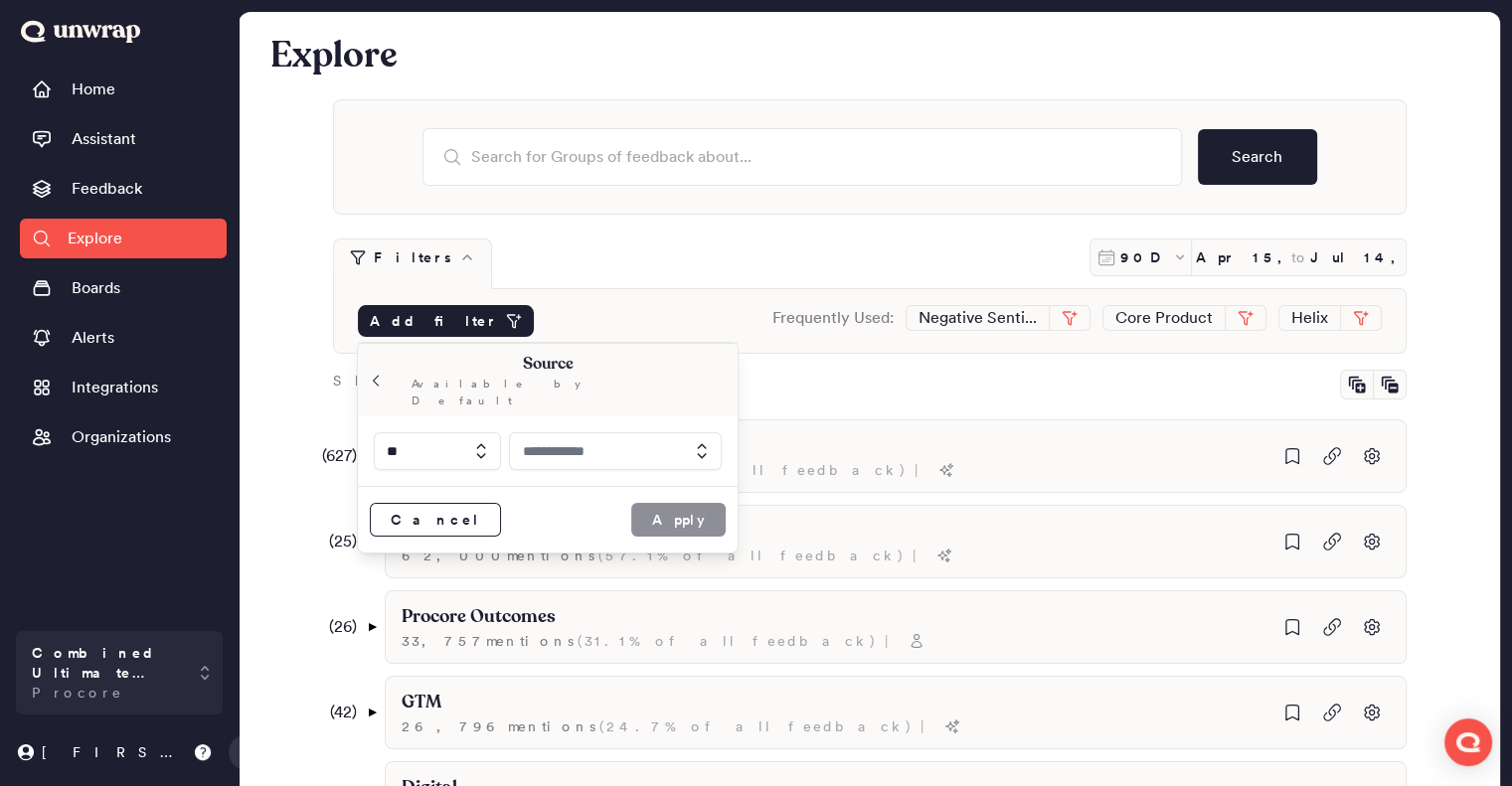 click at bounding box center [615, 451] 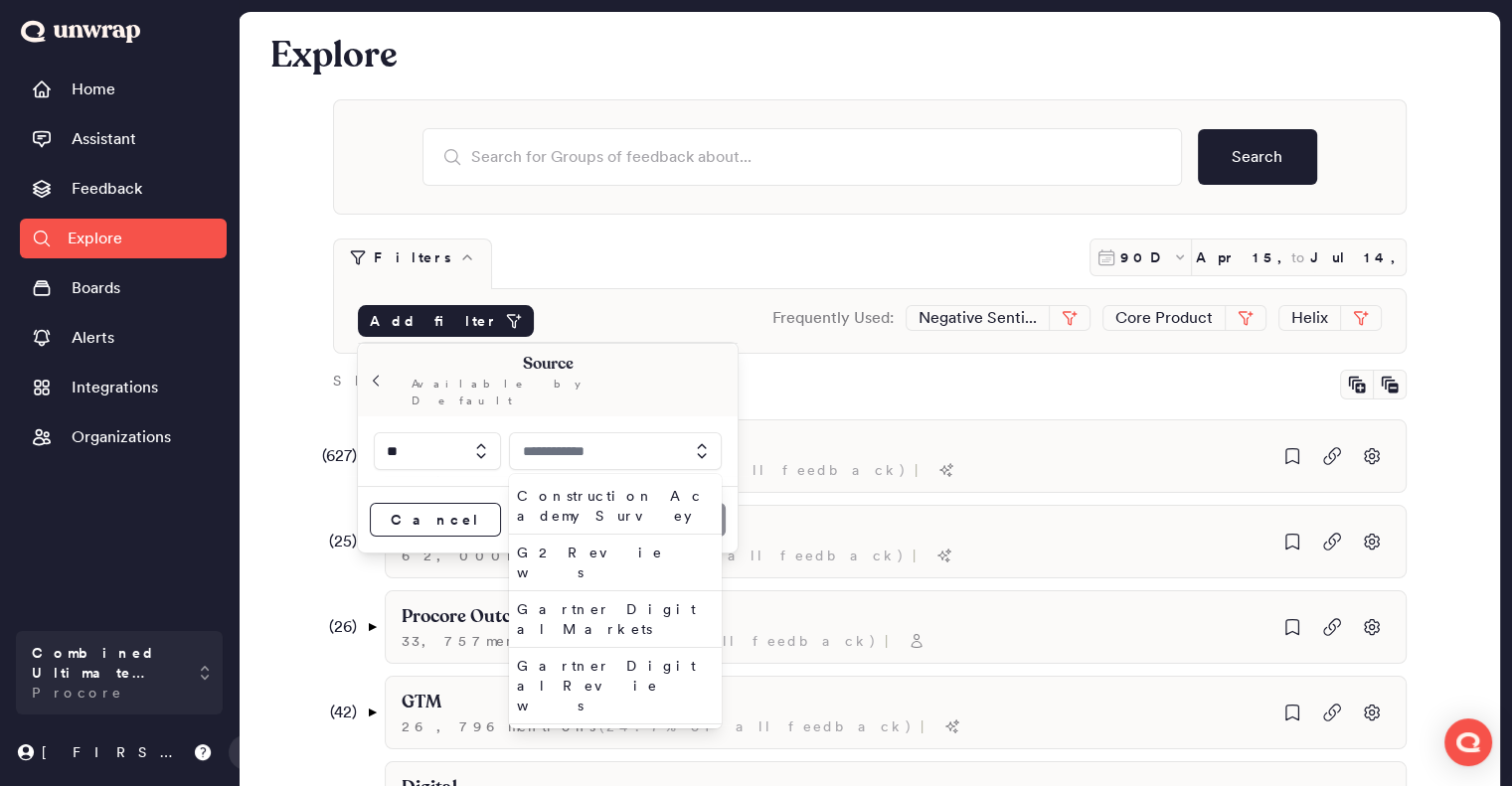 scroll, scrollTop: 286, scrollLeft: 0, axis: vertical 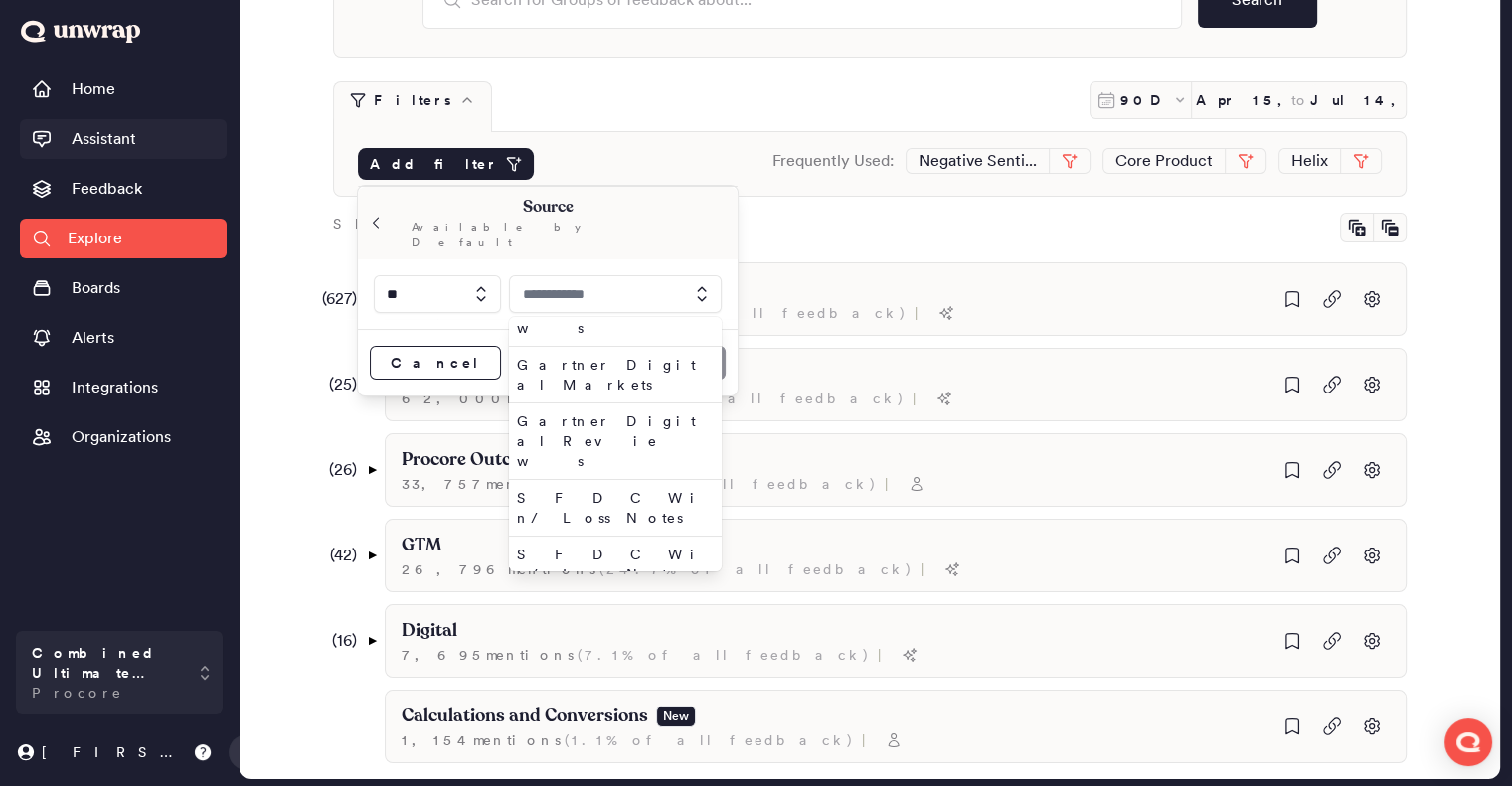 click on "Assistant" at bounding box center [103, 139] 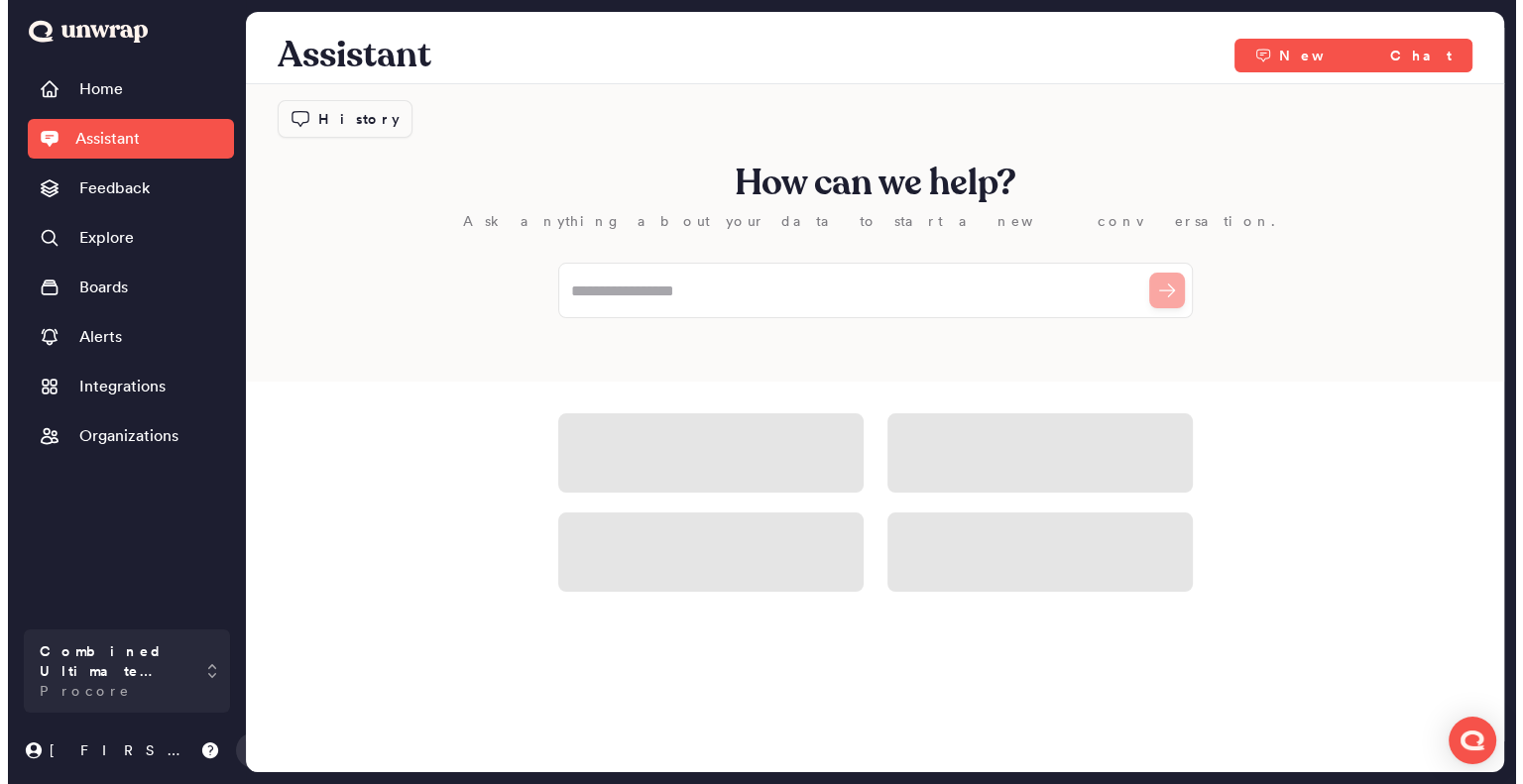 scroll, scrollTop: 0, scrollLeft: 0, axis: both 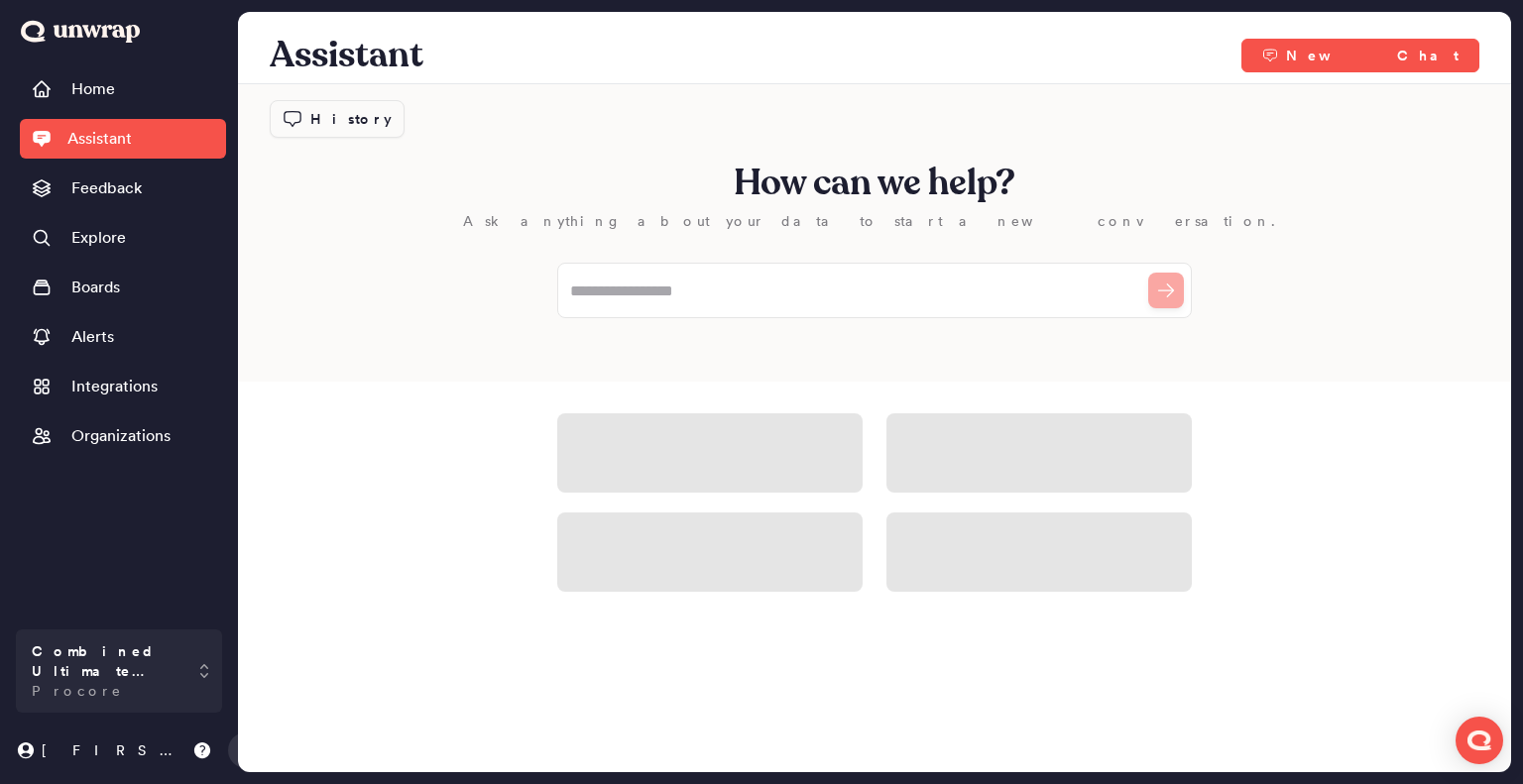 click 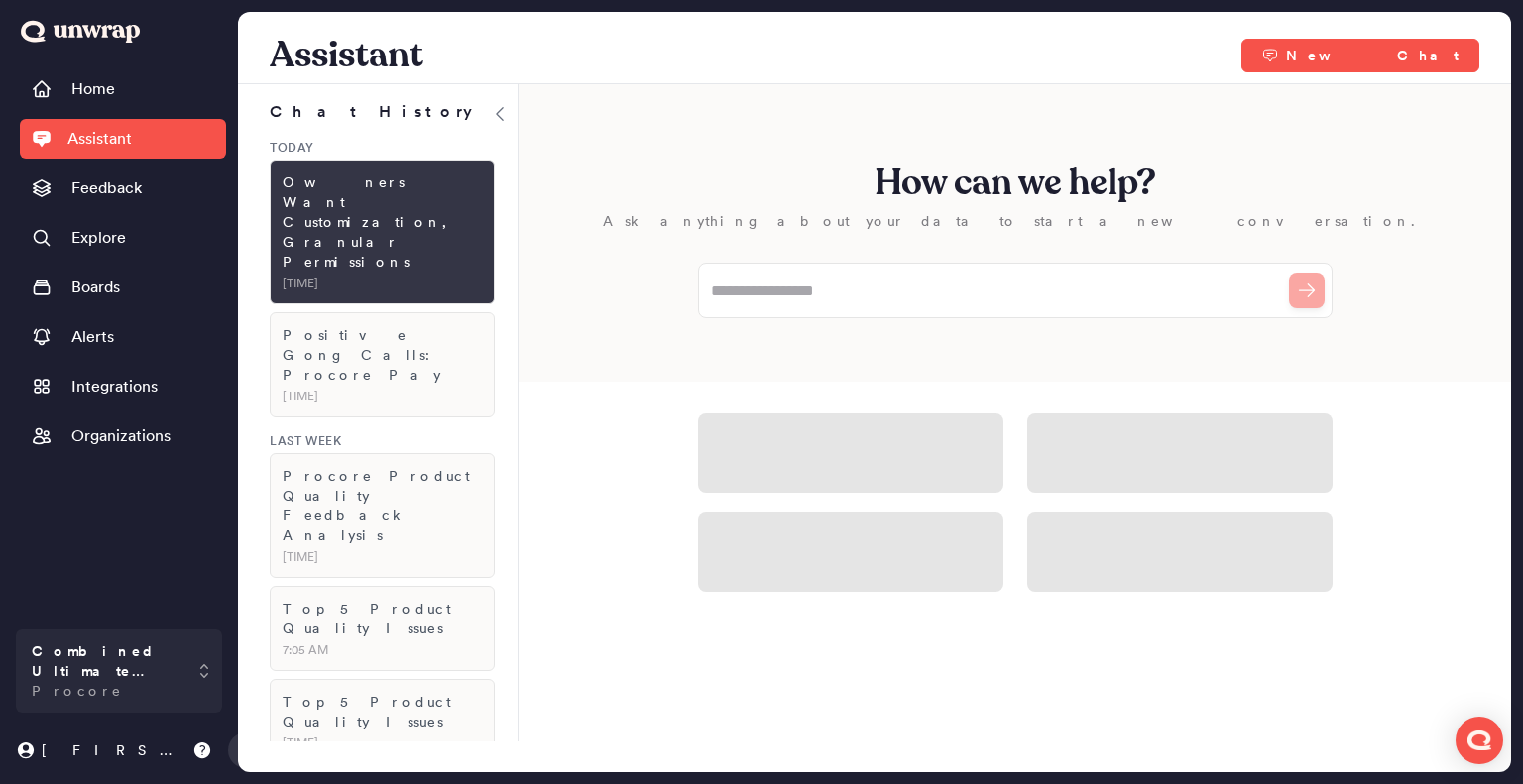 click on "Owners Want Customization, Granular Permissions" at bounding box center [382, 222] 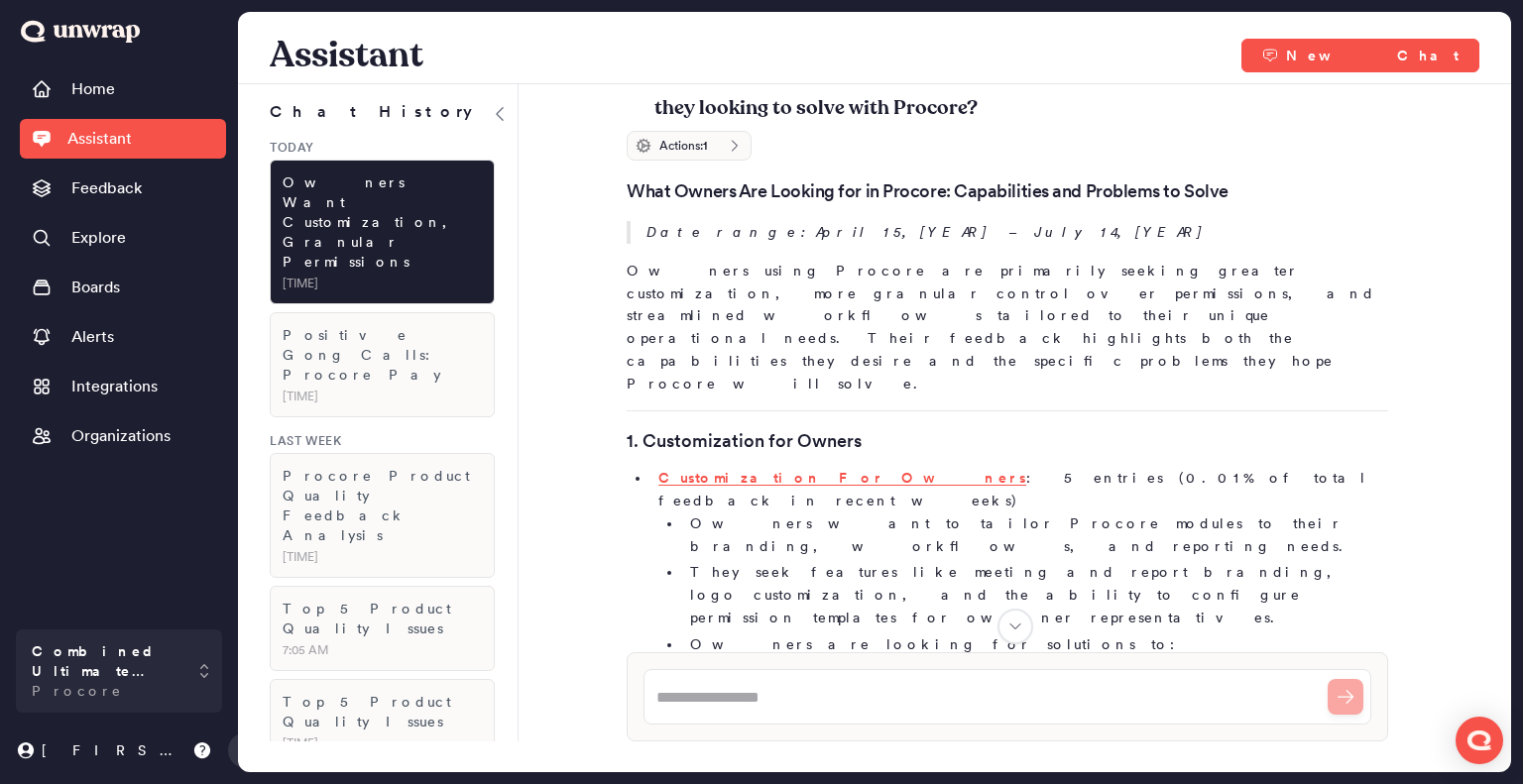 scroll, scrollTop: 0, scrollLeft: 0, axis: both 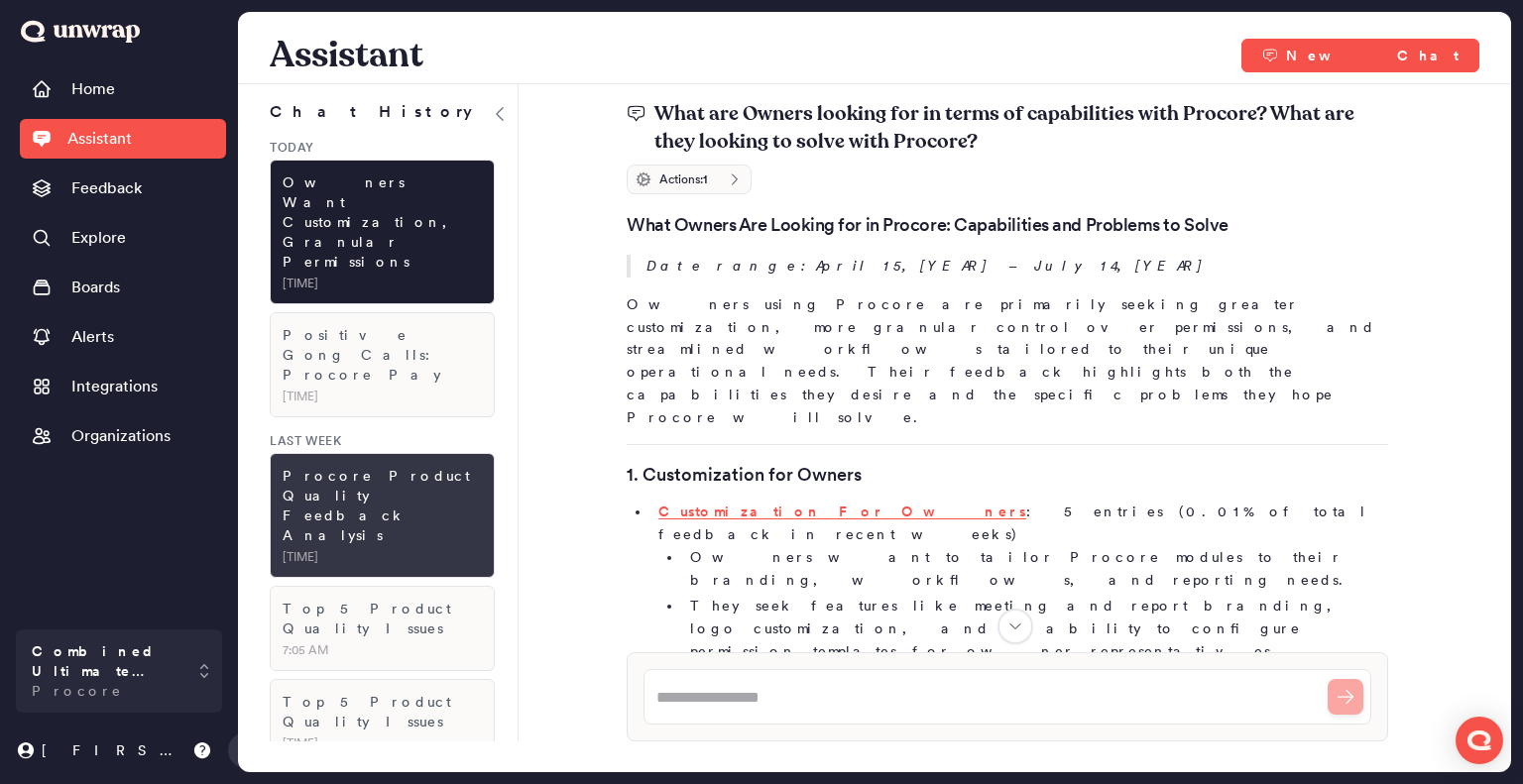 click on "Procore Product Quality Feedback Analysis" at bounding box center [382, 505] 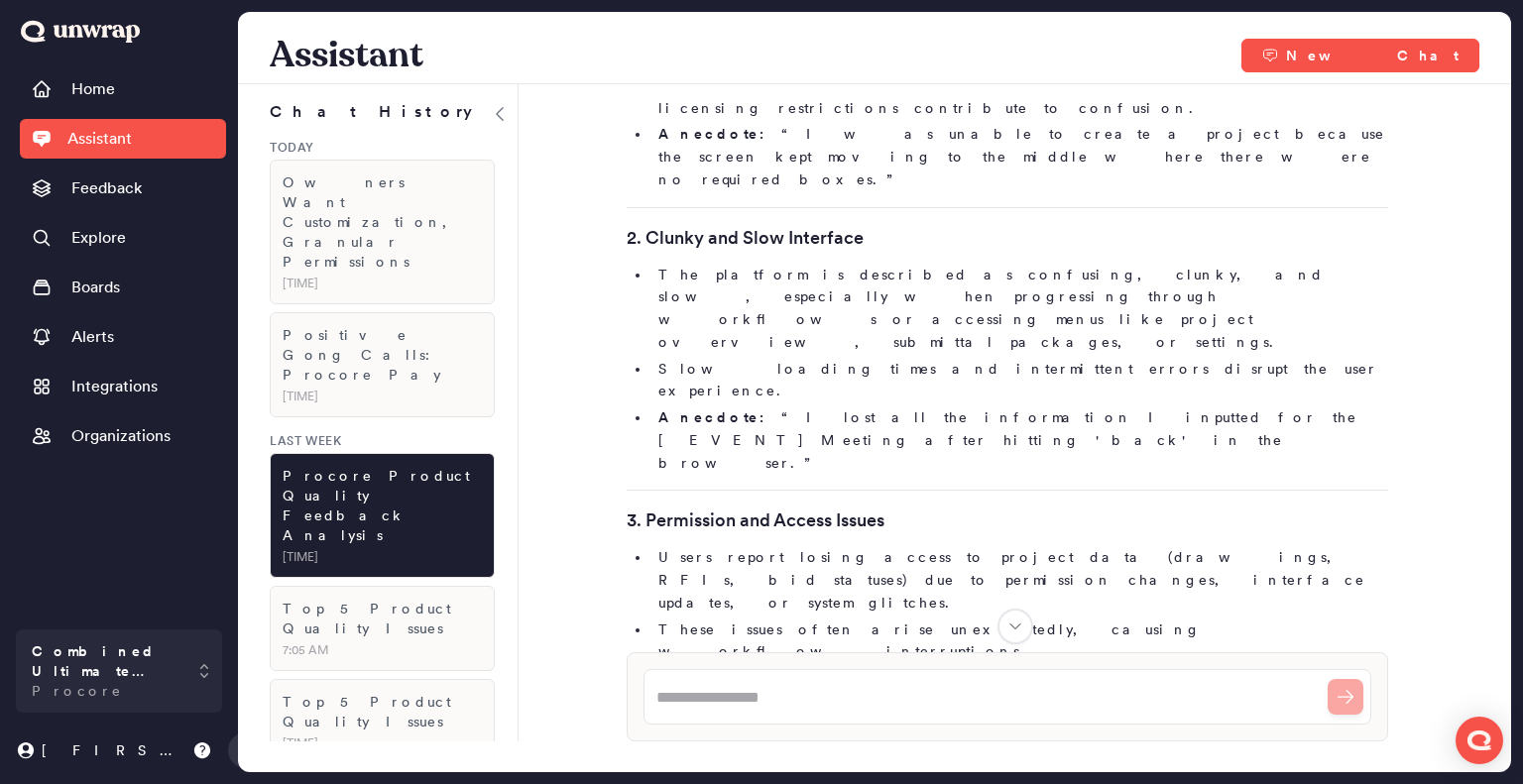 scroll, scrollTop: 13384, scrollLeft: 0, axis: vertical 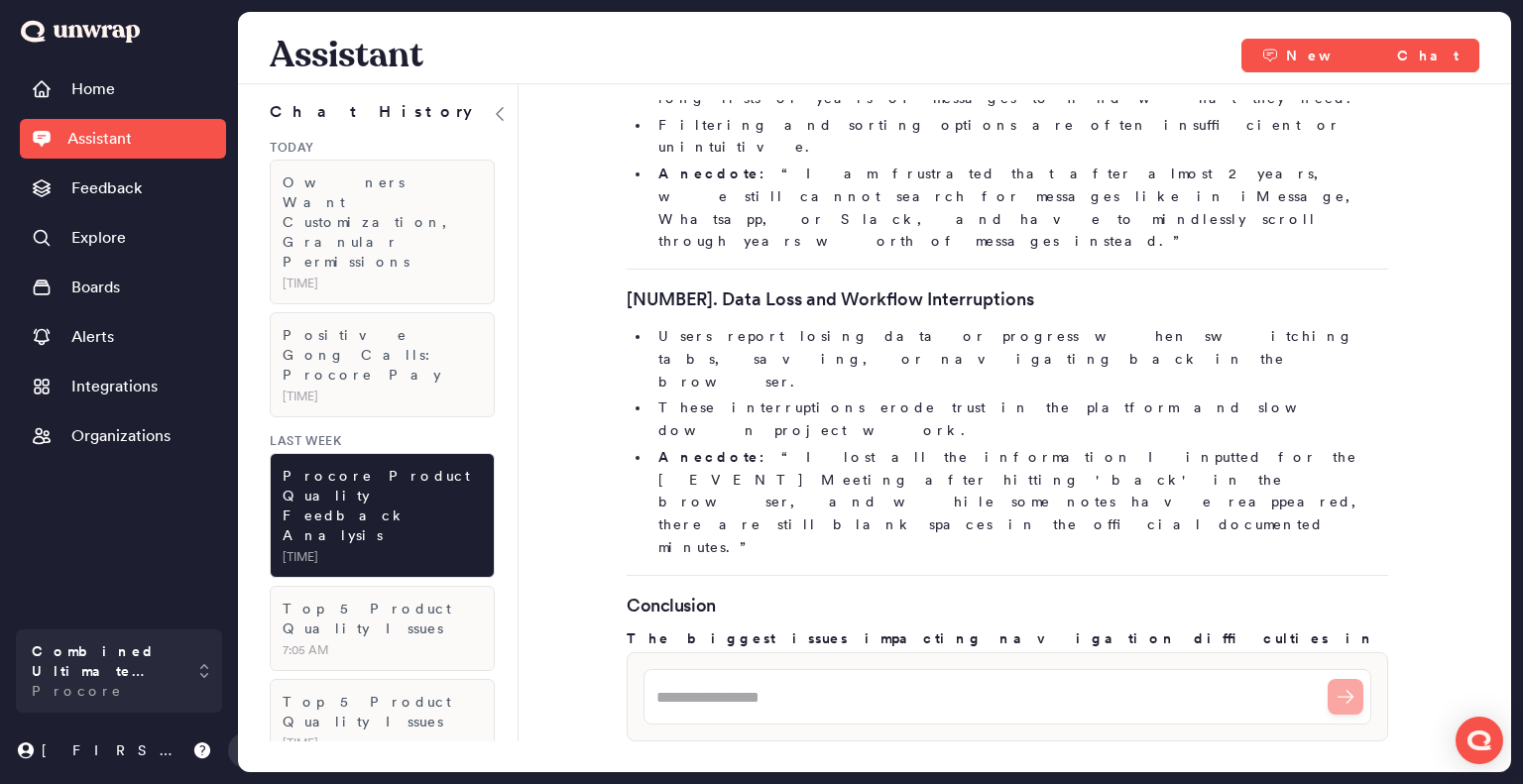 drag, startPoint x: 623, startPoint y: 565, endPoint x: 1222, endPoint y: 613, distance: 600.9201 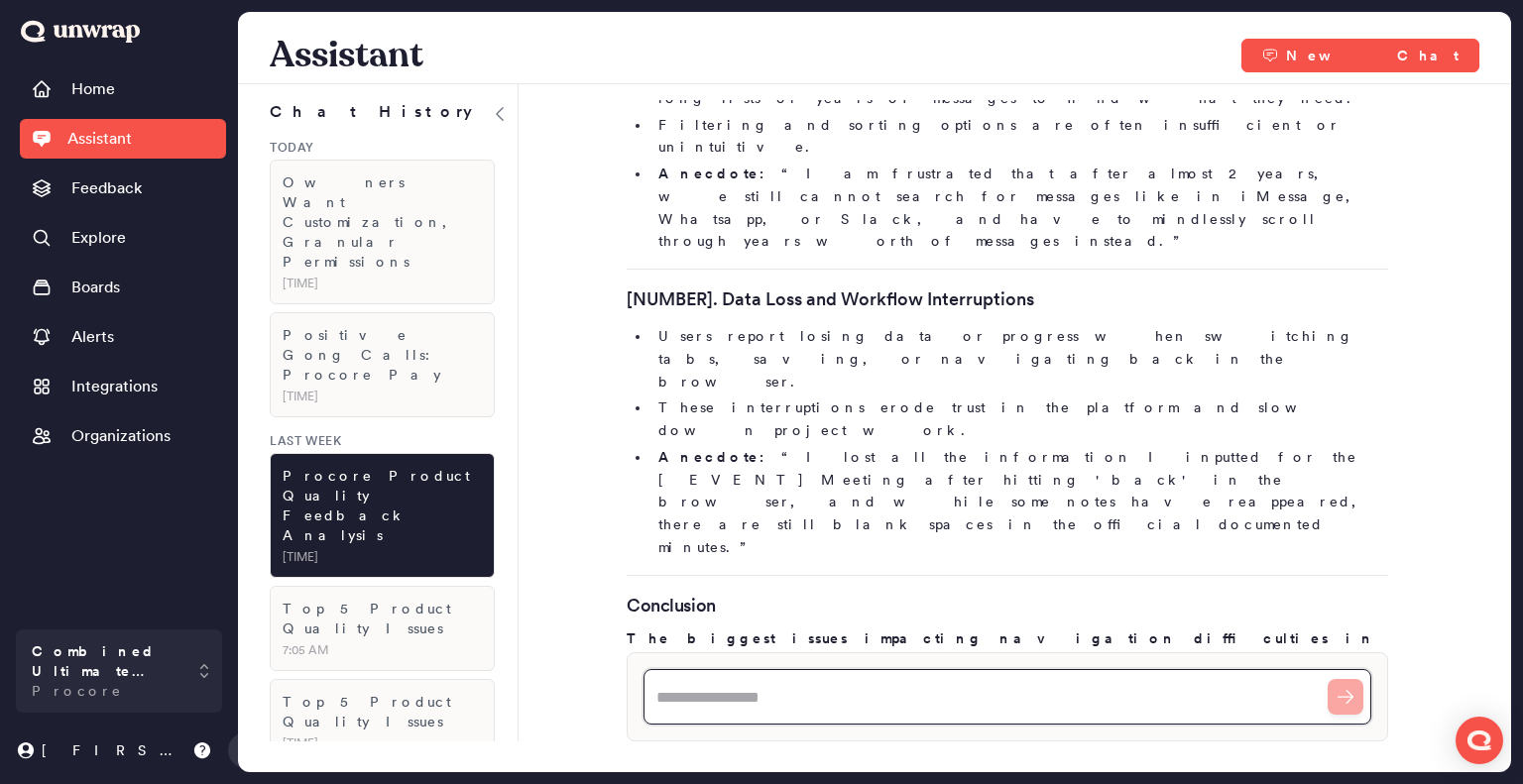 click at bounding box center (1007, 697) 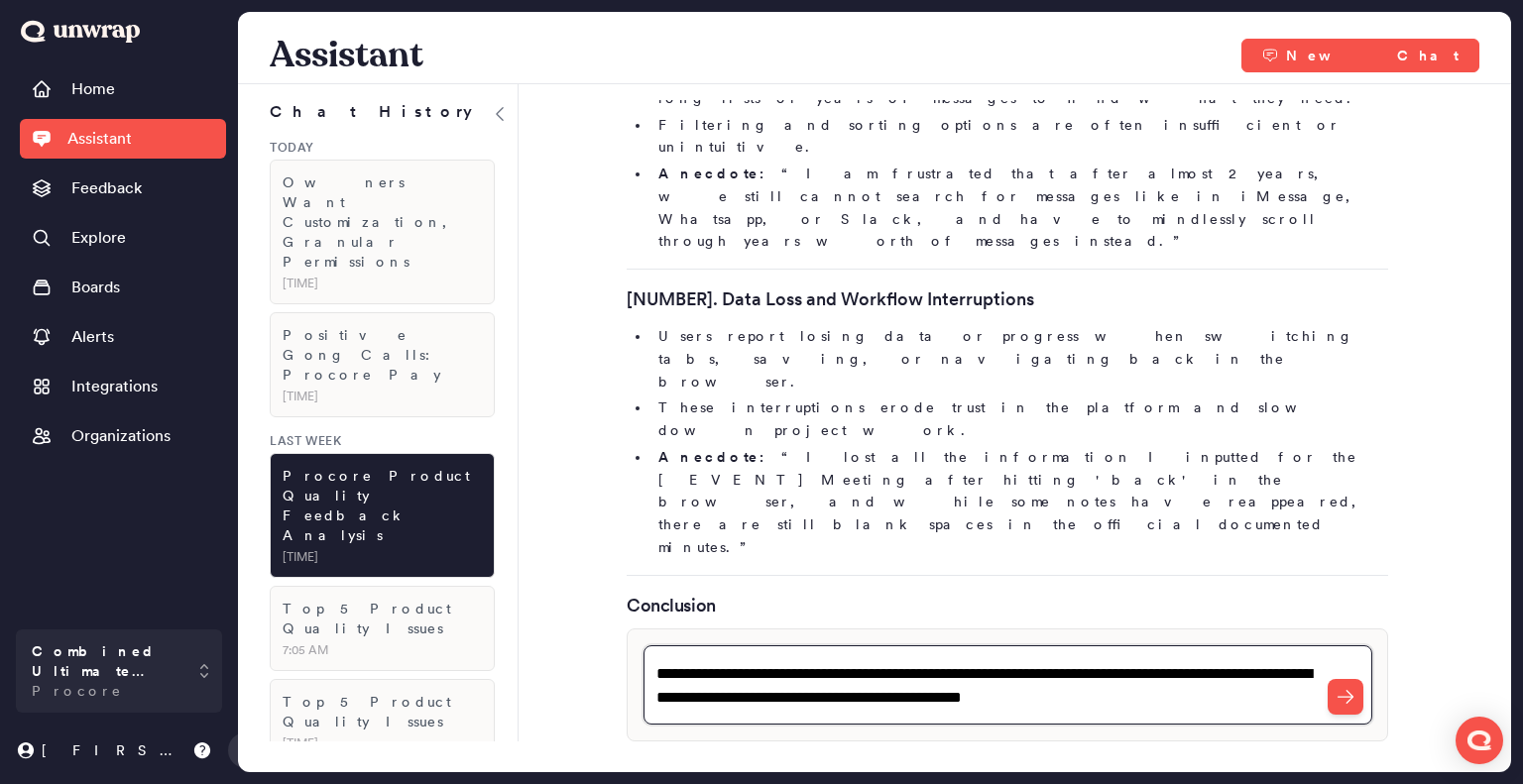 type on "**********" 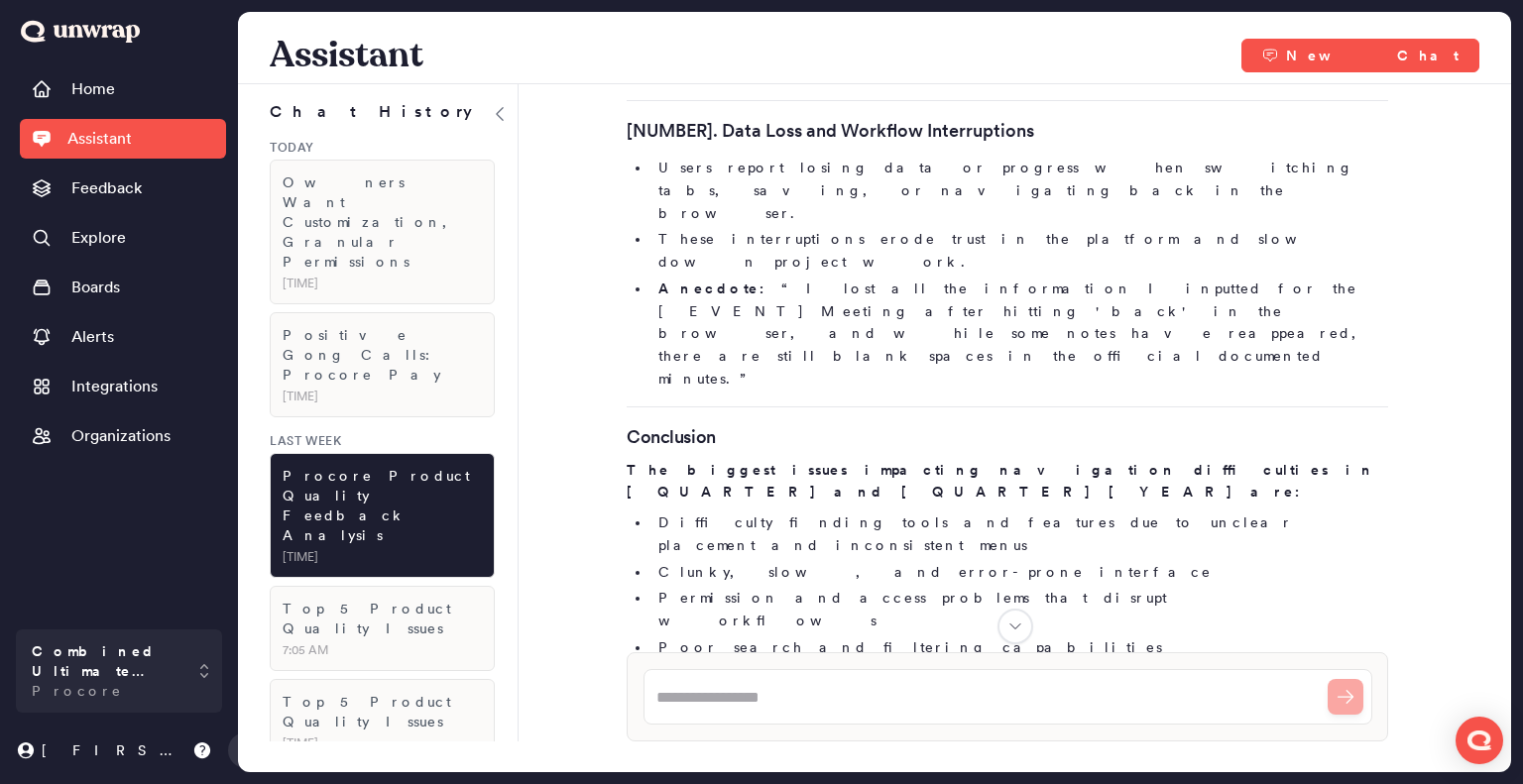 scroll, scrollTop: 14649, scrollLeft: 0, axis: vertical 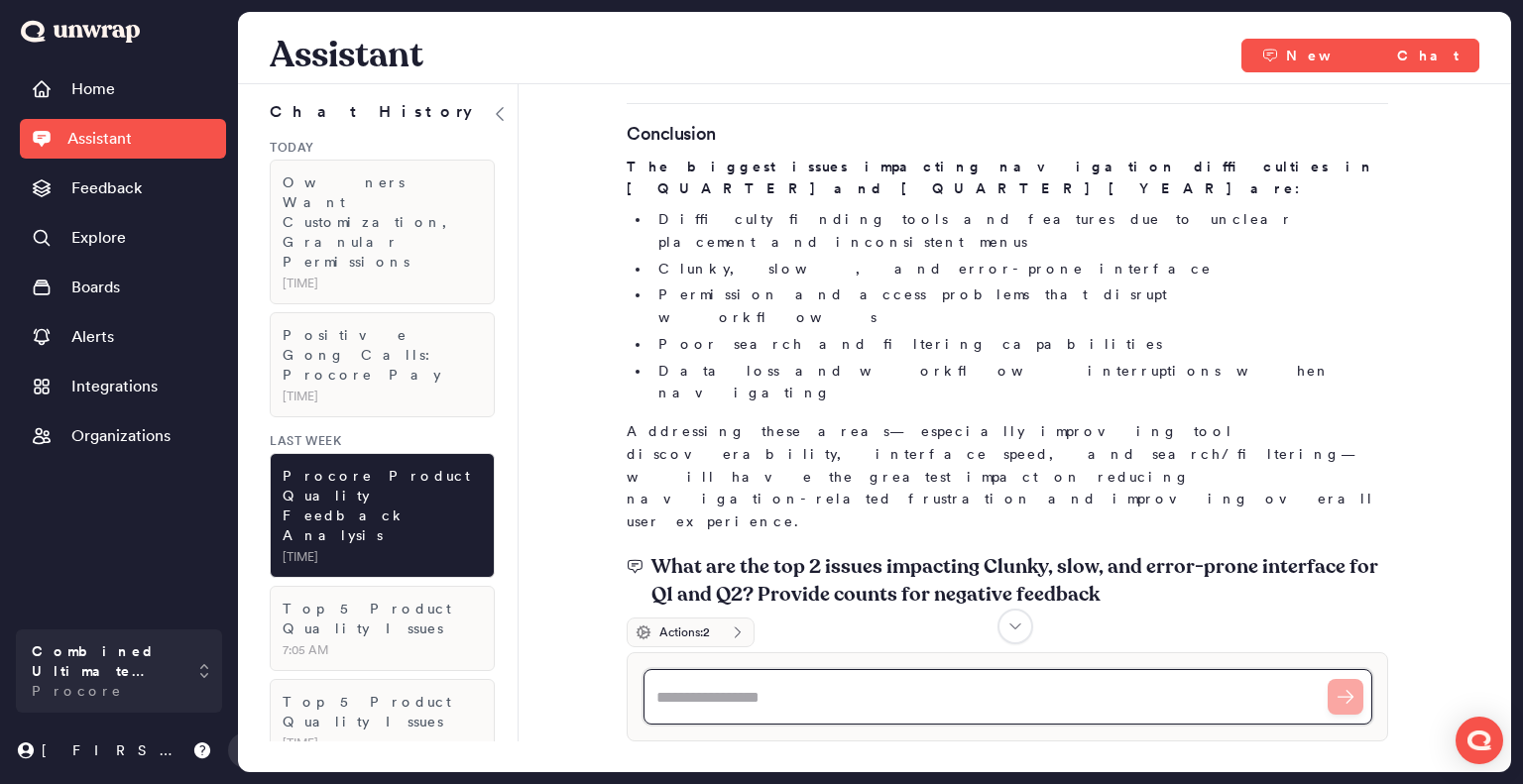 click at bounding box center (1007, 697) 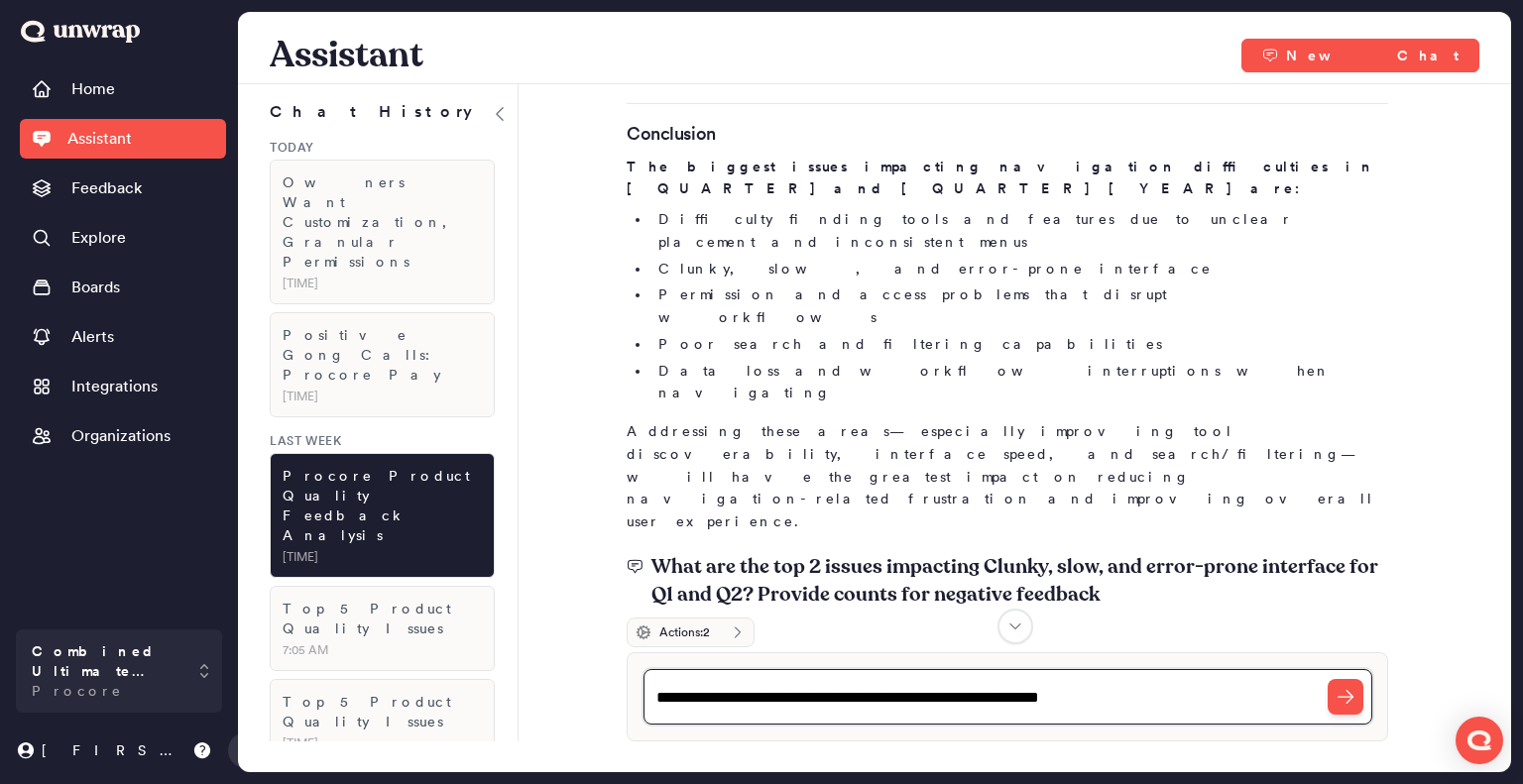 type on "**********" 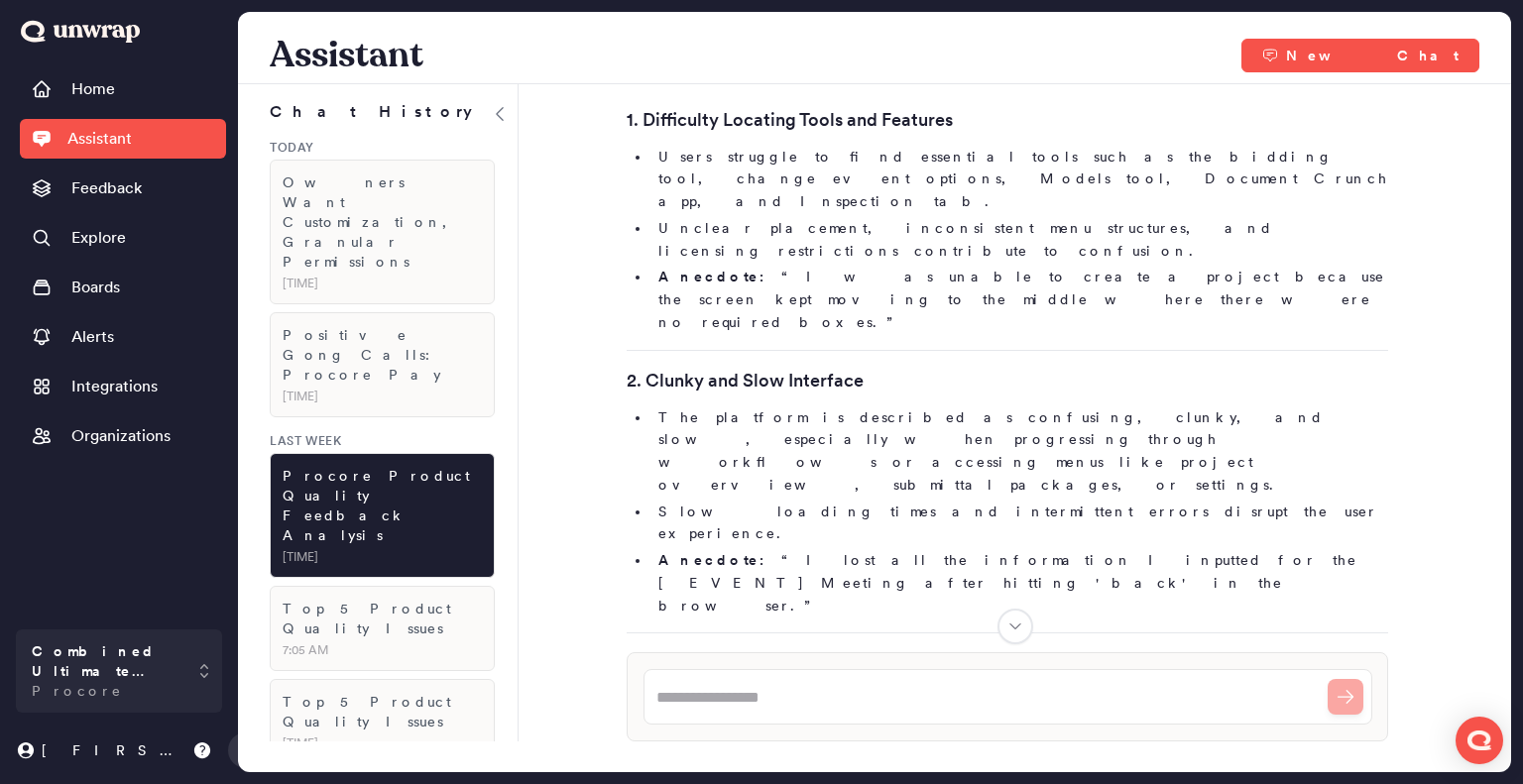 scroll, scrollTop: 13170, scrollLeft: 0, axis: vertical 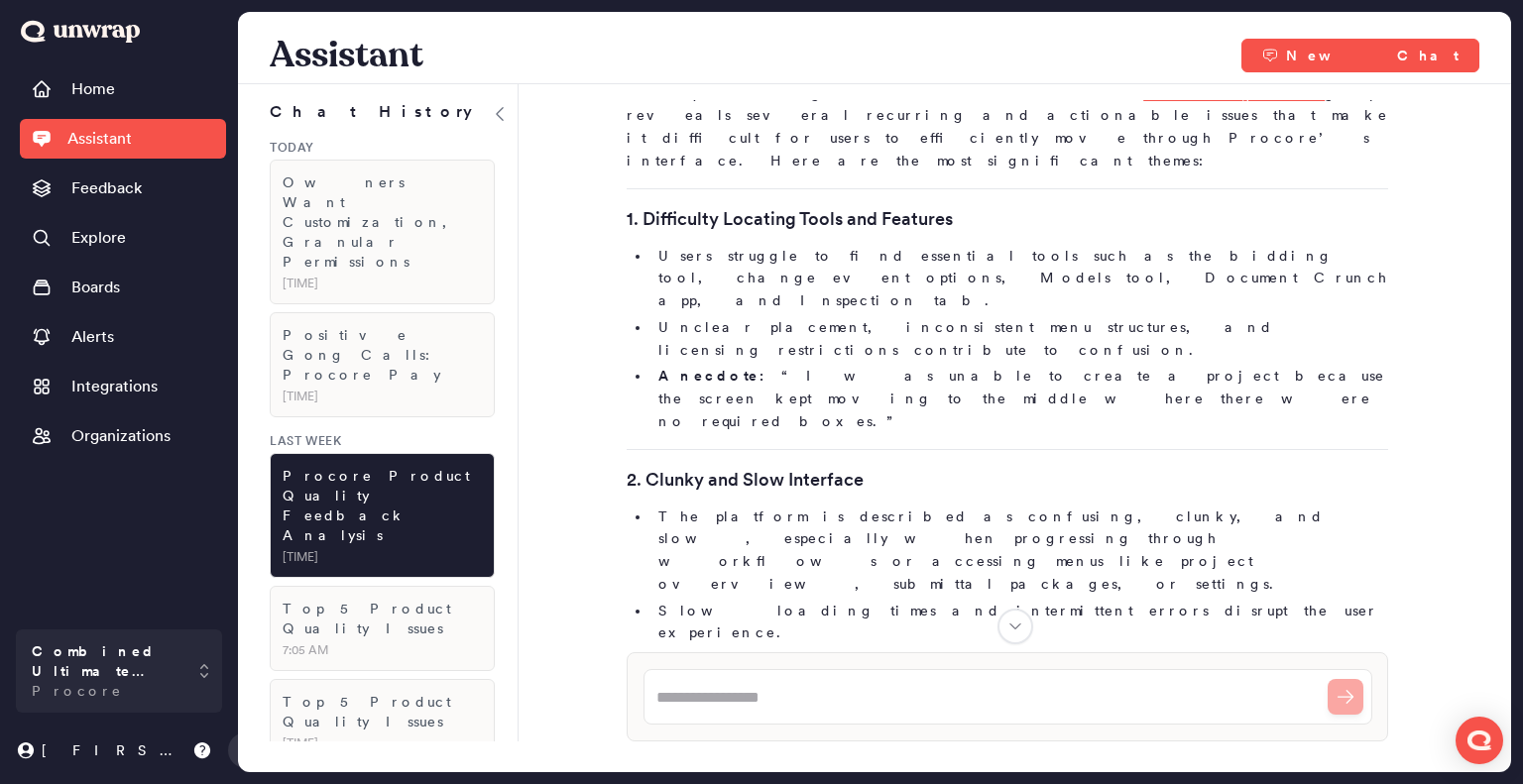 drag, startPoint x: 841, startPoint y: 280, endPoint x: 658, endPoint y: 245, distance: 186.31693 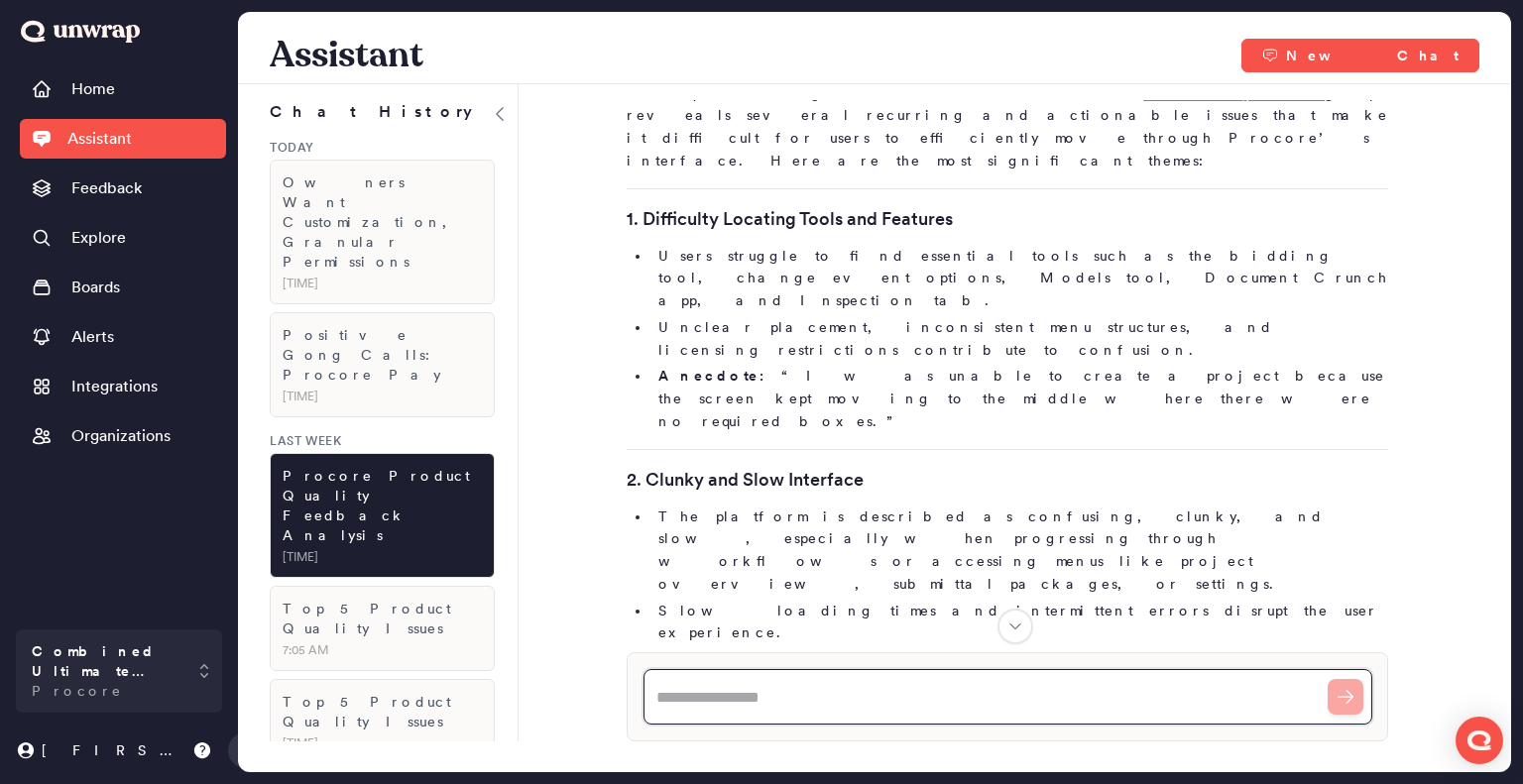 click at bounding box center [1007, 697] 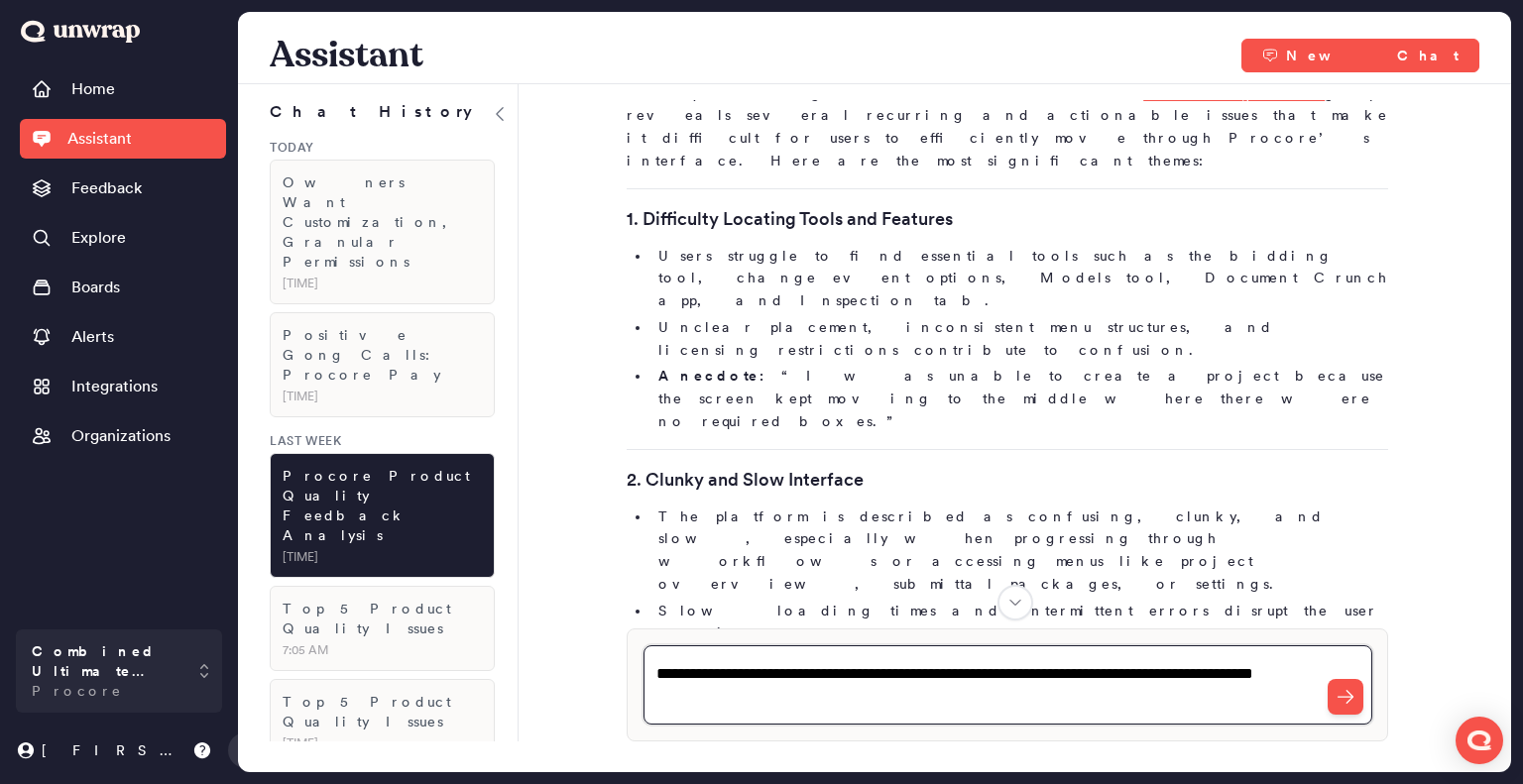 drag, startPoint x: 972, startPoint y: 673, endPoint x: 1007, endPoint y: 673, distance: 35 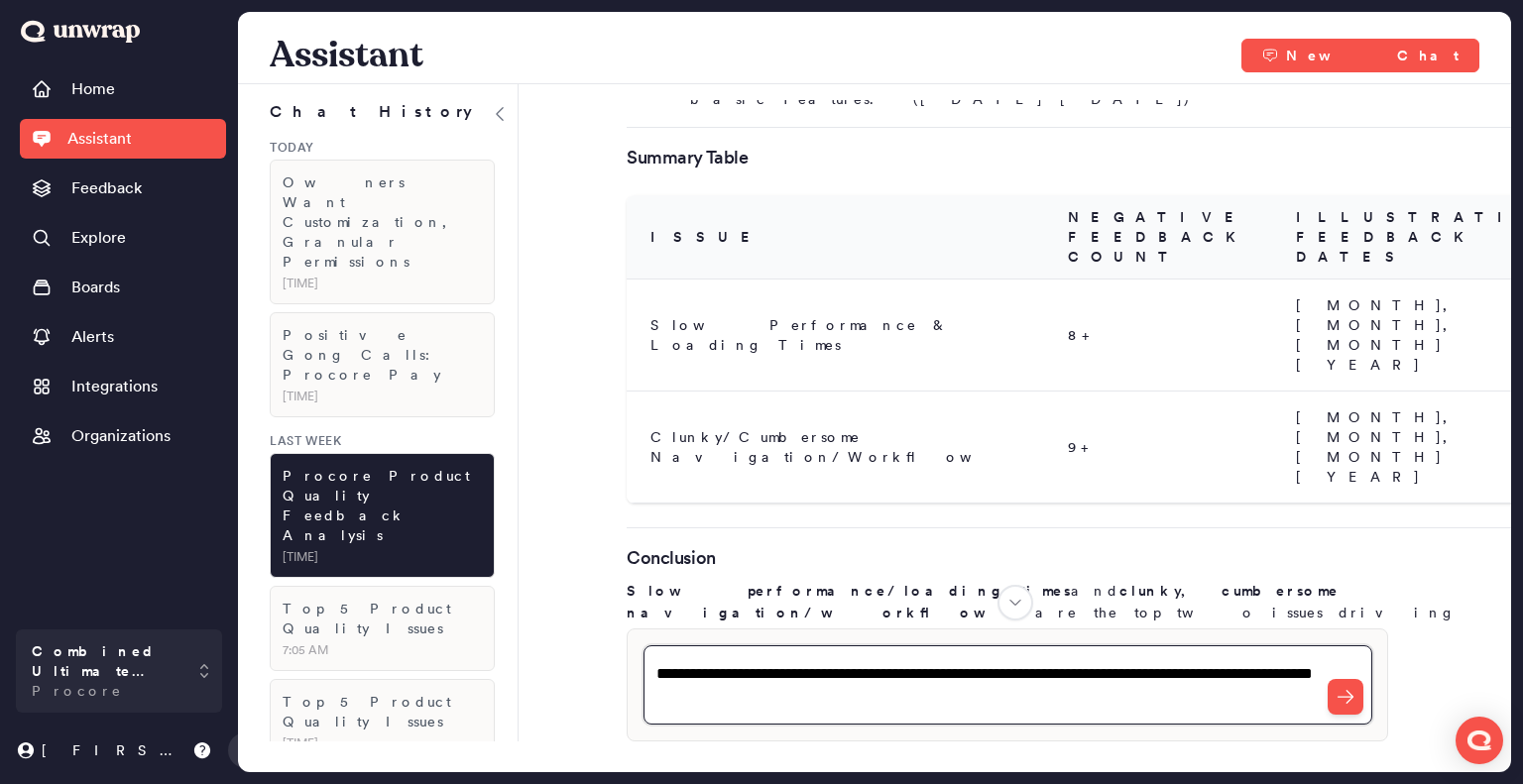 scroll, scrollTop: 16168, scrollLeft: 0, axis: vertical 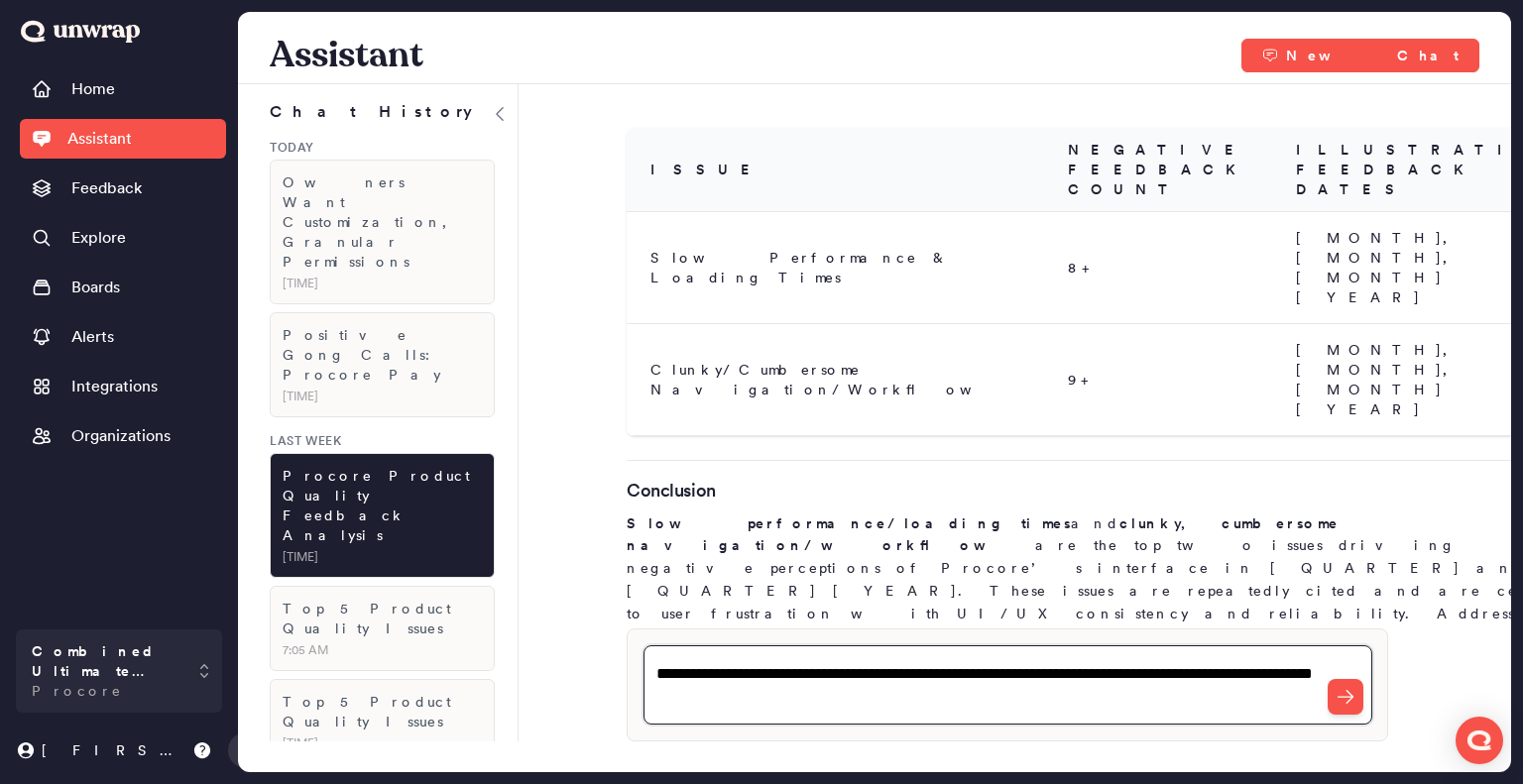 click on "**********" at bounding box center (1007, 685) 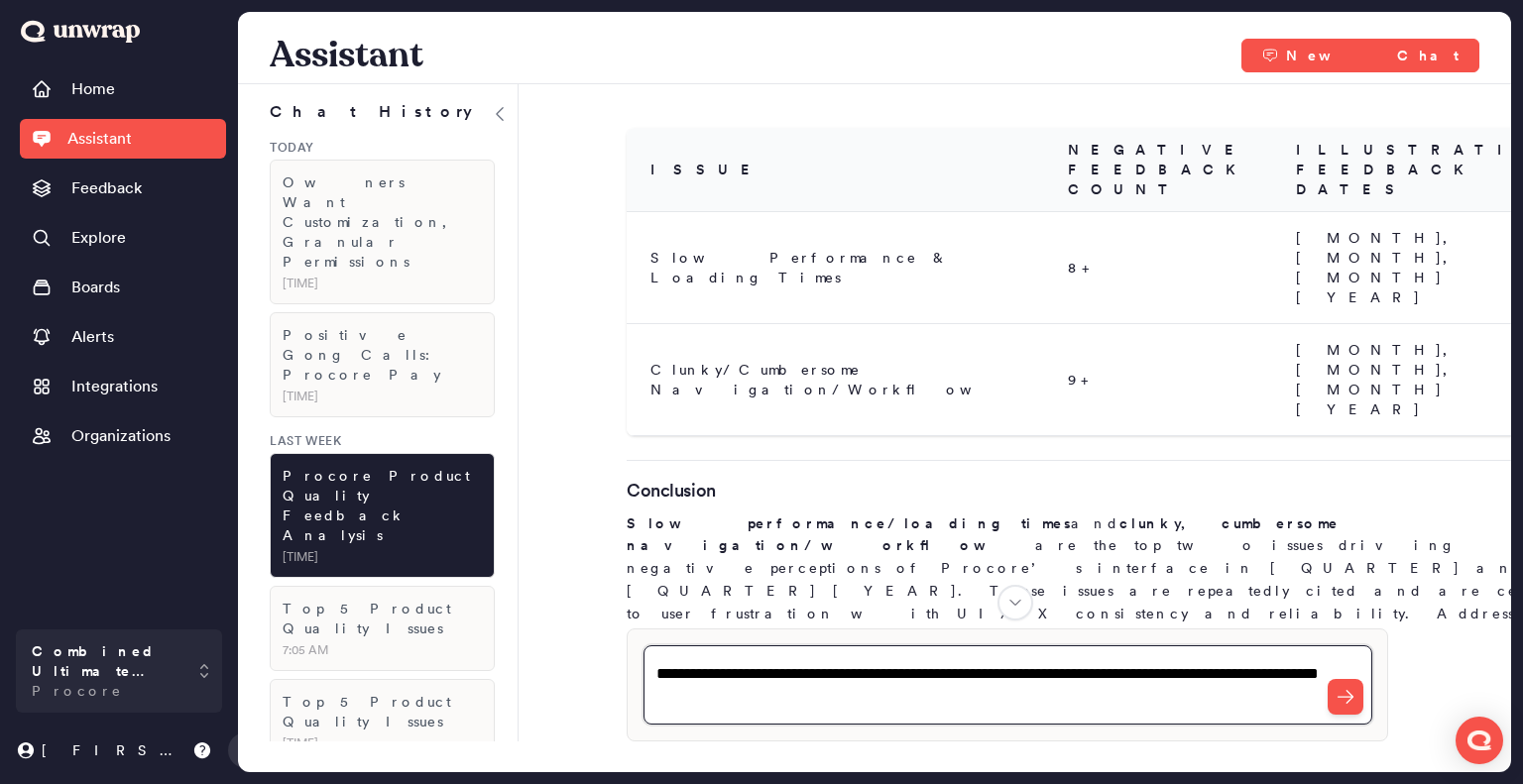 scroll, scrollTop: 16145, scrollLeft: 0, axis: vertical 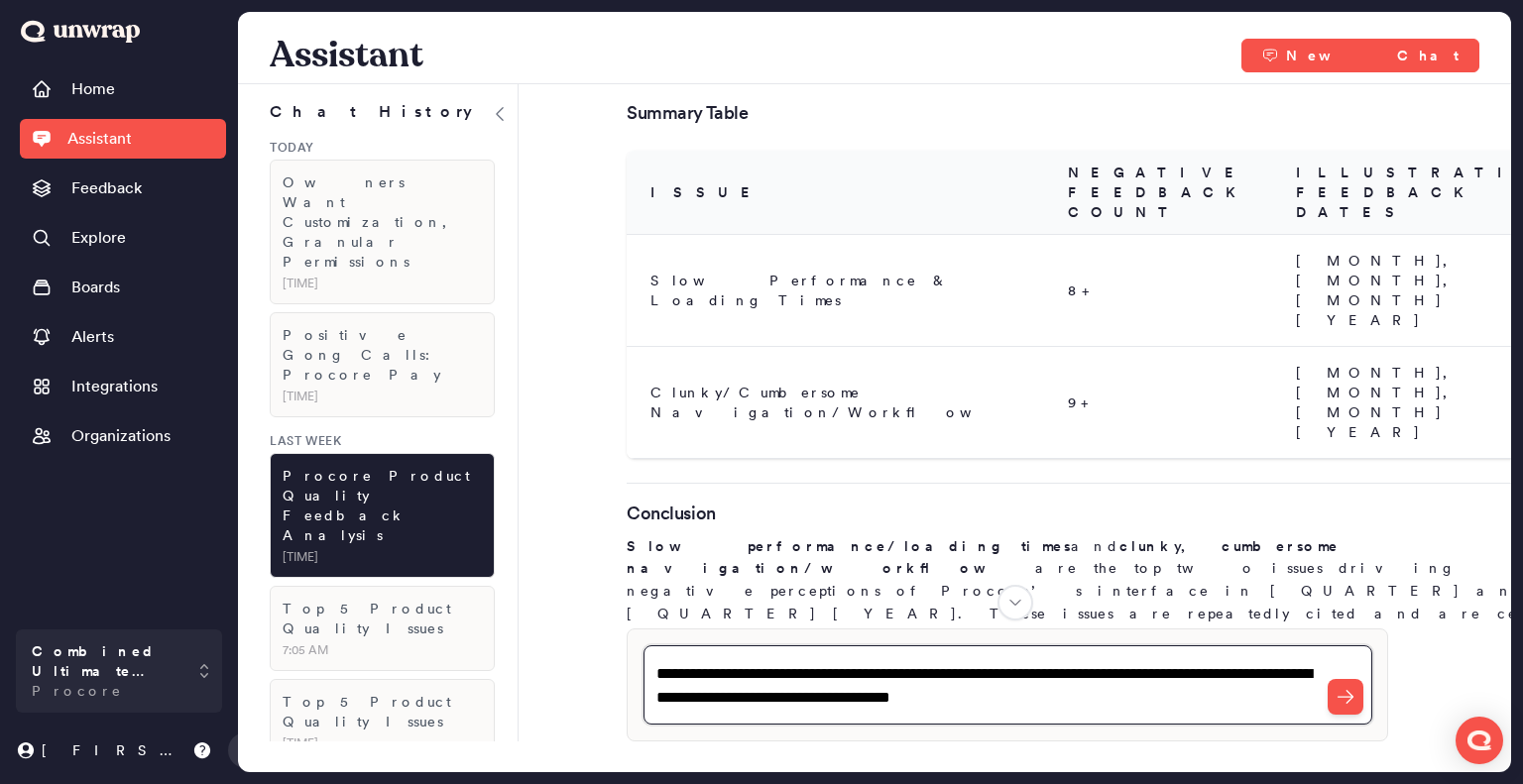 type on "**********" 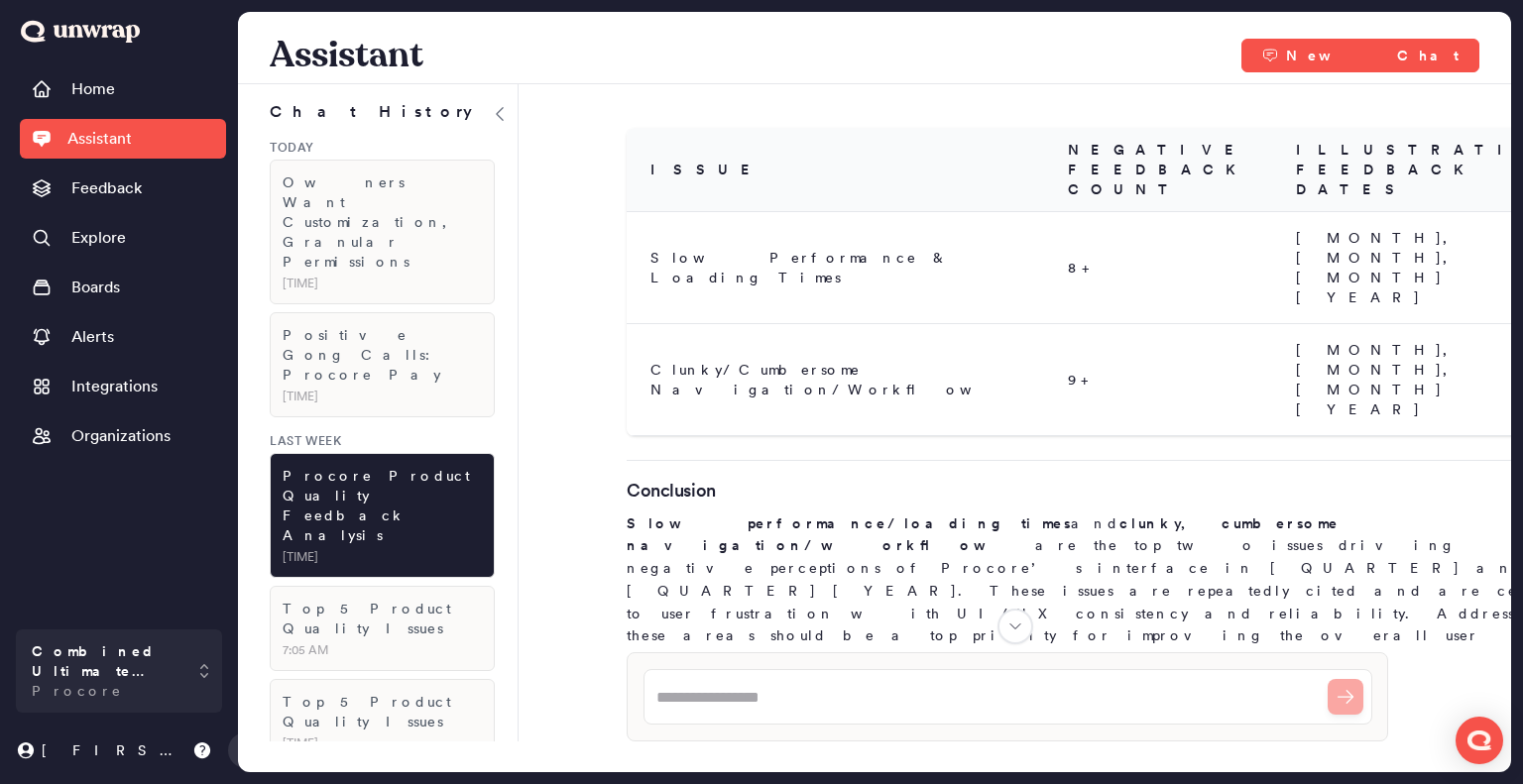 scroll, scrollTop: 16251, scrollLeft: 0, axis: vertical 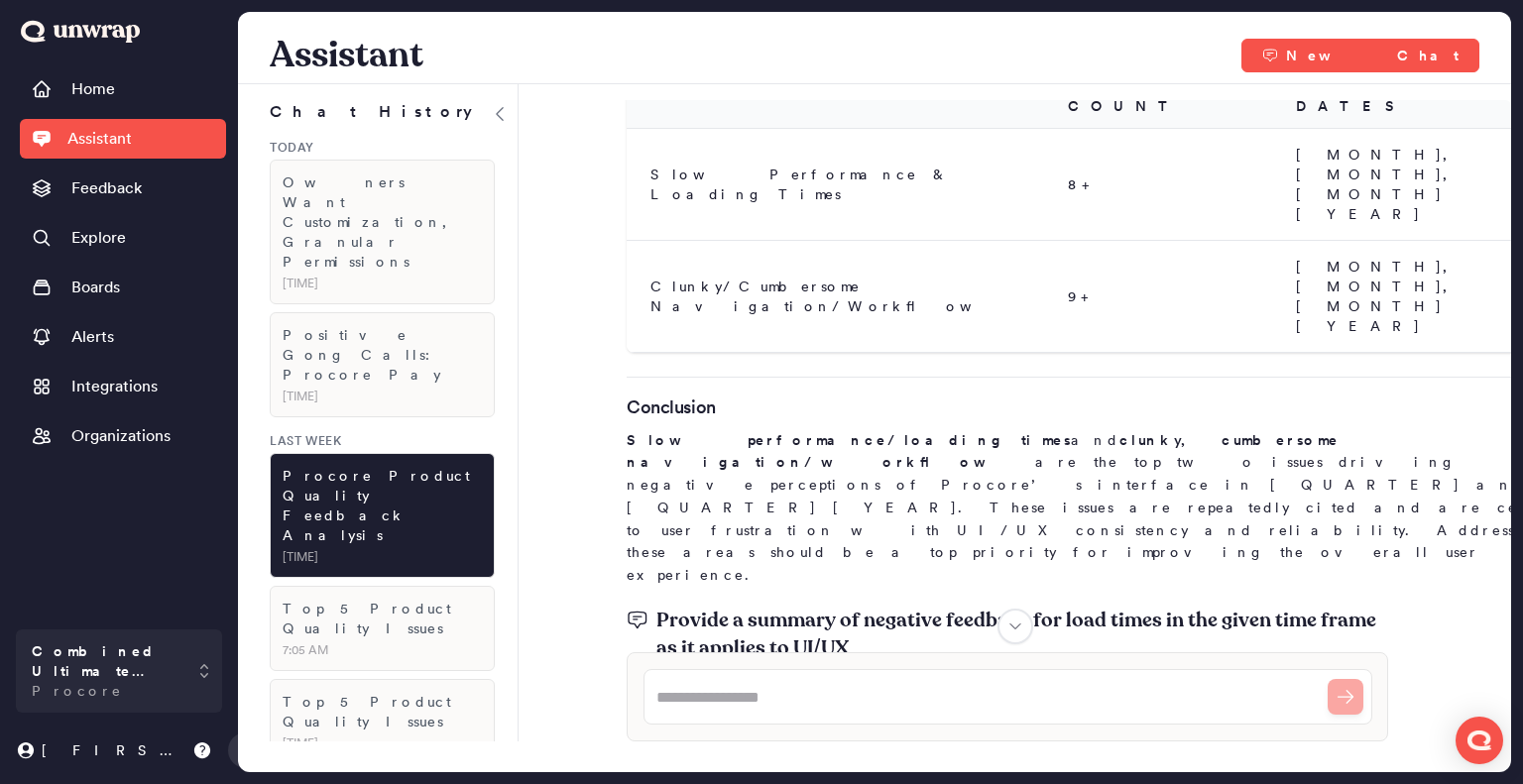 click at bounding box center [1007, 697] 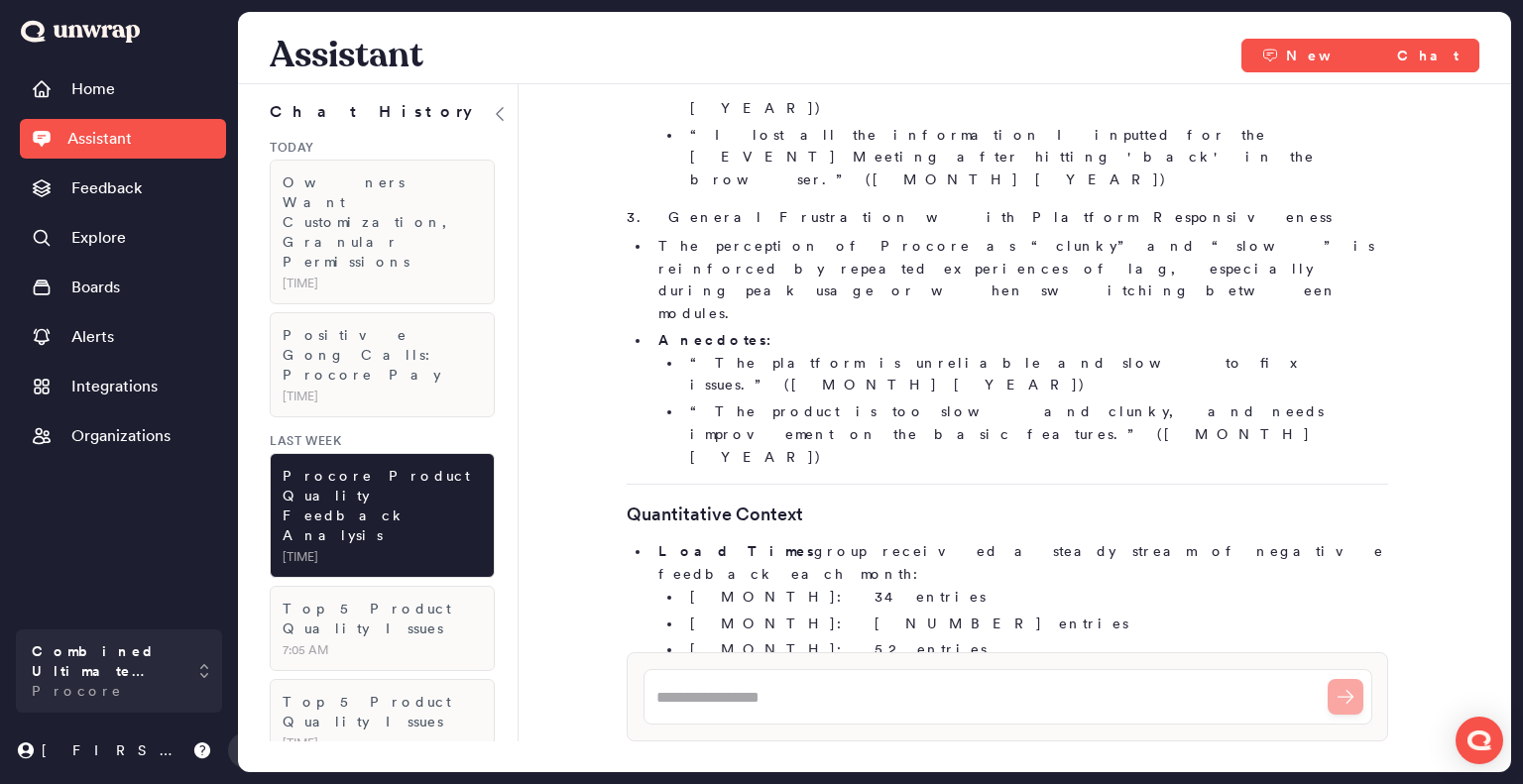 scroll, scrollTop: 17595, scrollLeft: 0, axis: vertical 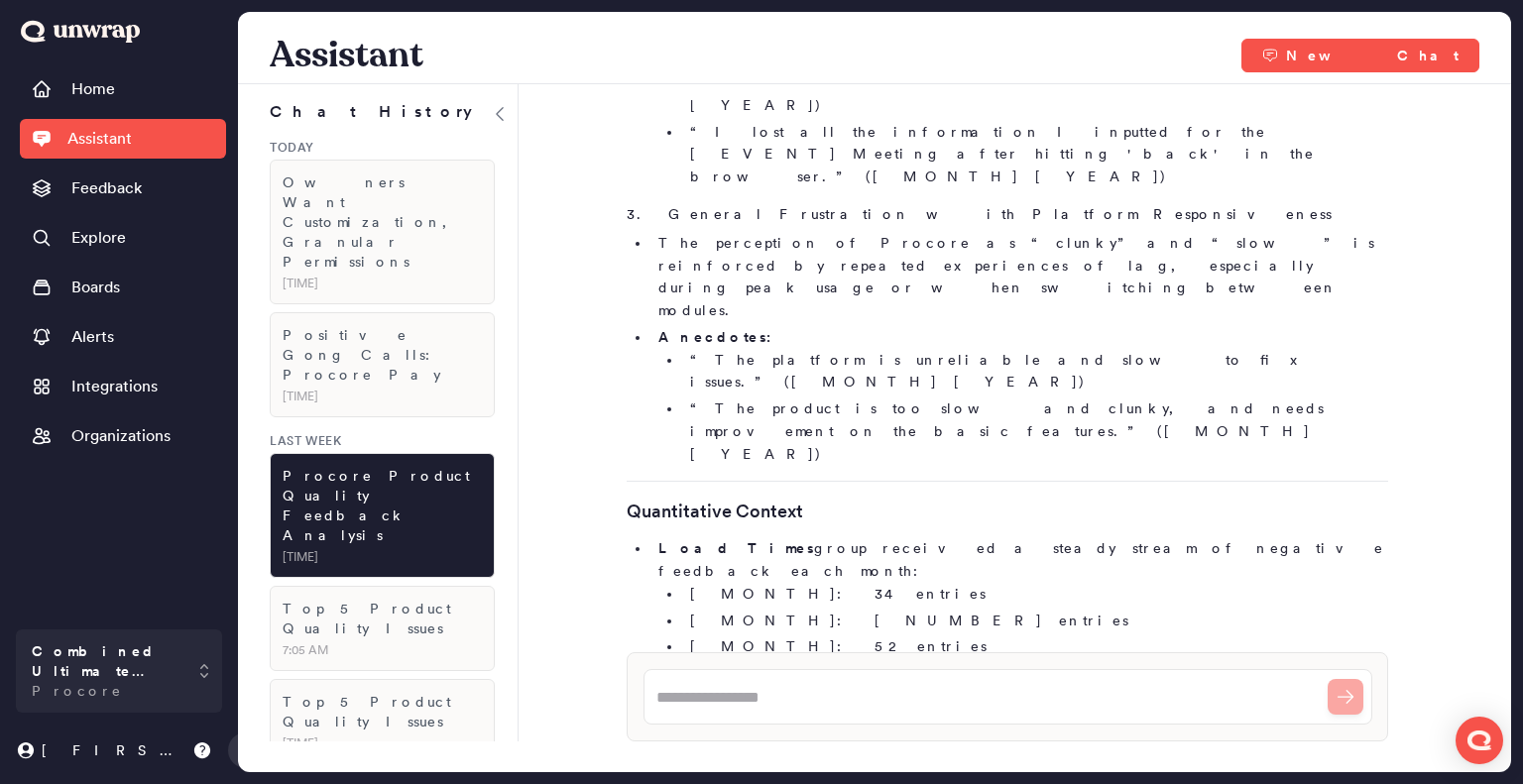 drag, startPoint x: 1203, startPoint y: 559, endPoint x: 1390, endPoint y: 590, distance: 189.5521 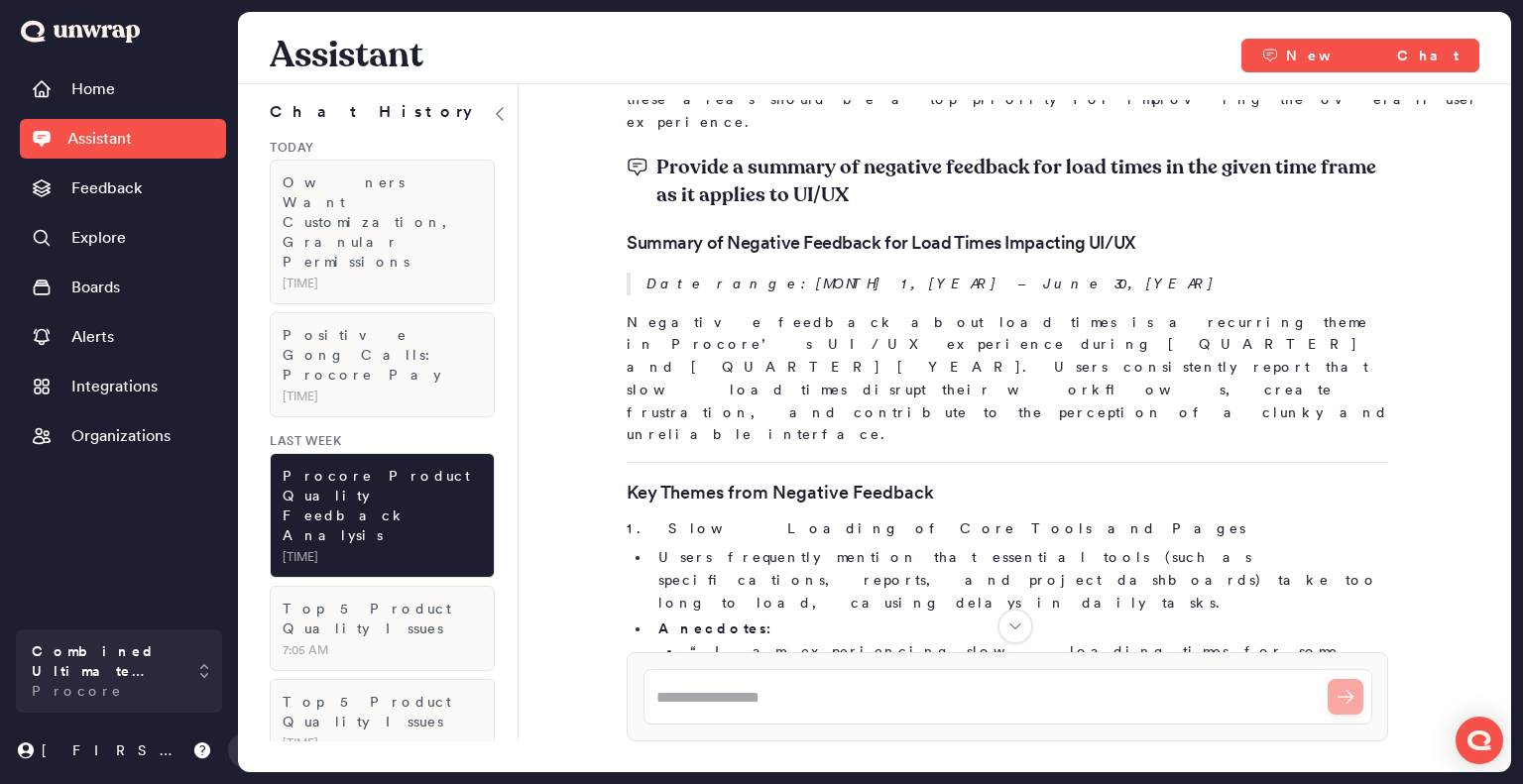 scroll, scrollTop: 16703, scrollLeft: 0, axis: vertical 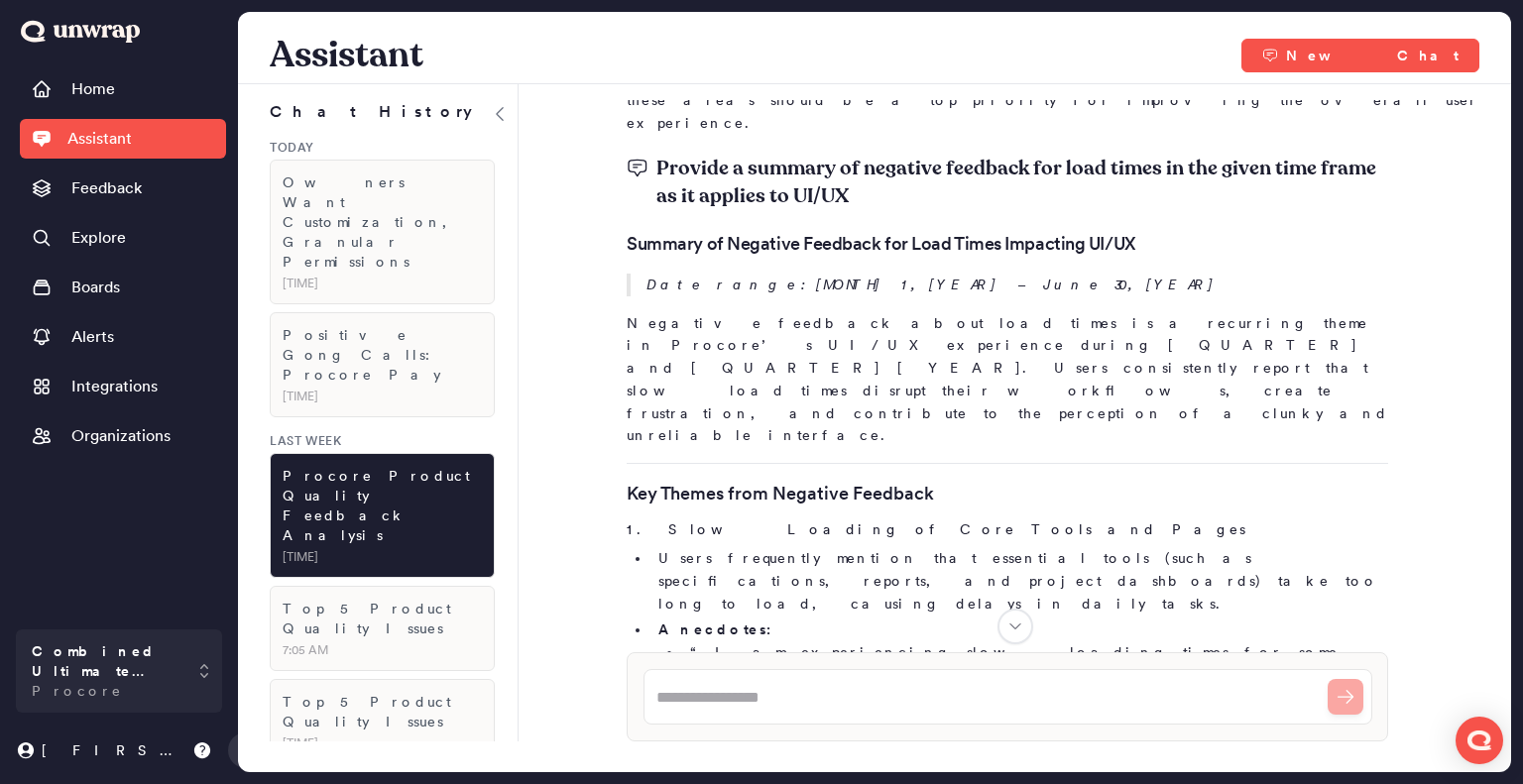 drag, startPoint x: 1098, startPoint y: 561, endPoint x: 662, endPoint y: 542, distance: 436.41379 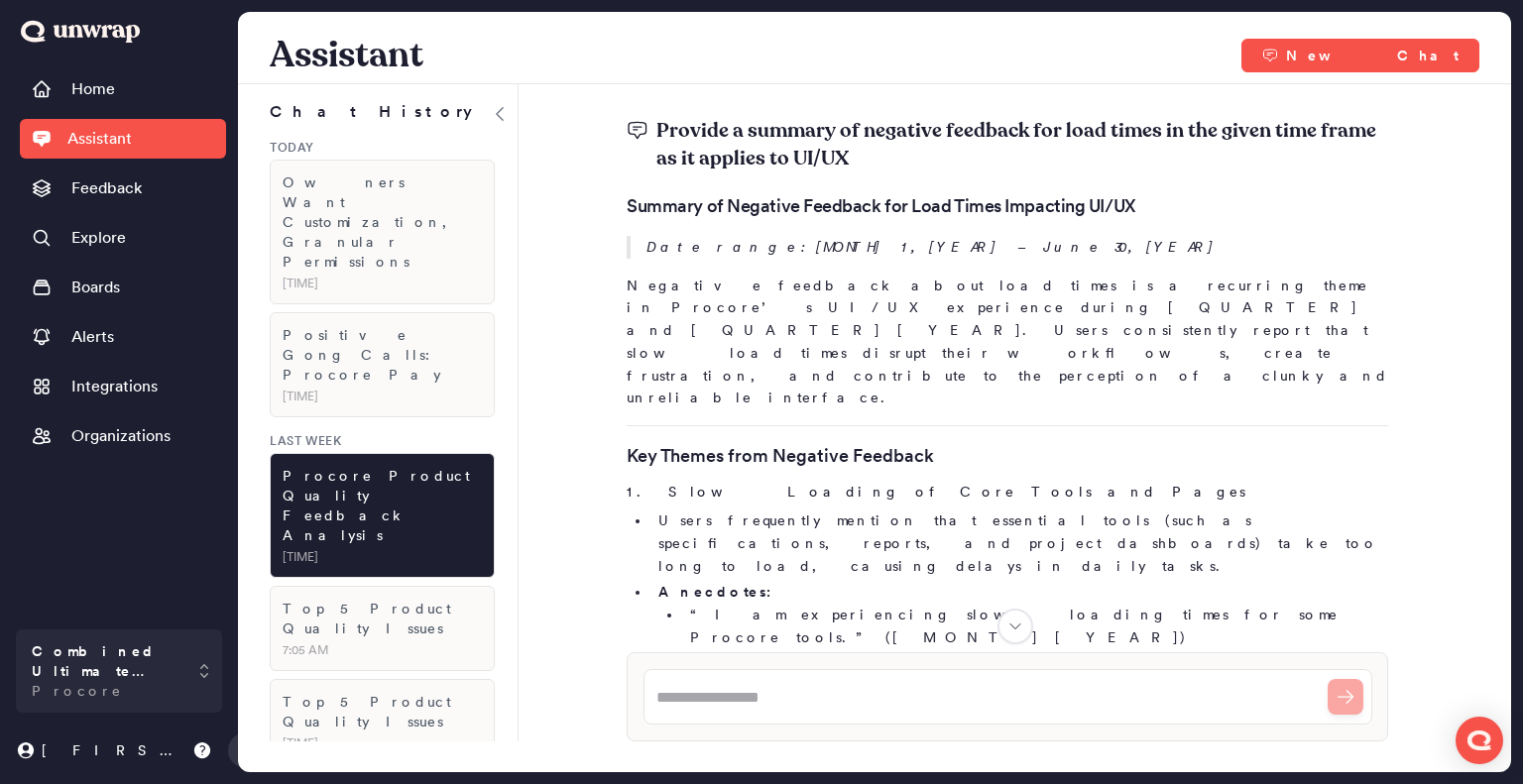 scroll, scrollTop: 16802, scrollLeft: 0, axis: vertical 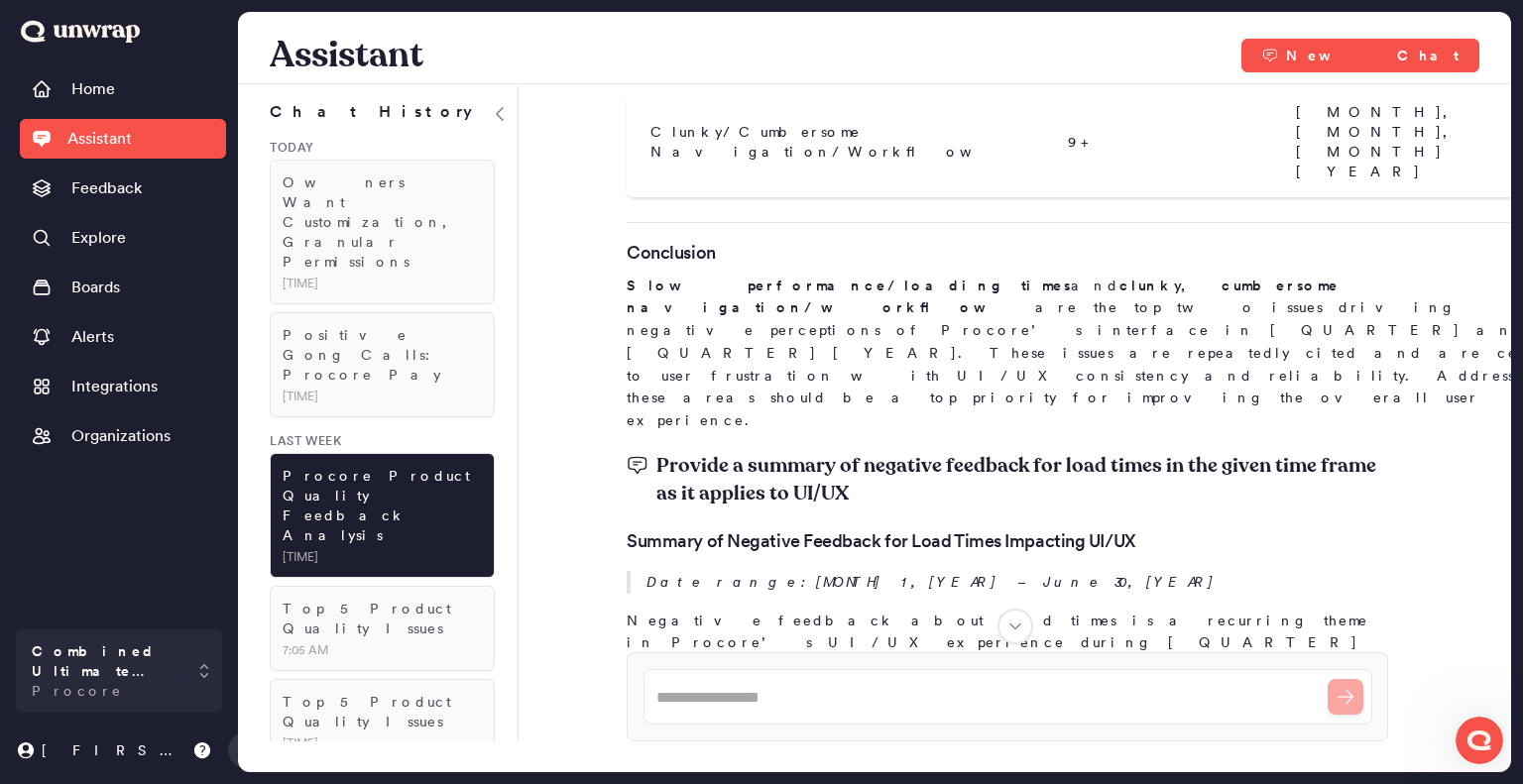 drag, startPoint x: 1232, startPoint y: 419, endPoint x: 649, endPoint y: 392, distance: 583.62488 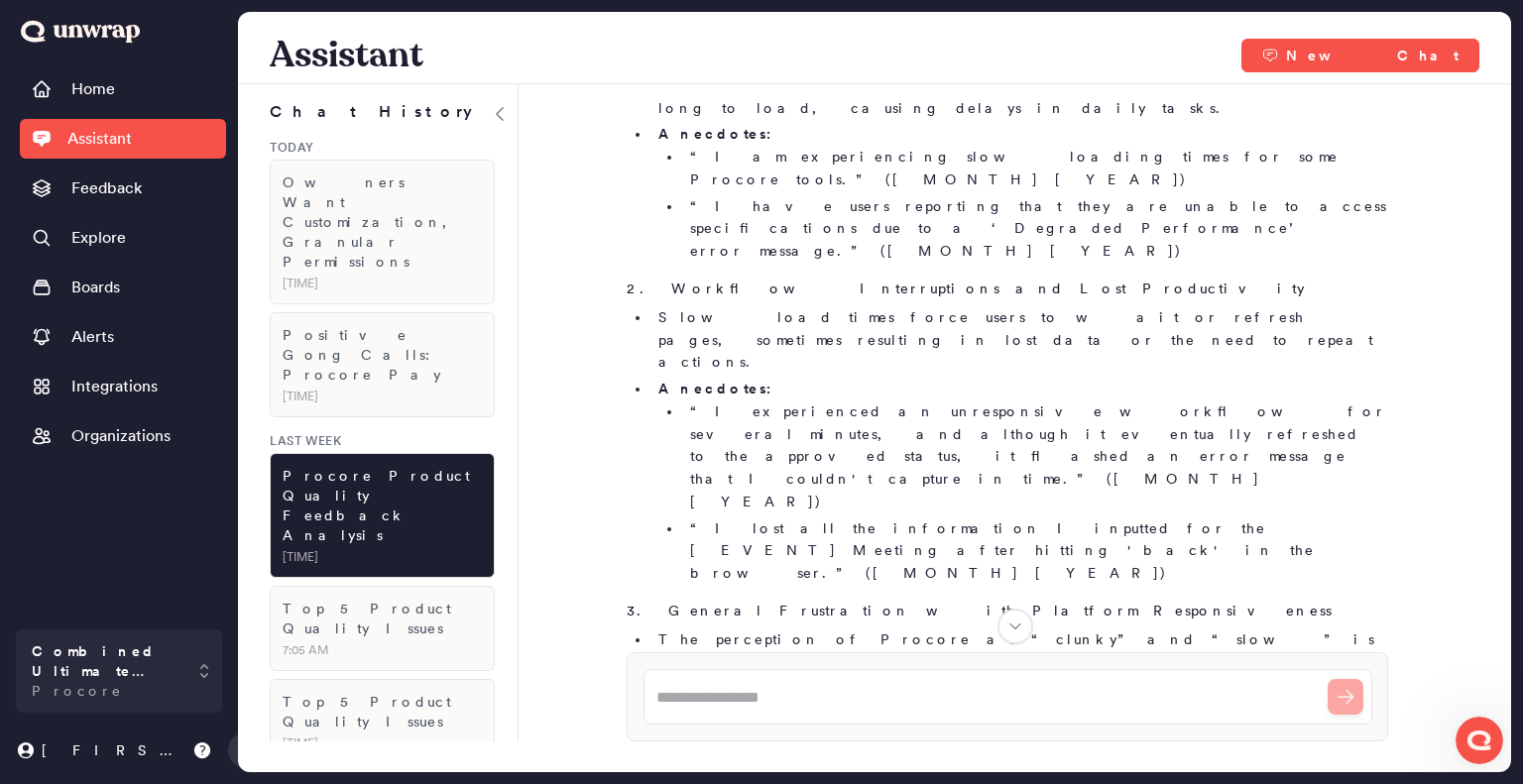 scroll, scrollTop: 17595, scrollLeft: 0, axis: vertical 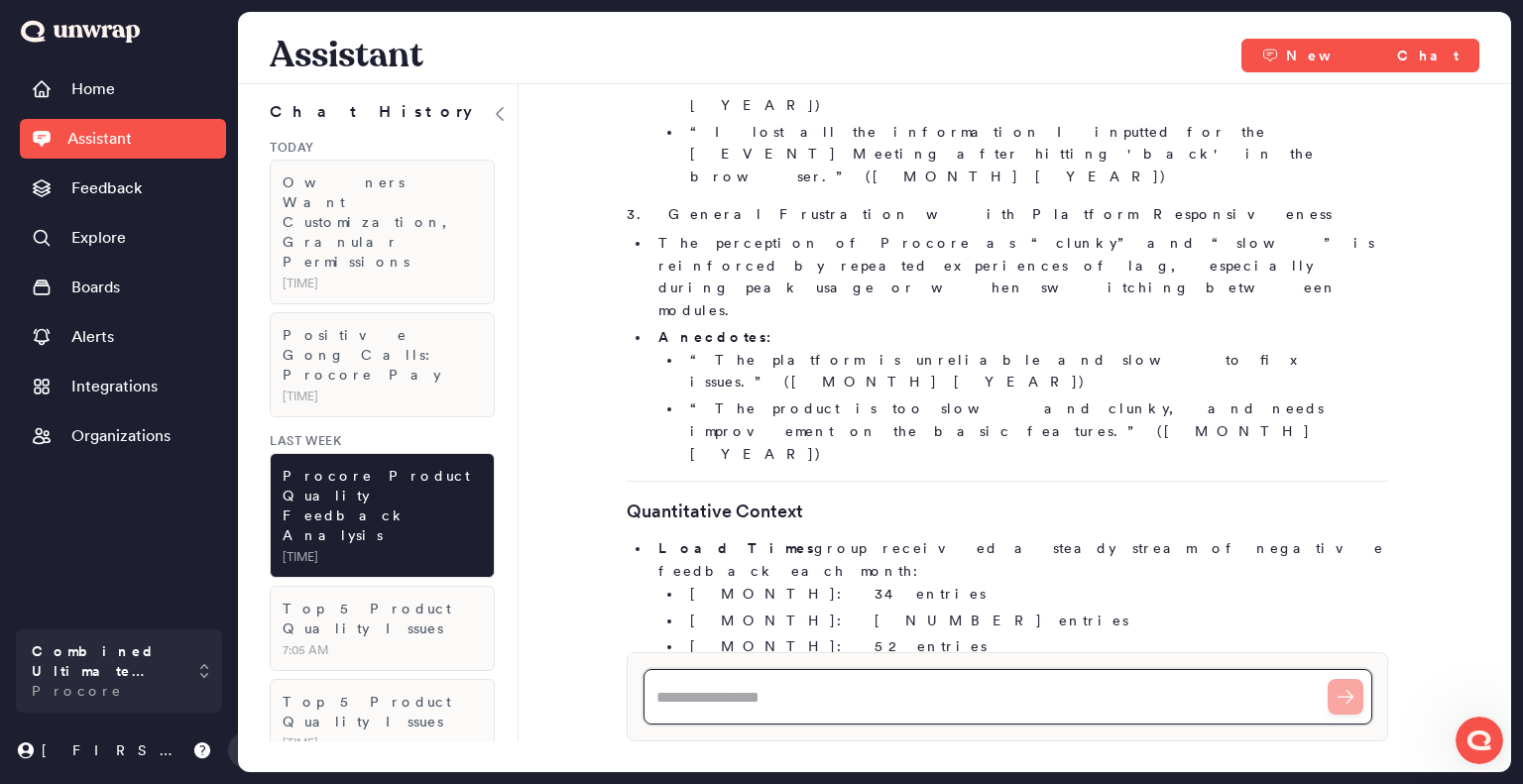click at bounding box center [1007, 697] 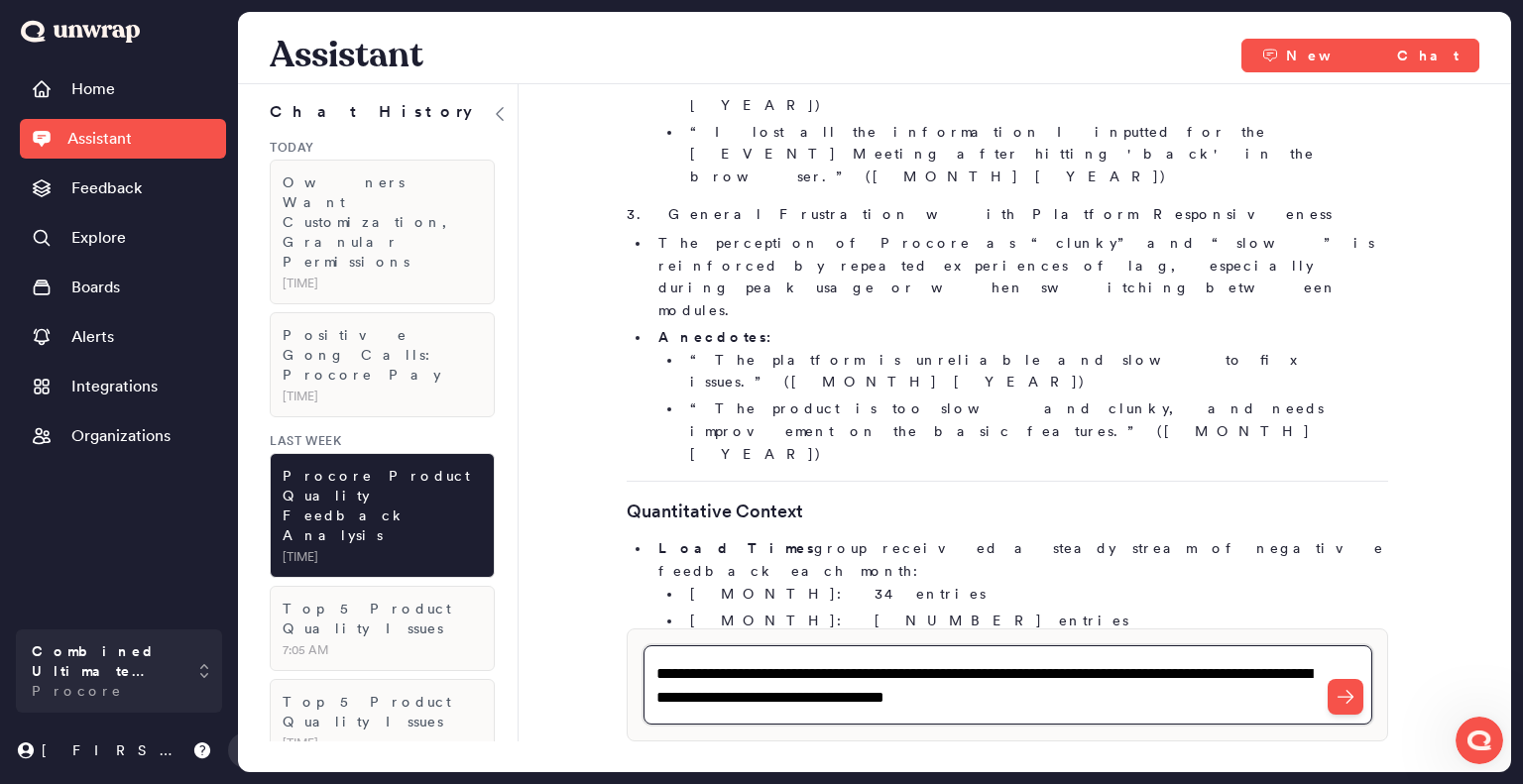 drag, startPoint x: 973, startPoint y: 673, endPoint x: 1110, endPoint y: 684, distance: 137.4409 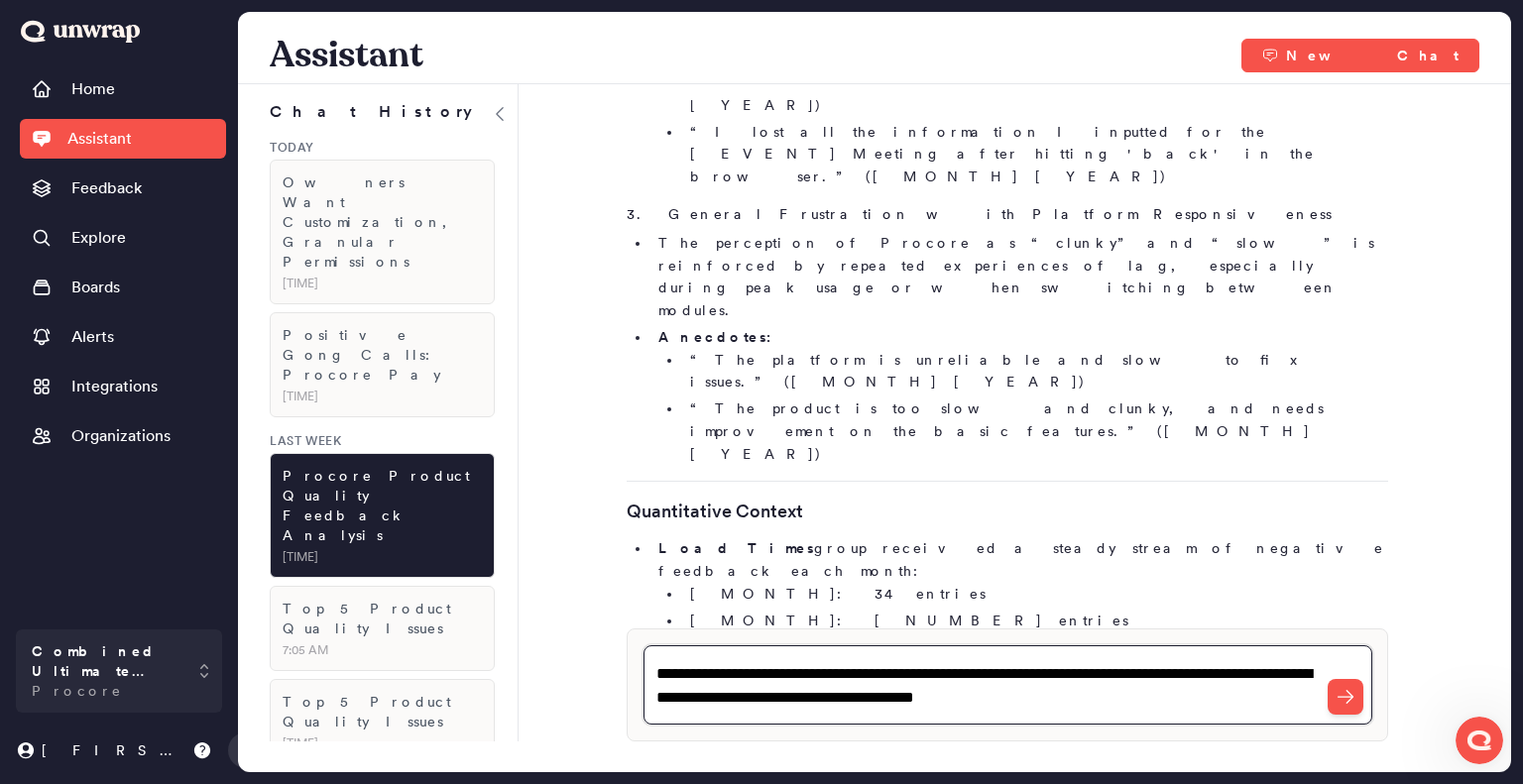 type on "**********" 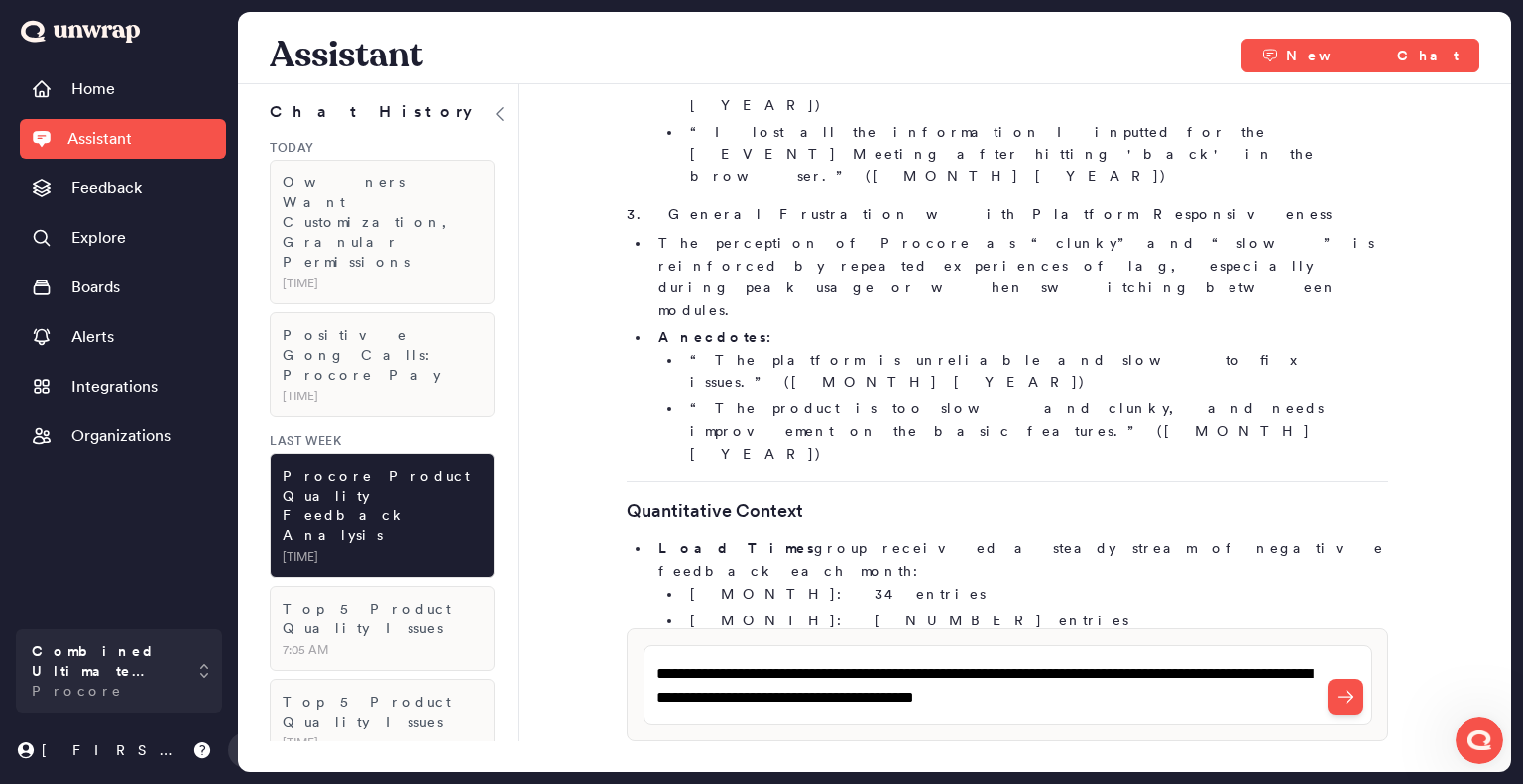type 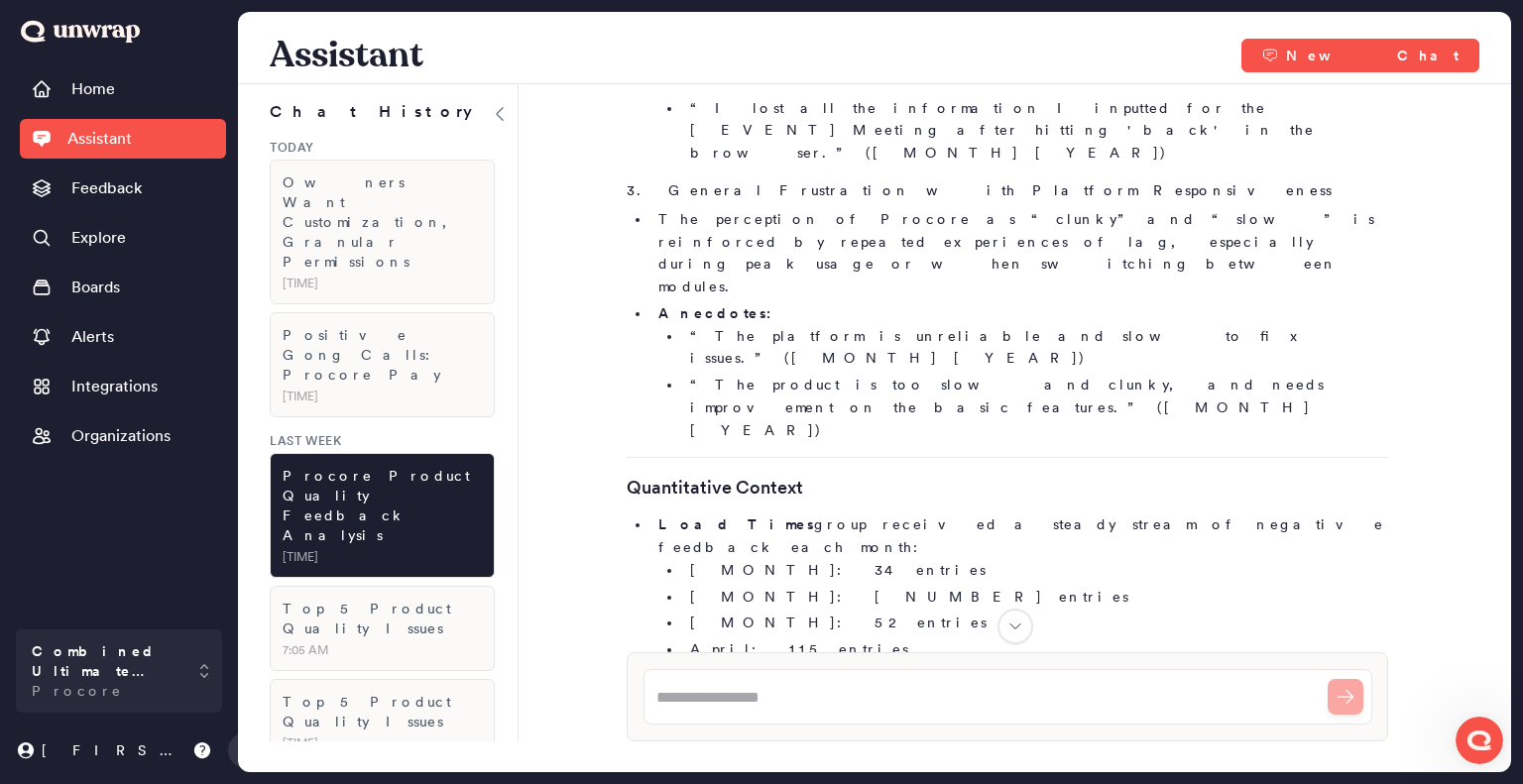 scroll, scrollTop: 17702, scrollLeft: 0, axis: vertical 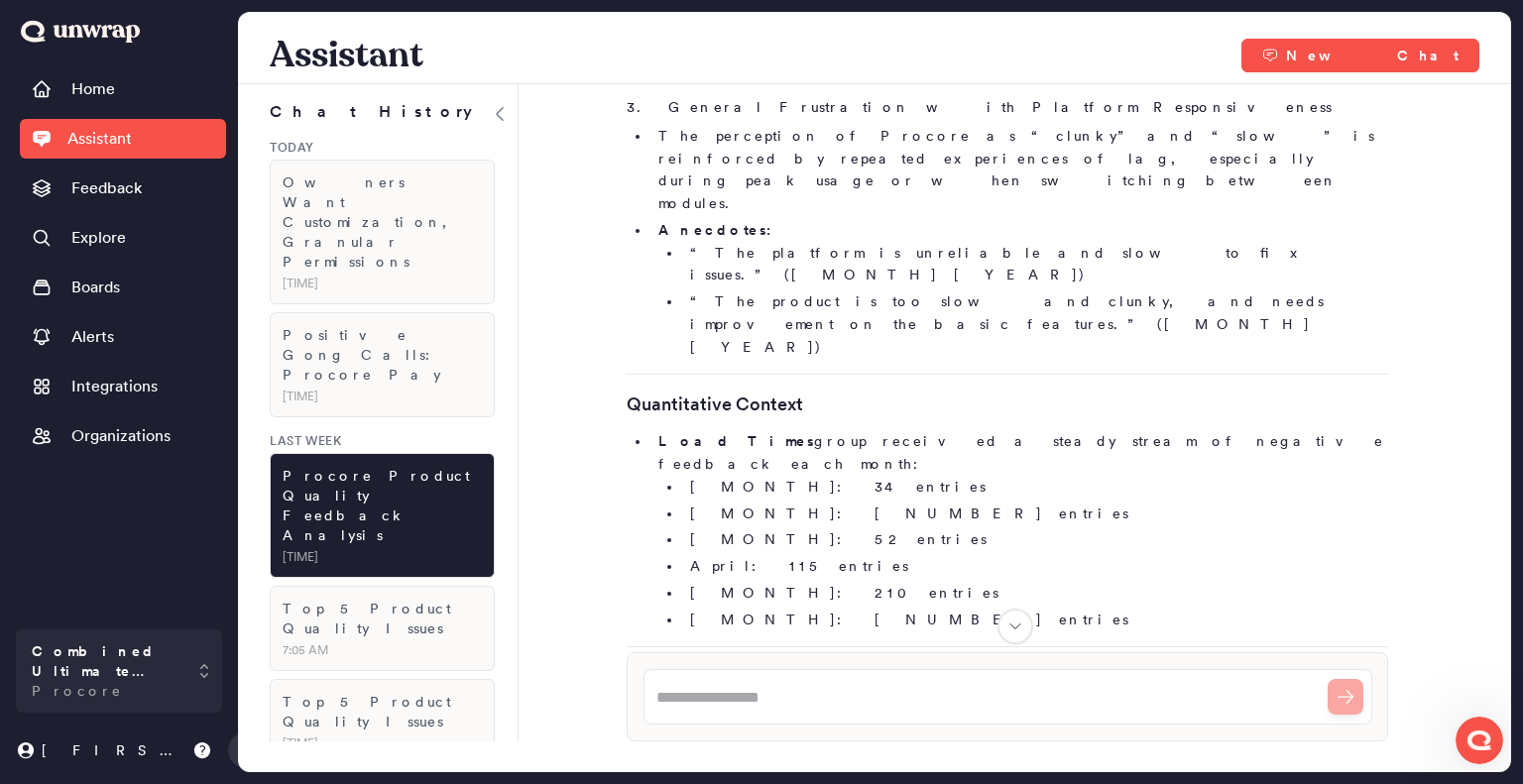 click 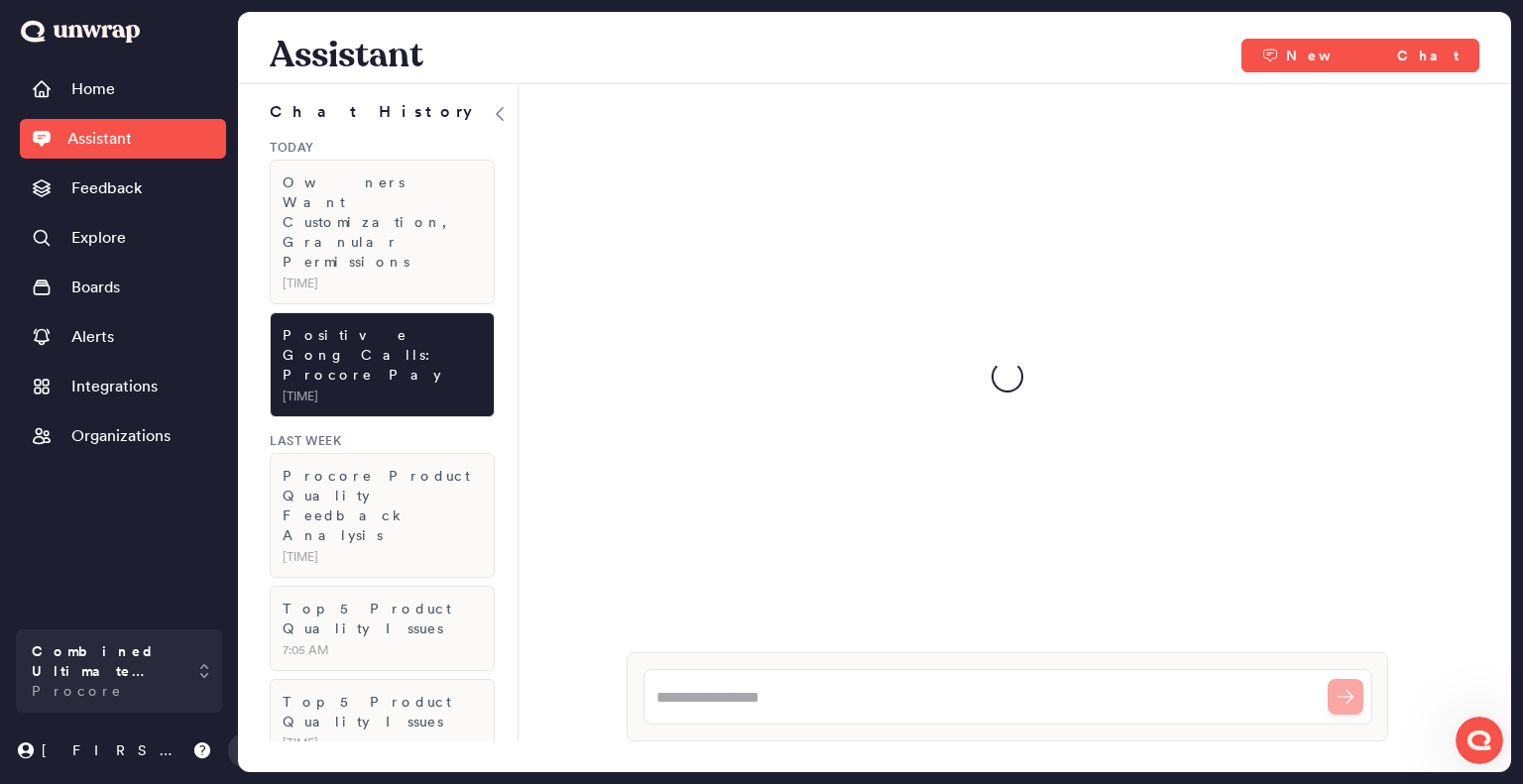 scroll, scrollTop: 0, scrollLeft: 0, axis: both 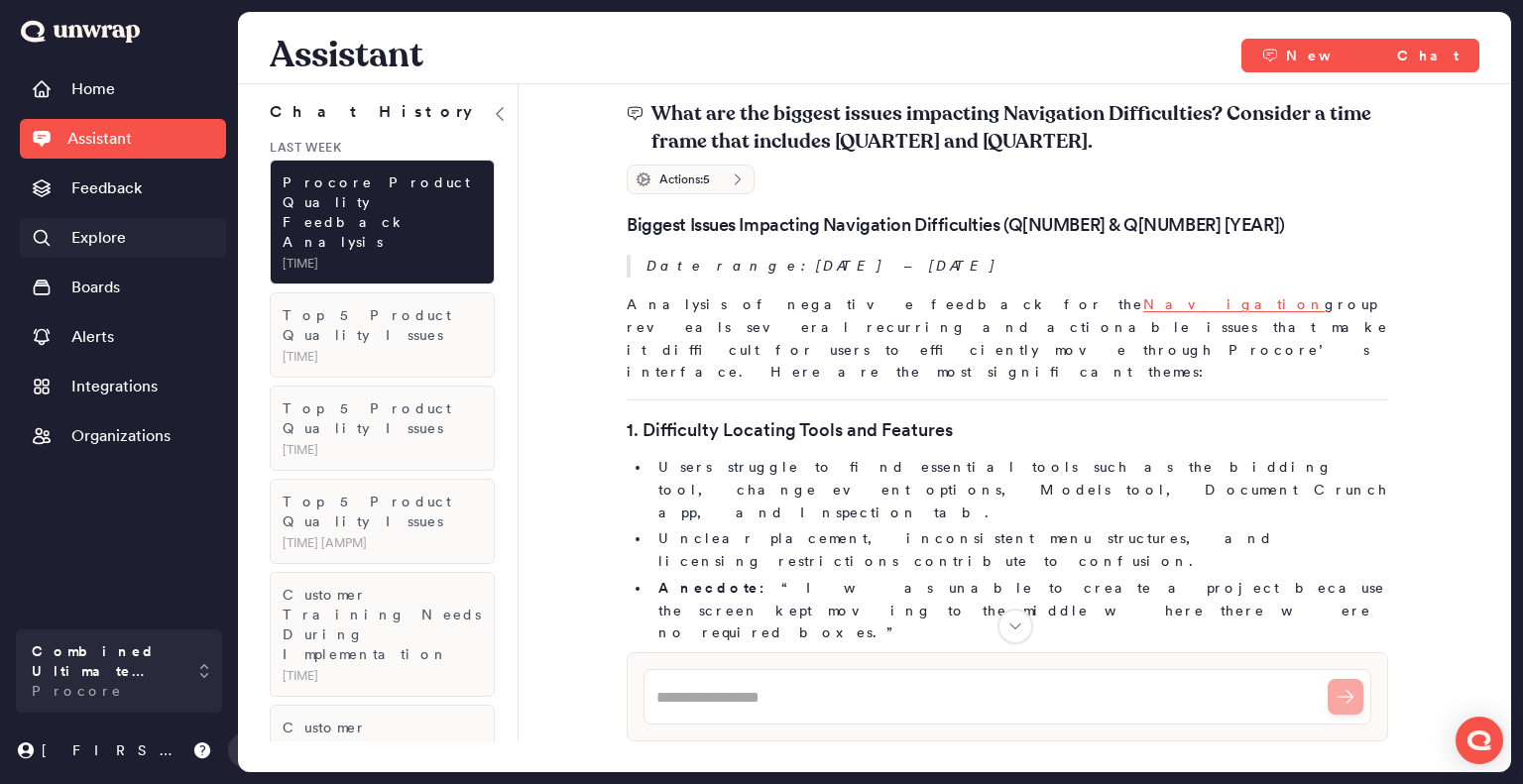 click on "Explore" at bounding box center [98, 238] 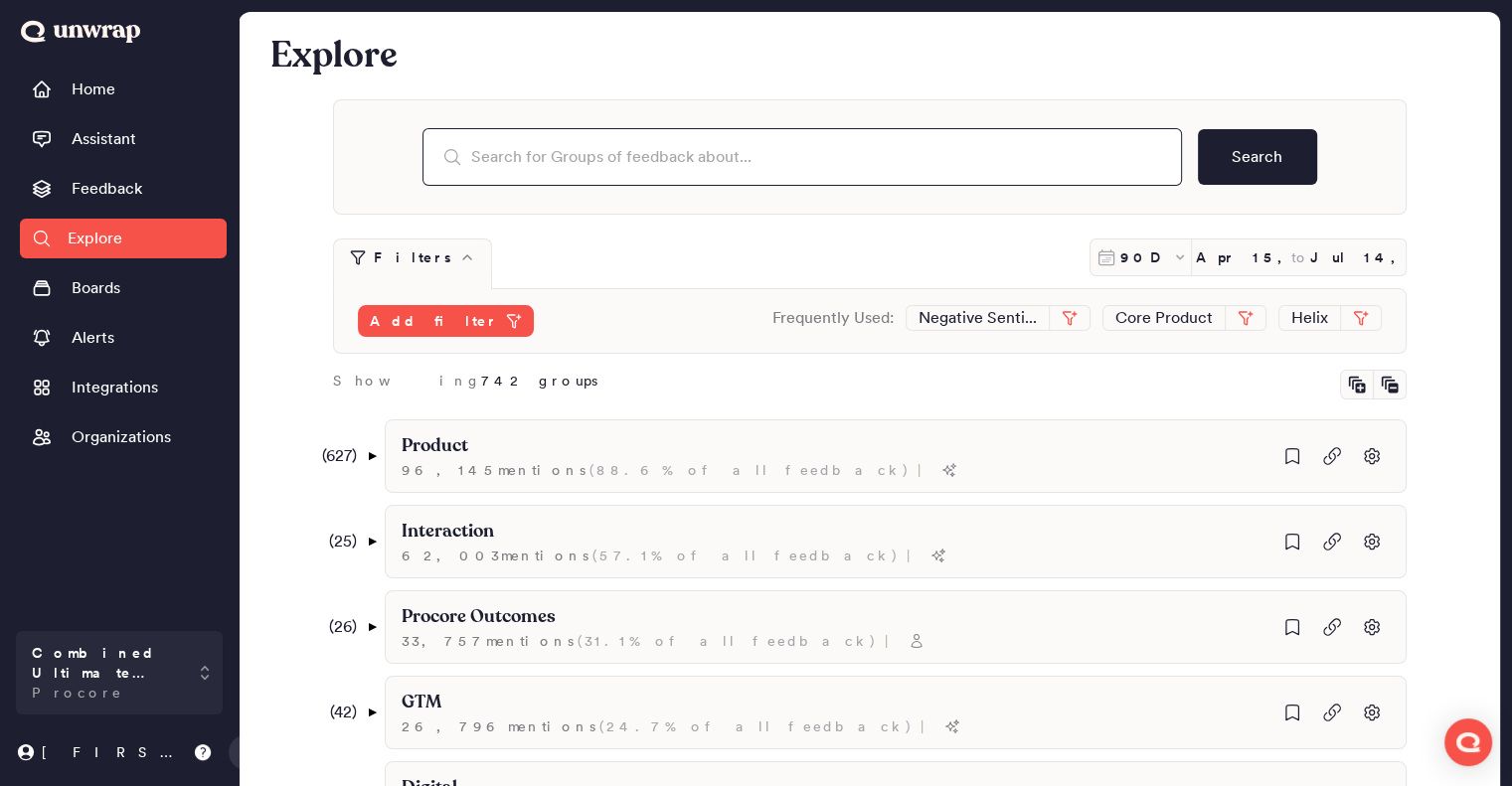 click at bounding box center (802, 157) 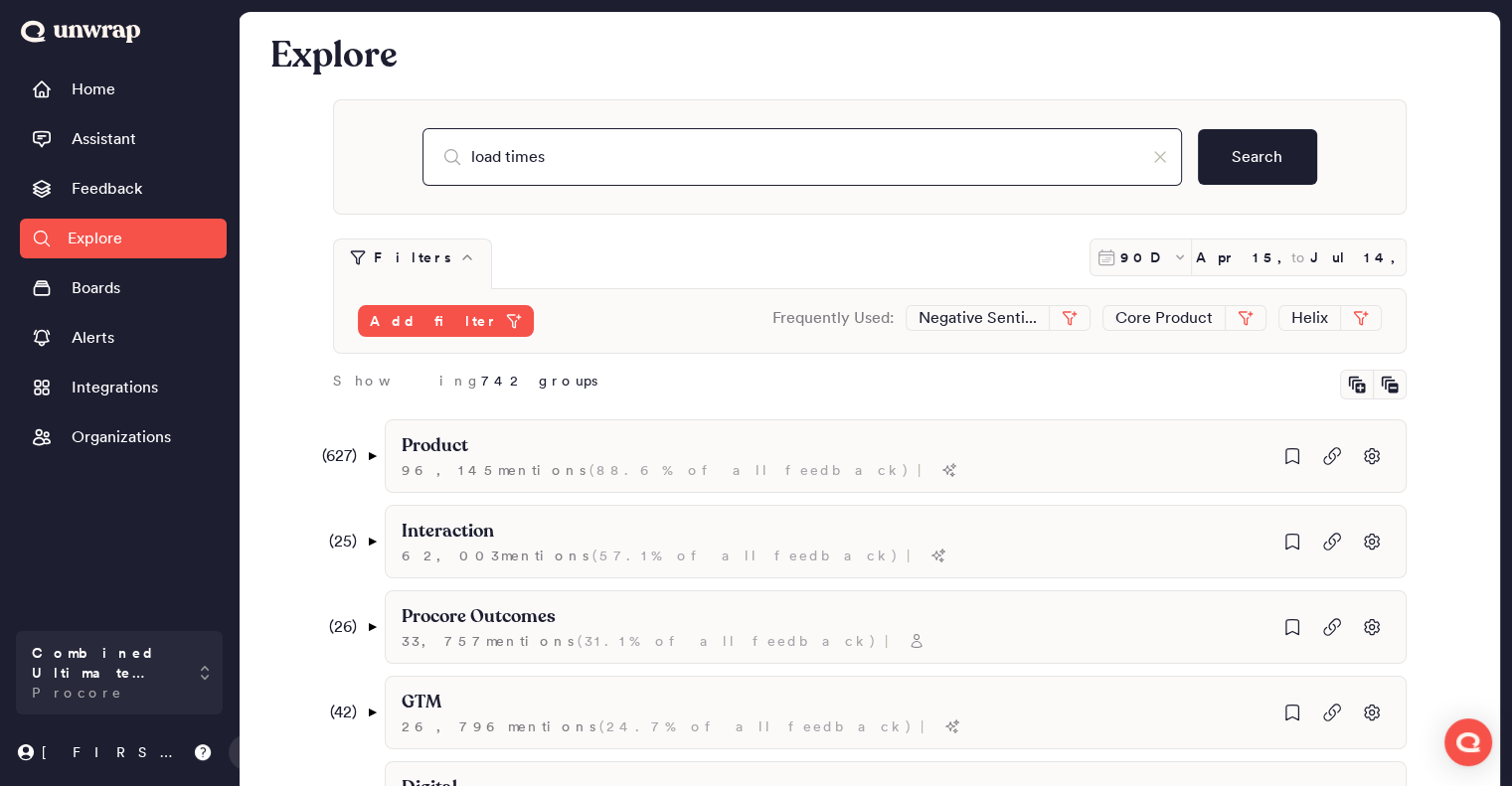 type on "load times" 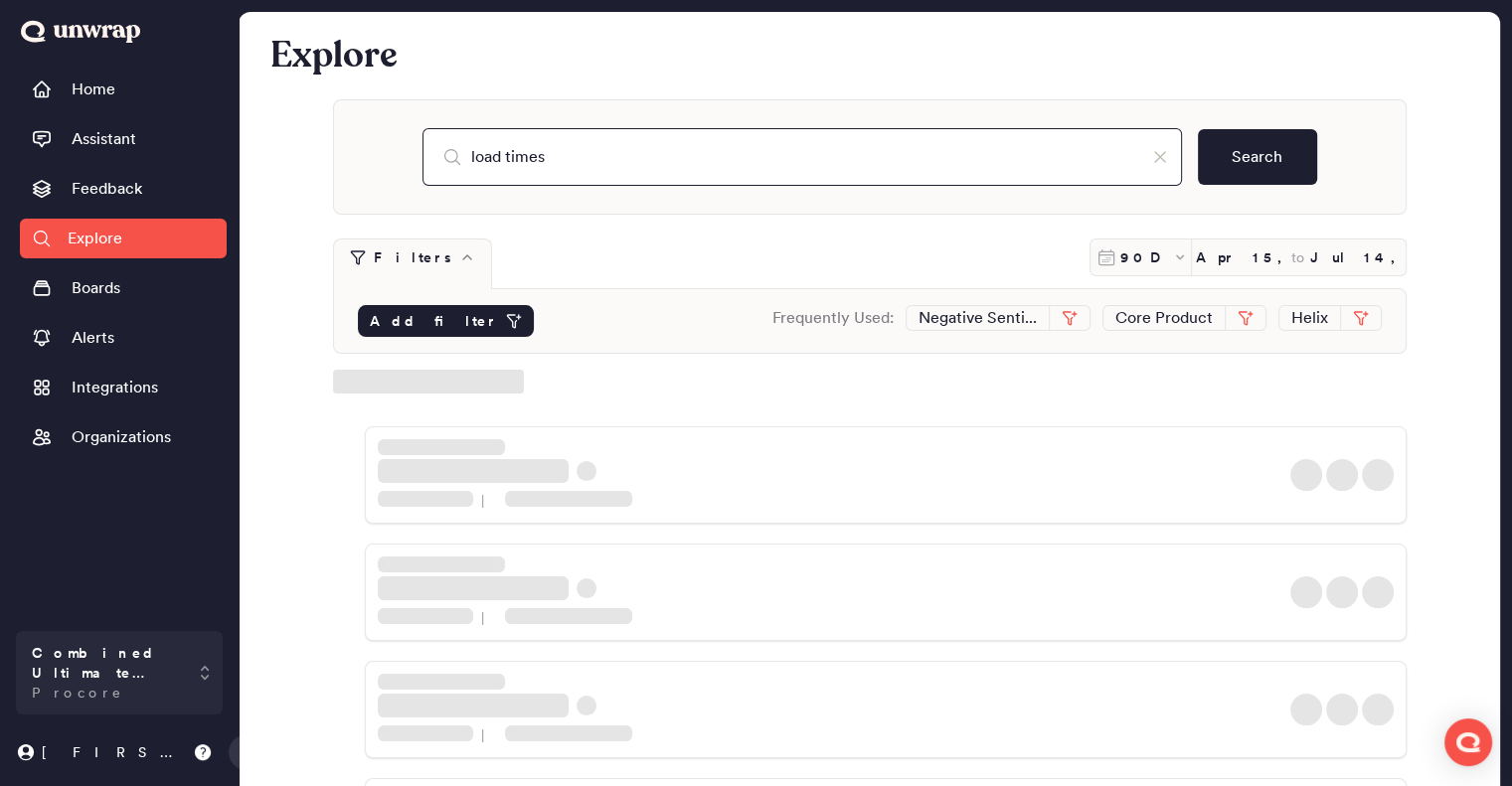 click on "Add filter" at bounding box center (445, 321) 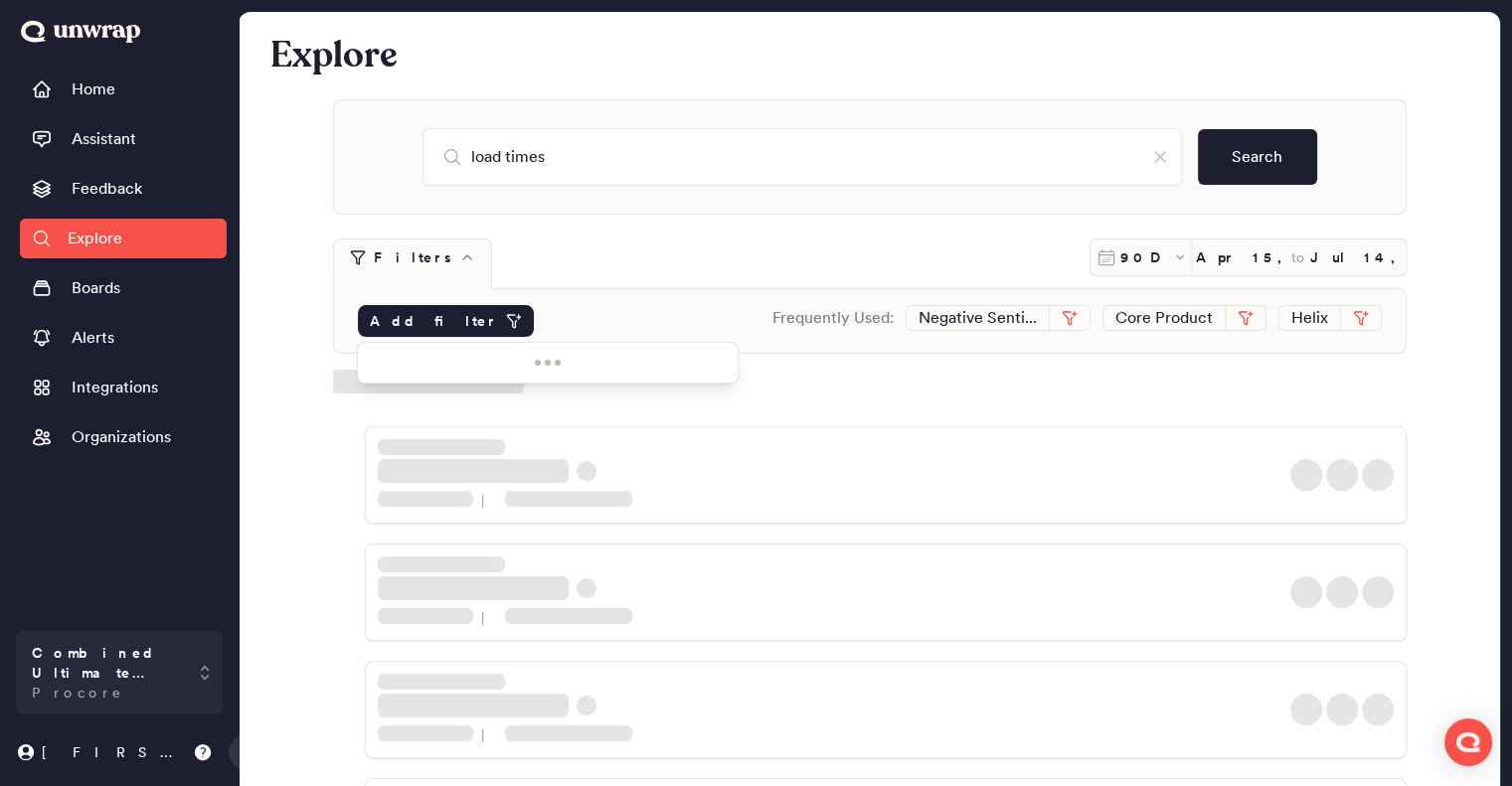 click on "load times Search" at bounding box center (870, 157) 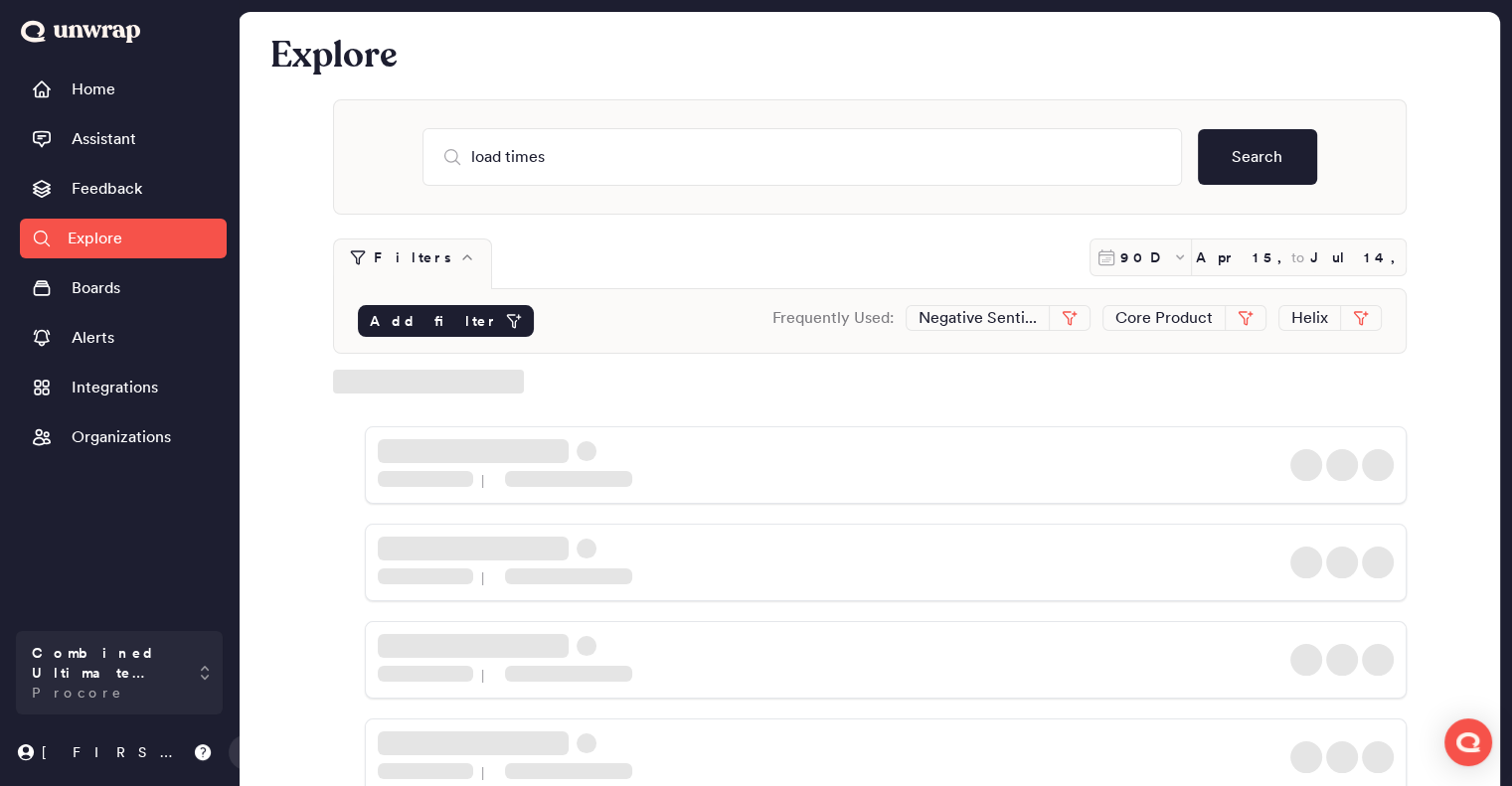 type 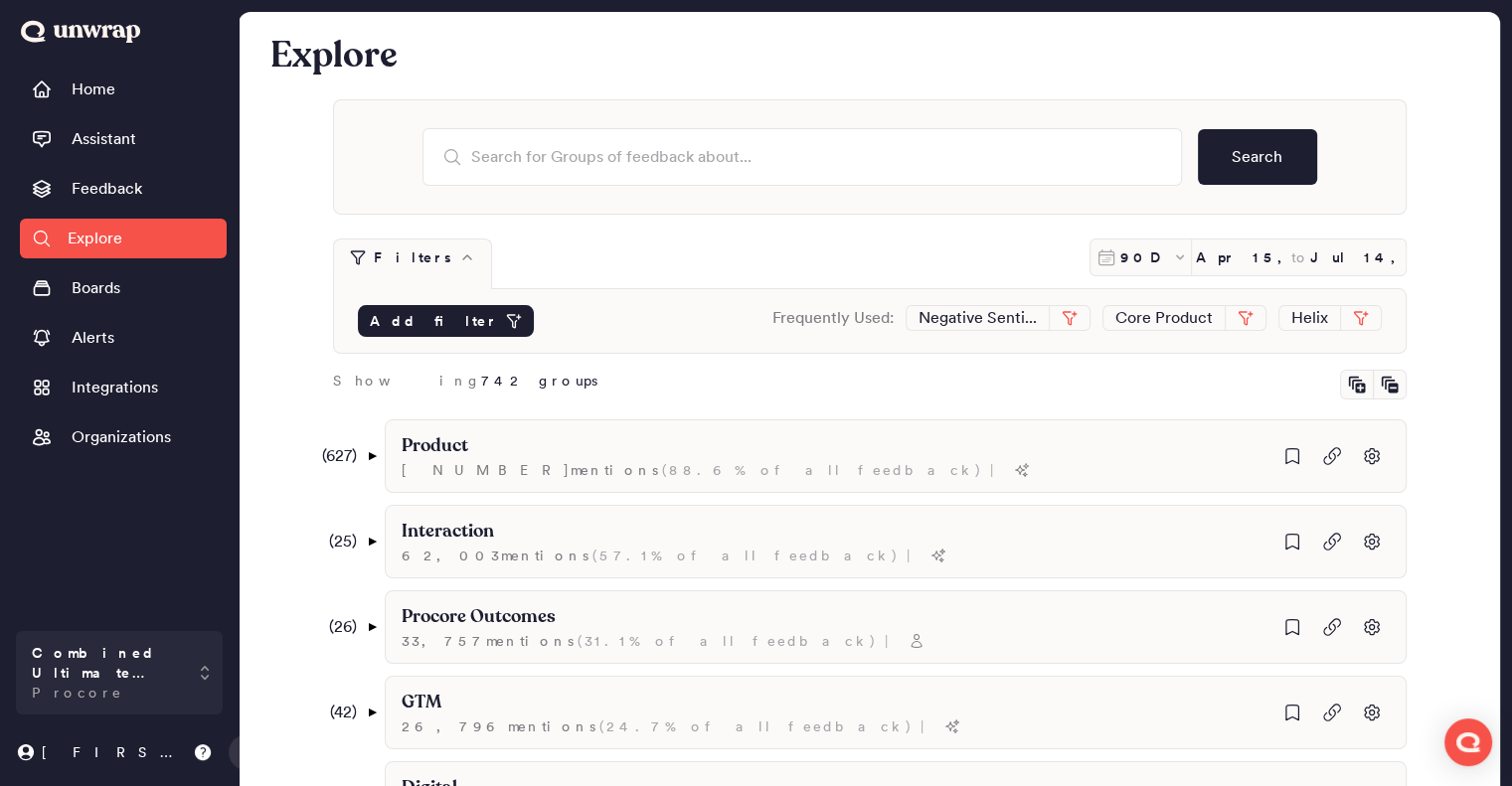 click on "Add filter" at bounding box center [433, 321] 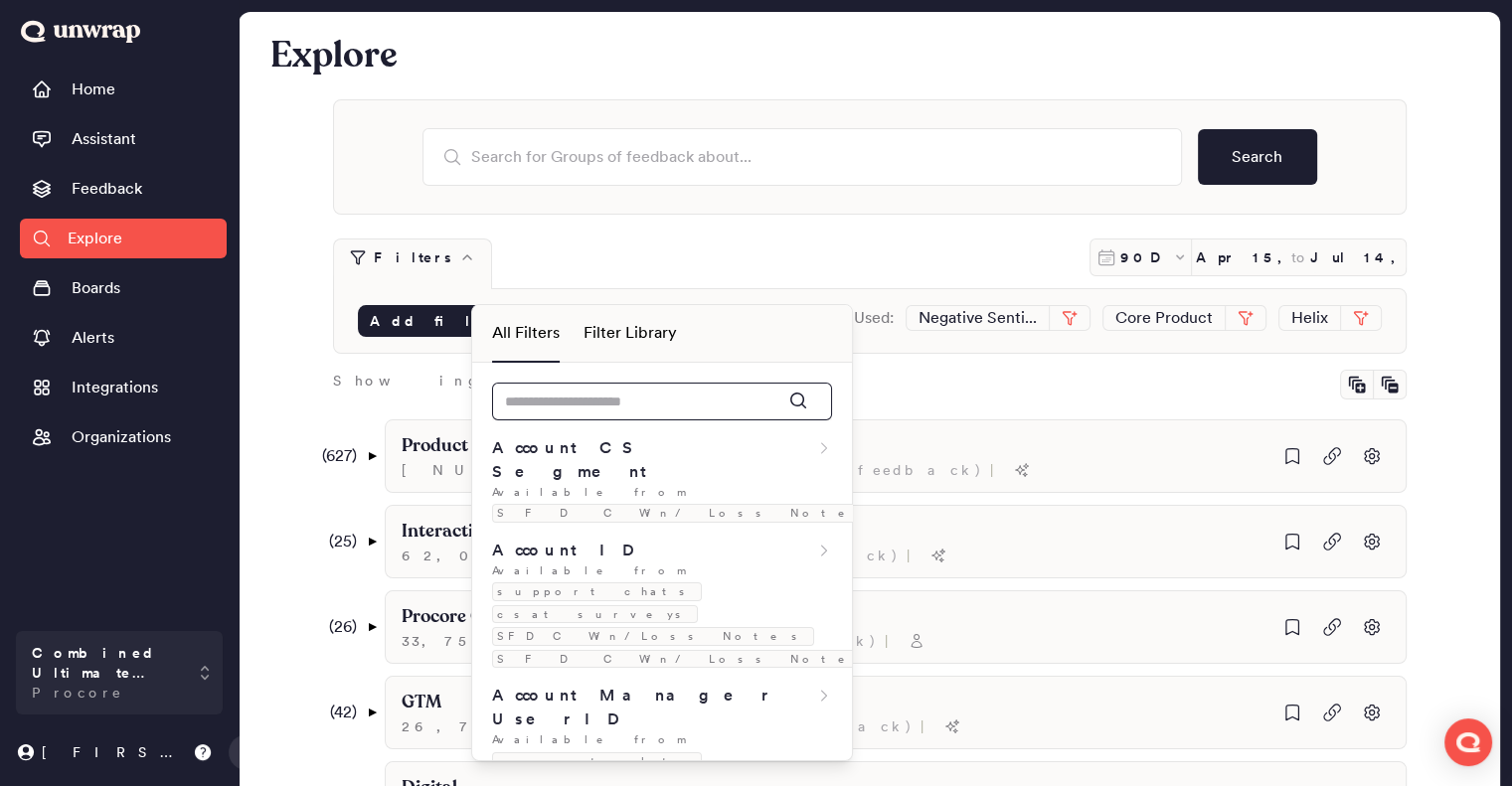 click at bounding box center (662, 401) 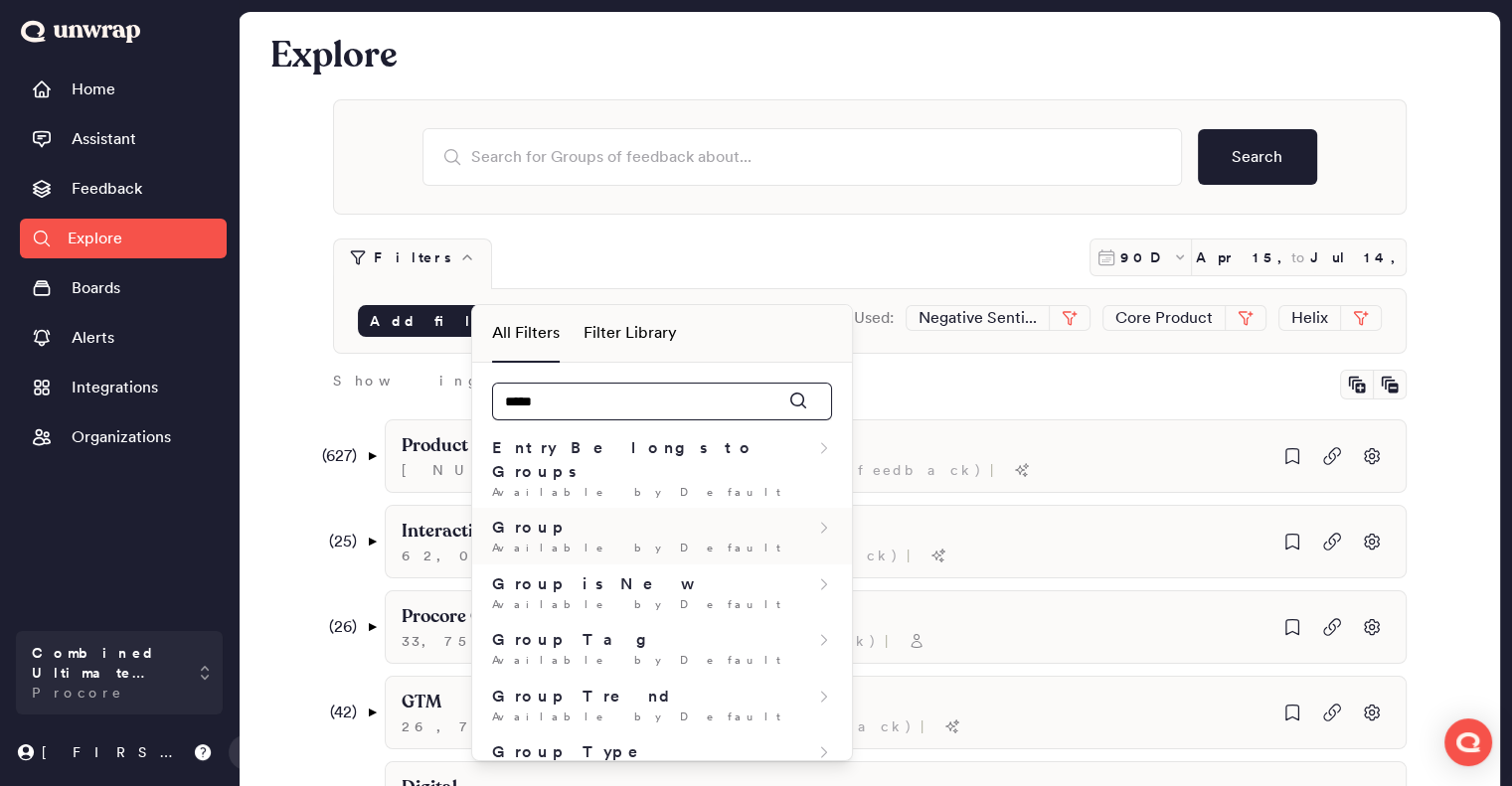 type on "*****" 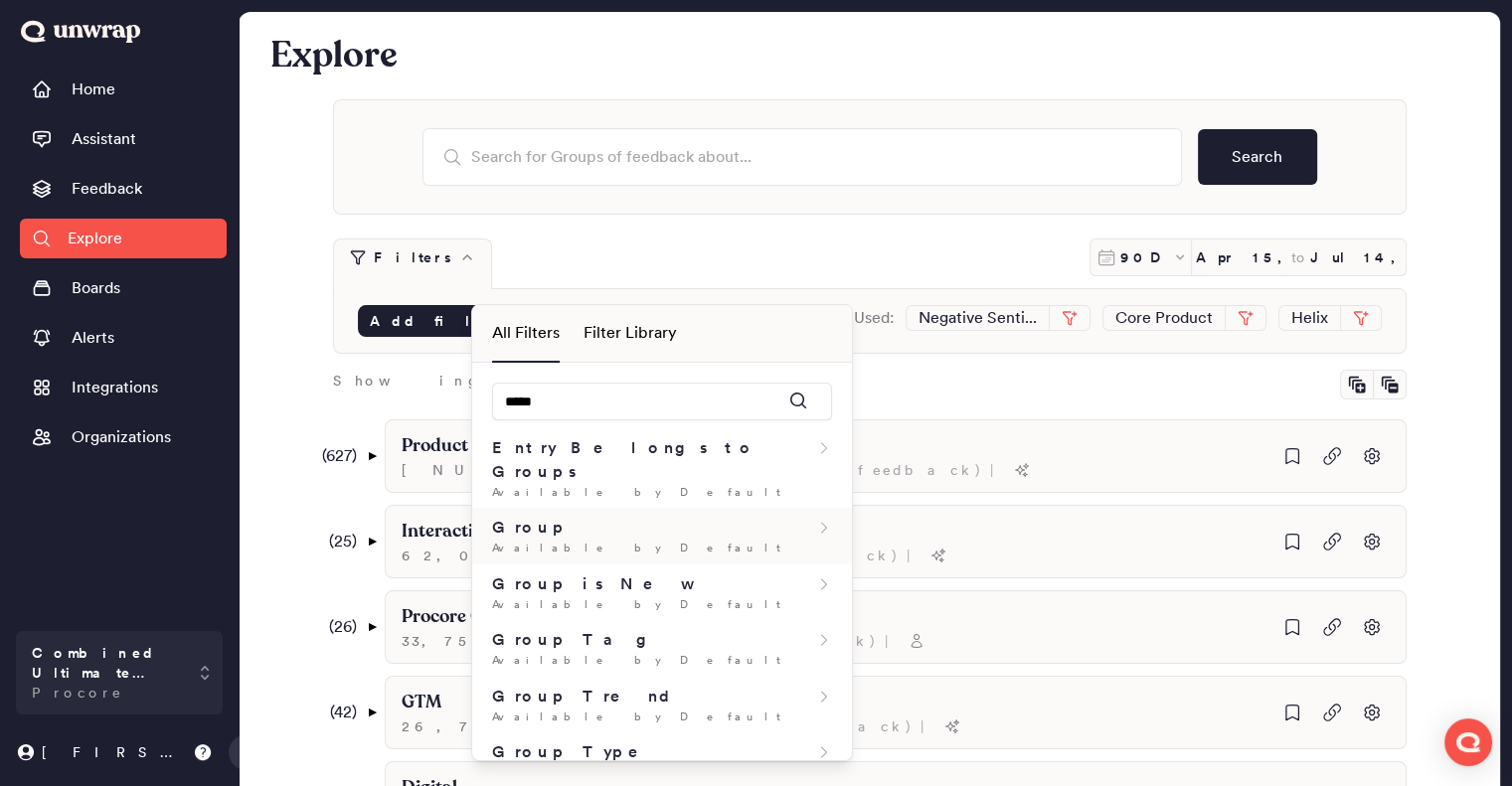click on "Group" at bounding box center (662, 528) 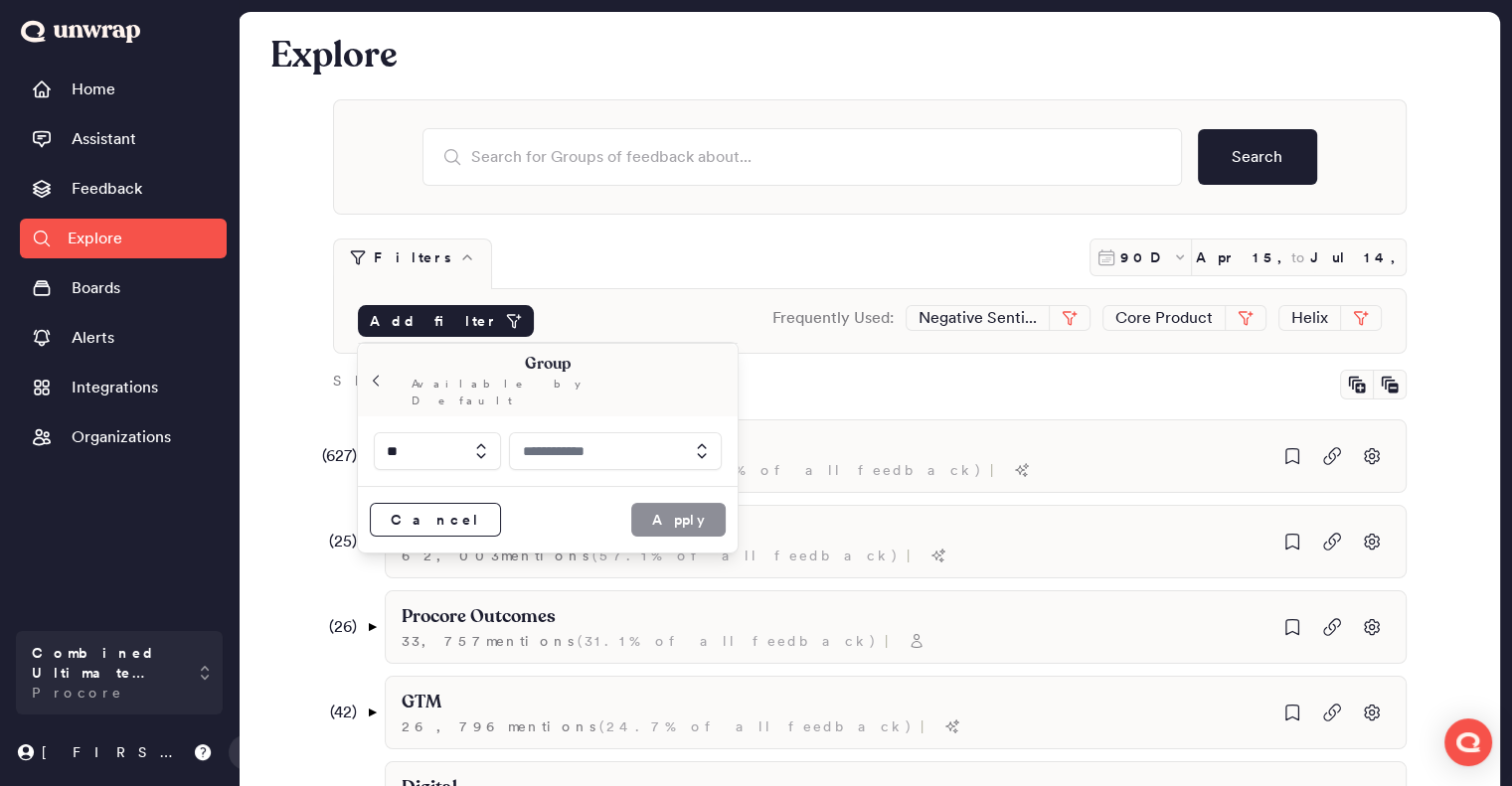 click at bounding box center (615, 451) 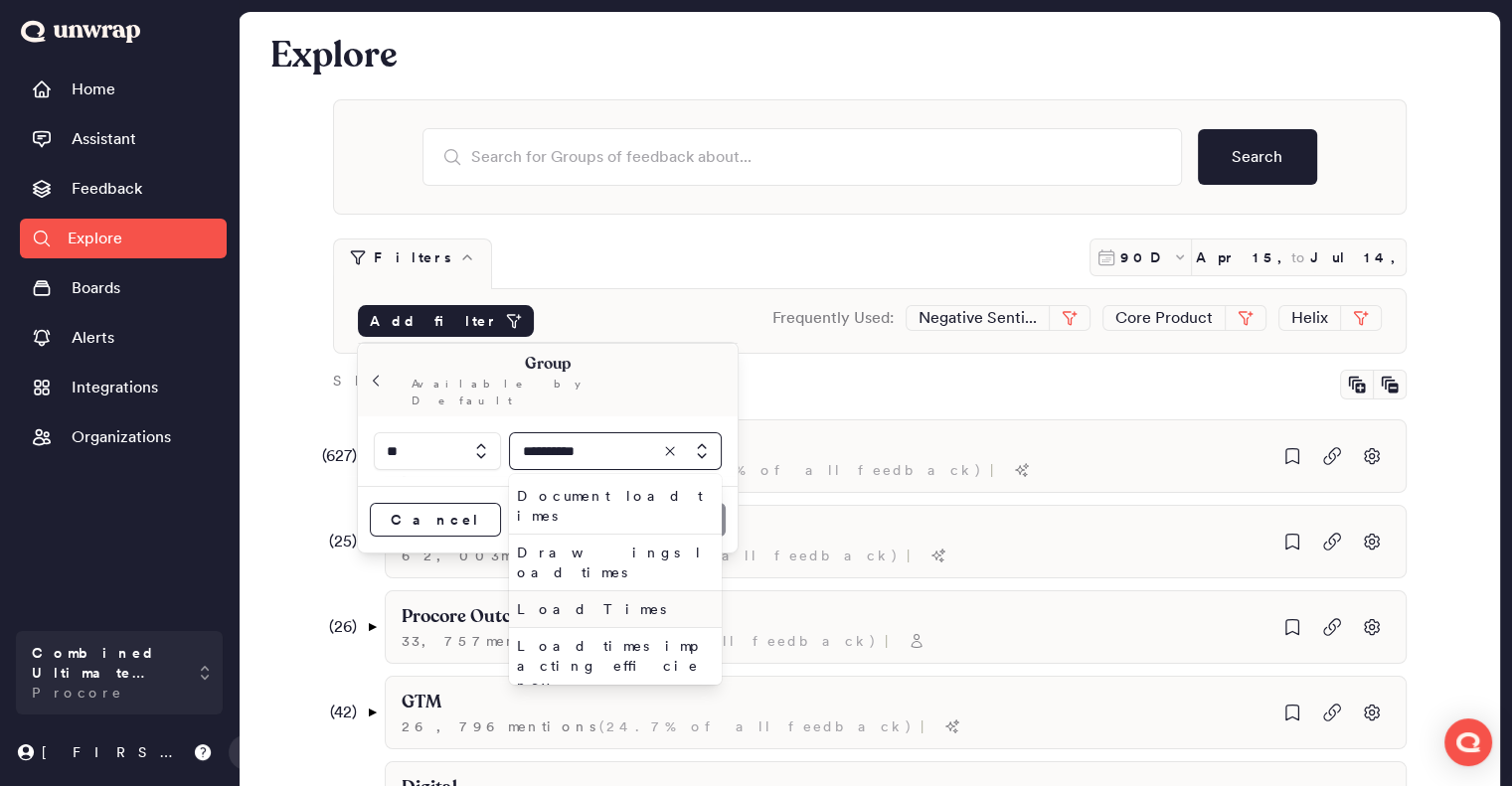 type on "**********" 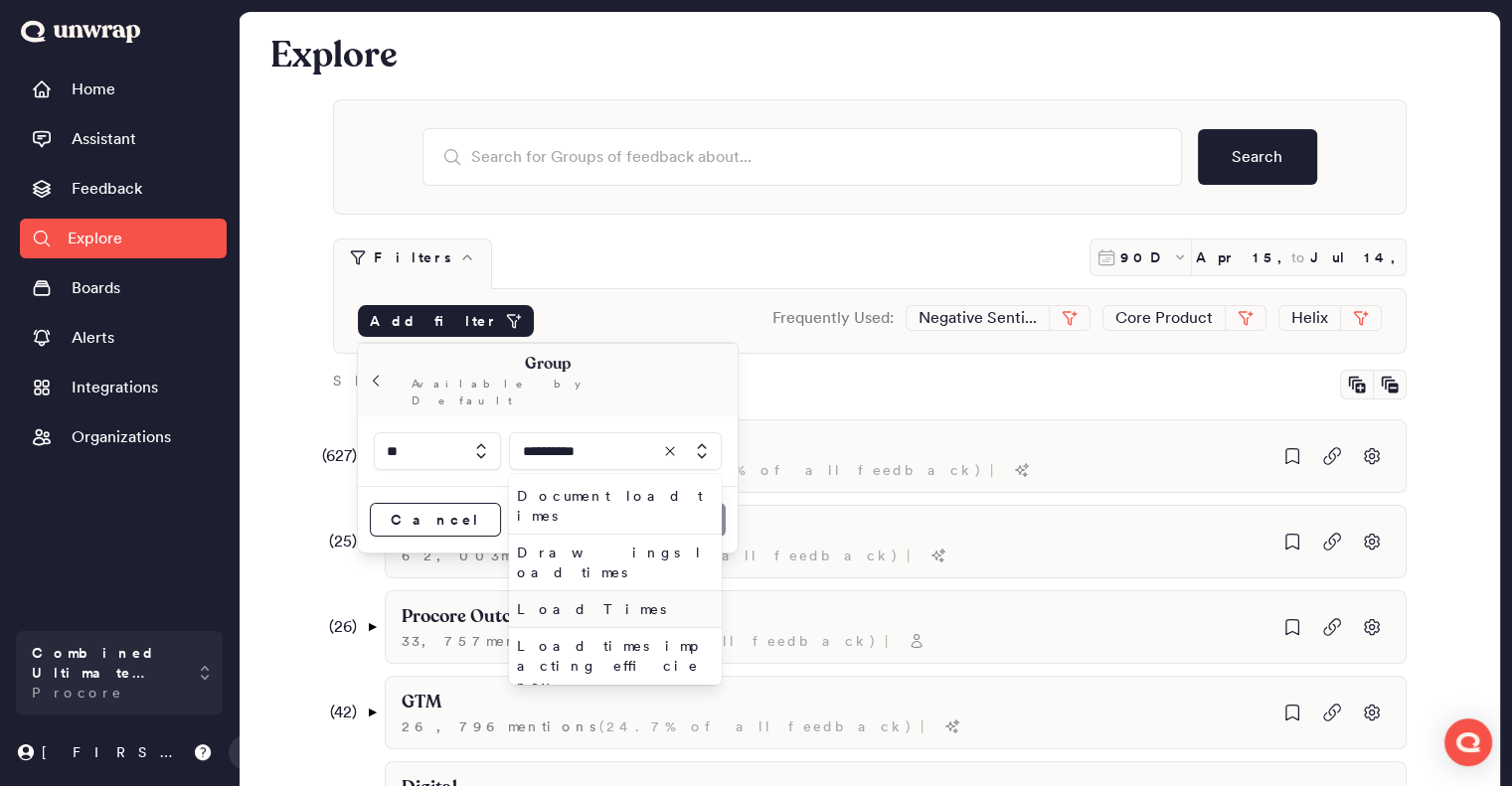 click on "Load Times" at bounding box center (611, 609) 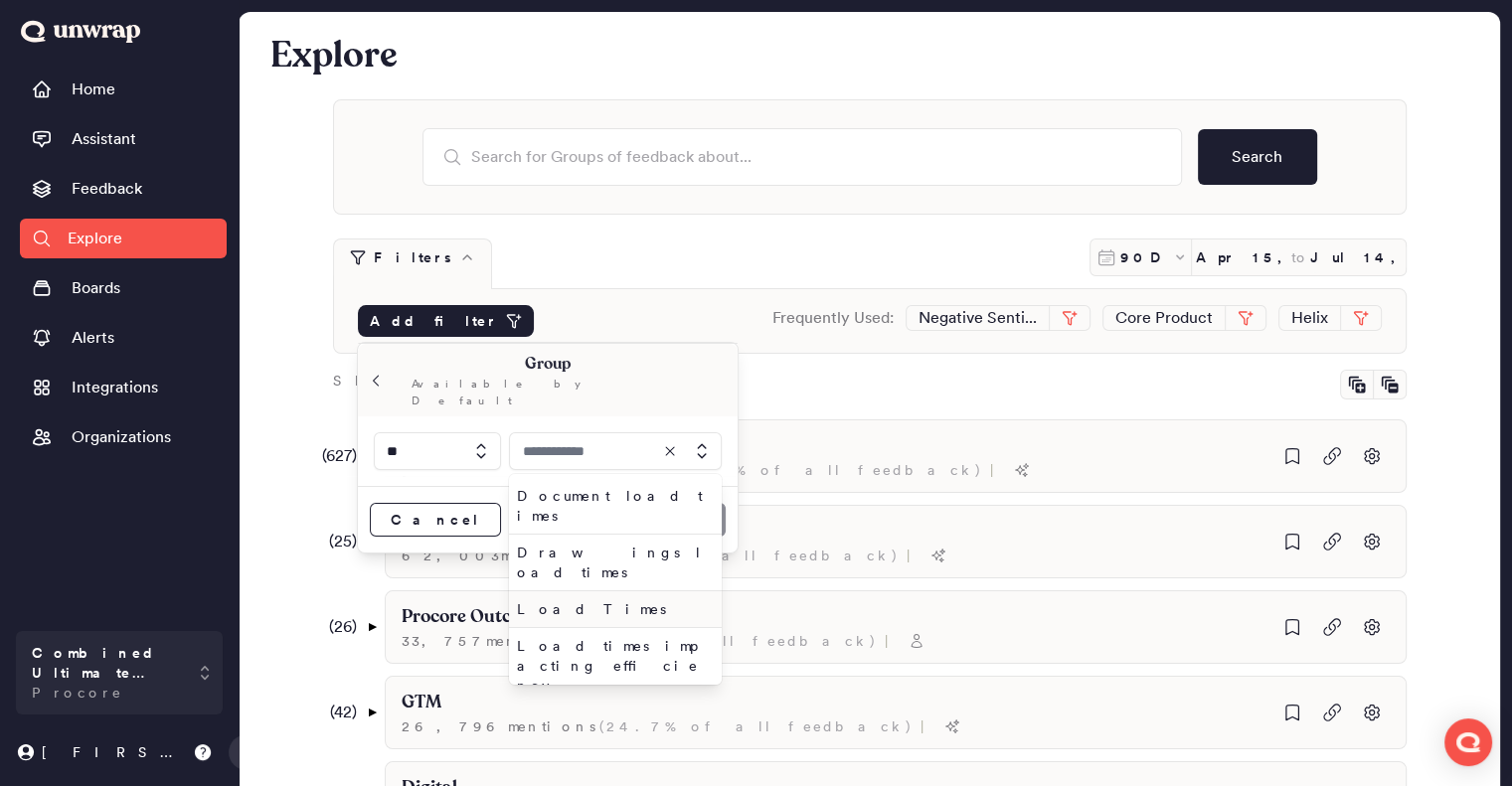 type on "**********" 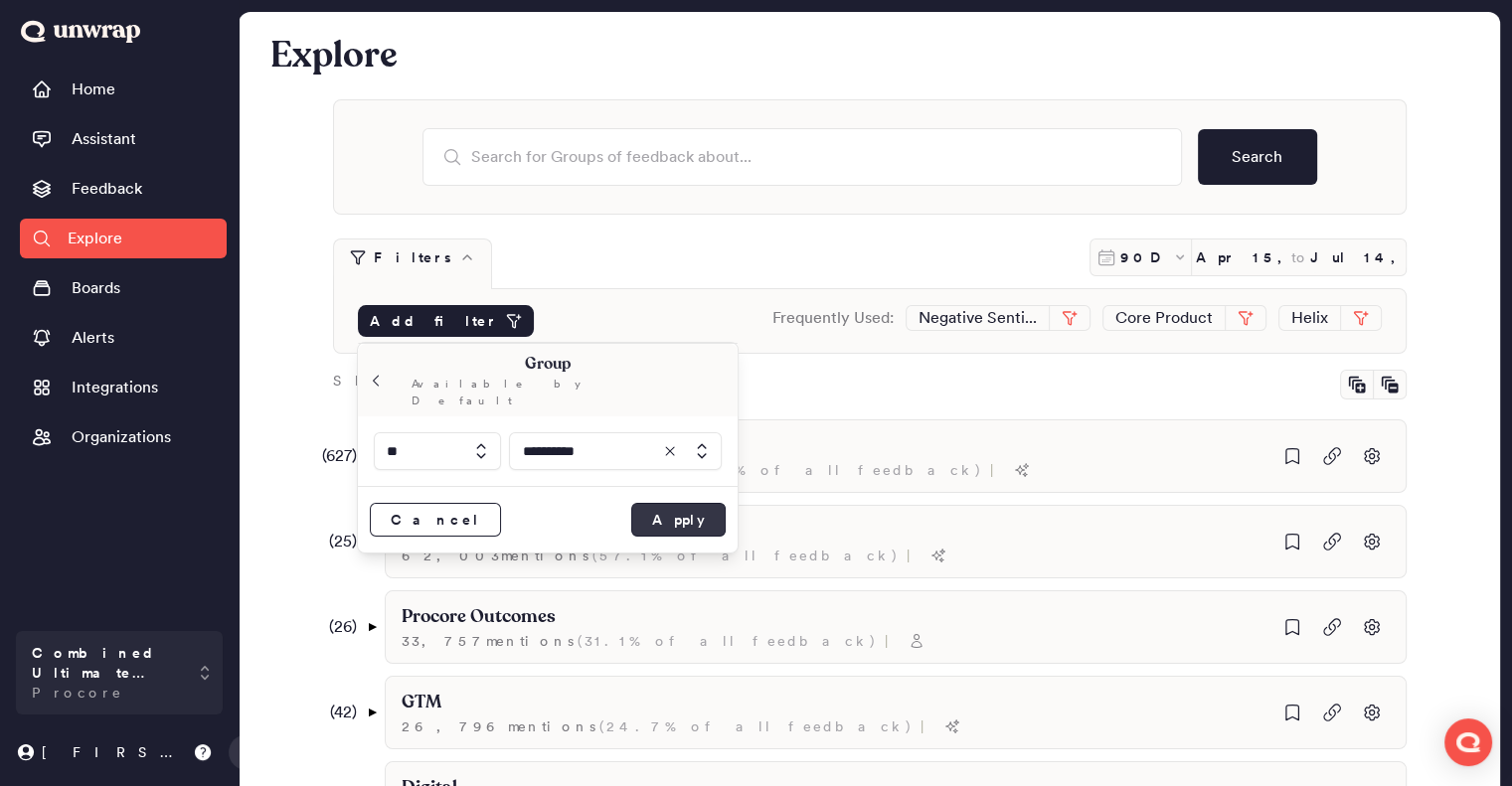 click on "Apply" at bounding box center [678, 520] 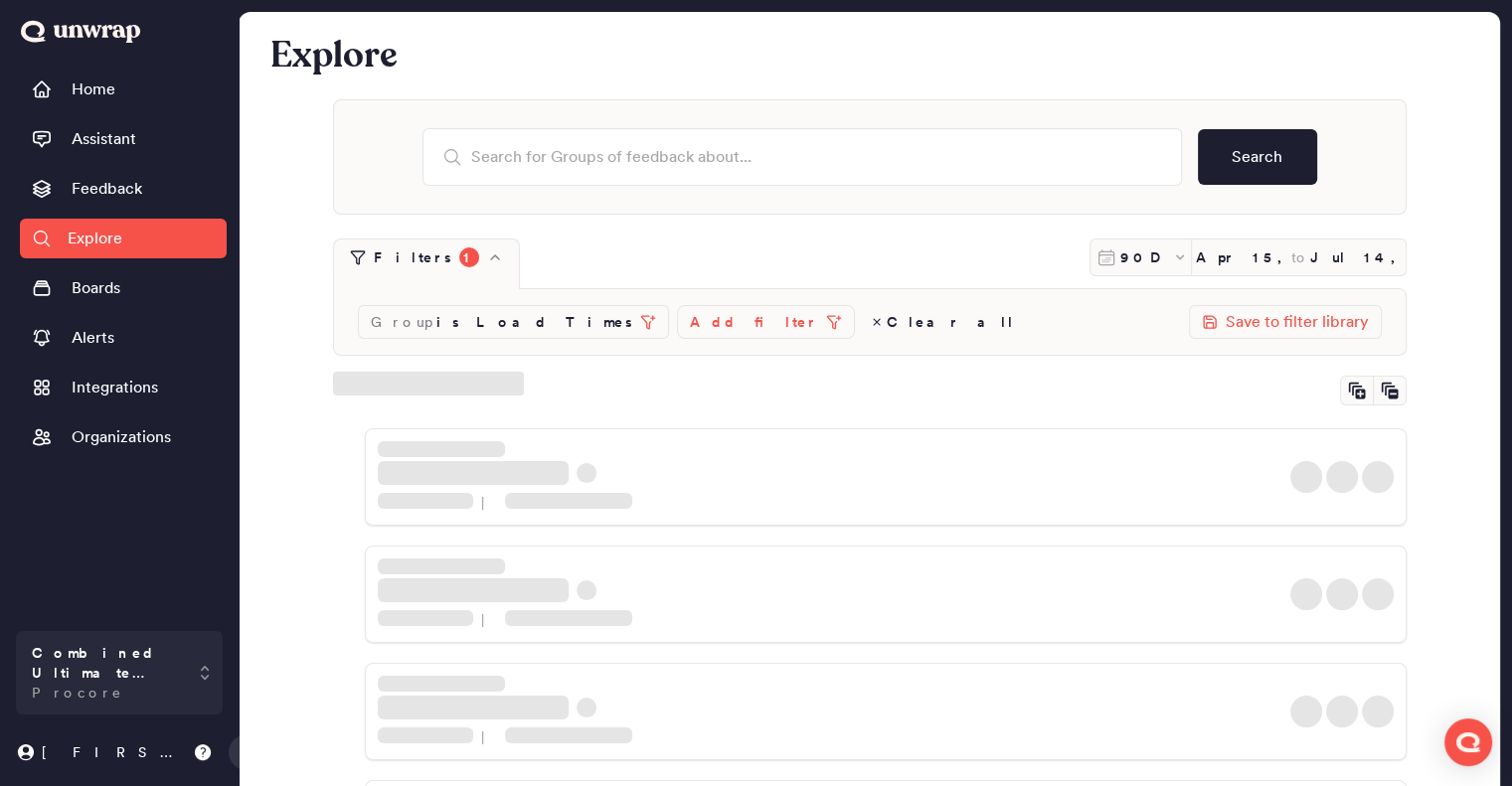 click on "Add filter" at bounding box center (754, 322) 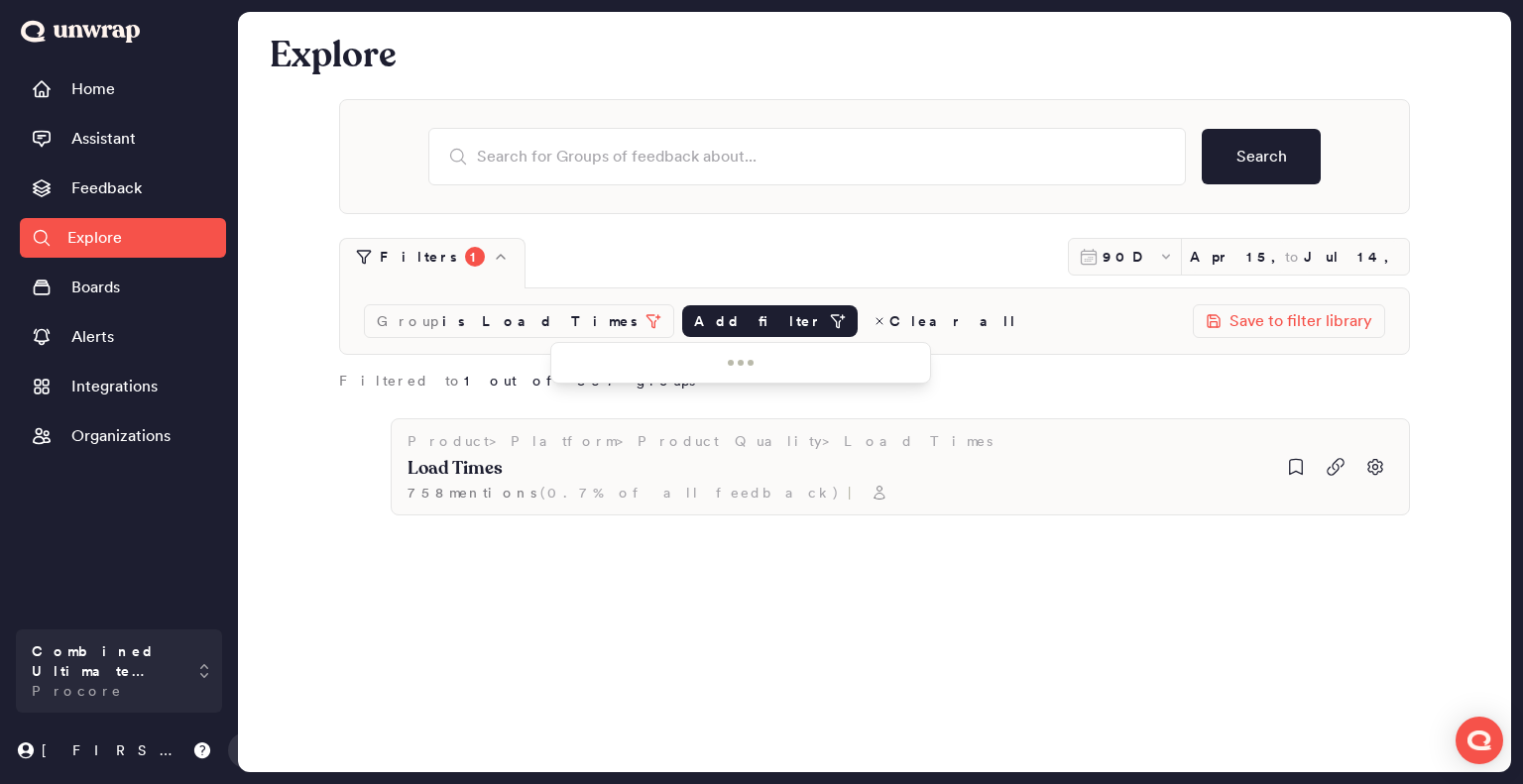 click on "Add filter" at bounding box center (758, 321) 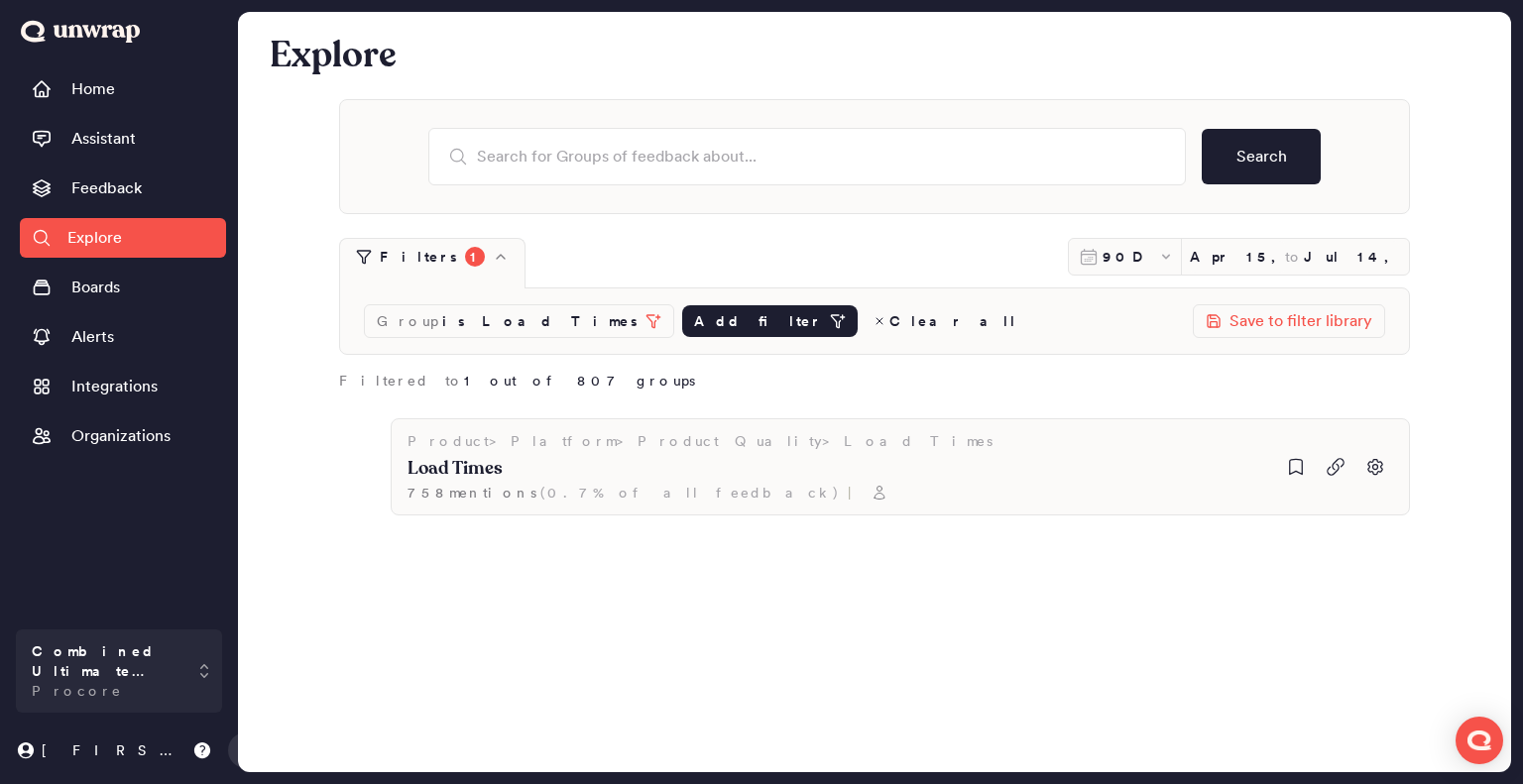click on "Add filter" at bounding box center (758, 321) 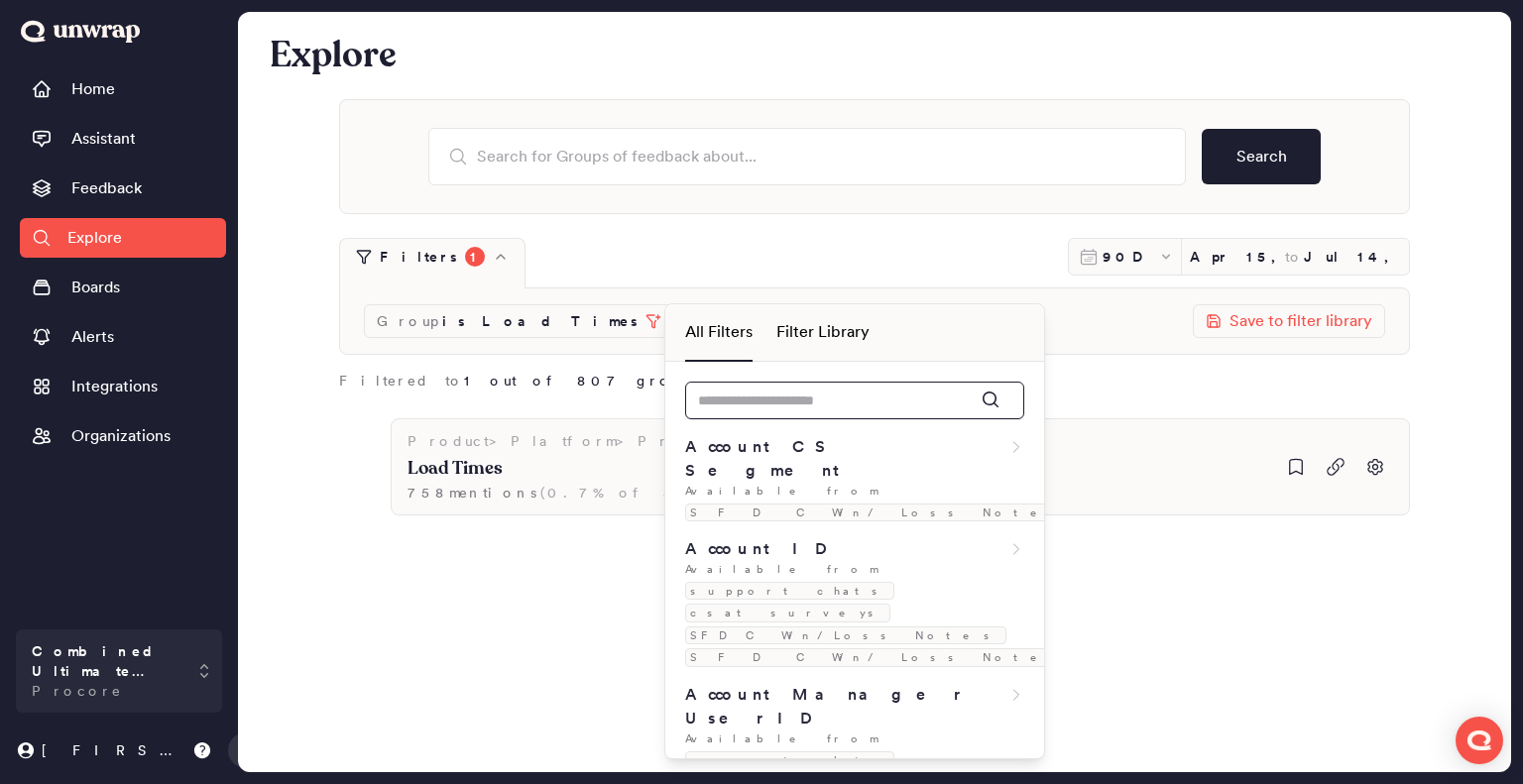 click at bounding box center (855, 400) 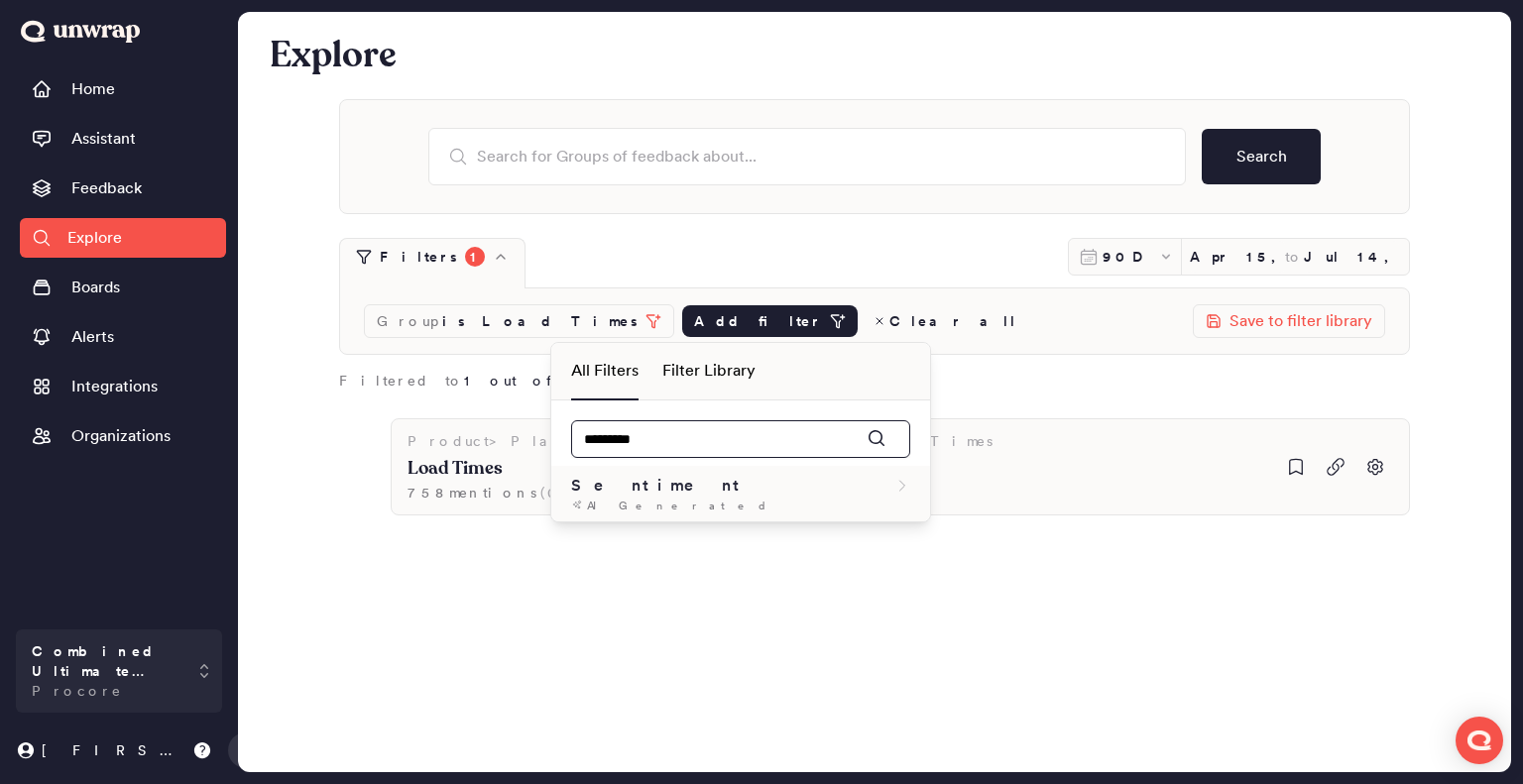 type on "*********" 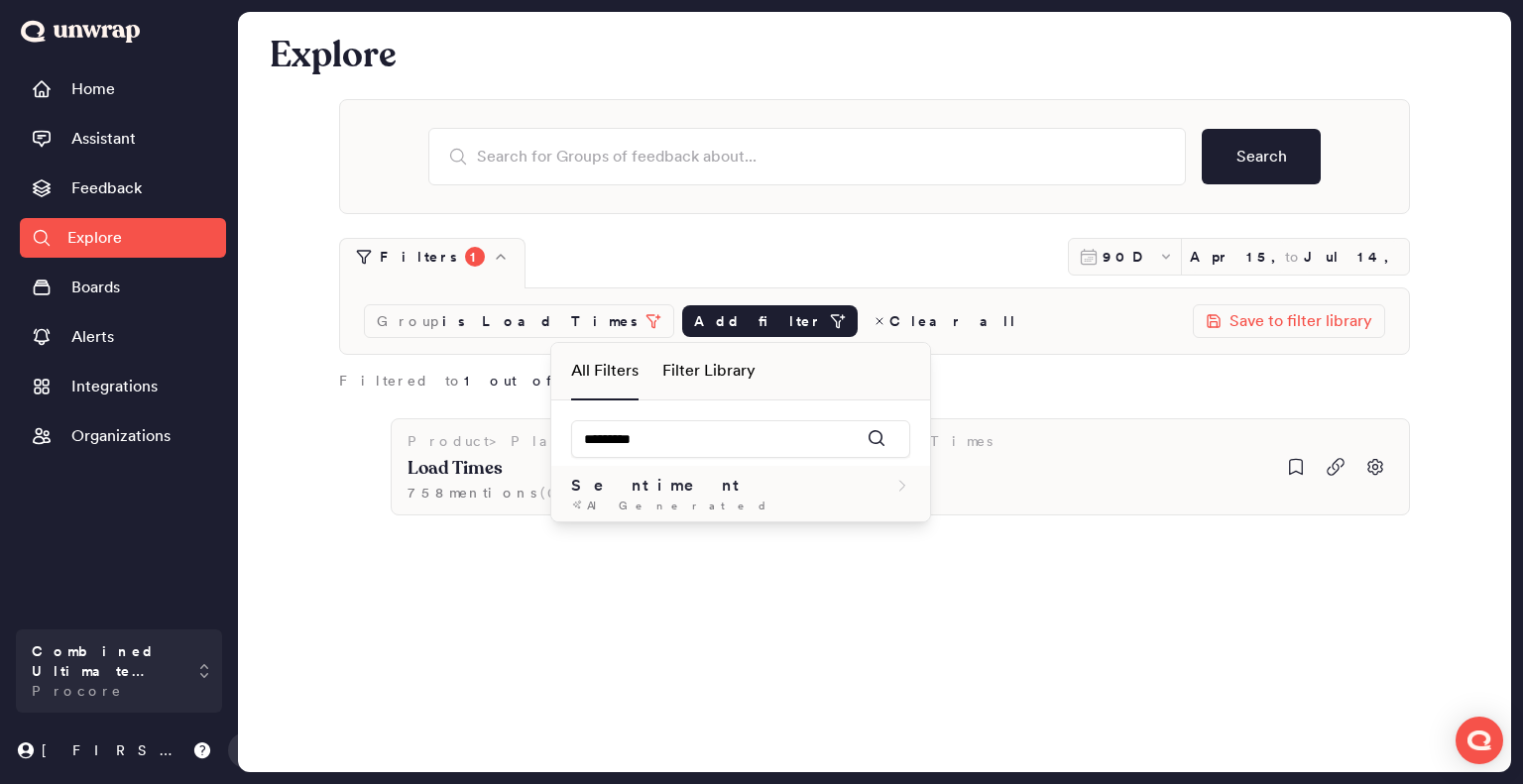 click on "Sentiment" at bounding box center (741, 486) 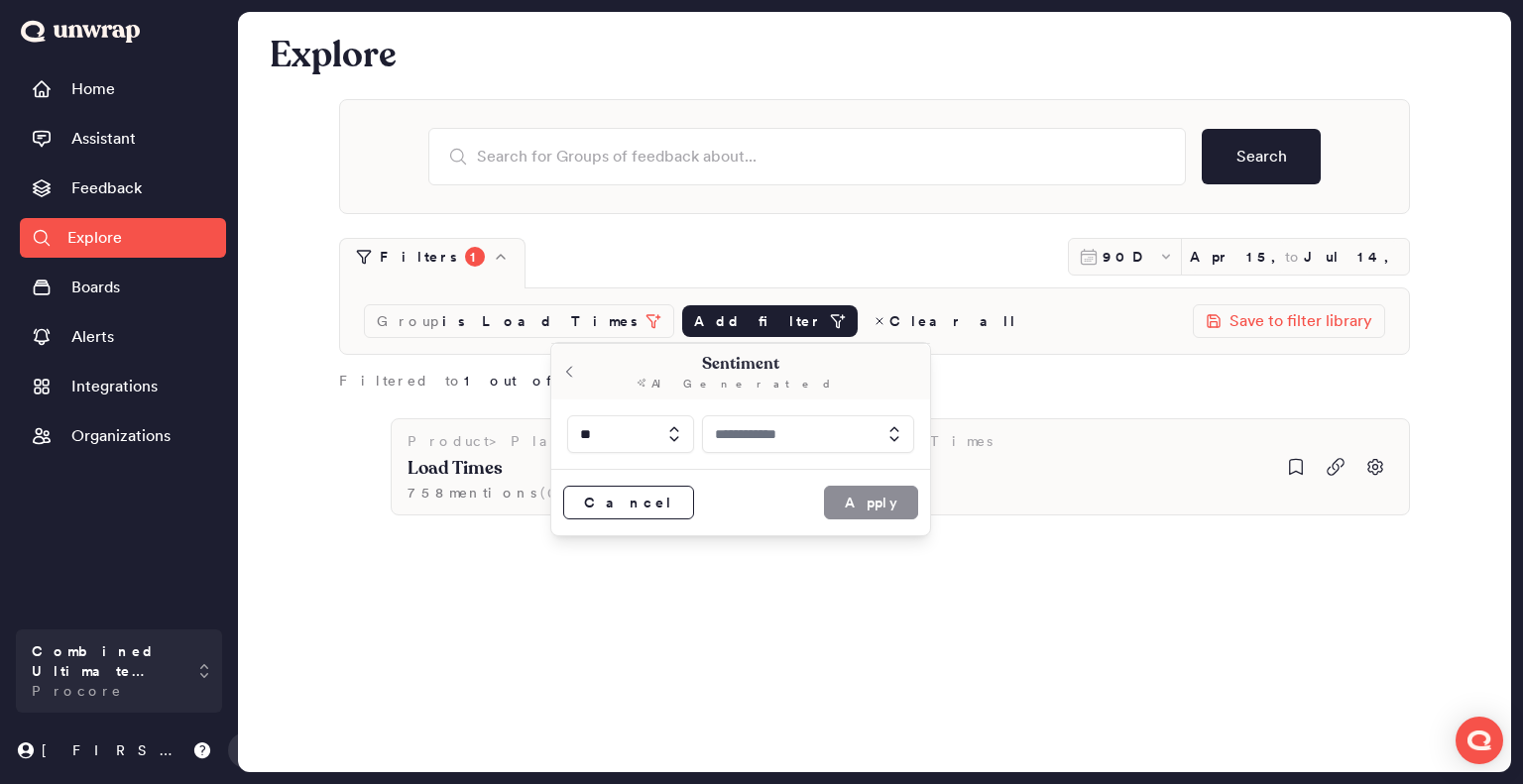 click at bounding box center [808, 434] 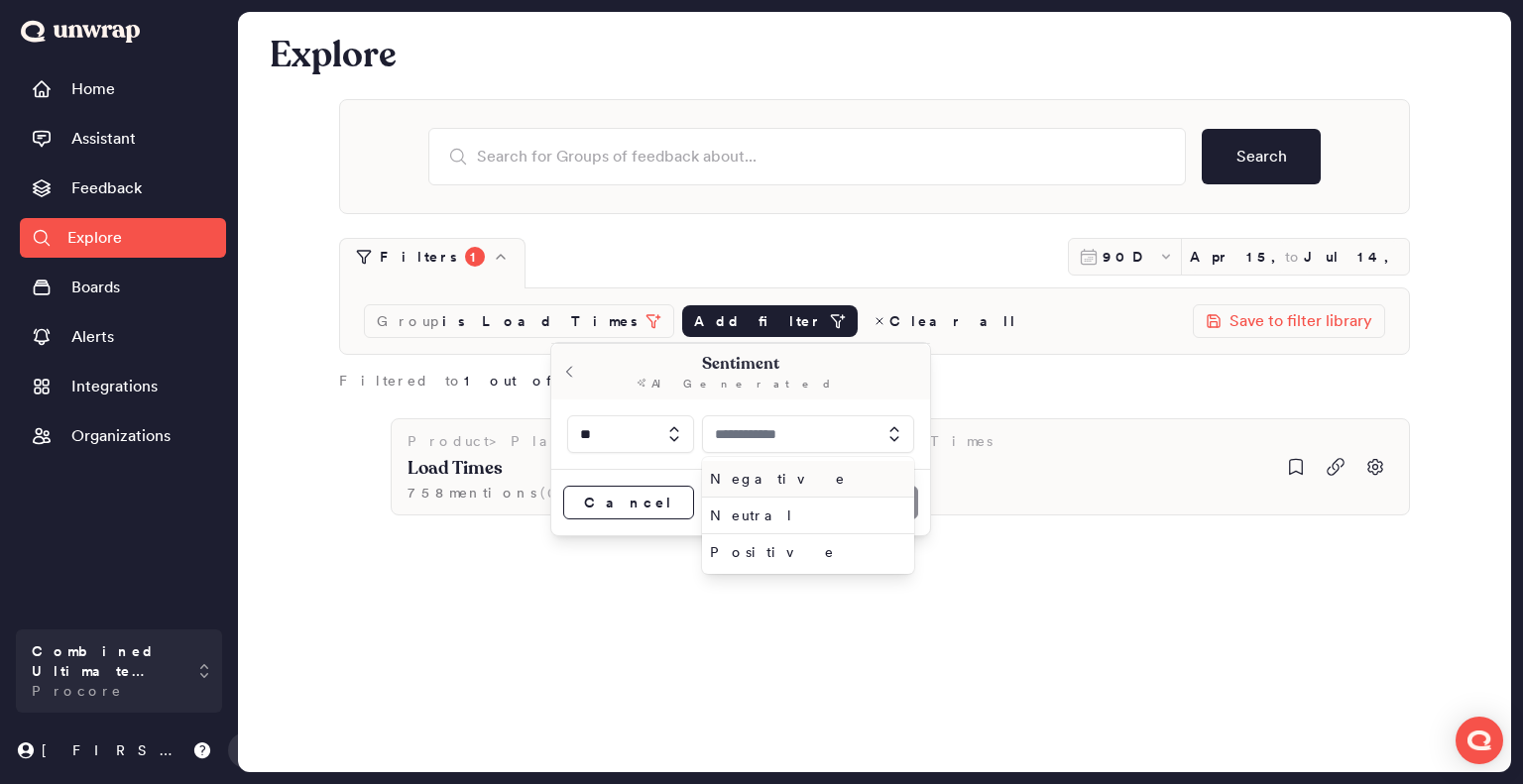 click on "Negative" at bounding box center [804, 479] 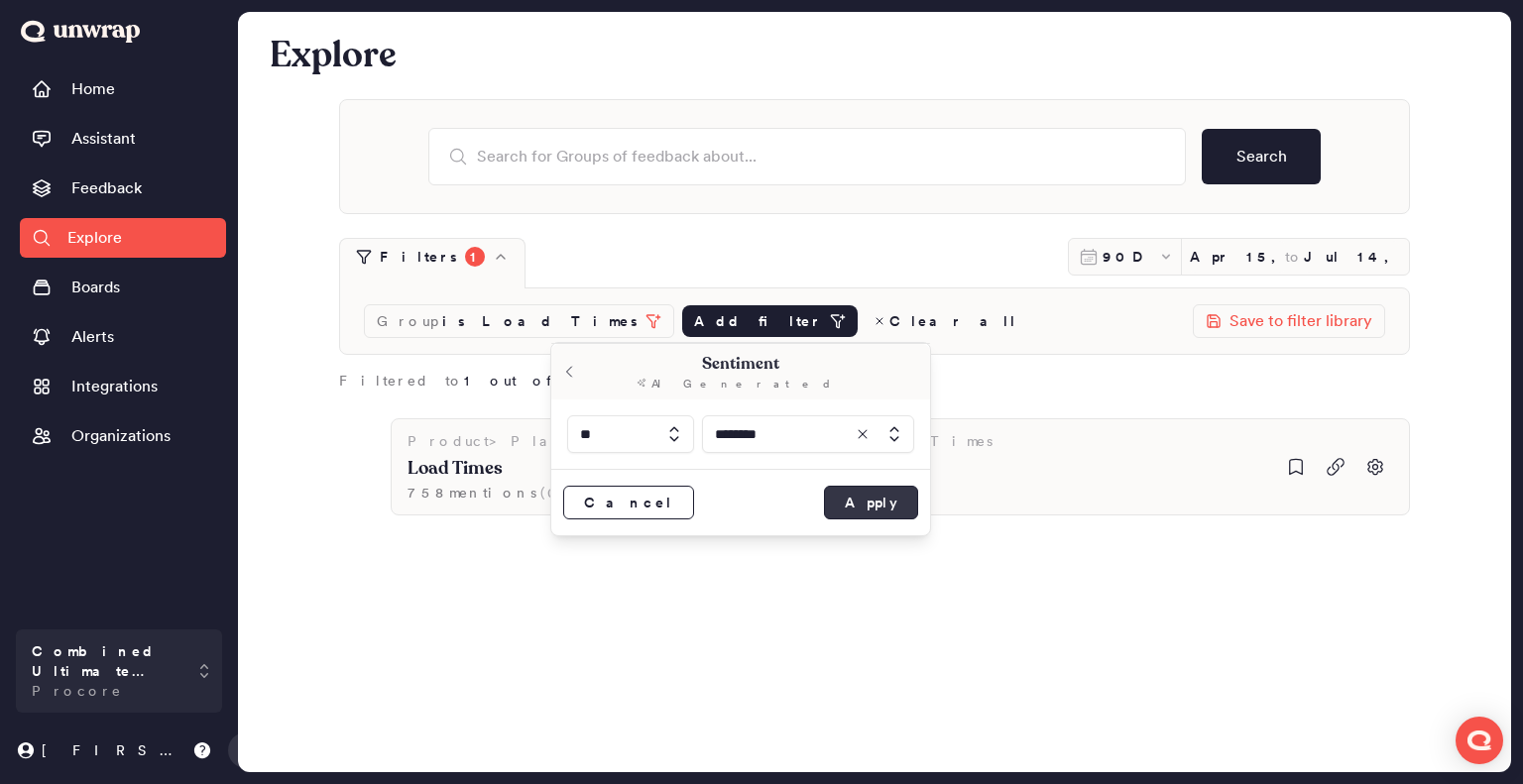 click on "Apply" at bounding box center (871, 503) 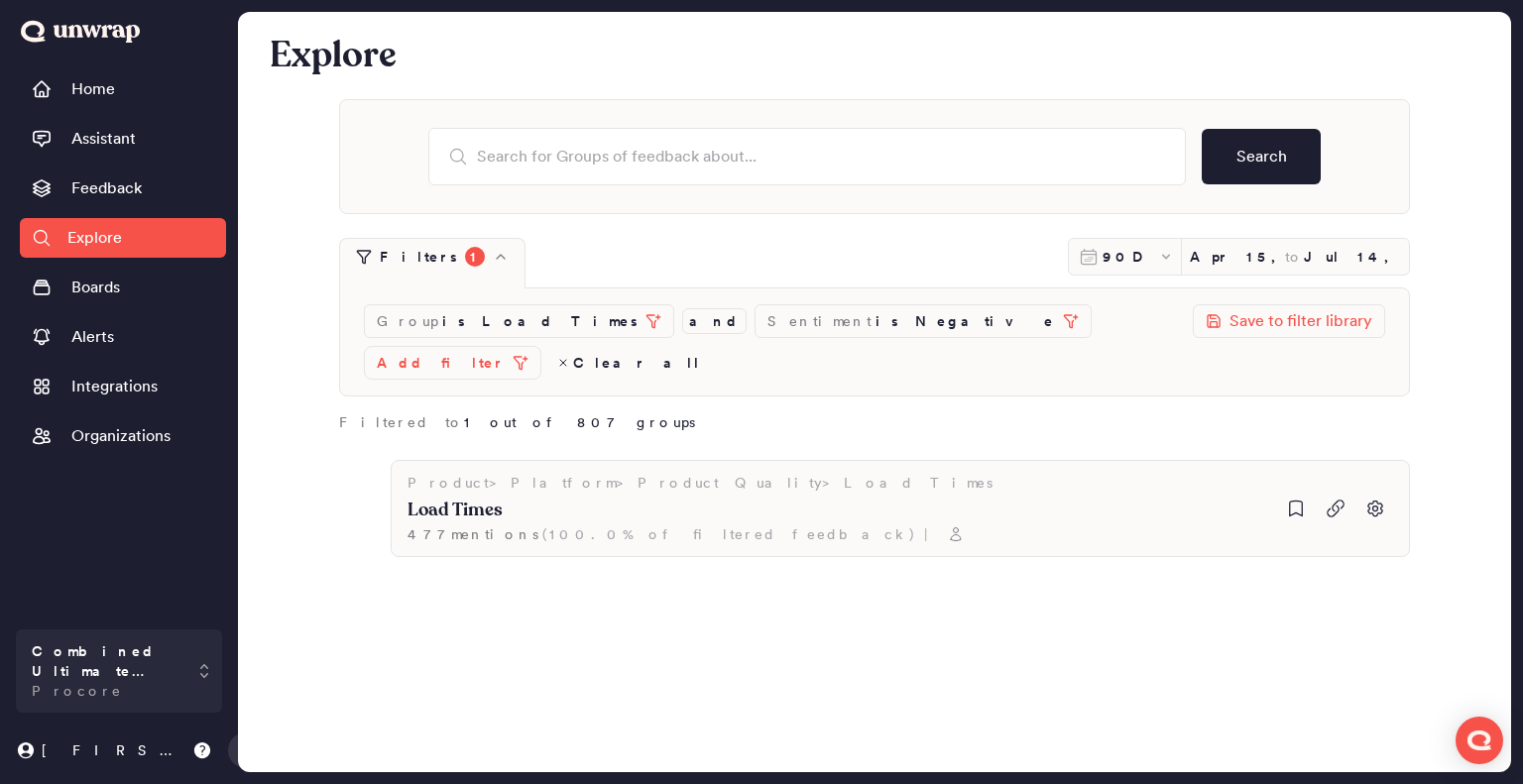 click on "Home Assistant Feedback Explore Boards Alerts Integrations Organizations" at bounding box center [123, 344] 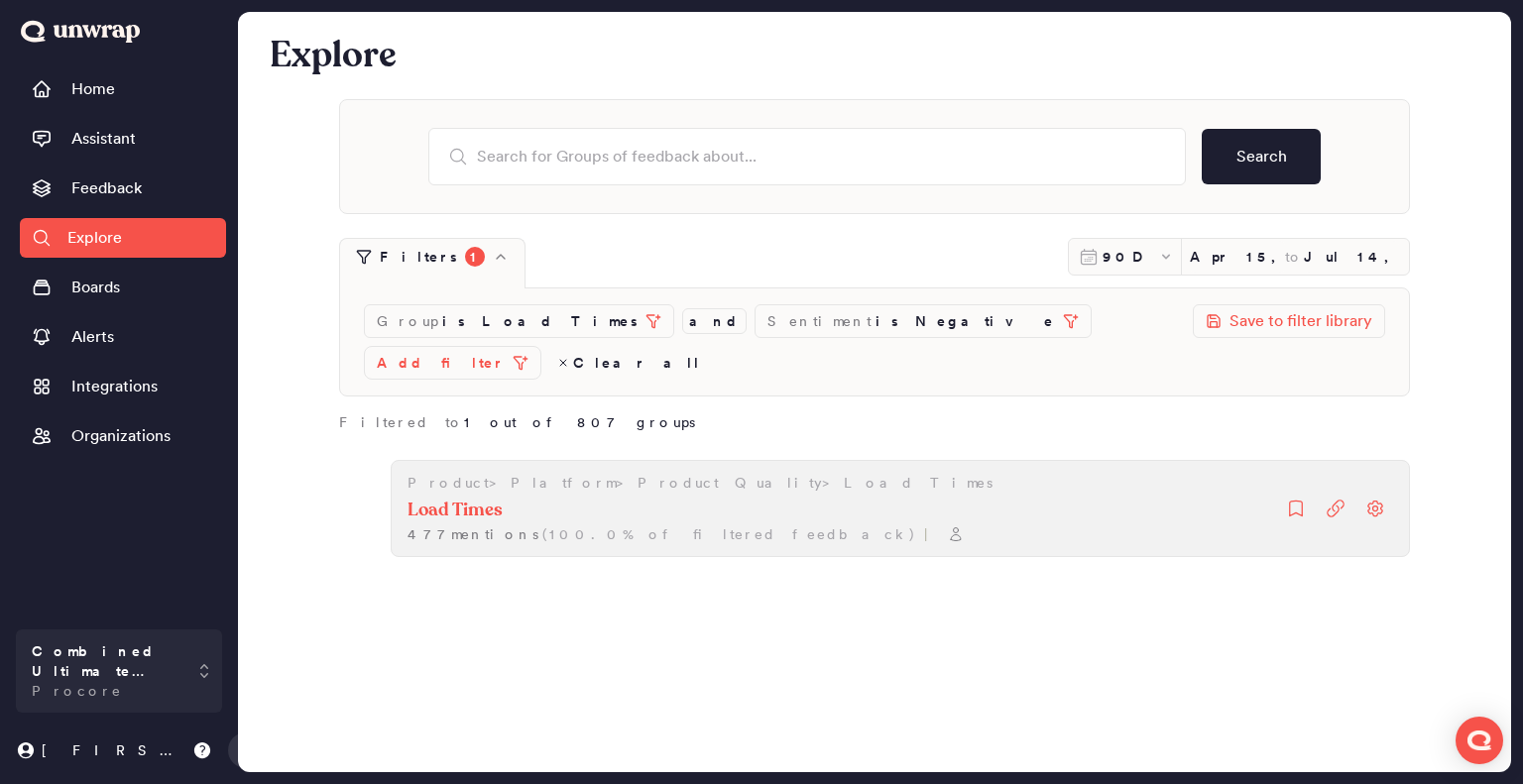 click on "Load Times" at bounding box center (455, 510) 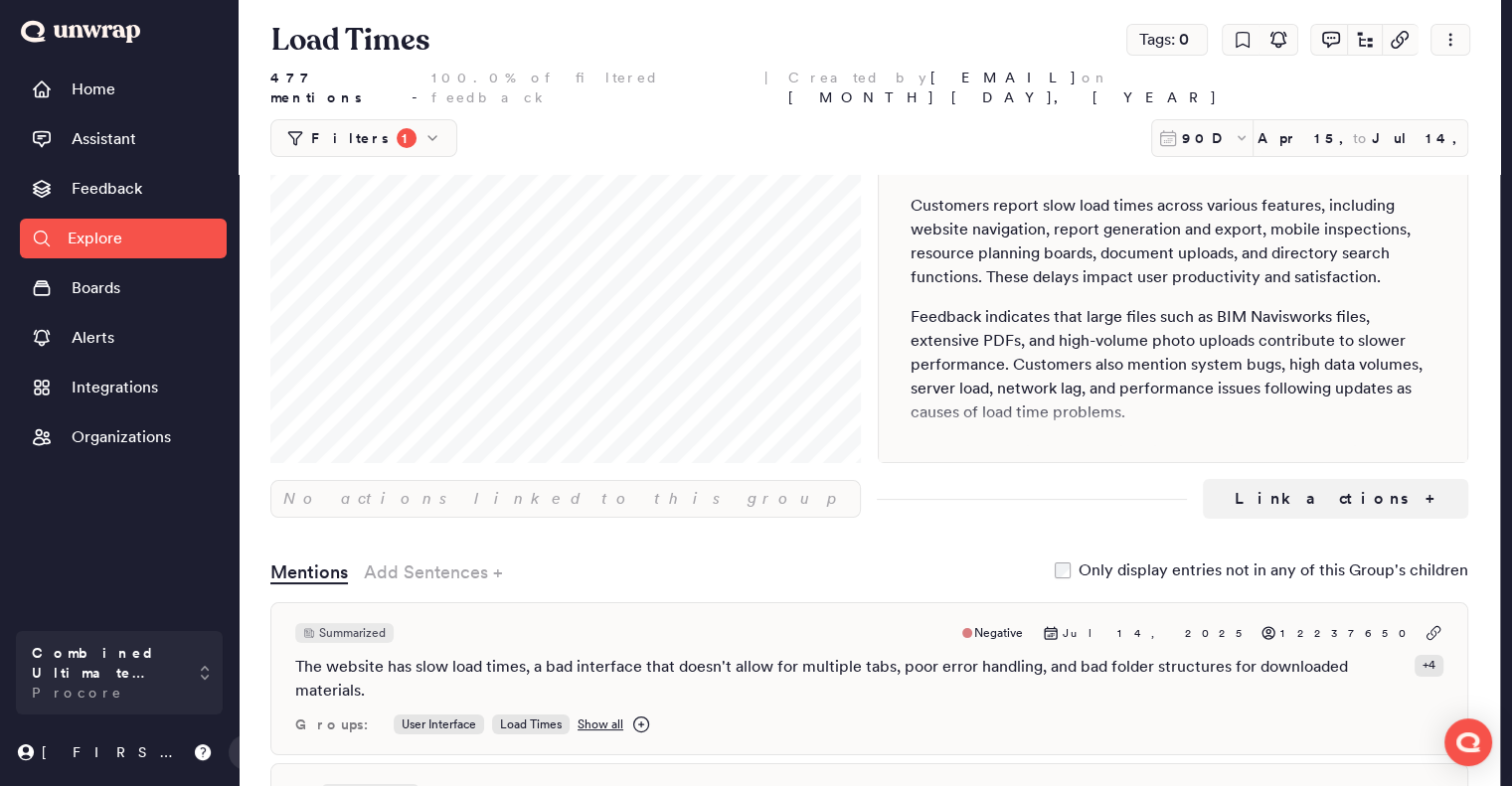 scroll, scrollTop: 0, scrollLeft: 0, axis: both 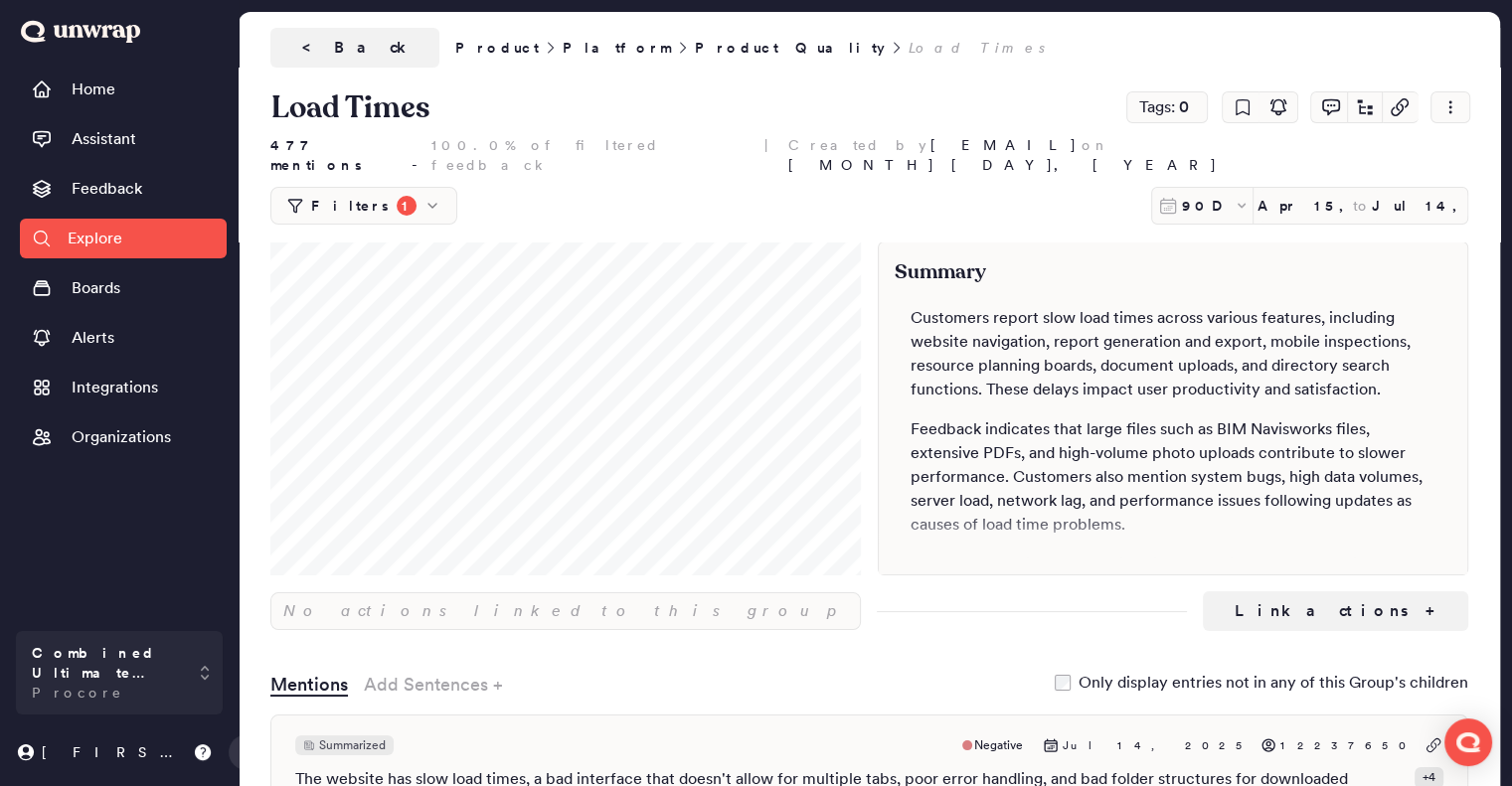 click 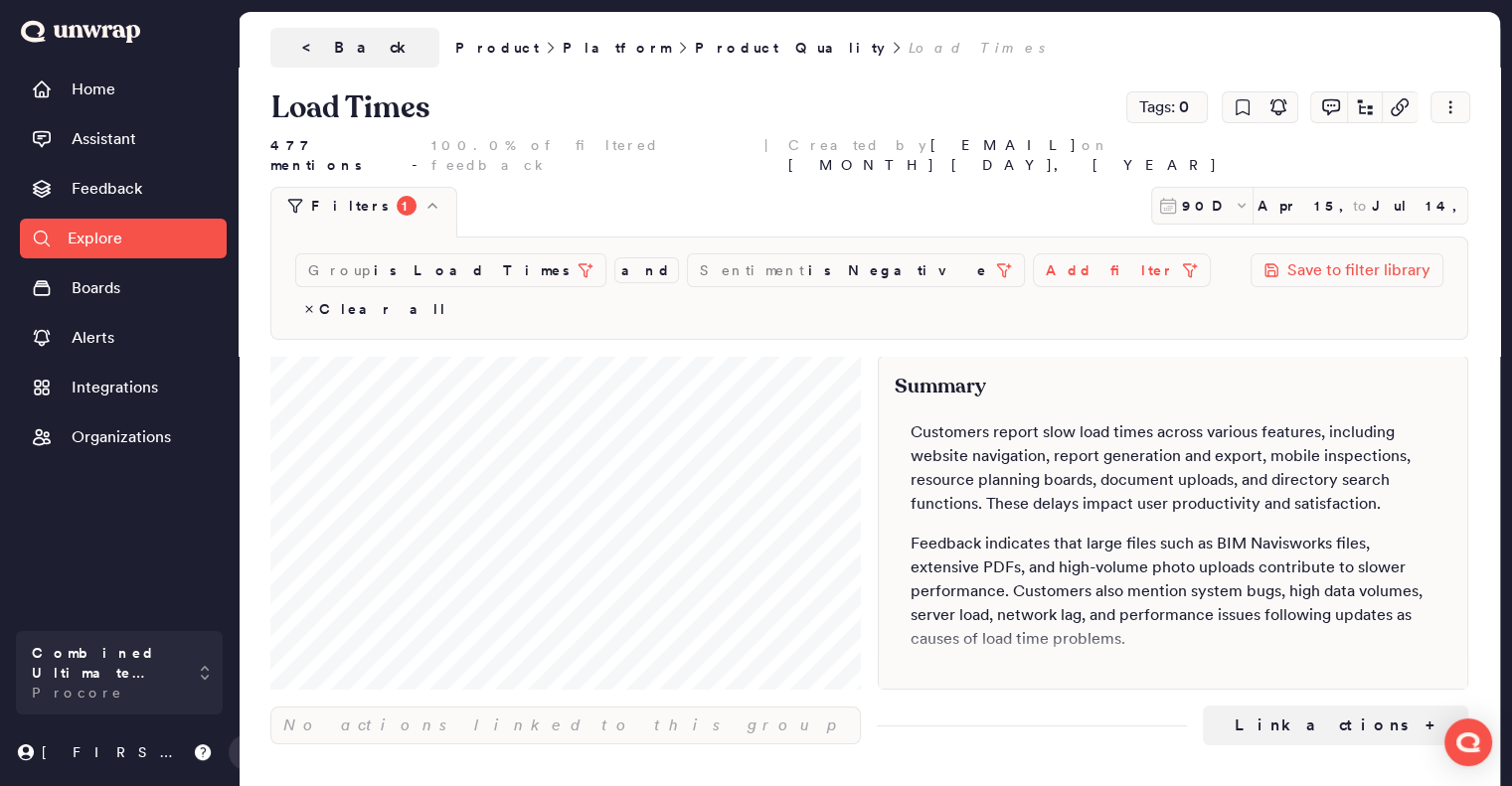 click on "Add filter" at bounding box center (1109, 270) 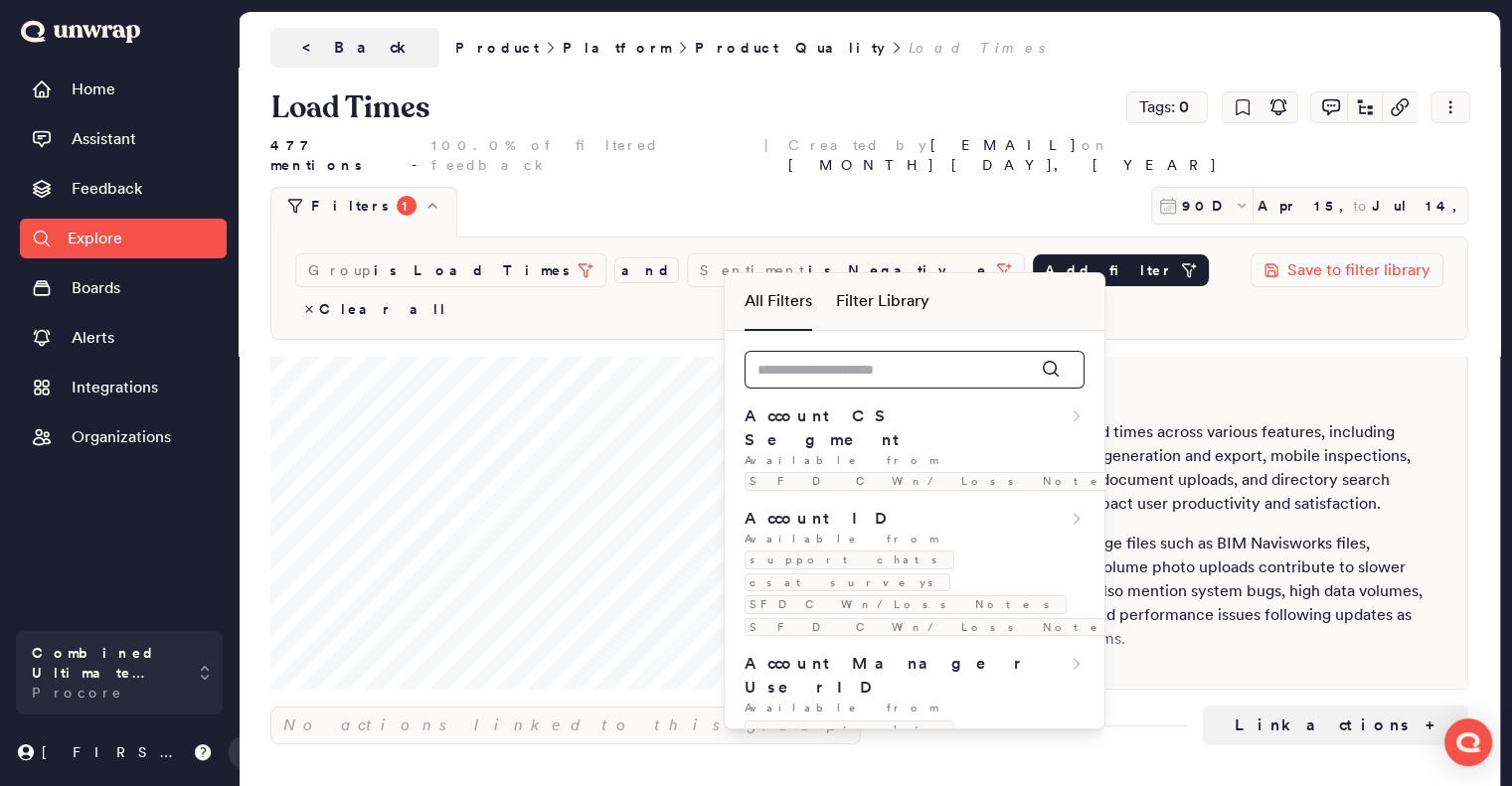 click at bounding box center (915, 370) 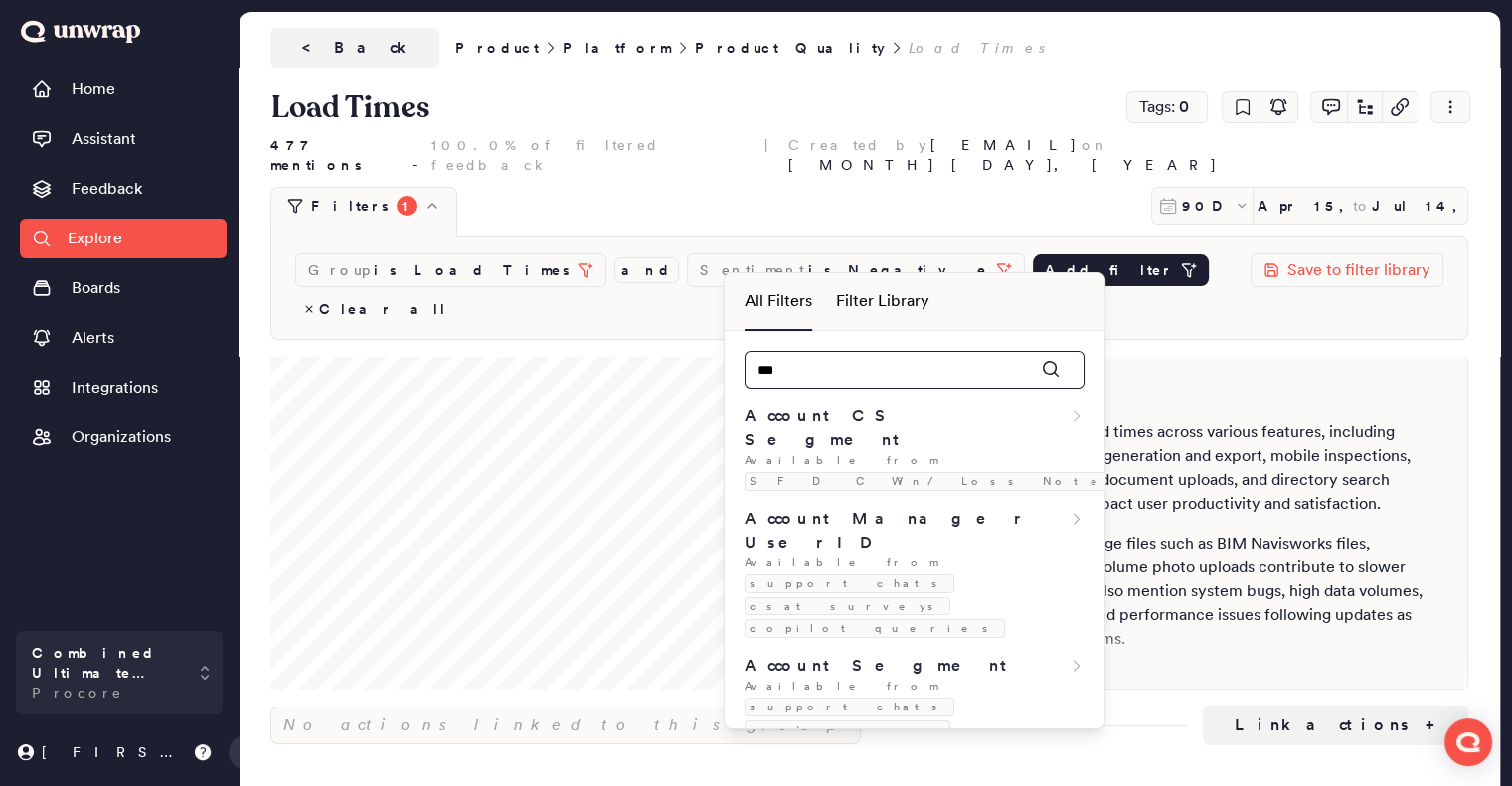 type on "****" 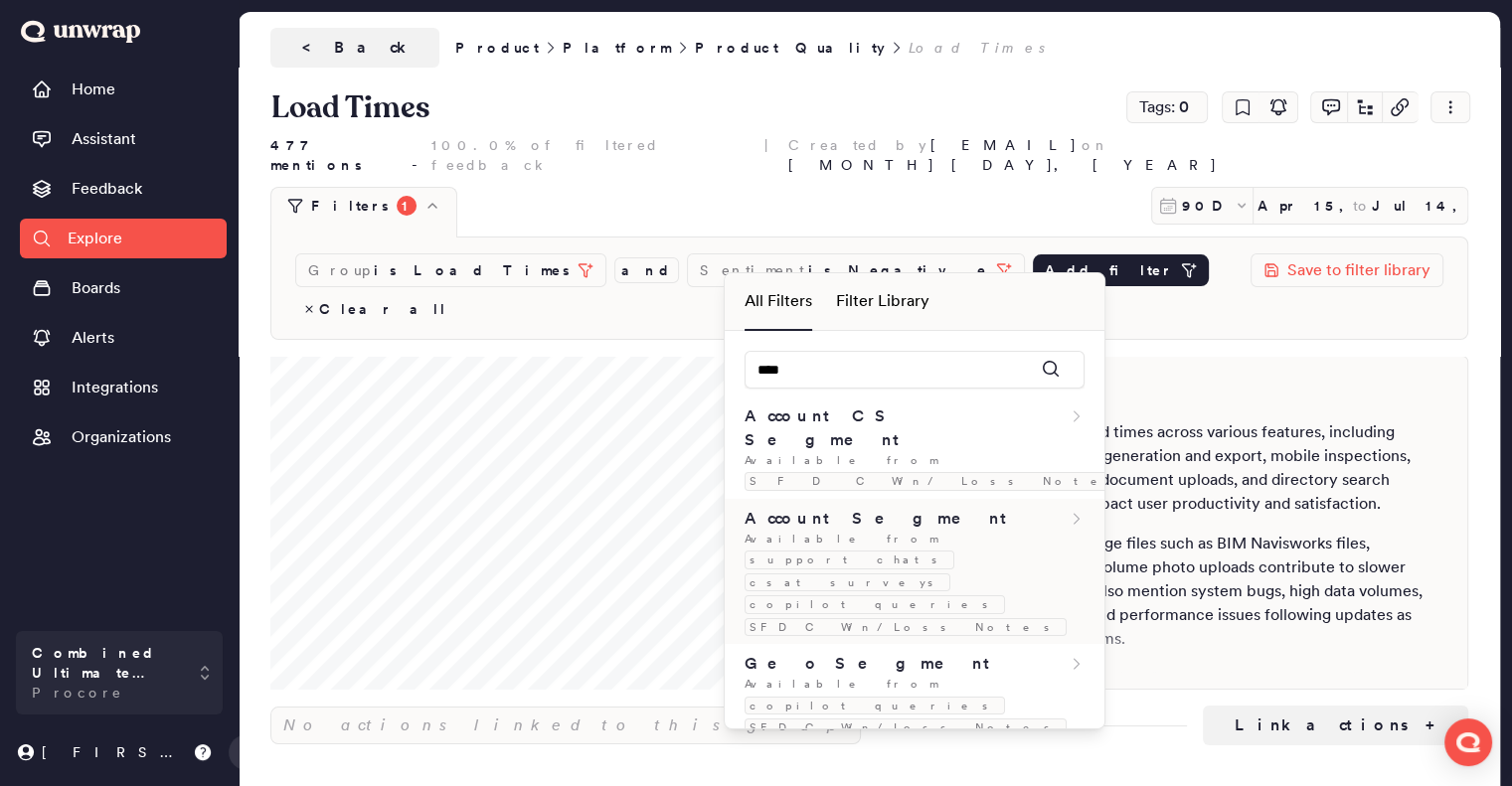 click on "Available from support chats csat surveys copilot queries SFDC Win/Loss Notes" at bounding box center (915, 583) 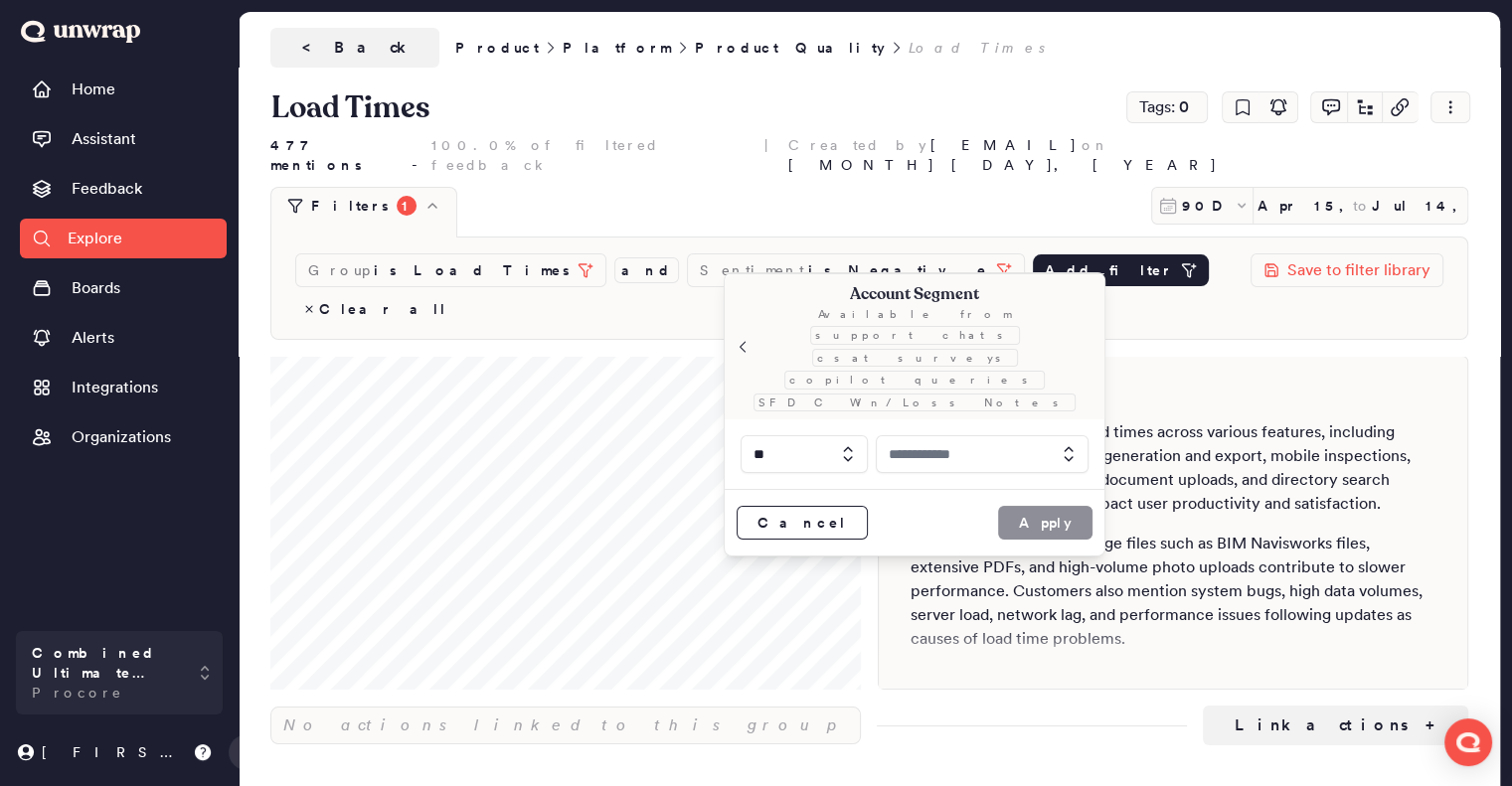 click at bounding box center (982, 454) 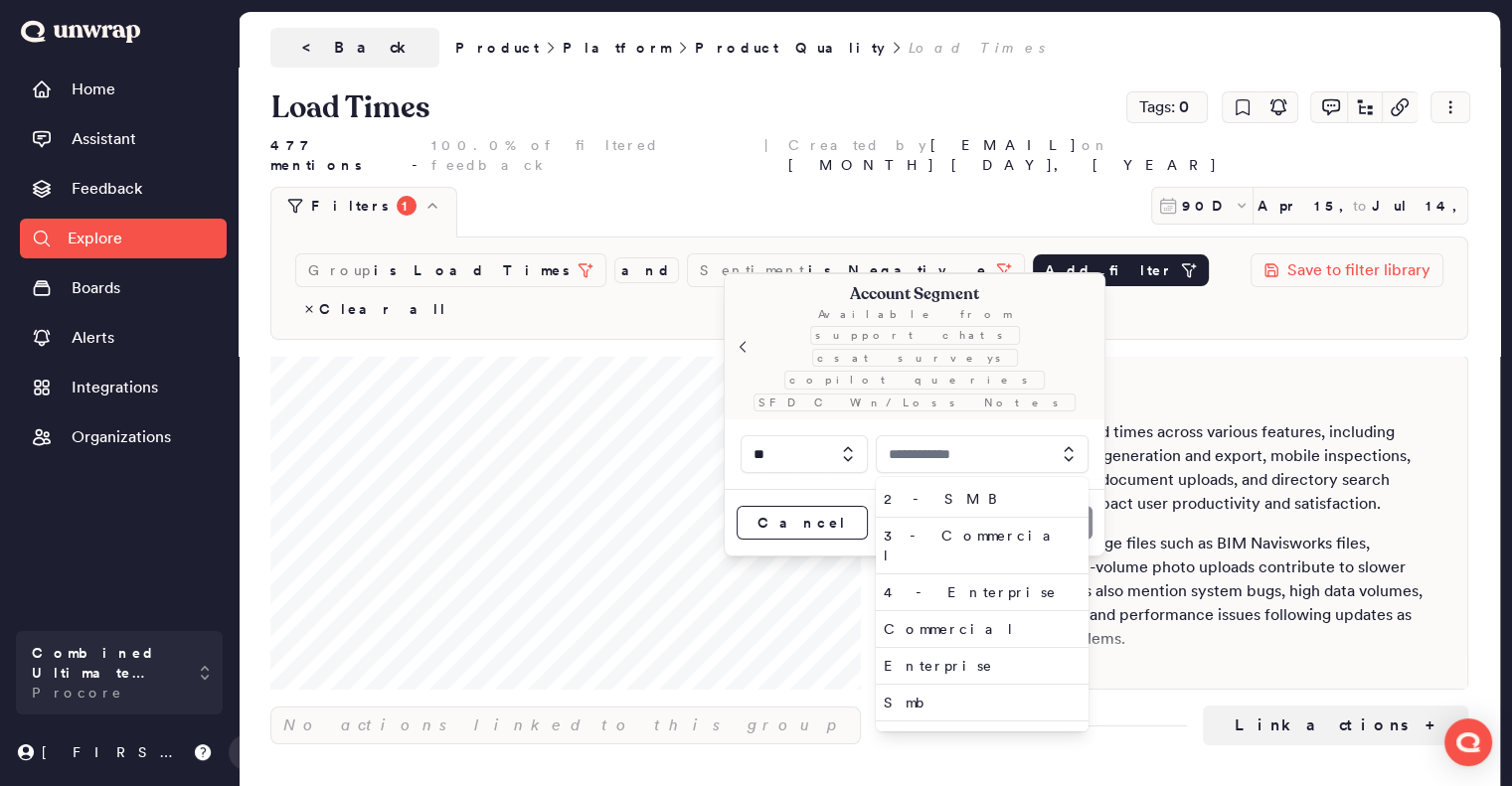 click at bounding box center [804, 454] 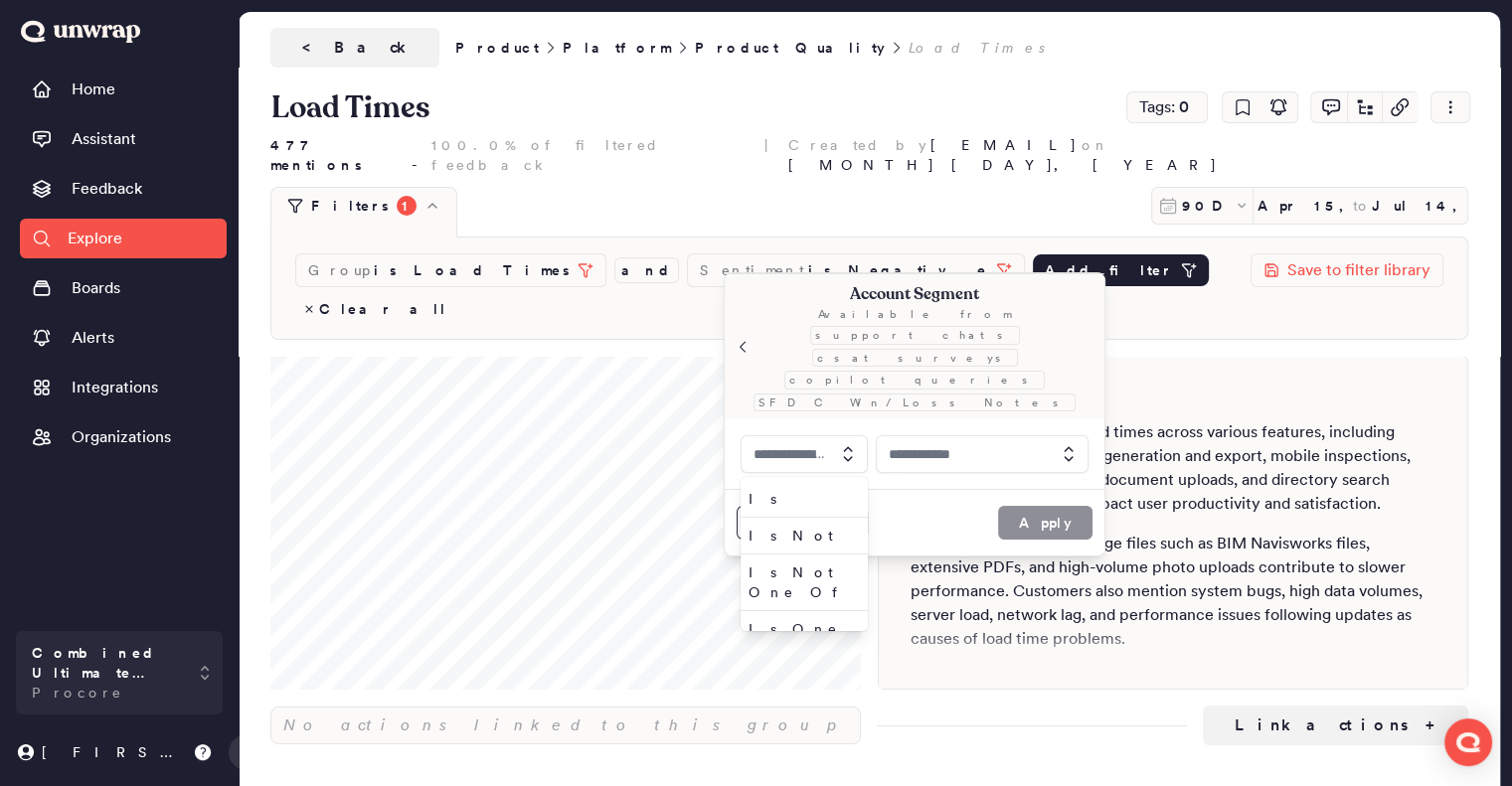 type on "**" 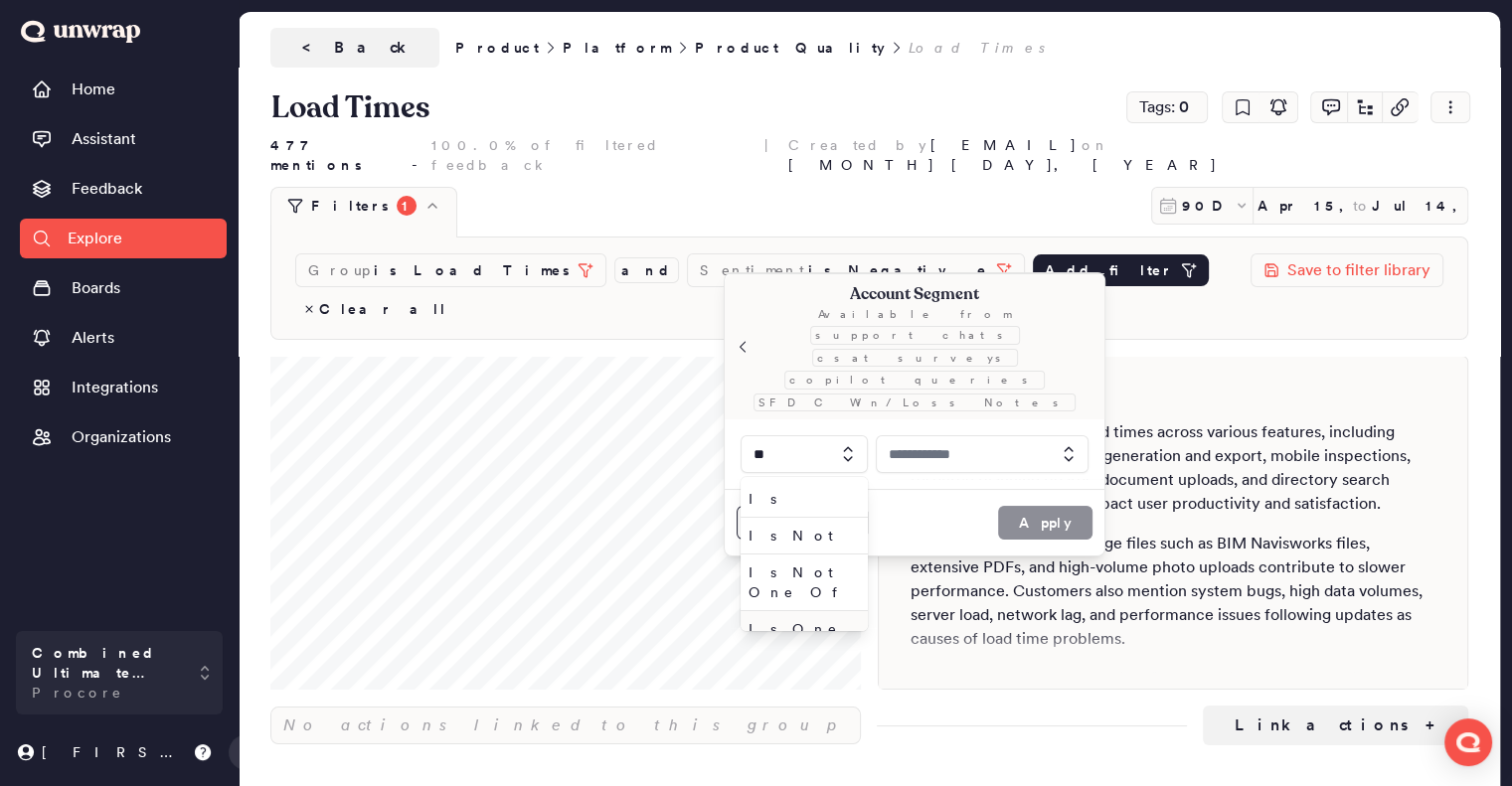 click on "Is One Of" at bounding box center (800, 639) 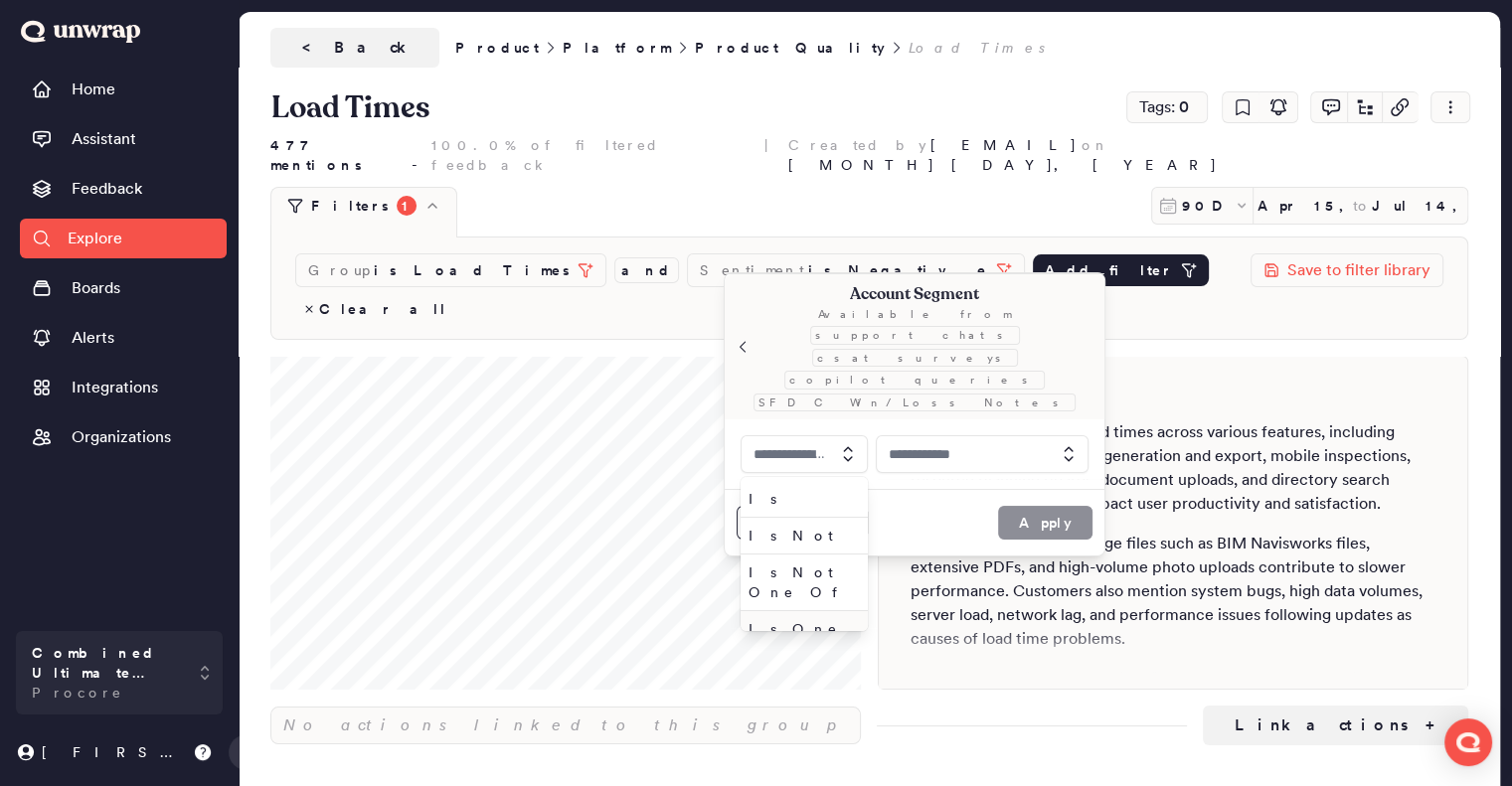 type on "*********" 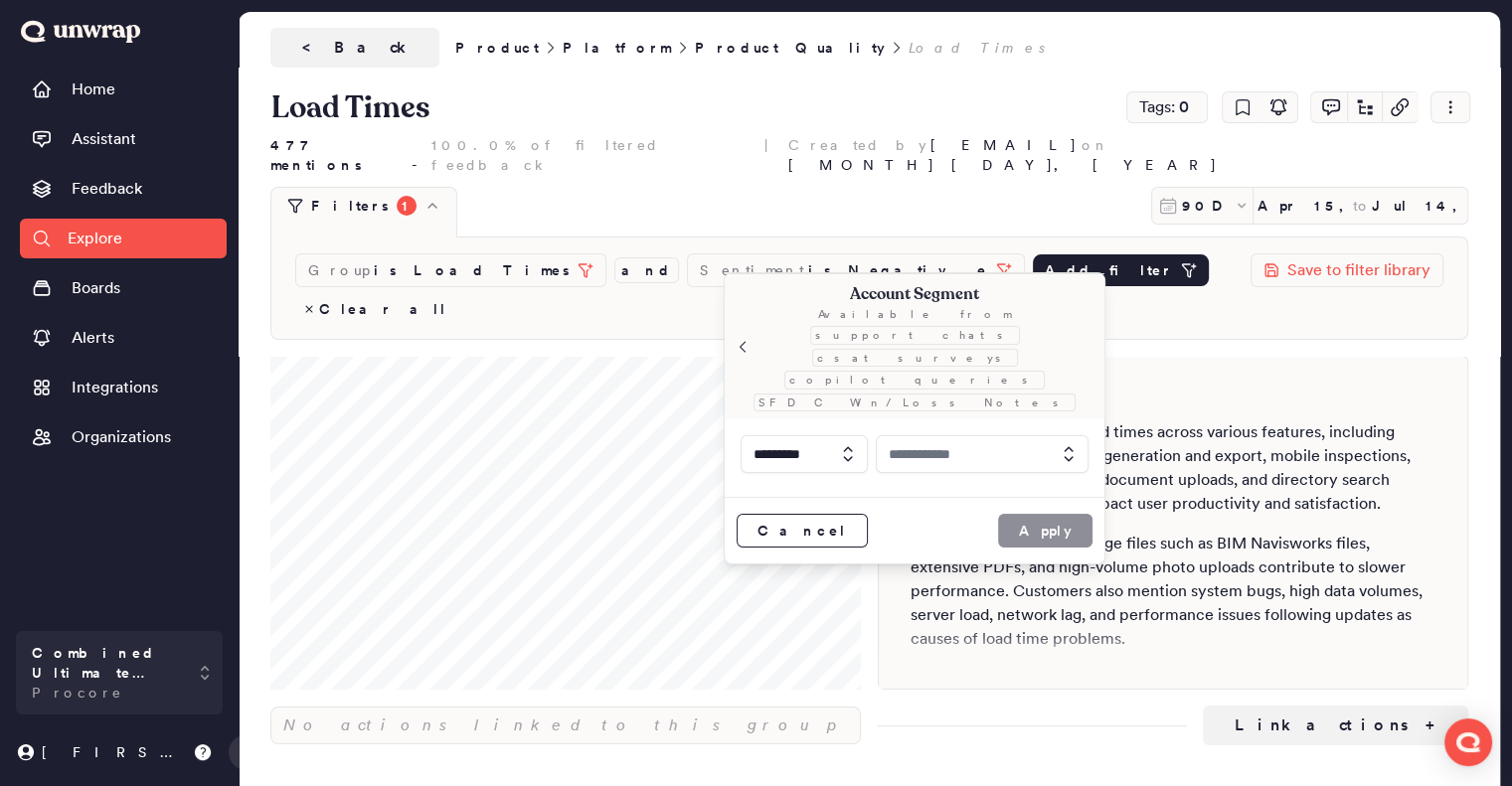 click at bounding box center (982, 454) 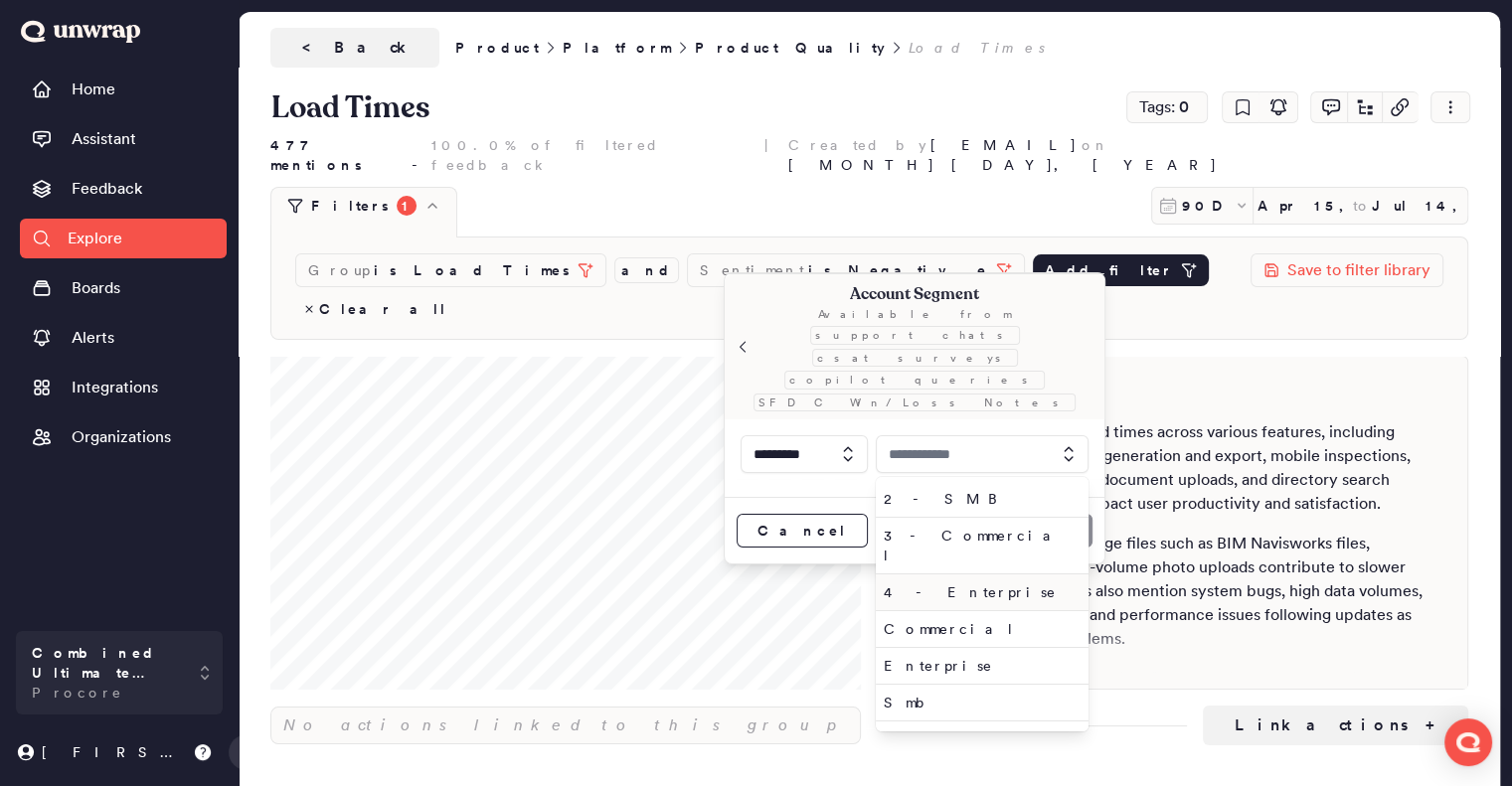 click on "4 - Enterprise" at bounding box center (978, 592) 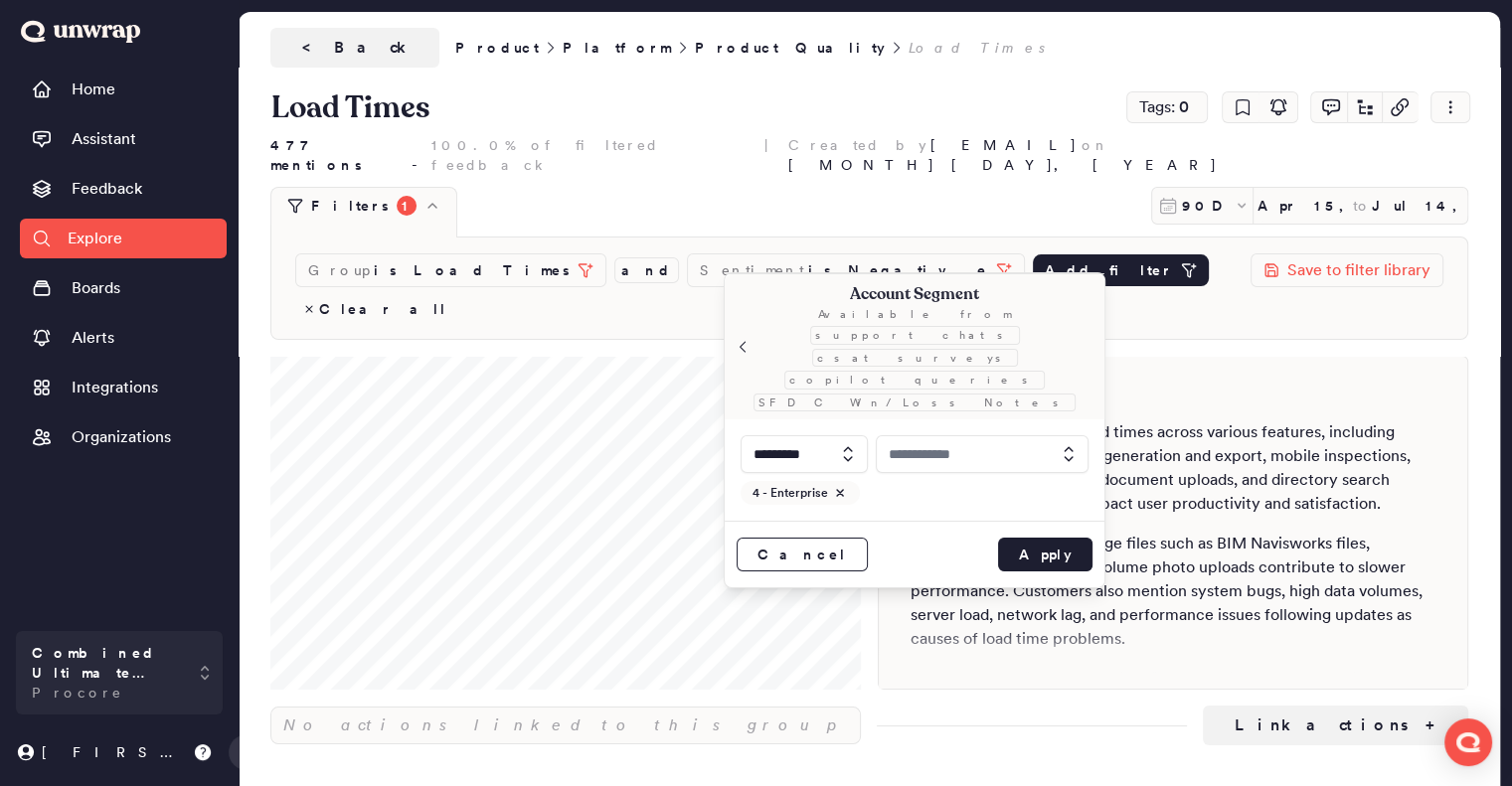 click at bounding box center (982, 454) 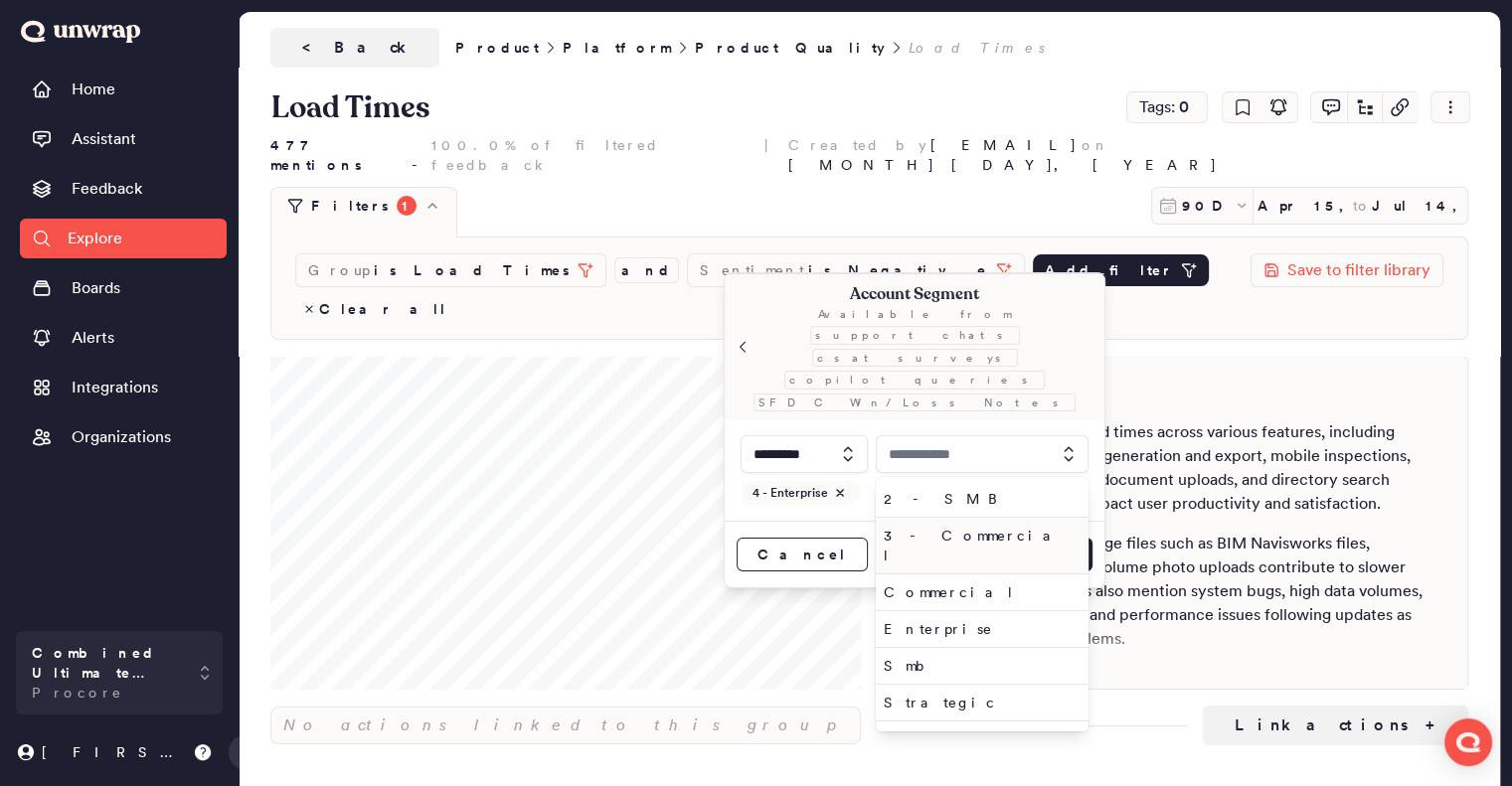 click on "3 - Commercial" at bounding box center [978, 546] 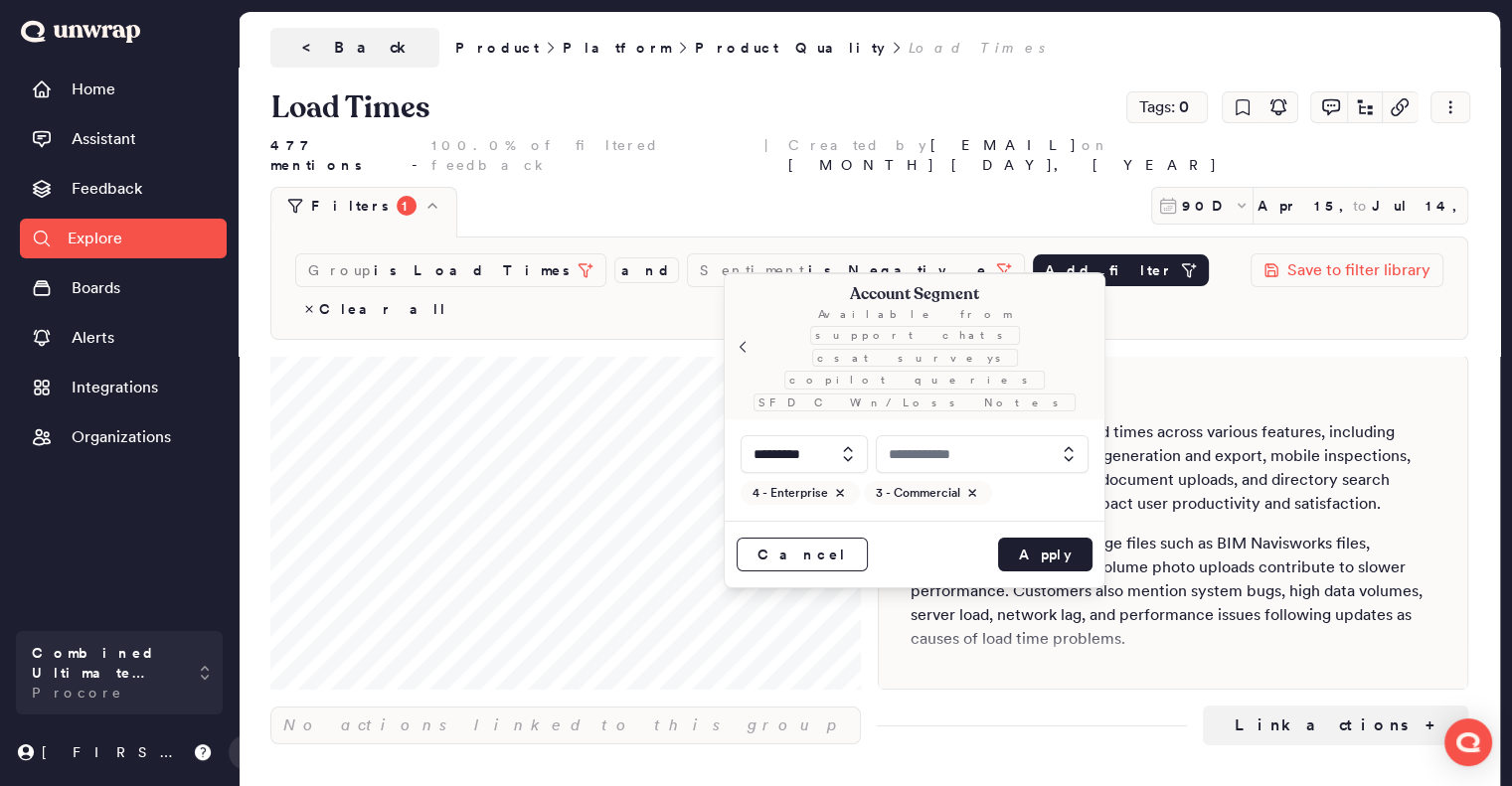 click at bounding box center (982, 454) 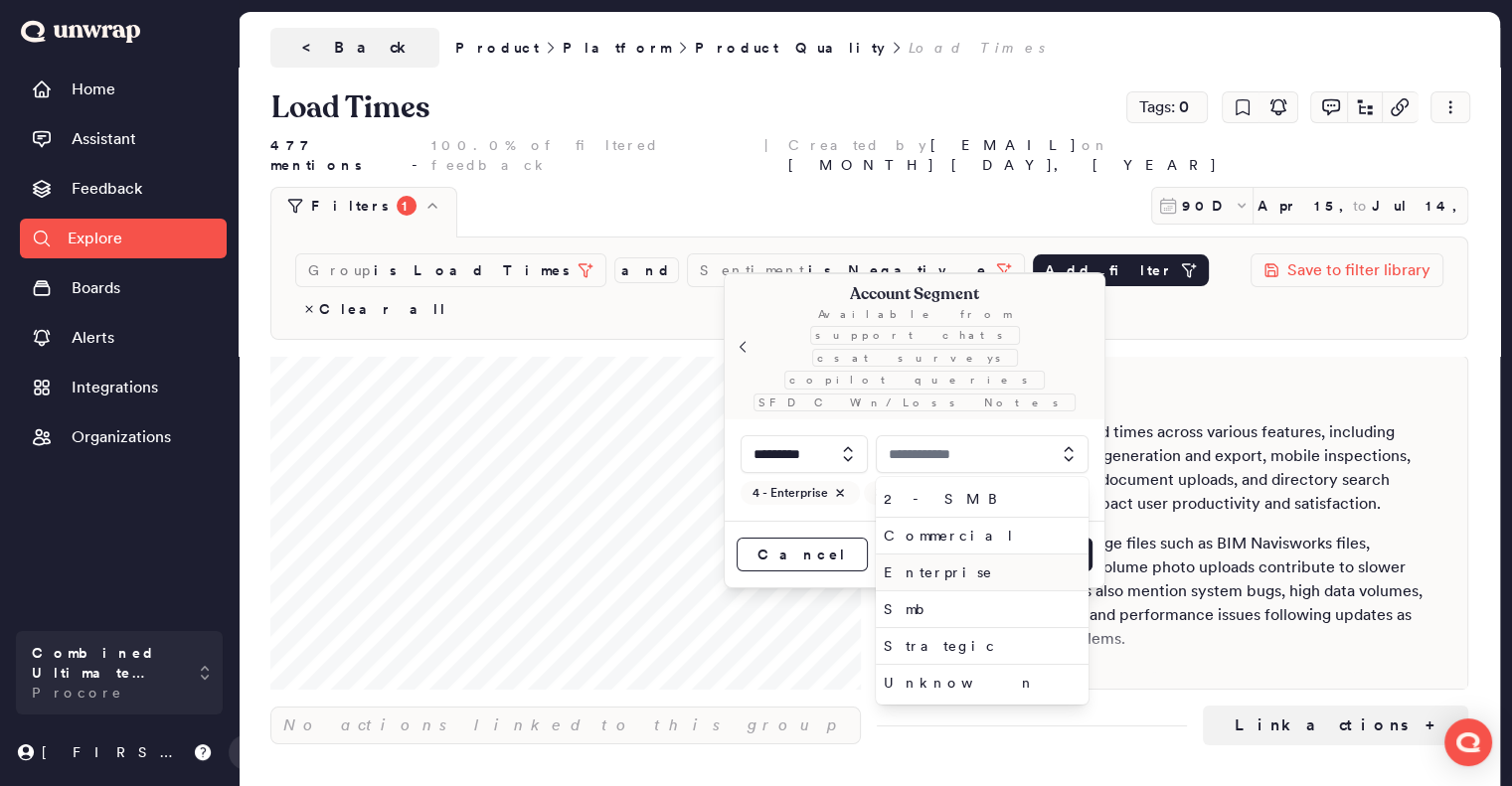 click on "Enterprise" at bounding box center (978, 572) 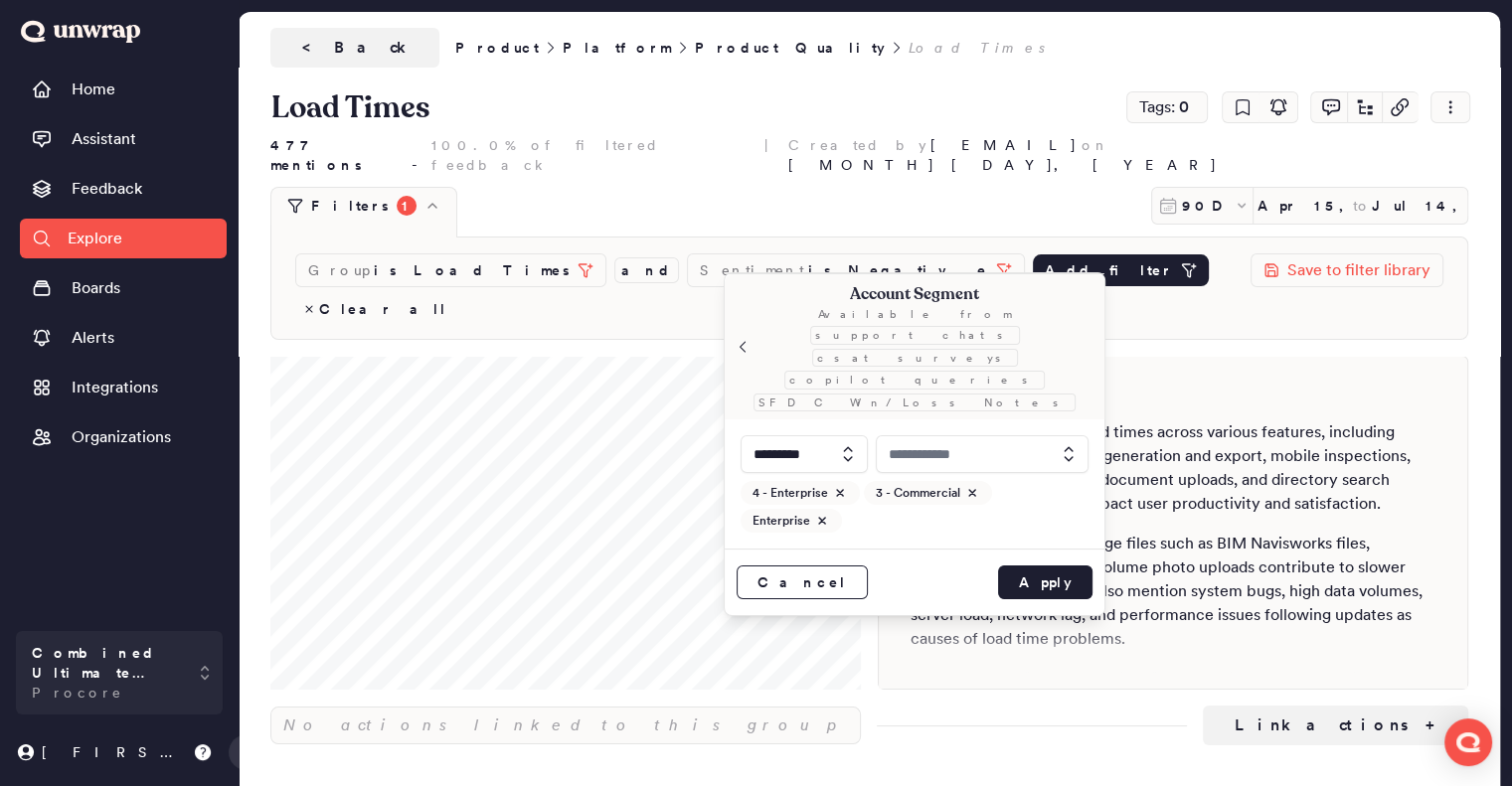 click at bounding box center [982, 454] 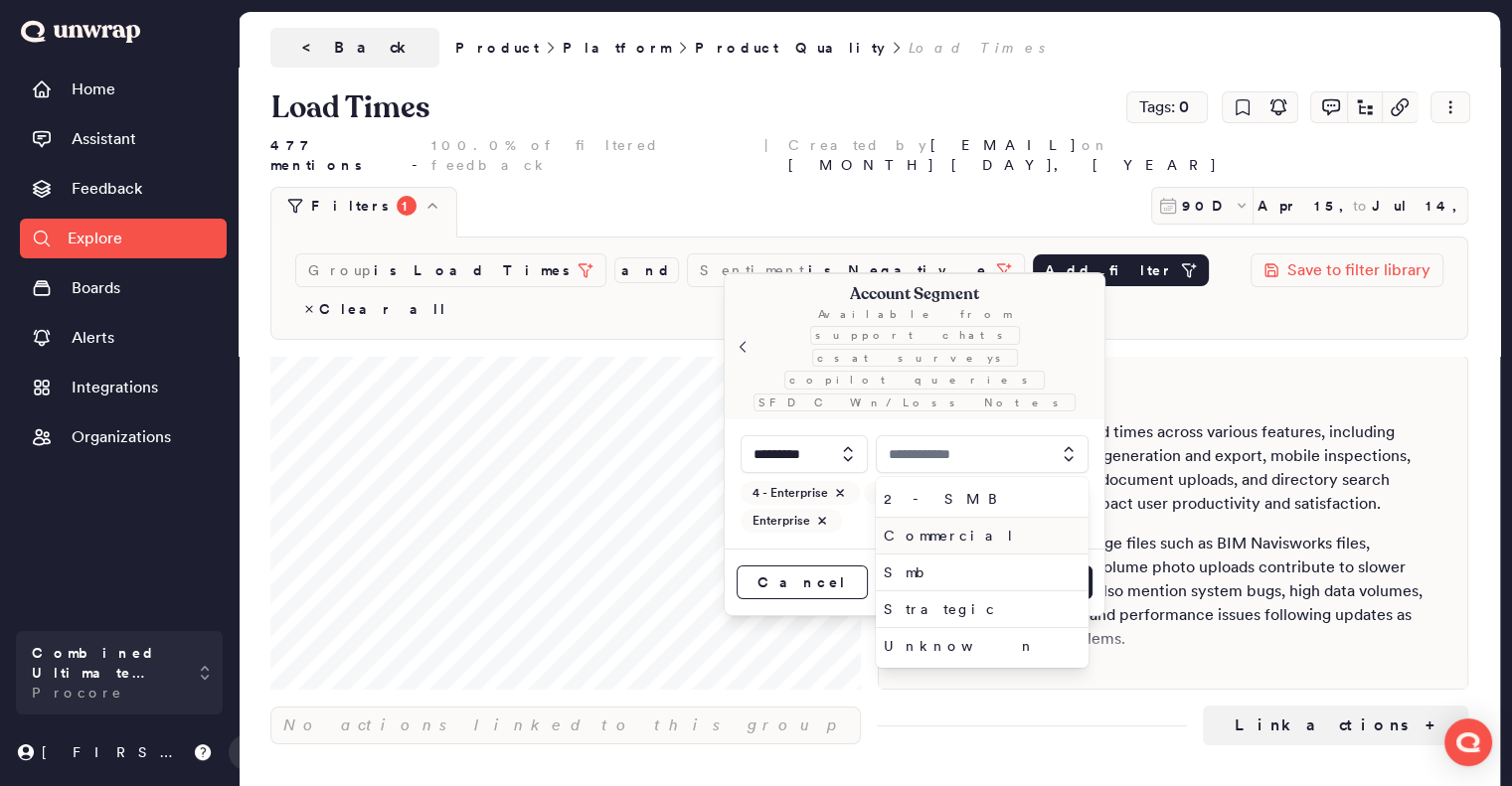 click on "Commercial" at bounding box center (978, 536) 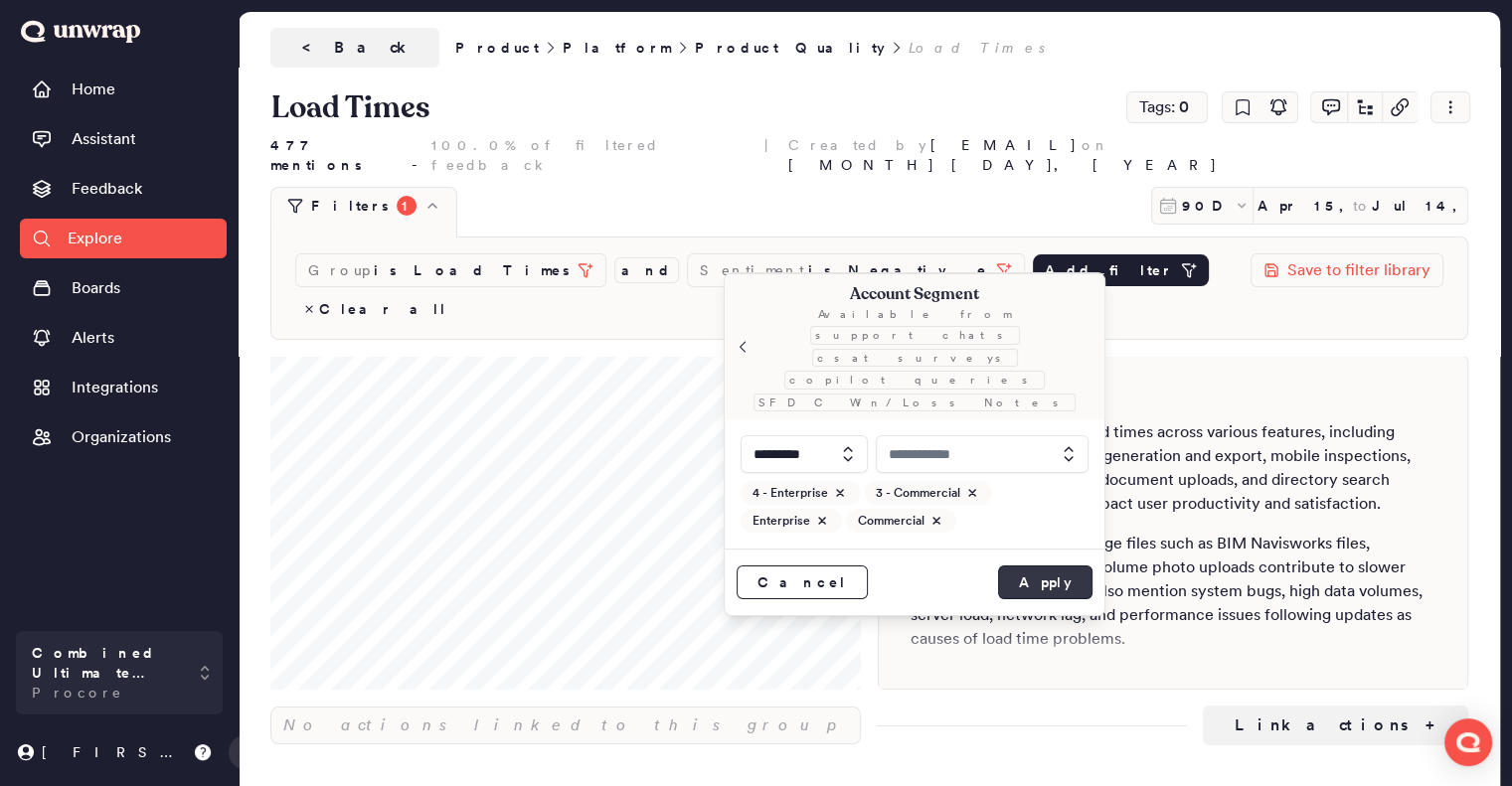 click on "Apply" at bounding box center [1045, 582] 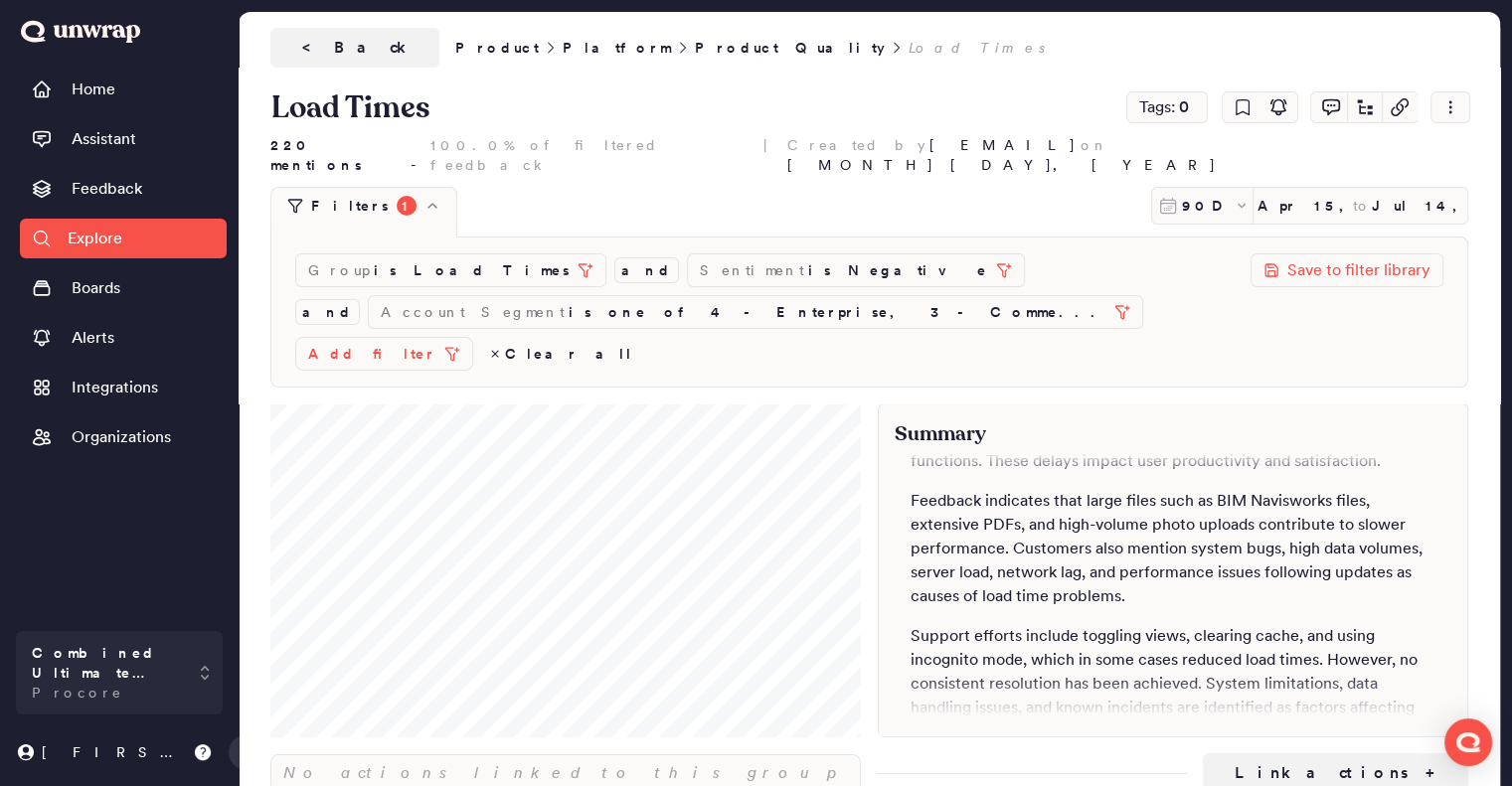scroll, scrollTop: 298, scrollLeft: 0, axis: vertical 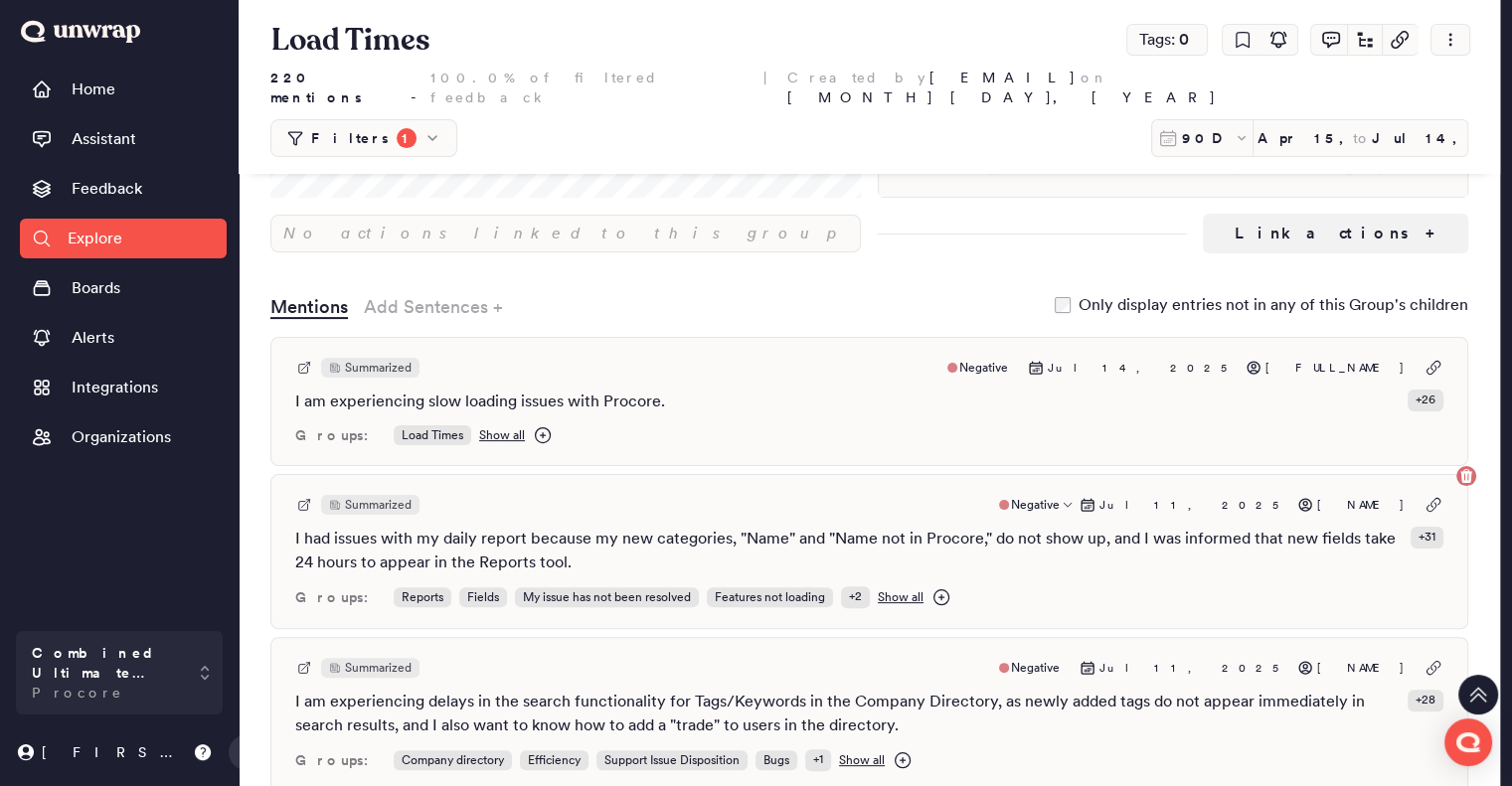 click on "I had issues with my daily report because my new categories, "Name" and "Name not in Procore," do not show up, and I was informed that new fields take 24 hours to appear in the Reports tool." at bounding box center [849, 550] 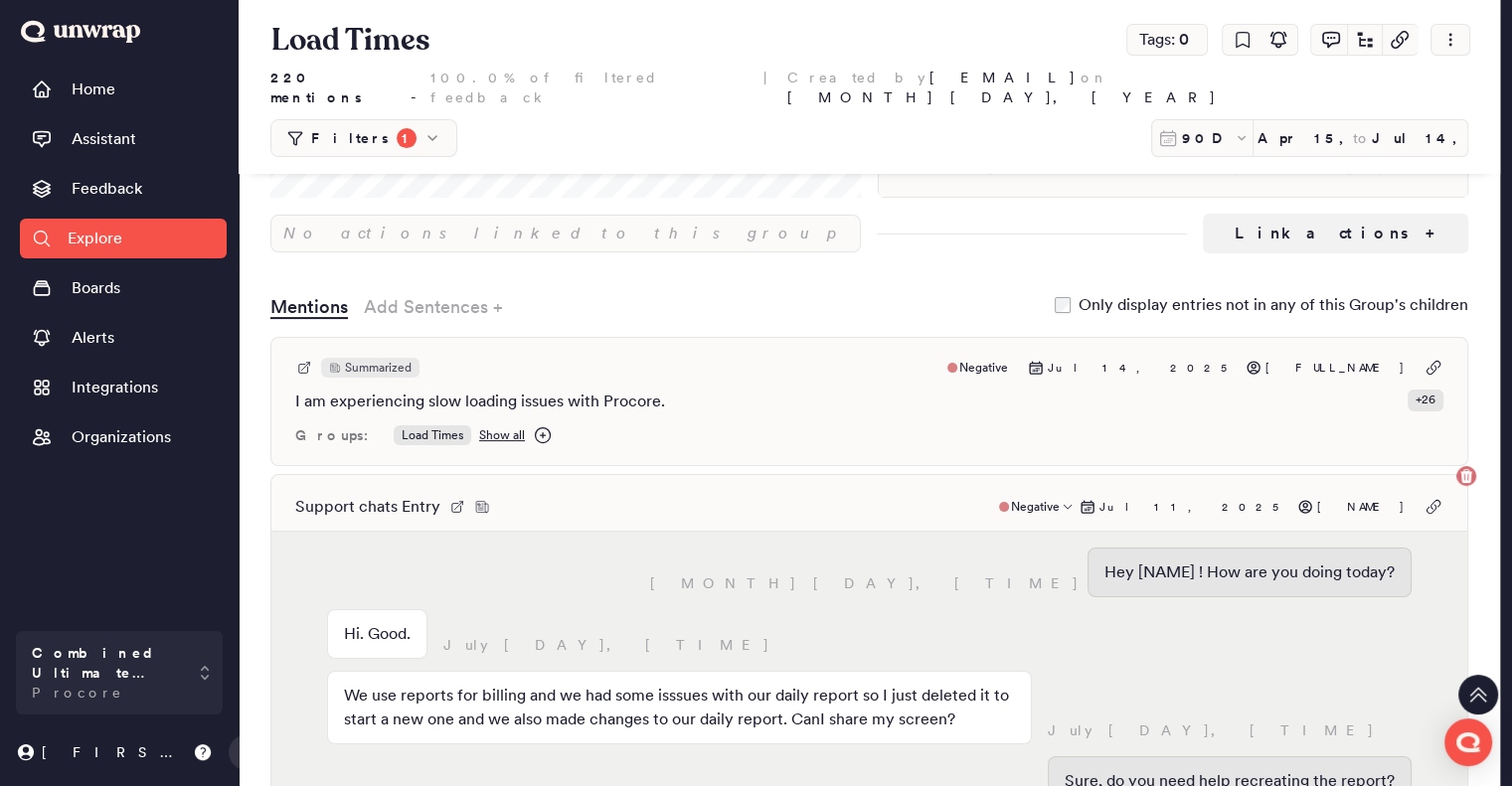 click on "Support chats Entry Negative Jul 11, 2025 Molly" at bounding box center (869, 507) 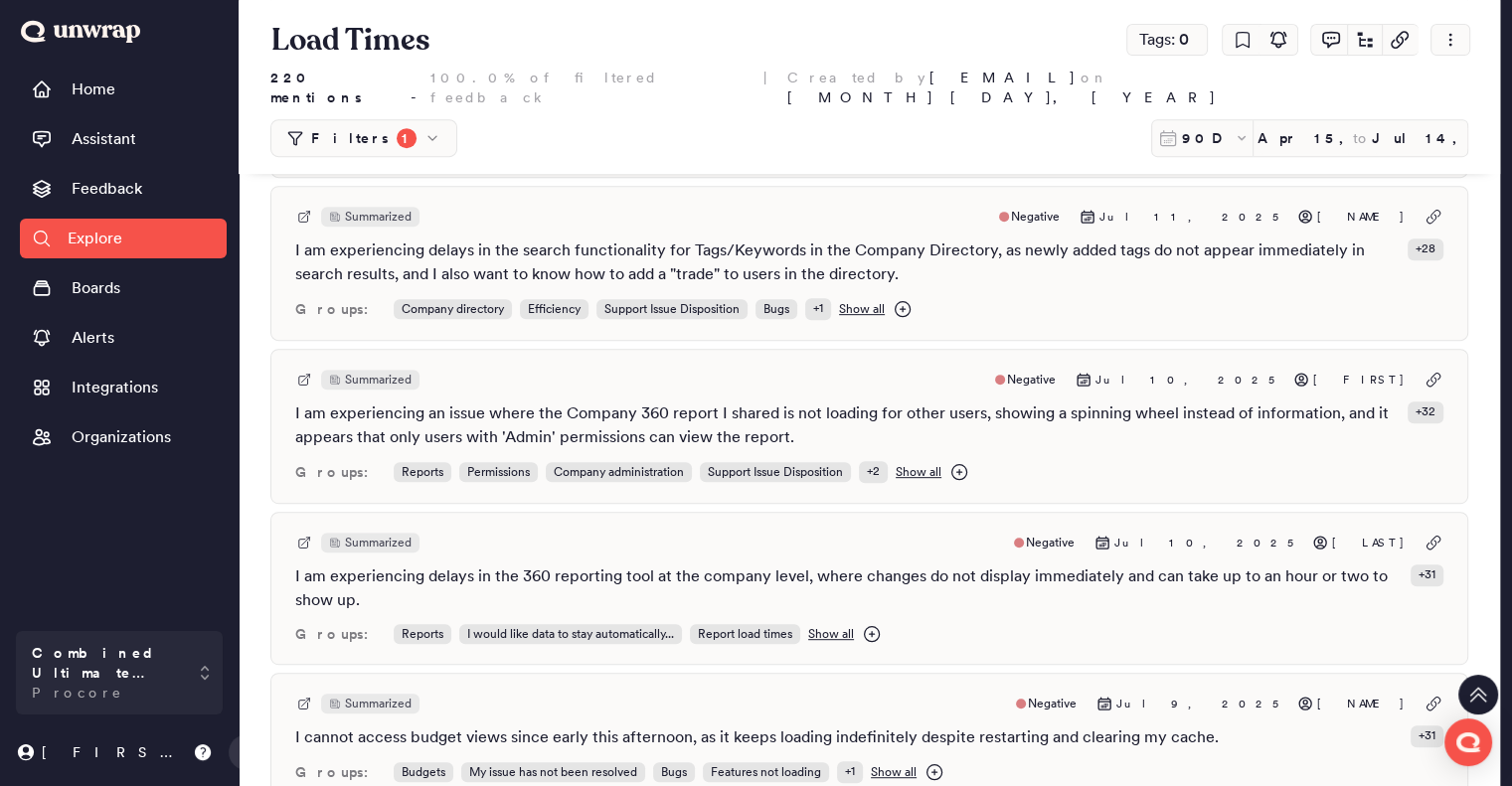 scroll, scrollTop: 874, scrollLeft: 0, axis: vertical 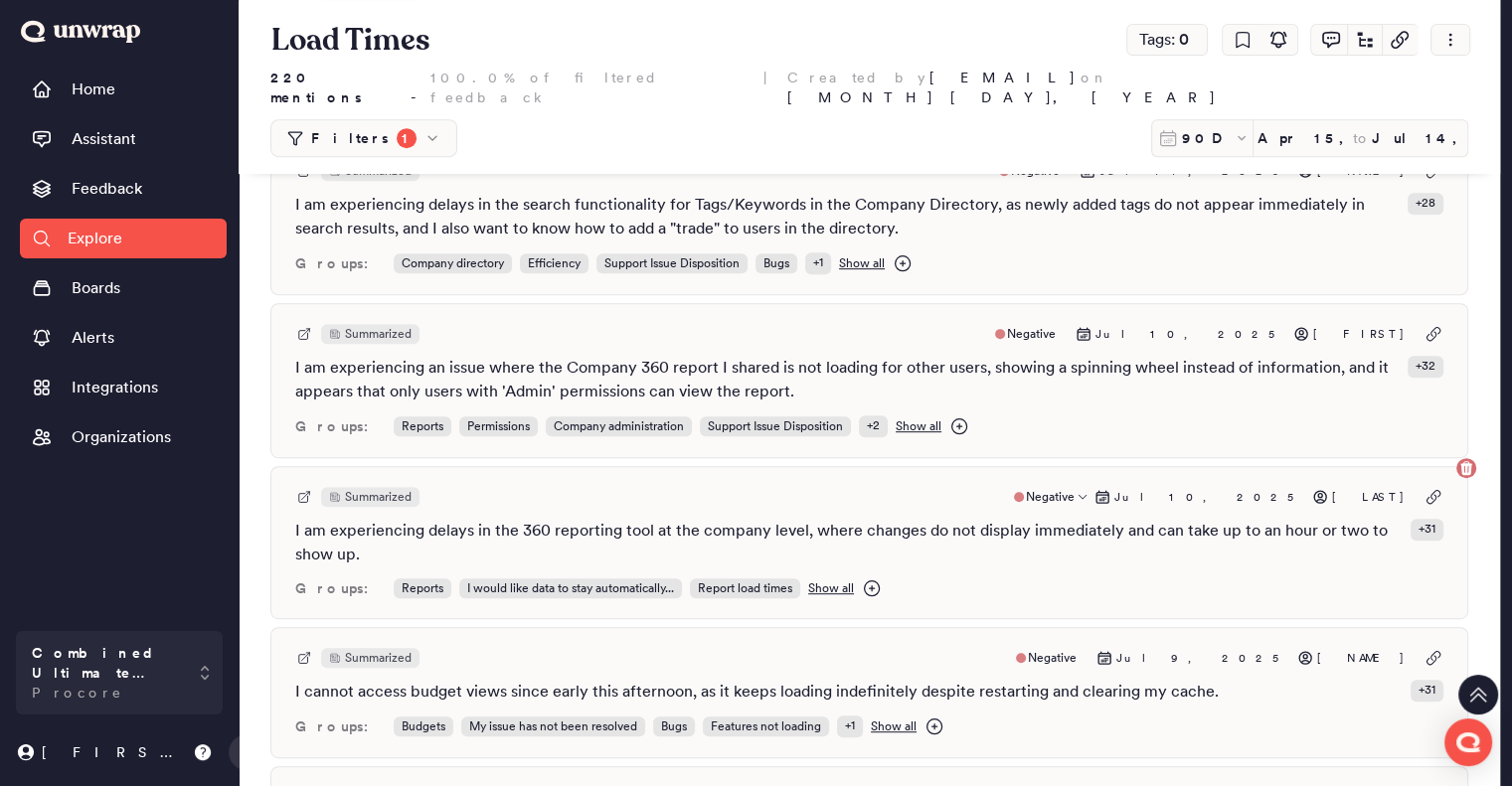click on "I am experiencing delays in the 360 reporting tool at the company level, where changes do not display immediately and can take up to an hour or two to show up." at bounding box center (849, 543) 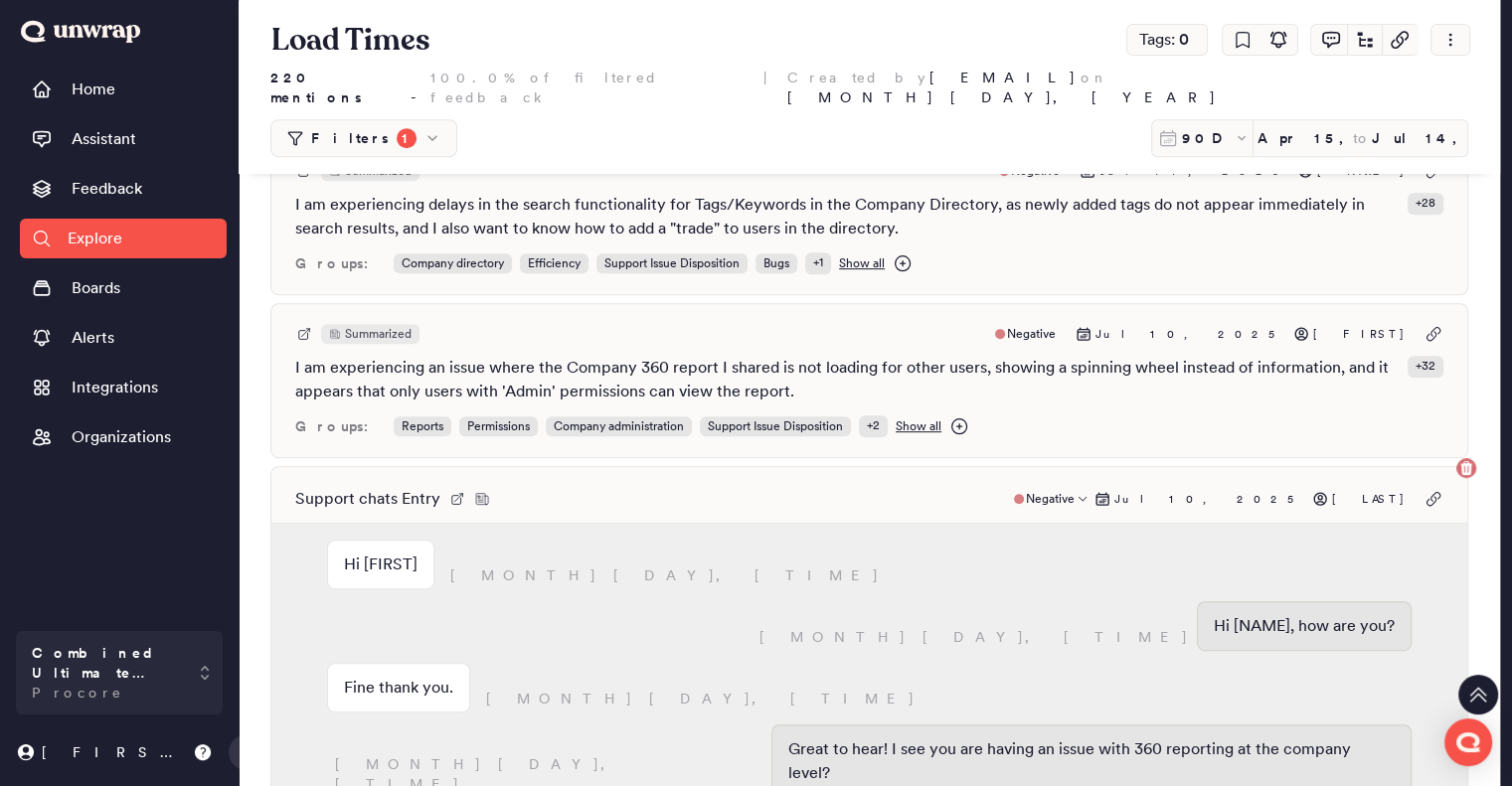 click on "Hi Michelle July 10, 3:18am" at bounding box center (869, 570) 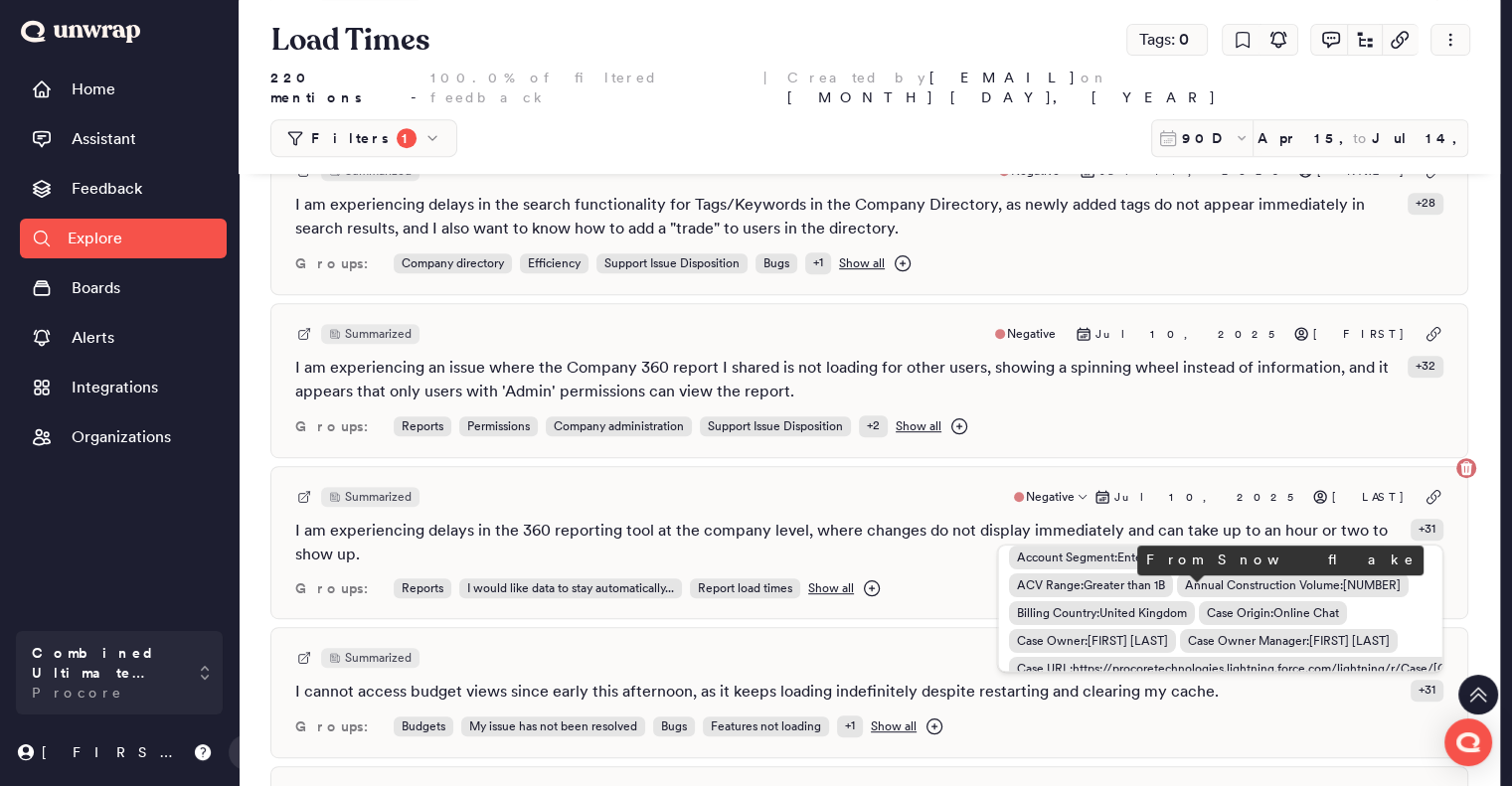 scroll, scrollTop: 0, scrollLeft: 0, axis: both 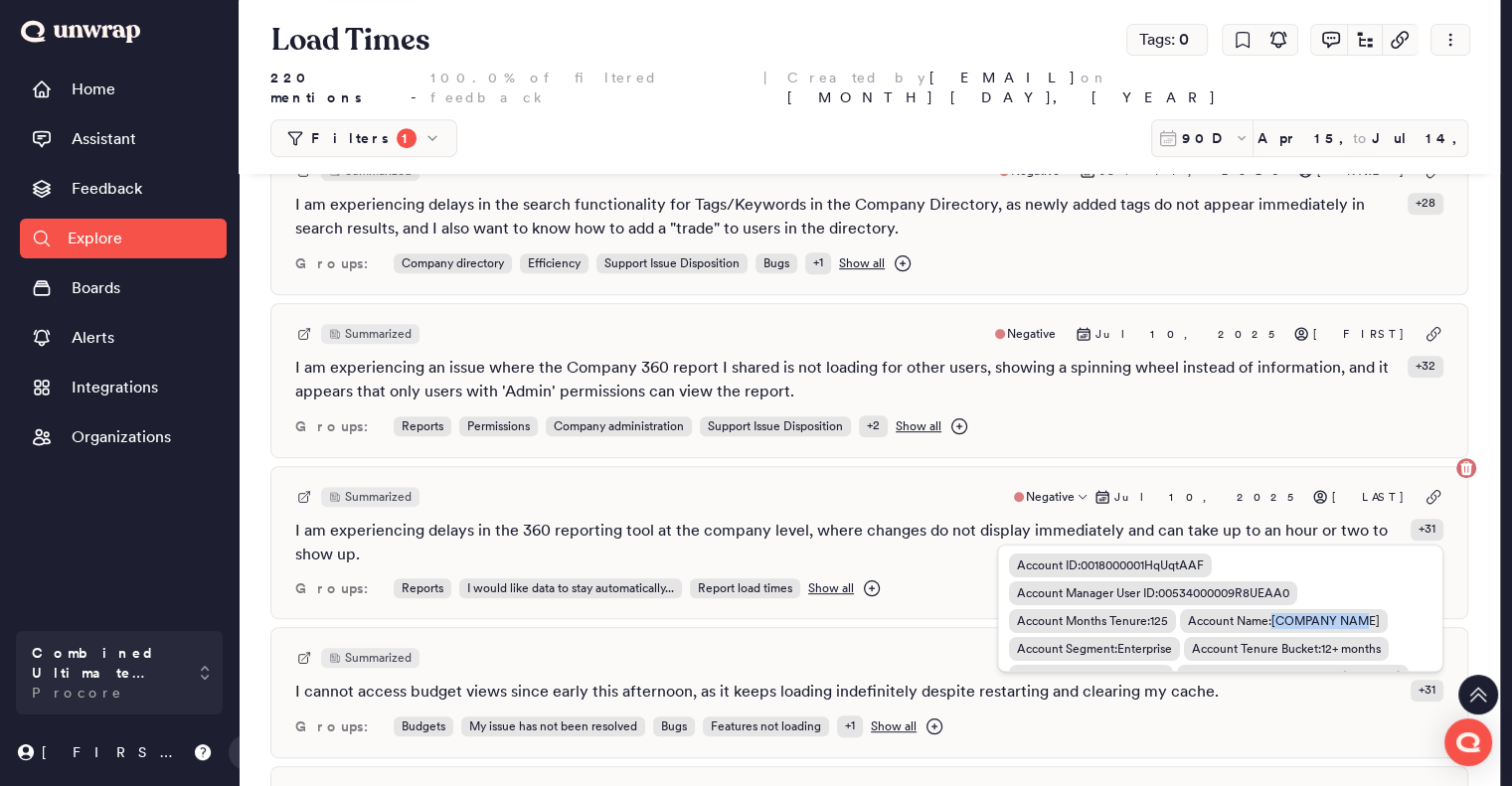 drag, startPoint x: 1275, startPoint y: 596, endPoint x: 1341, endPoint y: 599, distance: 66.068147 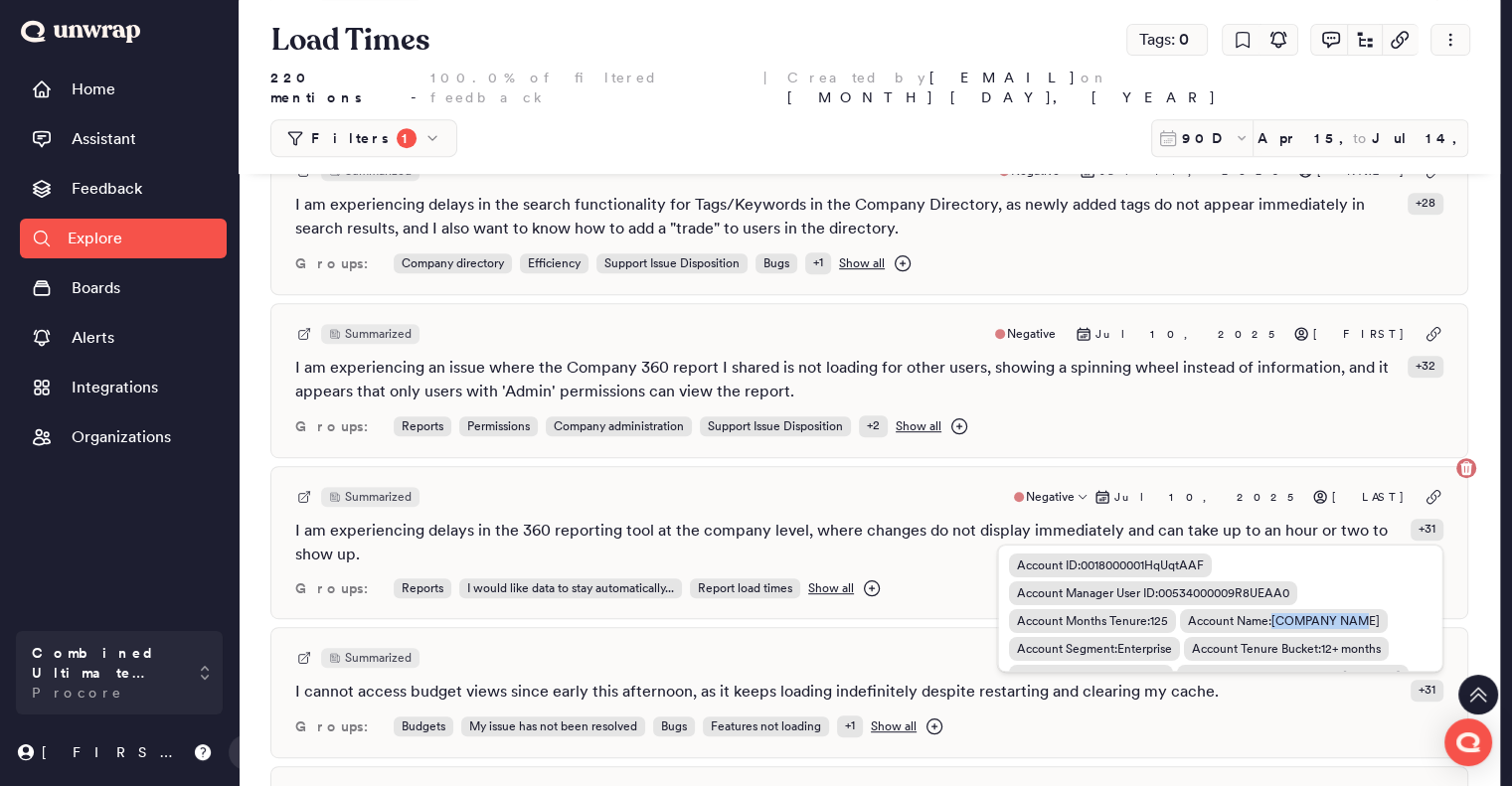 click on "Account Name :  Kier Limited" at bounding box center (1282, 621) 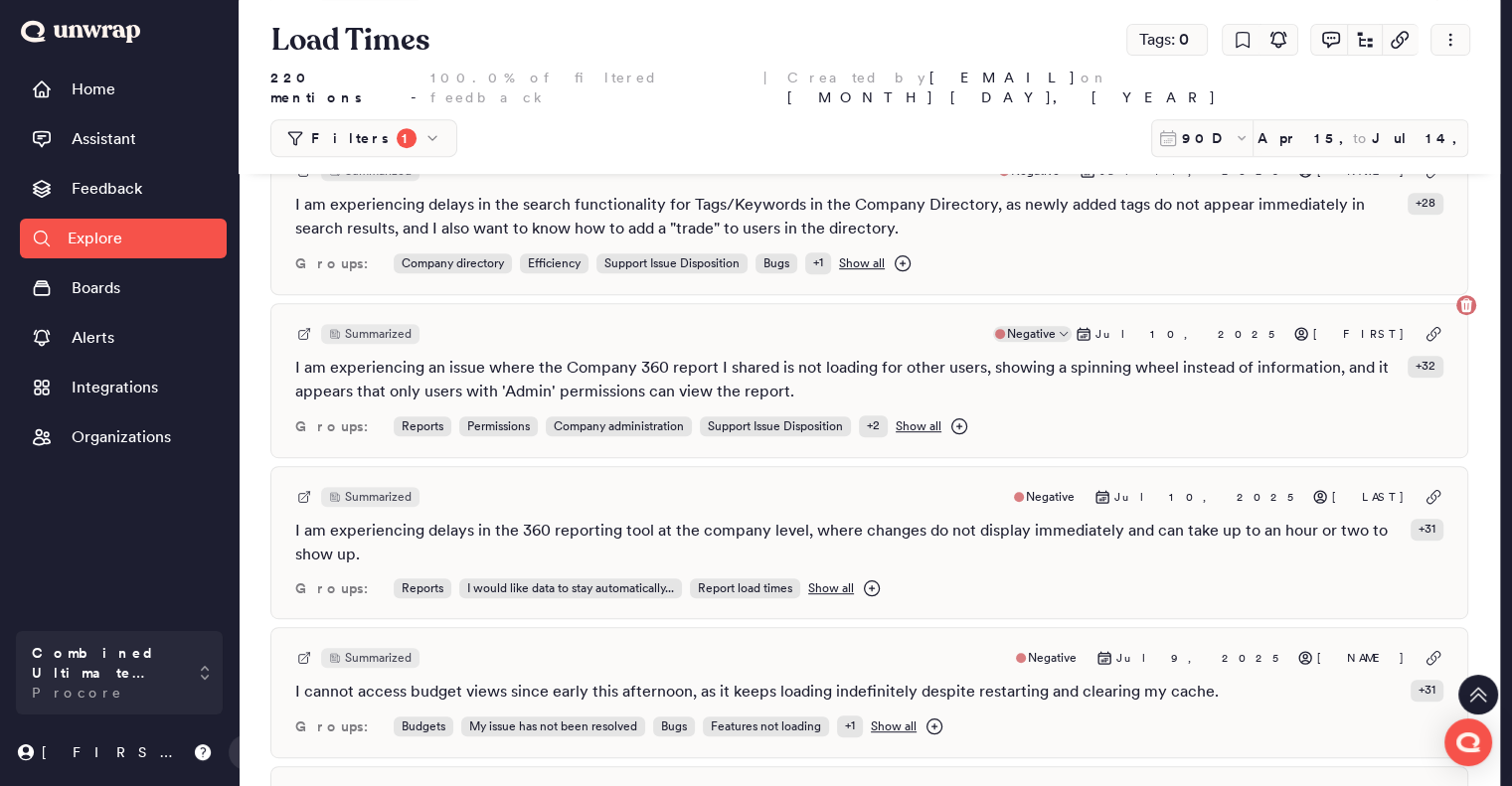 copy on "Kier Limited" 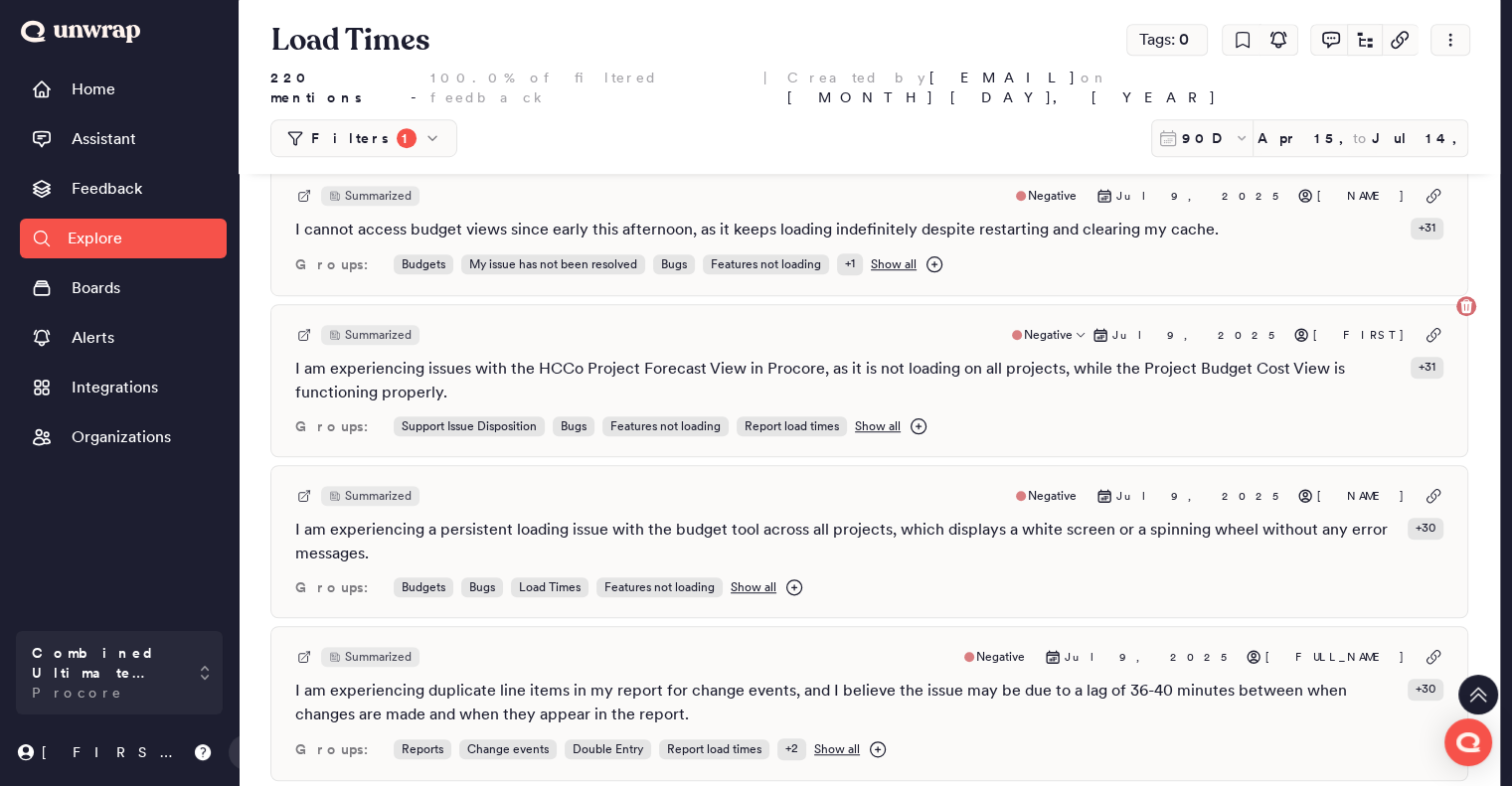 scroll, scrollTop: 1471, scrollLeft: 0, axis: vertical 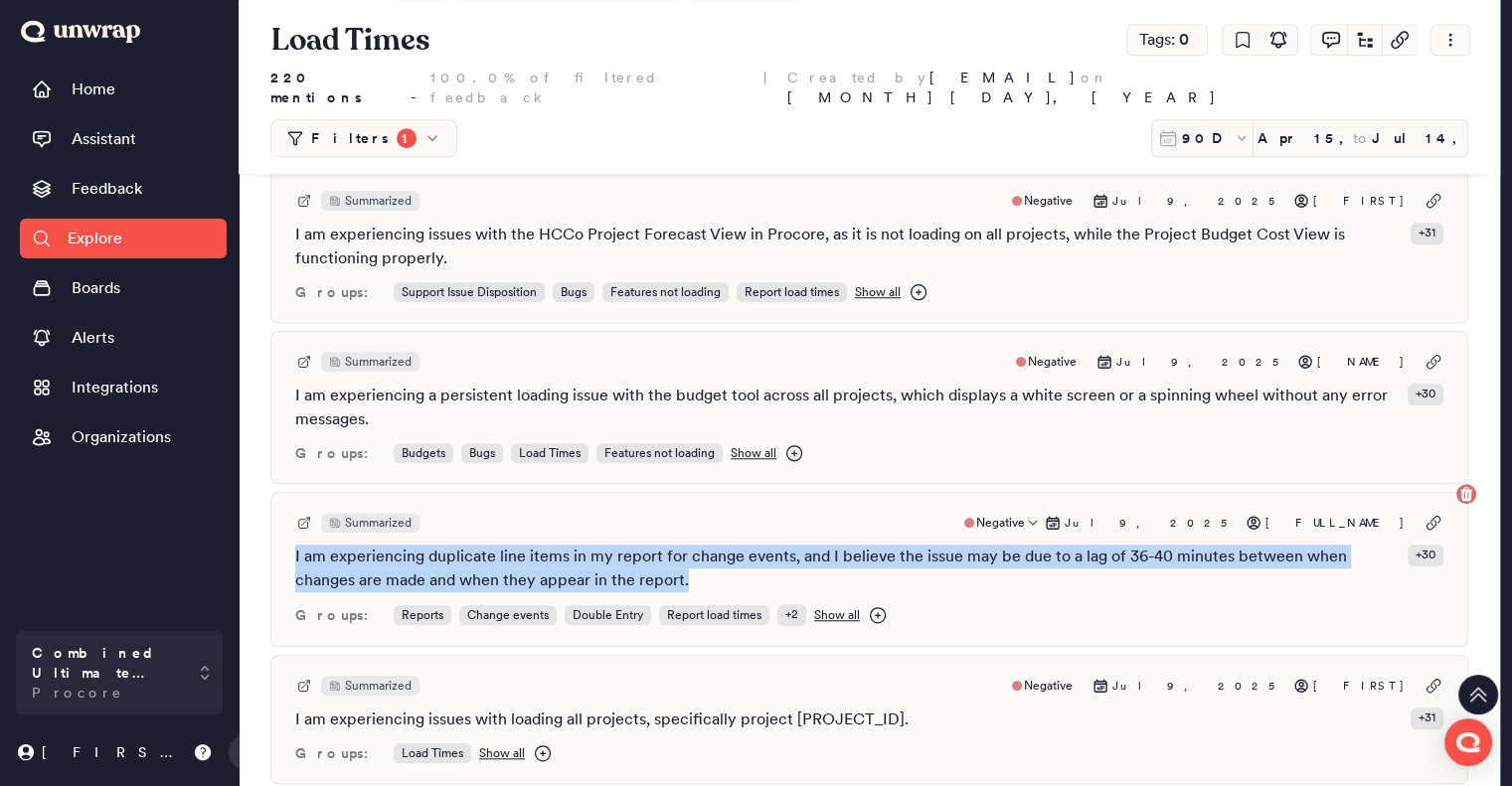 drag, startPoint x: 624, startPoint y: 555, endPoint x: 292, endPoint y: 531, distance: 332.86634 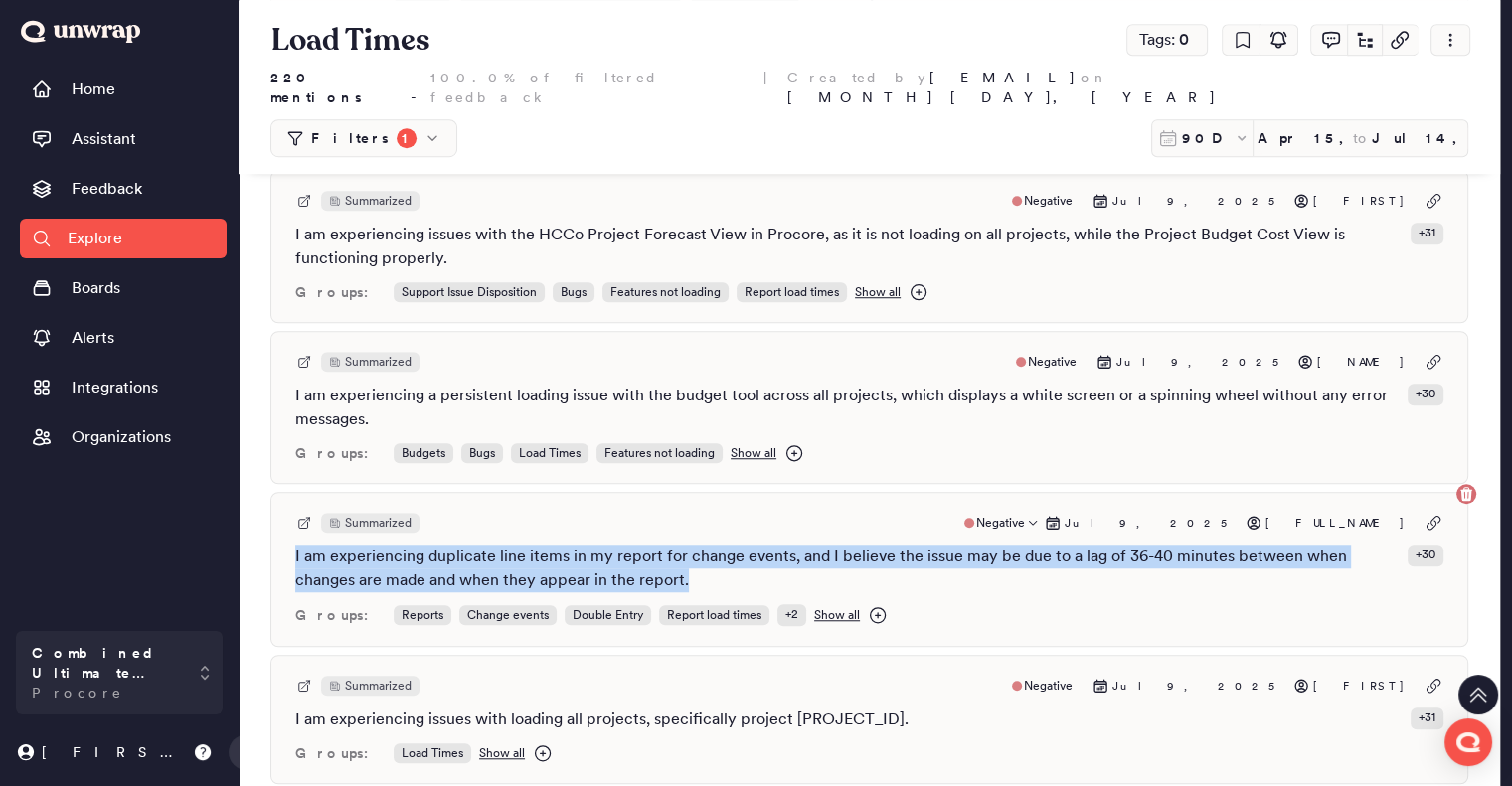 click on "Summarized Negative Jul 9, 2025 Michelle I am experiencing duplicate line items in my report for change events, and I believe the issue may be due to a lag of 36-40 minutes between when changes are made and when they appear in the report.    + 30 Groups: Reports Change events Double Entry Report load times + 2 Show all" at bounding box center (869, 569) 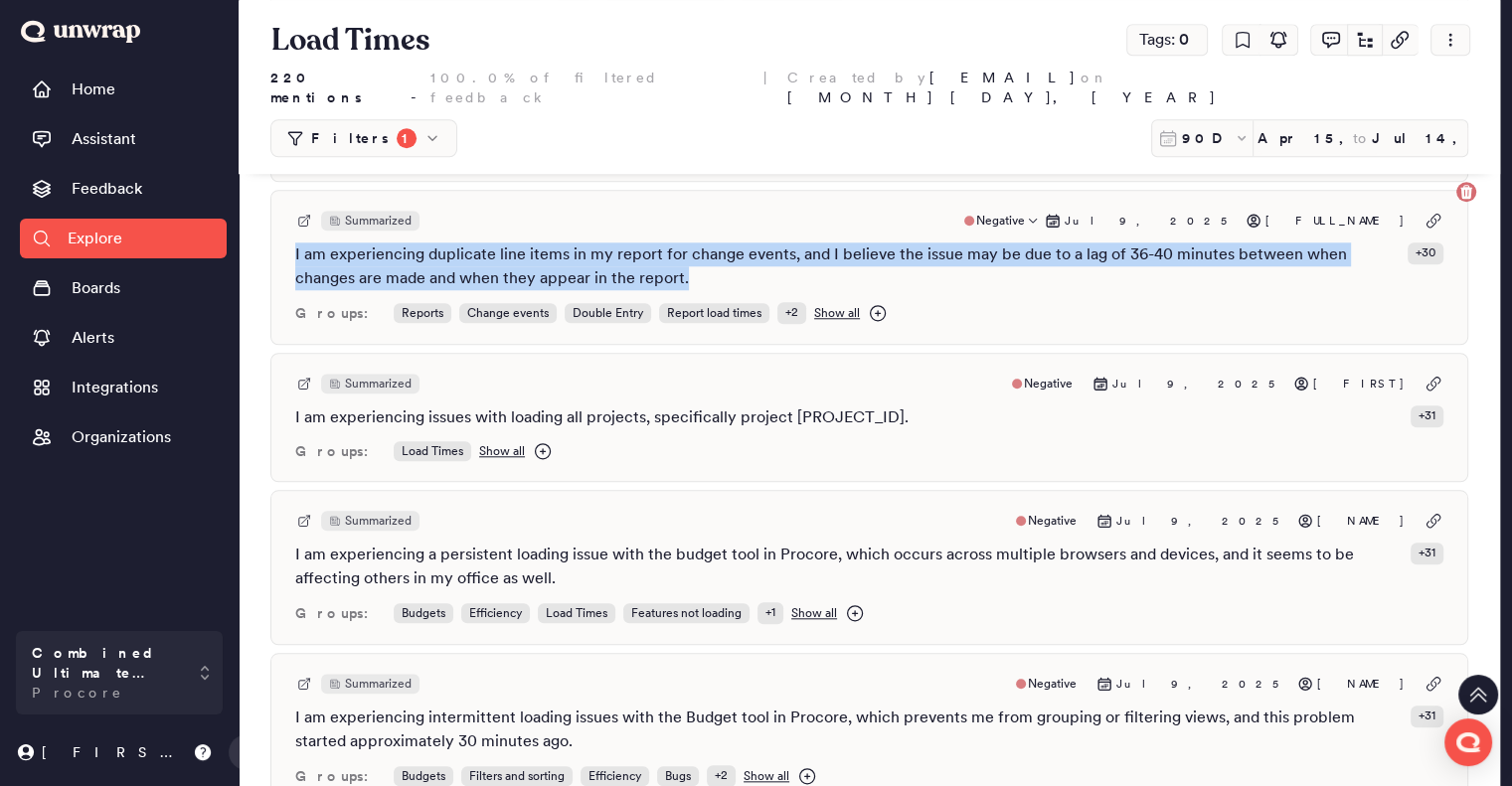 scroll, scrollTop: 1868, scrollLeft: 0, axis: vertical 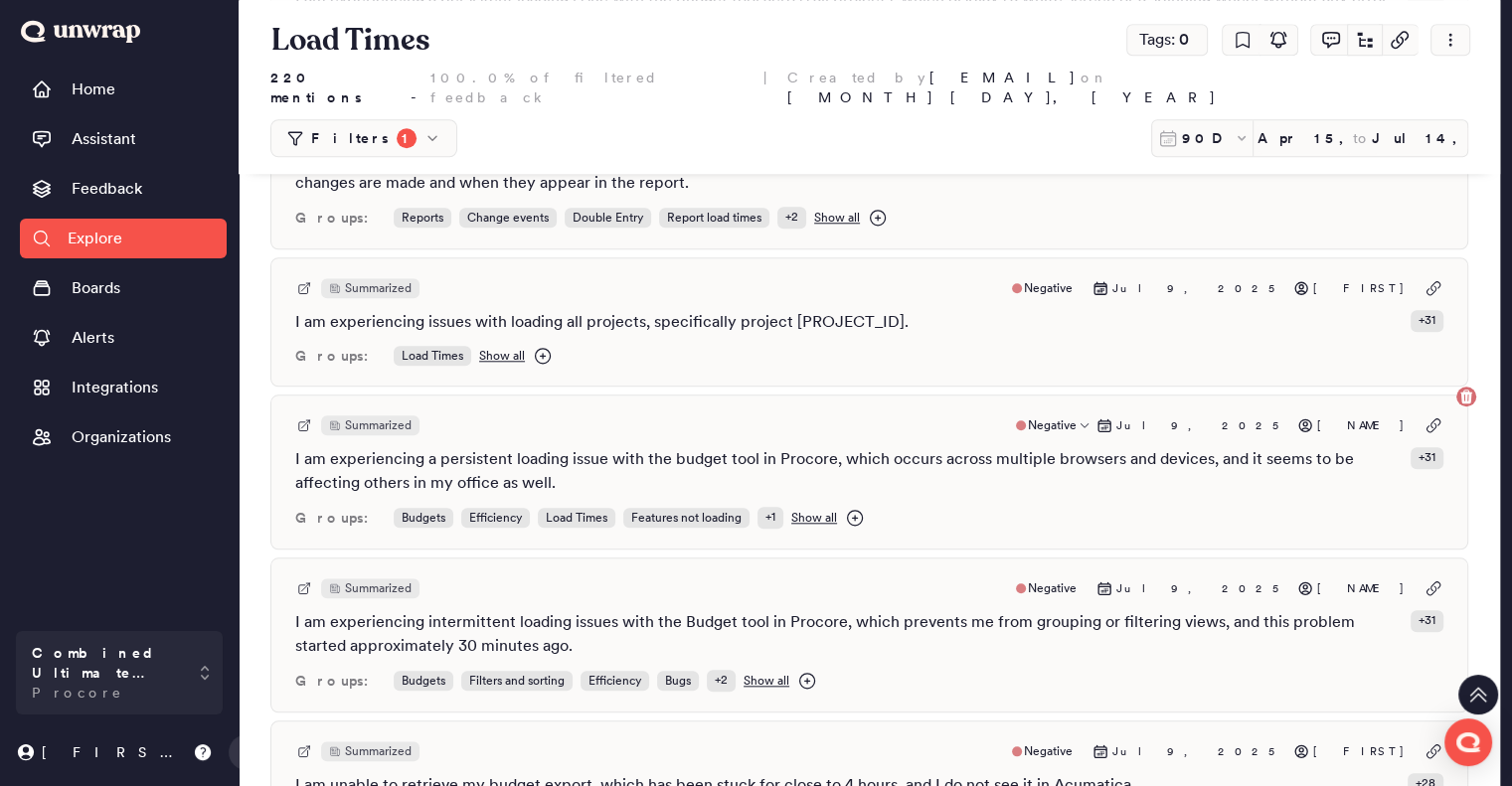 click on "I am experiencing a persistent loading issue with the budget tool in Procore, which occurs across multiple browsers and devices, and it seems to be affecting others in my office as well." at bounding box center (849, 471) 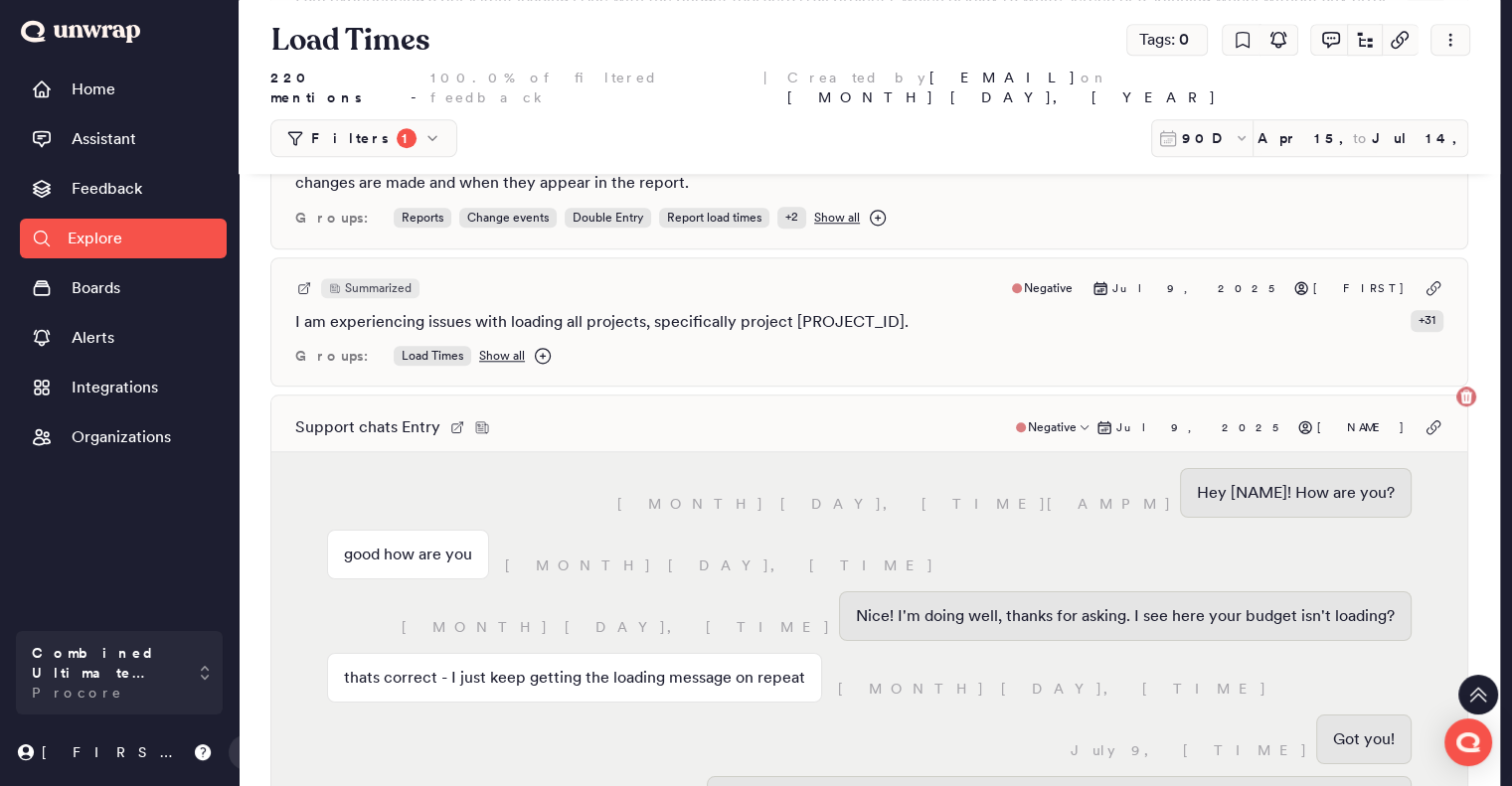 click on "July 9, 12:43pm Hey Tucker! How are you?" at bounding box center (869, 499) 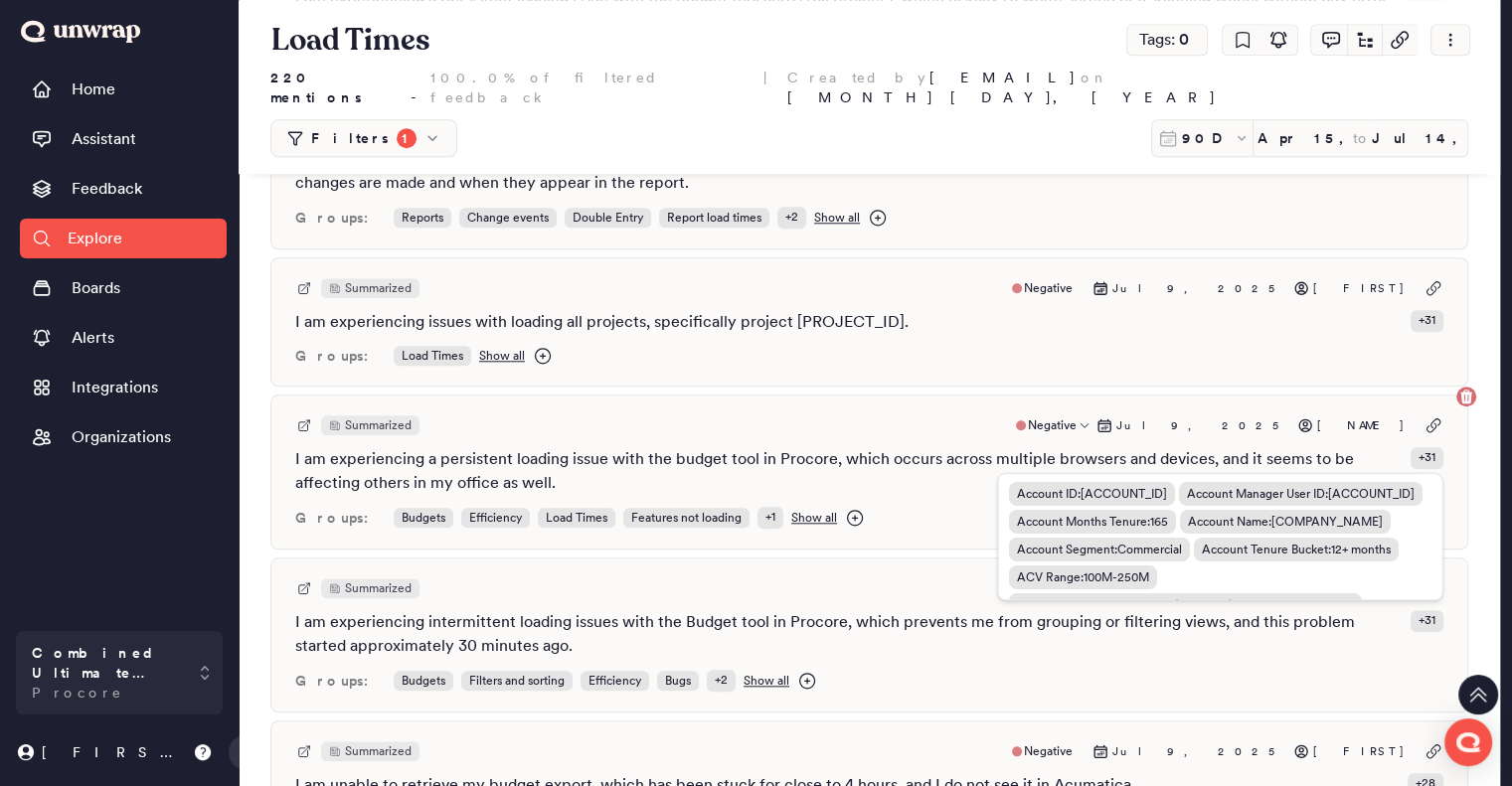 click on "+ 31" at bounding box center (1427, 457) 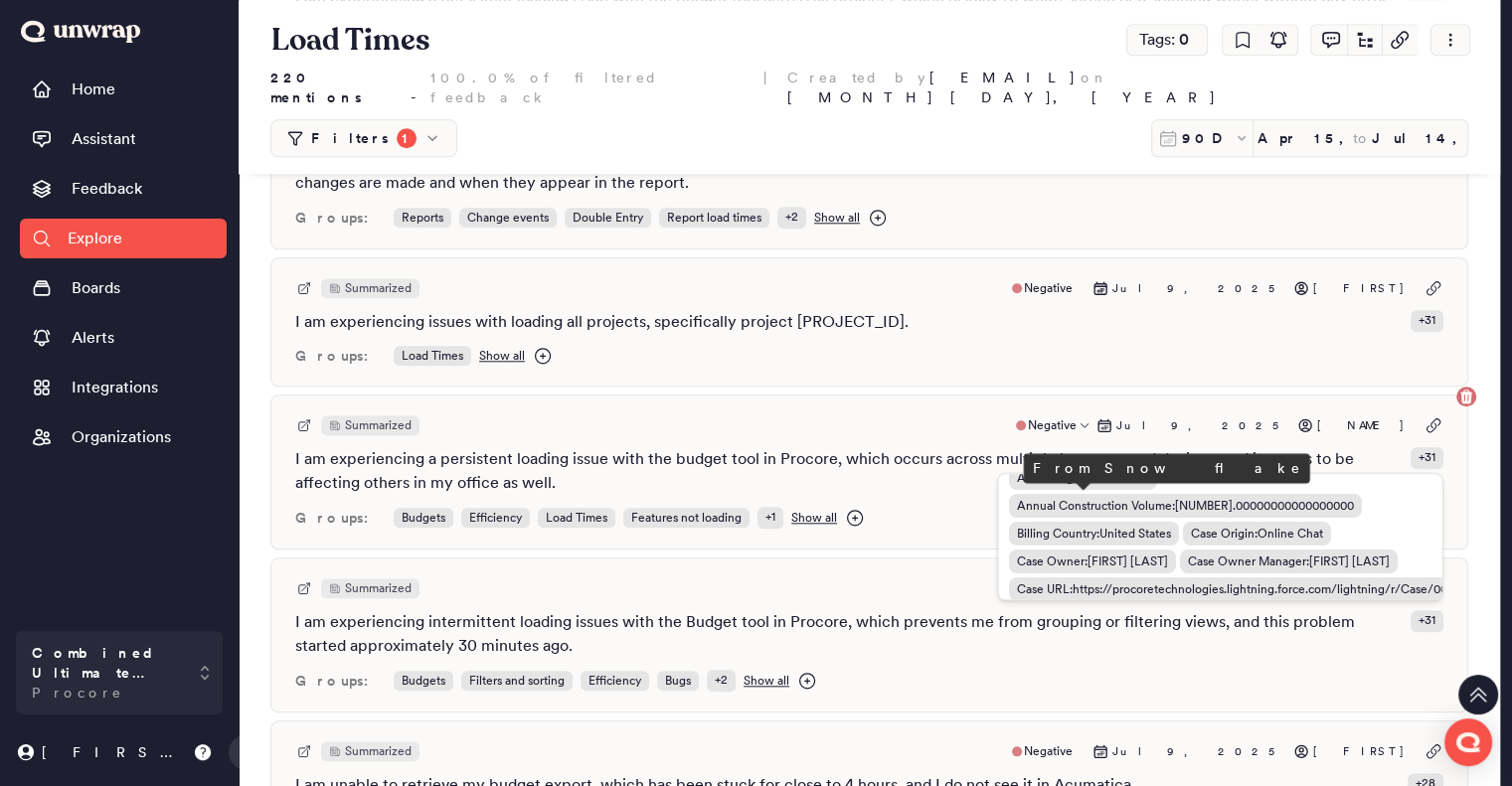 scroll, scrollTop: 0, scrollLeft: 0, axis: both 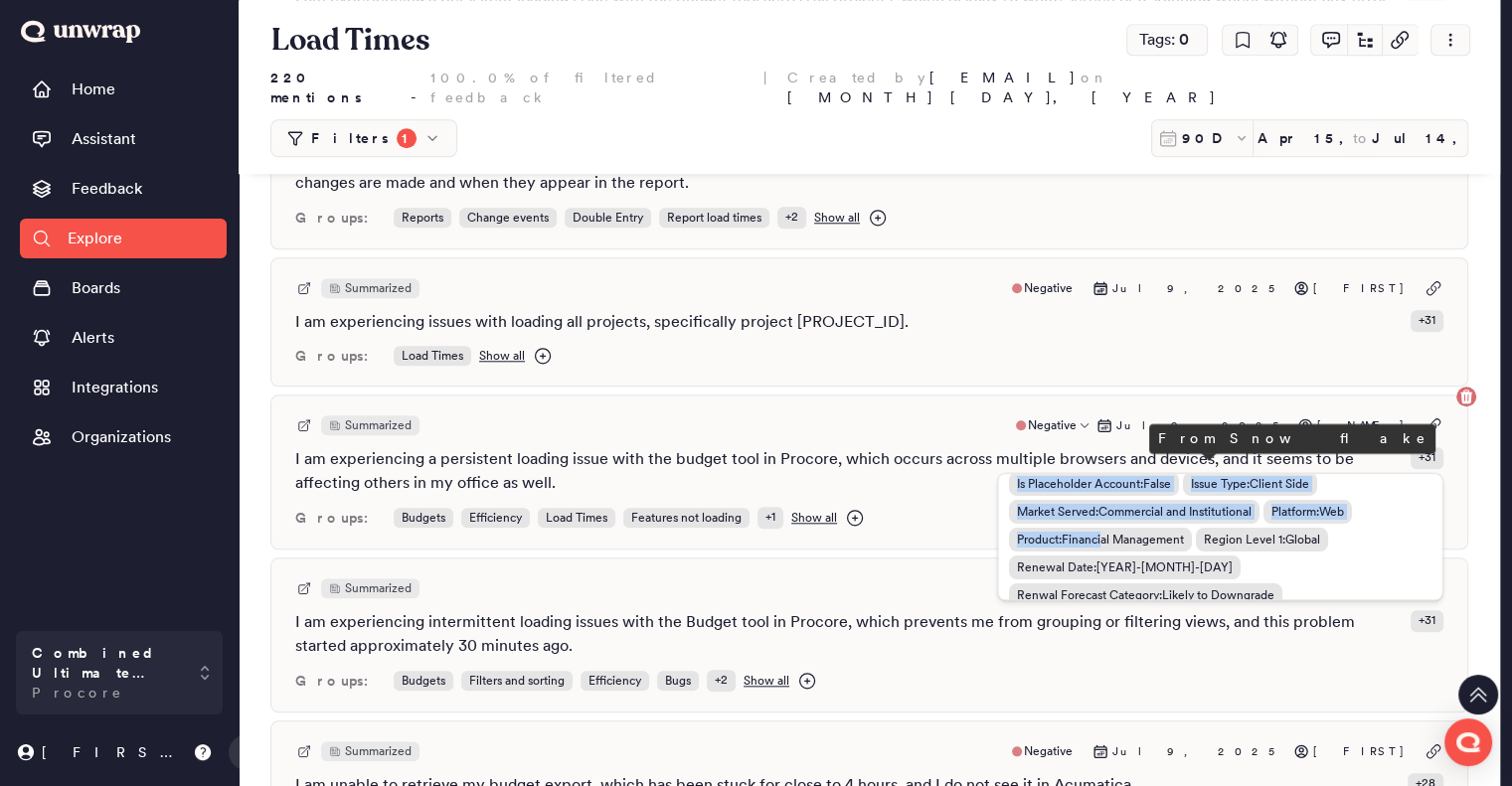 drag, startPoint x: 1117, startPoint y: 551, endPoint x: 1200, endPoint y: 553, distance: 83.02409 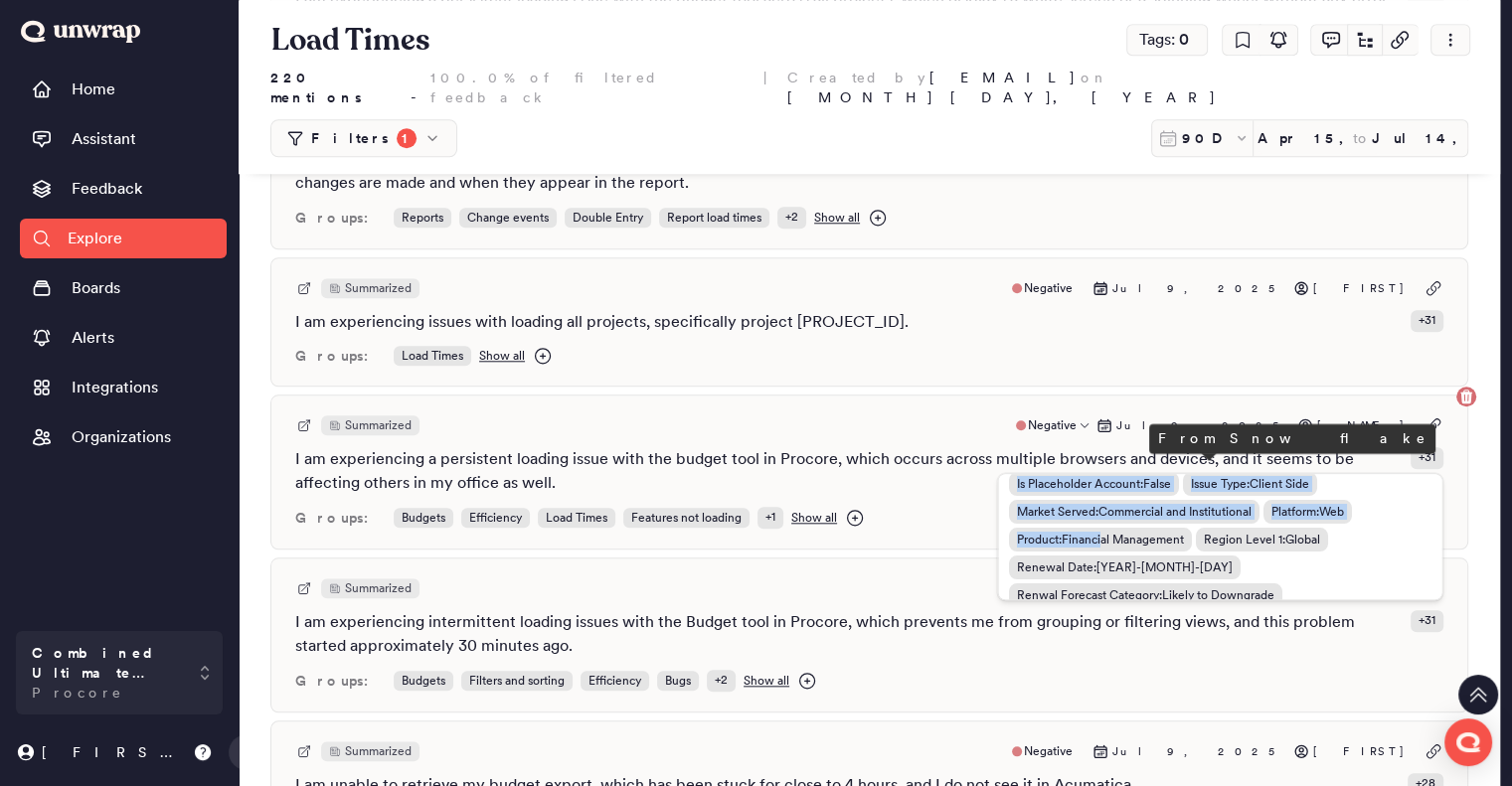 click on "Account ID :  0018000000s7tWXAAY Account Manager User ID :  0052T00000CWUv2QAH Account Months Tenure :  165 Account Name :  Windover Construction Account Segment :  Commercial Account Tenure Bucket :  12+ months ACV Range :  100M-250M Annual Construction Volume :  140000000.00000000000000000 Billing Country :  United States Case Origin :  Online Chat Case Owner :  Joshua Smith Case Owner Manager :  Roy Gilmore Case URL :  https://procoretechnologies.lightning.force.com/lightning/r/Case/0018000000s7tWXAAY/view Company Procore ID :  41302.0 Company Type :  General Contractor Customer Journey Lifecycle Stage :  Learn ERP Integration :  Sage 300 CRE Feedback Type :  Product Defect Is Customer :  True Is Placeholder Account :  False Issue Type :  Client Side Market Served :  Commercial and Institutional Platform :  Web Product :  Financial Management Region Level 1 :  Global Renewal Date :  2026-03-05 Renwal Forecast Category :  Likely to Downgrade Resource Level :  5 - JIRA Sentiment :  Negative Services :  Tool" at bounding box center (1220, 537) 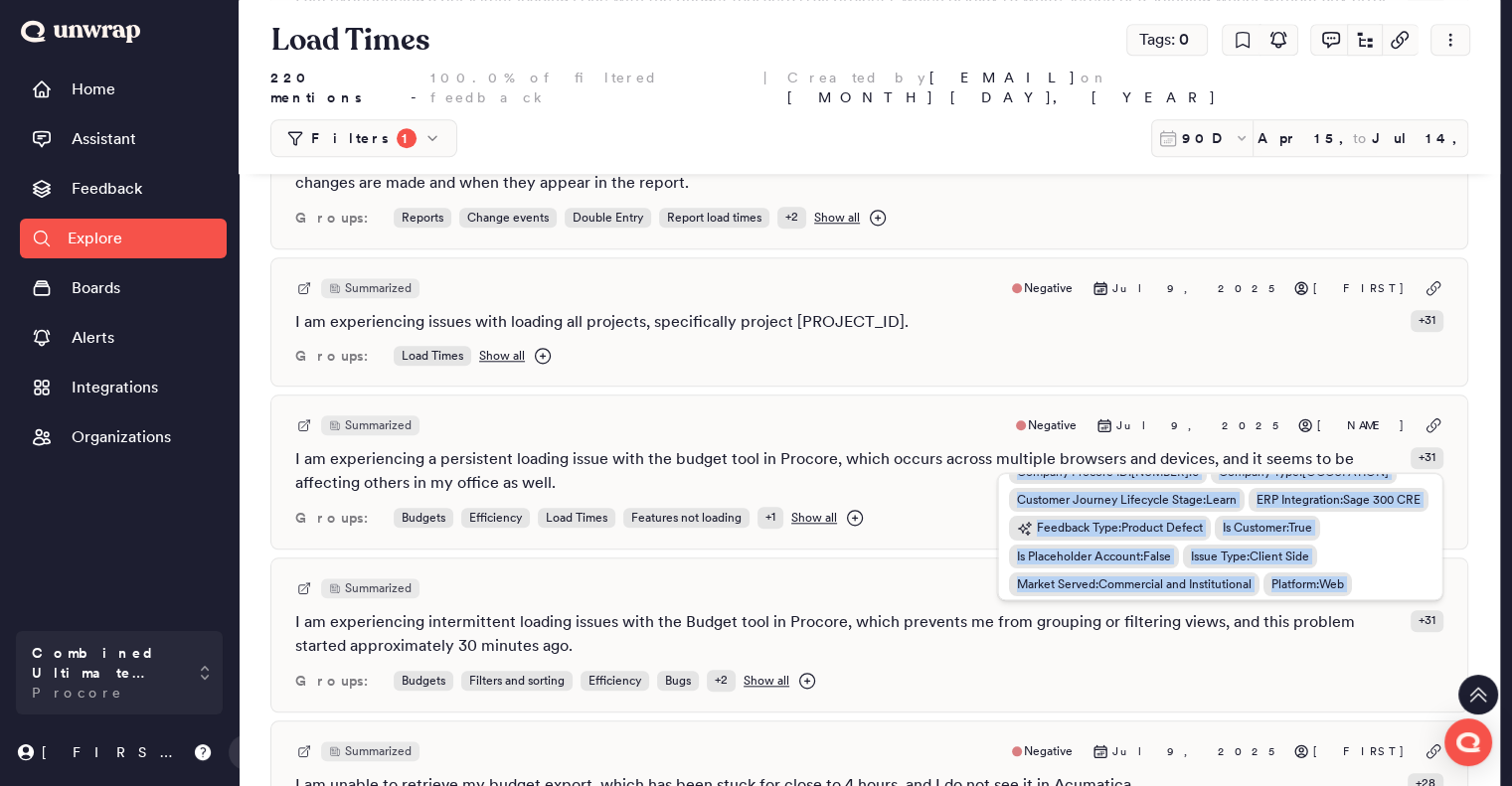 scroll, scrollTop: 0, scrollLeft: 0, axis: both 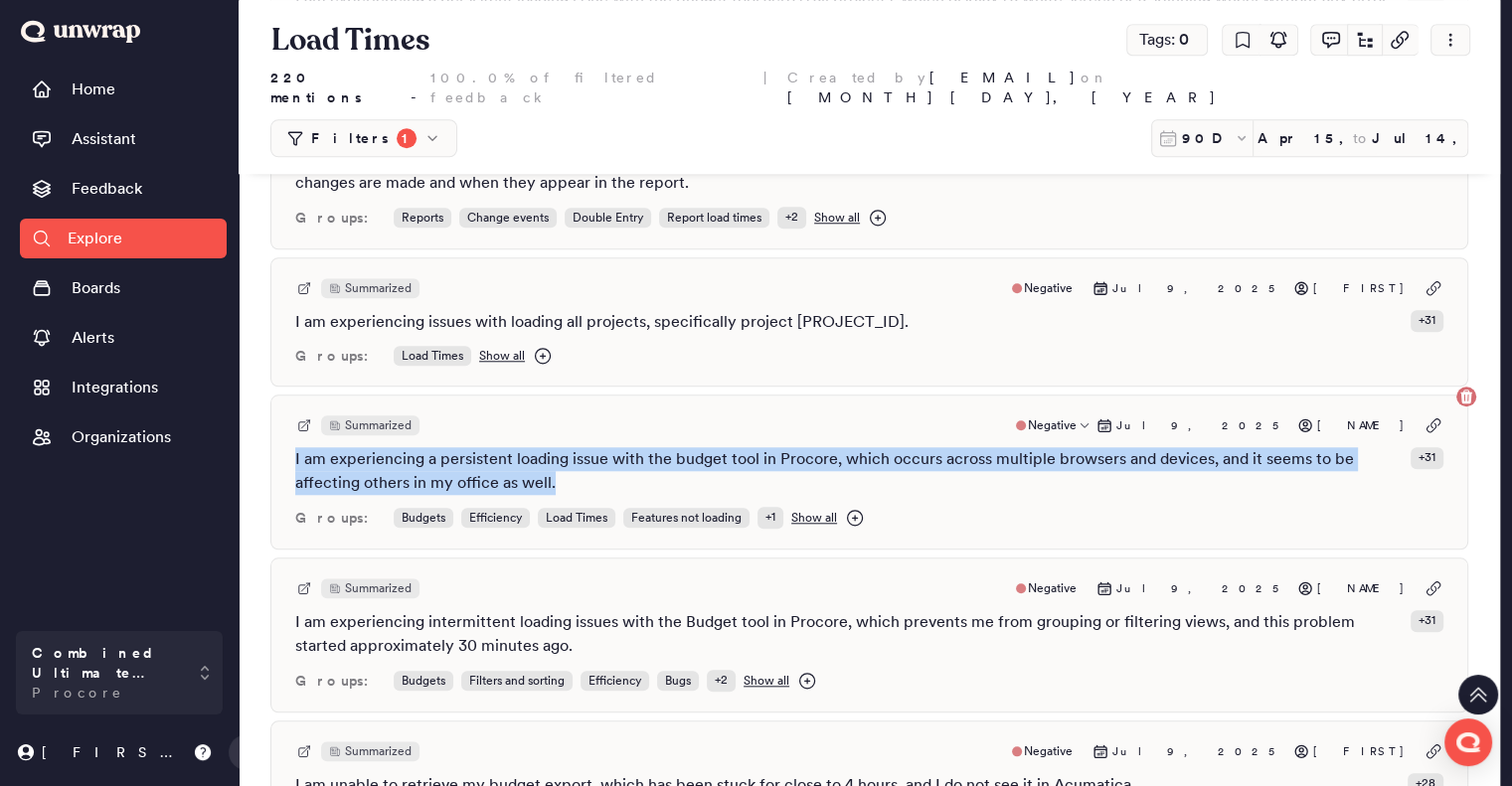drag, startPoint x: 608, startPoint y: 468, endPoint x: 285, endPoint y: 431, distance: 325.11229 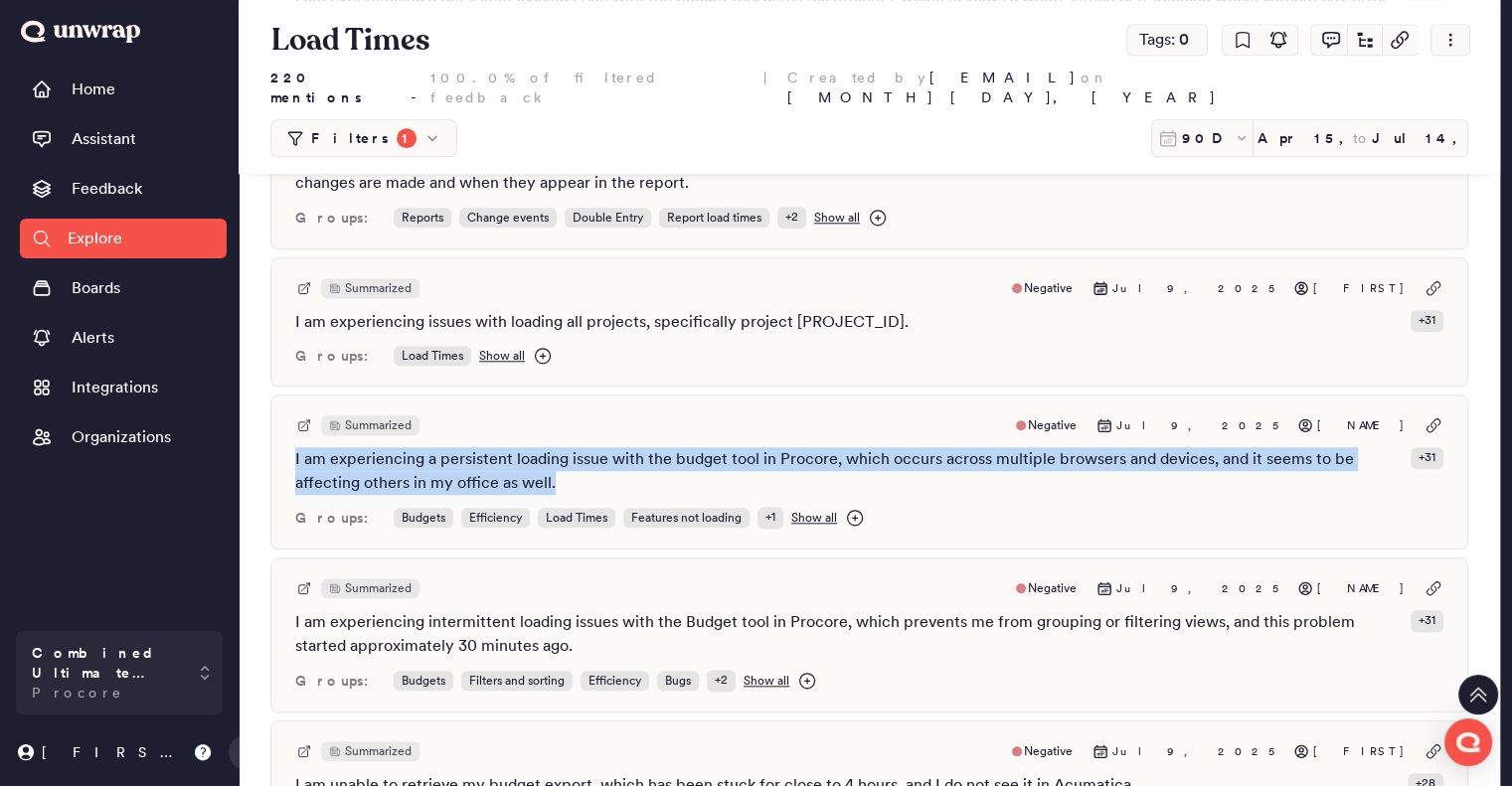 copy on "I am experiencing a persistent loading issue with the budget tool in Procore, which occurs across multiple browsers and devices, and it seems to be affecting others in my office as well." 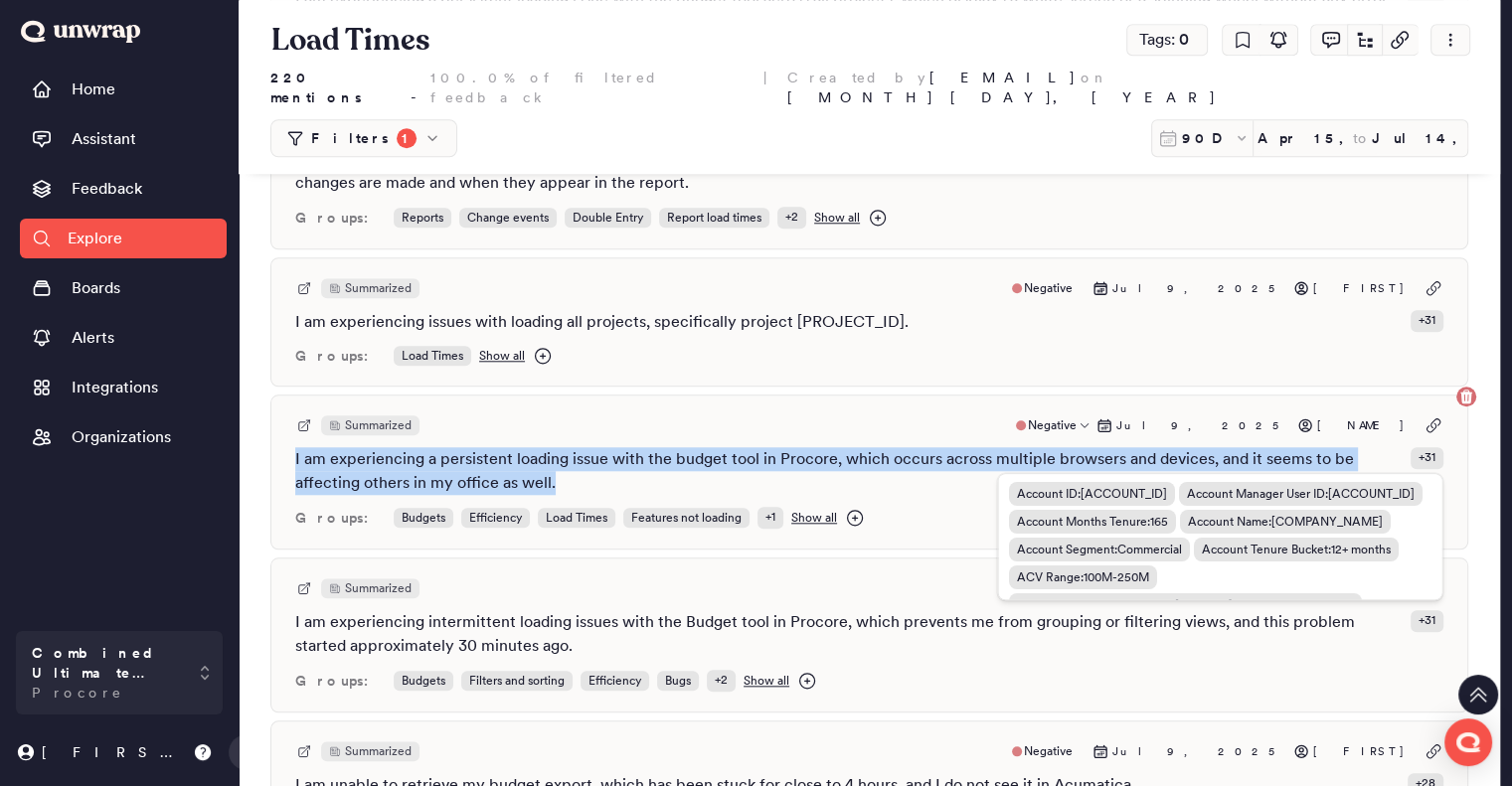 click on "+ 31" at bounding box center (1427, 457) 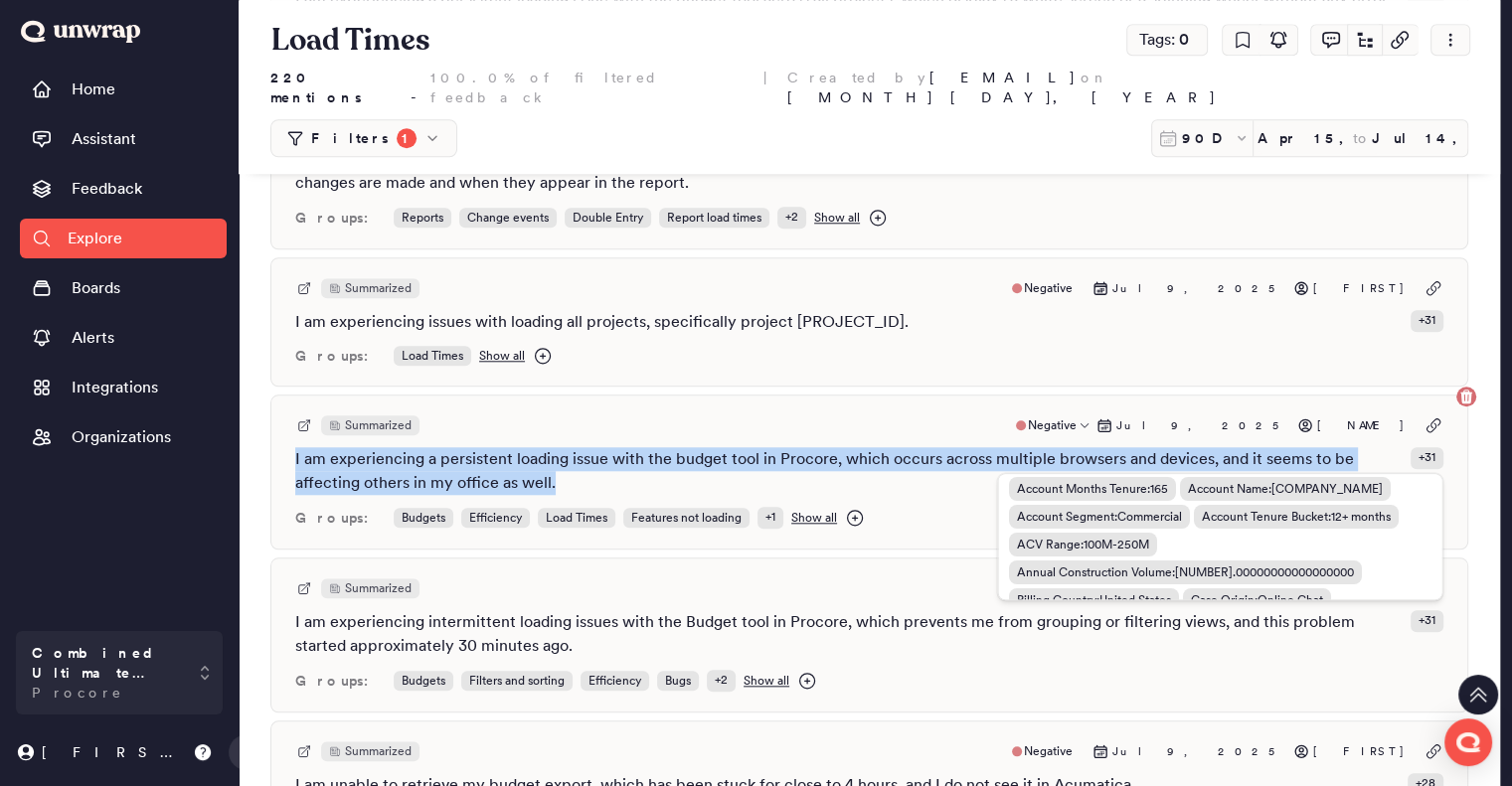 scroll, scrollTop: 0, scrollLeft: 0, axis: both 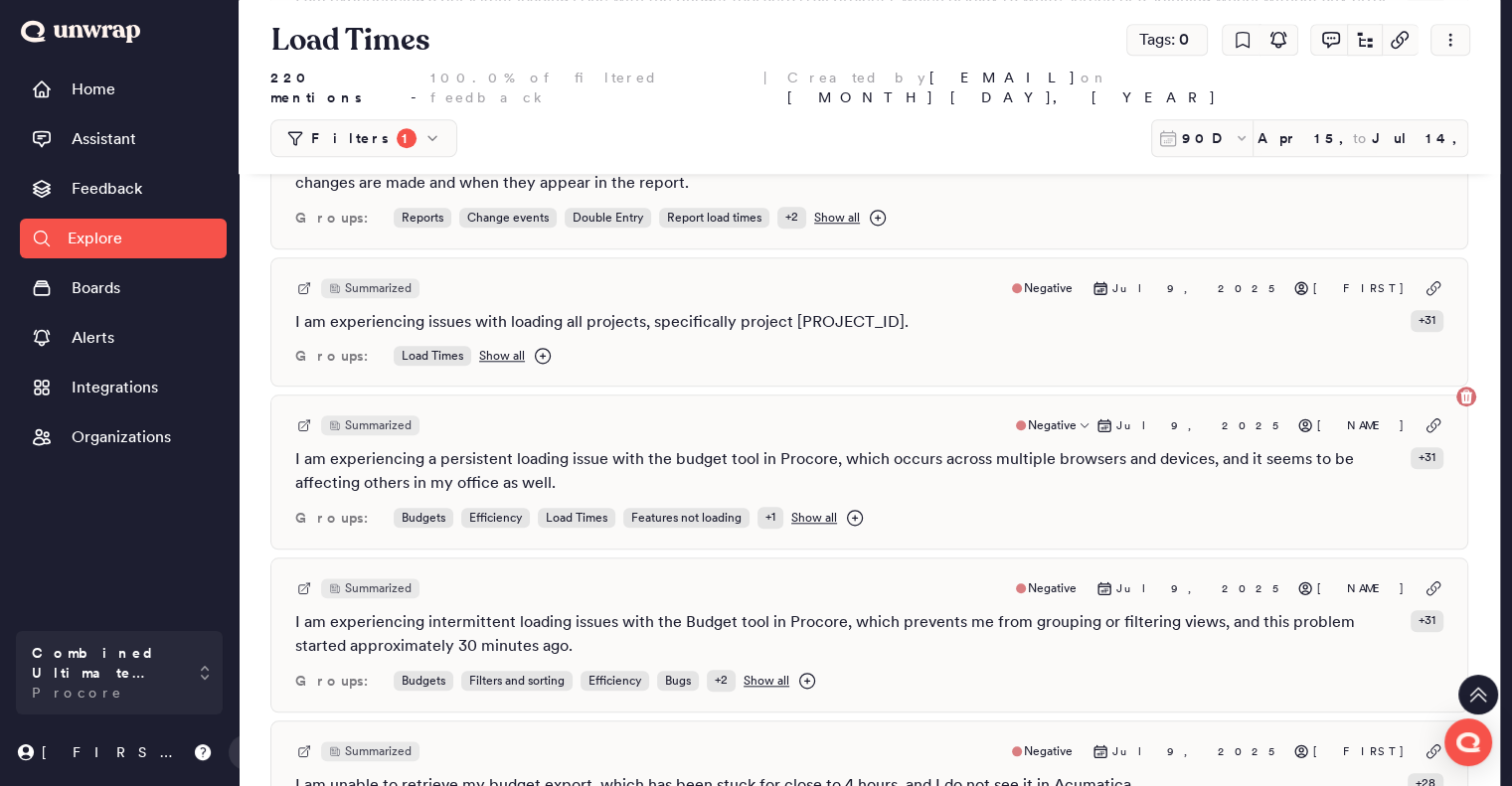 click on "Filters 1" at bounding box center [364, 138] 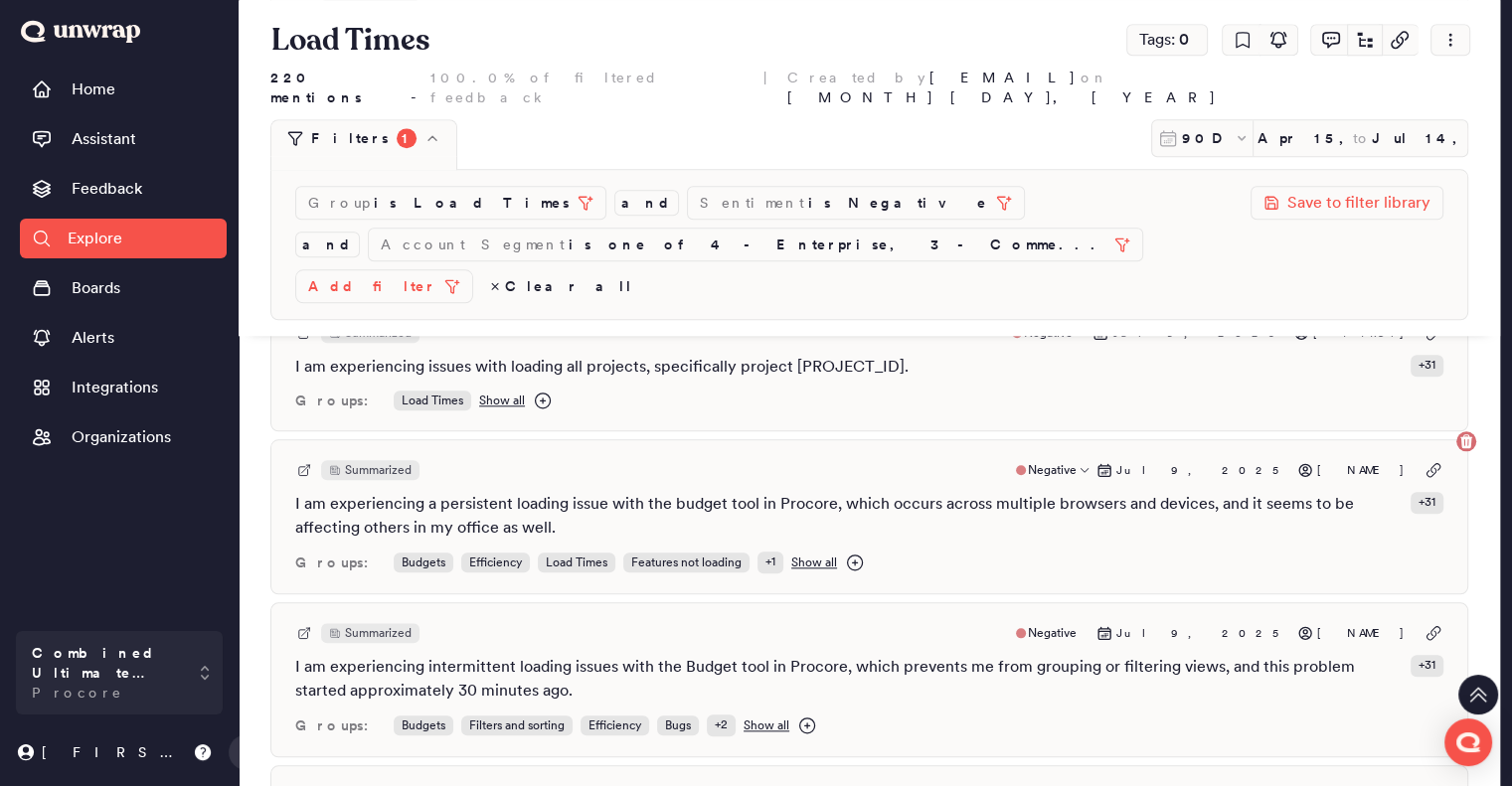 scroll, scrollTop: 1987, scrollLeft: 0, axis: vertical 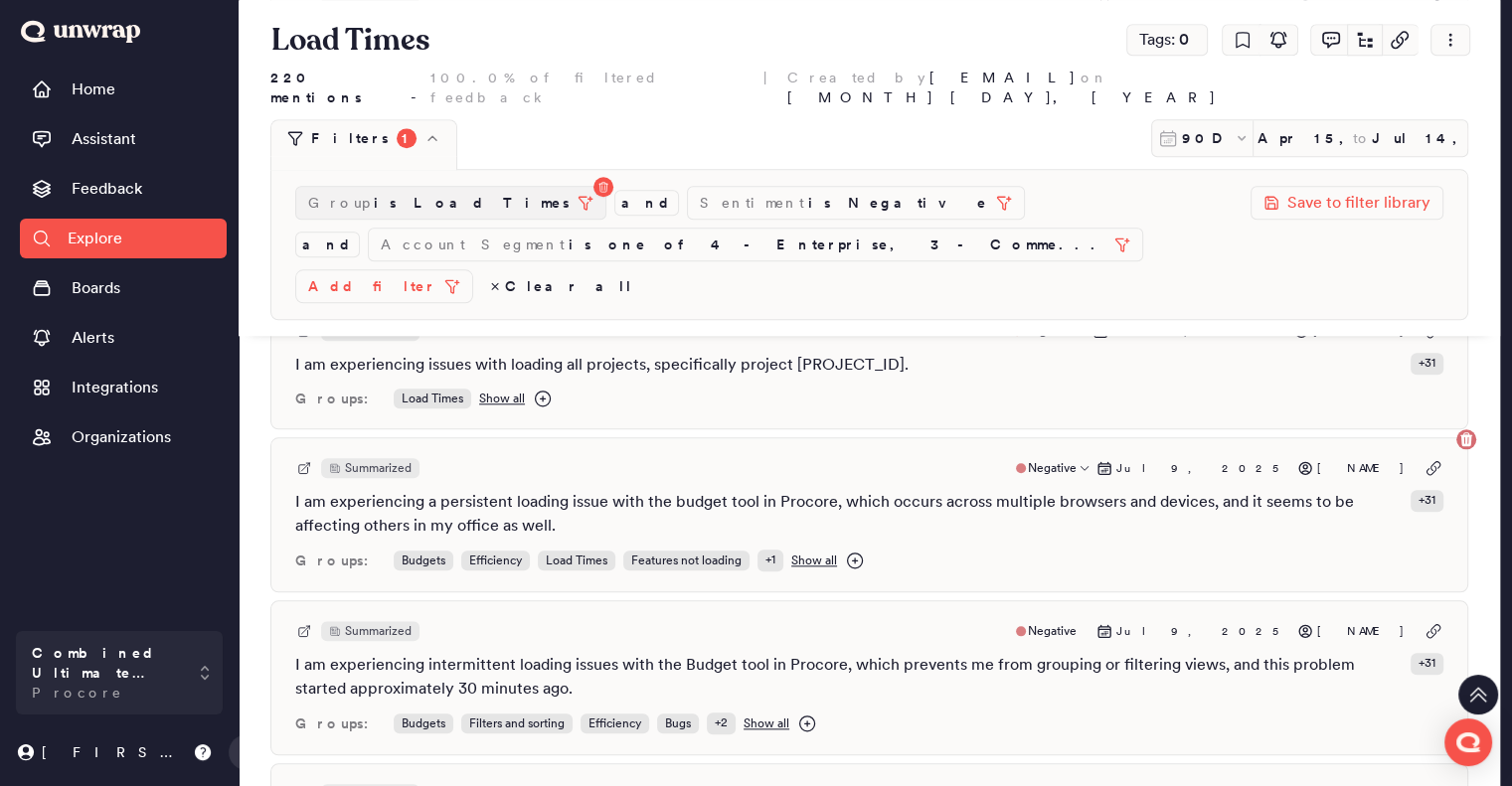 click on "is   Load Times" at bounding box center [471, 203] 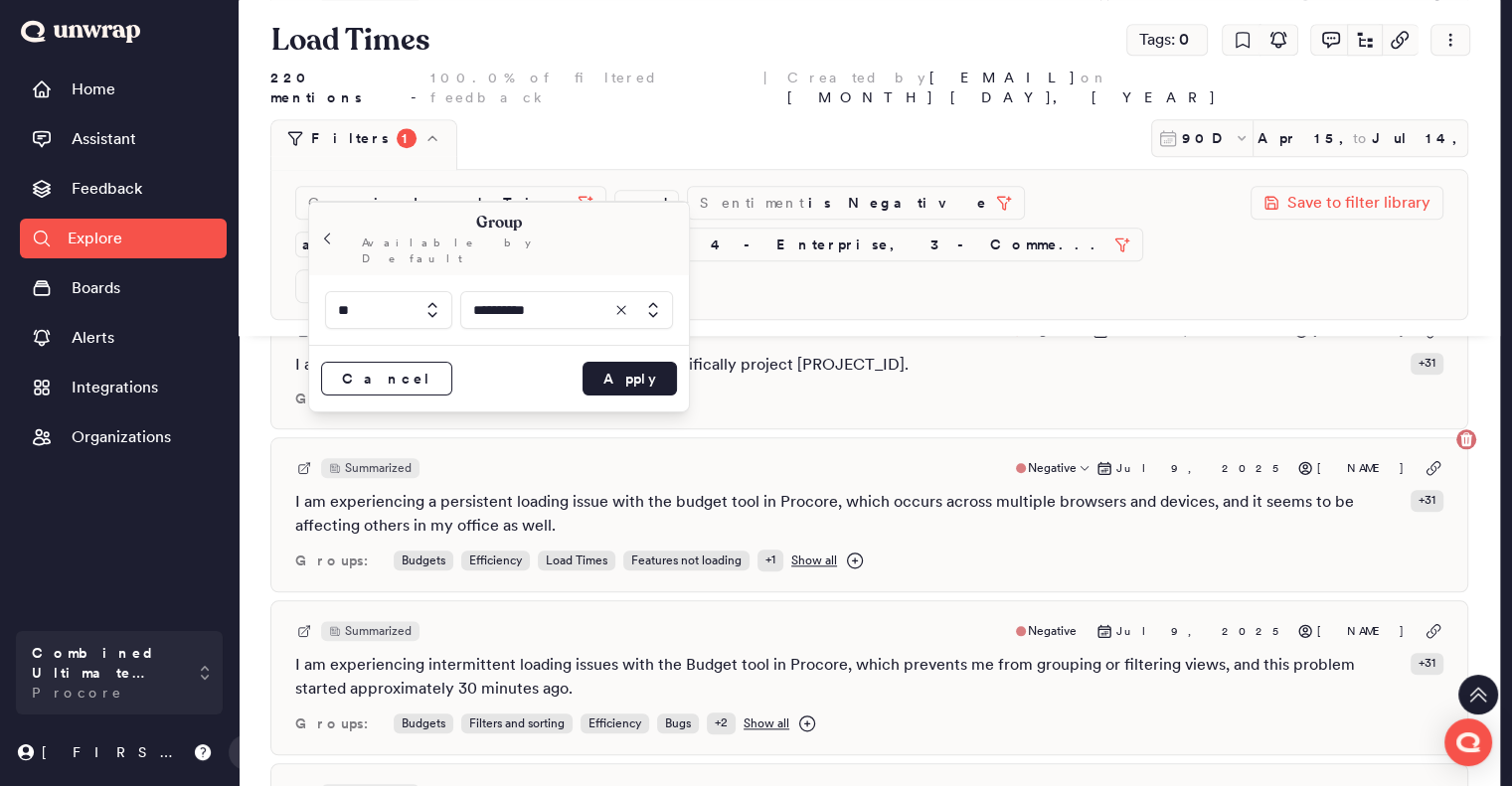 click at bounding box center (567, 310) 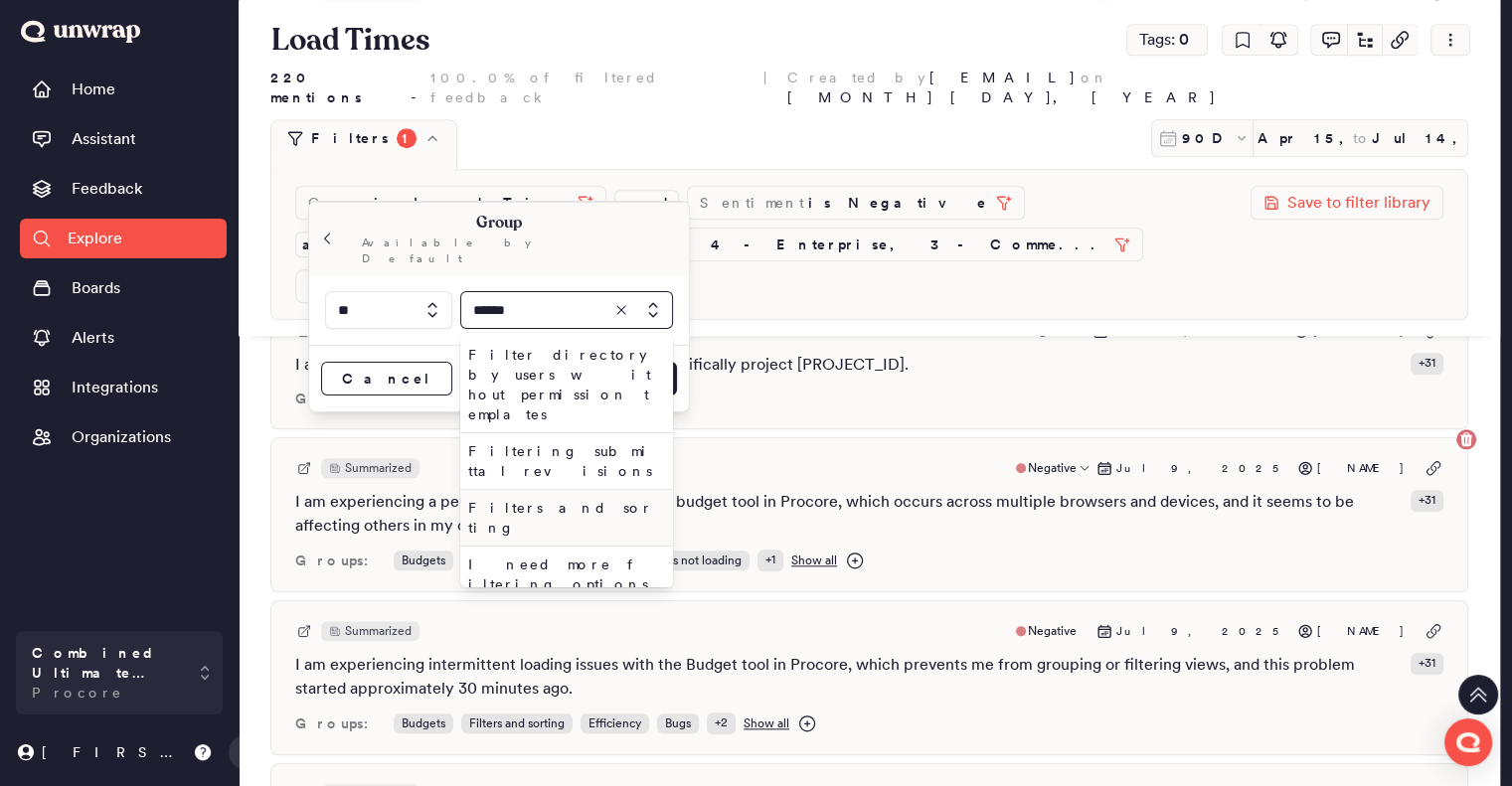 type on "******" 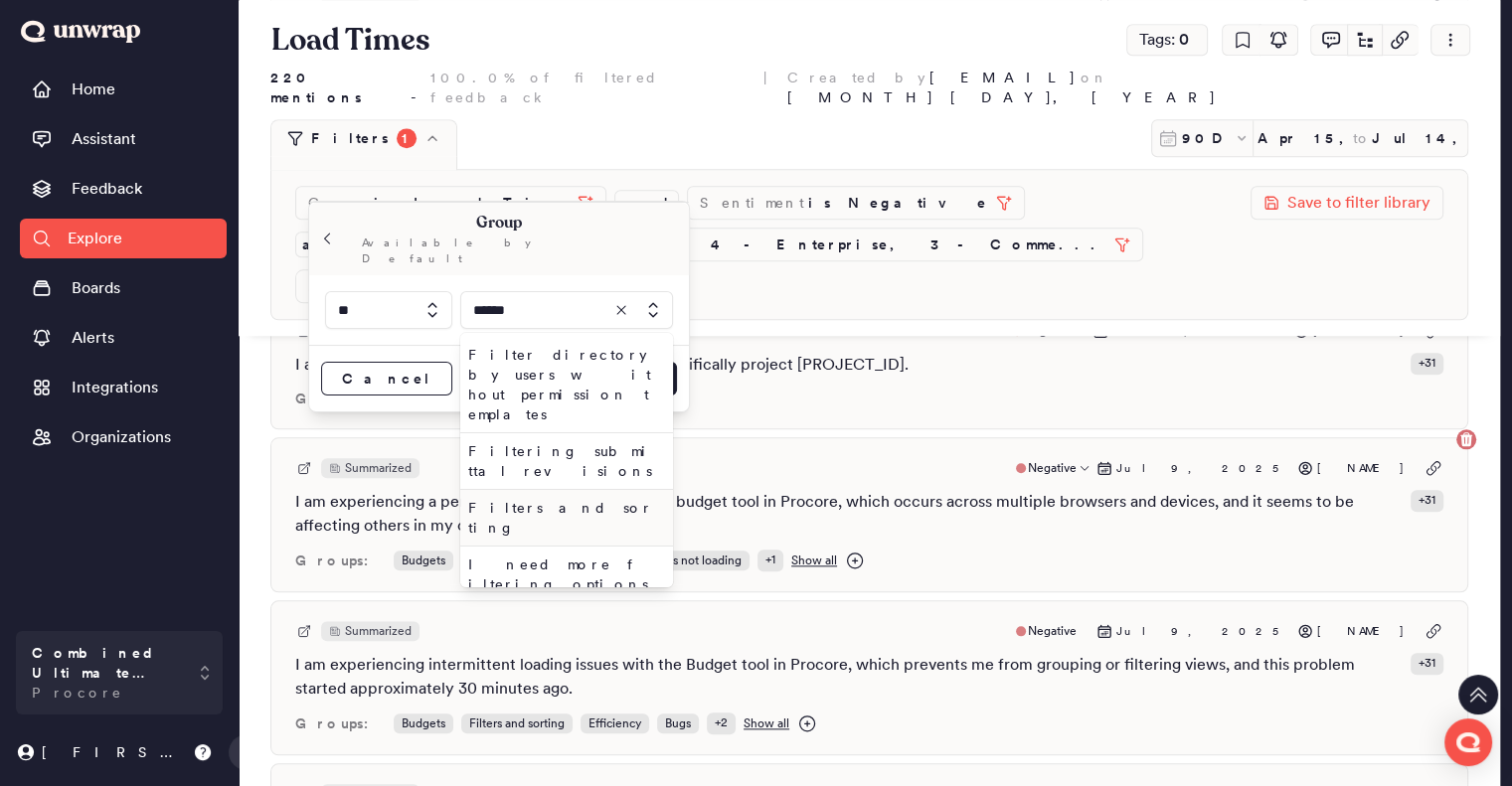 click on "Filters and sorting" at bounding box center [563, 518] 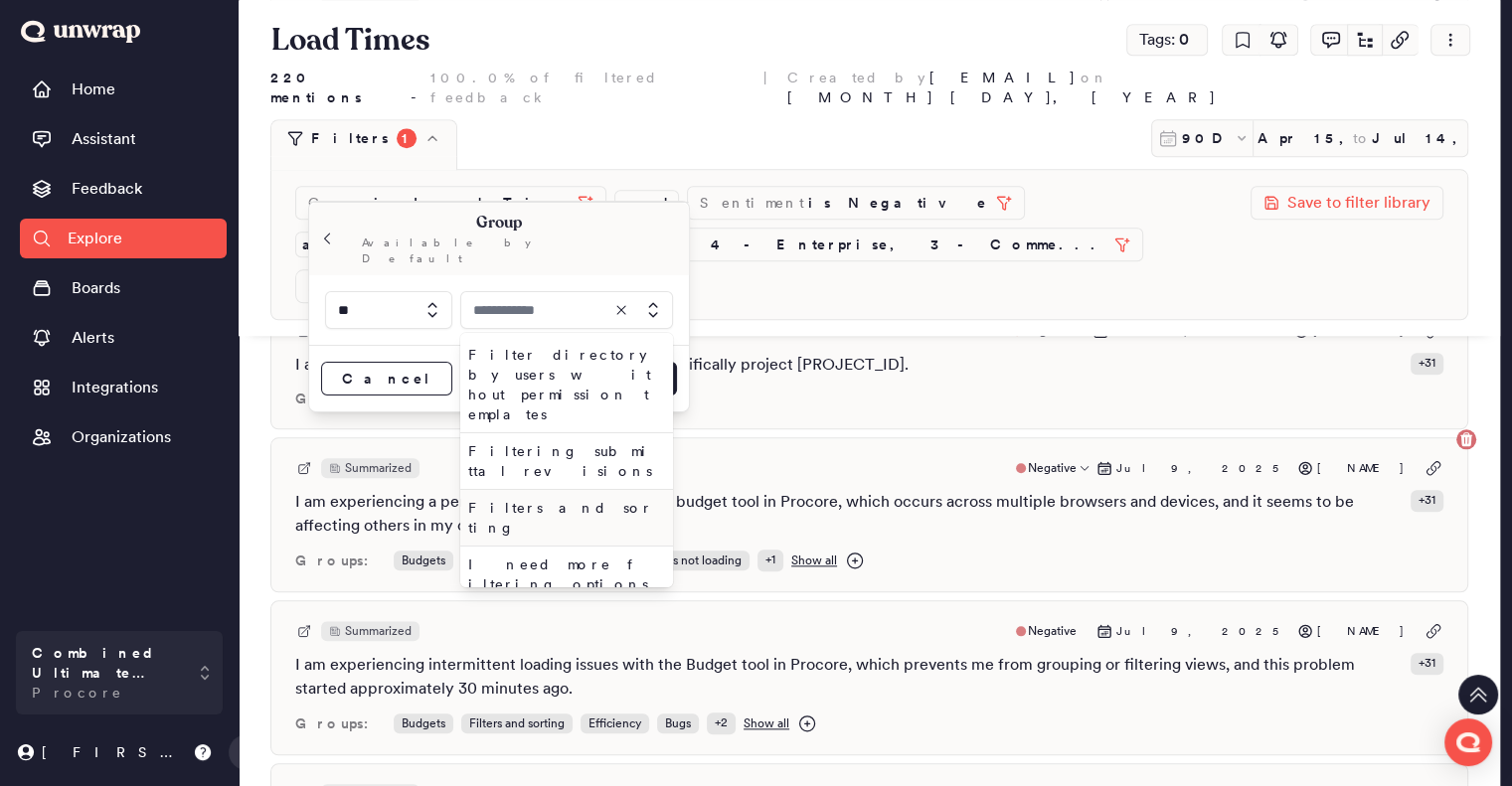 type on "**********" 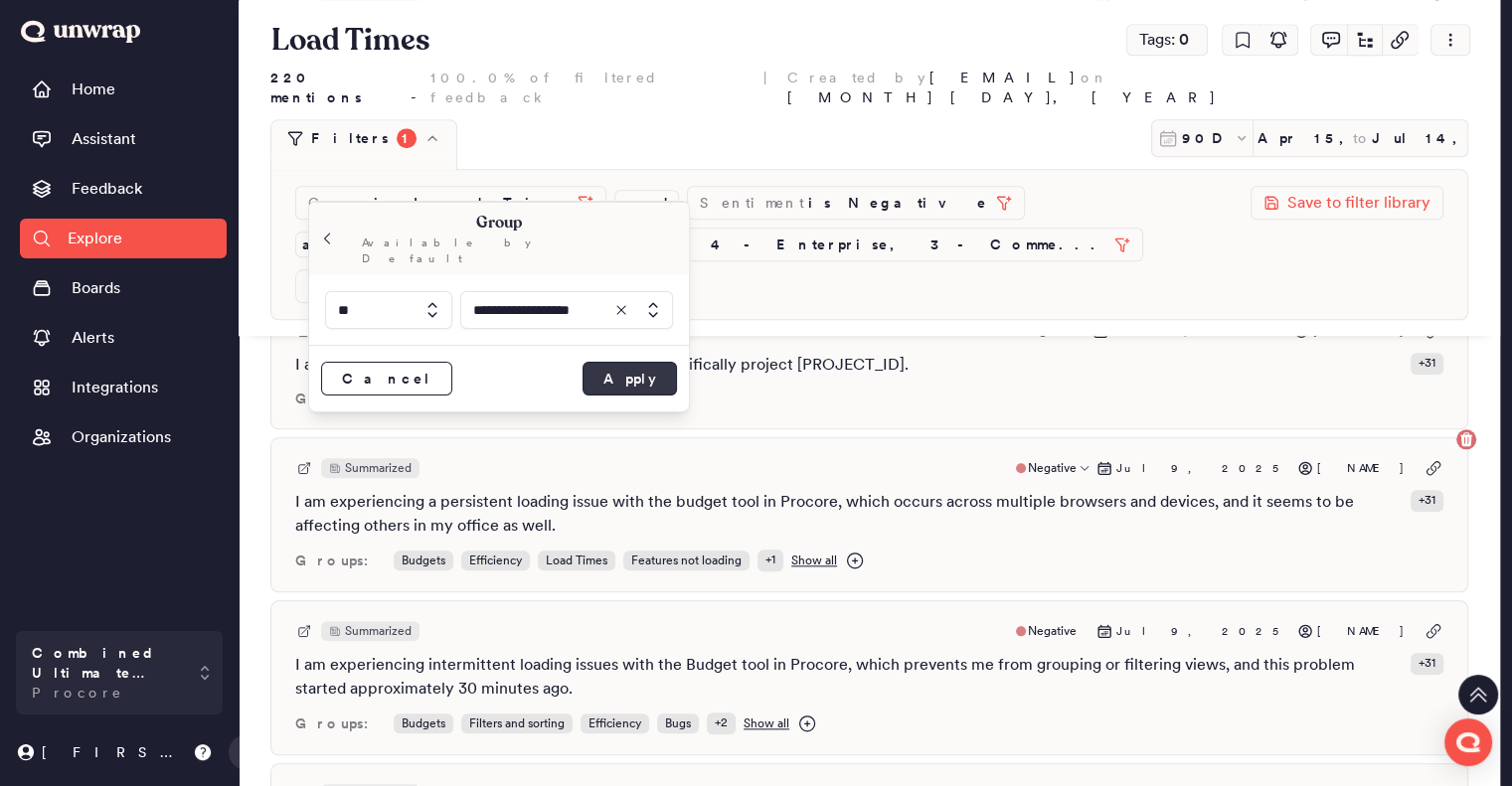 click on "Apply" at bounding box center [629, 379] 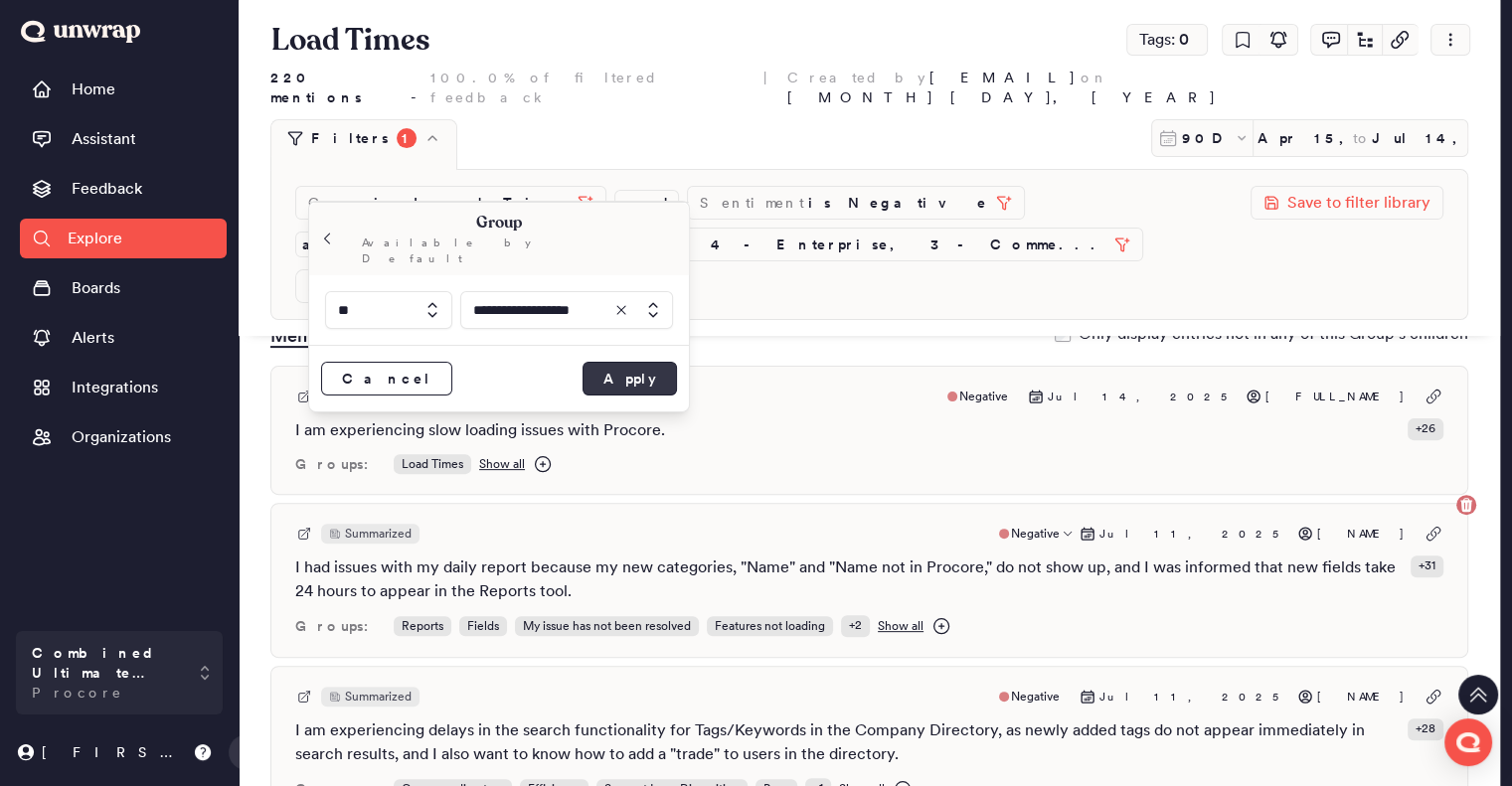 scroll, scrollTop: 322, scrollLeft: 0, axis: vertical 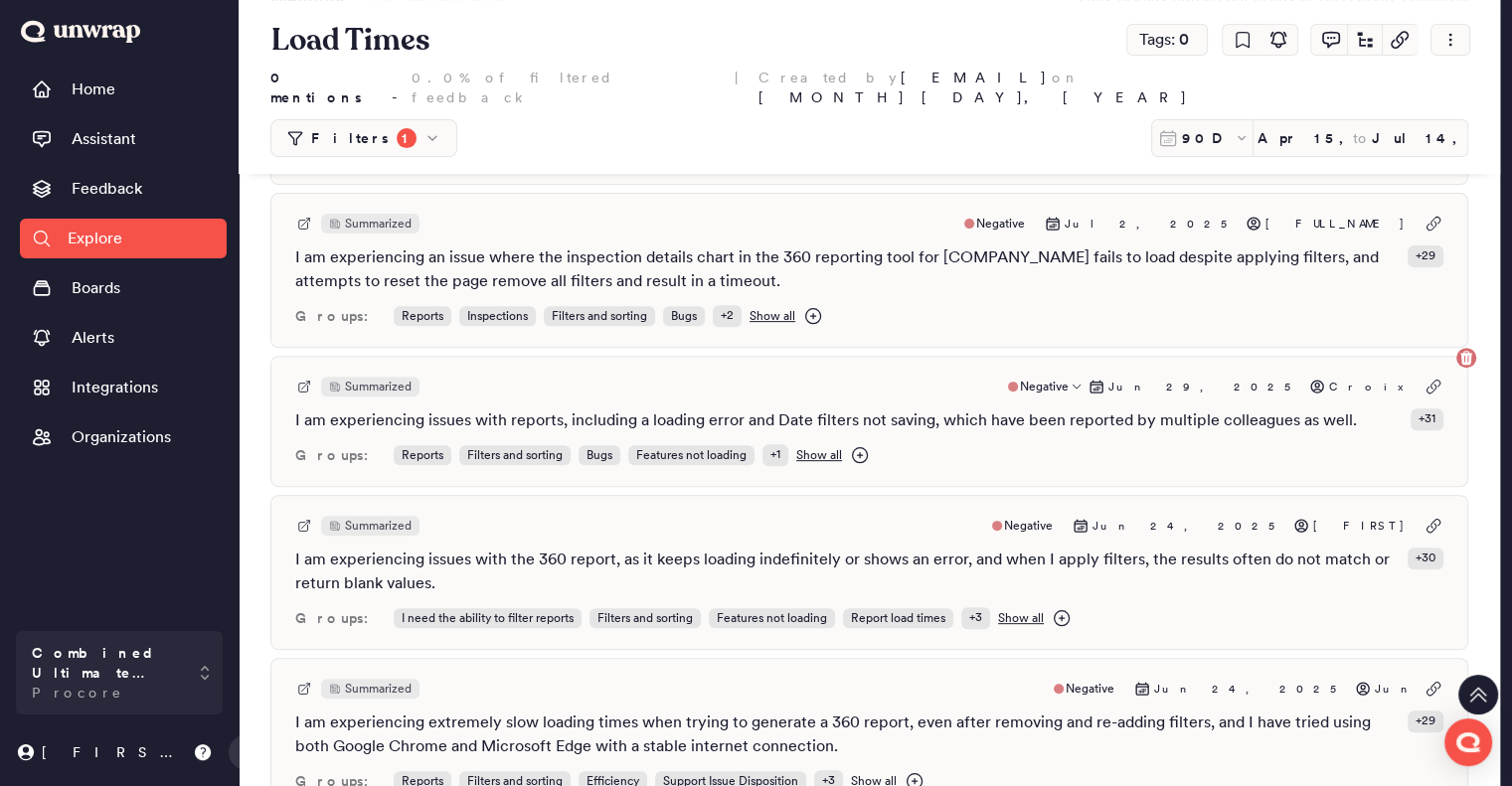 click on "I am experiencing issues with reports, including a loading error and Date filters not saving, which have been reported by multiple colleagues as well." at bounding box center (826, 420) 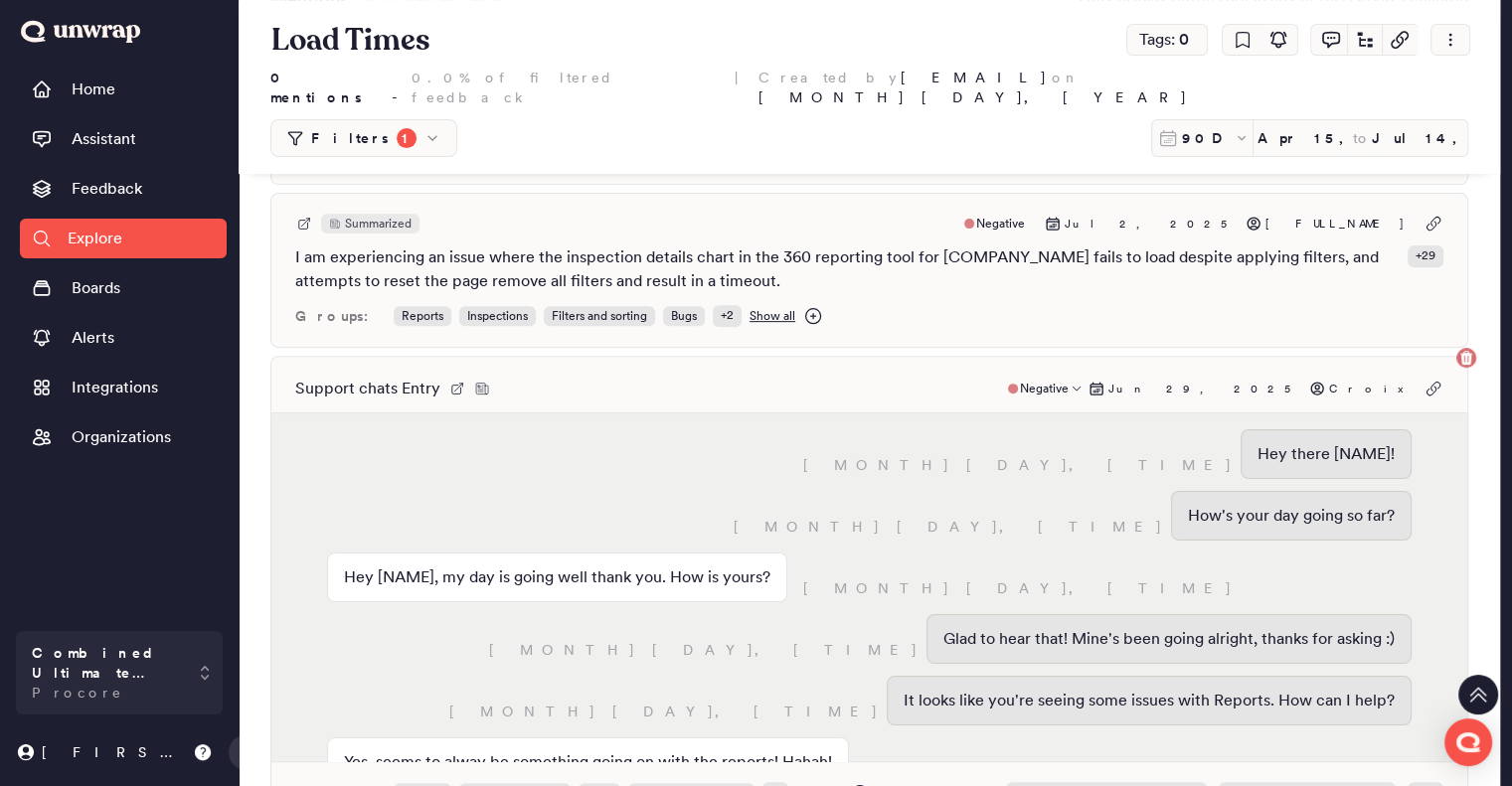 click on "June 29, 5:42pm Hey there Rachel! June 29, 10:42am How's your day going so far? Hey Croix, my day is going well thank you. How is yours? June 29, 10:42am June 29, 10:43am Glad to hear that! Mine's been going alright, thanks for asking :) June 29, 10:43am It looks like you're seeing some issues with Reports. How can I help? Yes, seems to alway be something going on with the reports! Hahah! June 29, 10:44am May I screenshare with you? June 29, 10:44am June 29, 10:44am Gotcha and for sure! 9560 June 29, 10:44am June 29, 10:45am Perfect! Hoping on now Great! June 29, 10:45am June 29, 10:45am Hm and if we refresh, we get the same error? One of my colleagues reported this issue happening on his computer, and it is also happening on mine. June 29, 10:45am It sat on this loading wheel for a good few minutes. June 29, 10:46am June 29, 10:46am Gotcha. Hm would you mind scrolling down a little if we can? That's the whole screen, can't scroll down further. June 29, 10:46am June 29, 10:46am June 29, 10:47am Thank you." at bounding box center [869, 587] 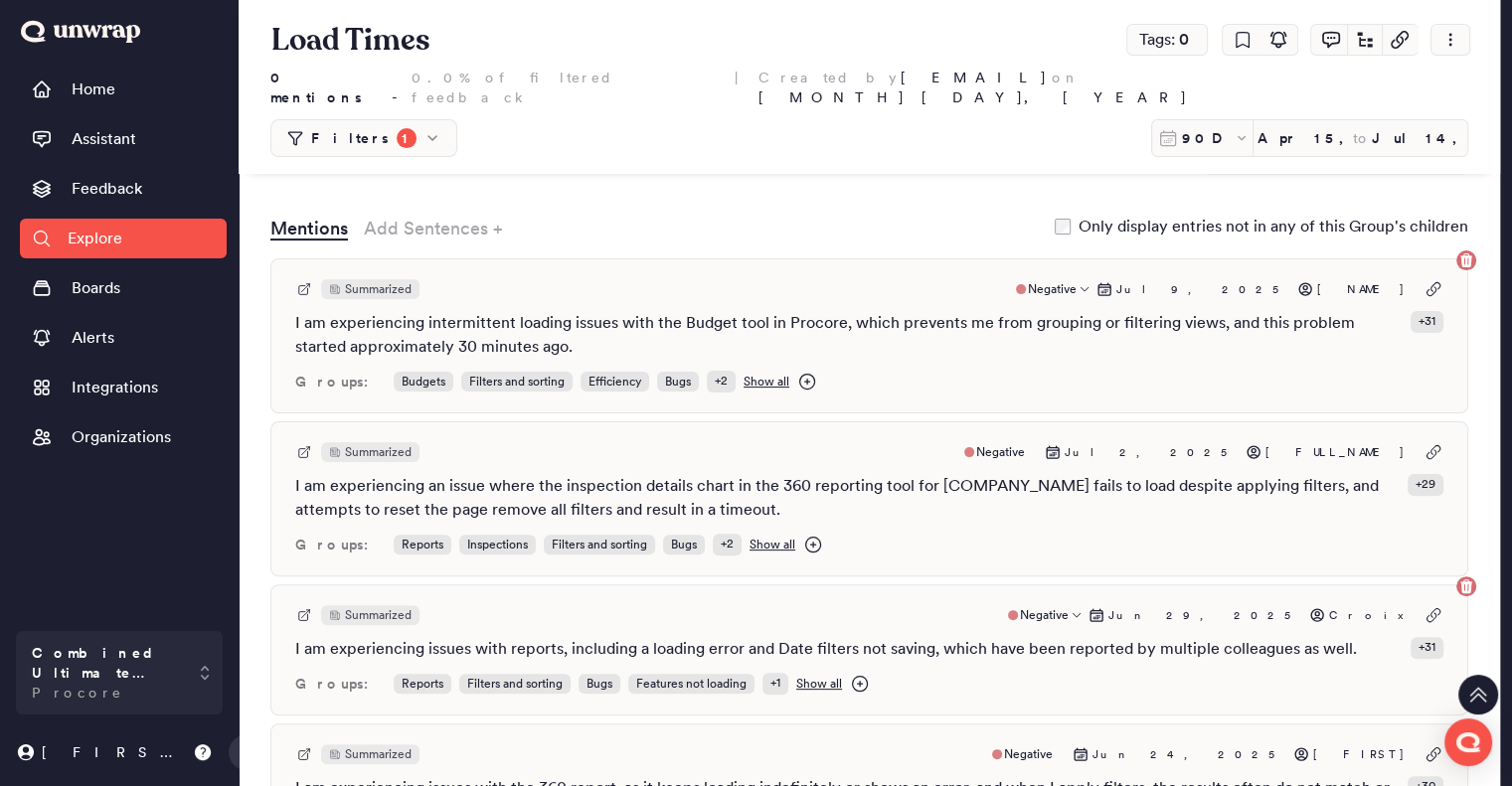 scroll, scrollTop: 486, scrollLeft: 0, axis: vertical 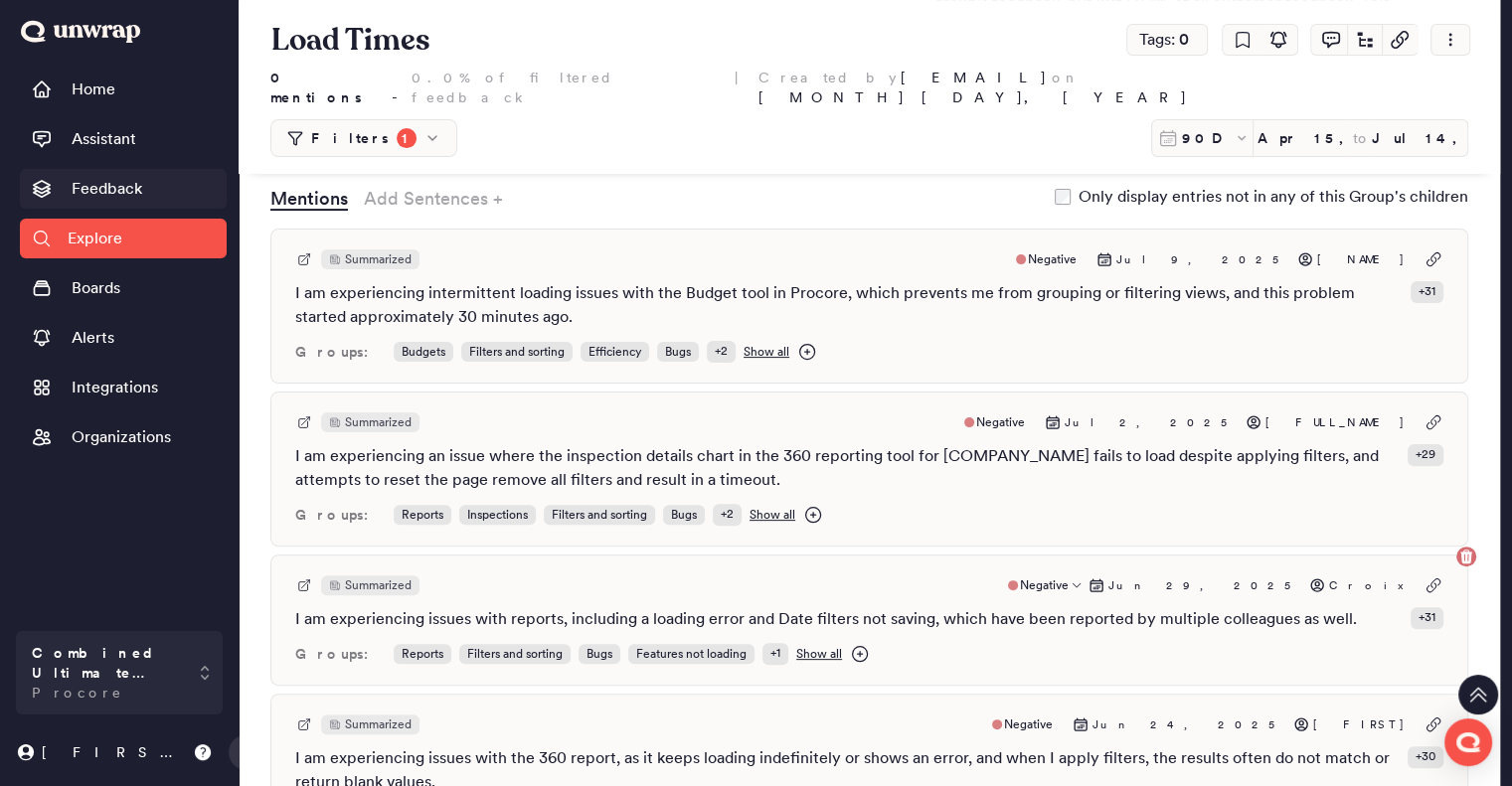 click on "Feedback" at bounding box center [106, 189] 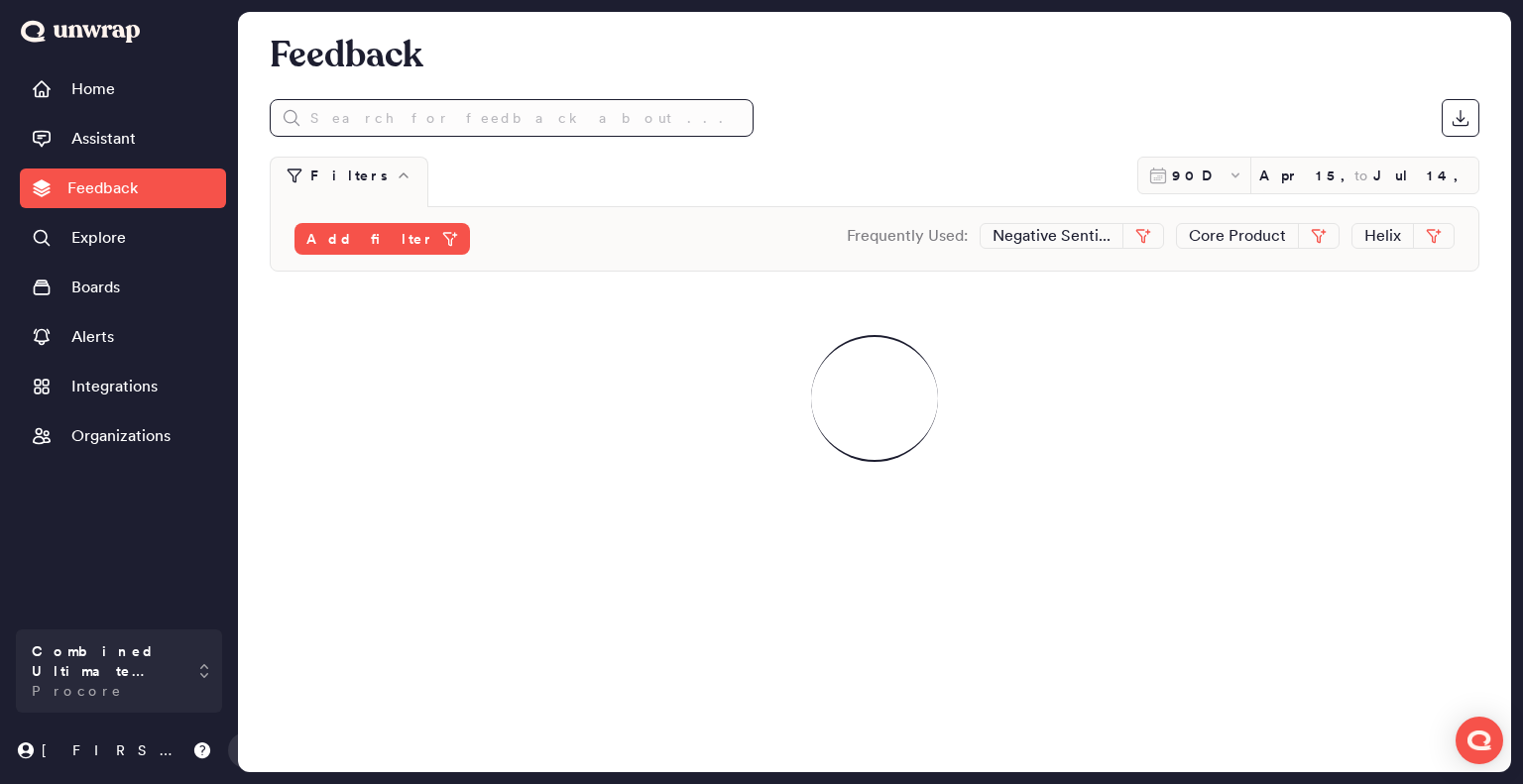 click at bounding box center (512, 118) 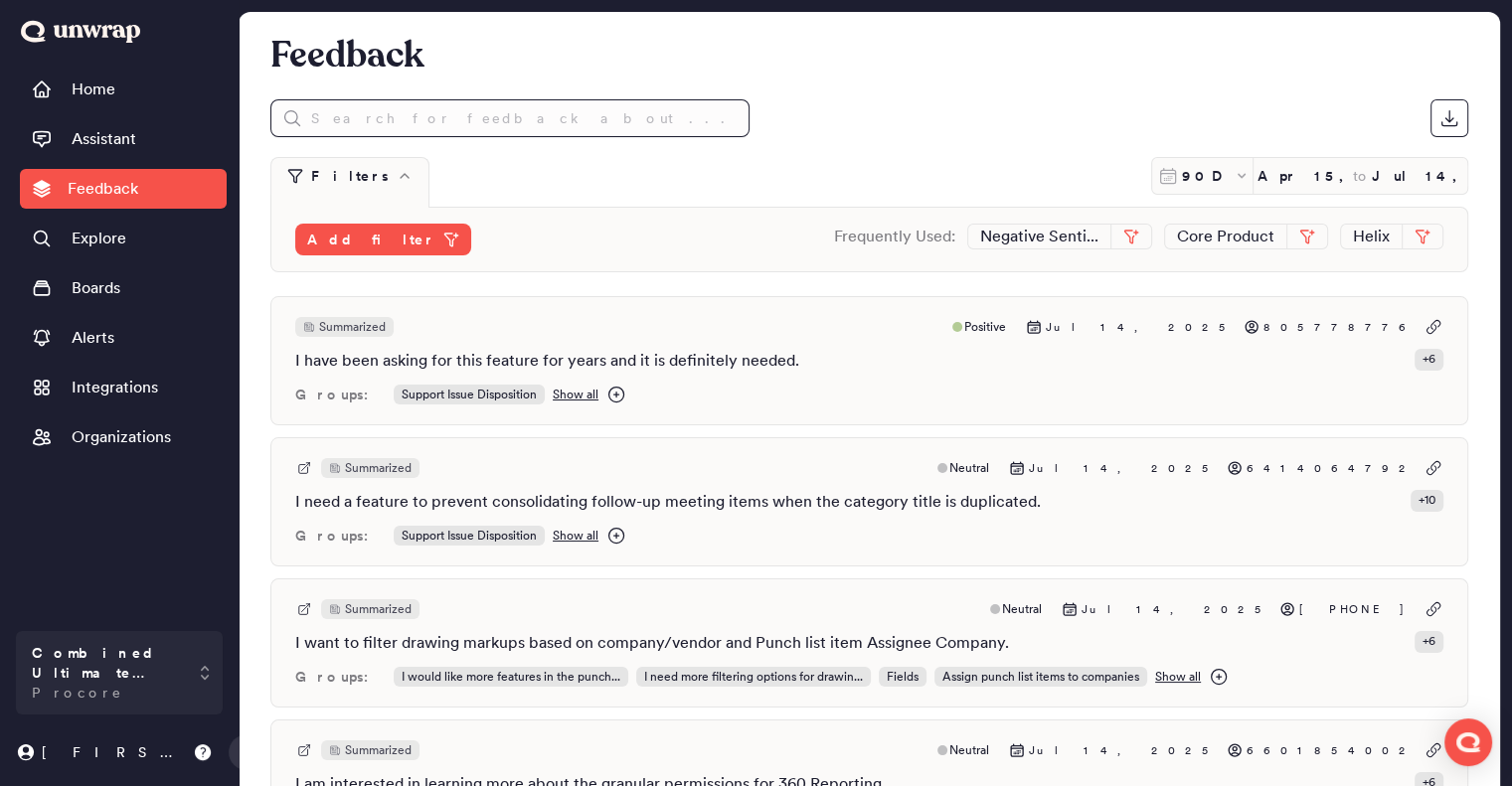 paste on "I am frustrated that after almost 2 years, we still cannot search for messages like in iMessage, Whatsapp, or Slack, and have to mindlessly scroll through years worth of messages instead." 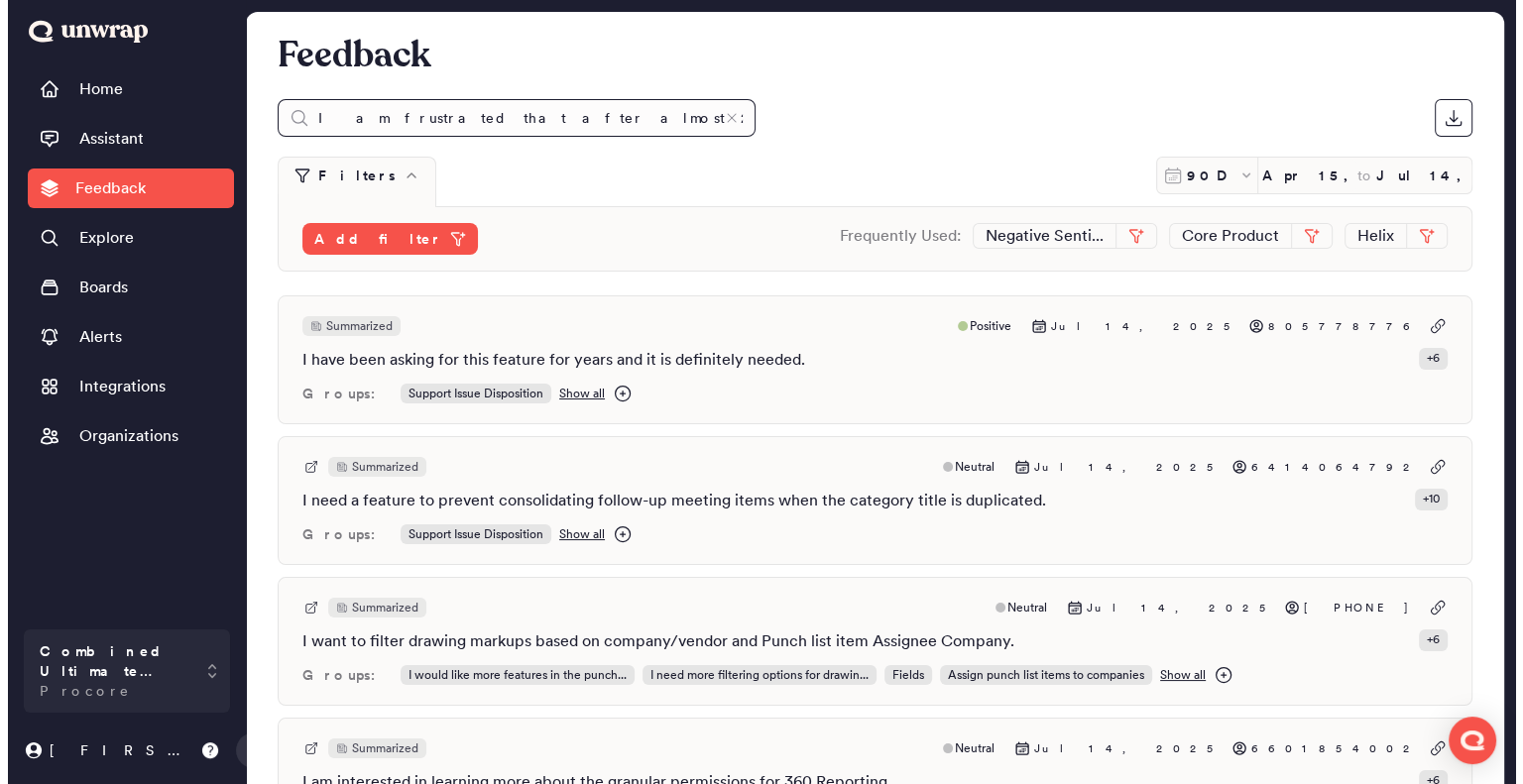 scroll, scrollTop: 0, scrollLeft: 726, axis: horizontal 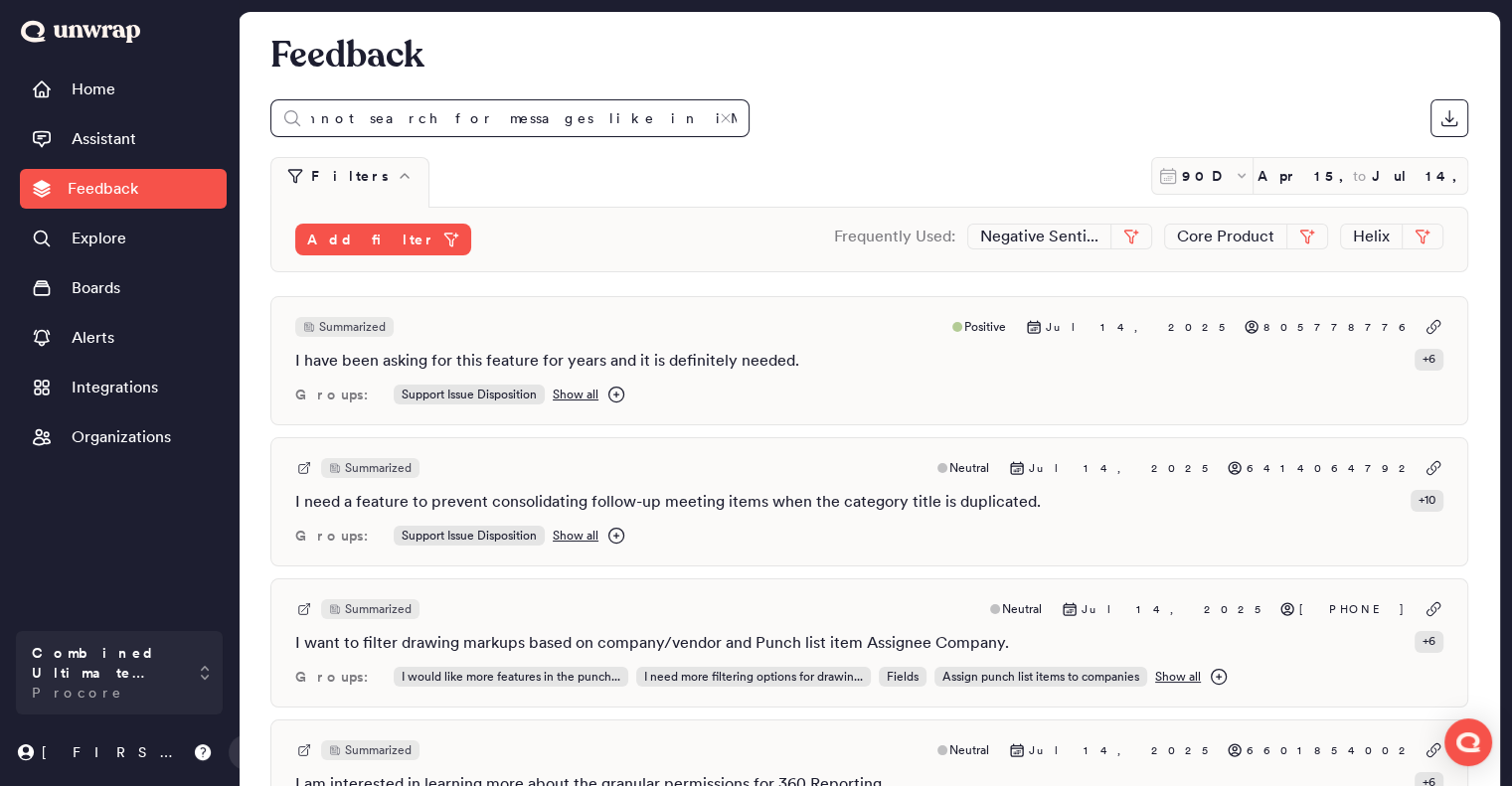 type on "I am frustrated that after almost 2 years, we still cannot search for messages like in iMessage, Whatsapp, or Slack, and have to mindlessly scroll through years worth of messages instead." 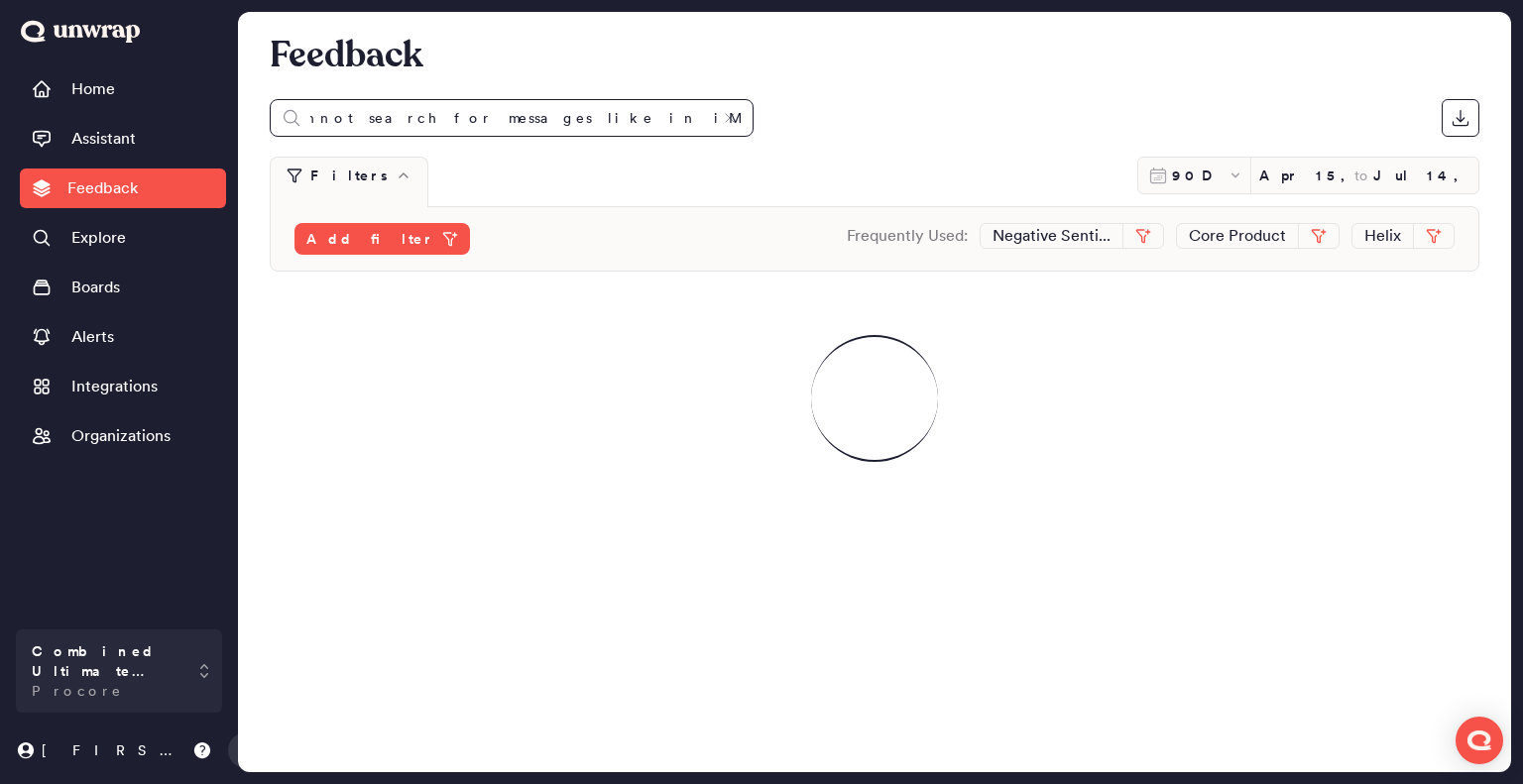 scroll, scrollTop: 0, scrollLeft: 720, axis: horizontal 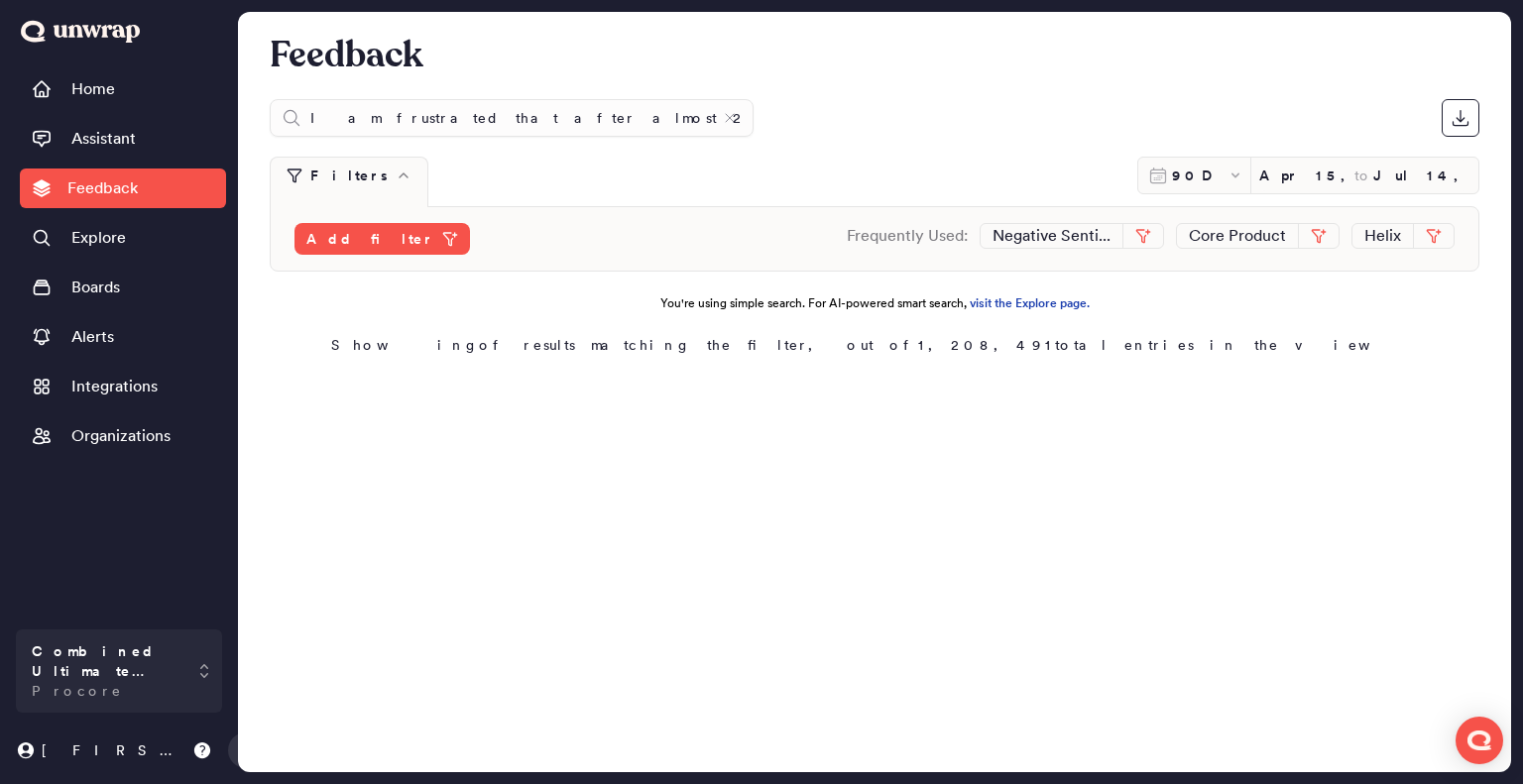 click 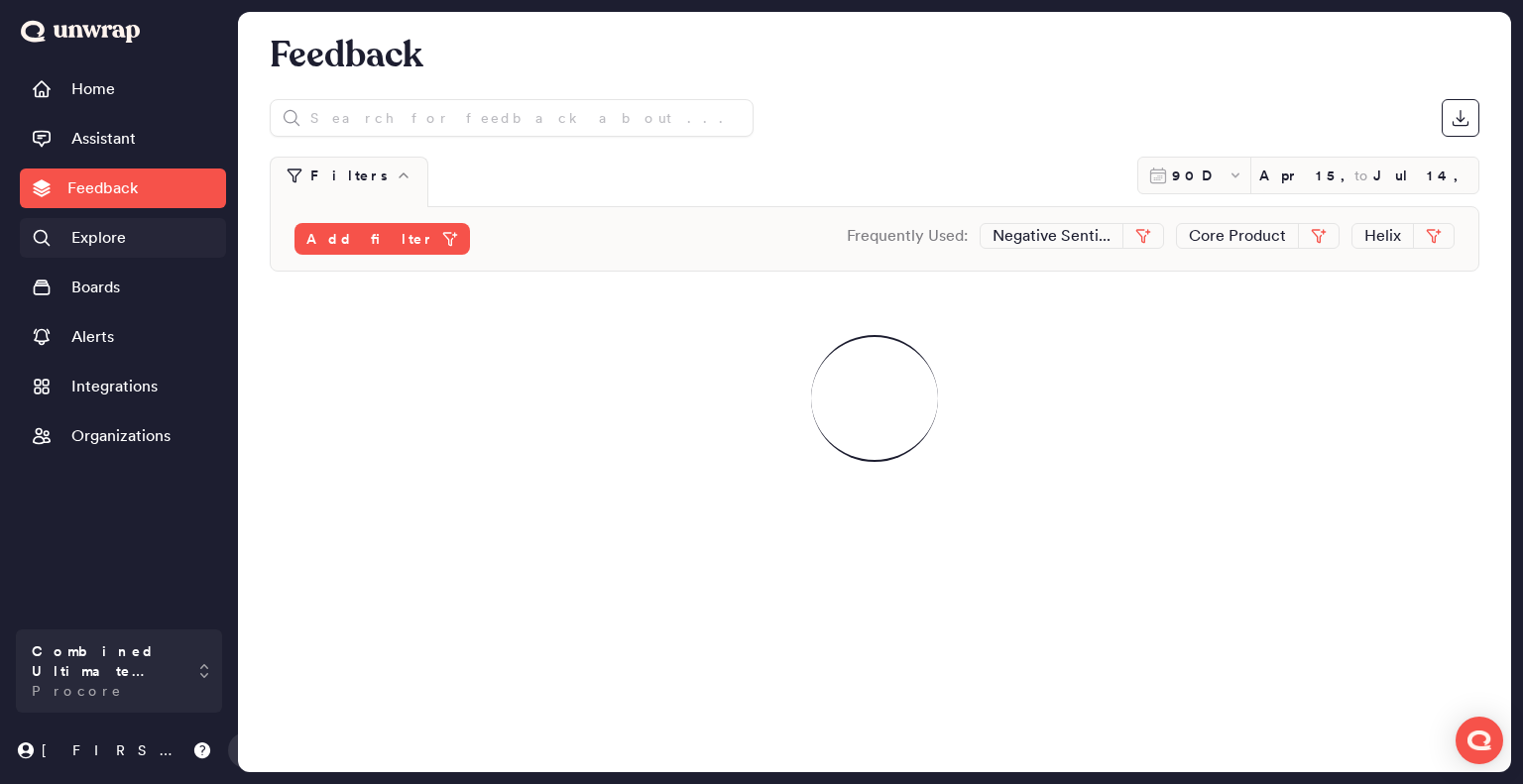click on "Explore" at bounding box center [98, 238] 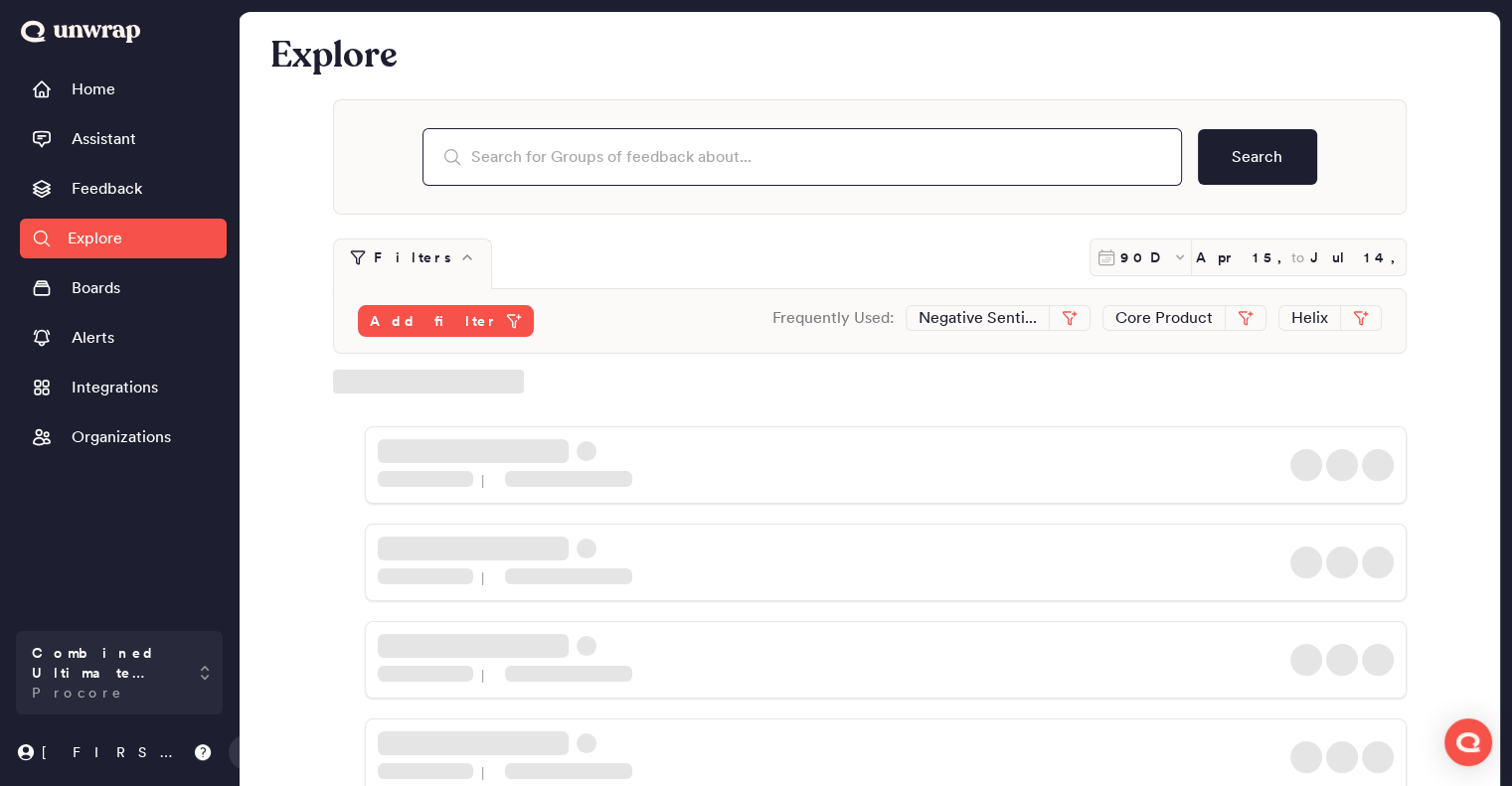 click at bounding box center [802, 157] 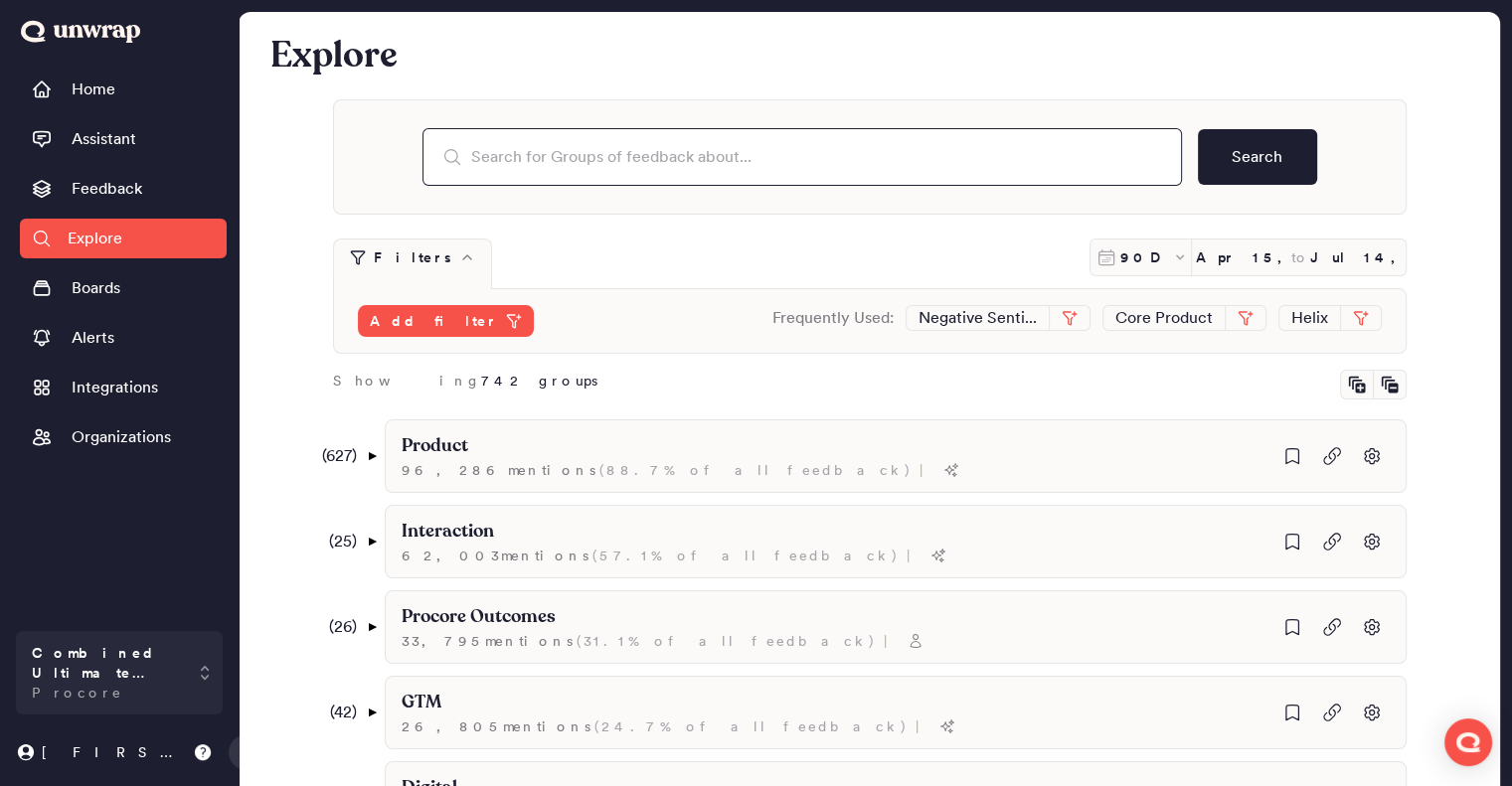 paste on "I am frustrated that after almost 2 years, we still cannot search for messages like in iMessage, Whatsapp, or Slack, and have to mindlessly scroll through years worth of messages instead." 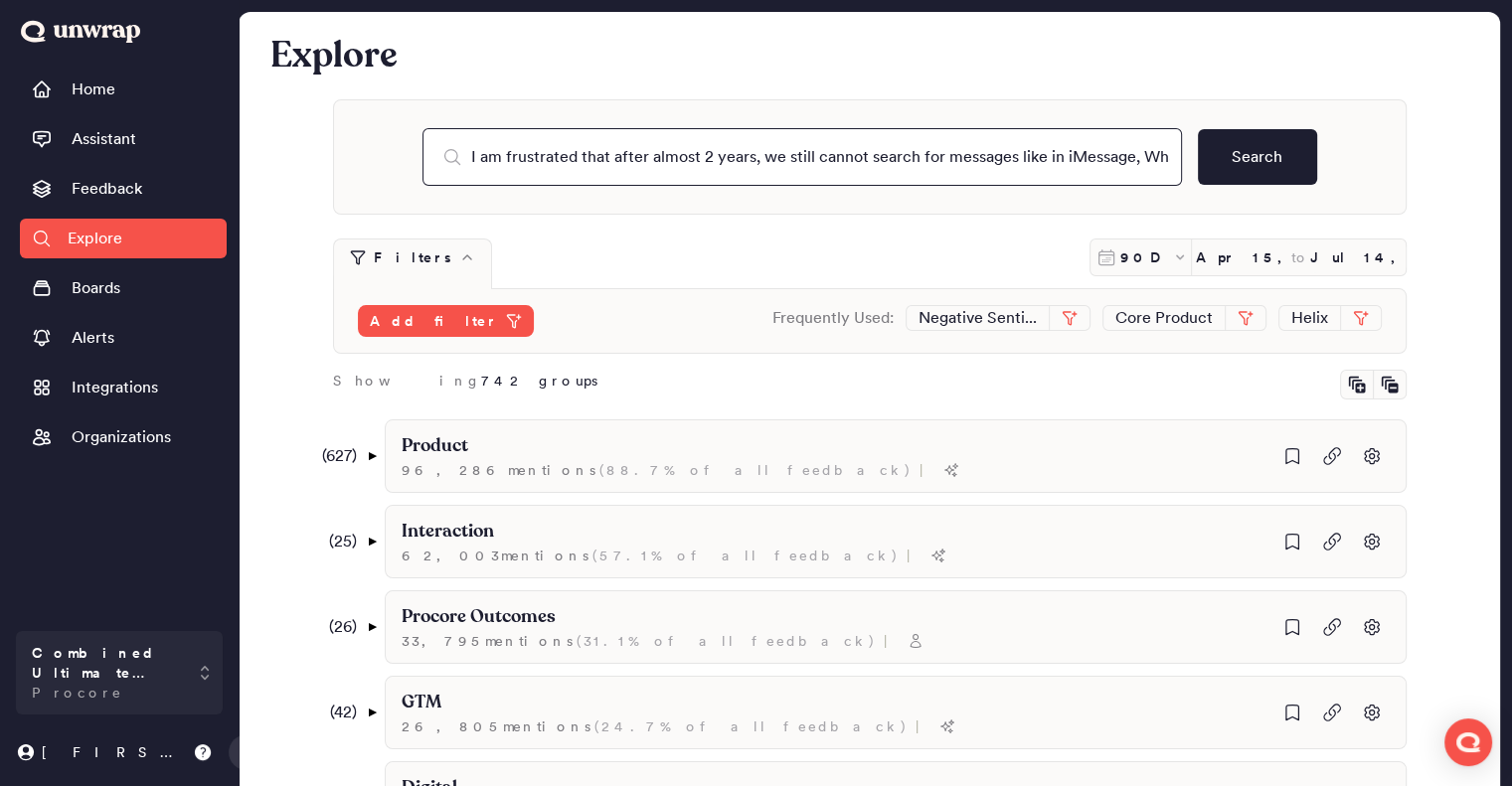 scroll, scrollTop: 0, scrollLeft: 620, axis: horizontal 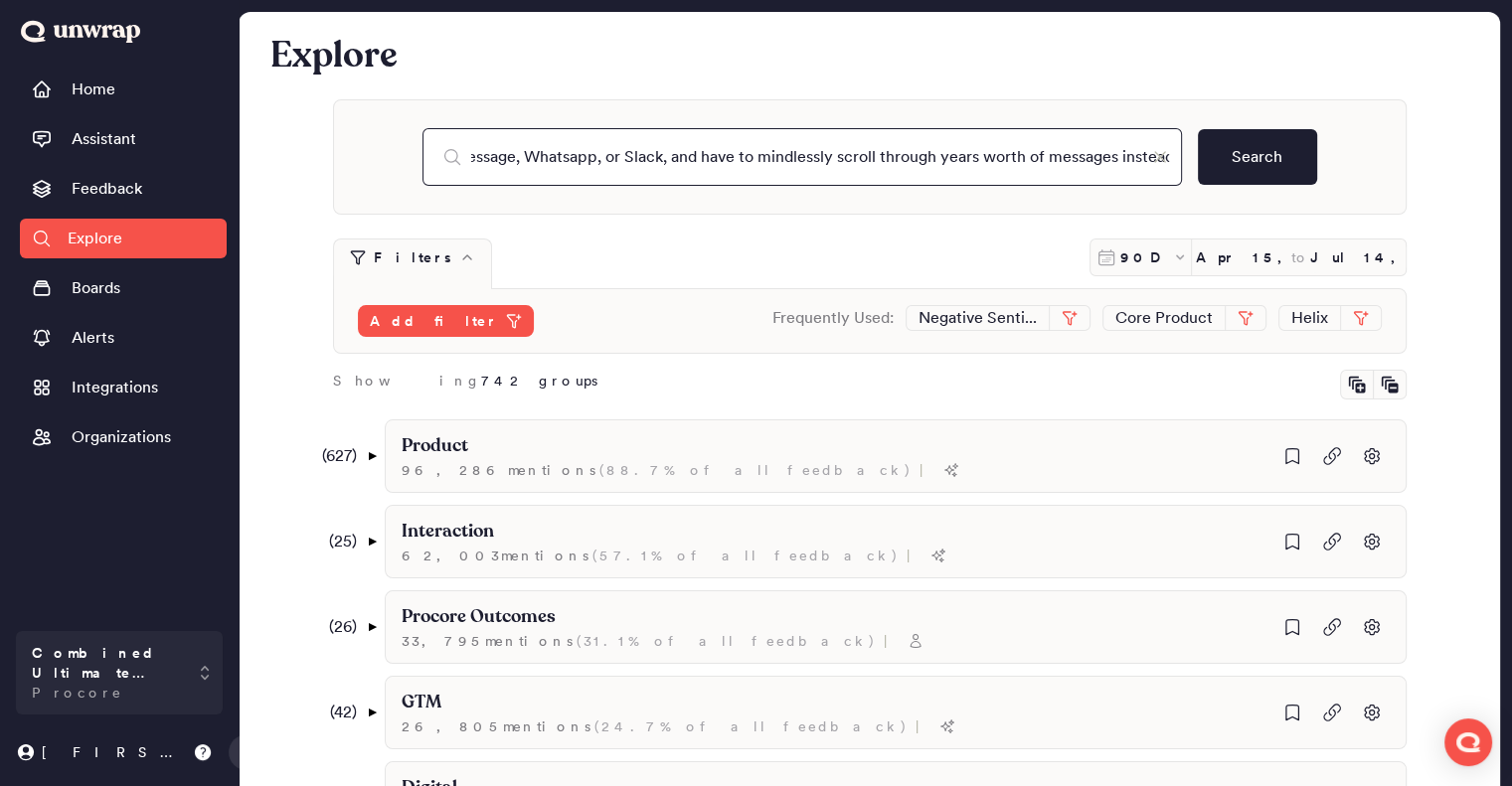 type on "I am frustrated that after almost 2 years, we still cannot search for messages like in iMessage, Whatsapp, or Slack, and have to mindlessly scroll through years worth of messages instead." 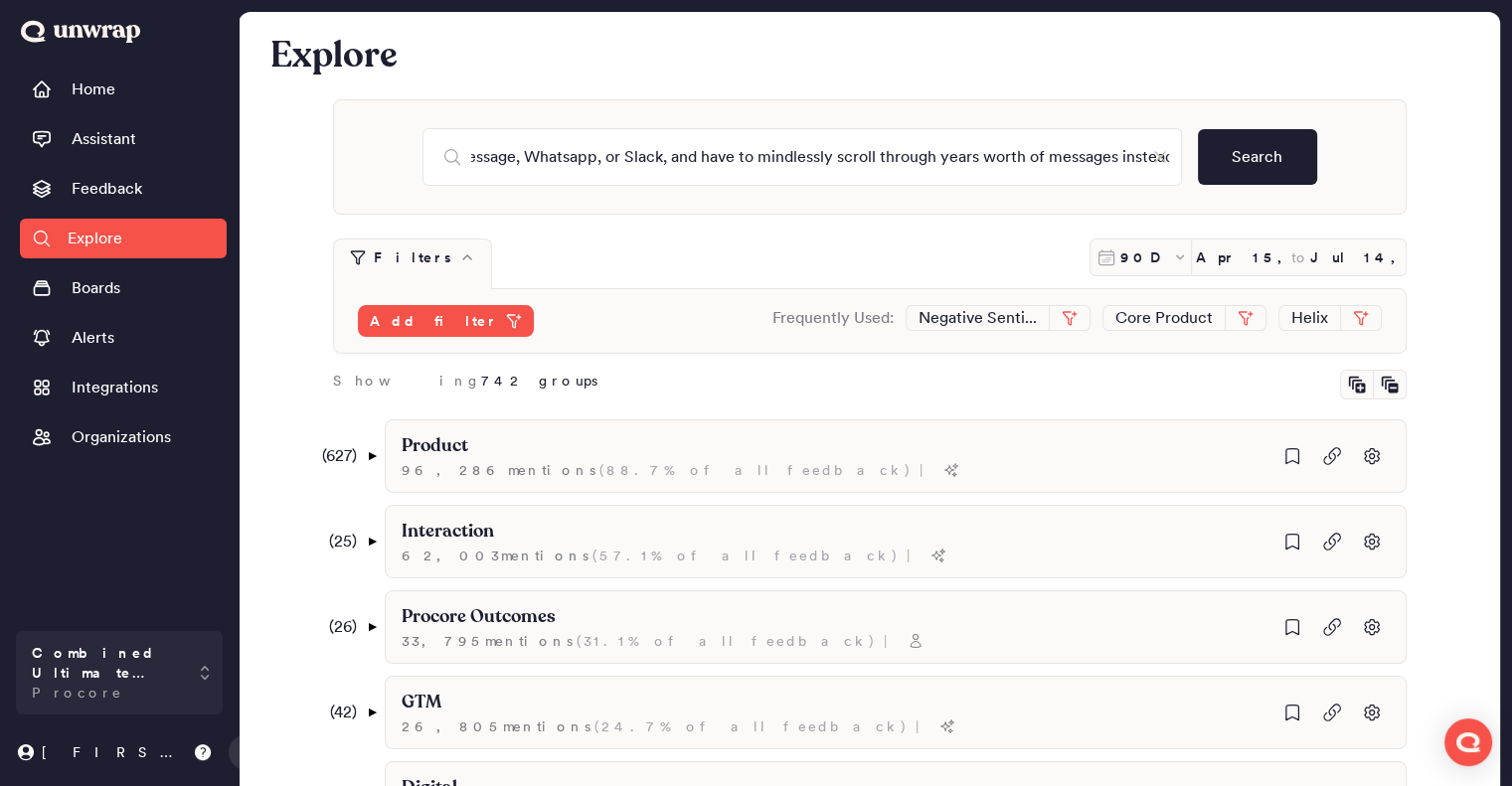 click on "Search" at bounding box center [1258, 157] 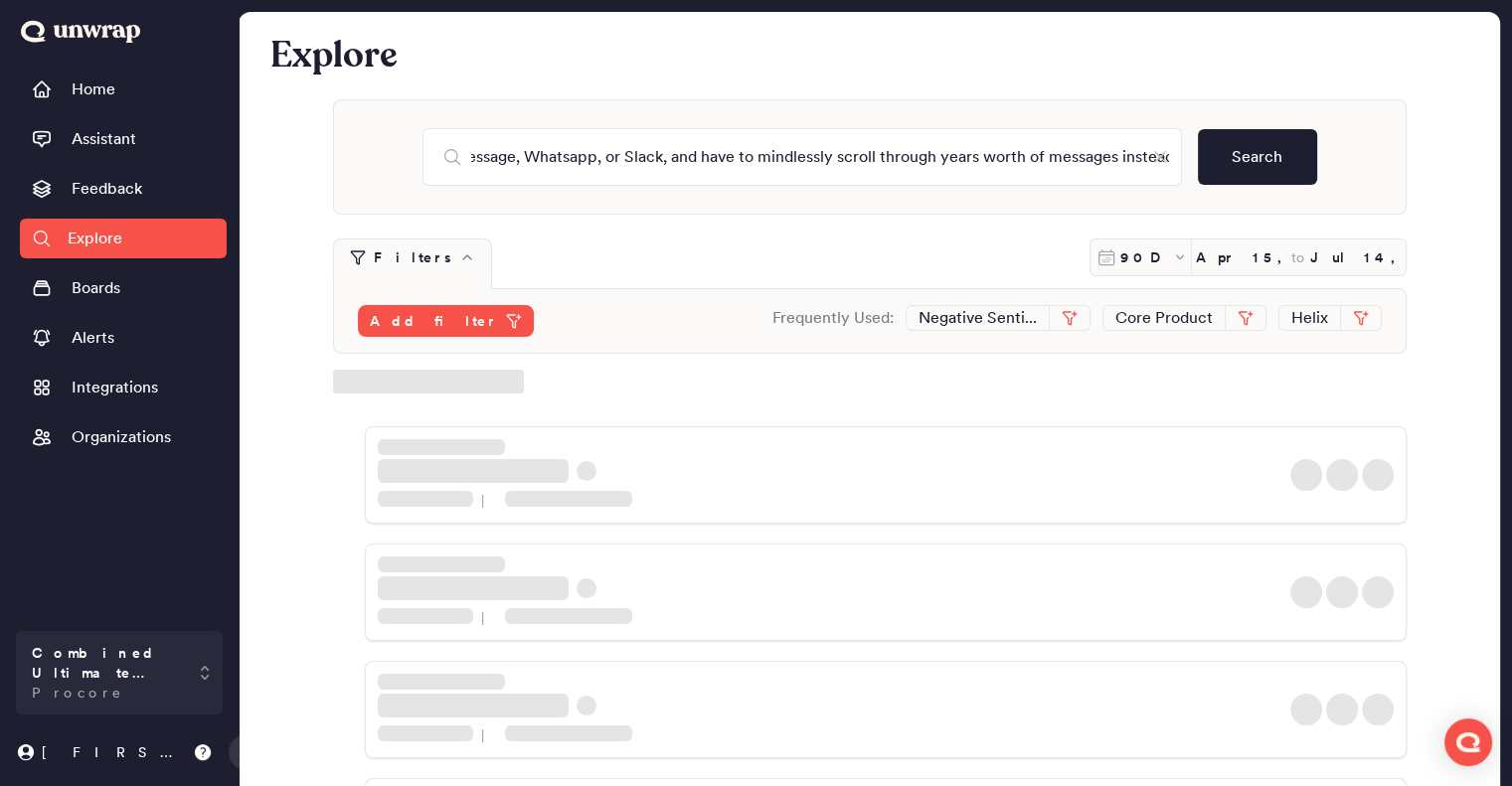 scroll, scrollTop: 0, scrollLeft: 0, axis: both 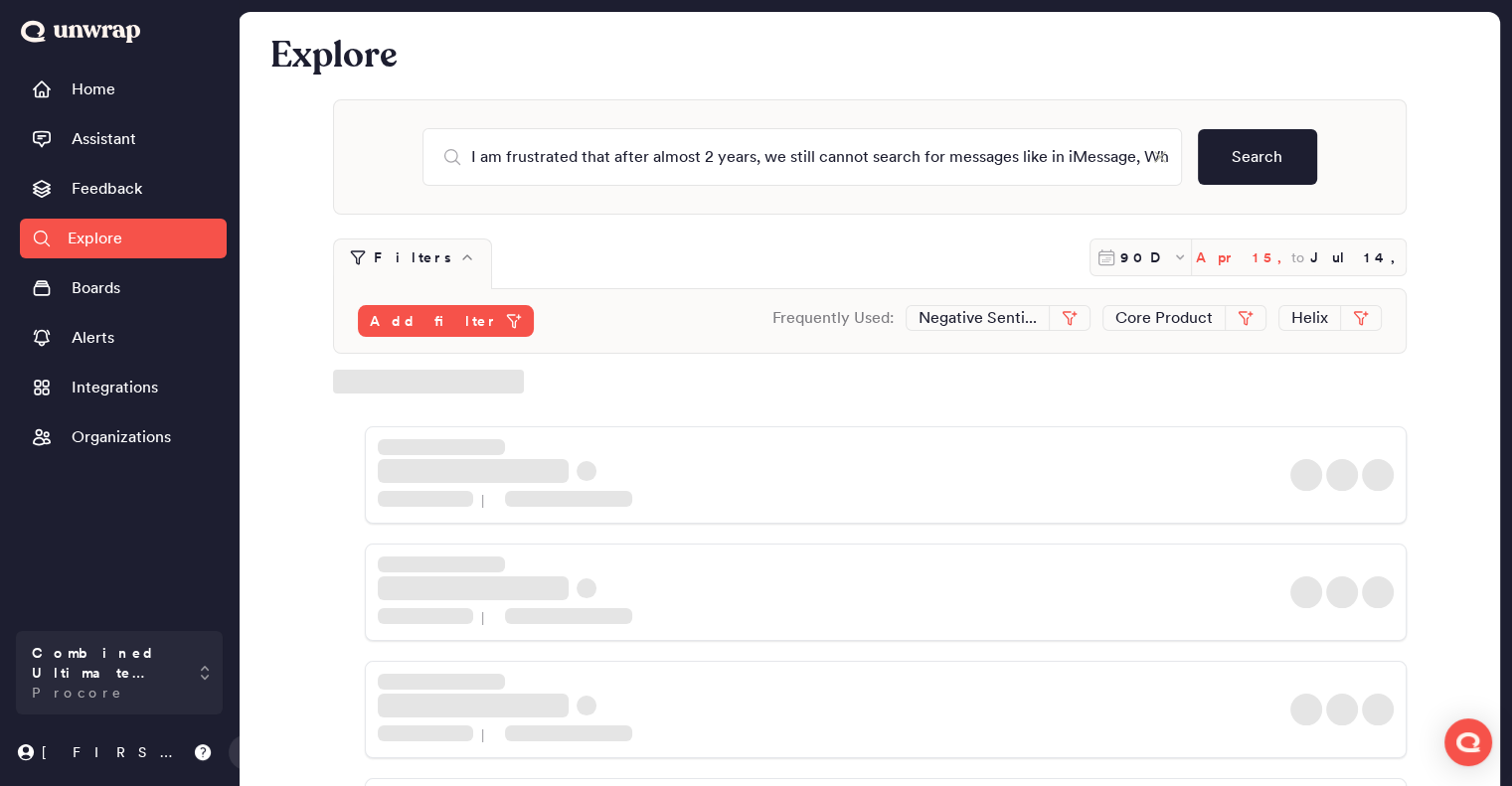 click on "Apr 15, 2025" at bounding box center [1244, 257] 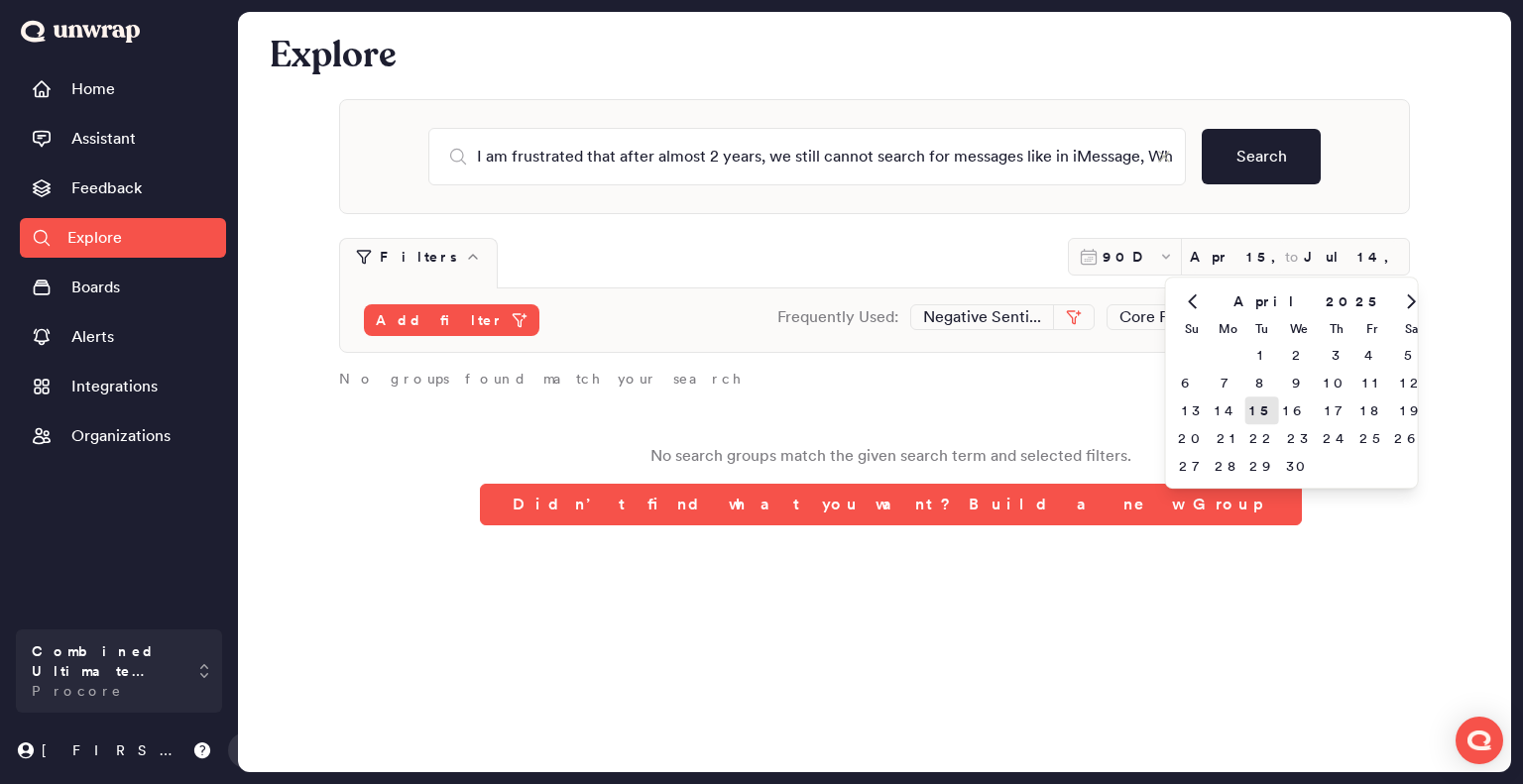 click 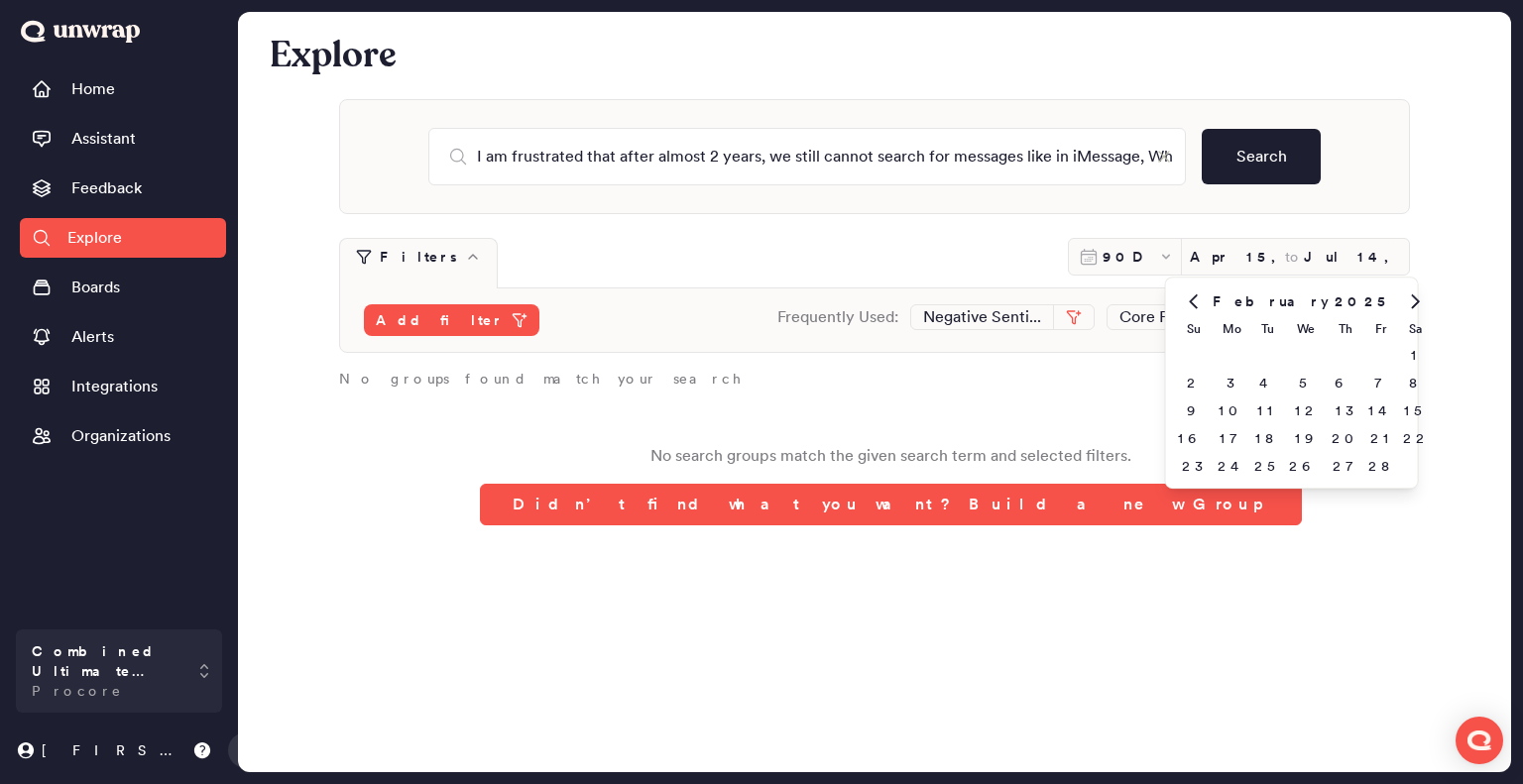 click 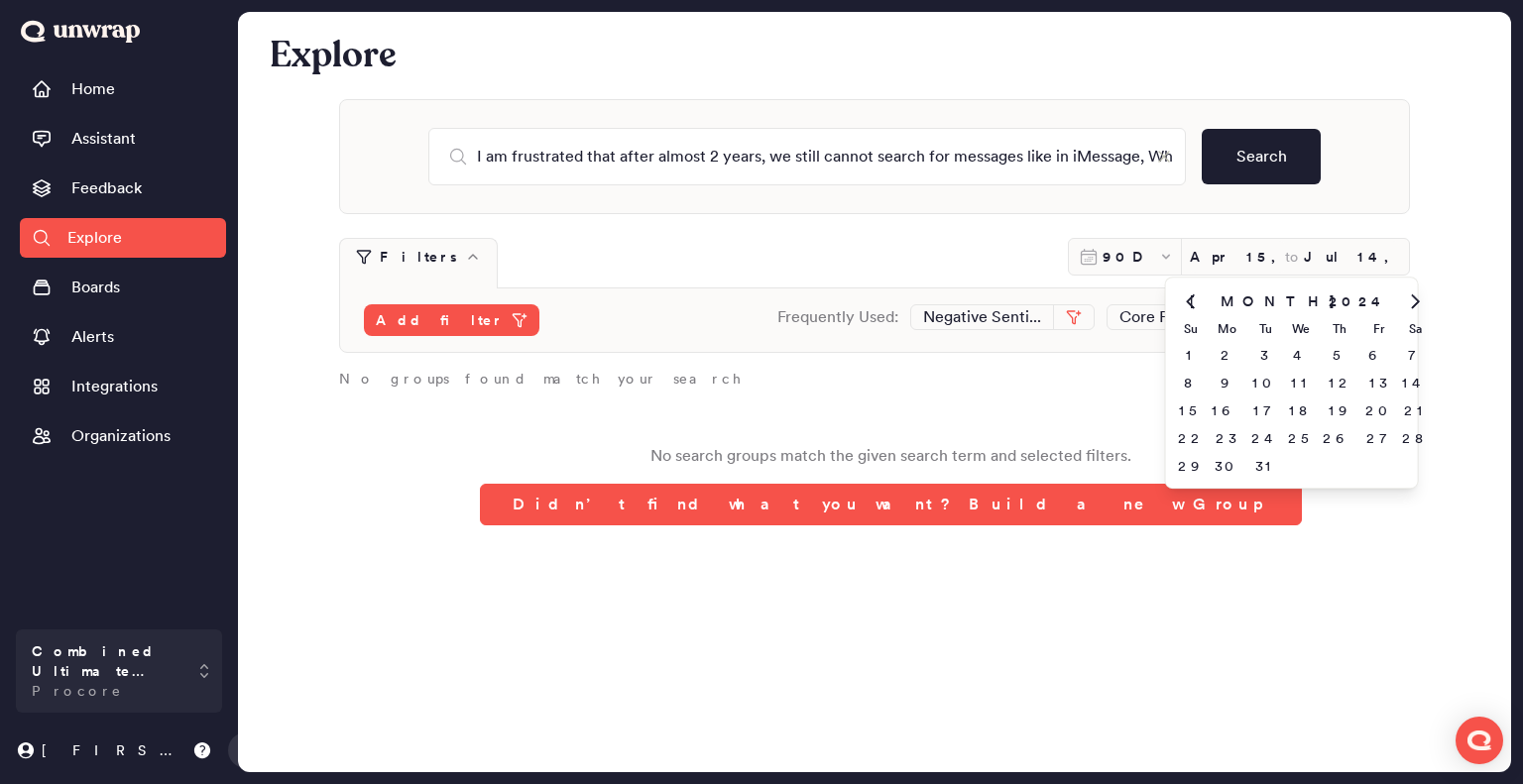 click 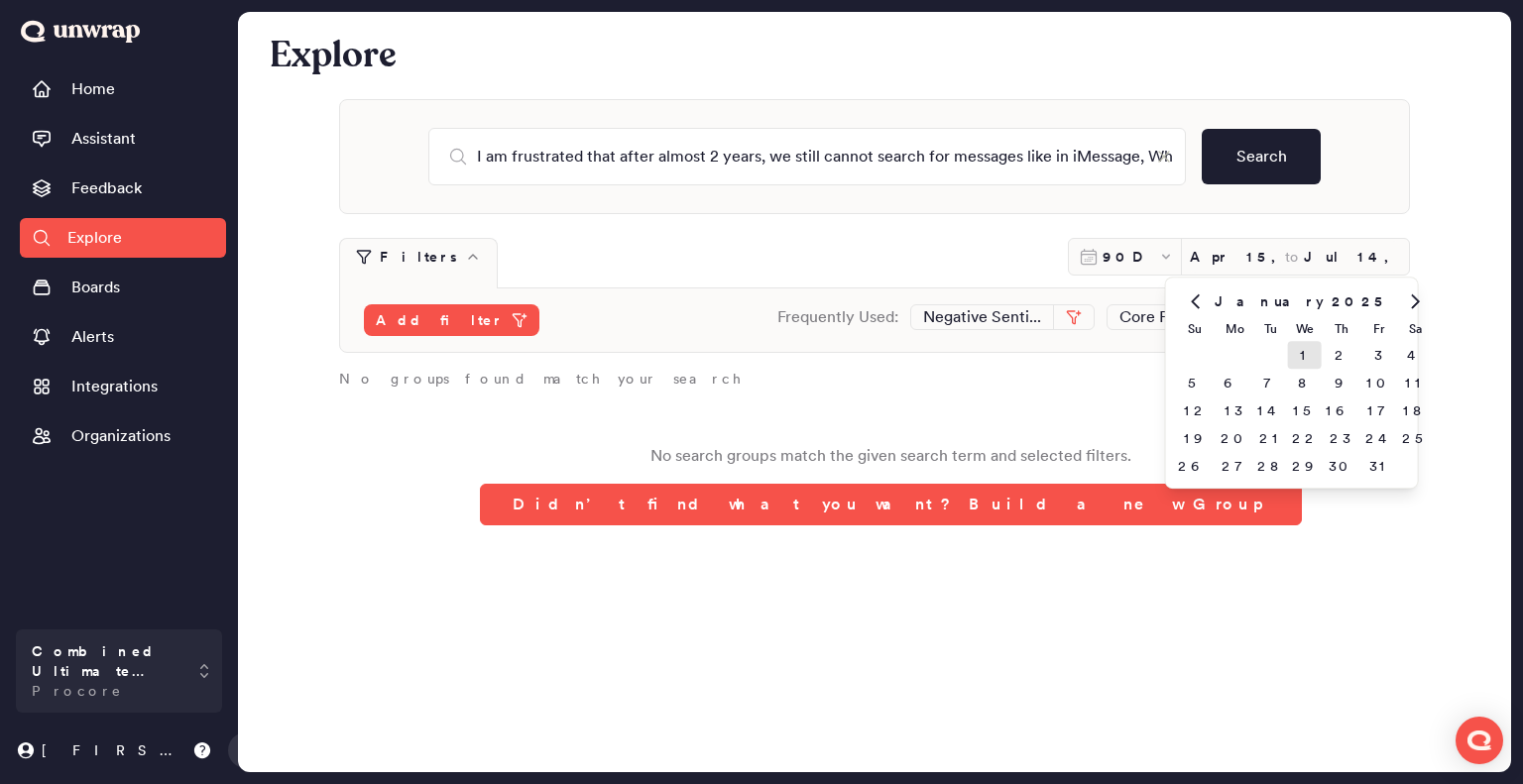click on "1" at bounding box center [1305, 355] 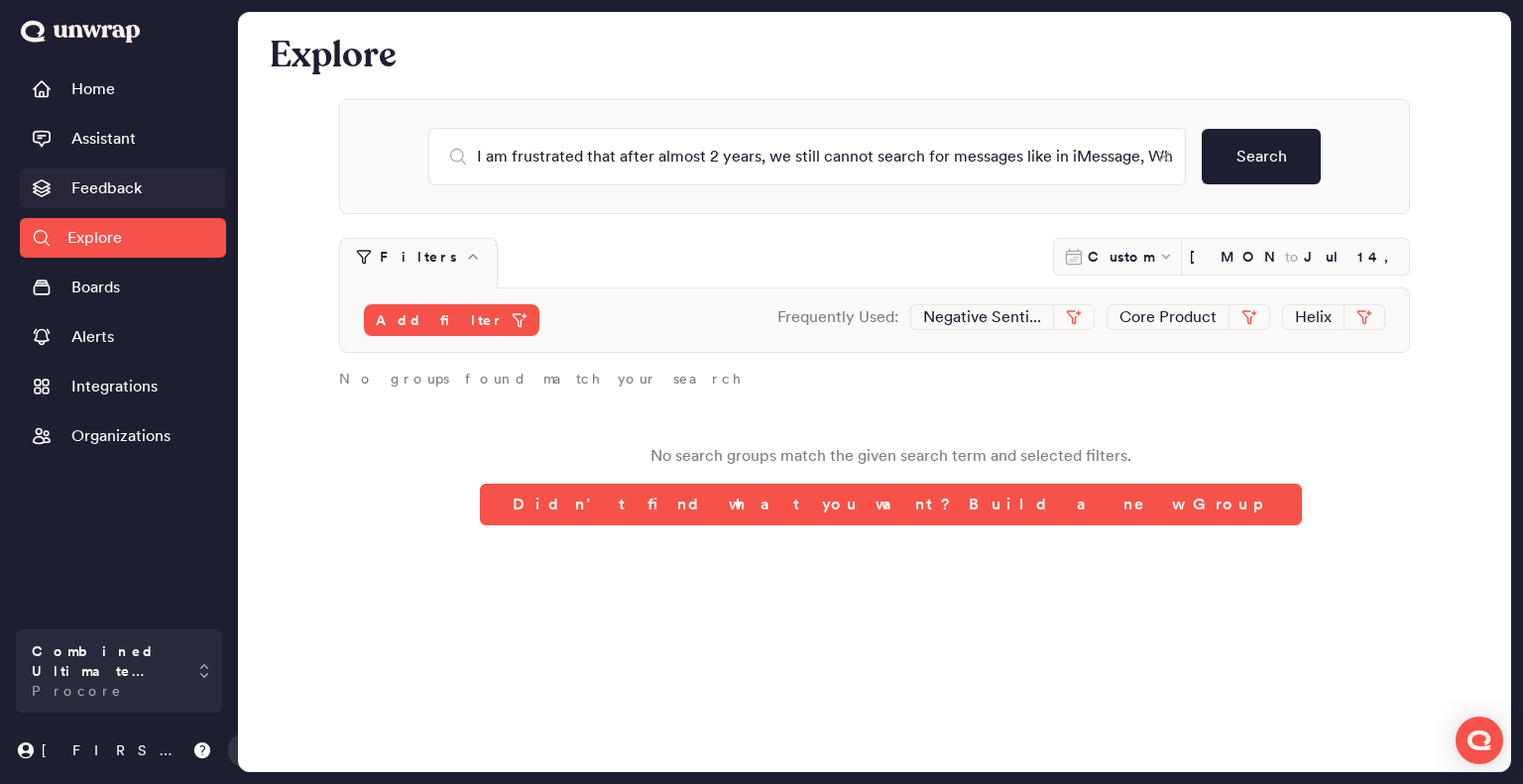 click on "Feedback" at bounding box center [106, 188] 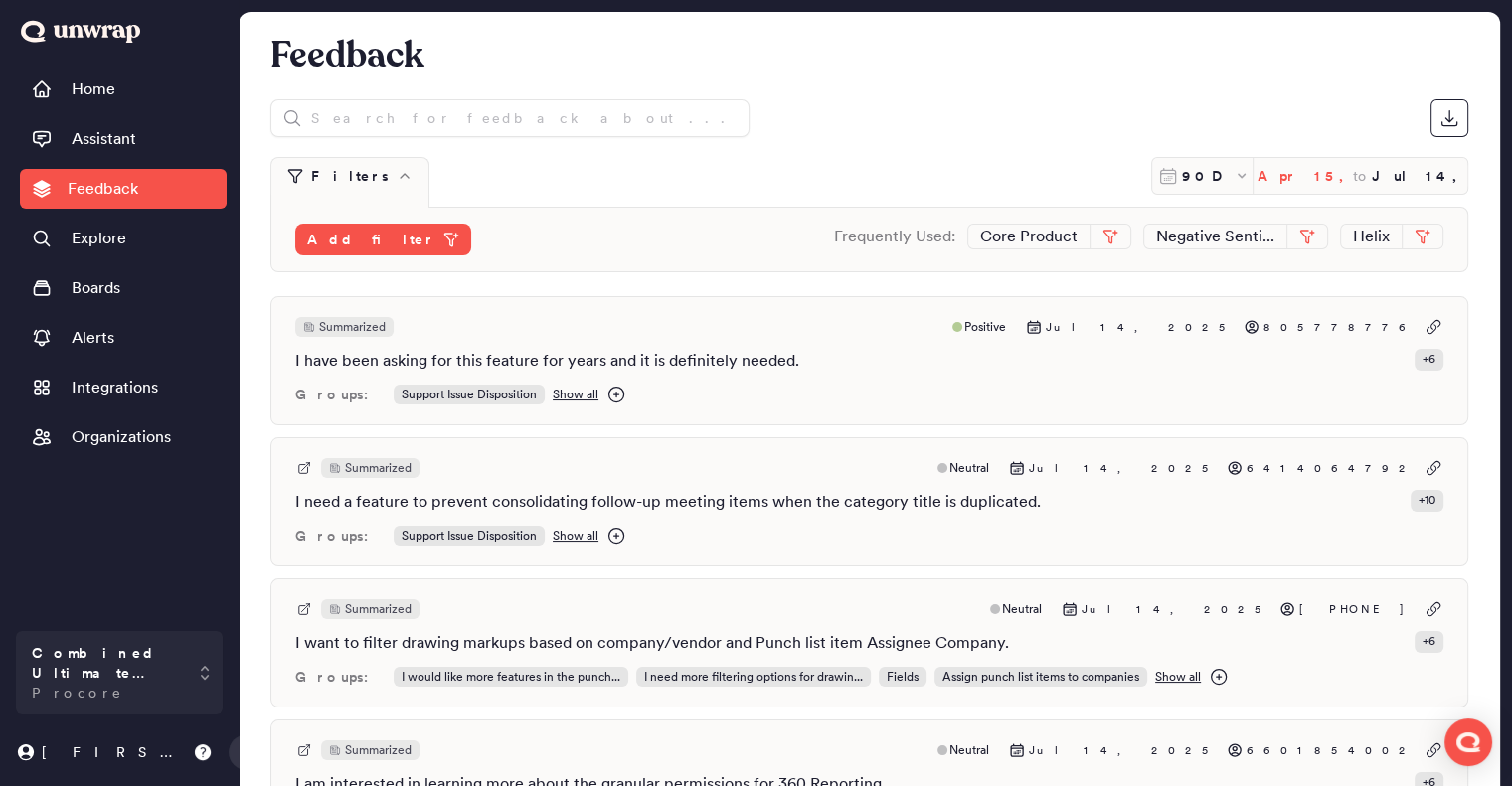 click on "Apr 15, 2025" at bounding box center [1305, 176] 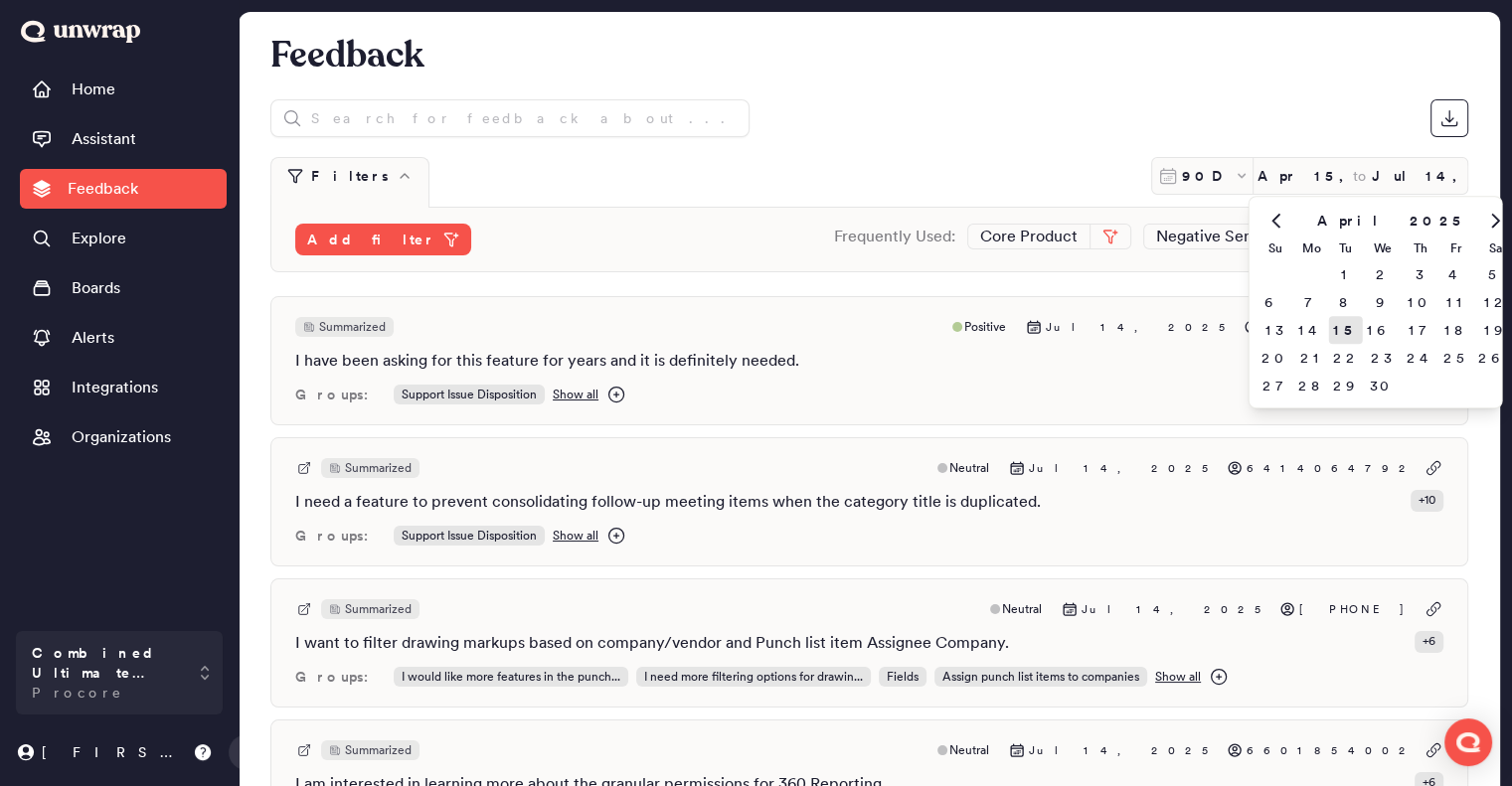 click 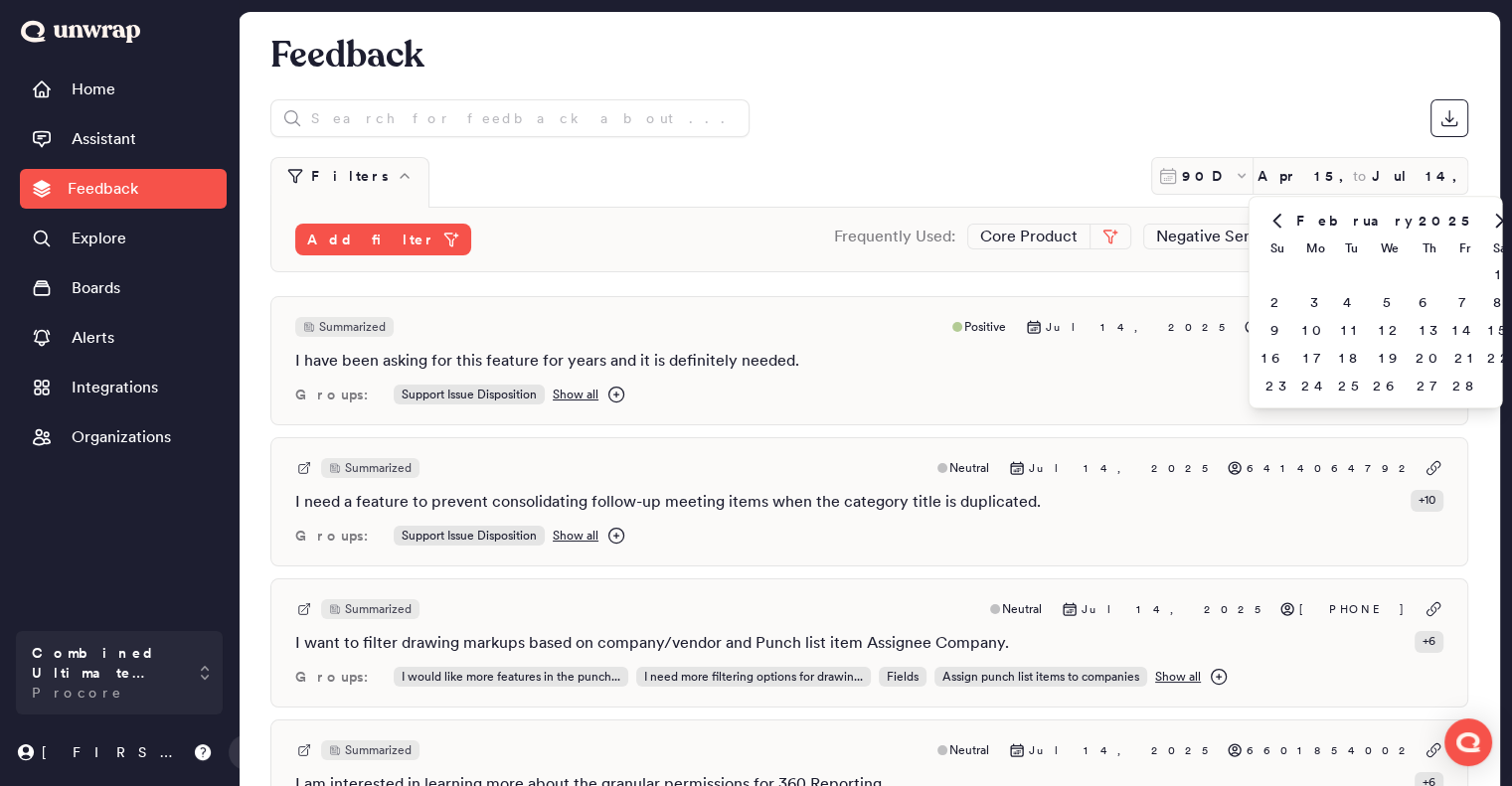 click 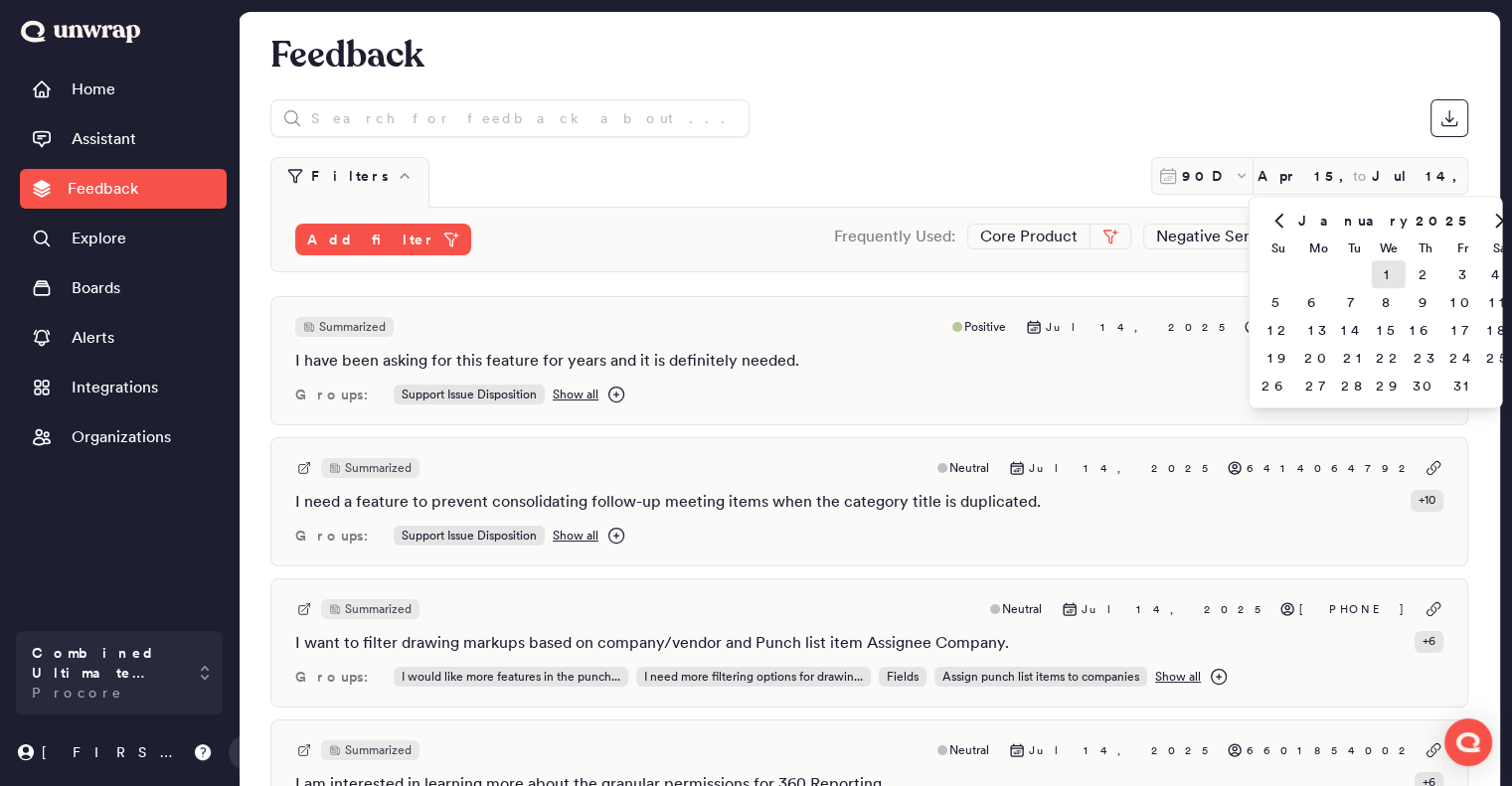 click on "1" at bounding box center (1389, 274) 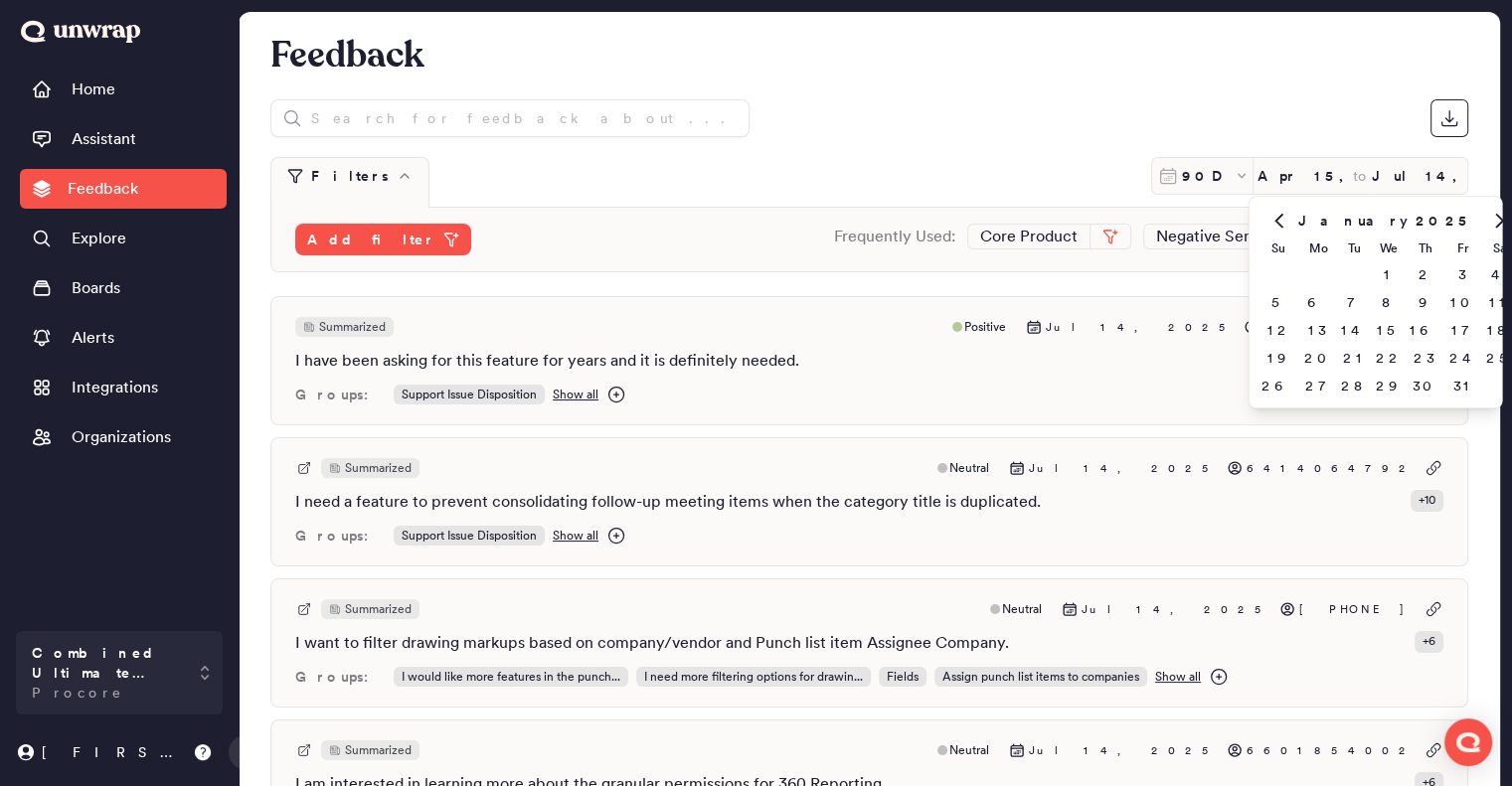type on "Jan 1, 2025" 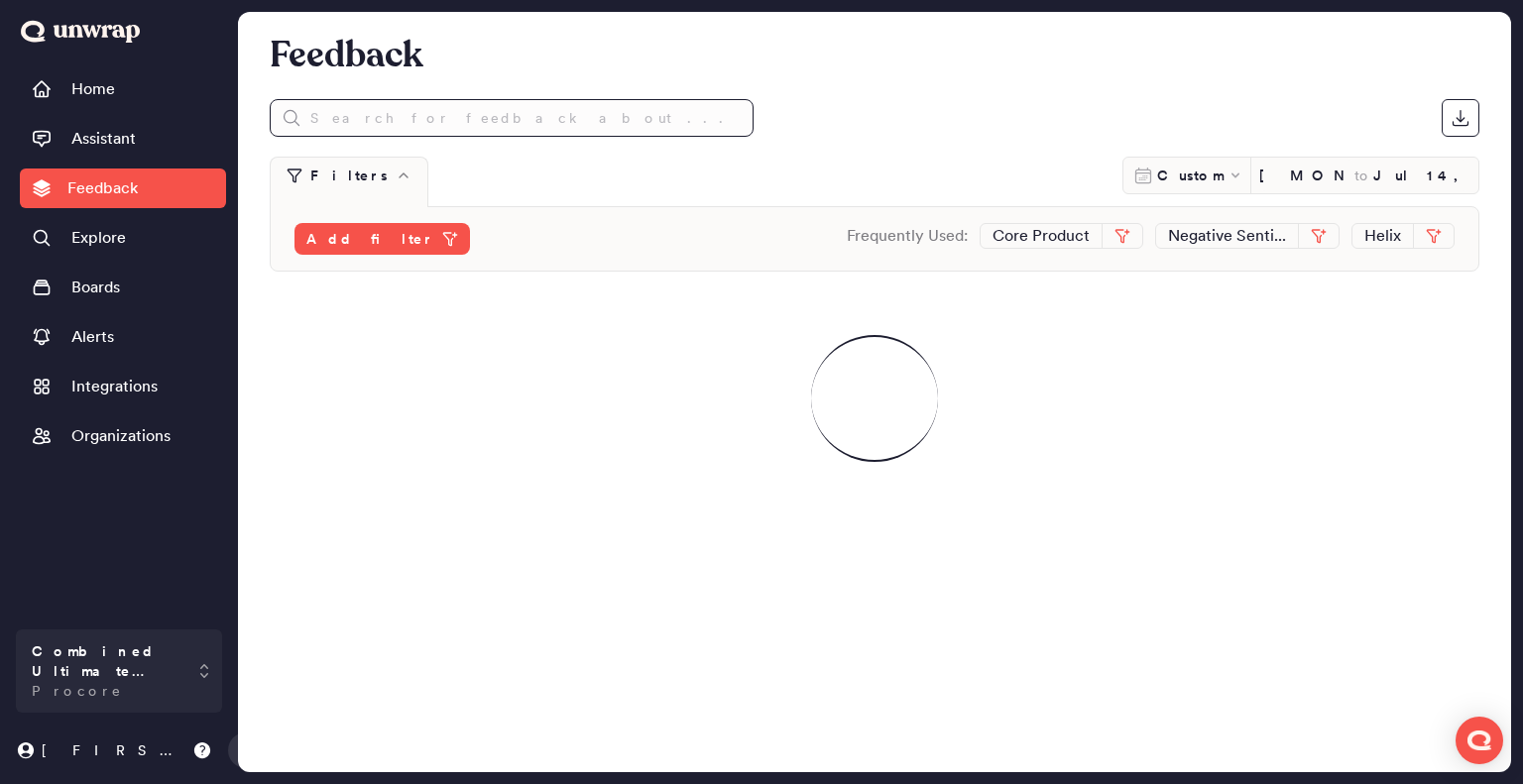 click at bounding box center (512, 118) 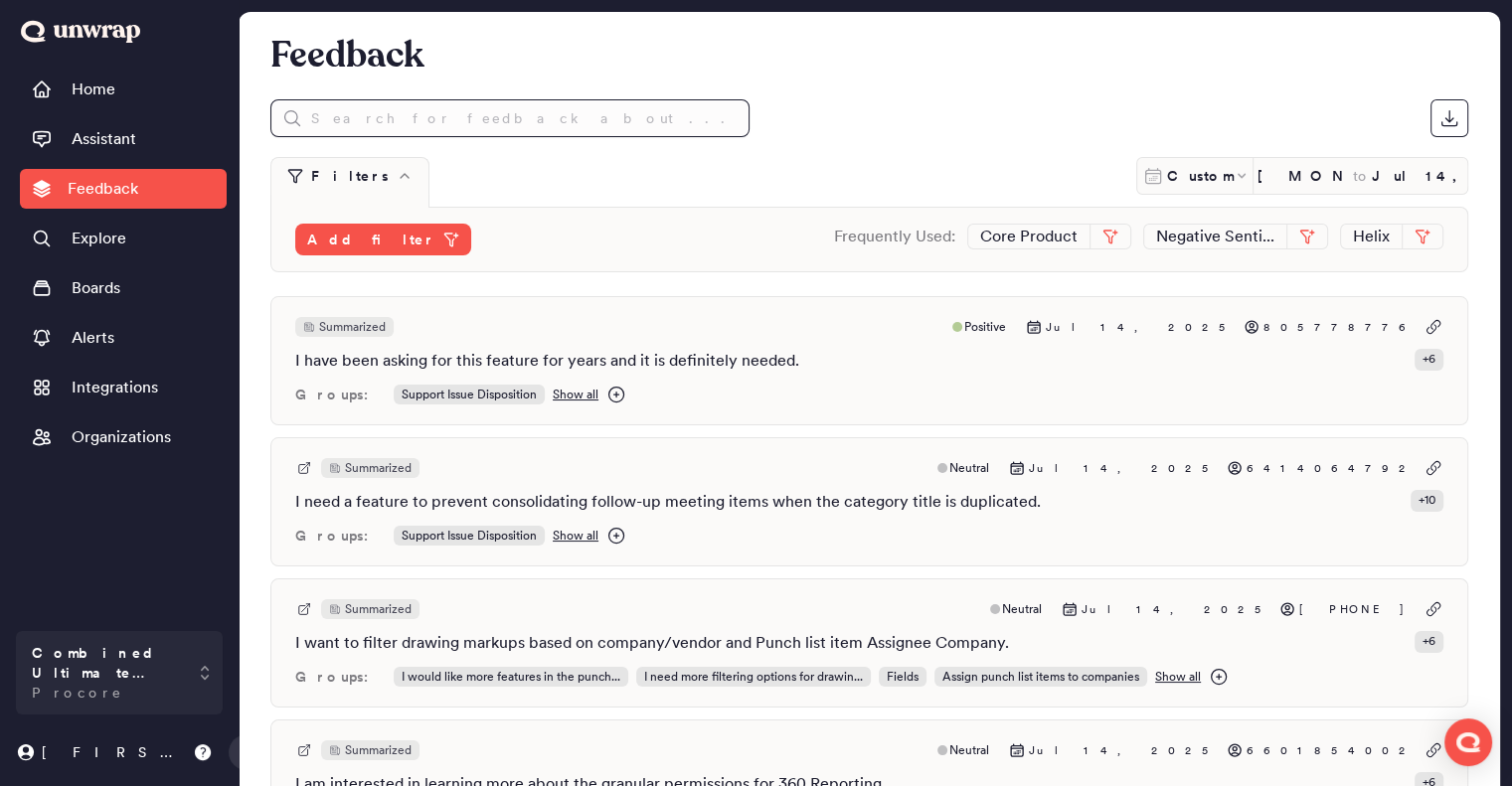 paste on "I am frustrated that after almost 2 years, we still cannot search for messages like in iMessage, Whatsapp, or Slack, and have to mindlessly scroll through years worth of messages instead." 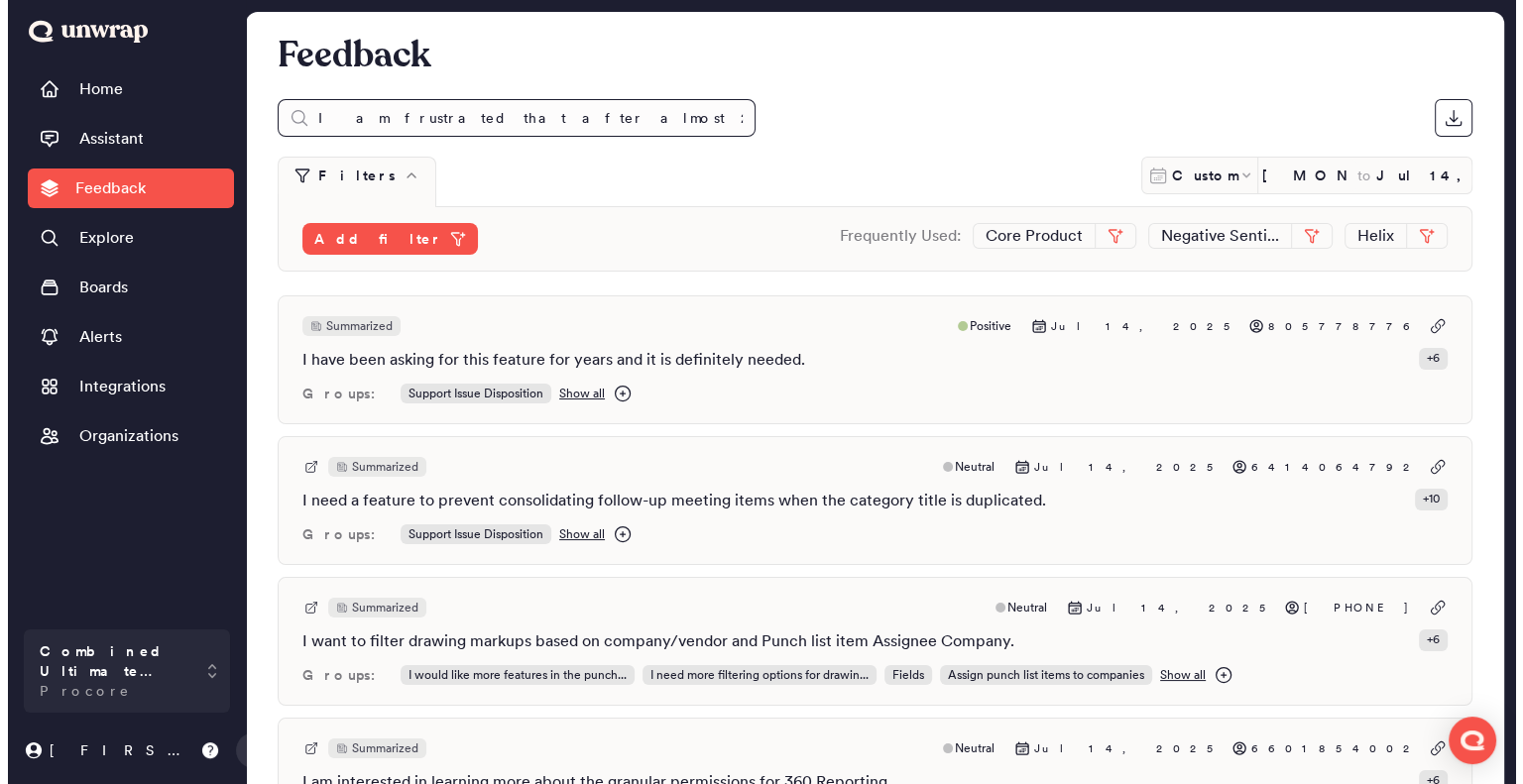 scroll, scrollTop: 0, scrollLeft: 726, axis: horizontal 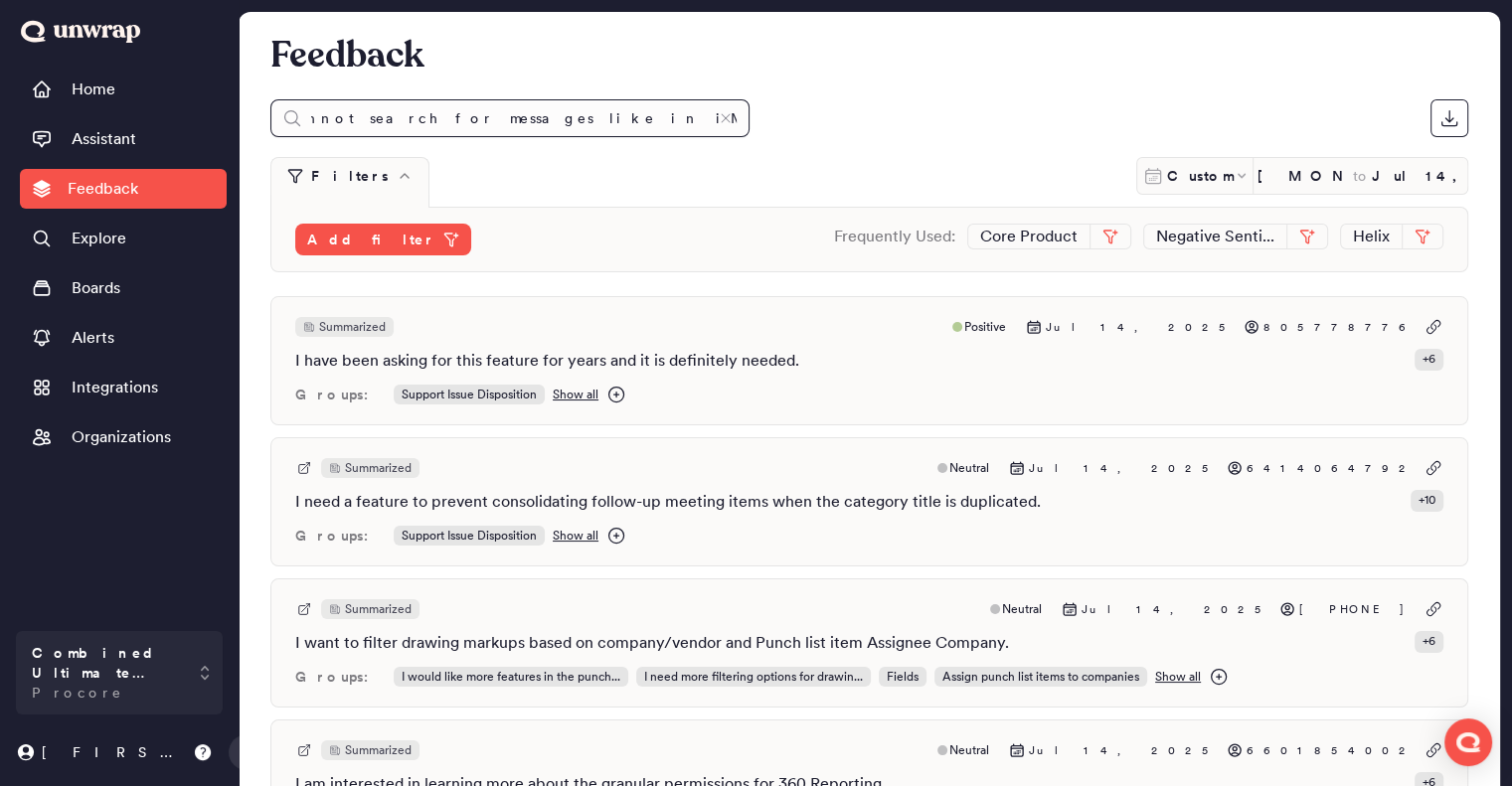 type on "I am frustrated that after almost 2 years, we still cannot search for messages like in iMessage, Whatsapp, or Slack, and have to mindlessly scroll through years worth of messages instead." 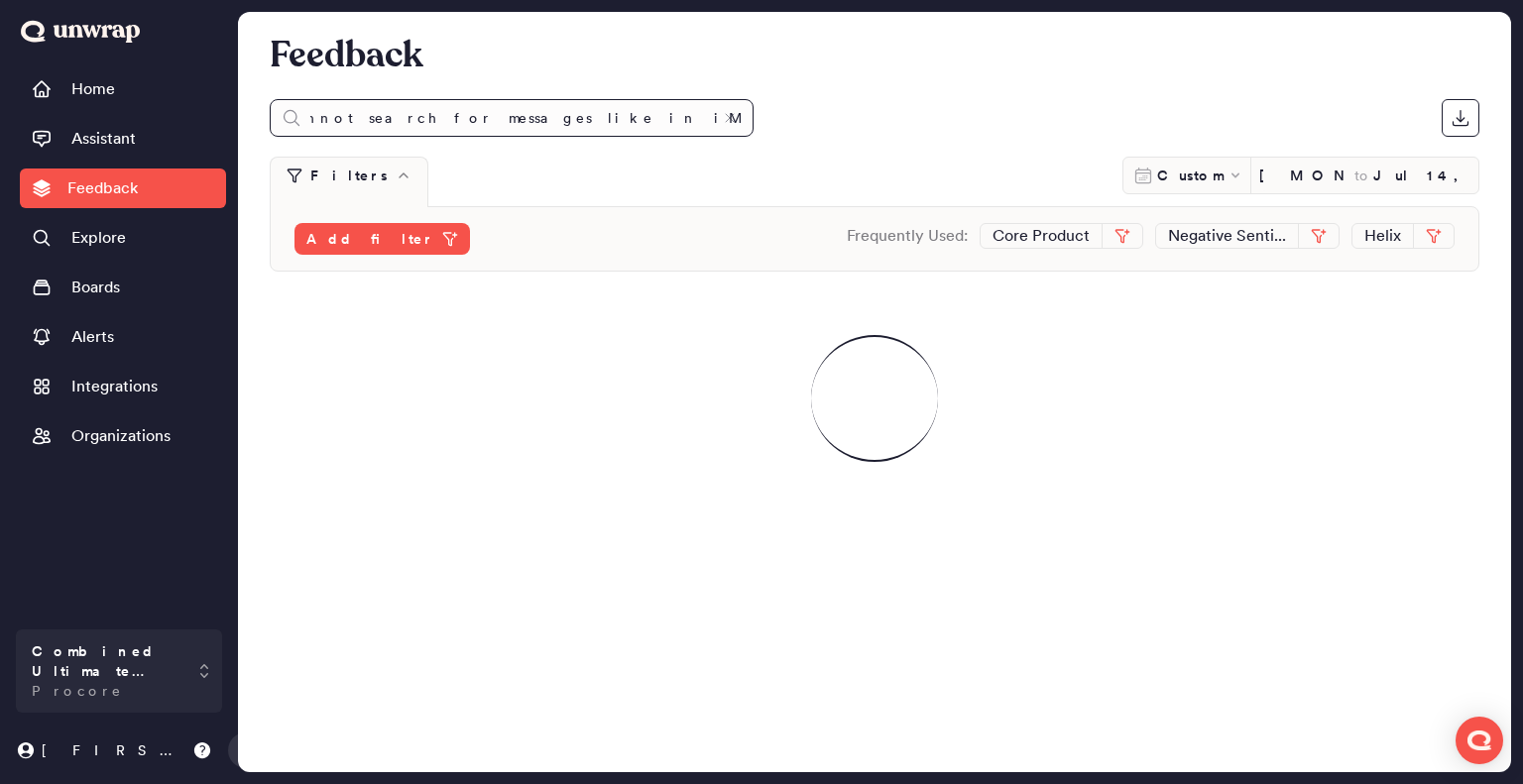 scroll, scrollTop: 0, scrollLeft: 720, axis: horizontal 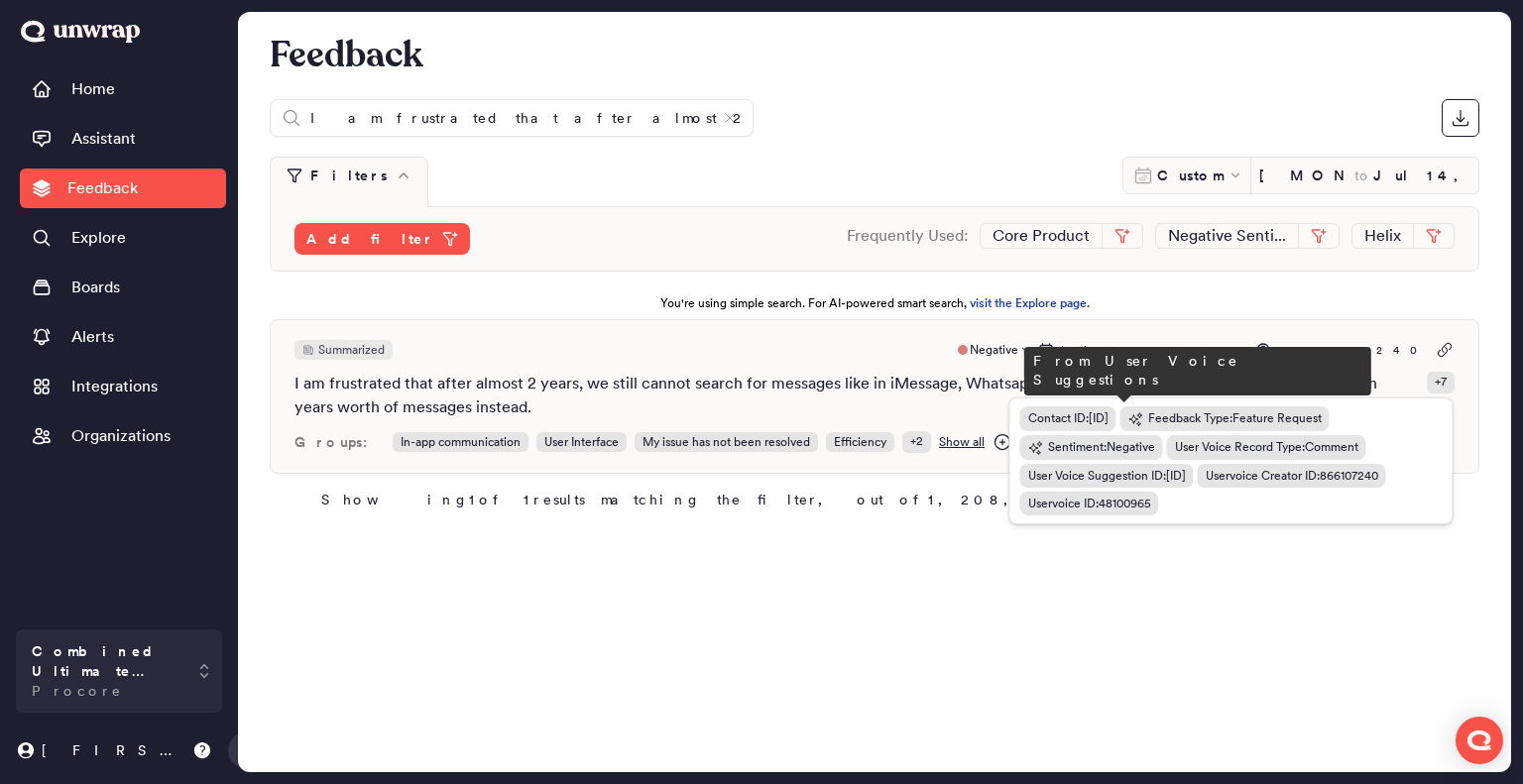 click on "Contact ID :  0018000001JQ9S6AAL" at bounding box center [1068, 418] 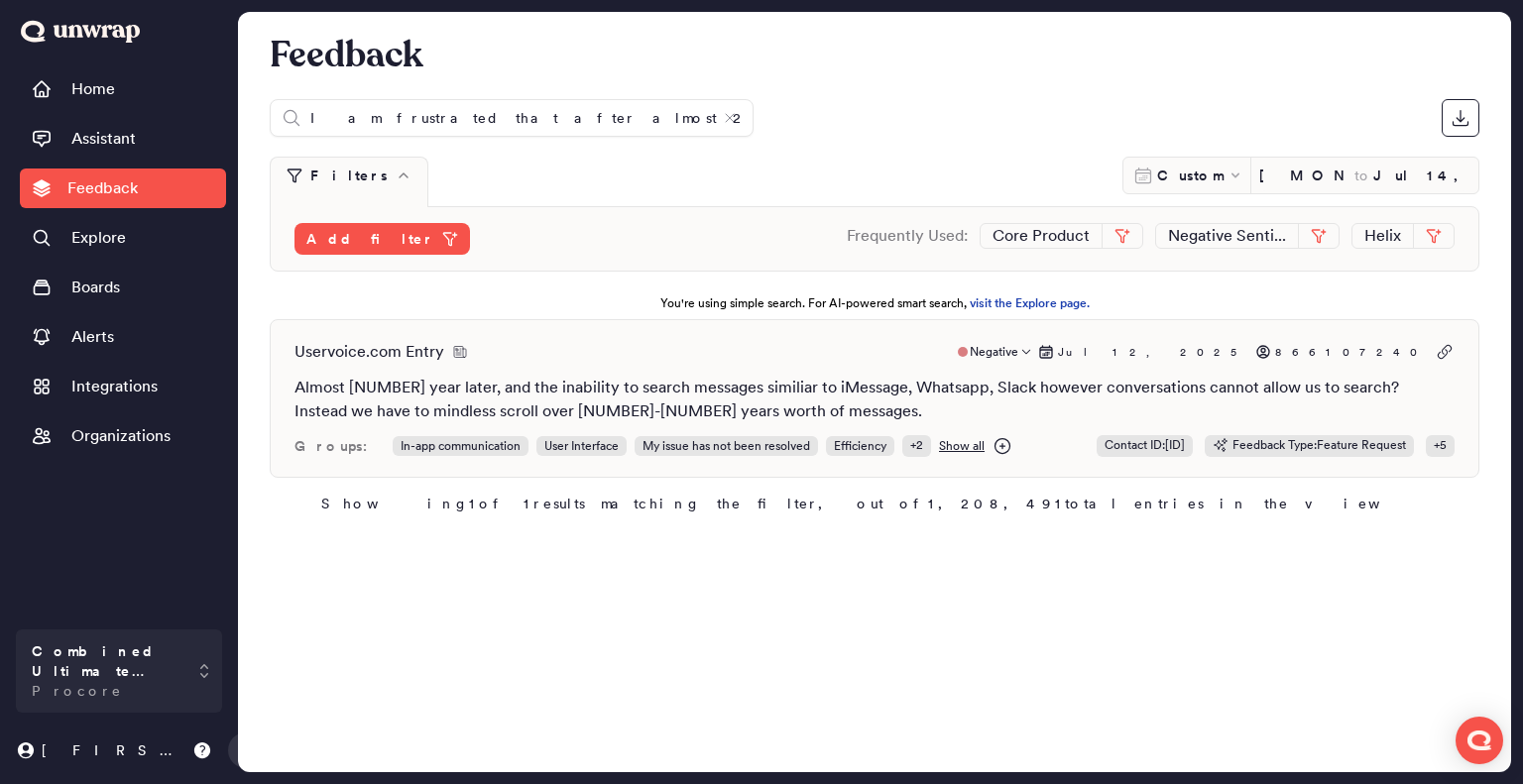 drag, startPoint x: 1098, startPoint y: 444, endPoint x: 1228, endPoint y: 451, distance: 130.18833 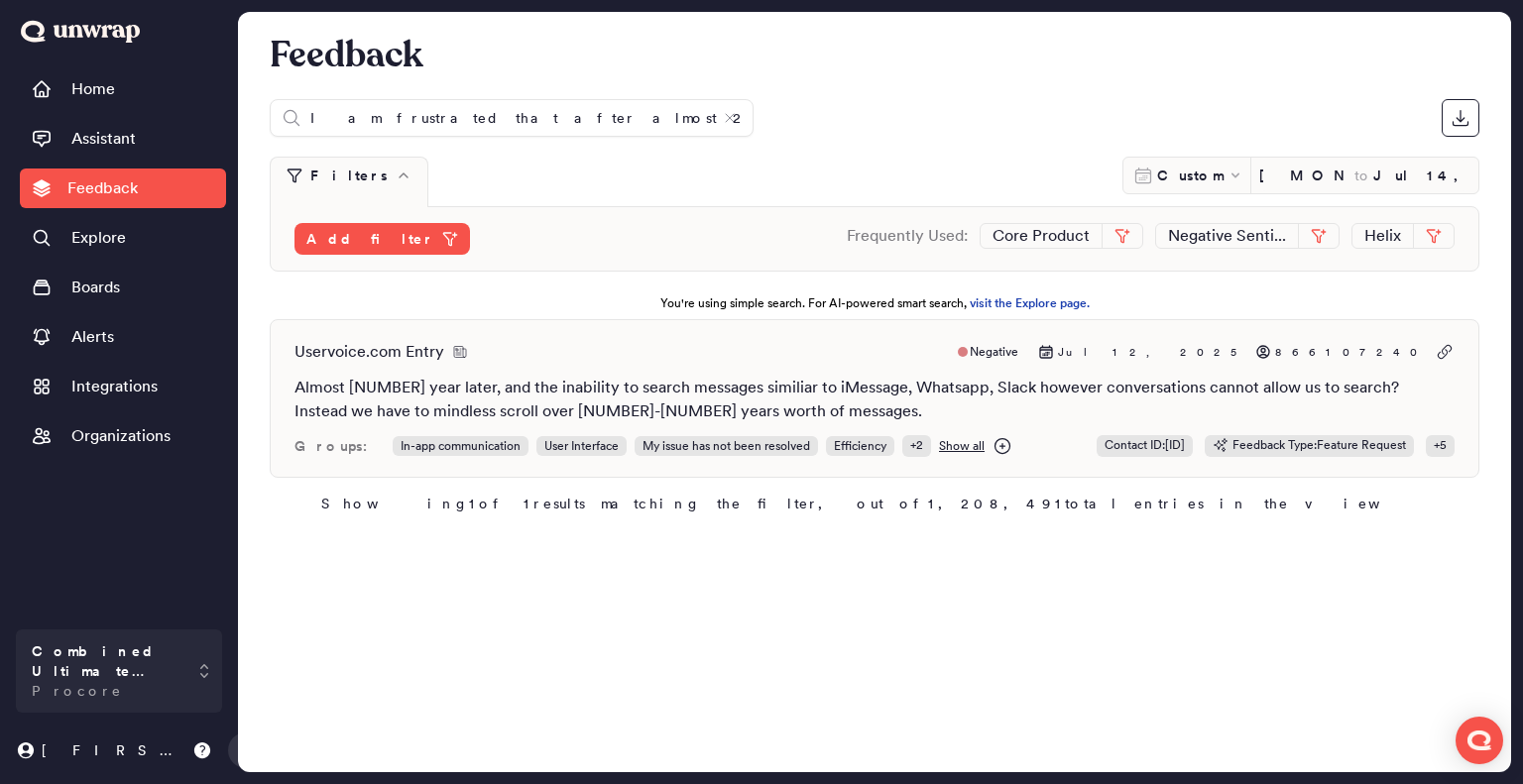 drag, startPoint x: 1222, startPoint y: 444, endPoint x: 1162, endPoint y: 542, distance: 114.90866 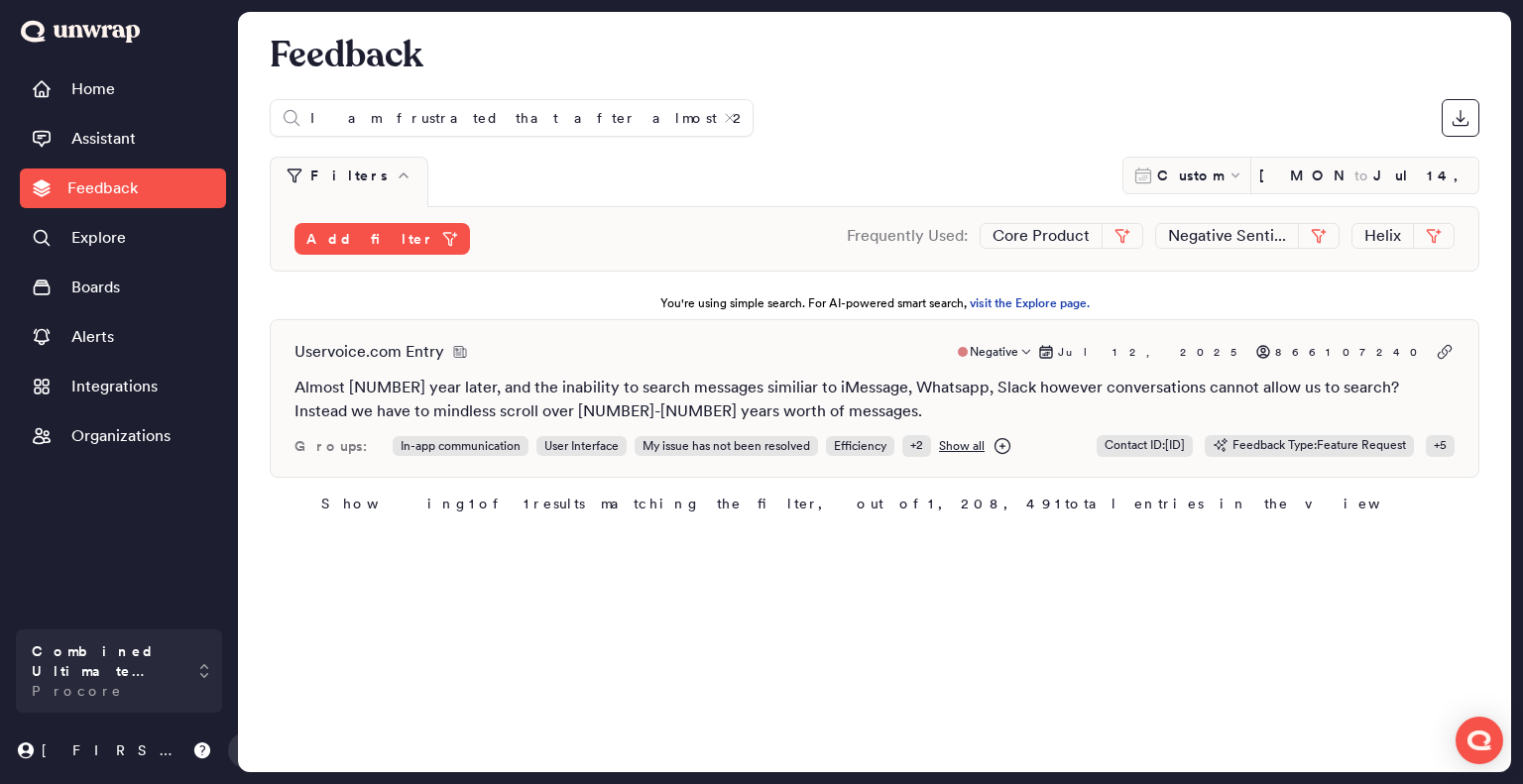 click on "Uservoice.com Entry" at bounding box center [369, 352] 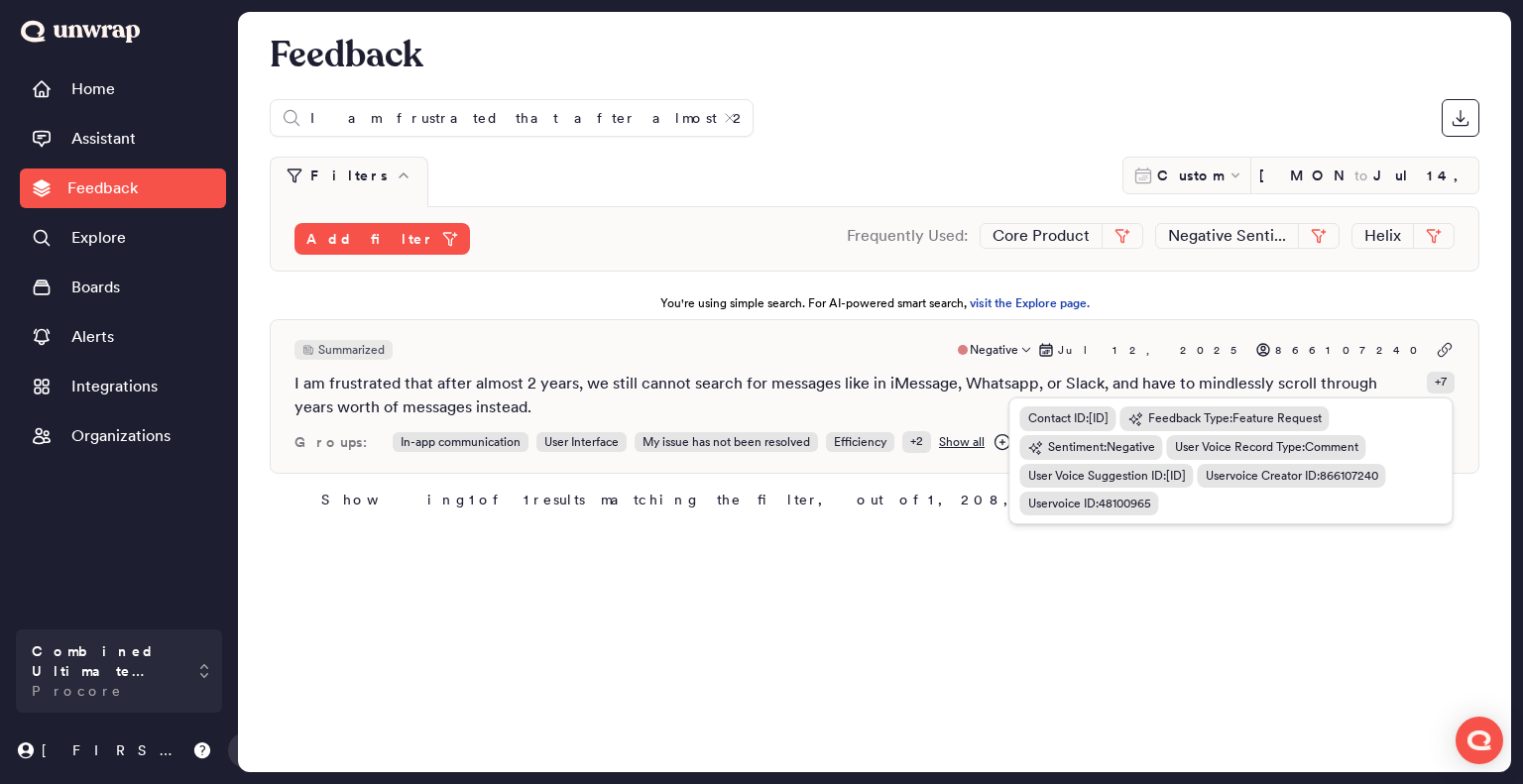 click on "+ 7" at bounding box center (1441, 382) 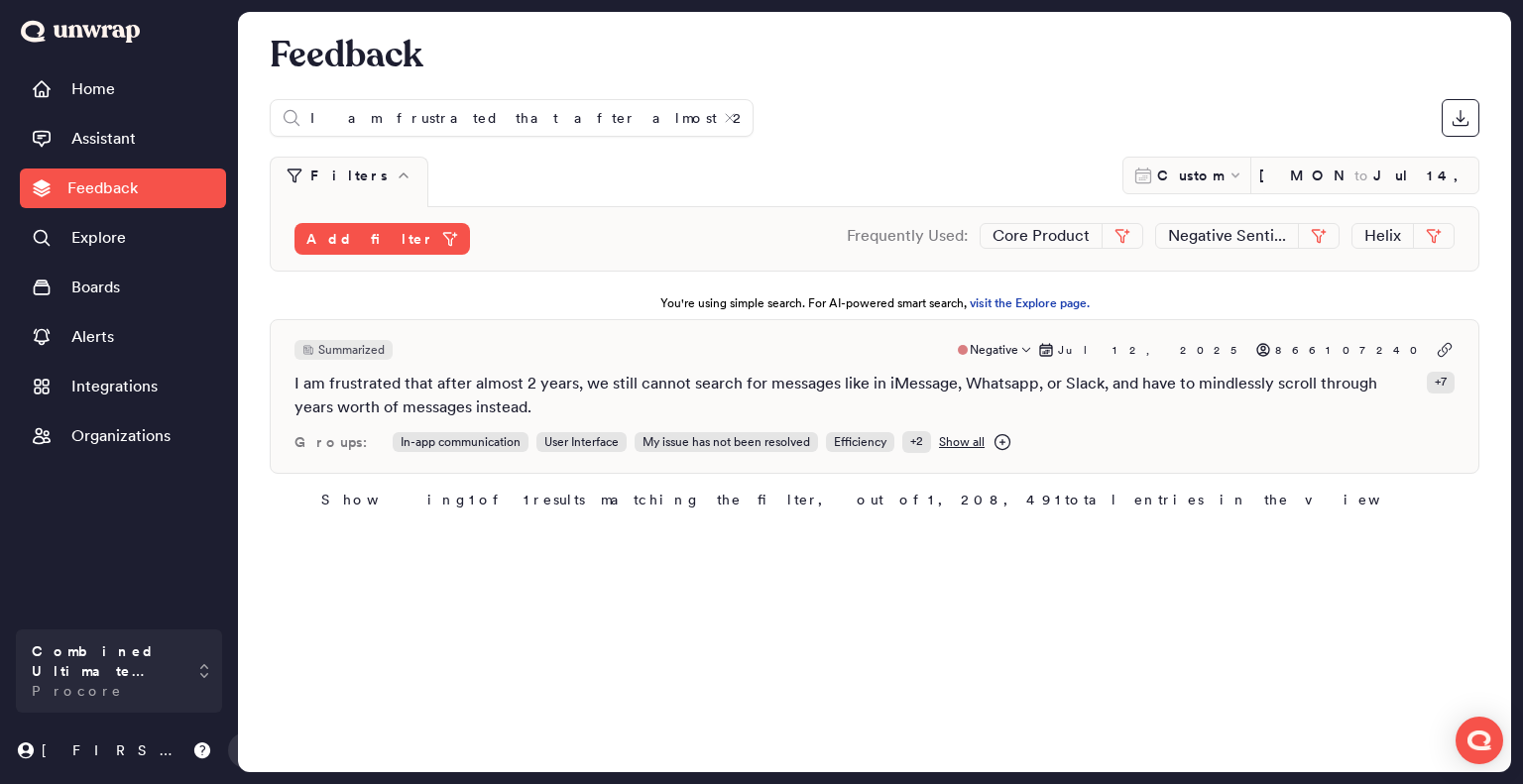click on "+ 7" at bounding box center (1441, 383) 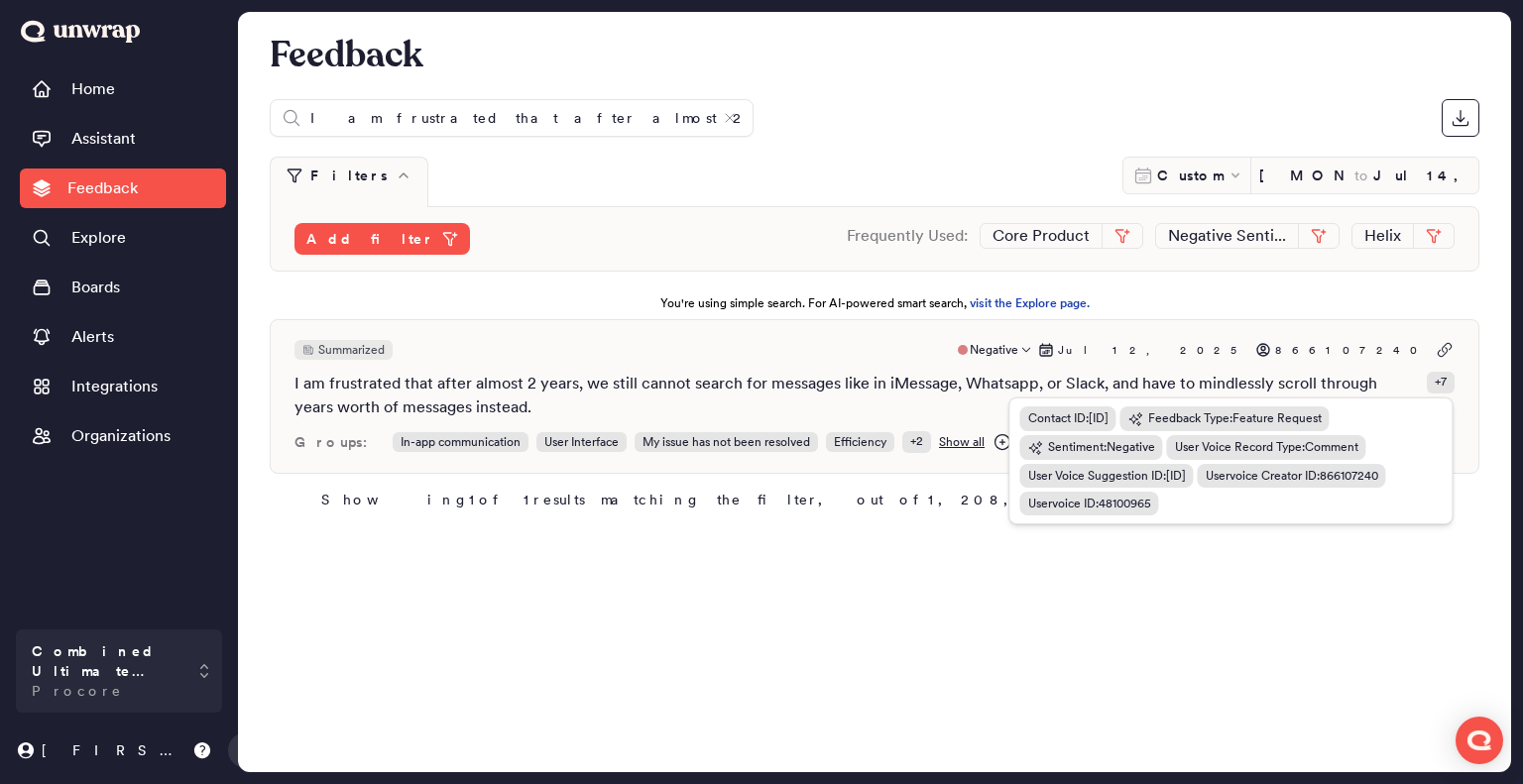 click on "Contact ID :  0018000001JQ9S6AAL" at bounding box center (1068, 418) 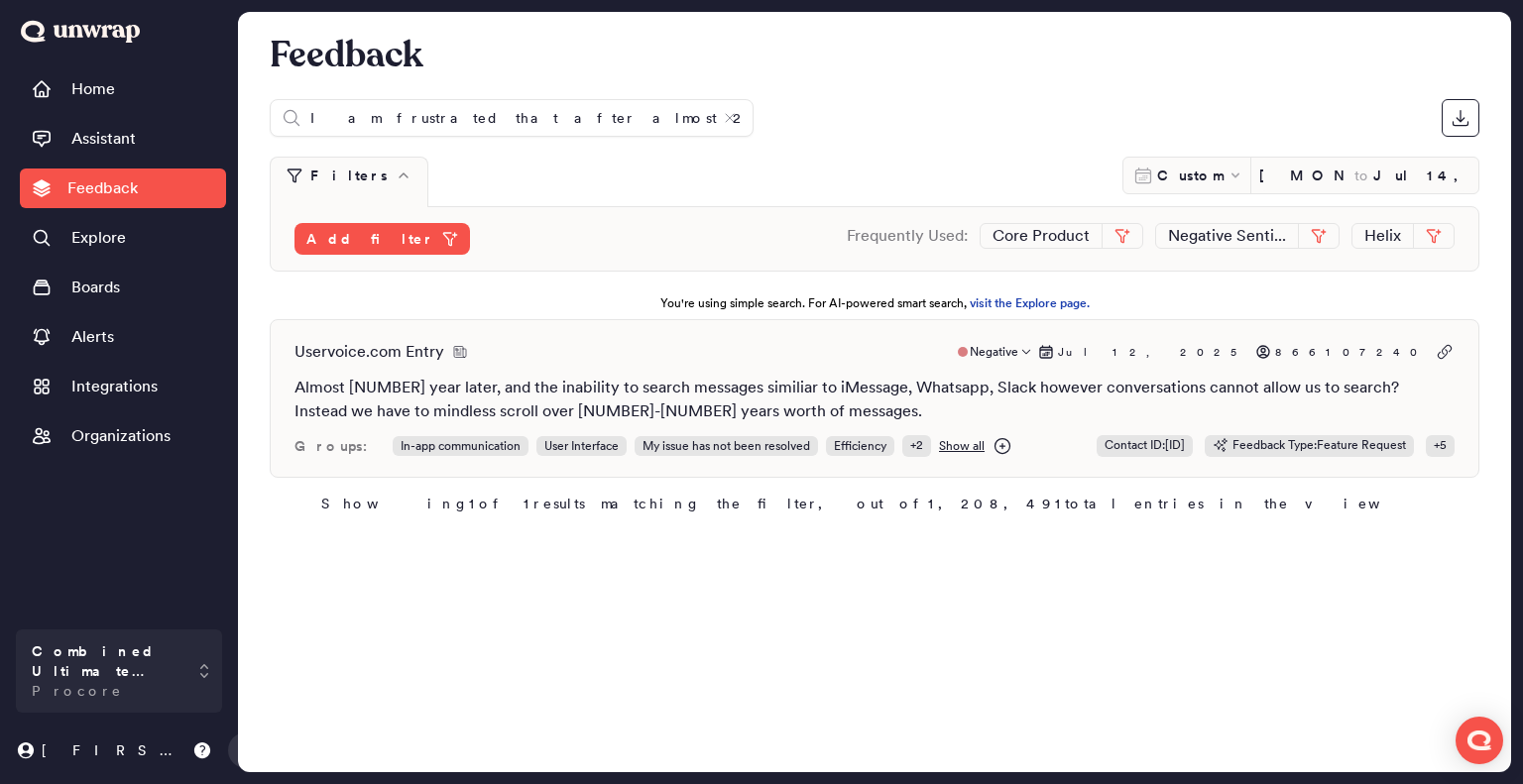 click on "Contact ID :  0018000001JQ9S6AAL" at bounding box center (1144, 445) 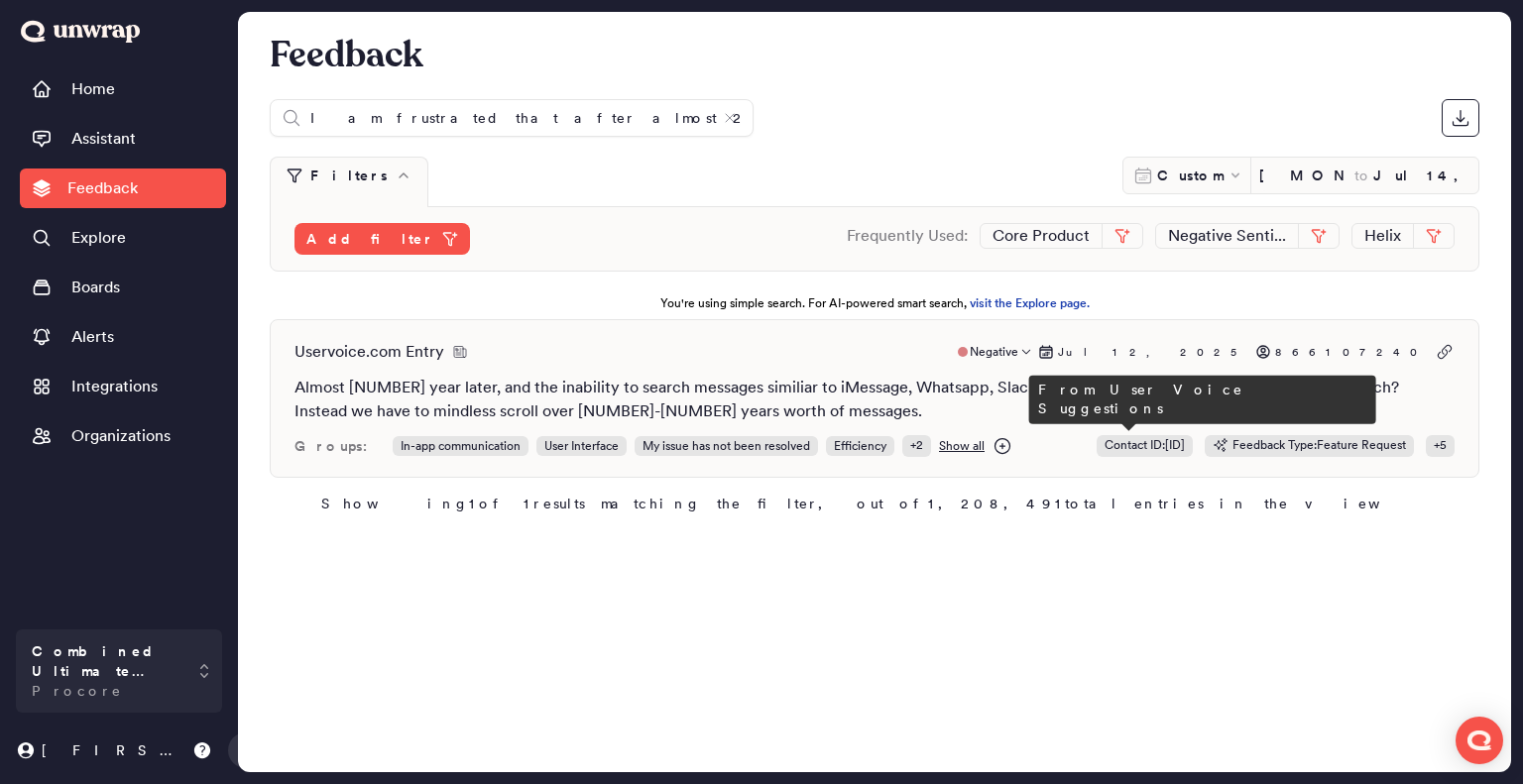type 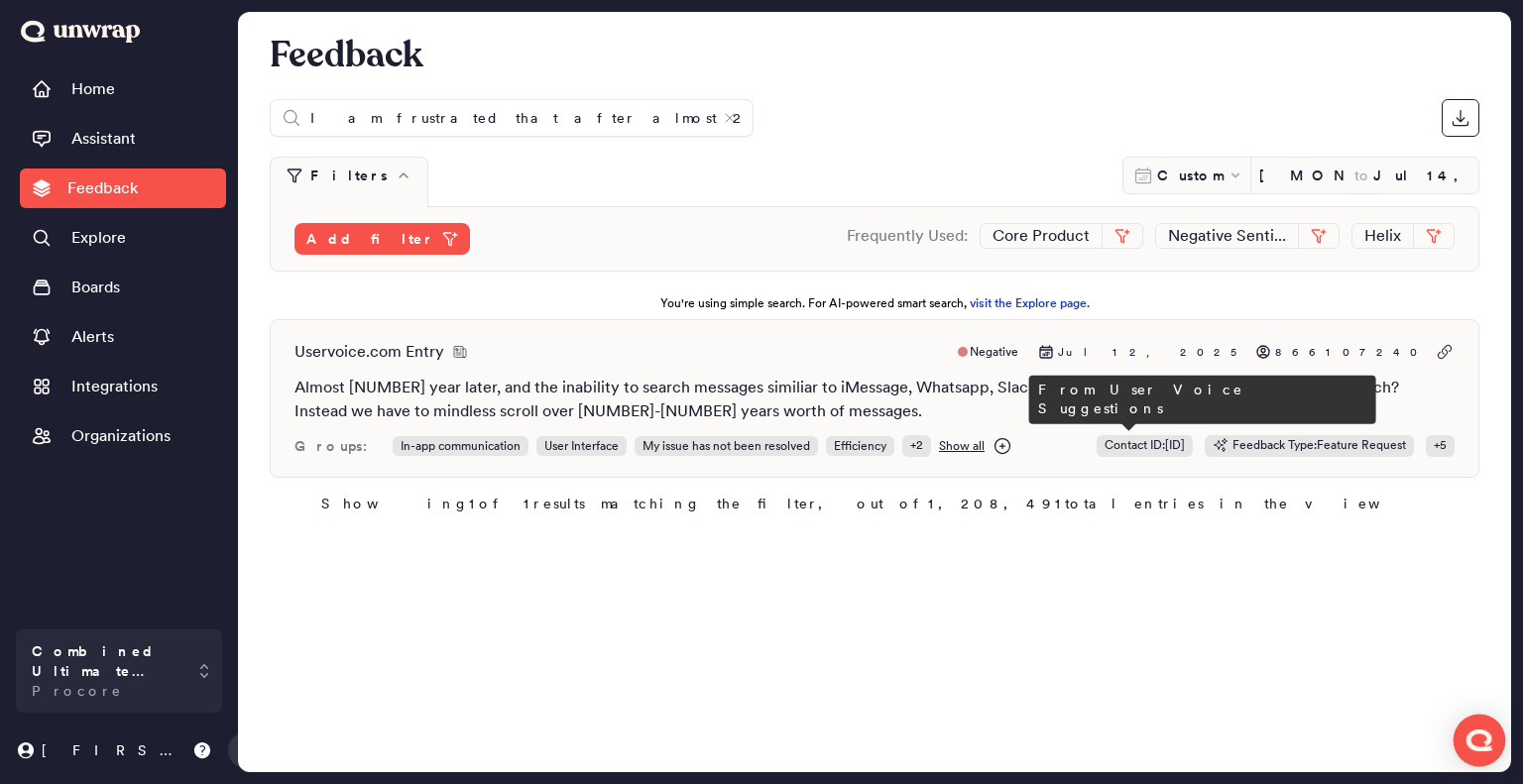 click at bounding box center [1479, 739] 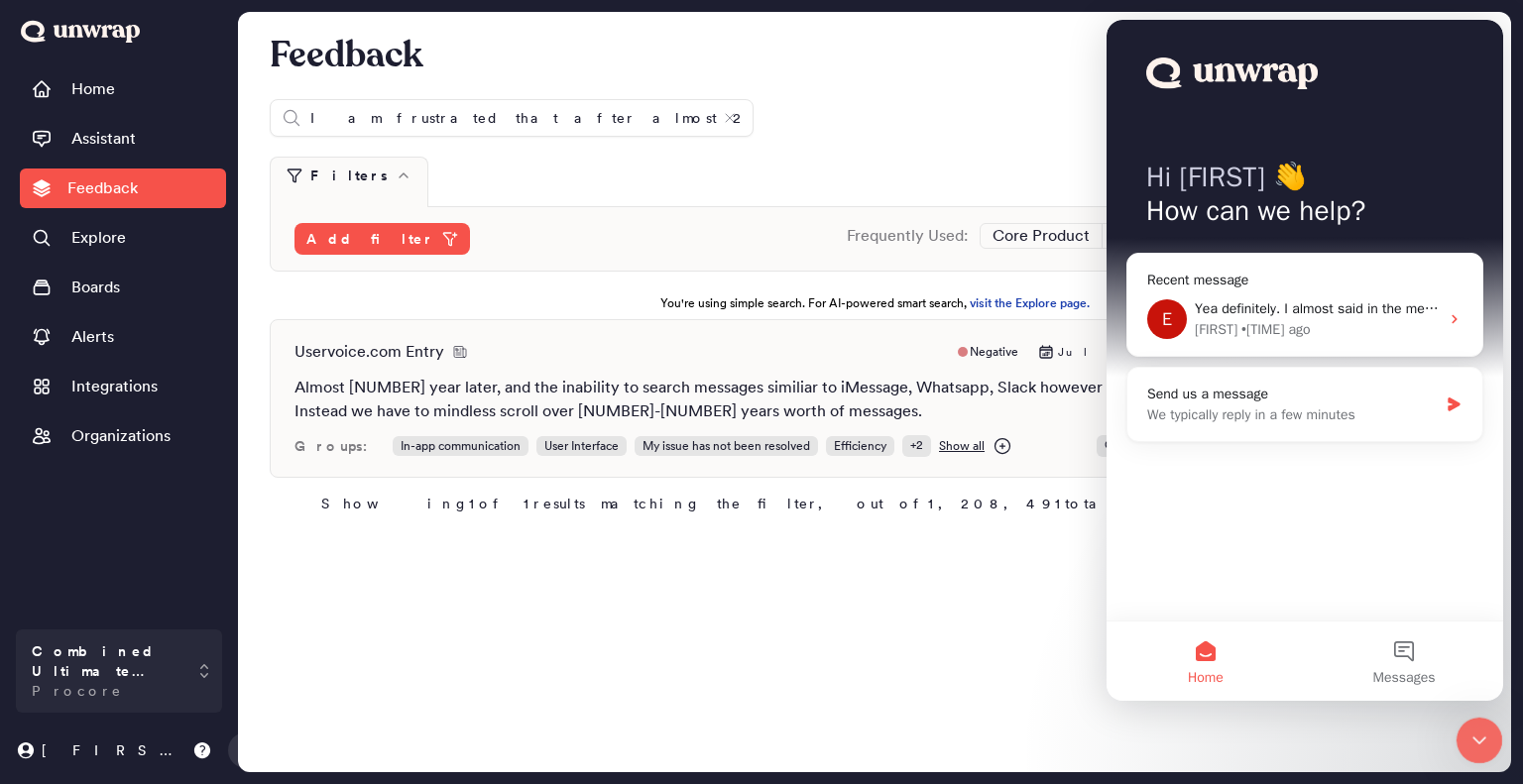 scroll, scrollTop: 0, scrollLeft: 0, axis: both 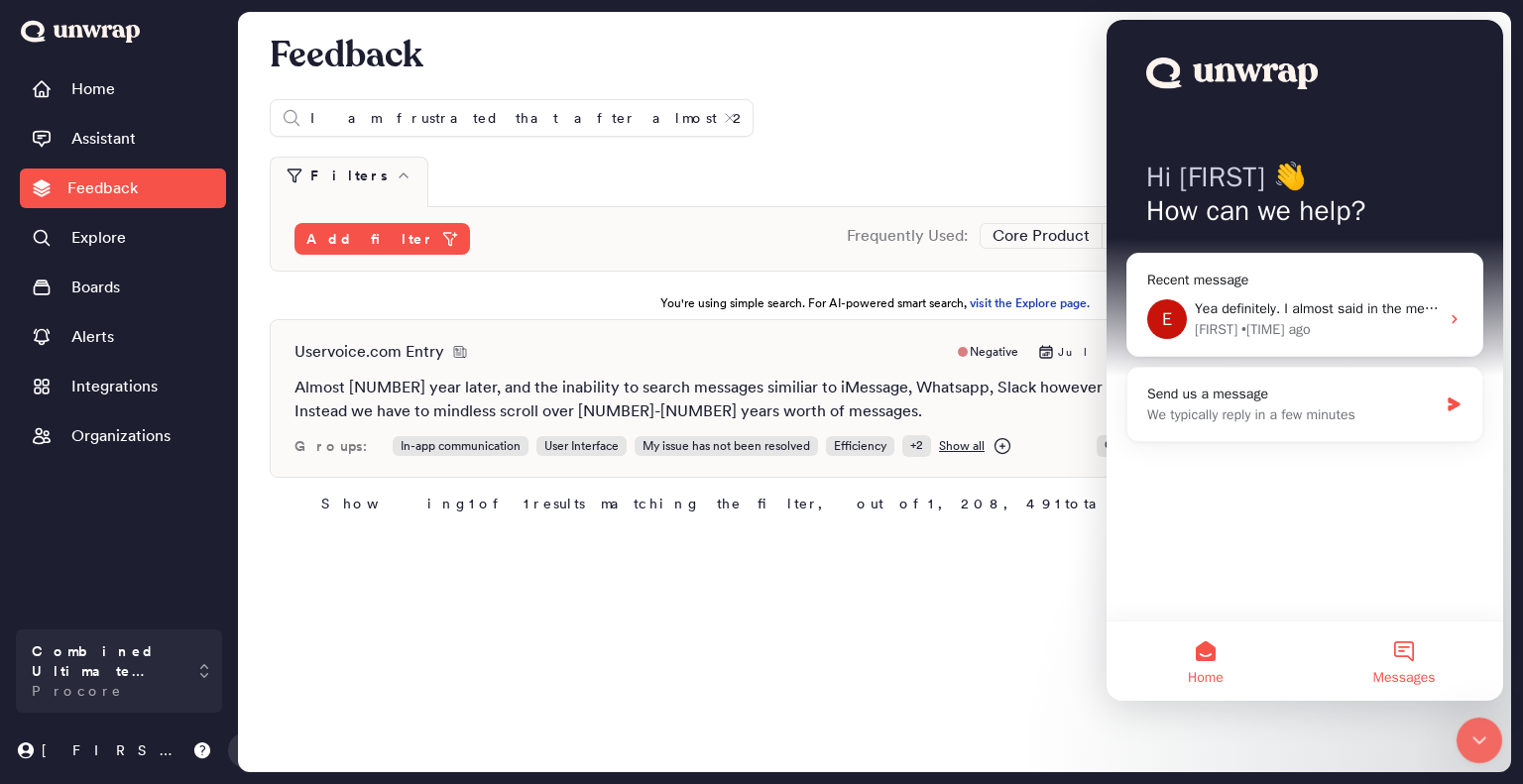 click on "Messages" at bounding box center (1404, 678) 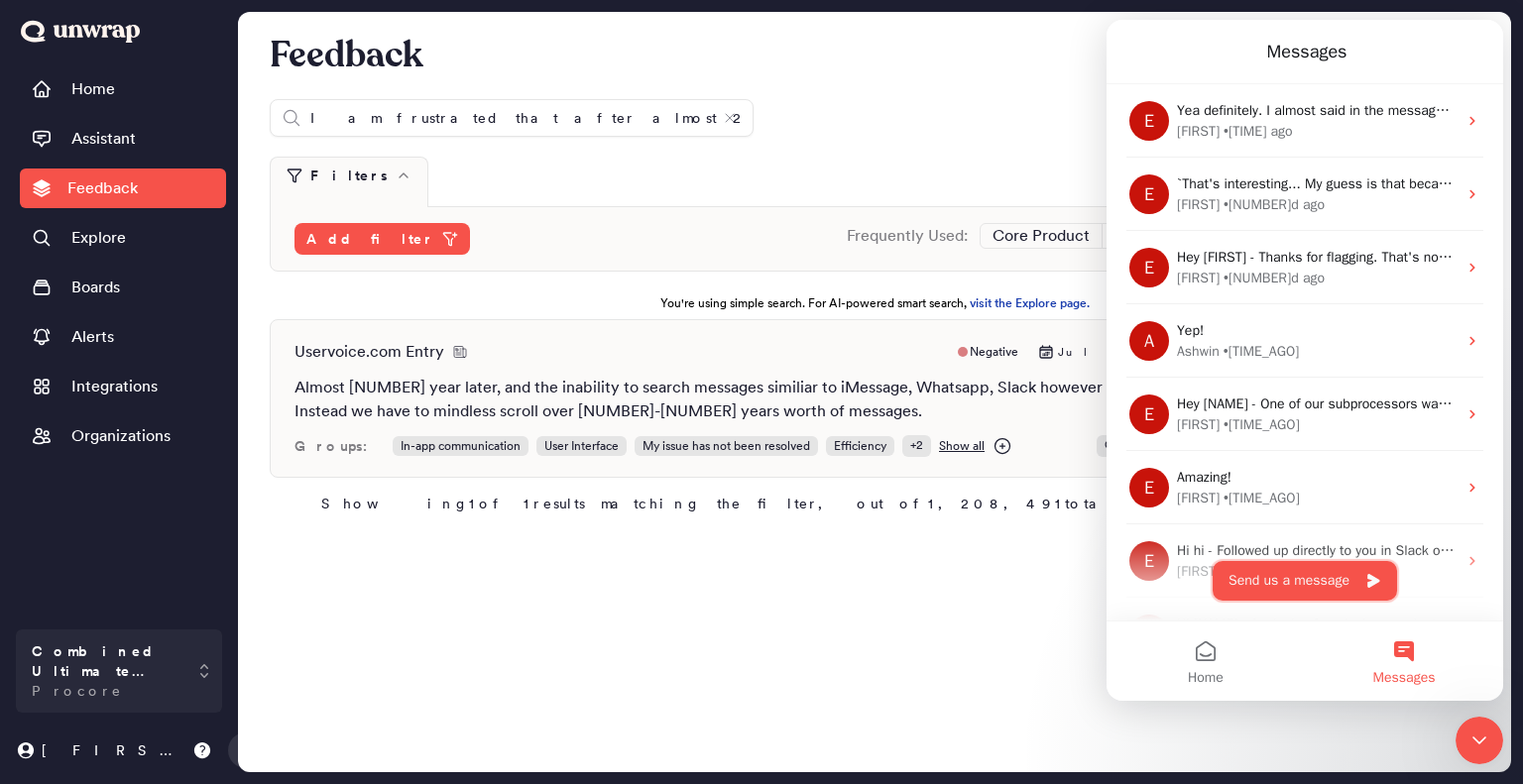click on "Send us a message" at bounding box center (1305, 581) 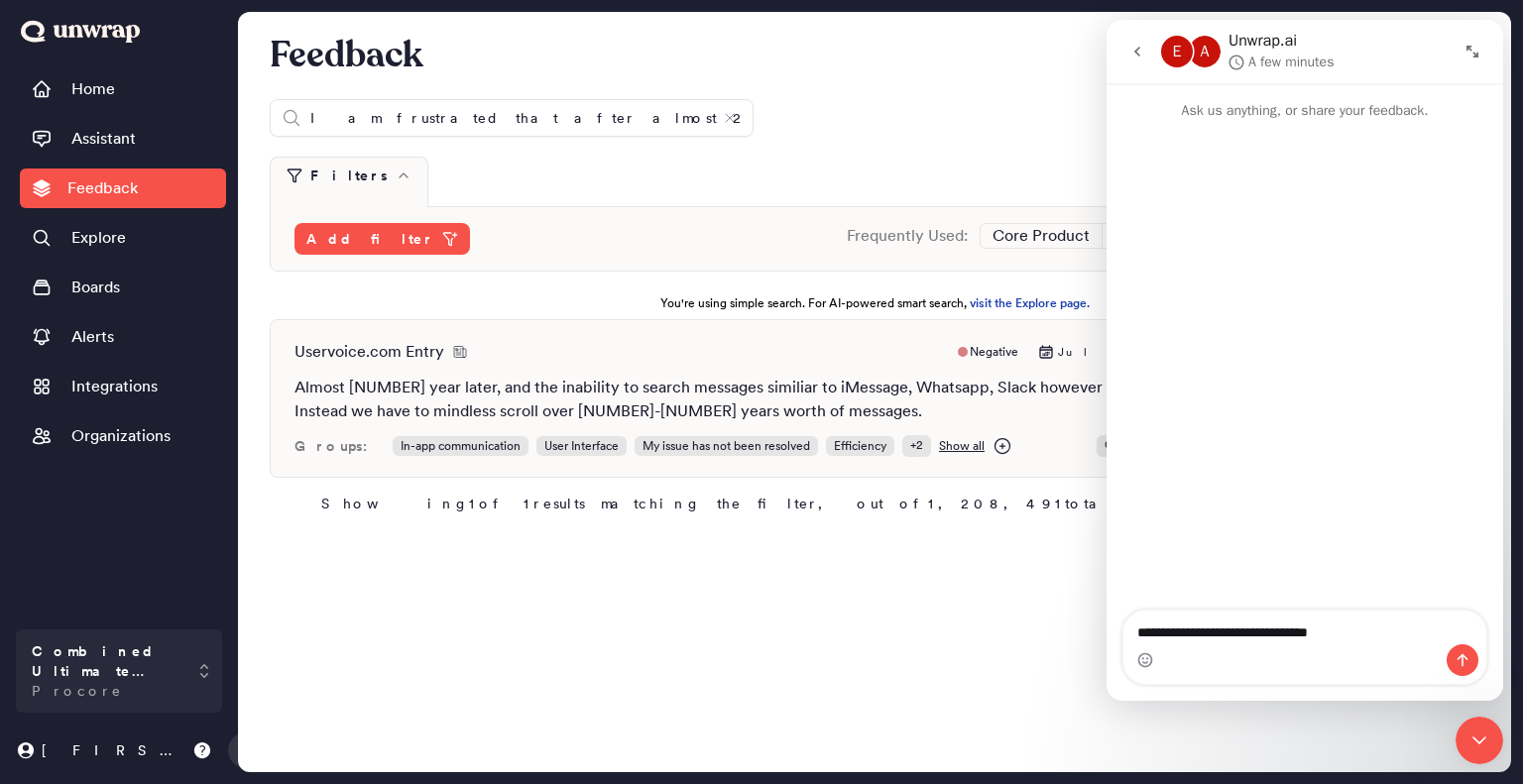 type on "**********" 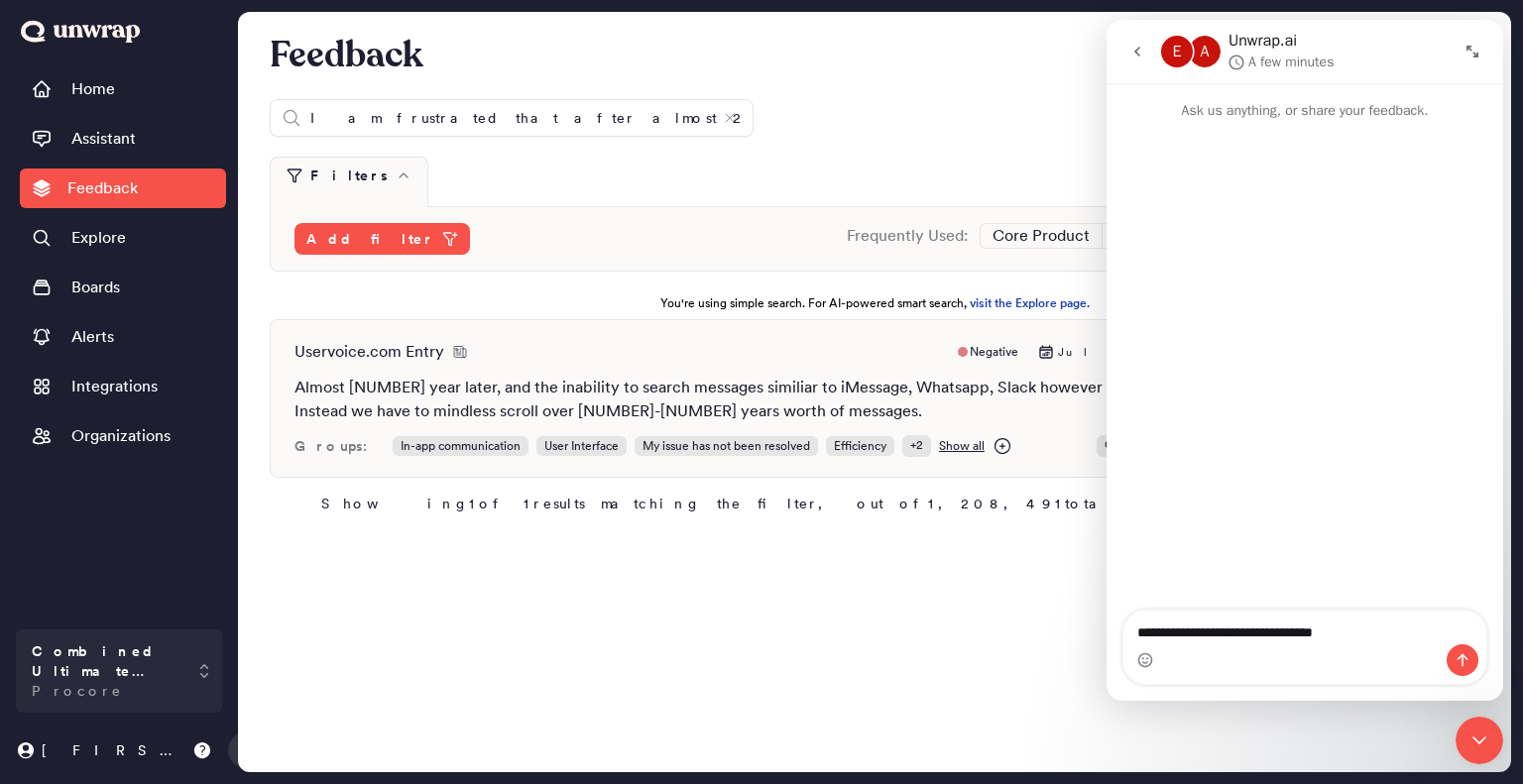 type 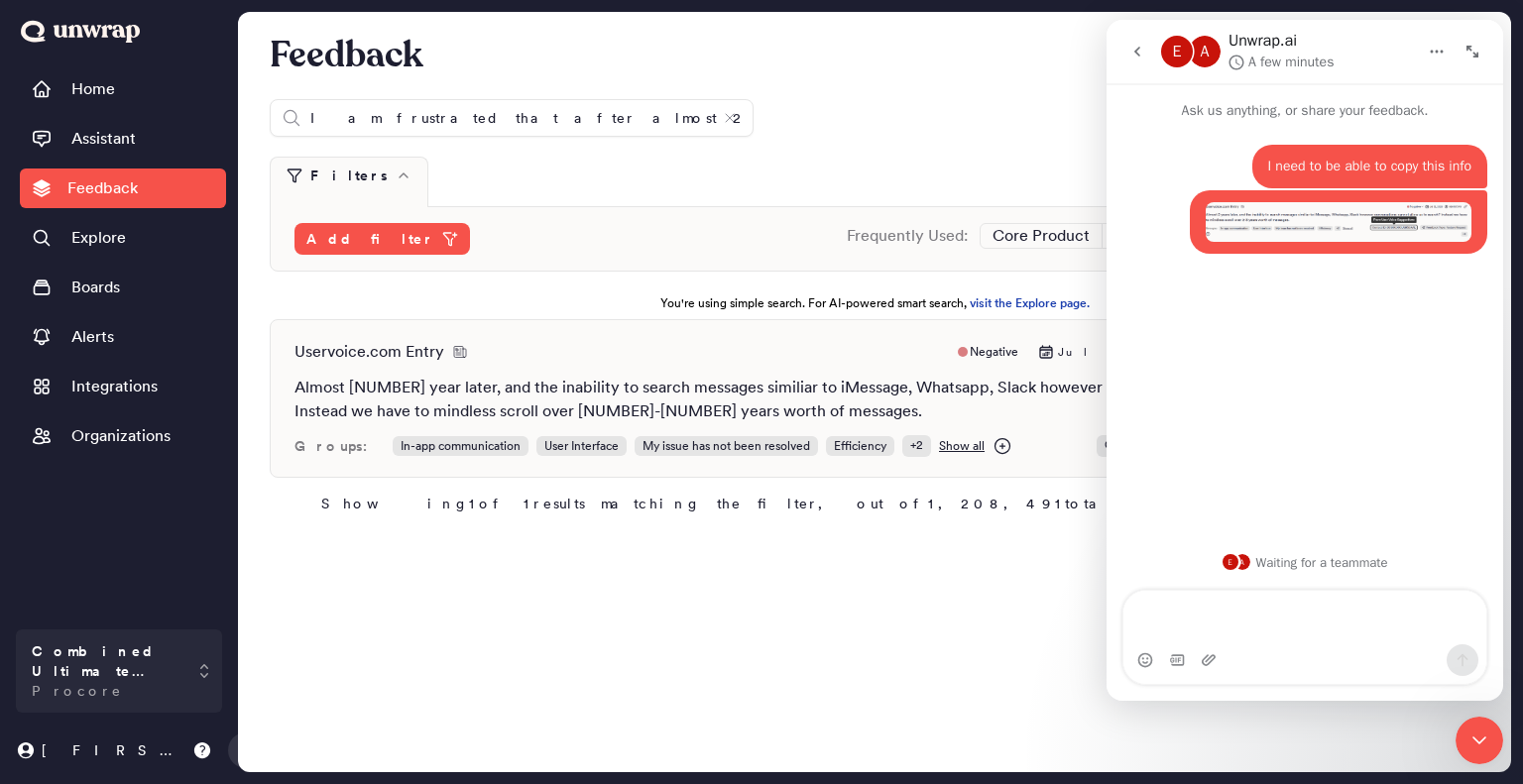 click at bounding box center (1305, 617) 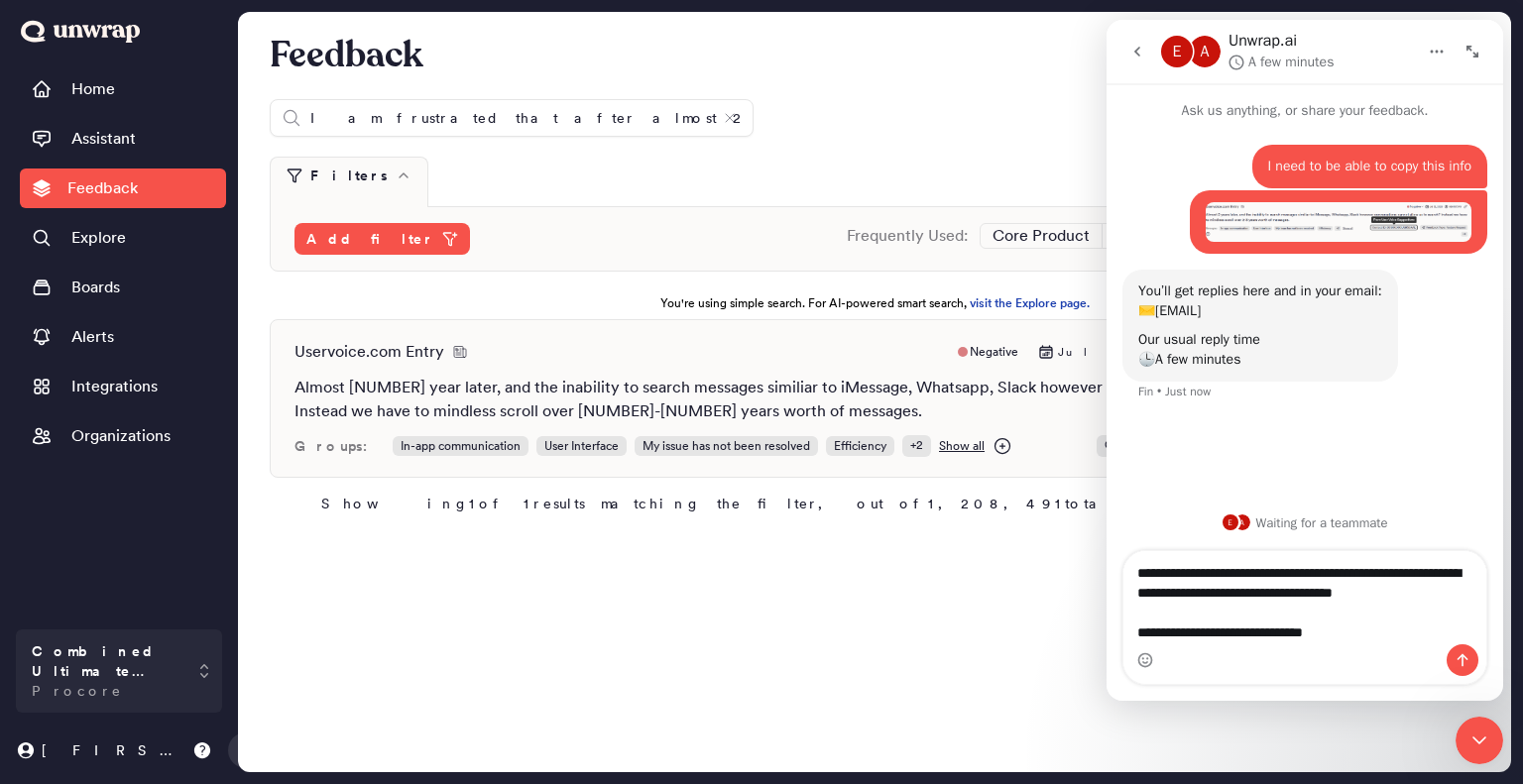 type on "**********" 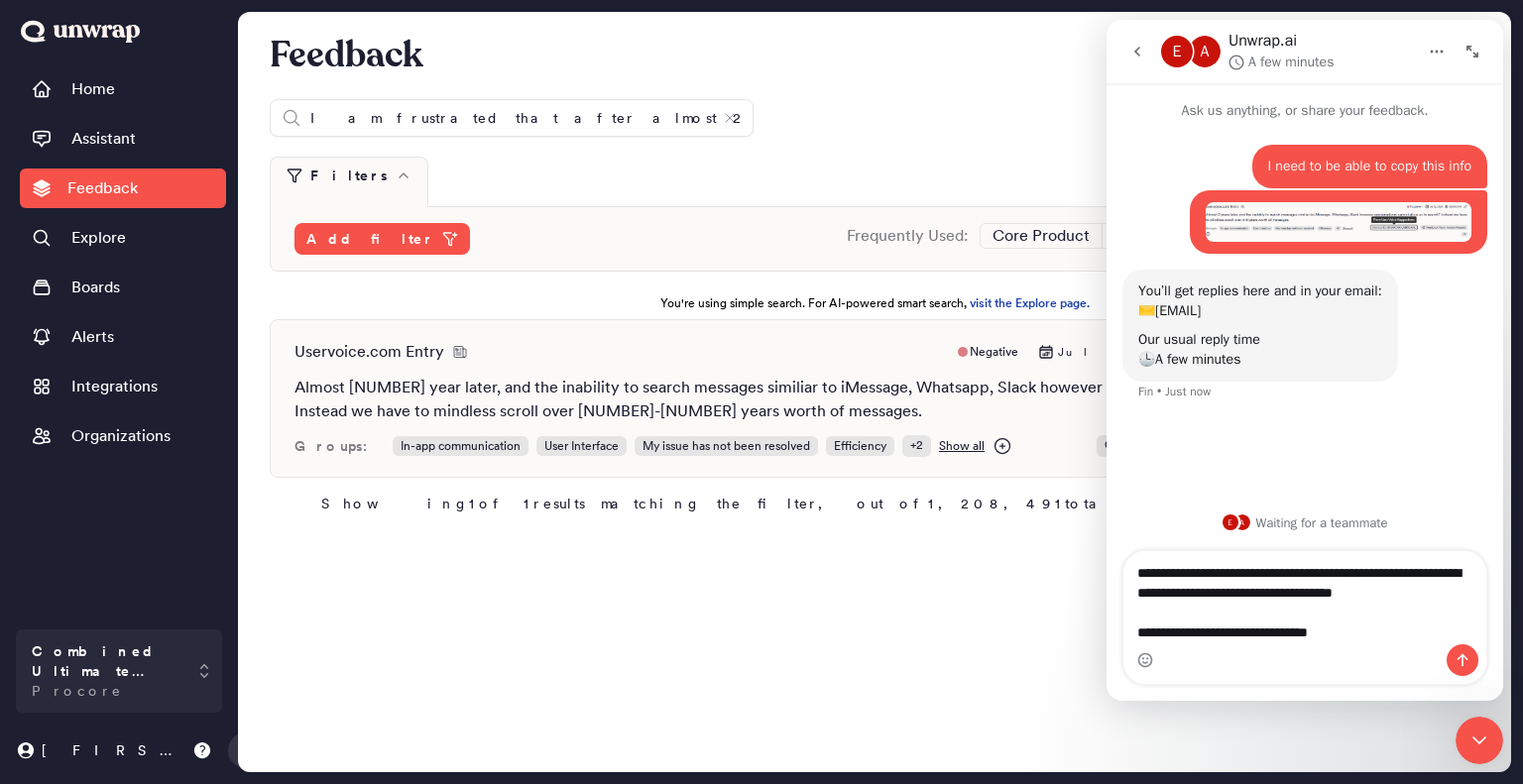 type 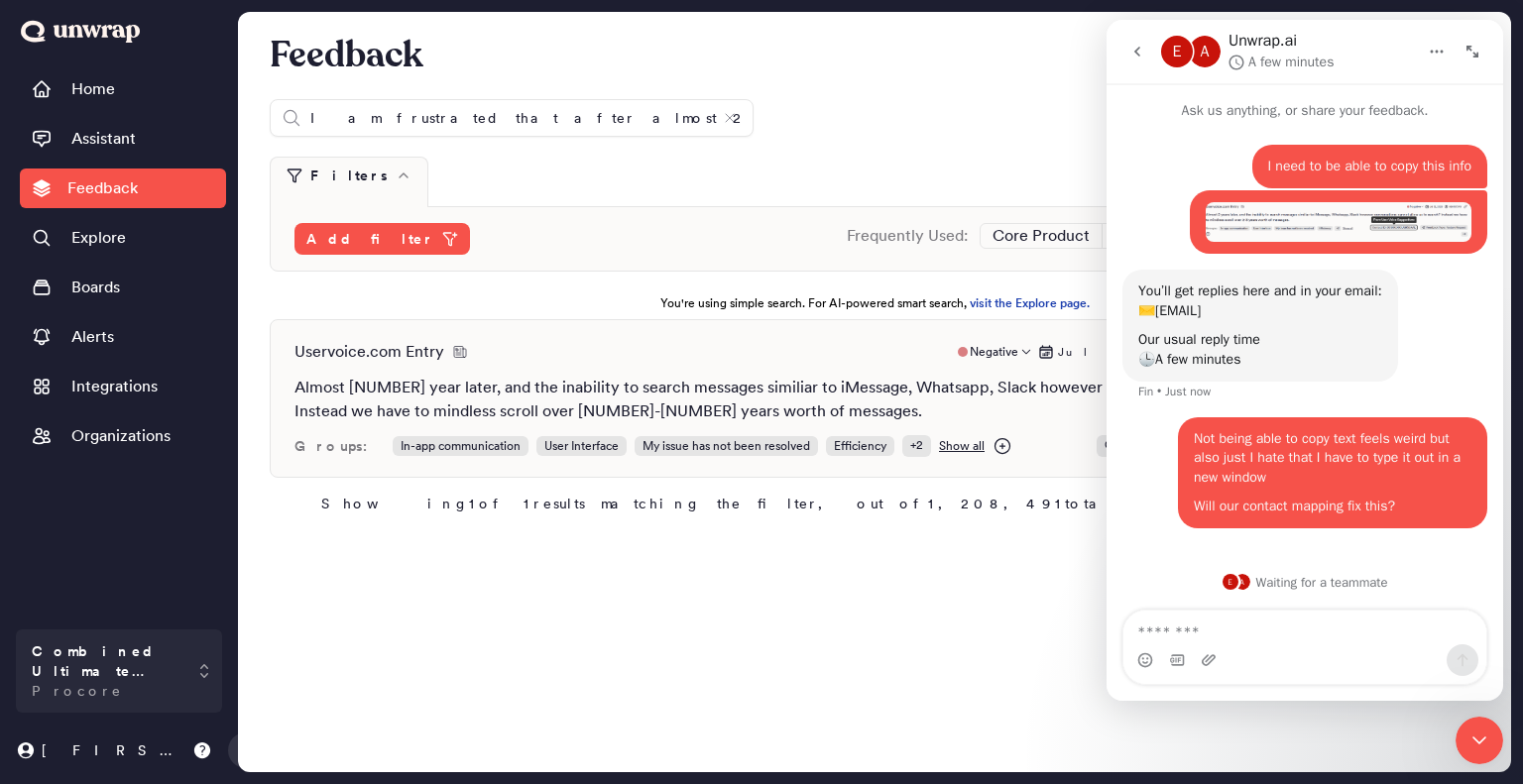 click on "Uservoice.com Entry Negative Jul 12, 2025 866107240 Almost 2 years later, and the inability to search messages similiar to iMessage, Whatsapp, Slack however conversations cannot allow us to search? Instead we have to mindless scroll over 2-3 years worth of messages. Groups: In-app communication User Interface My issue has not been resolved Efficiency + 2 Show all Contact ID :  0018000001JQ9S6AAL Feedback Type :  Feature Request  + 5" at bounding box center (875, 398) 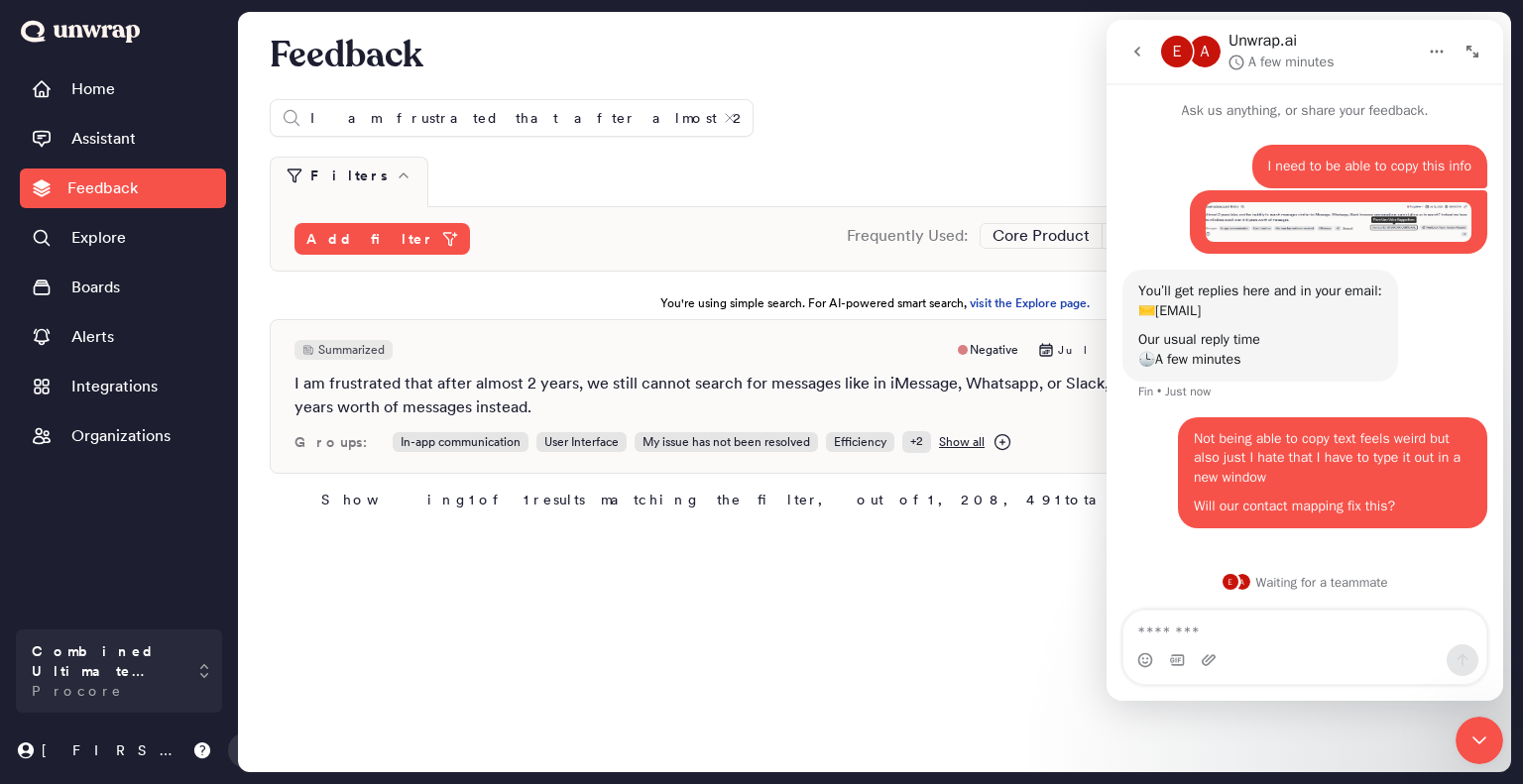 click on "Feedback I am frustrated that after almost 2 years, we still cannot search for messages like in iMessage, Whatsapp, or Slack, and have to mindlessly scroll through years worth of messages instead. Filters Custom Jan 1, 2025 to Jul 14, 2025 Add filter Frequently Used: Core Product Negative Senti... Helix You're using simple search. For AI-powered smart search,     visit the Explore page.   Summarized Negative Jul 12, 2025 866107240 I am frustrated that after almost 2 years, we still cannot search for messages like in iMessage, Whatsapp, or Slack, and have to mindlessly scroll through years worth of messages instead.    + 7 Groups: In-app communication User Interface My issue has not been resolved Efficiency + 2 Show all Showing  1  of   1  results matching the filter, out of  1,208,491  total entries in the view" at bounding box center (875, 392) 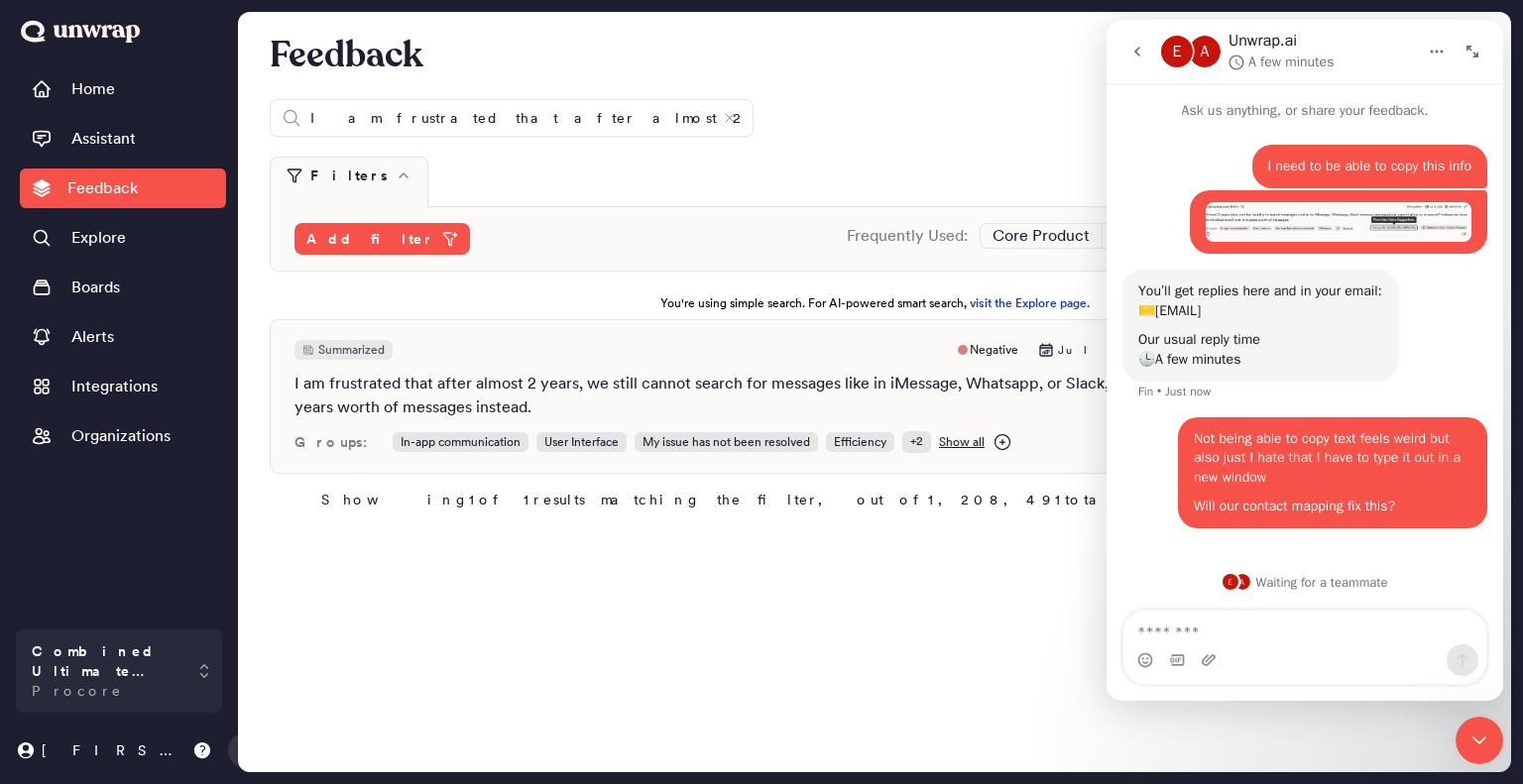 click 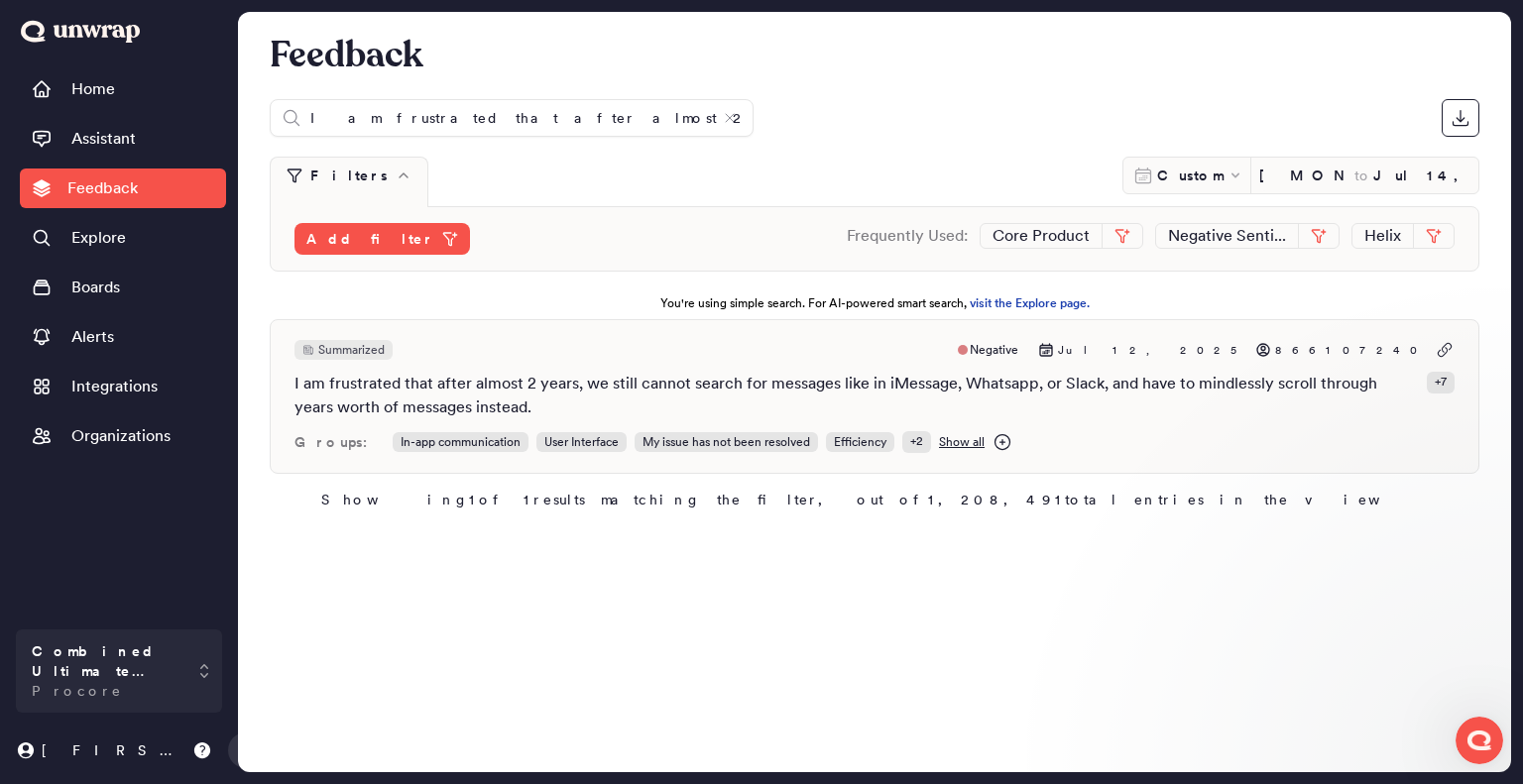 scroll, scrollTop: 0, scrollLeft: 0, axis: both 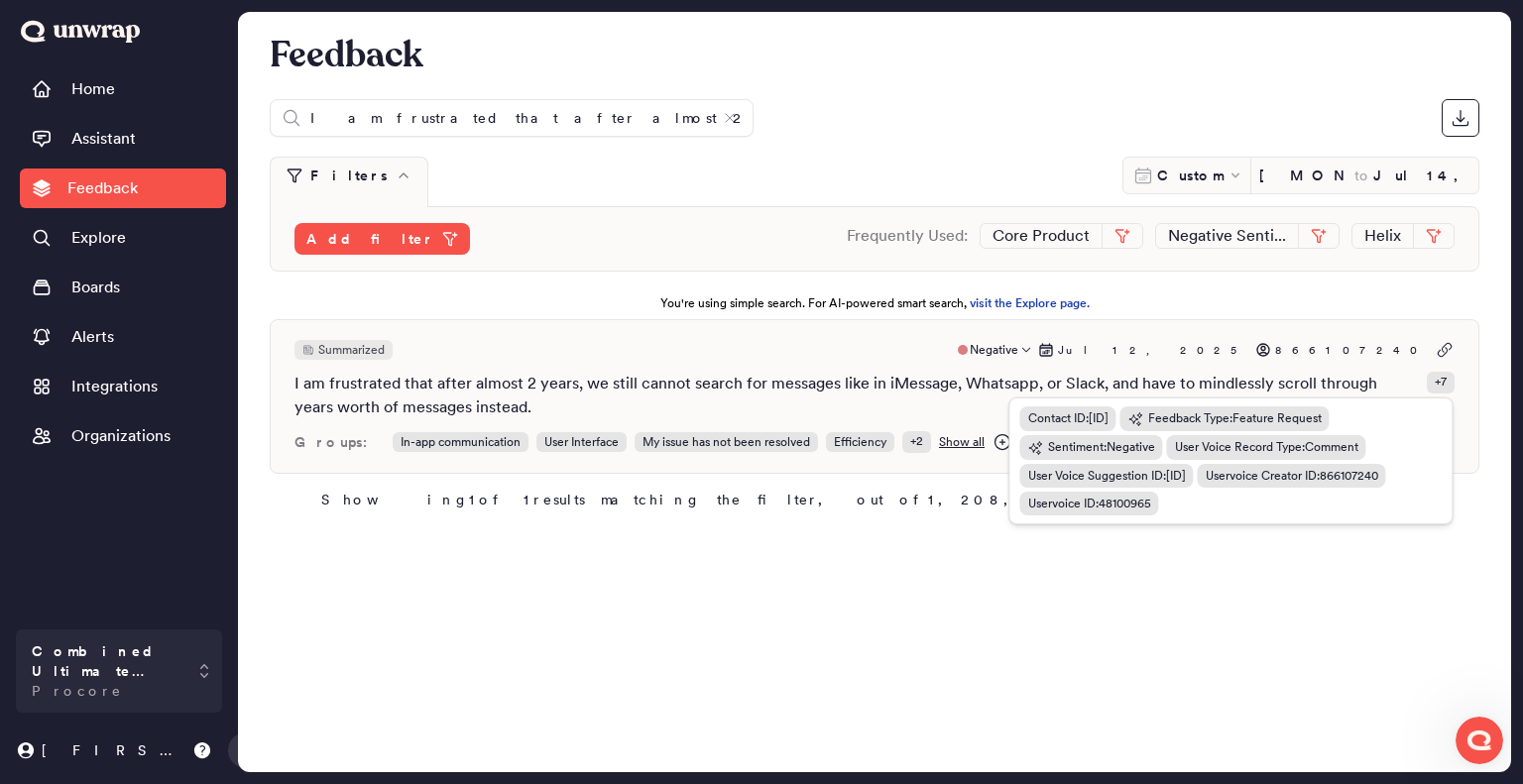 click on "+ 7" at bounding box center (1441, 383) 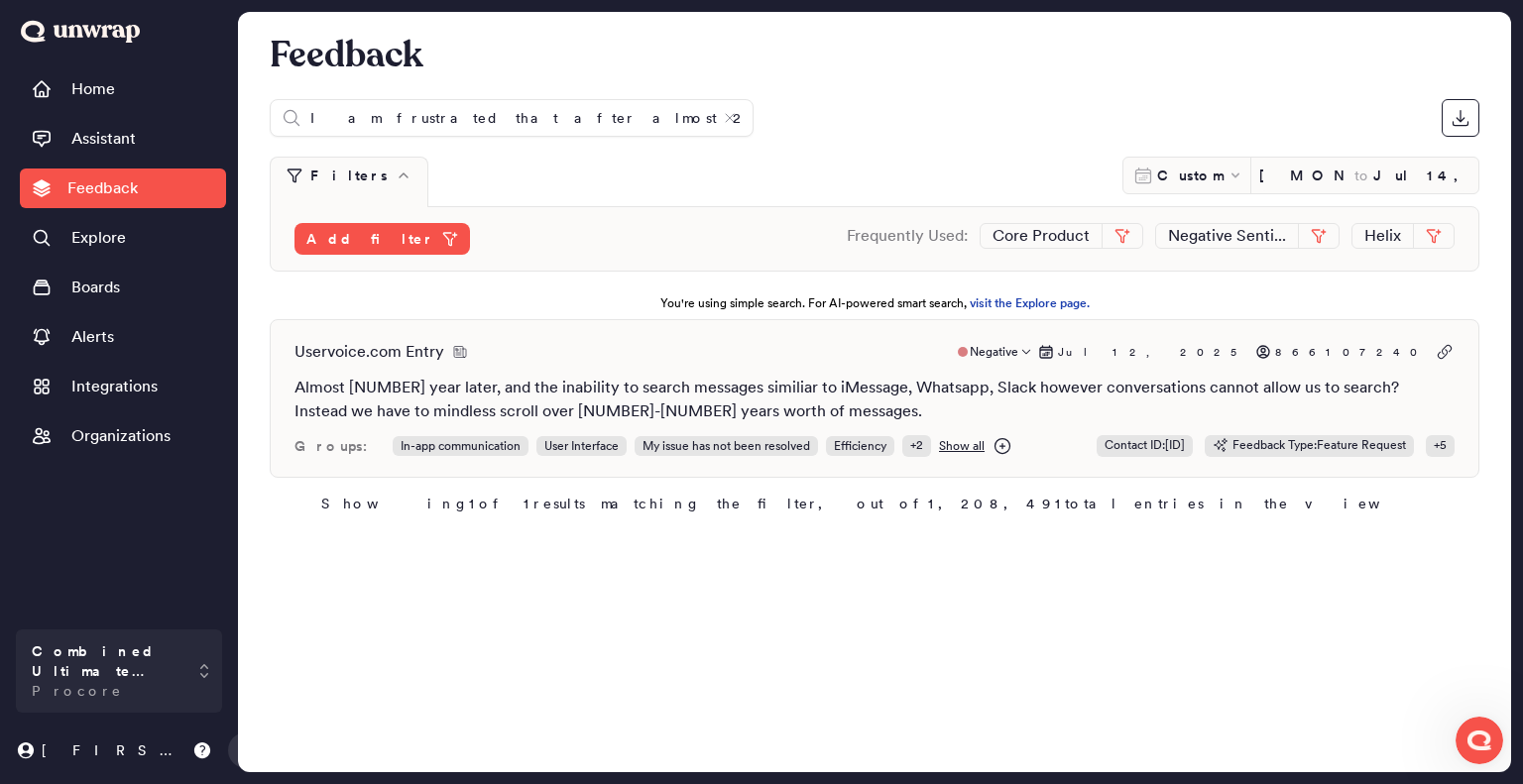 scroll, scrollTop: 70, scrollLeft: 0, axis: vertical 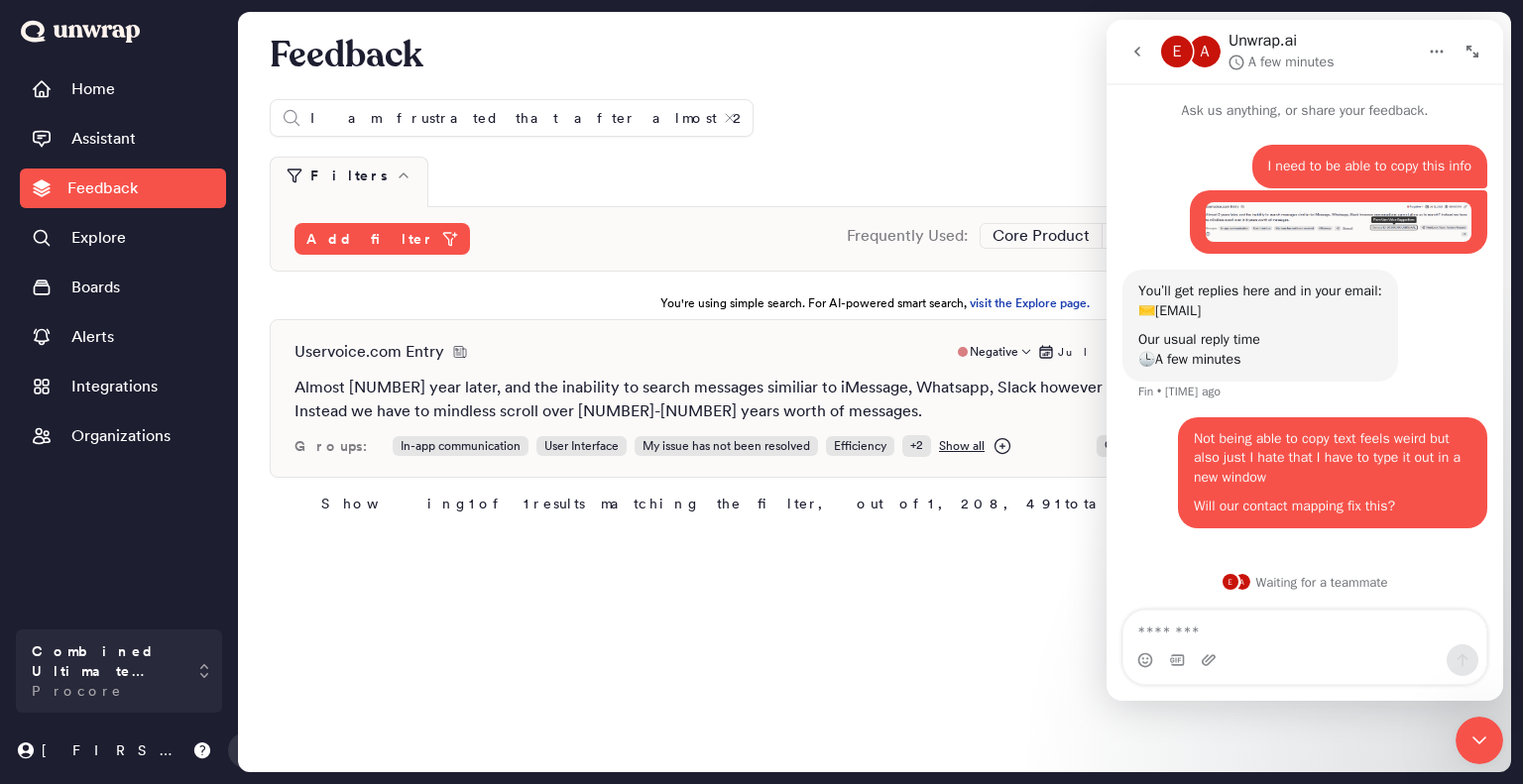 click at bounding box center (1479, 740) 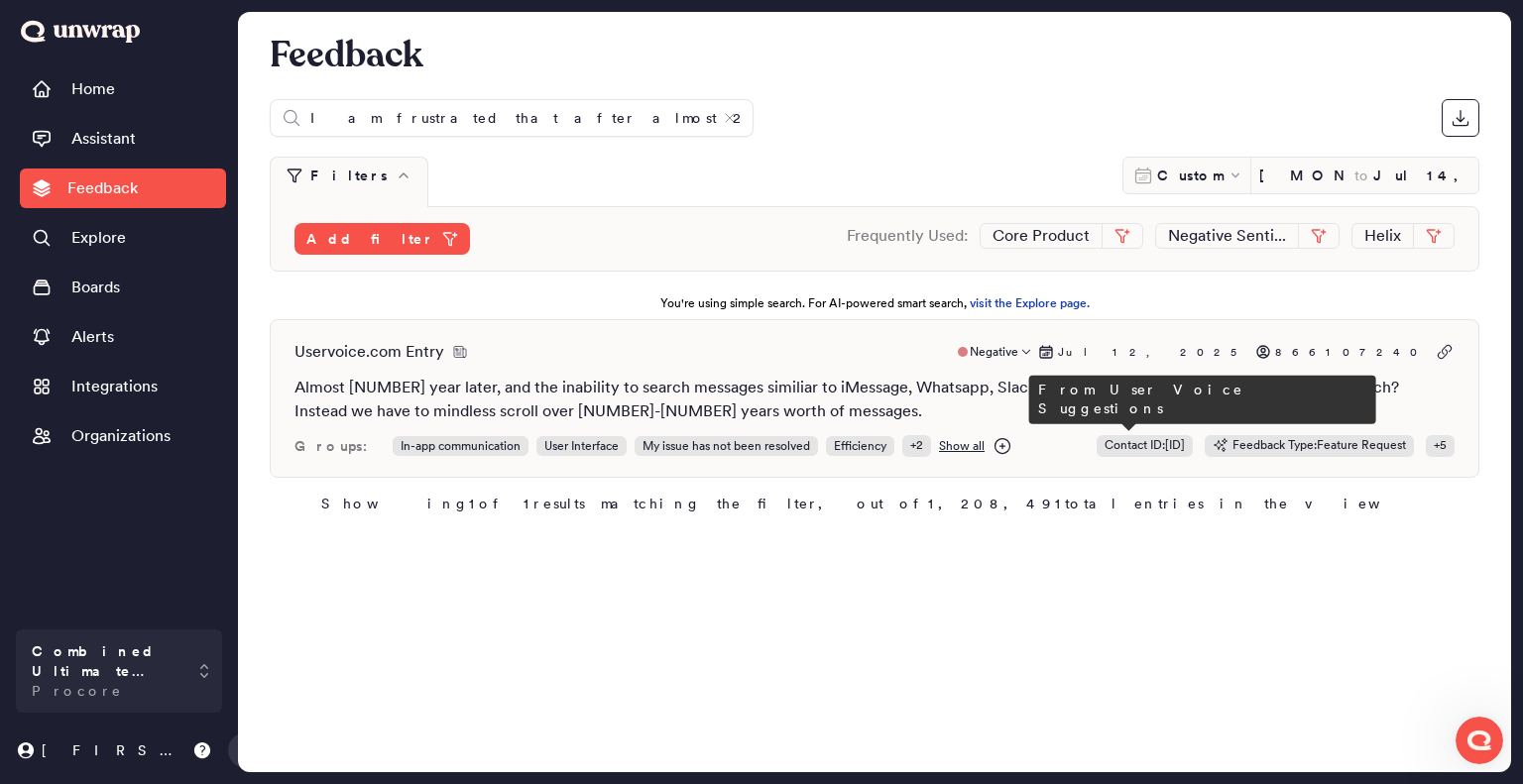 click on "Contact ID :  0018000001JQ9S6AAL" at bounding box center [1144, 445] 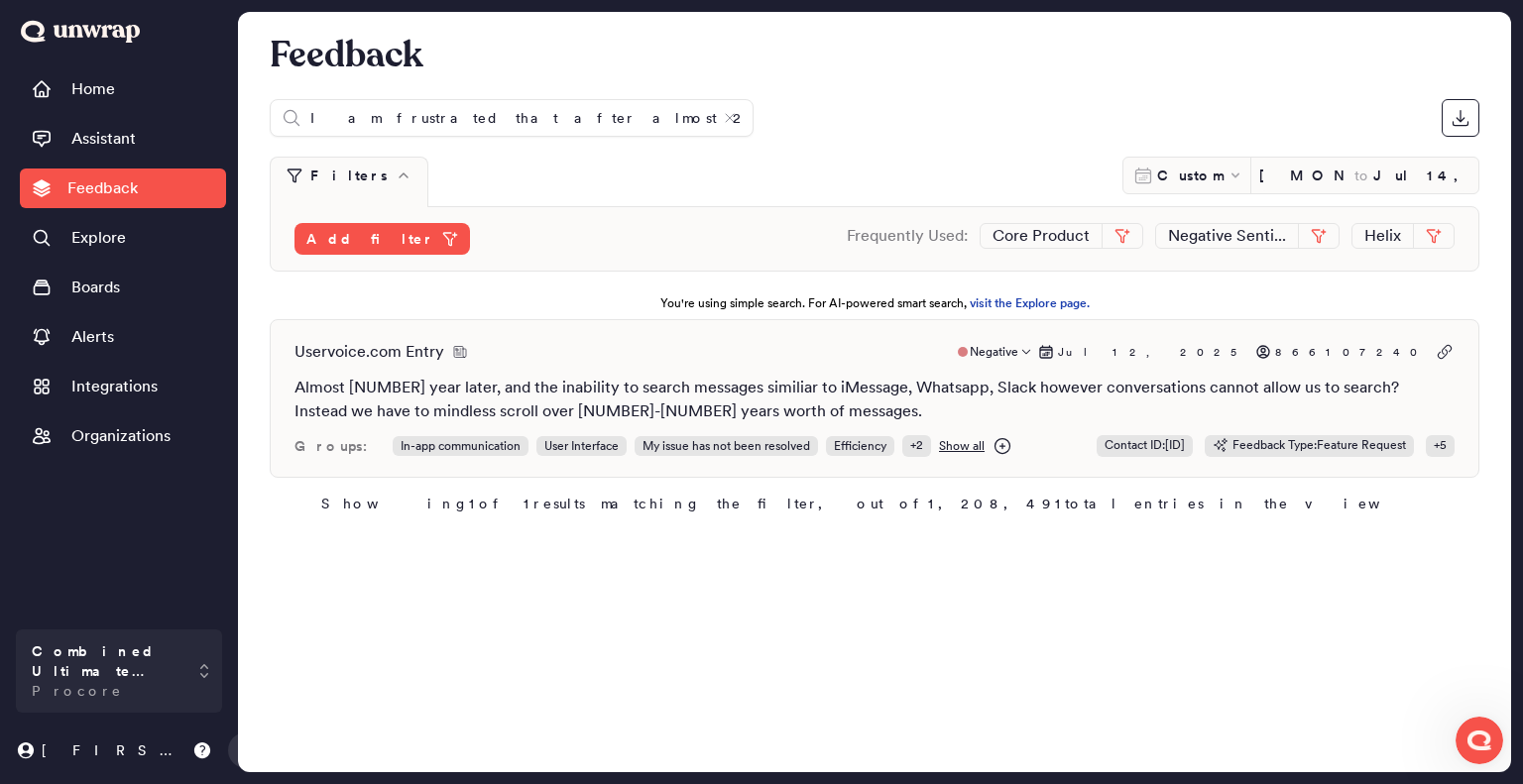 click on "Contact ID :  0018000001JQ9S6AAL" at bounding box center [1144, 445] 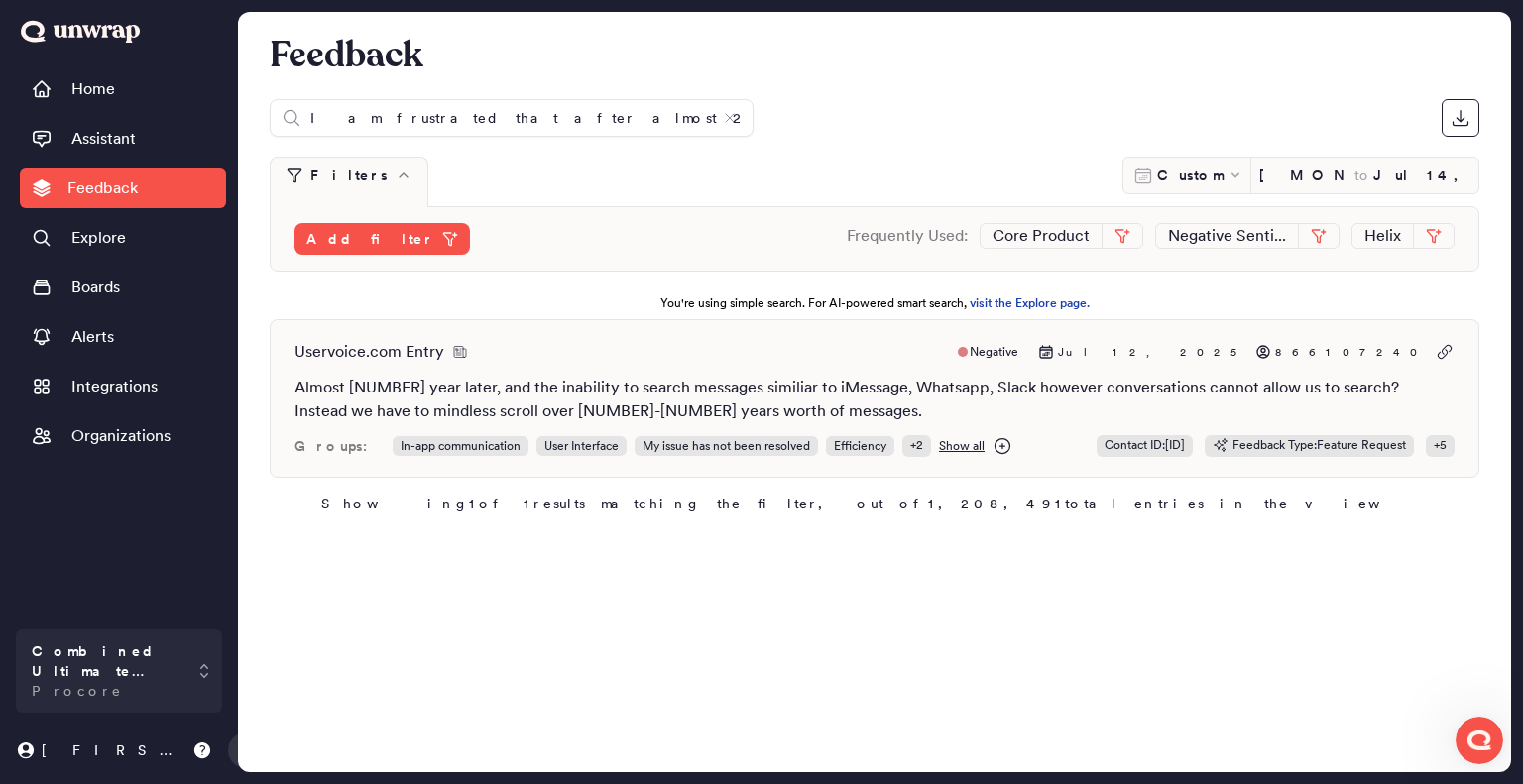 scroll, scrollTop: 0, scrollLeft: 0, axis: both 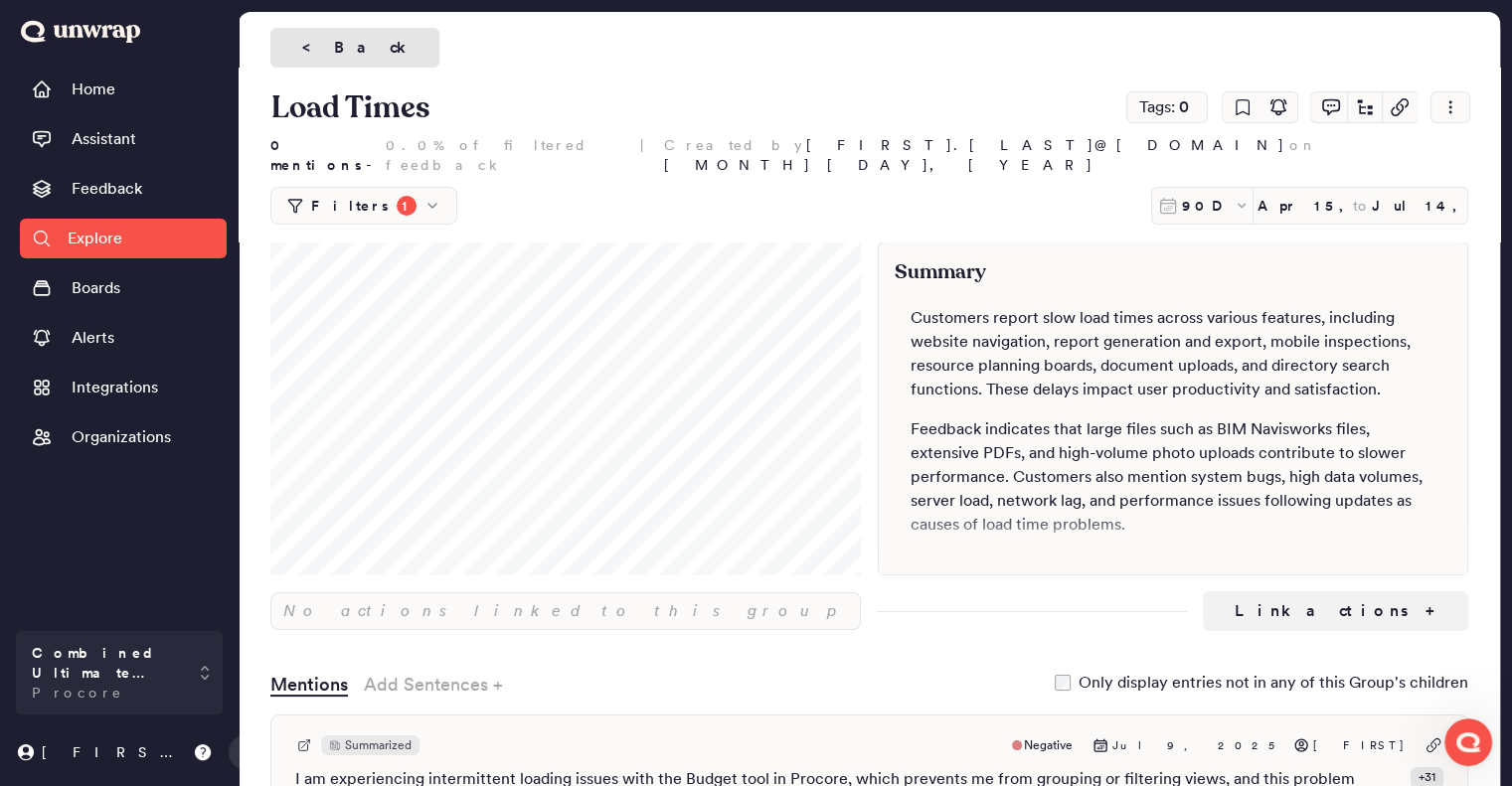 click on "< Back" at bounding box center [355, 48] 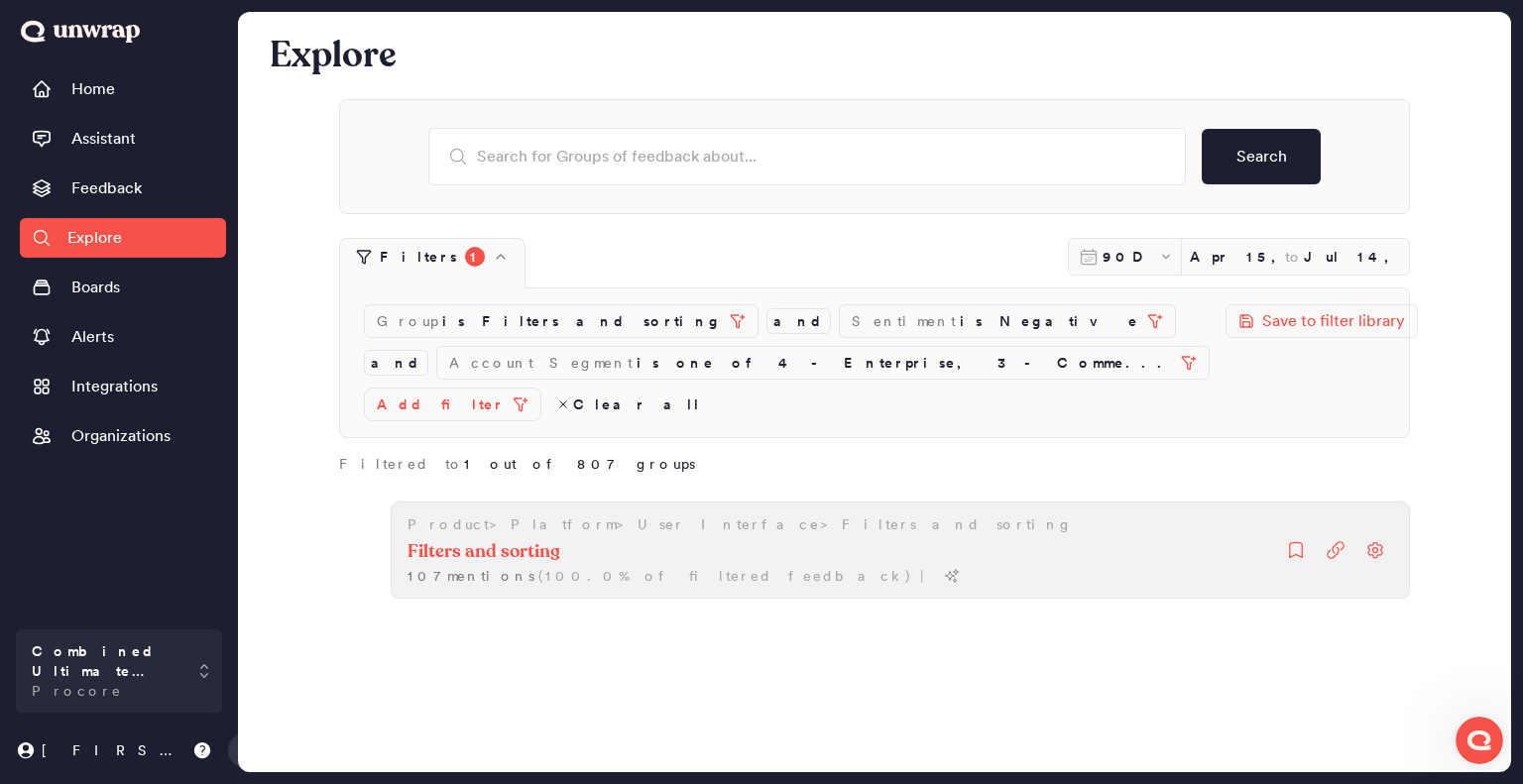 click on "Filters and sorting" at bounding box center [484, 552] 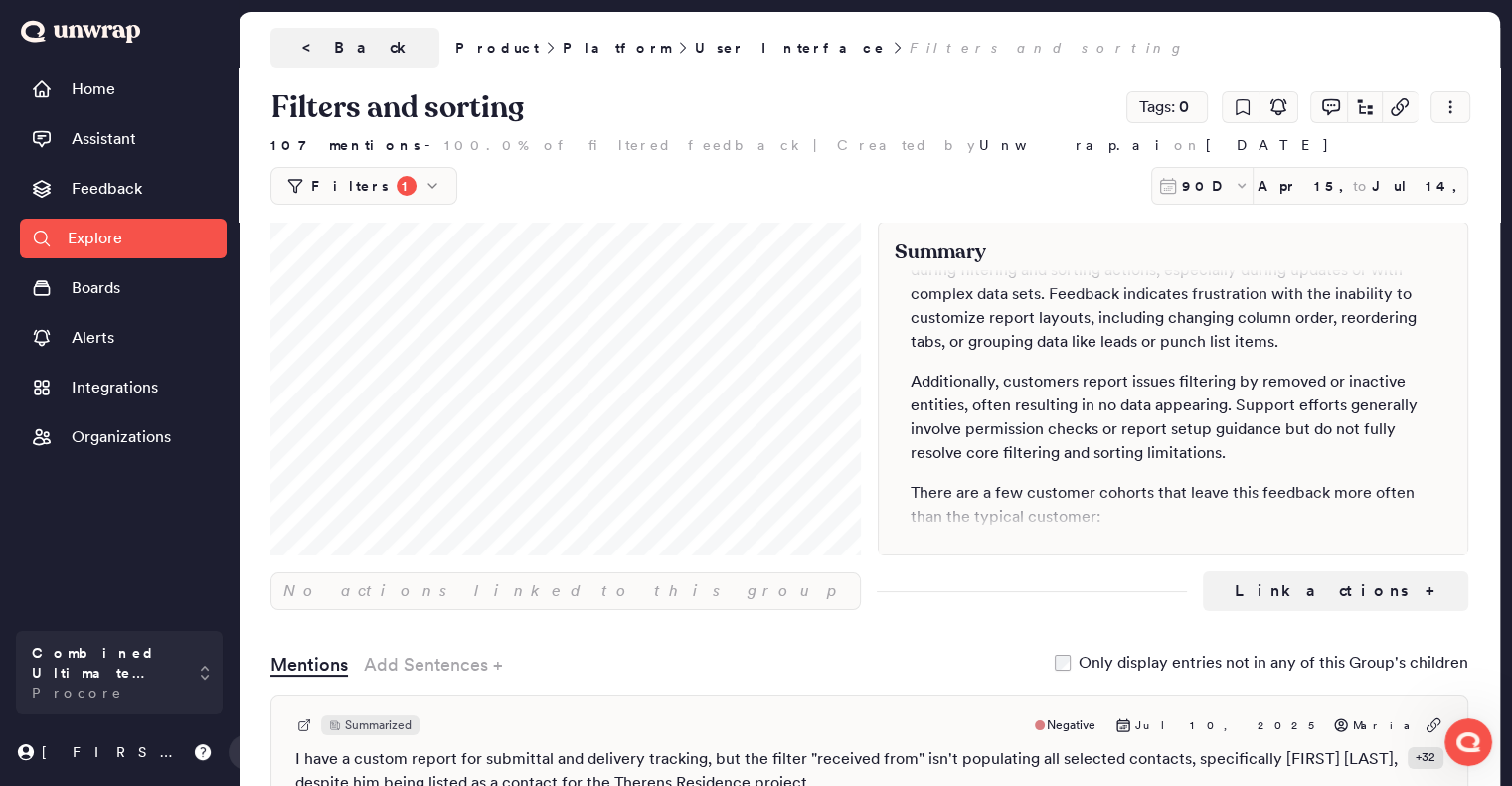 scroll, scrollTop: 199, scrollLeft: 0, axis: vertical 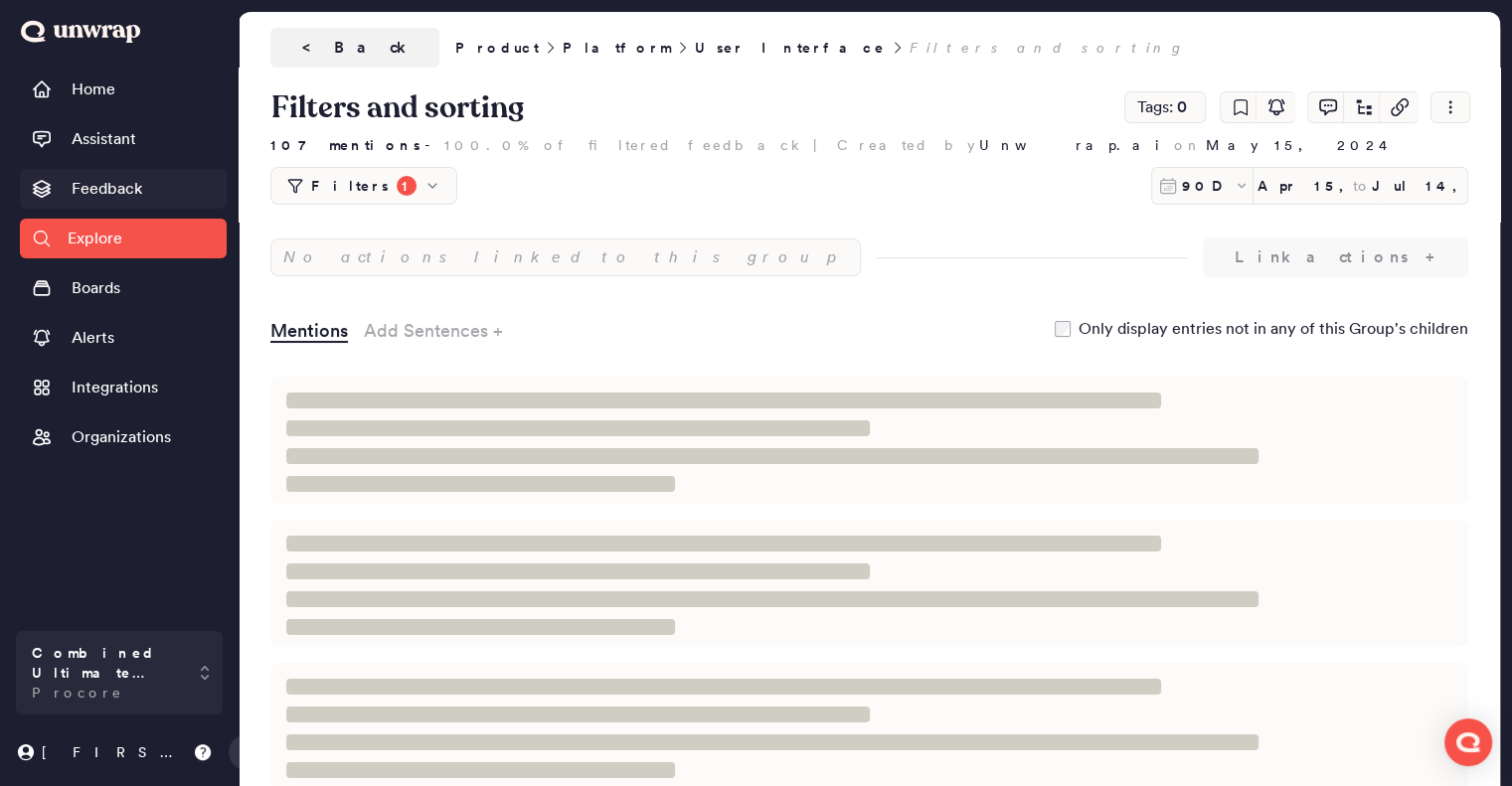 click on "Feedback" at bounding box center (106, 189) 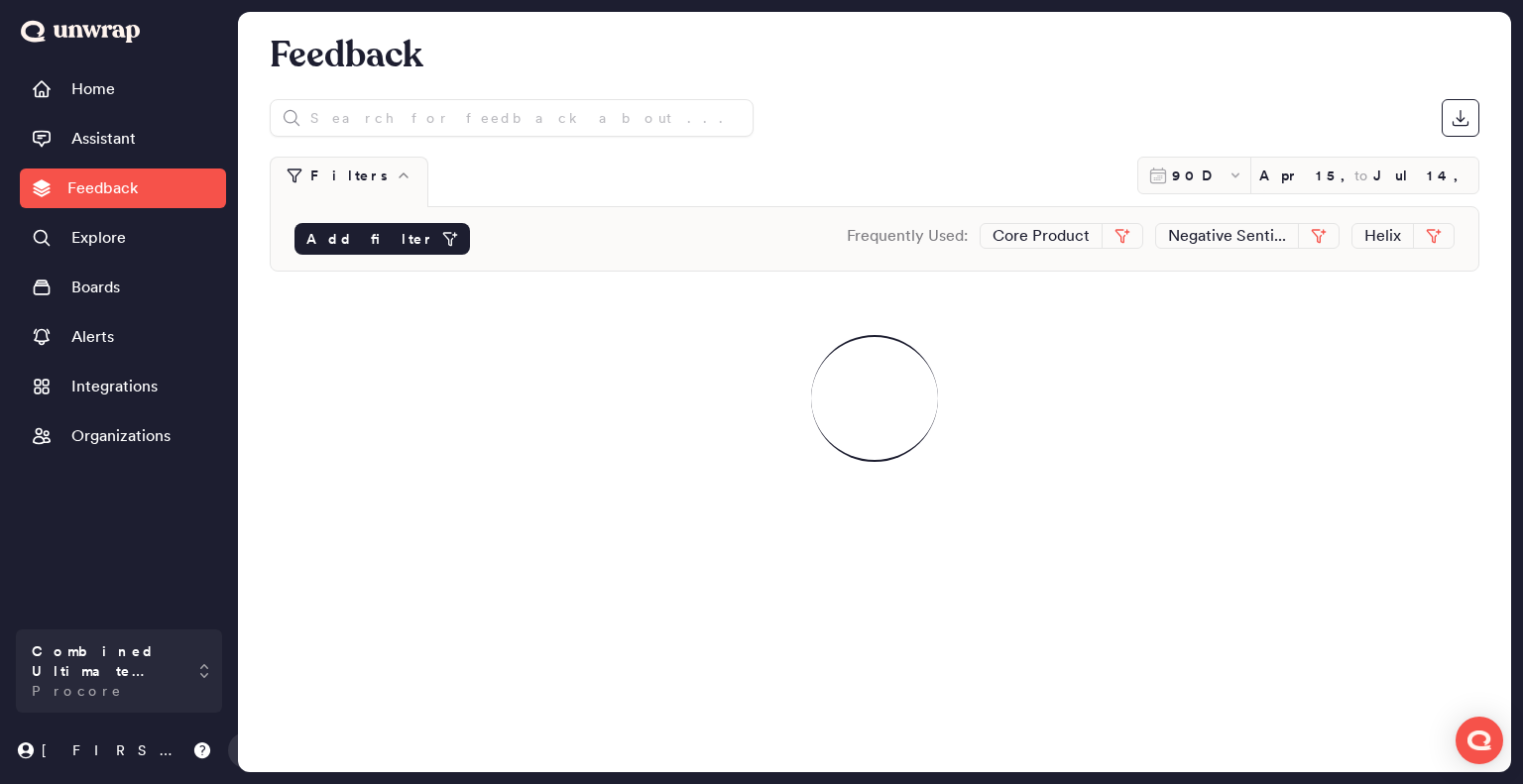 click on "Add filter" at bounding box center [370, 239] 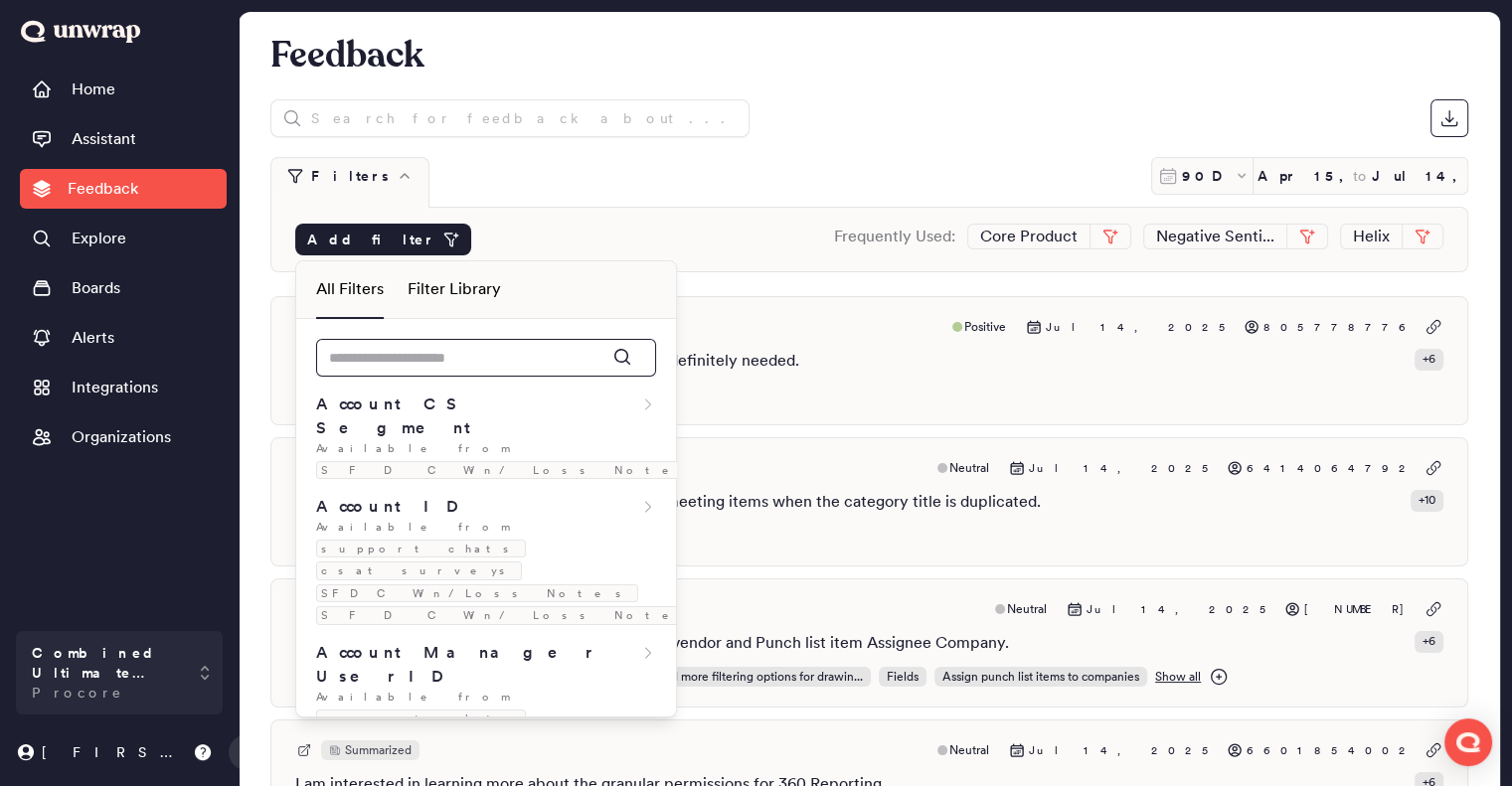 click at bounding box center [486, 358] 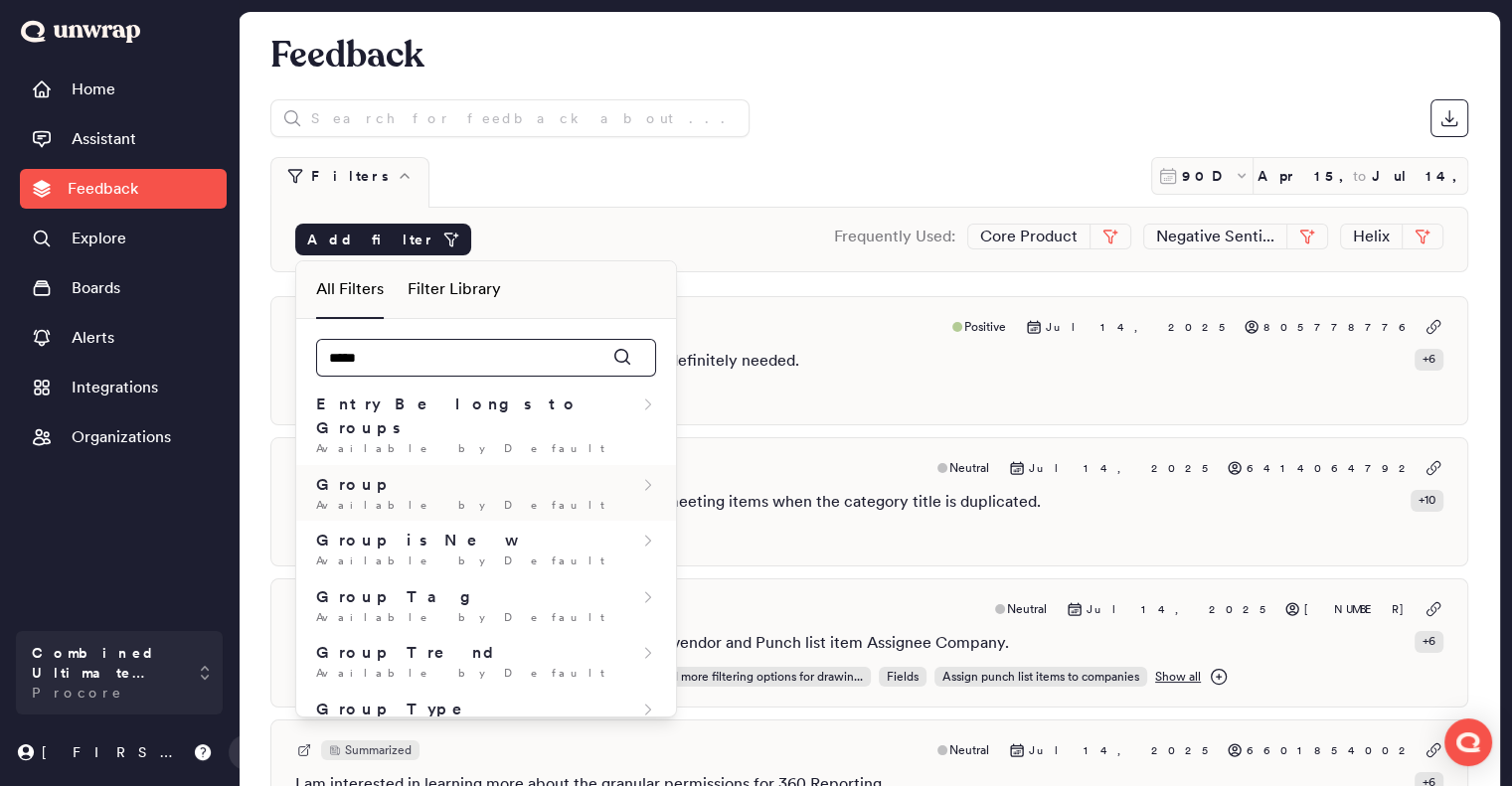 type on "*****" 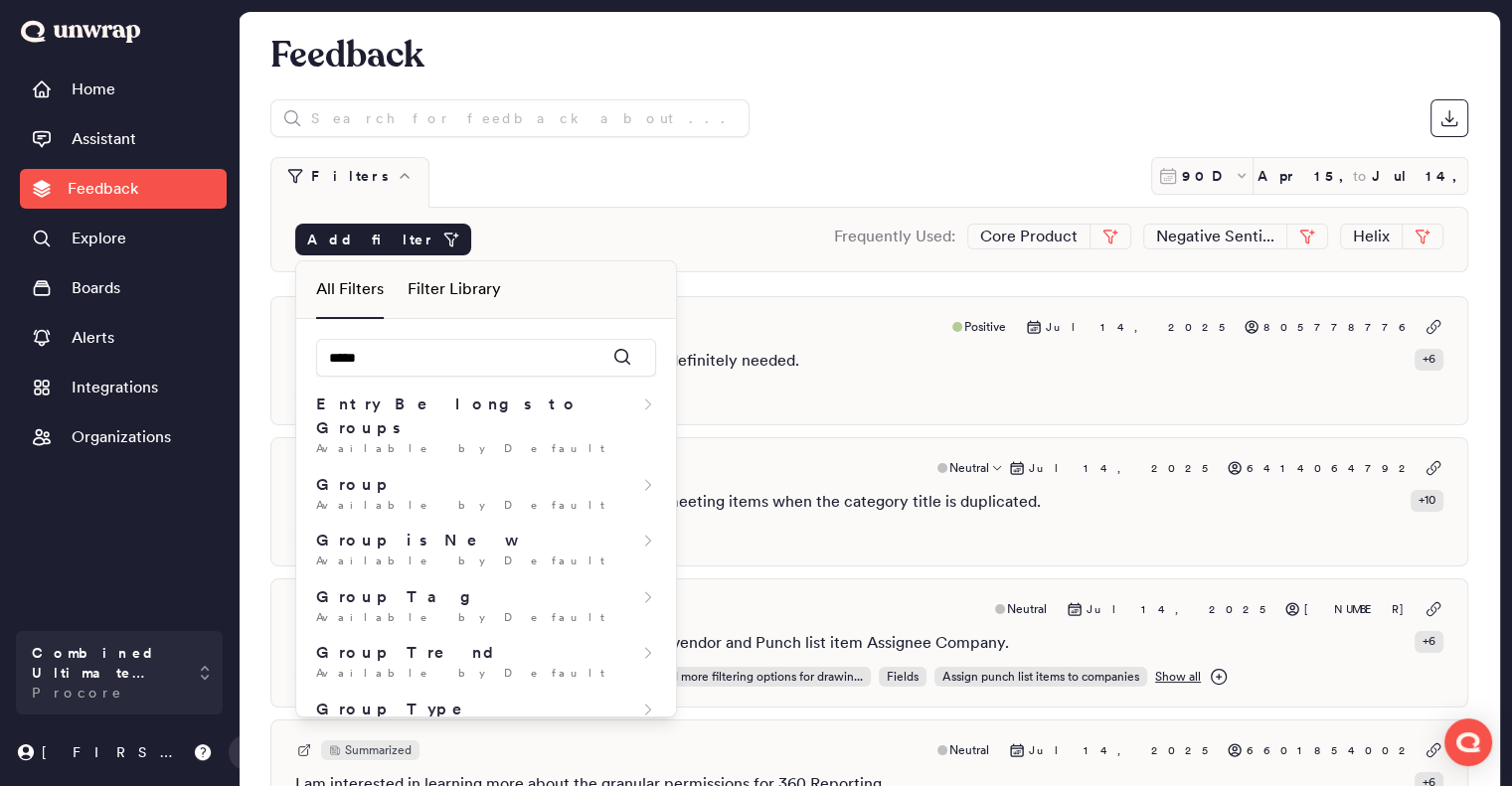 click on "Group" at bounding box center (486, 485) 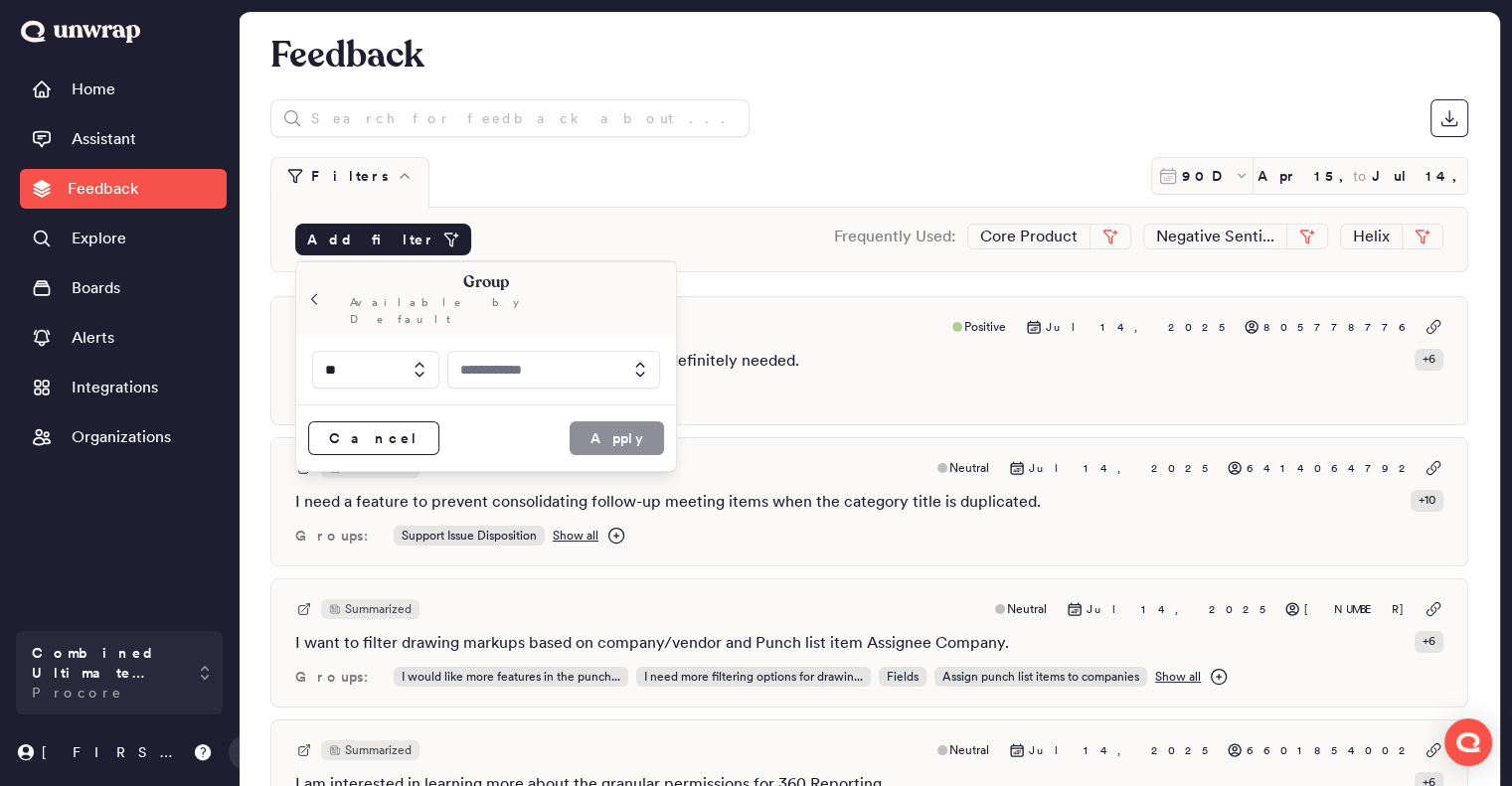 click at bounding box center [554, 370] 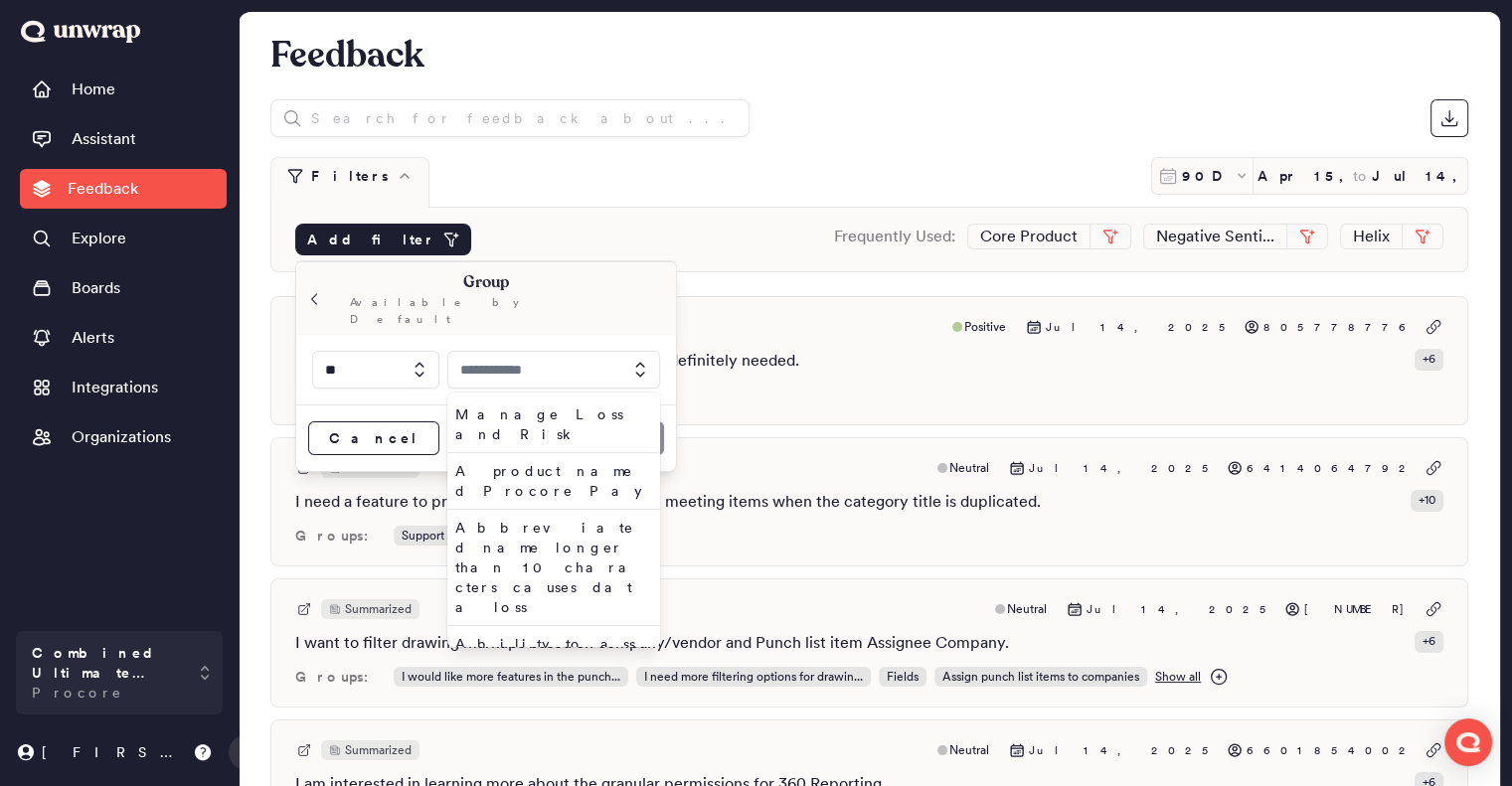 click at bounding box center (554, 370) 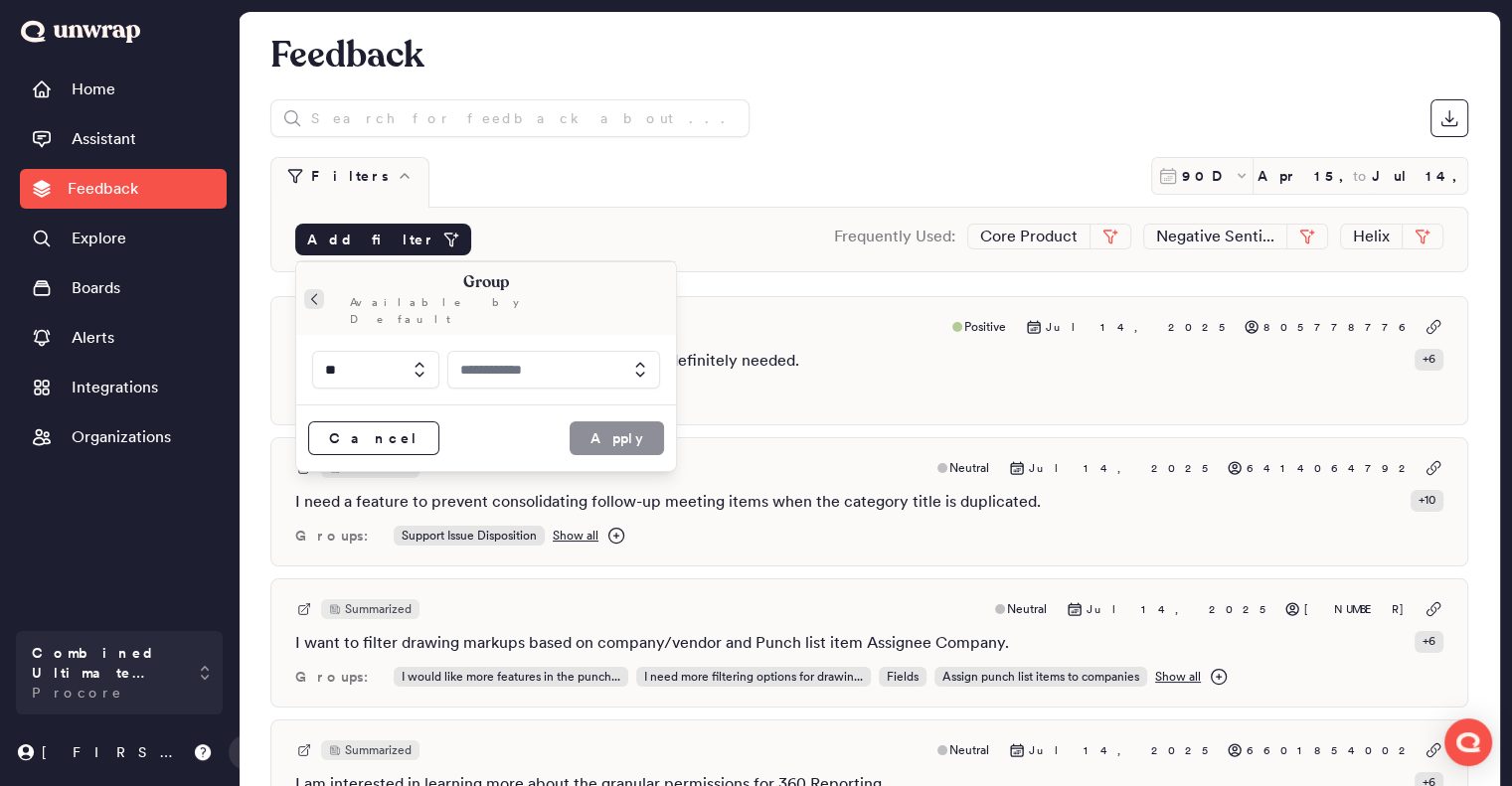 click 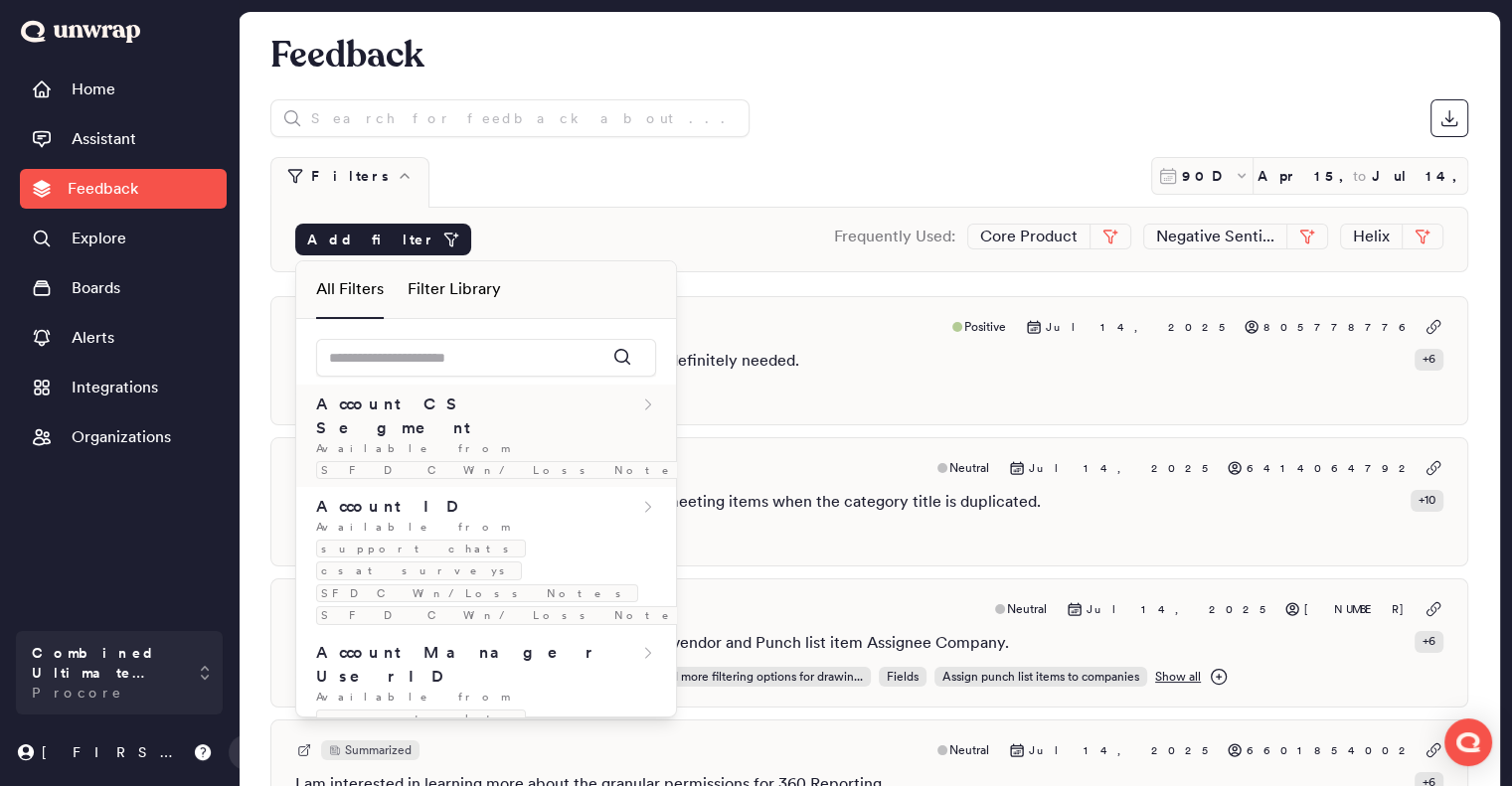 click on "Account CS Segment" at bounding box center (478, 416) 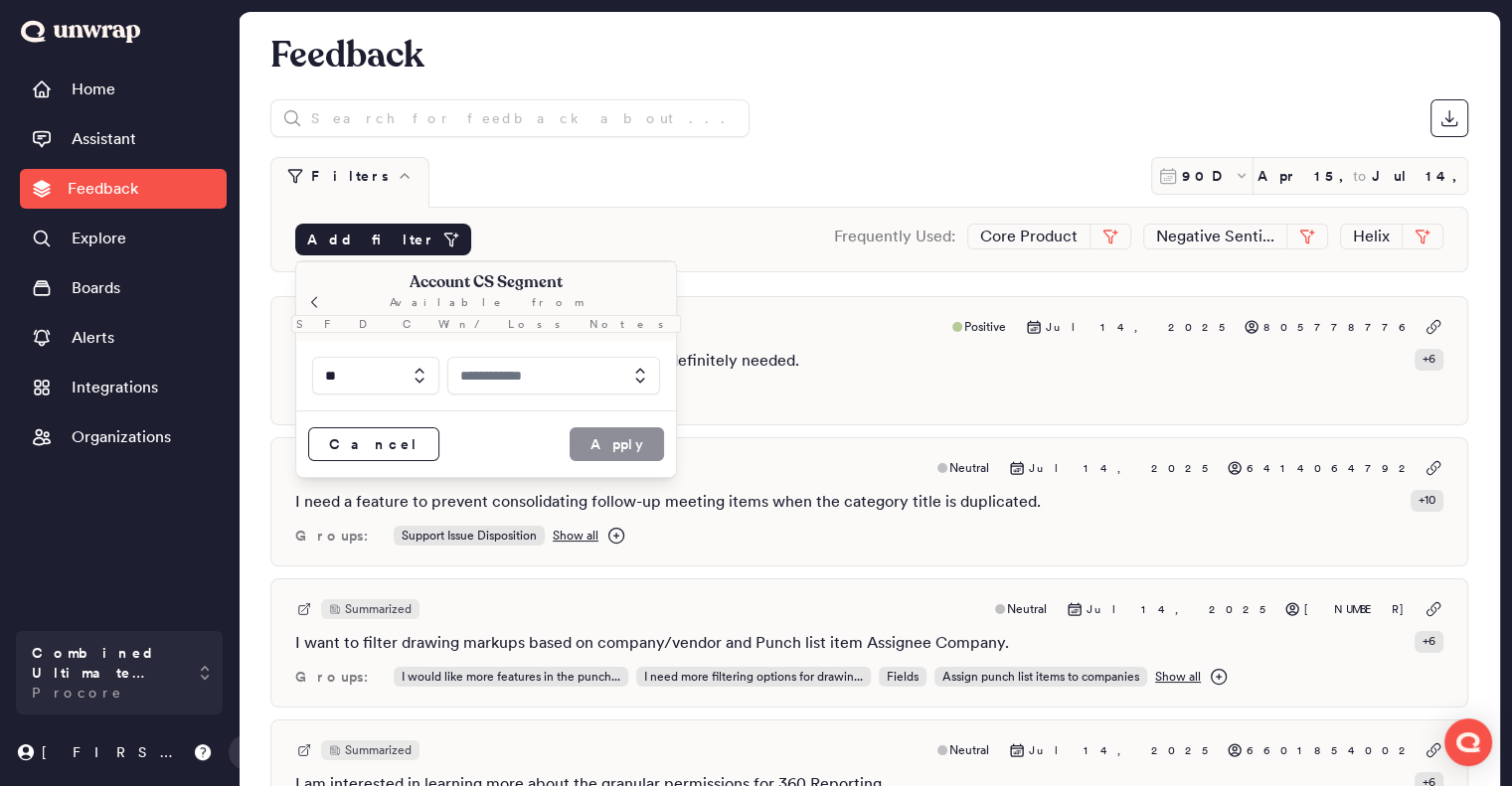 click at bounding box center [554, 376] 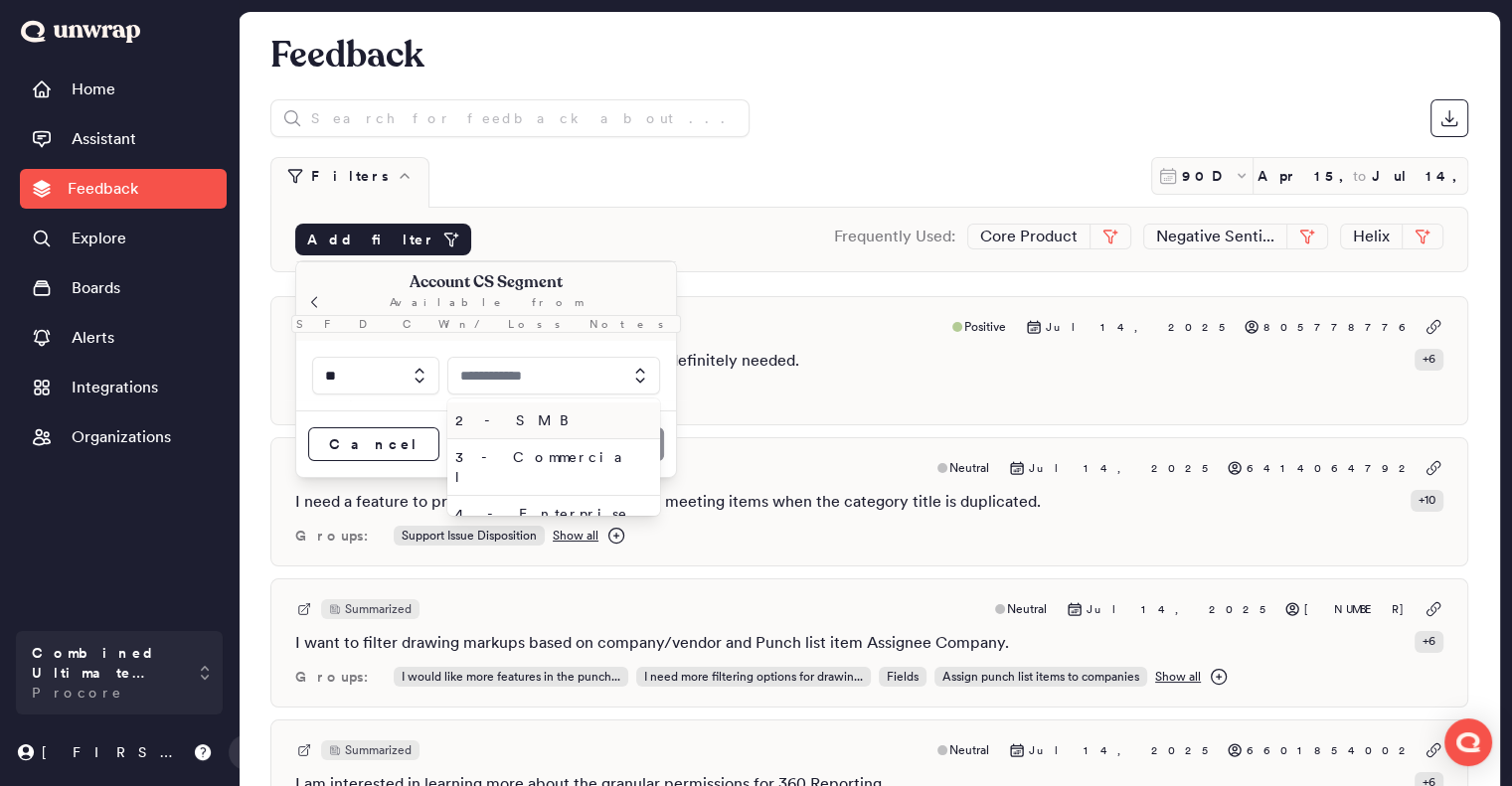 click at bounding box center (376, 376) 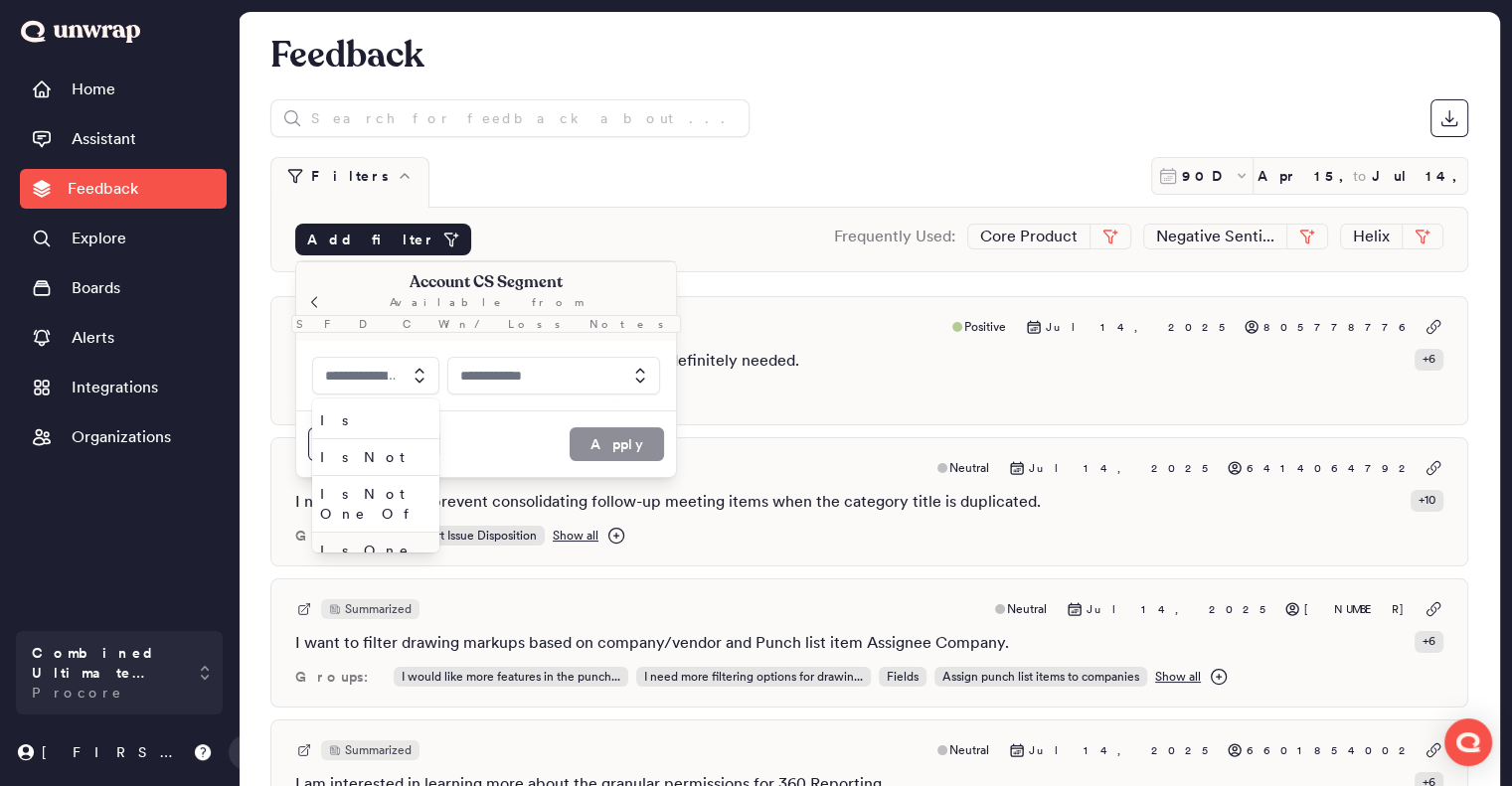type on "**" 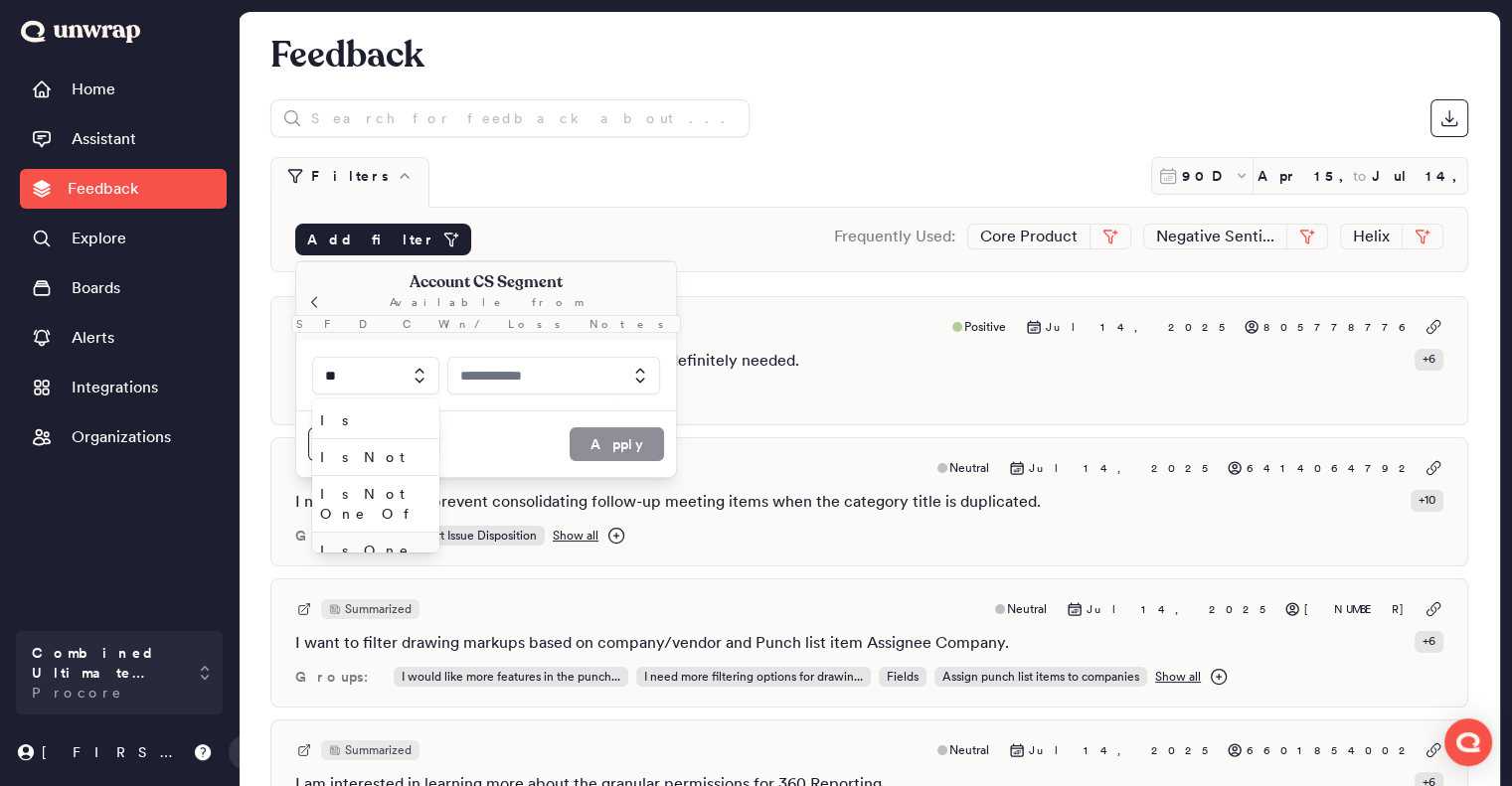 click on "Is One Of" at bounding box center [372, 560] 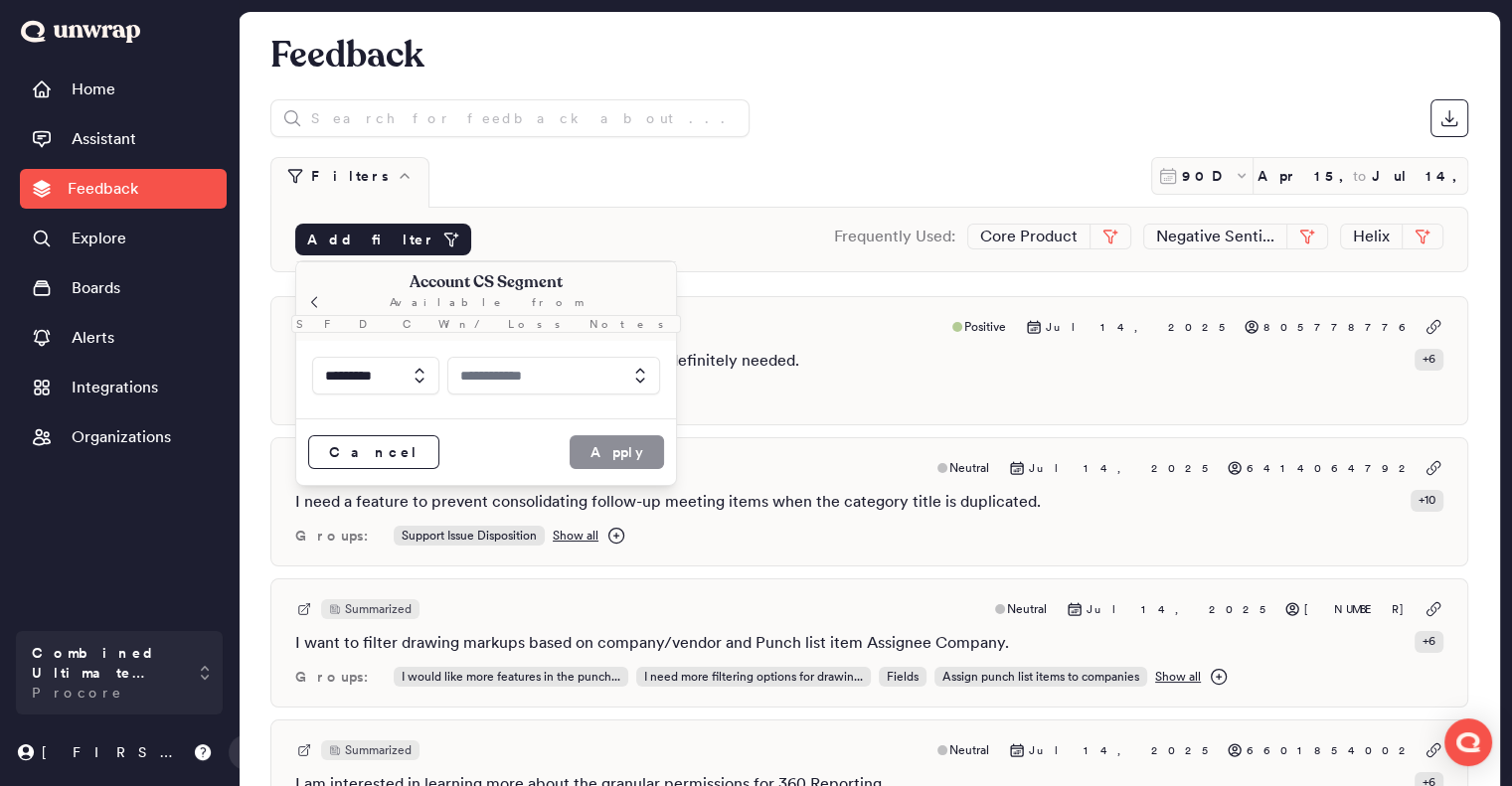 click at bounding box center [554, 376] 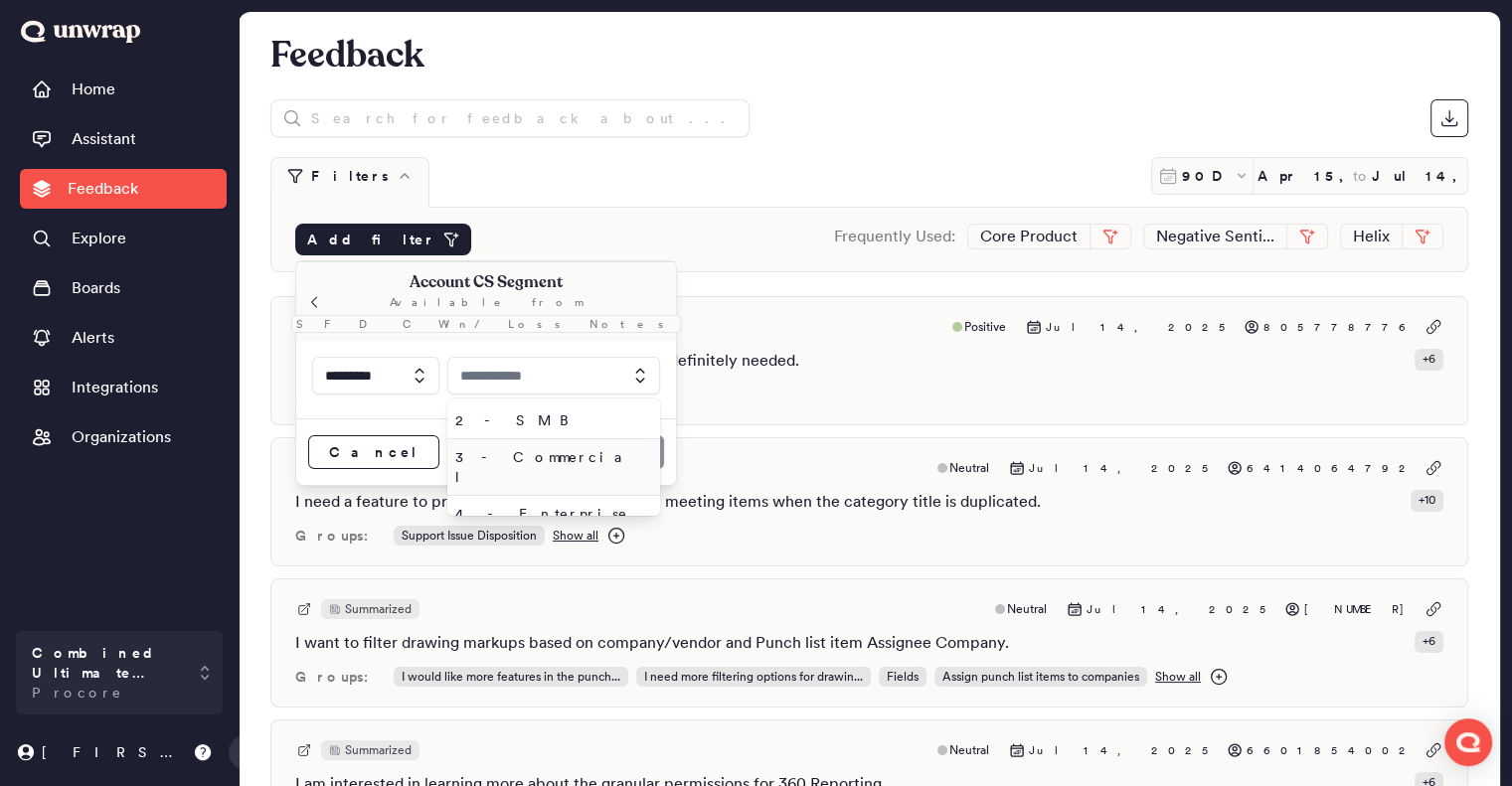 click on "3 - Commercial" at bounding box center (550, 467) 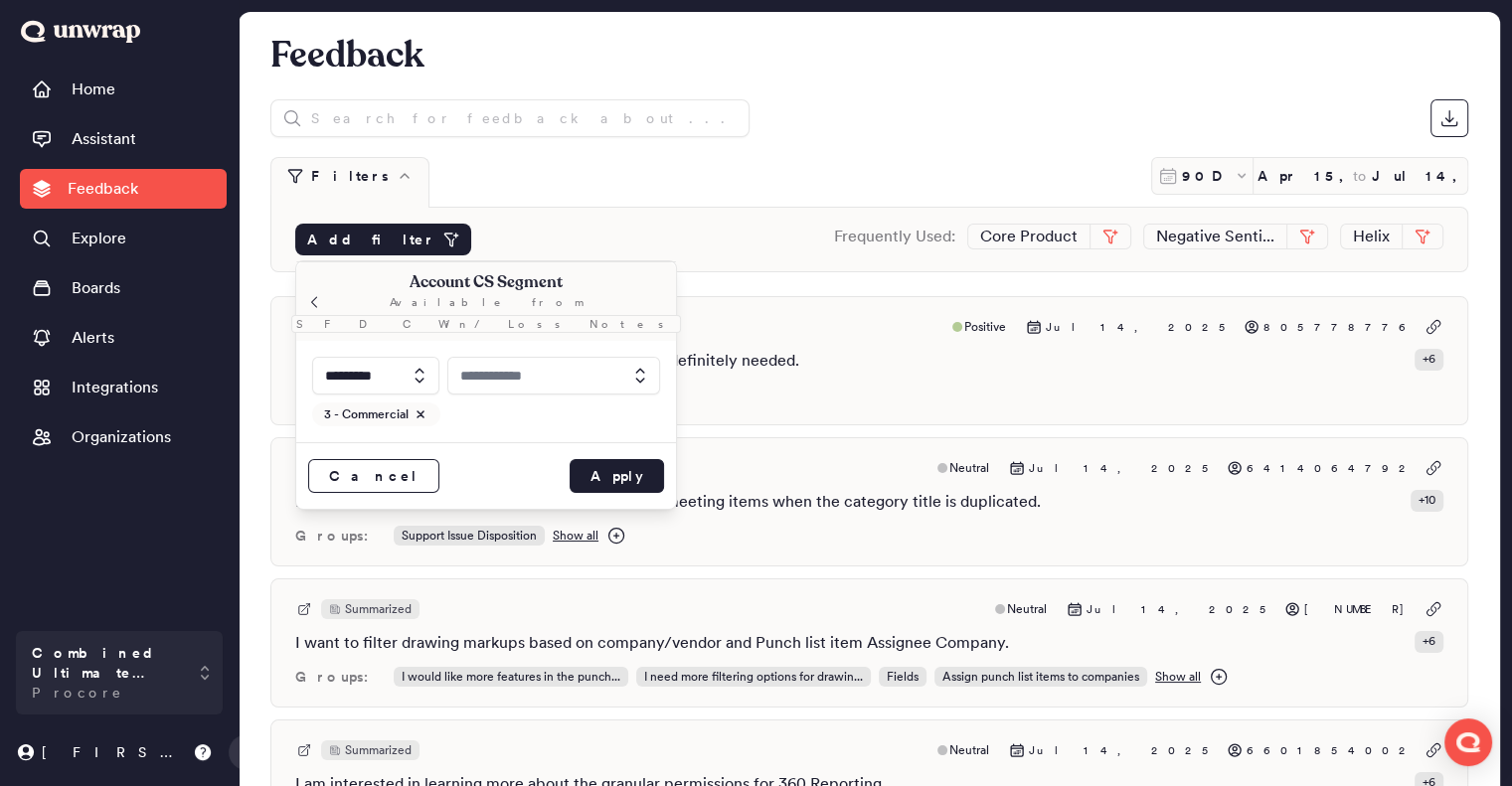 click at bounding box center (376, 376) 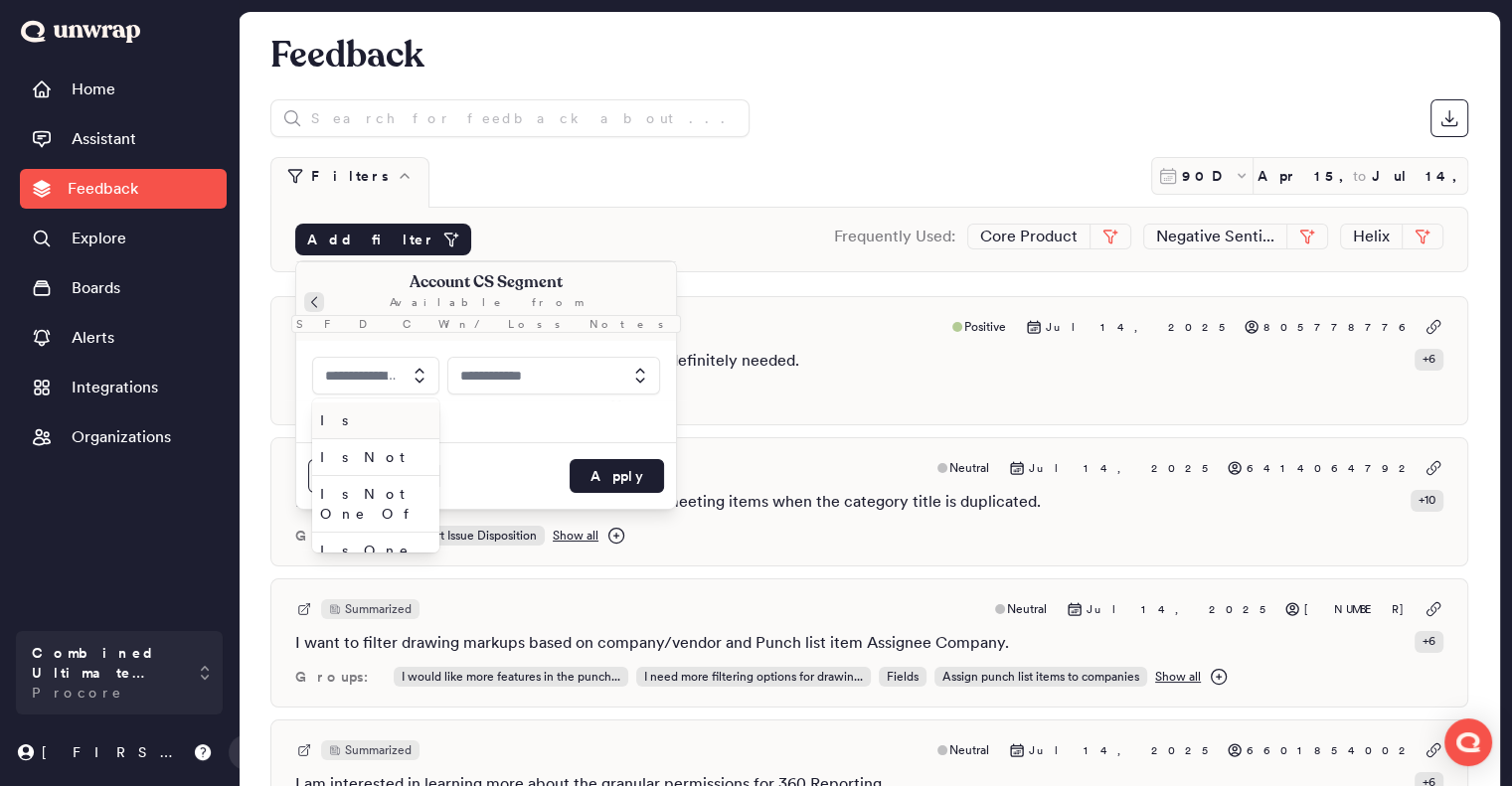 type on "*********" 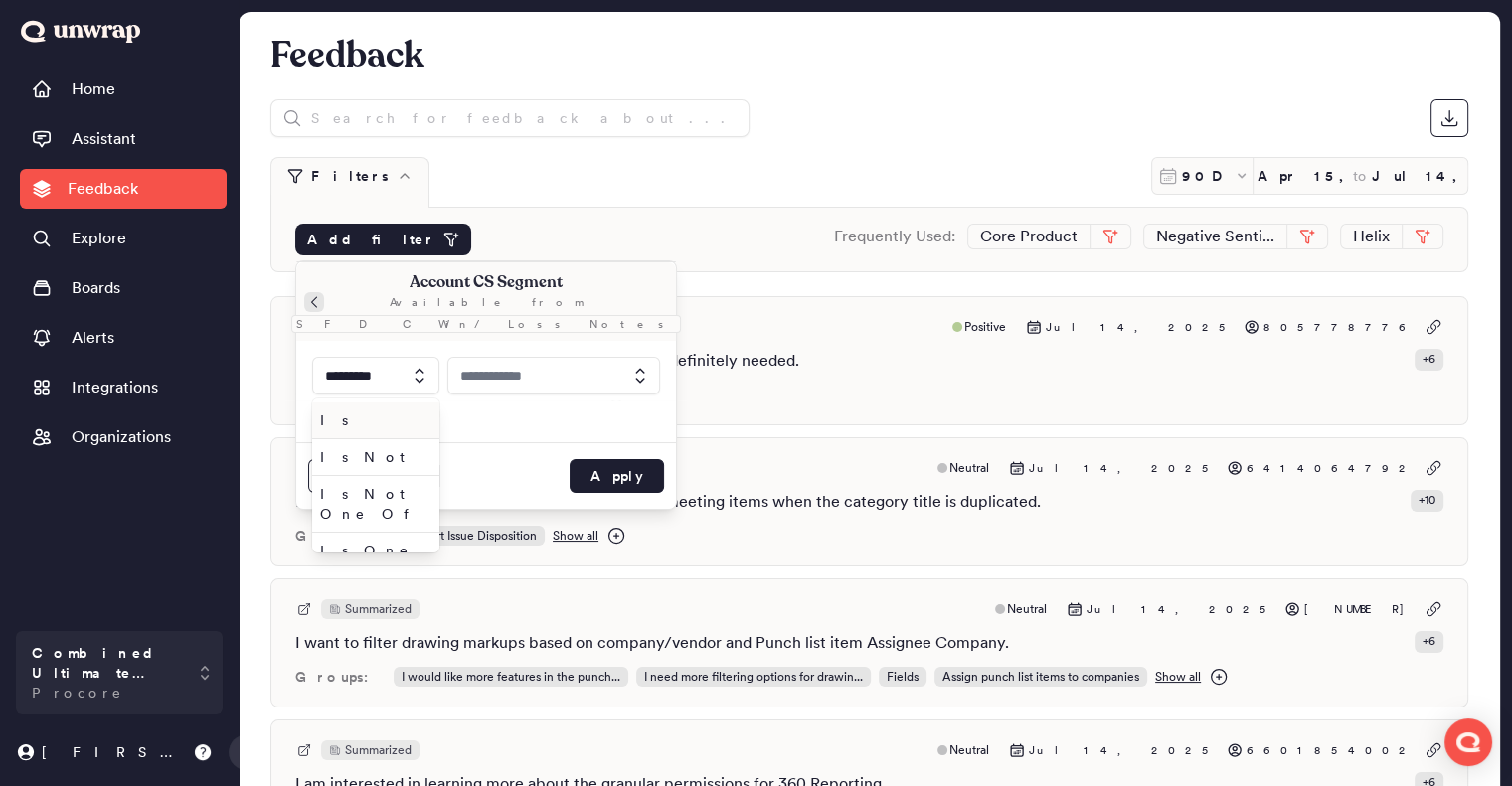 click 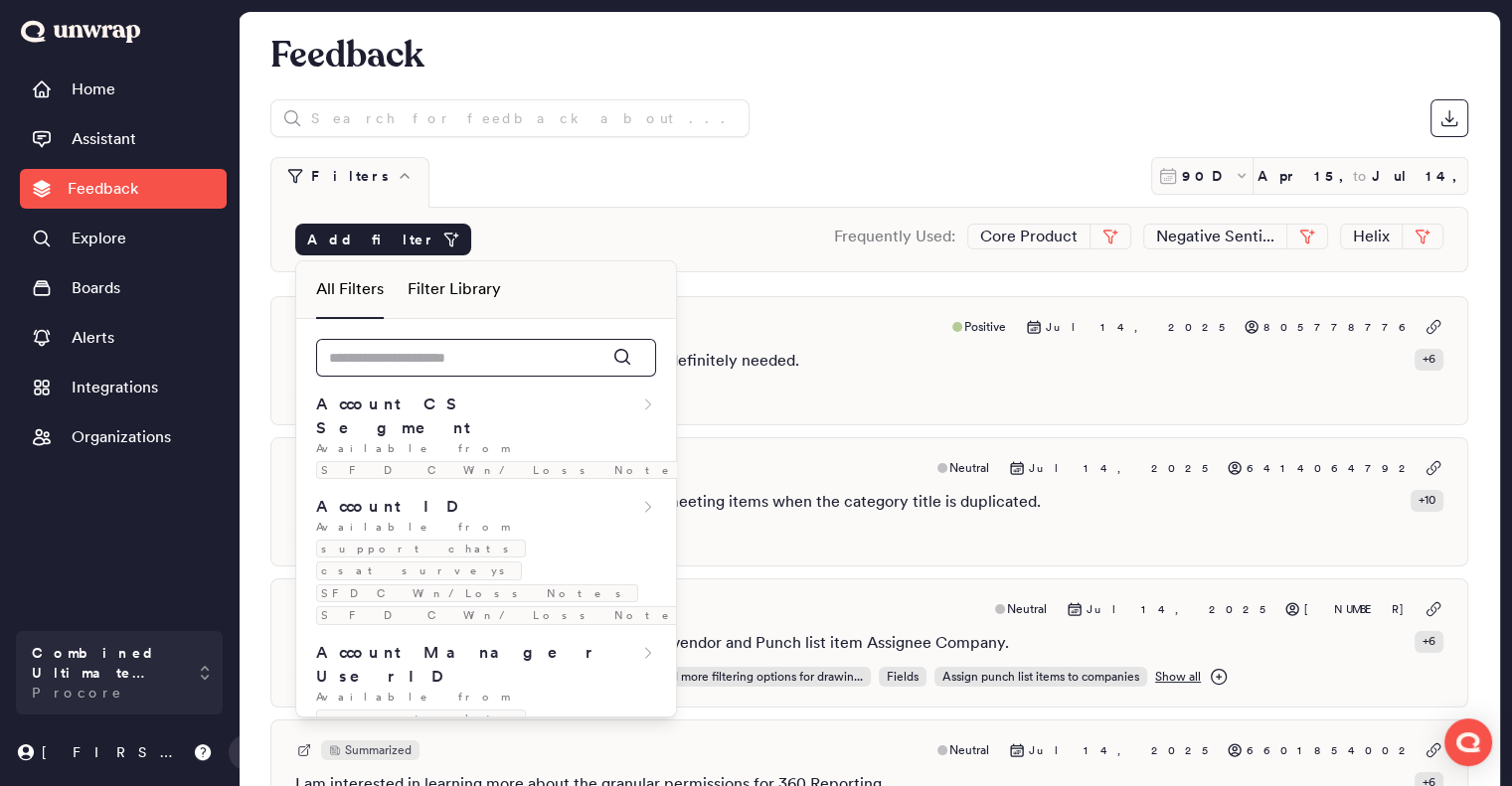 click at bounding box center [486, 358] 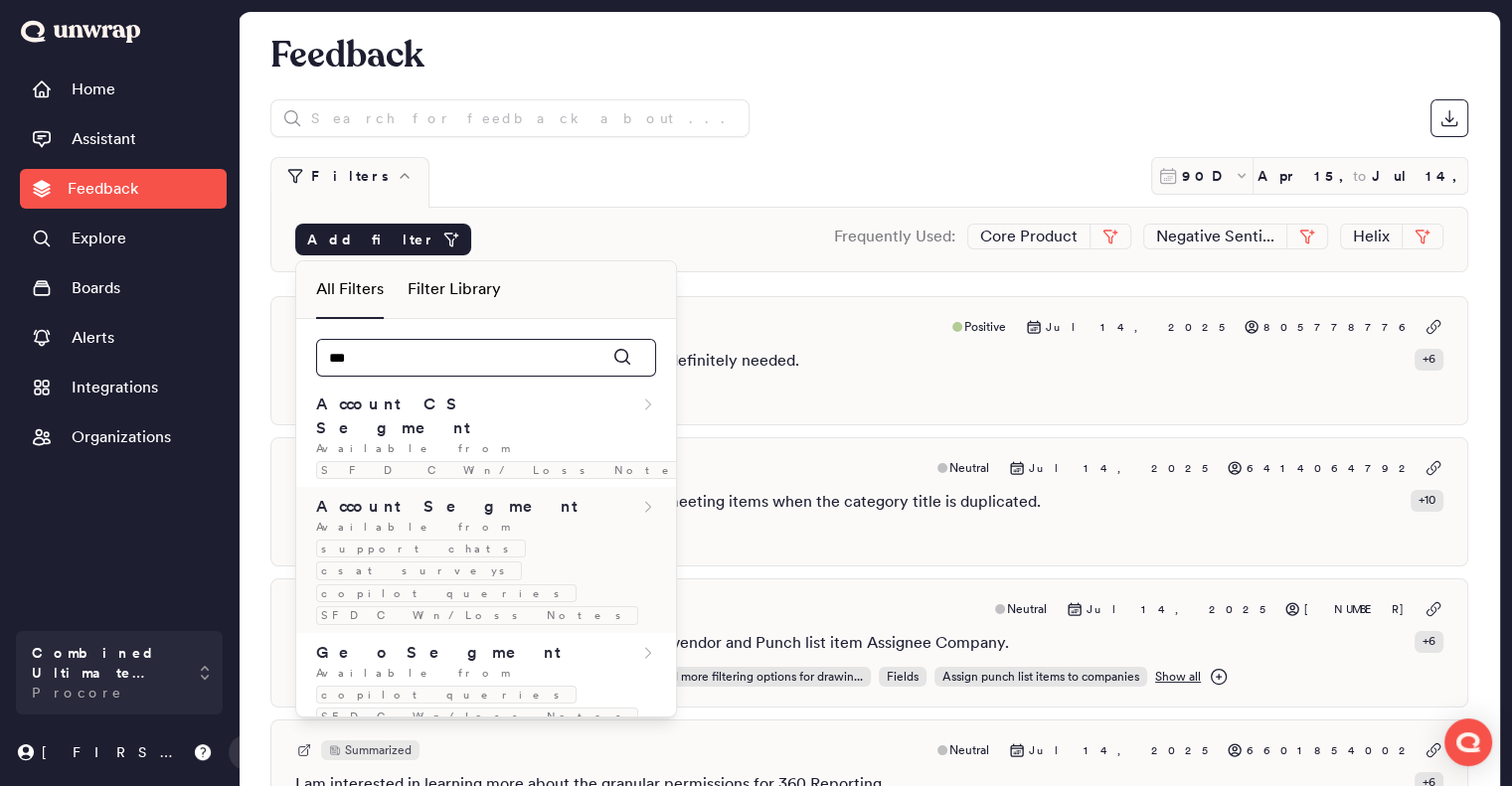 type on "***" 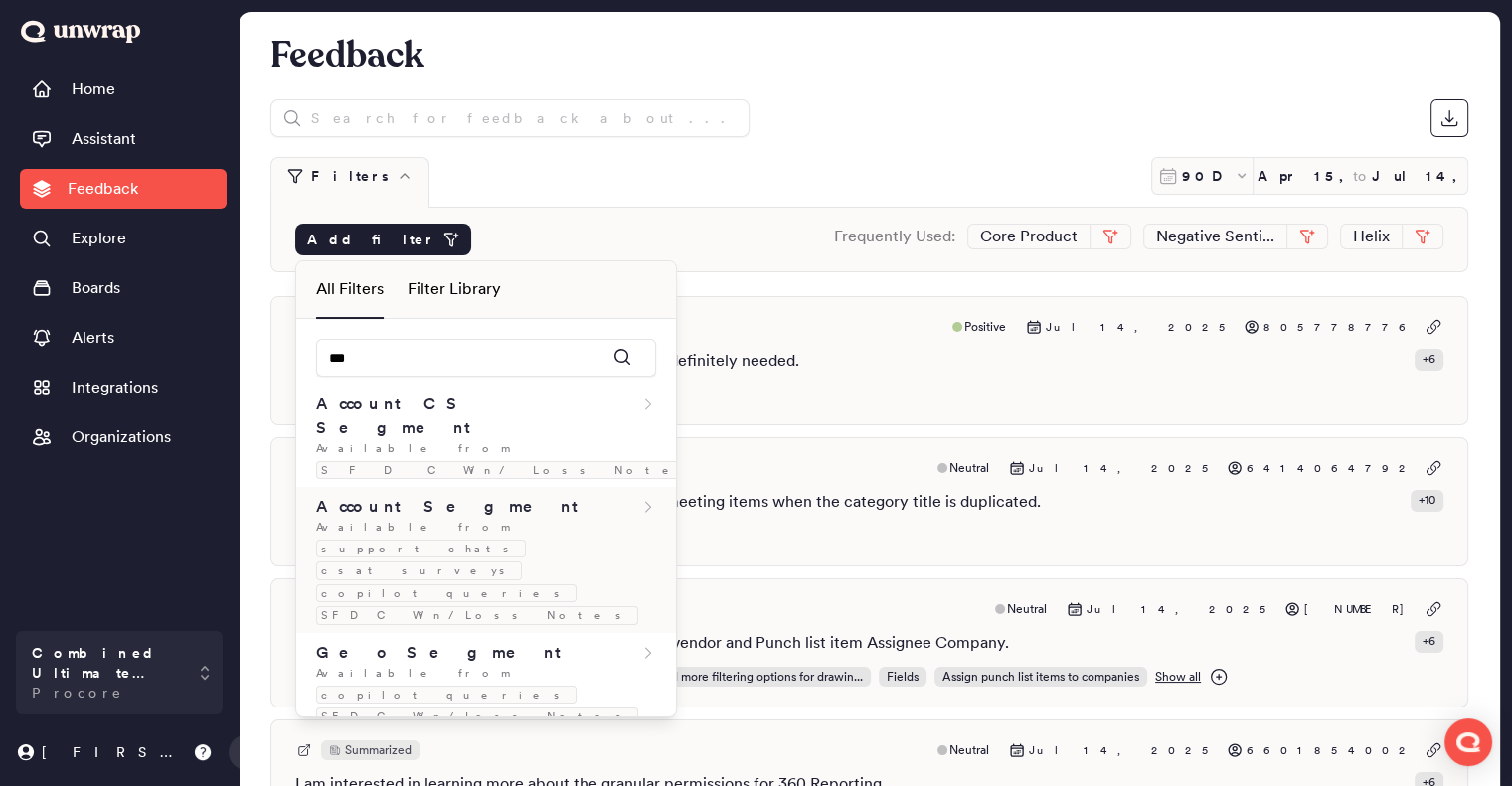 click on "Account Segment" at bounding box center (486, 507) 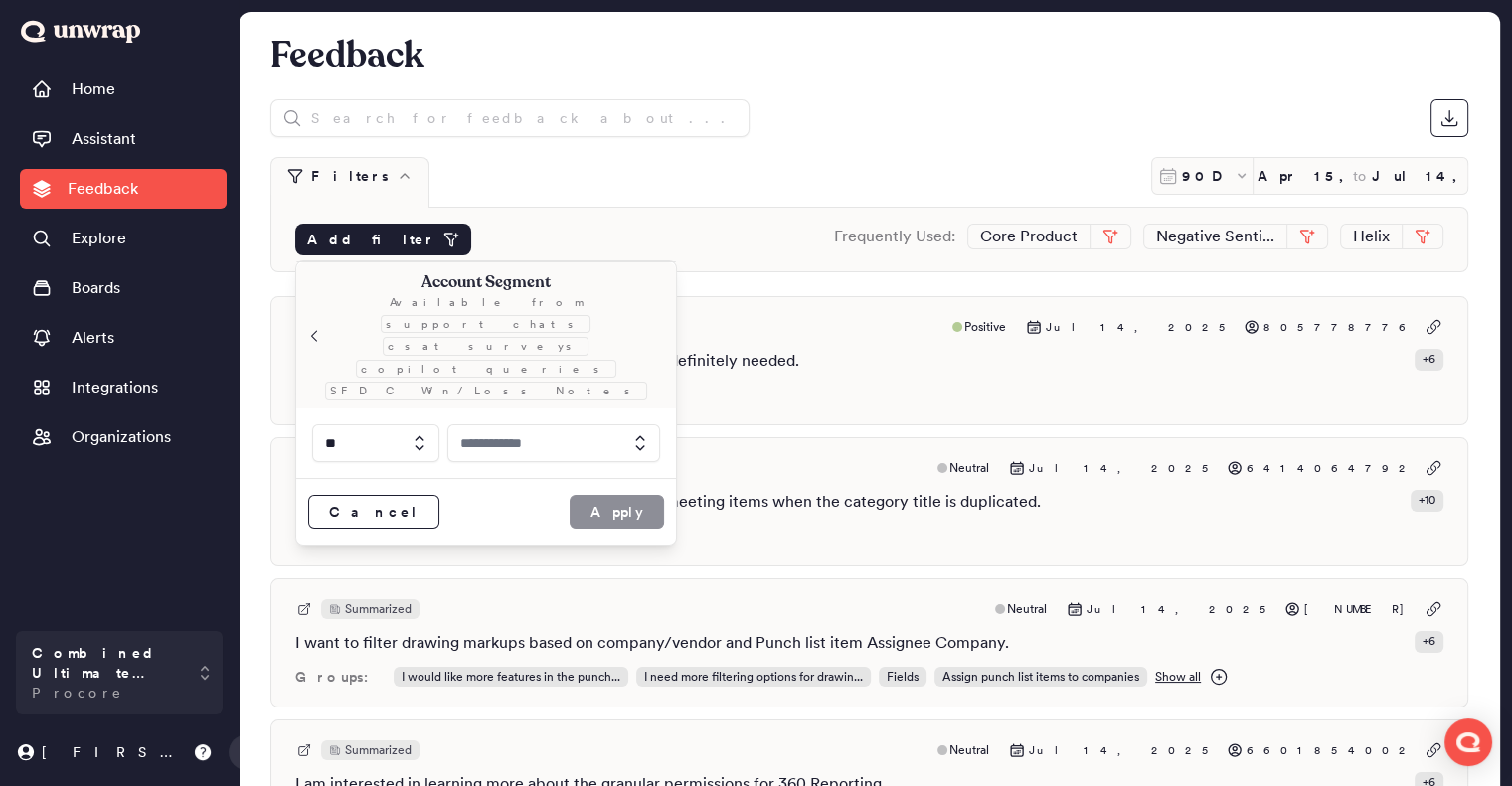click at bounding box center [554, 443] 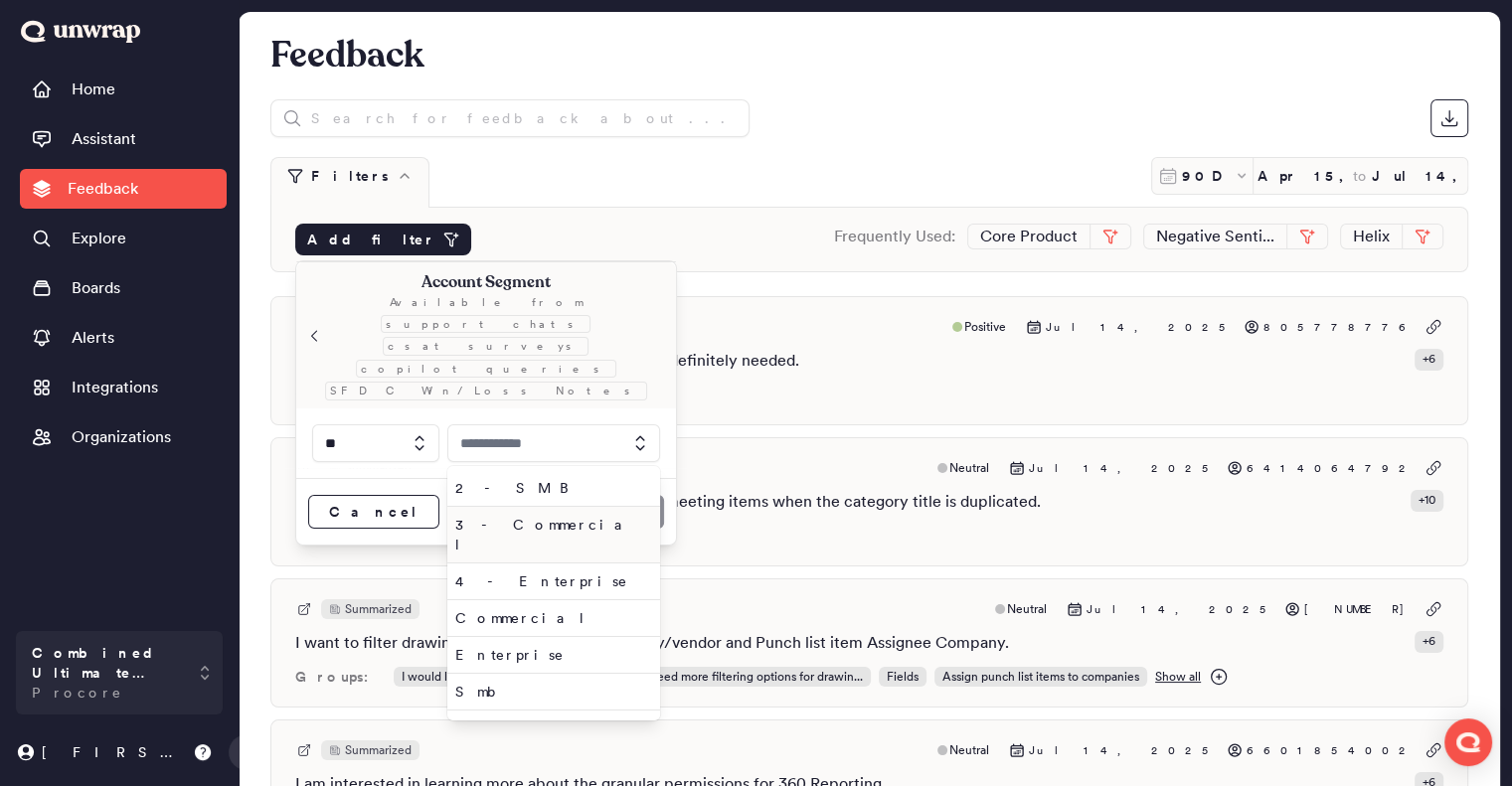 click on "3 - Commercial" at bounding box center [550, 535] 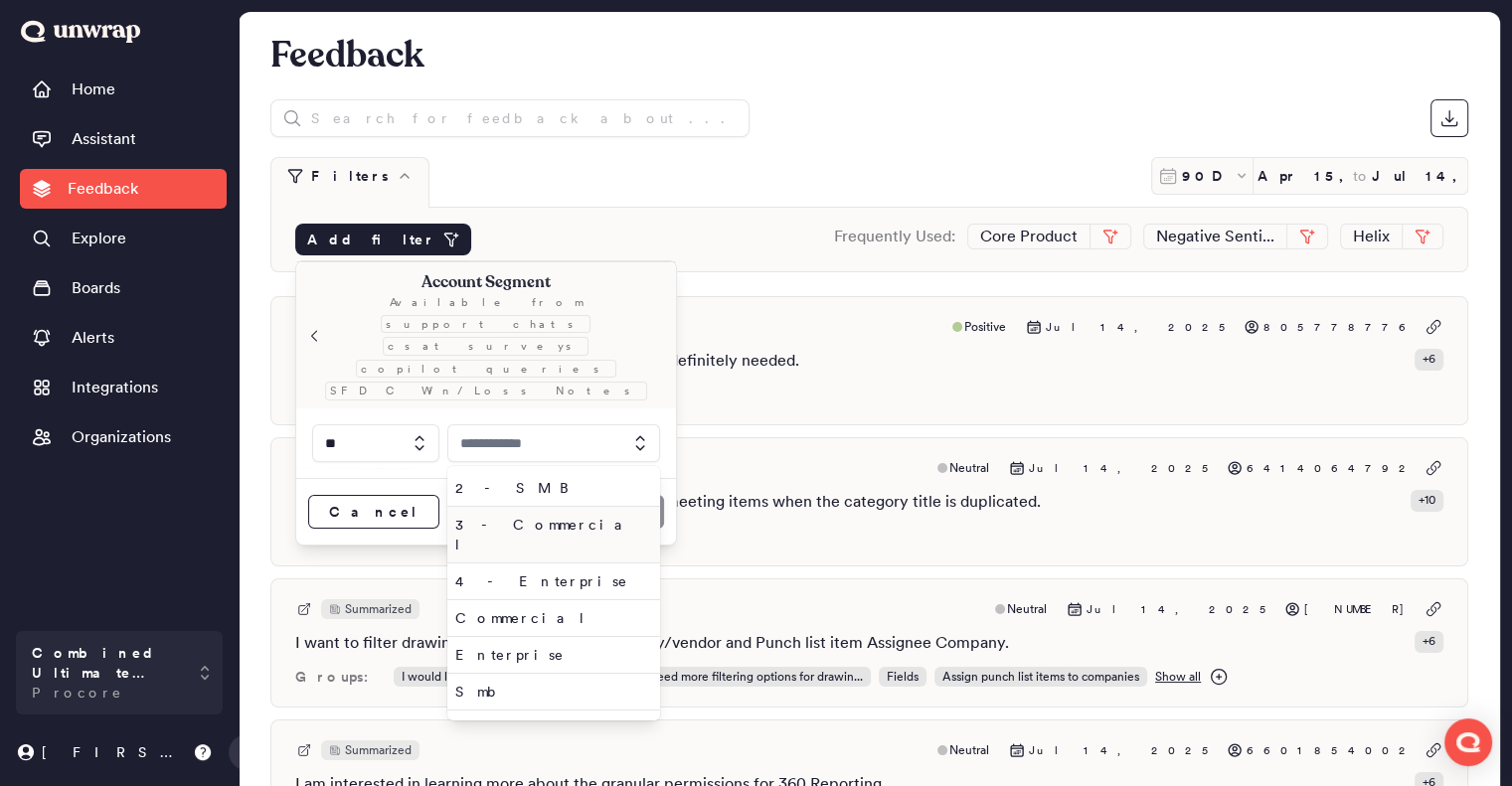 type on "**********" 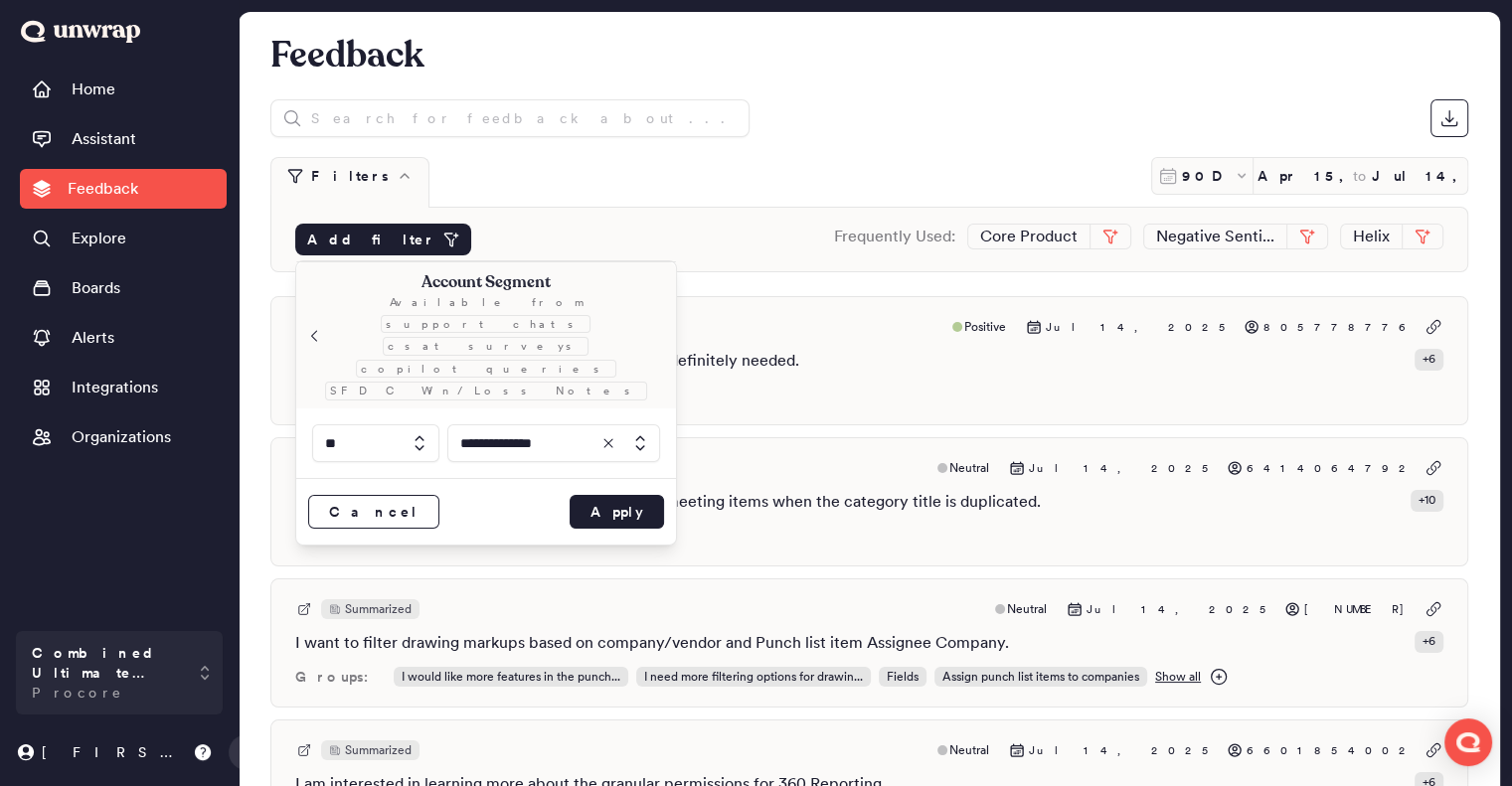 click at bounding box center [376, 443] 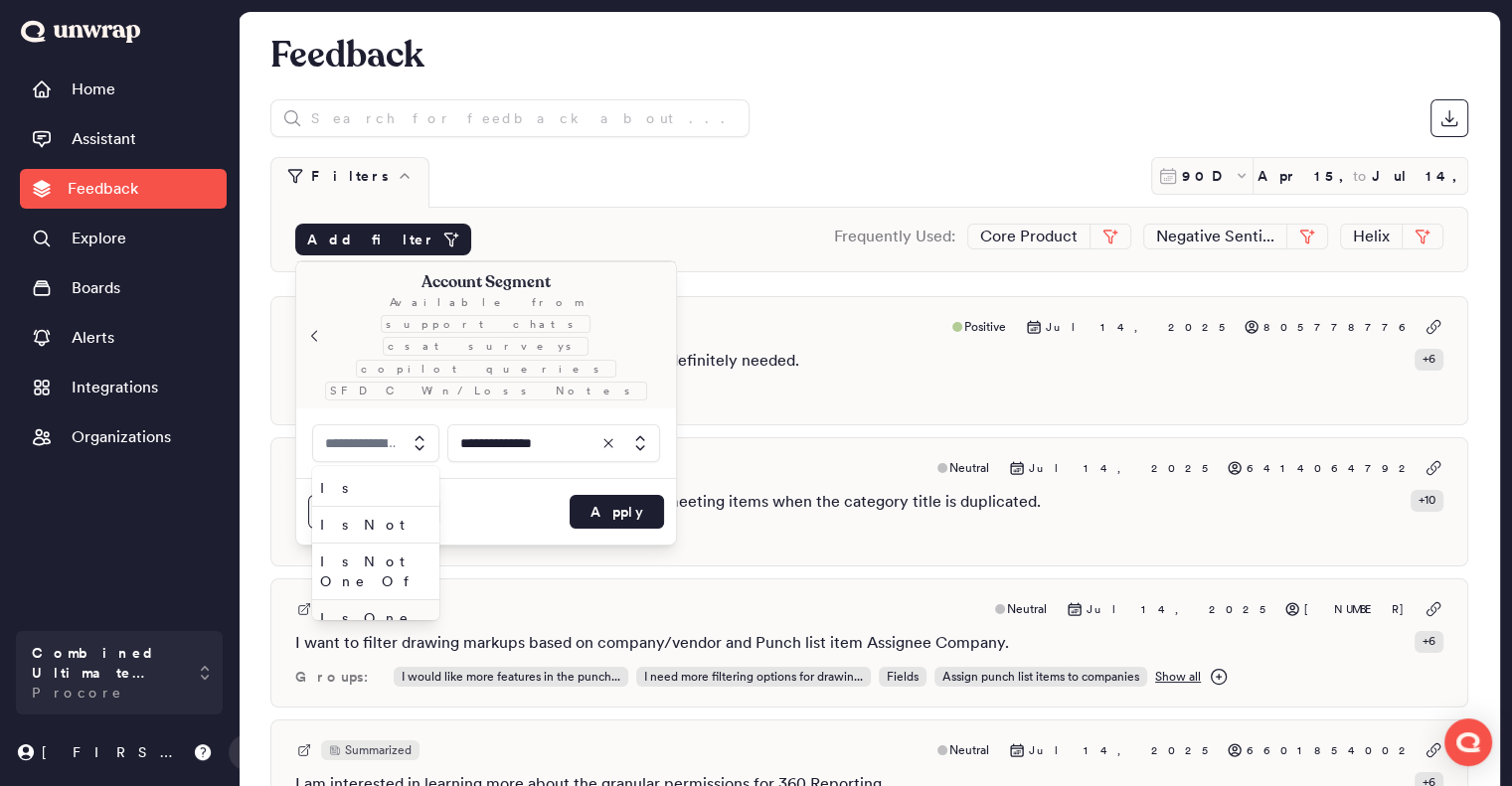 type on "**" 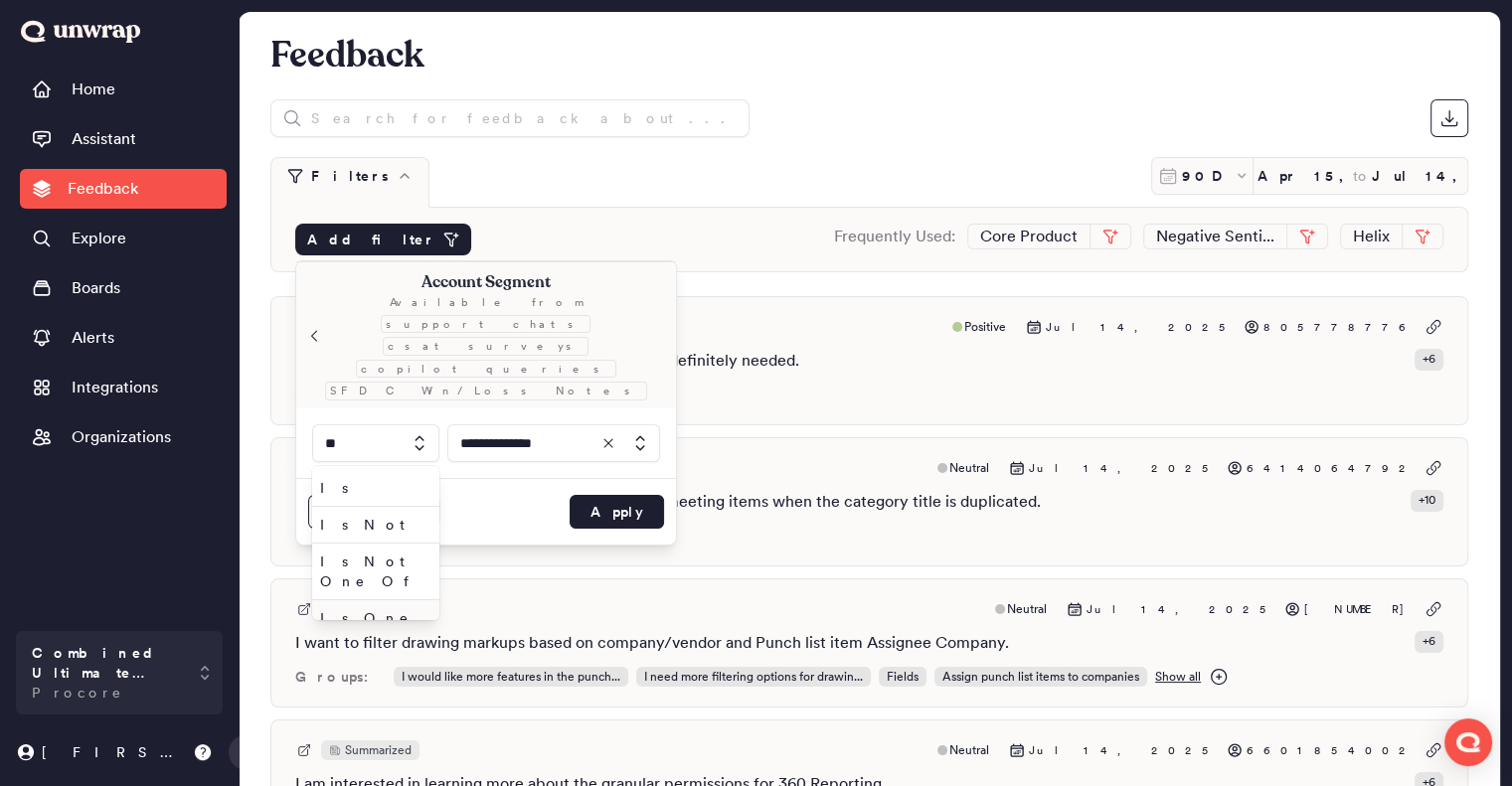 click on "Is One Of" at bounding box center (376, 628) 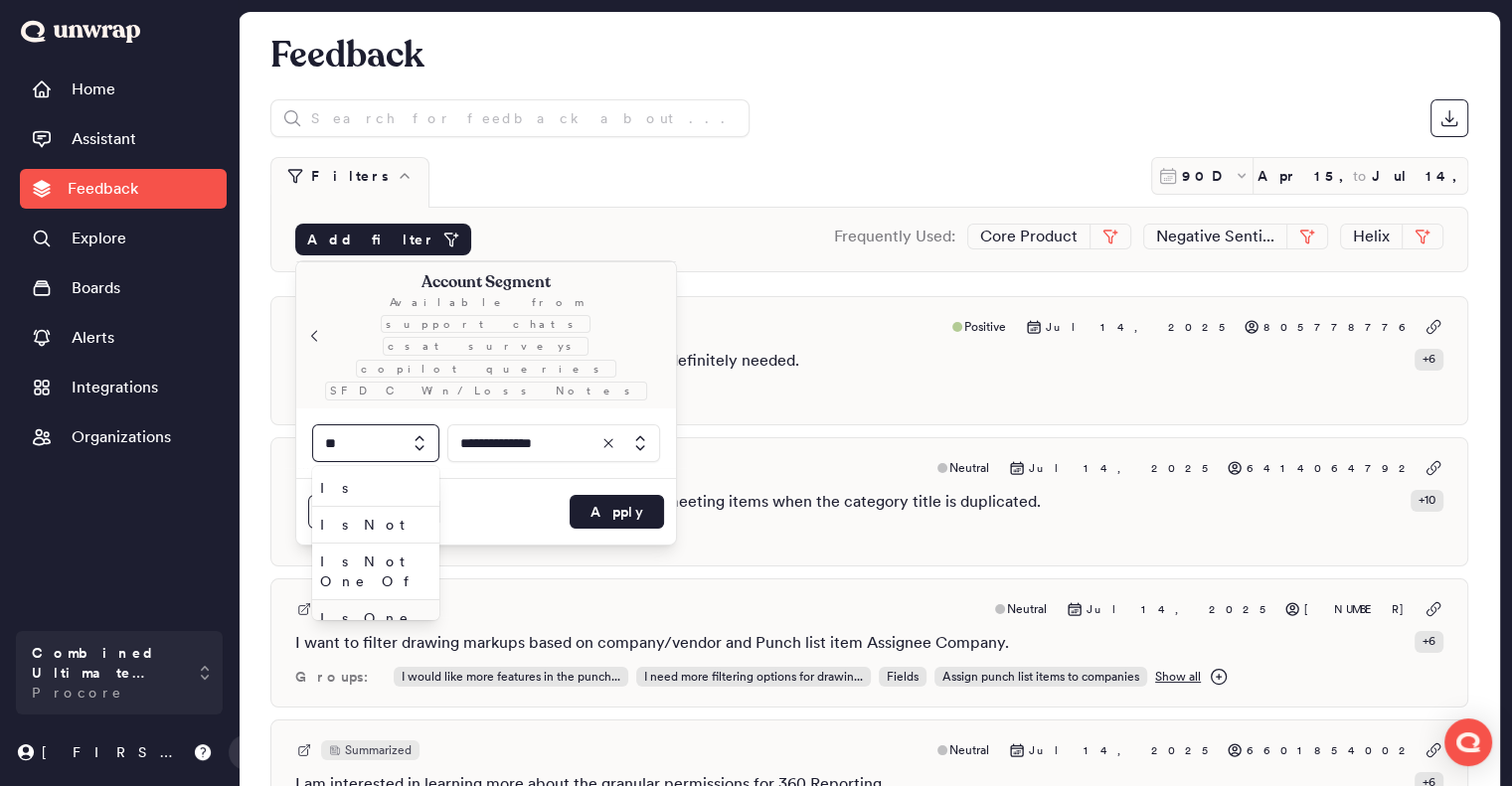 type 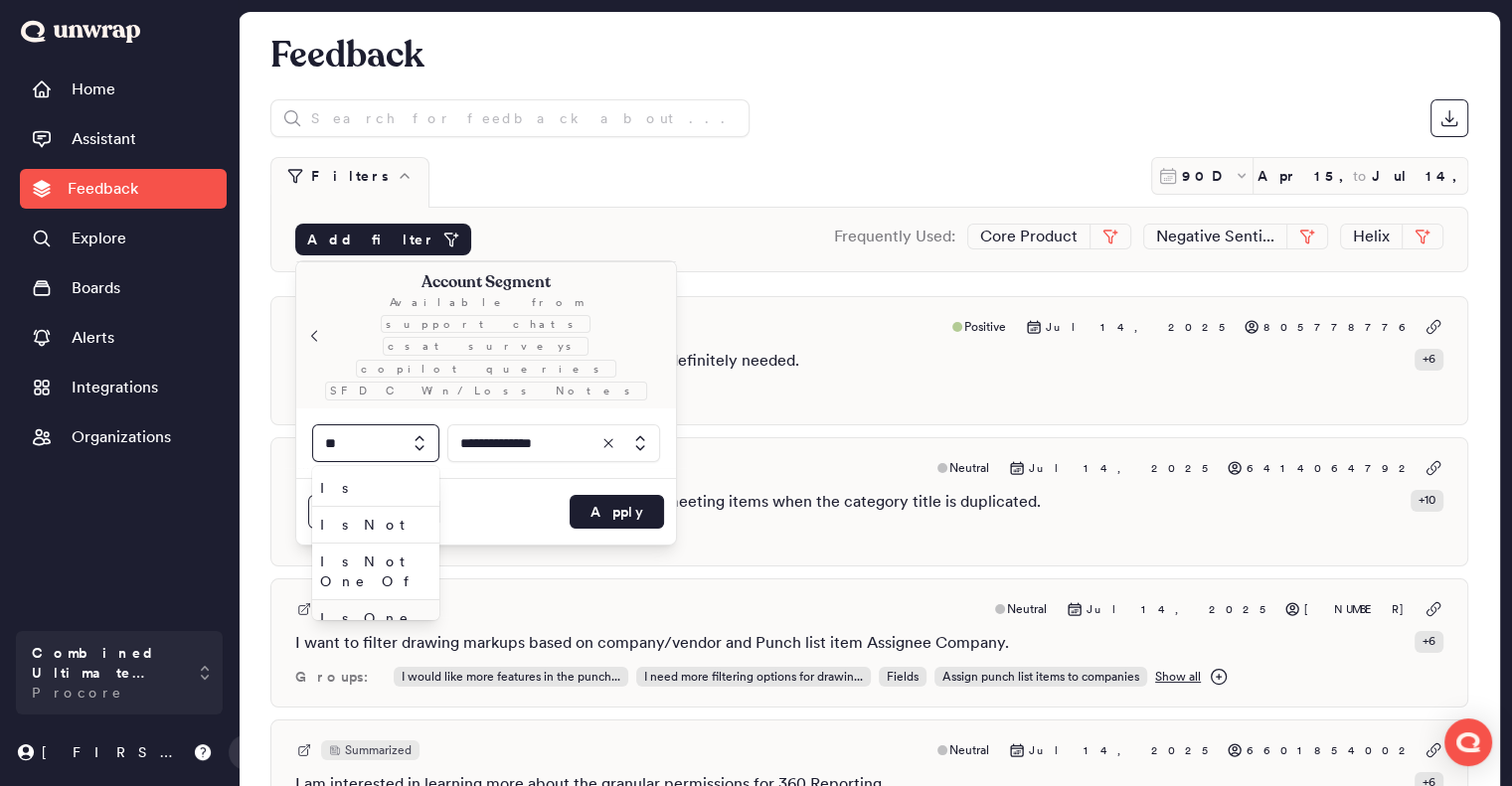 type 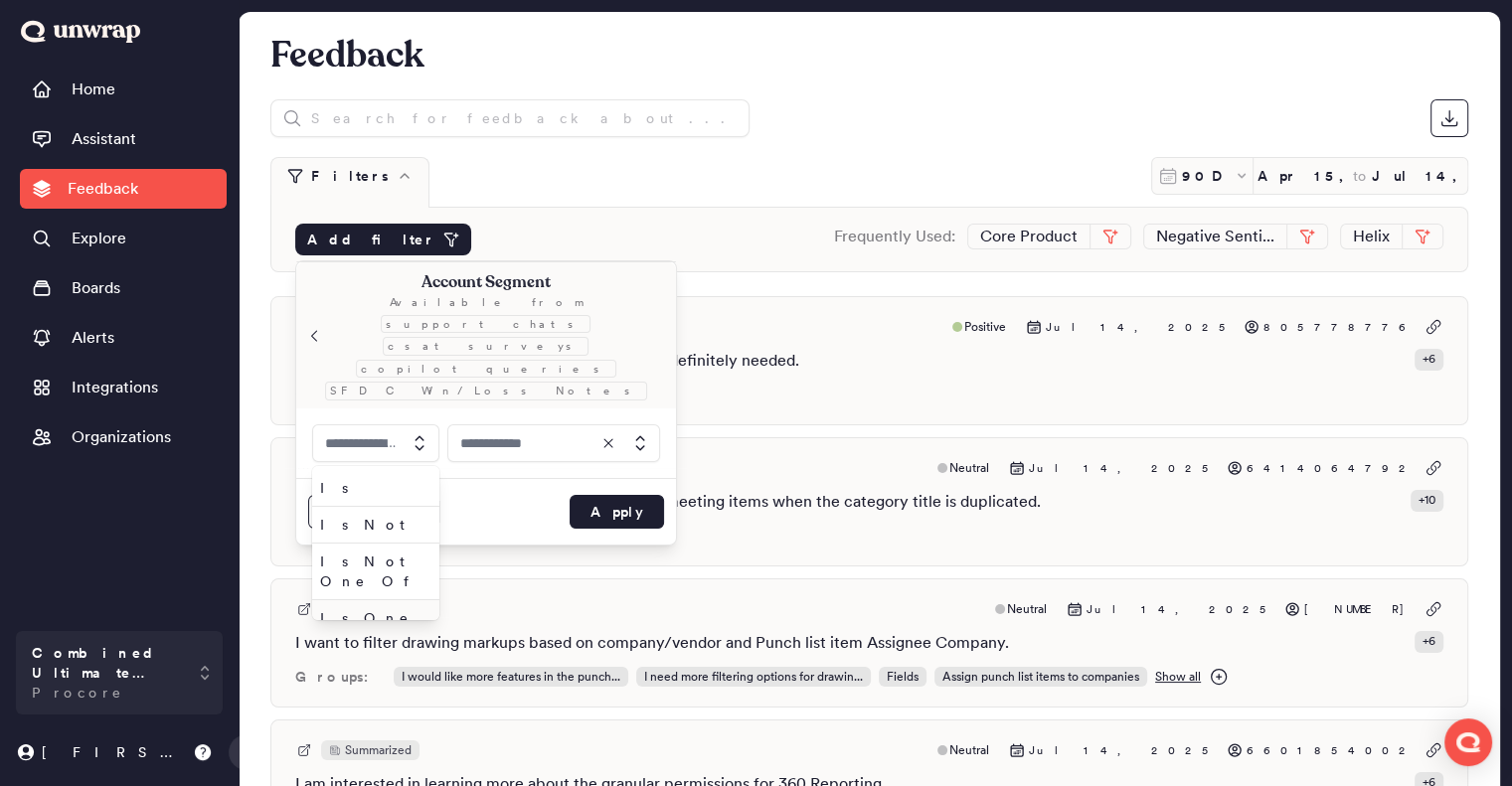 type on "*********" 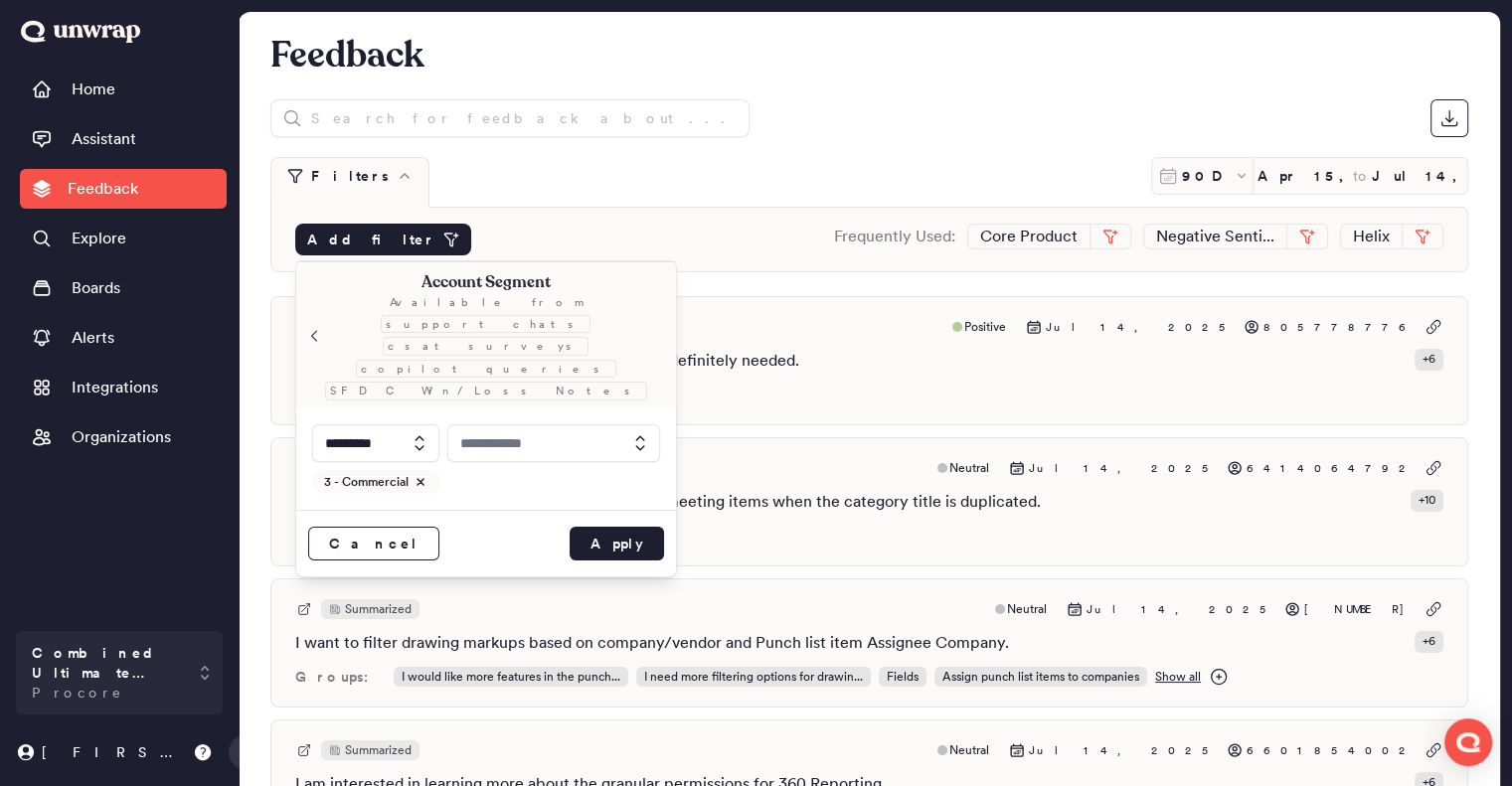 click at bounding box center [554, 443] 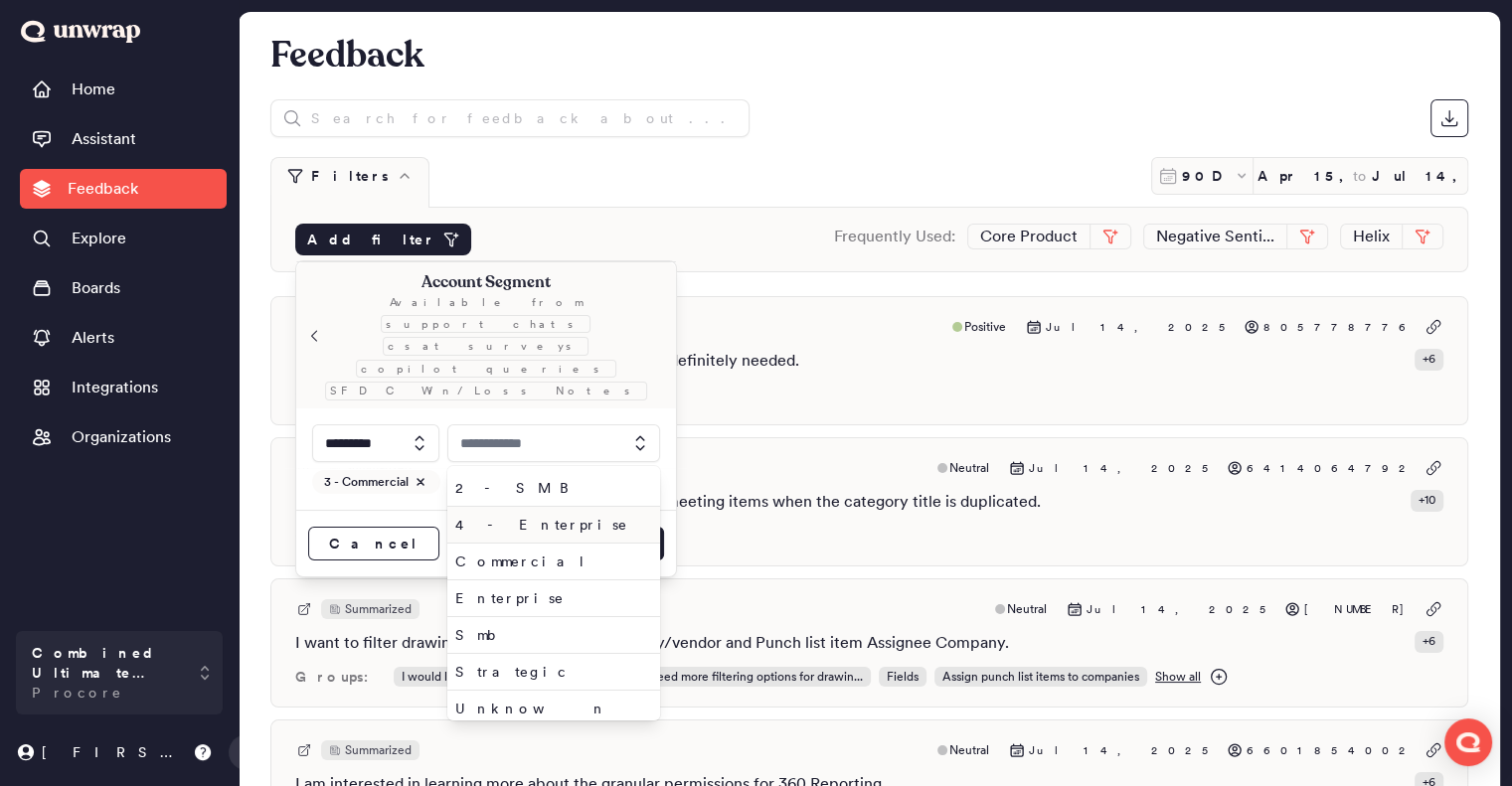 click on "4 - Enterprise" at bounding box center (550, 525) 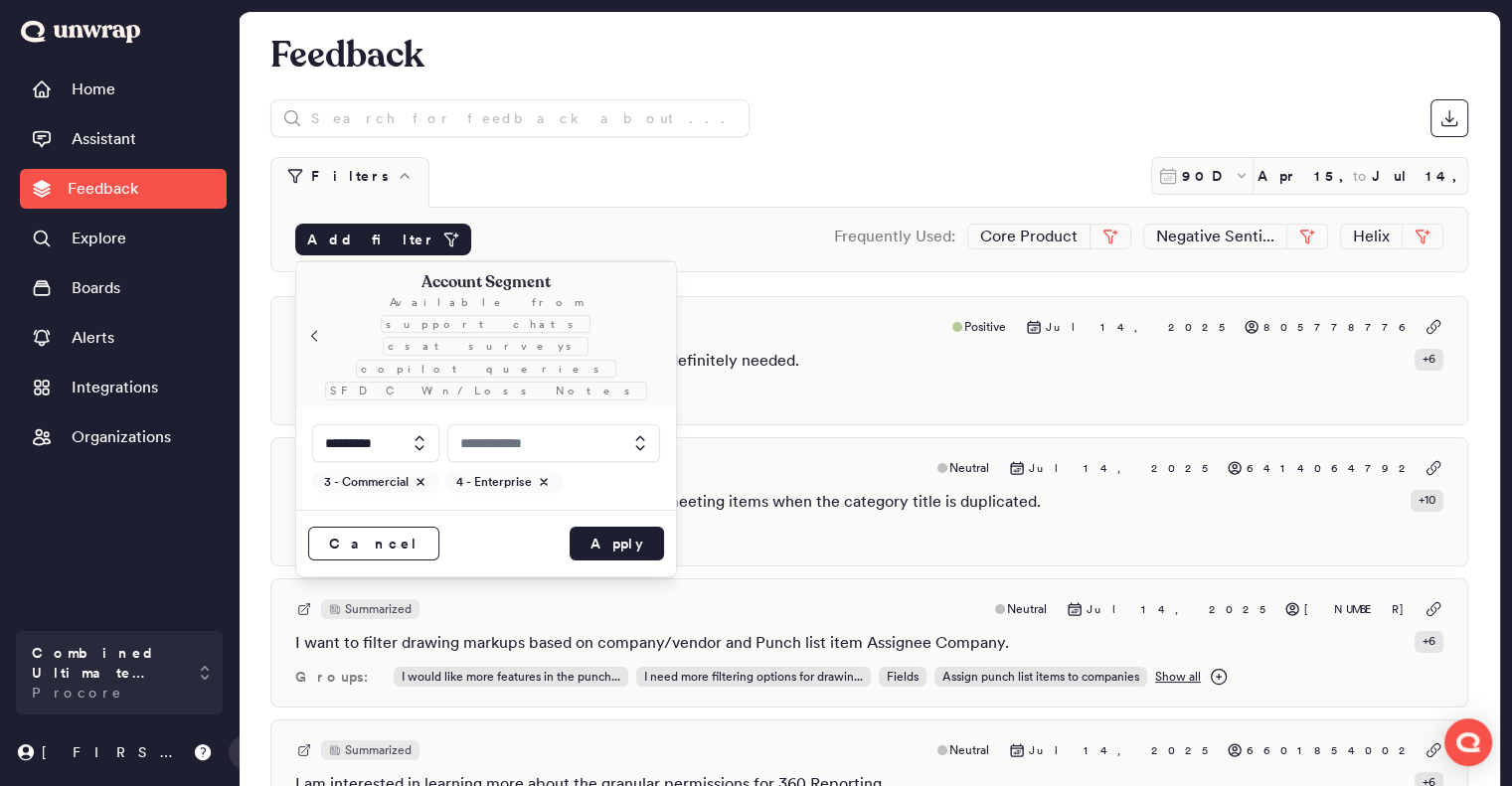 click at bounding box center (554, 443) 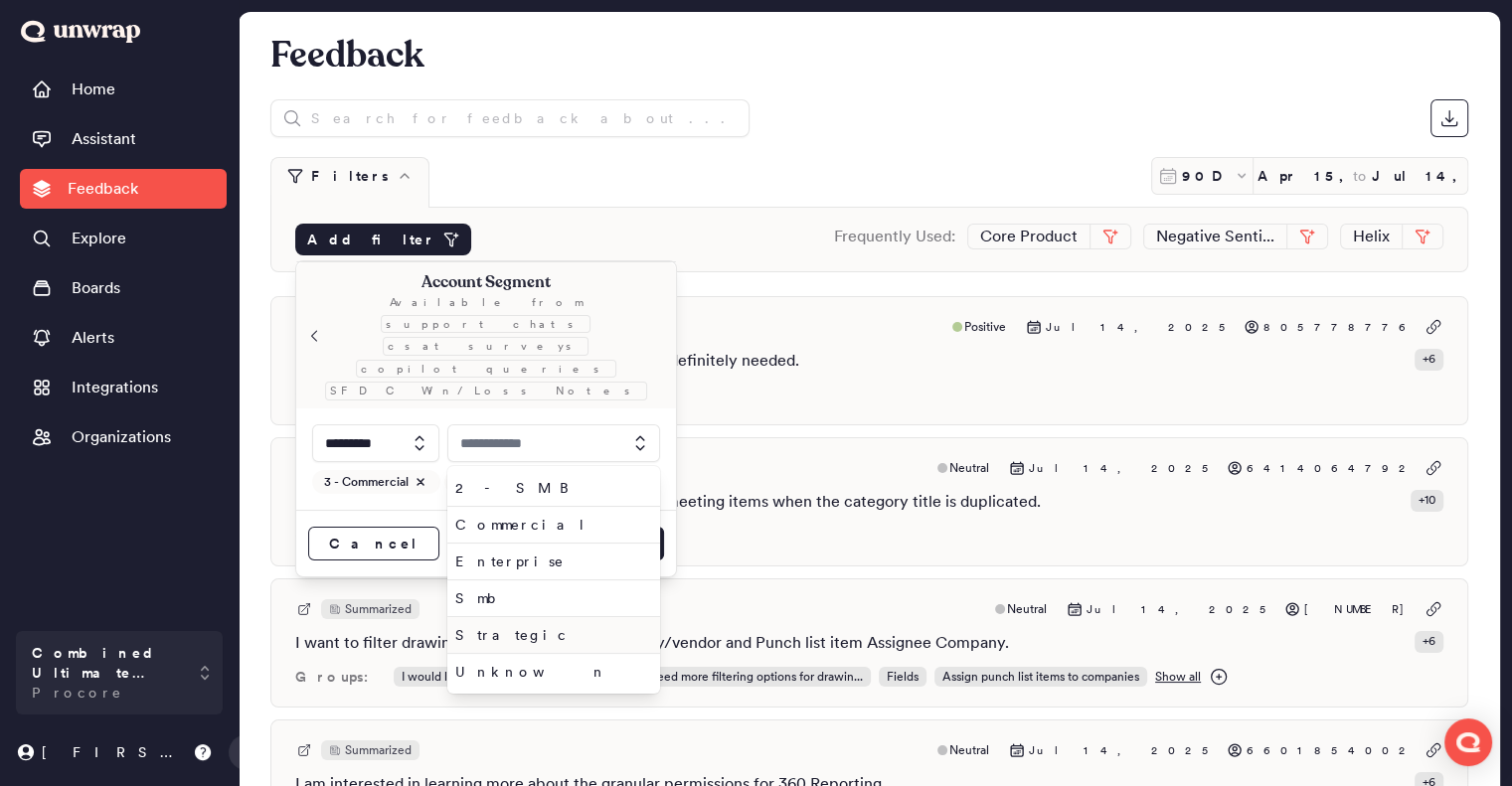 click on "Strategic" at bounding box center [554, 635] 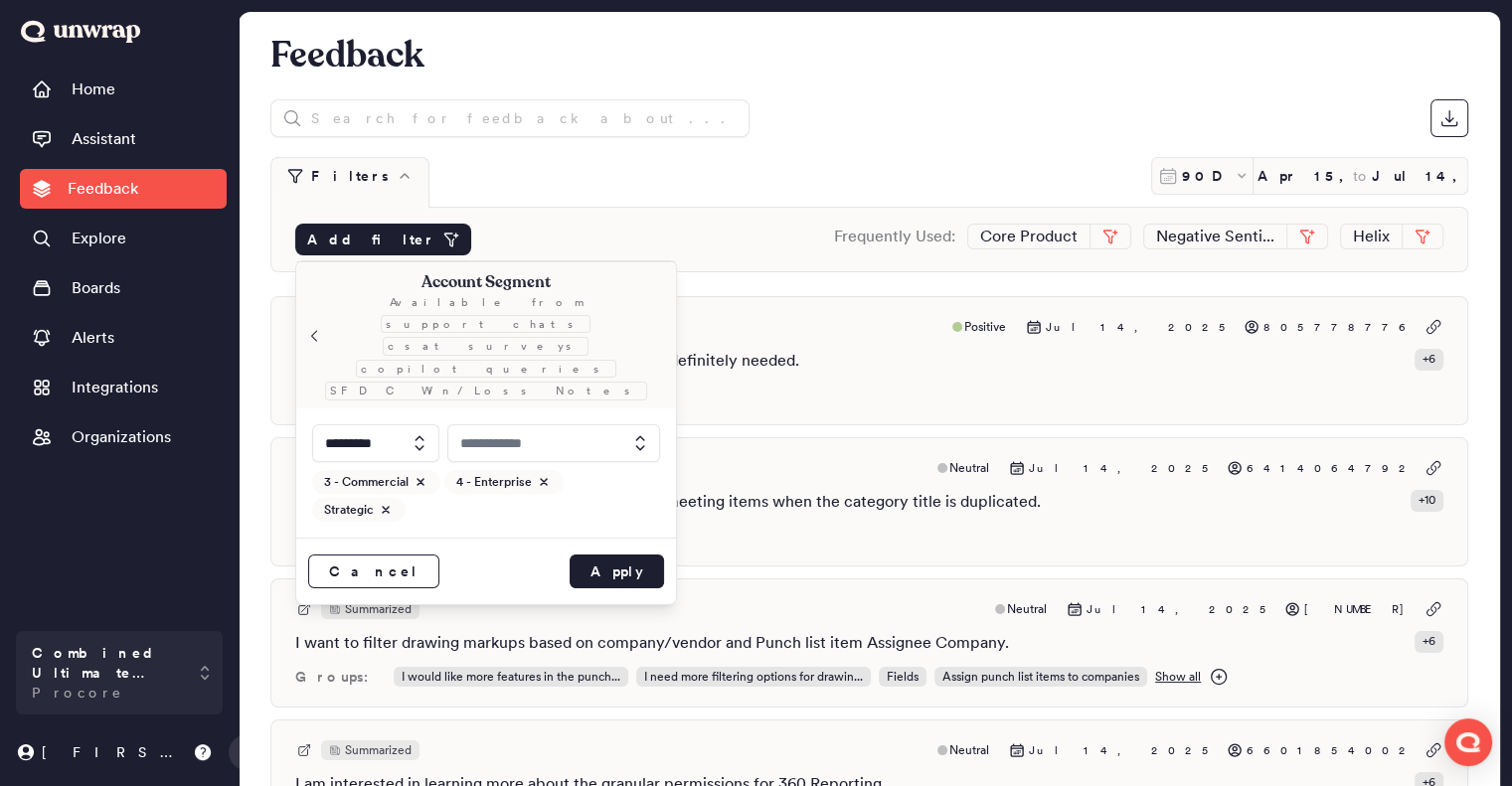 click at bounding box center [554, 443] 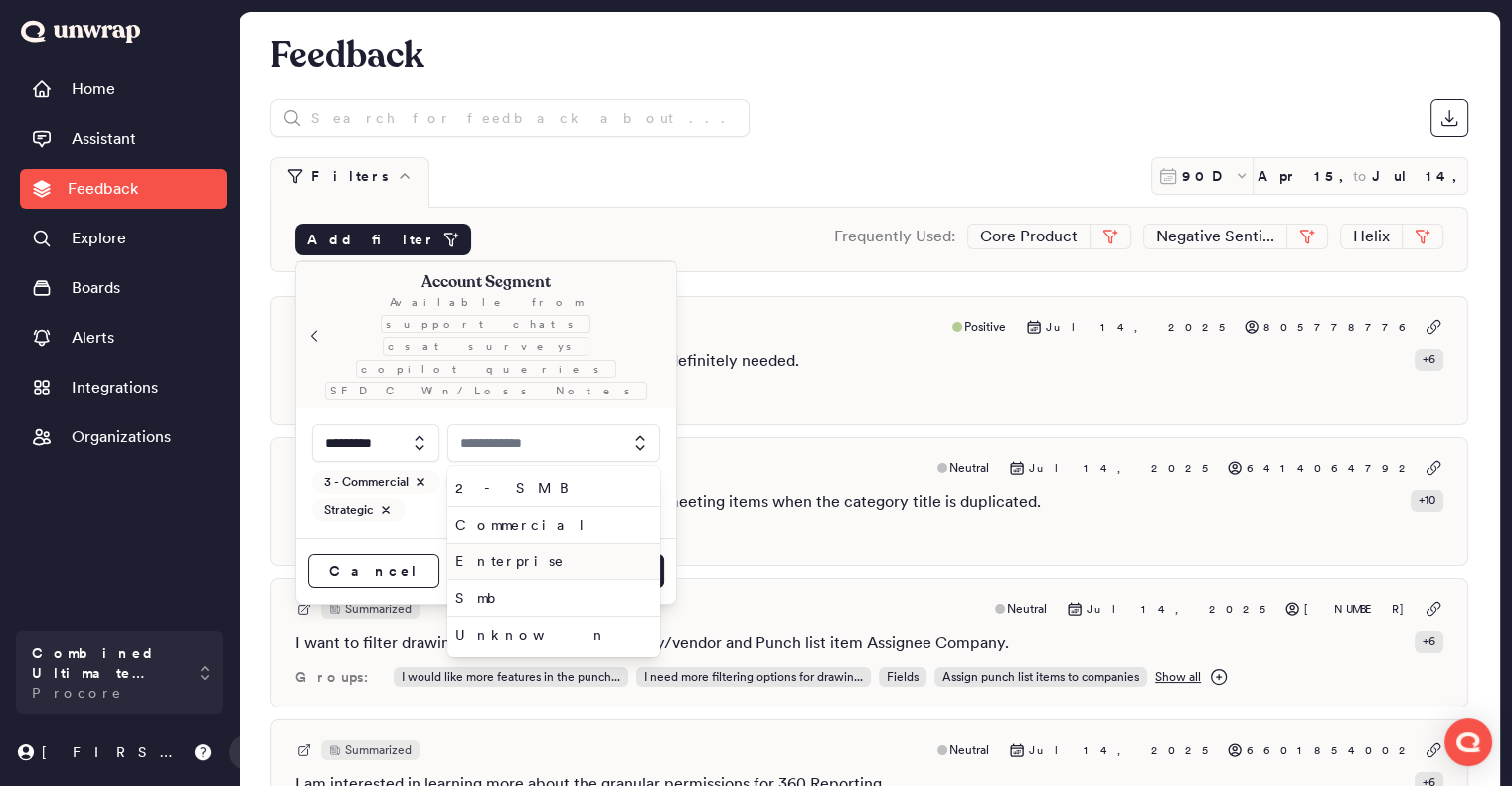 click on "Enterprise" at bounding box center [550, 561] 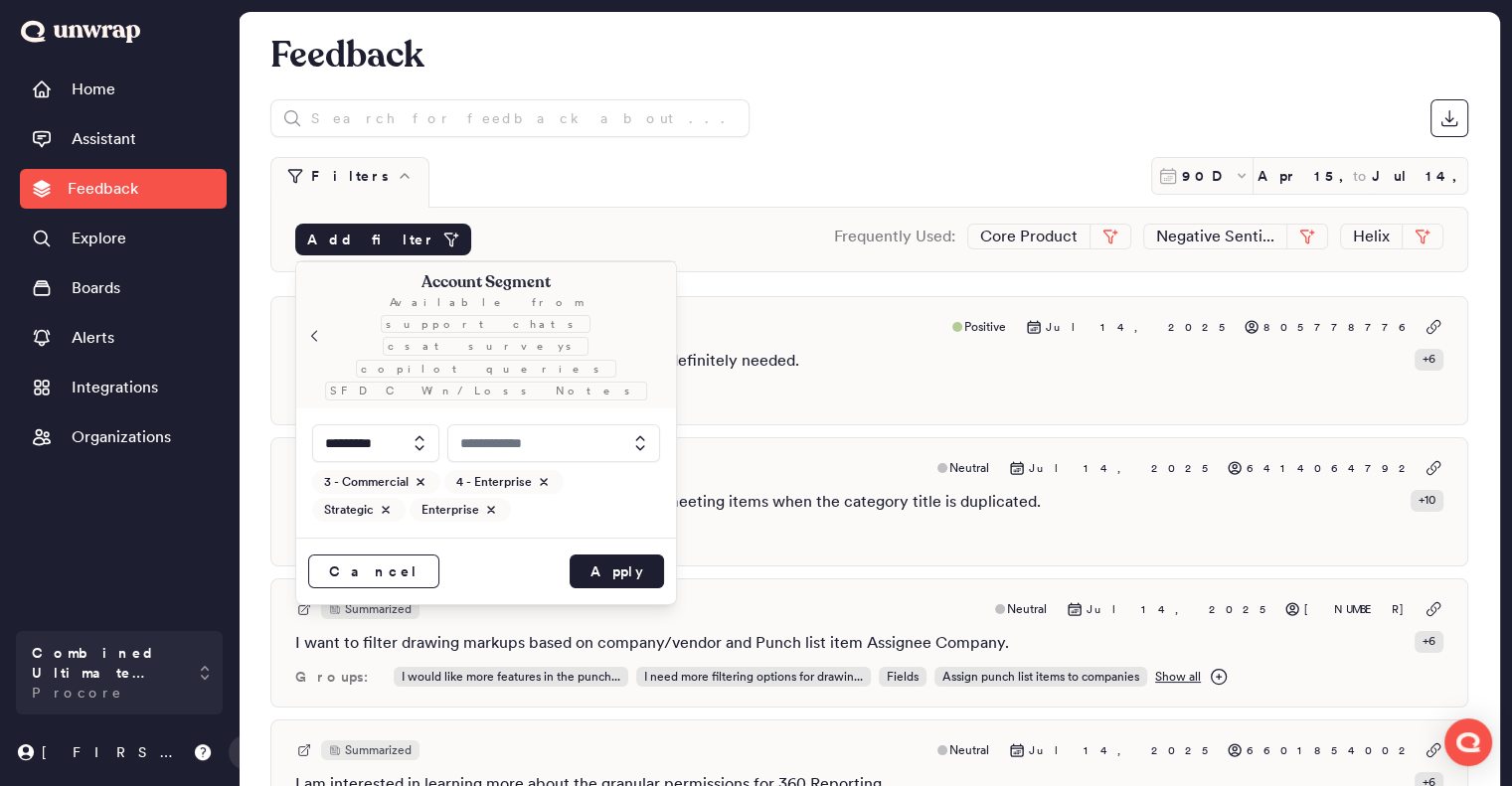 click at bounding box center (554, 443) 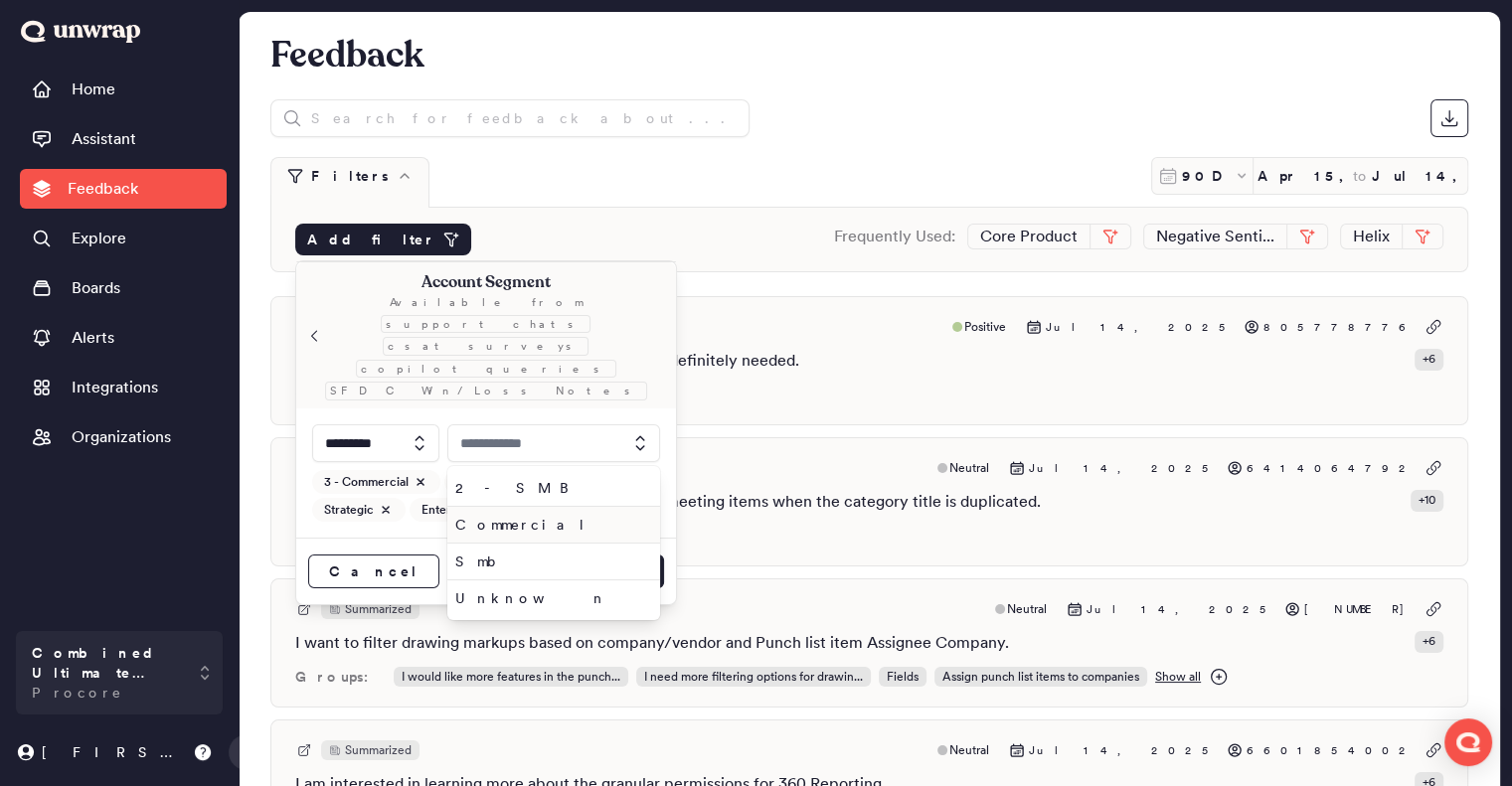 click on "Commercial" at bounding box center (550, 525) 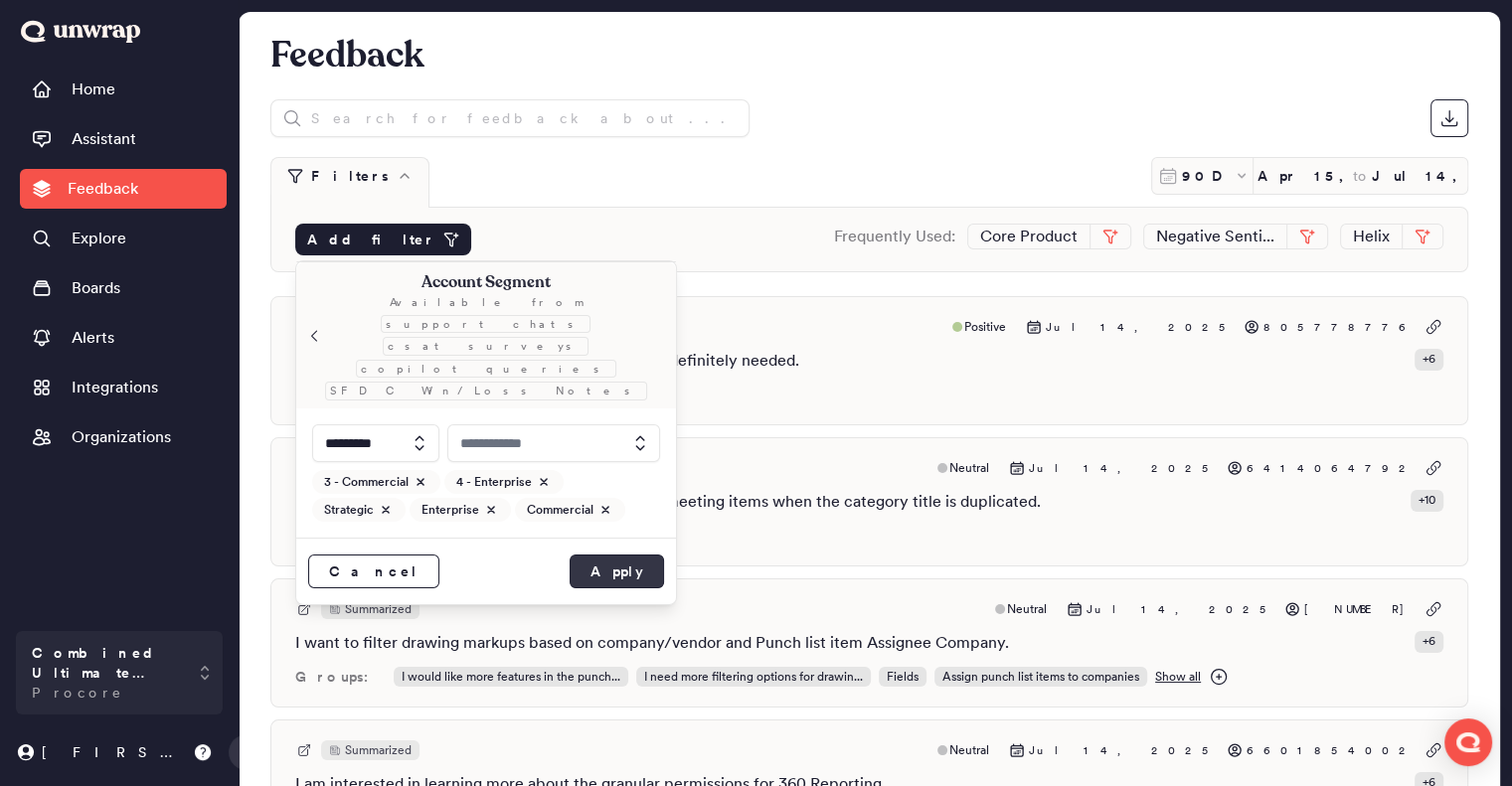 click on "Apply" at bounding box center (616, 571) 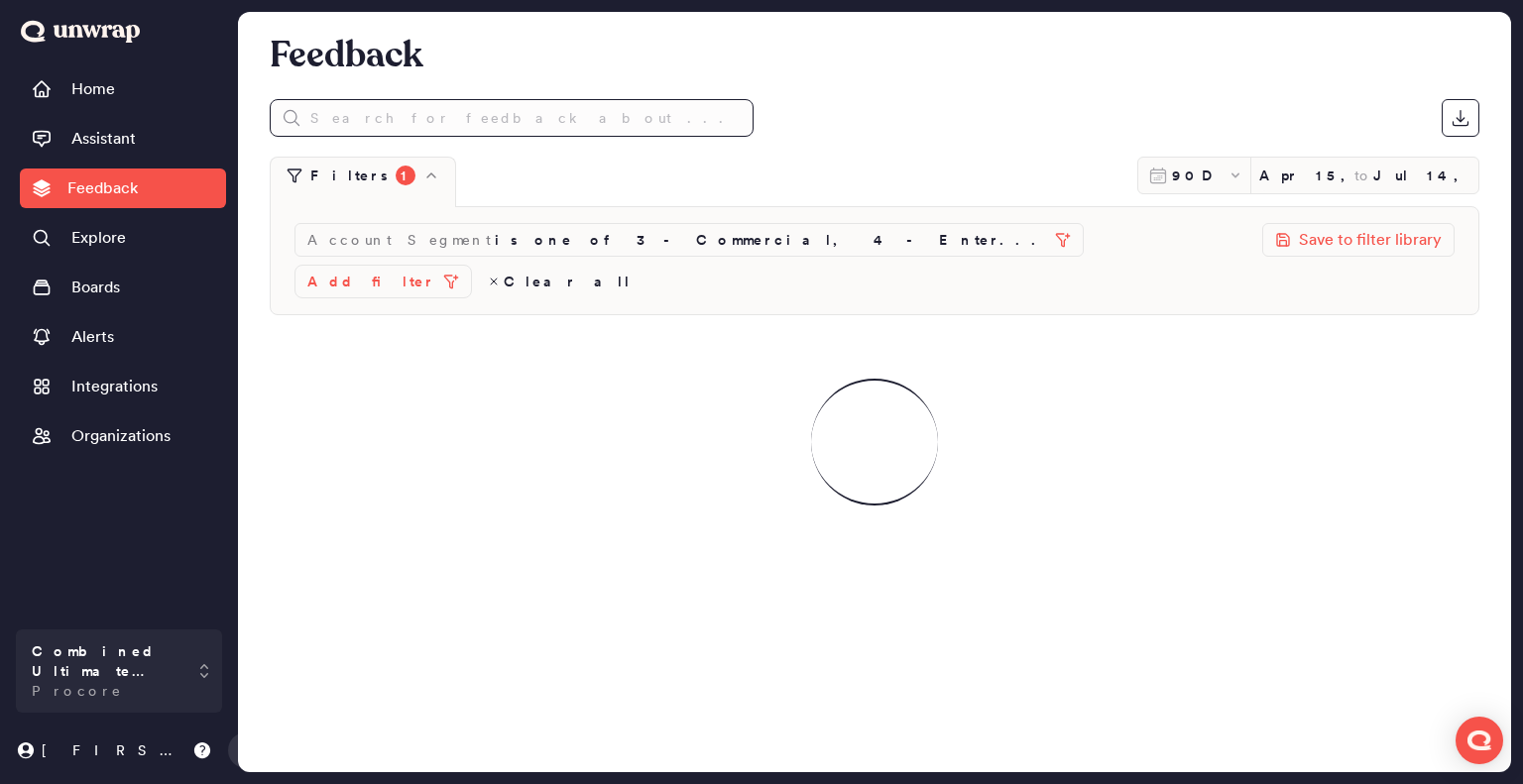 click at bounding box center (512, 118) 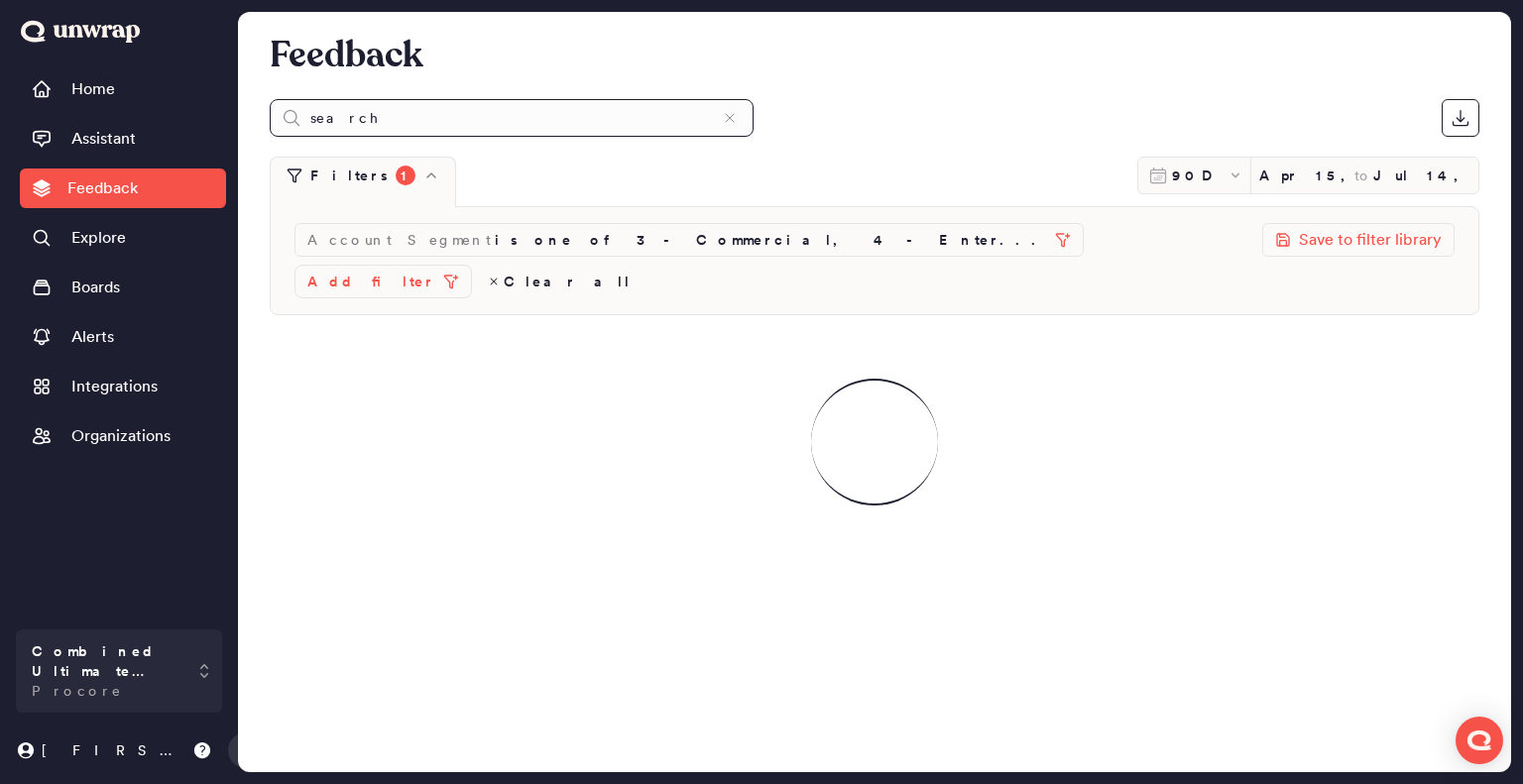 type on "search" 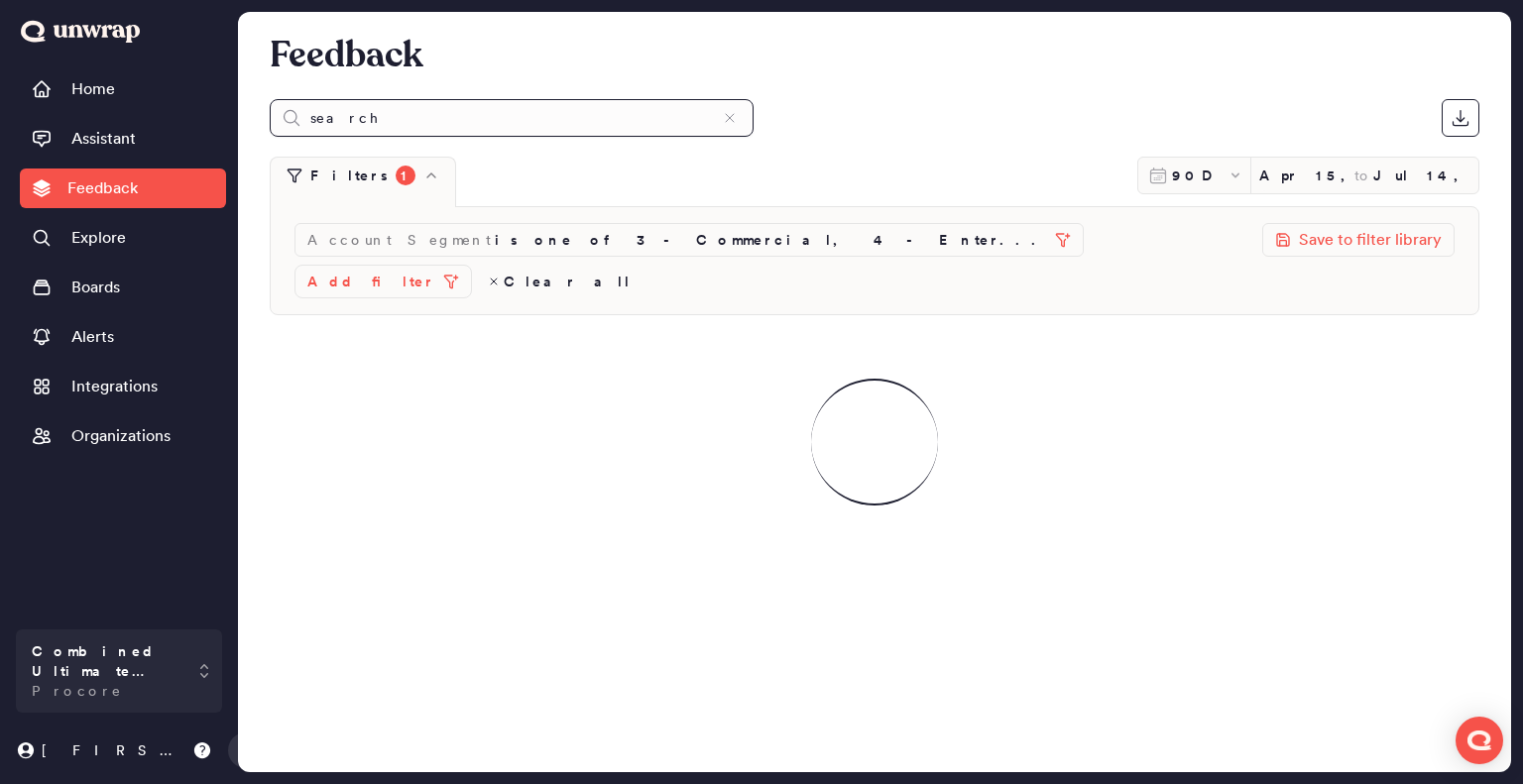 click on "search" at bounding box center [512, 118] 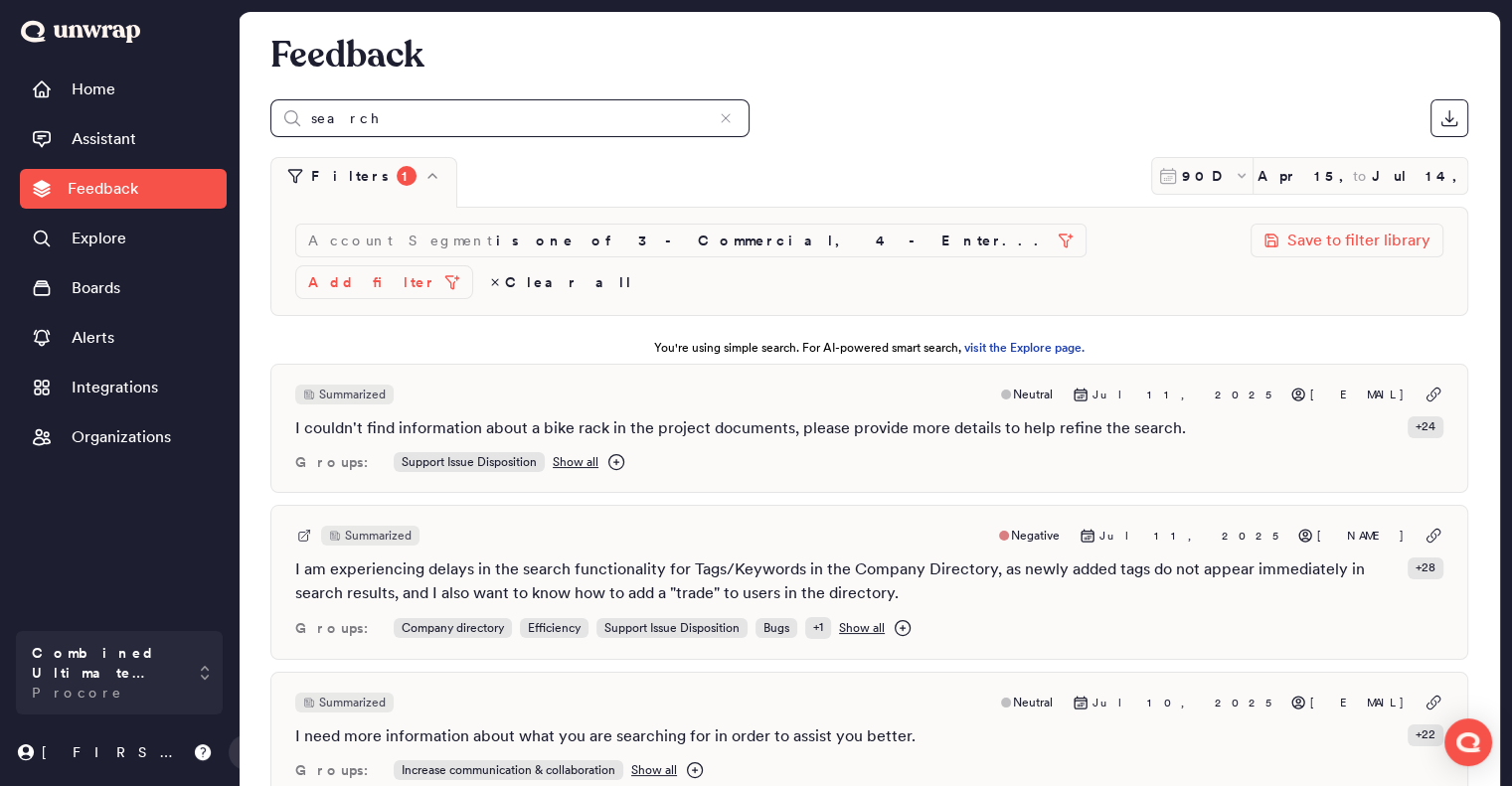 click on "Add filter" at bounding box center [372, 282] 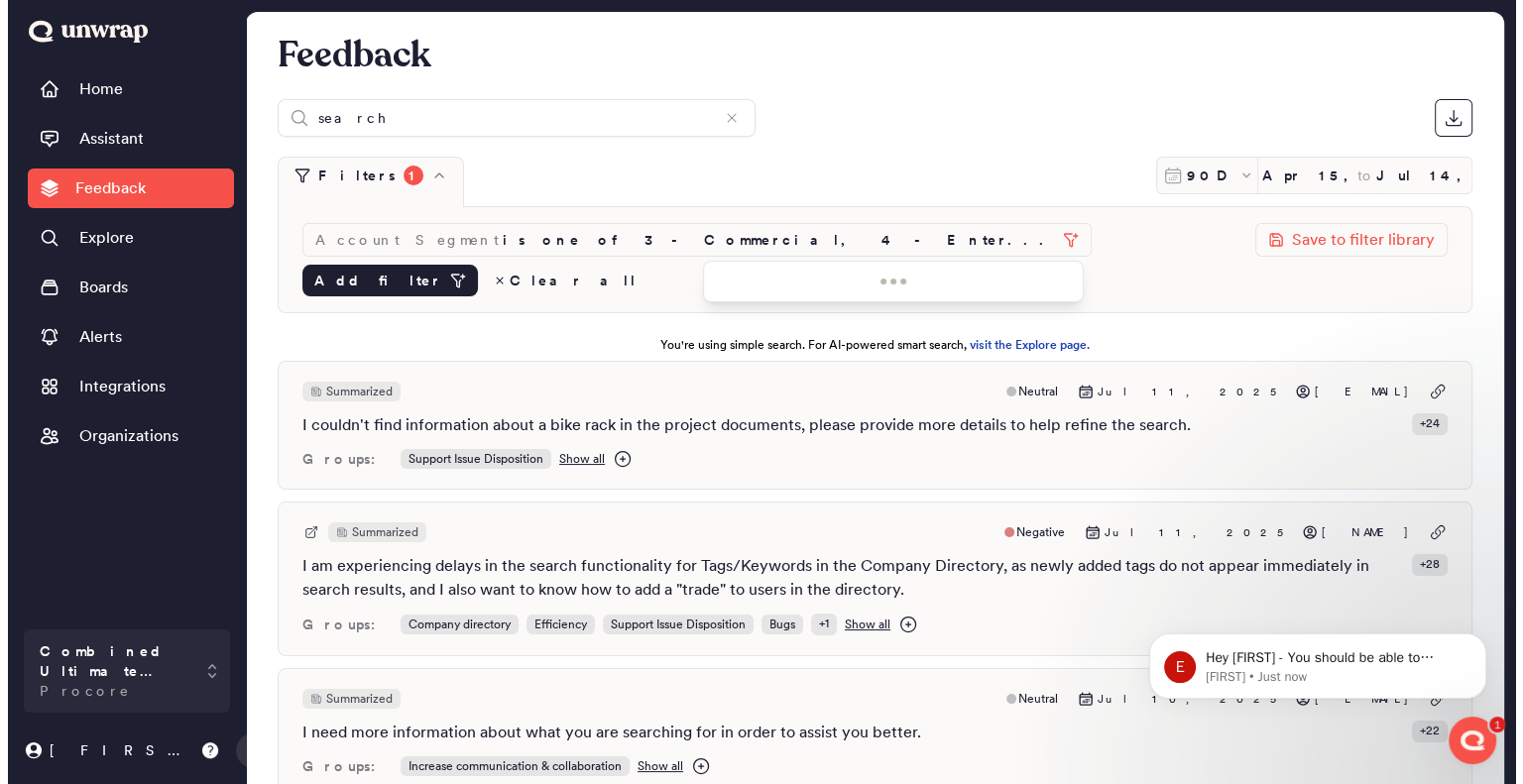 scroll, scrollTop: 0, scrollLeft: 0, axis: both 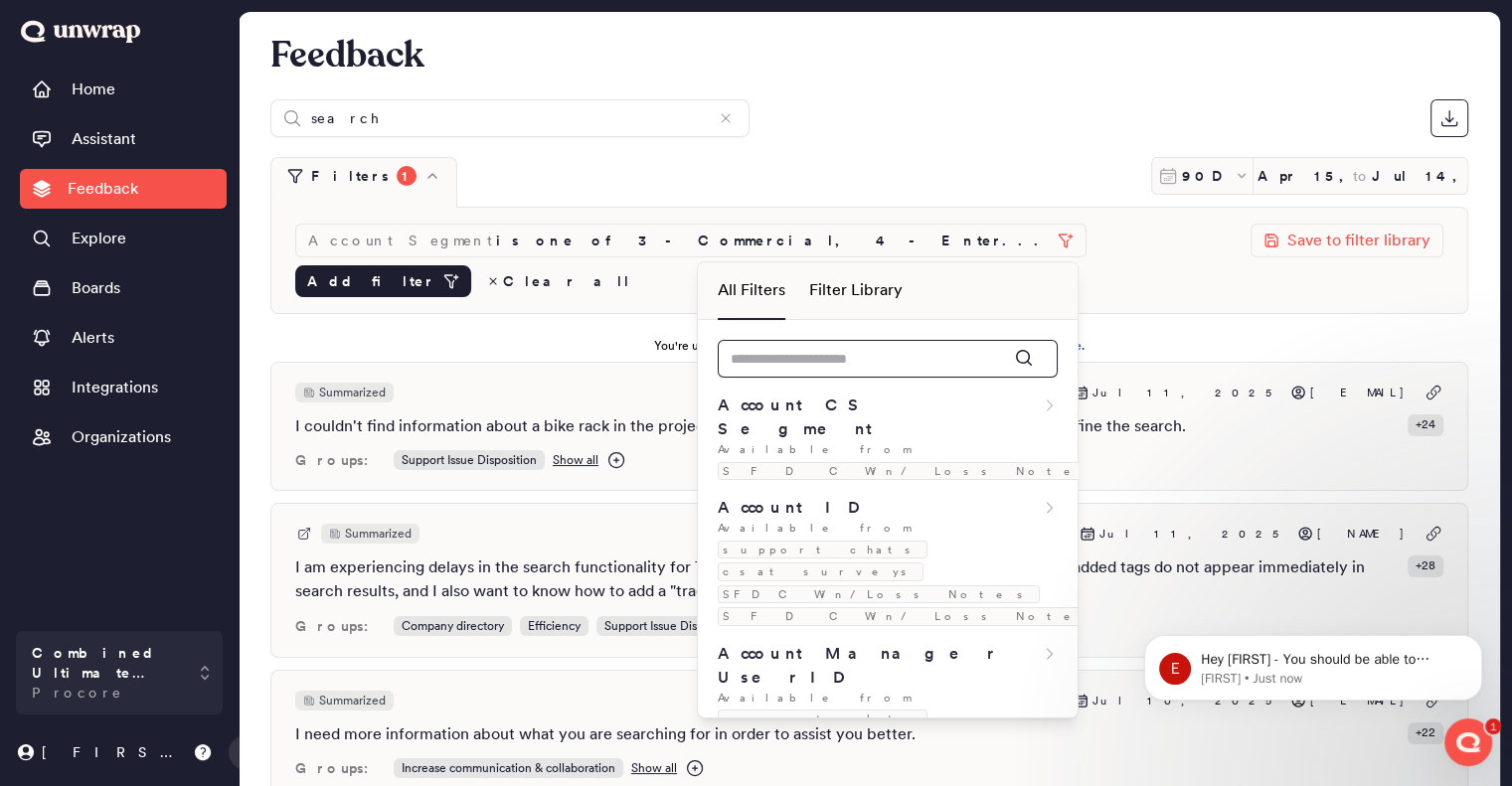 click at bounding box center (888, 359) 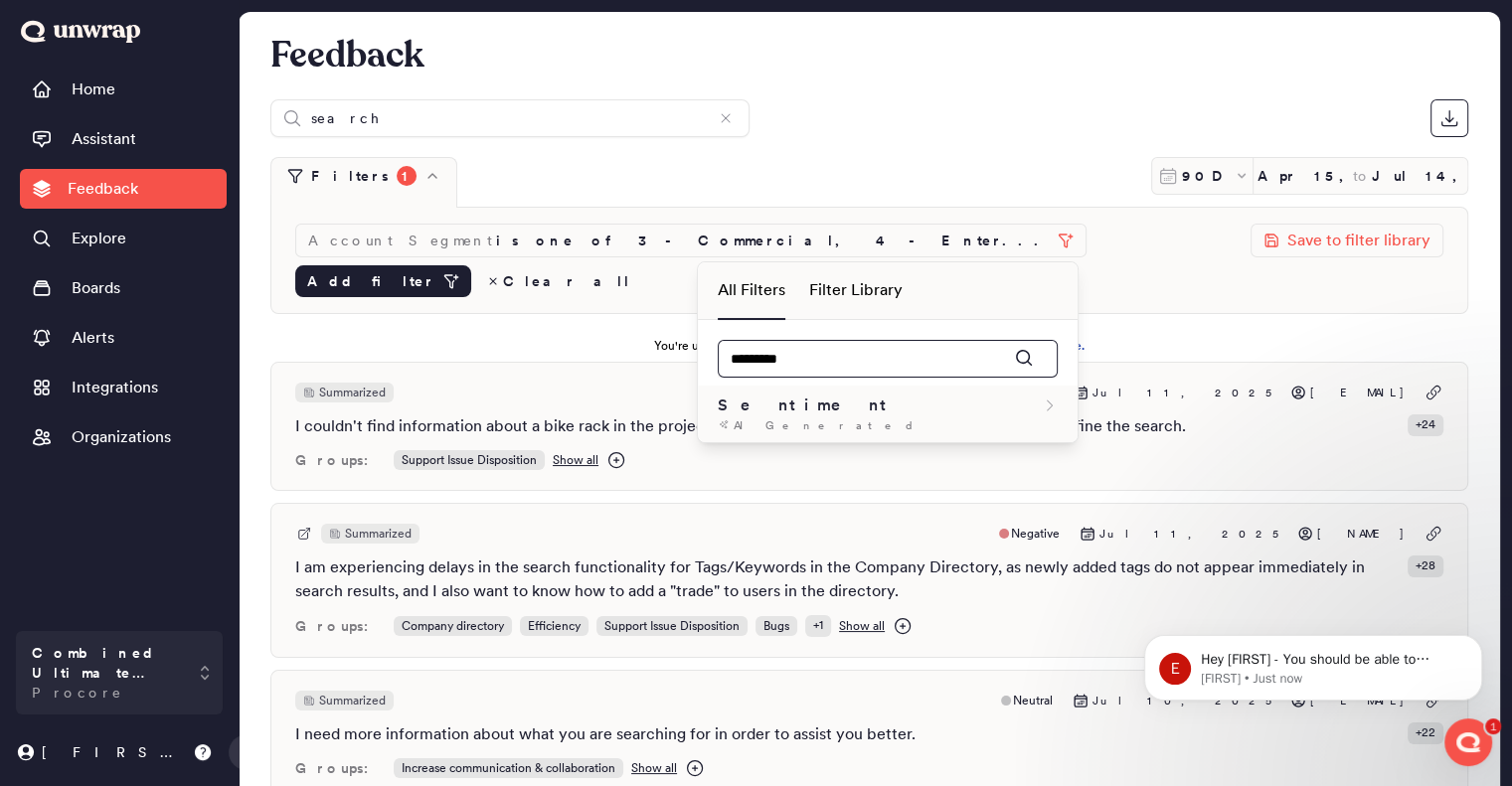 type on "*********" 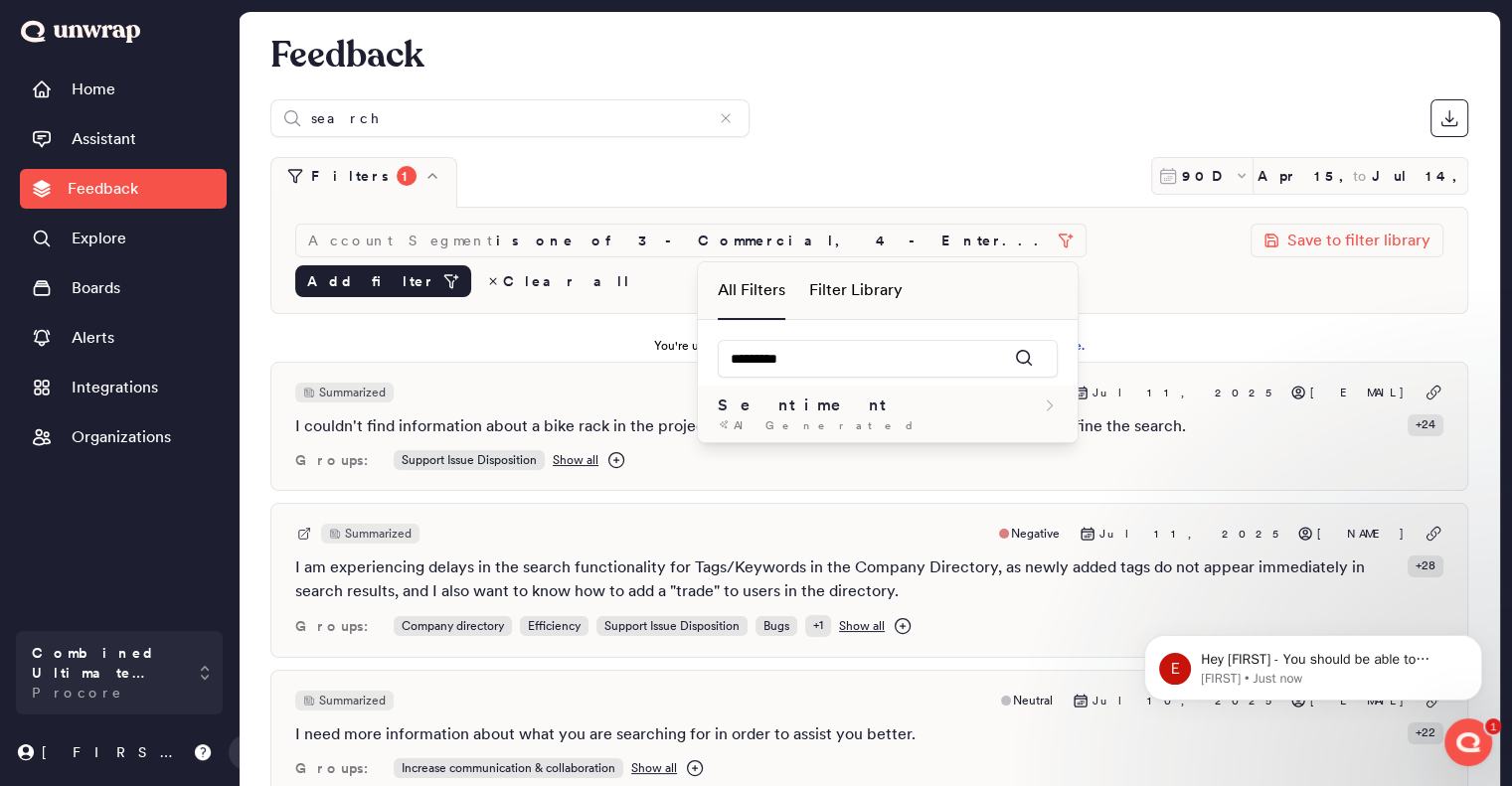 click on "AI Generated" at bounding box center [831, 425] 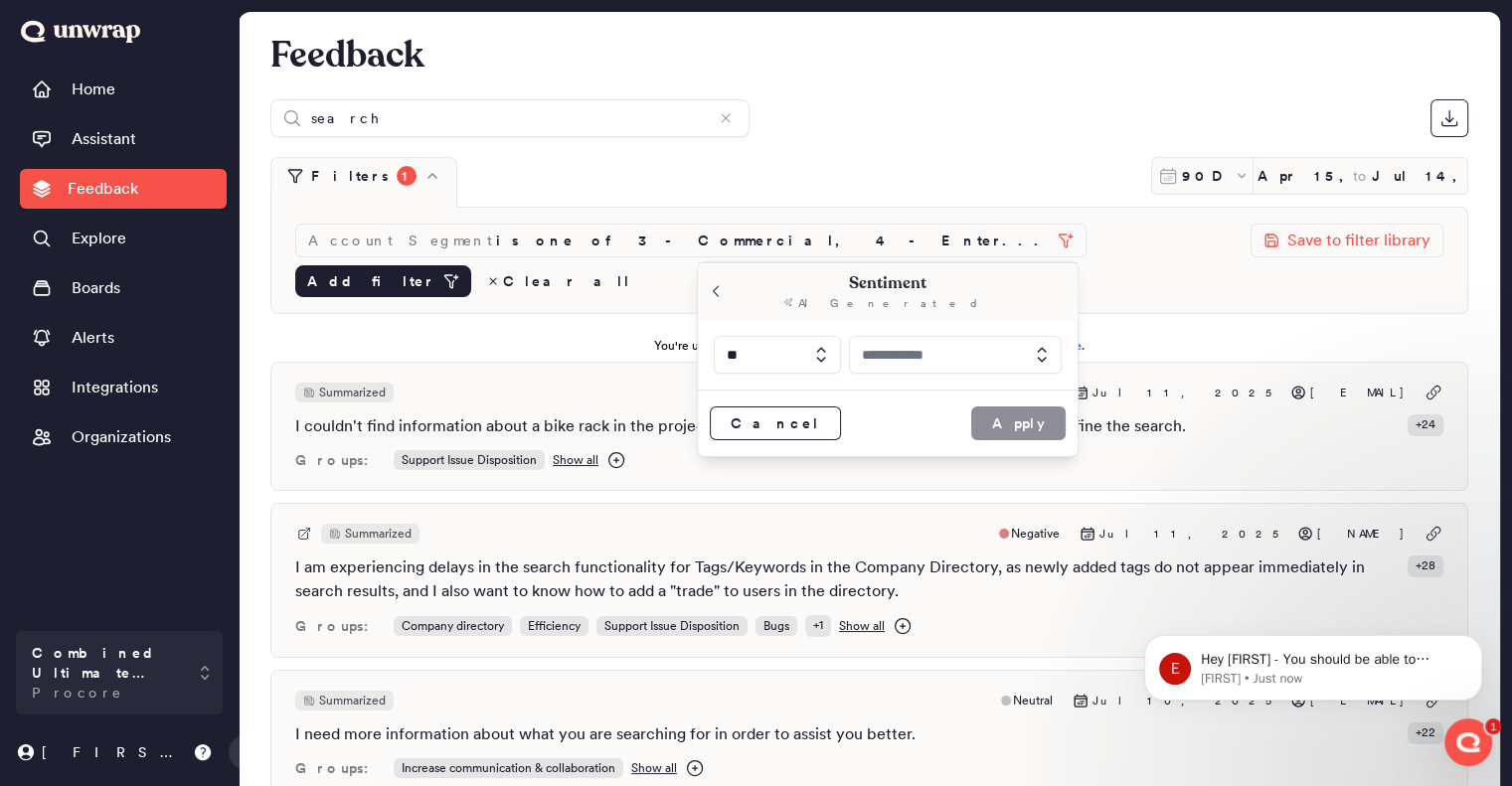 click at bounding box center (955, 355) 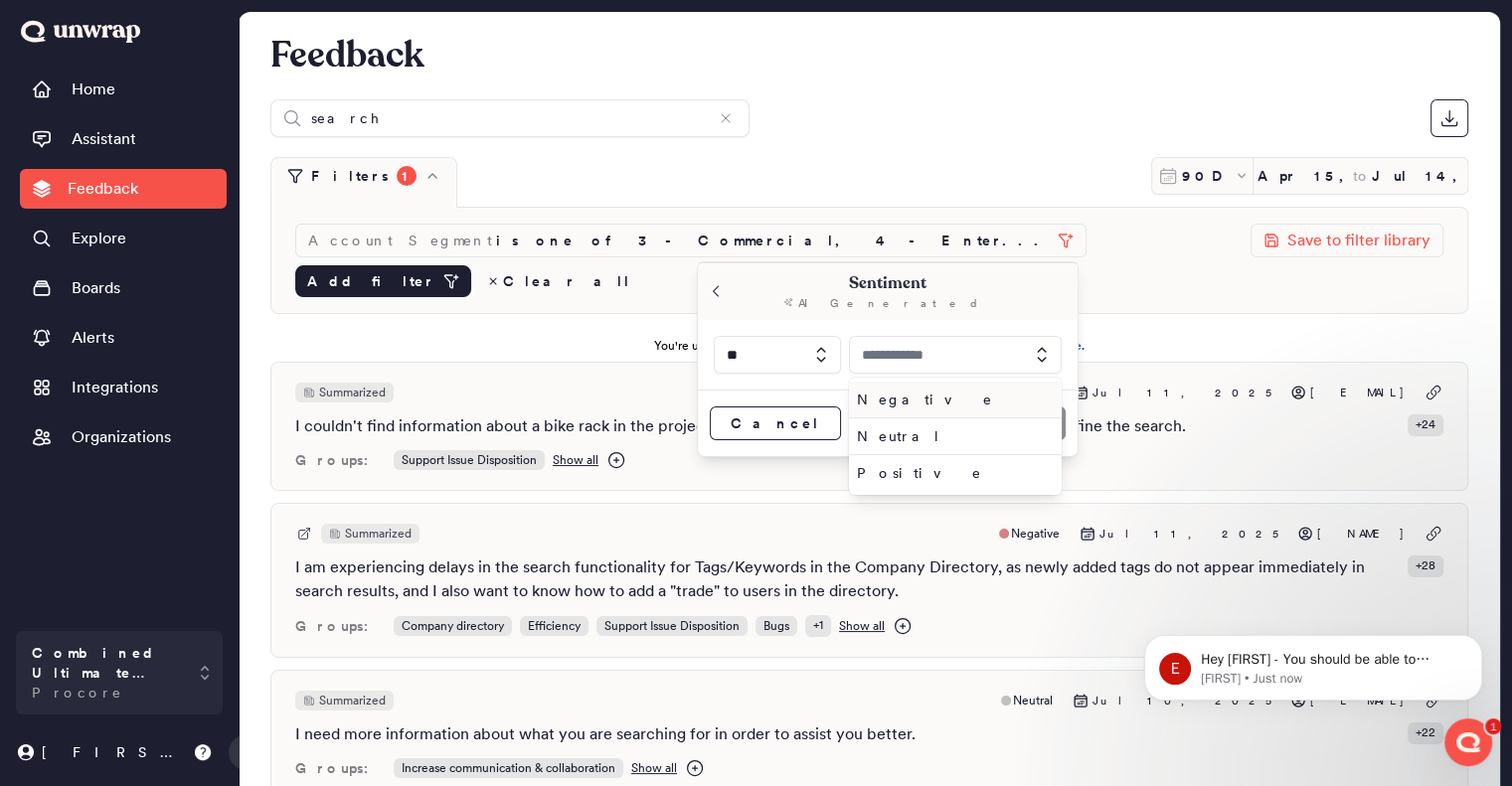 click on "Negative" at bounding box center (951, 399) 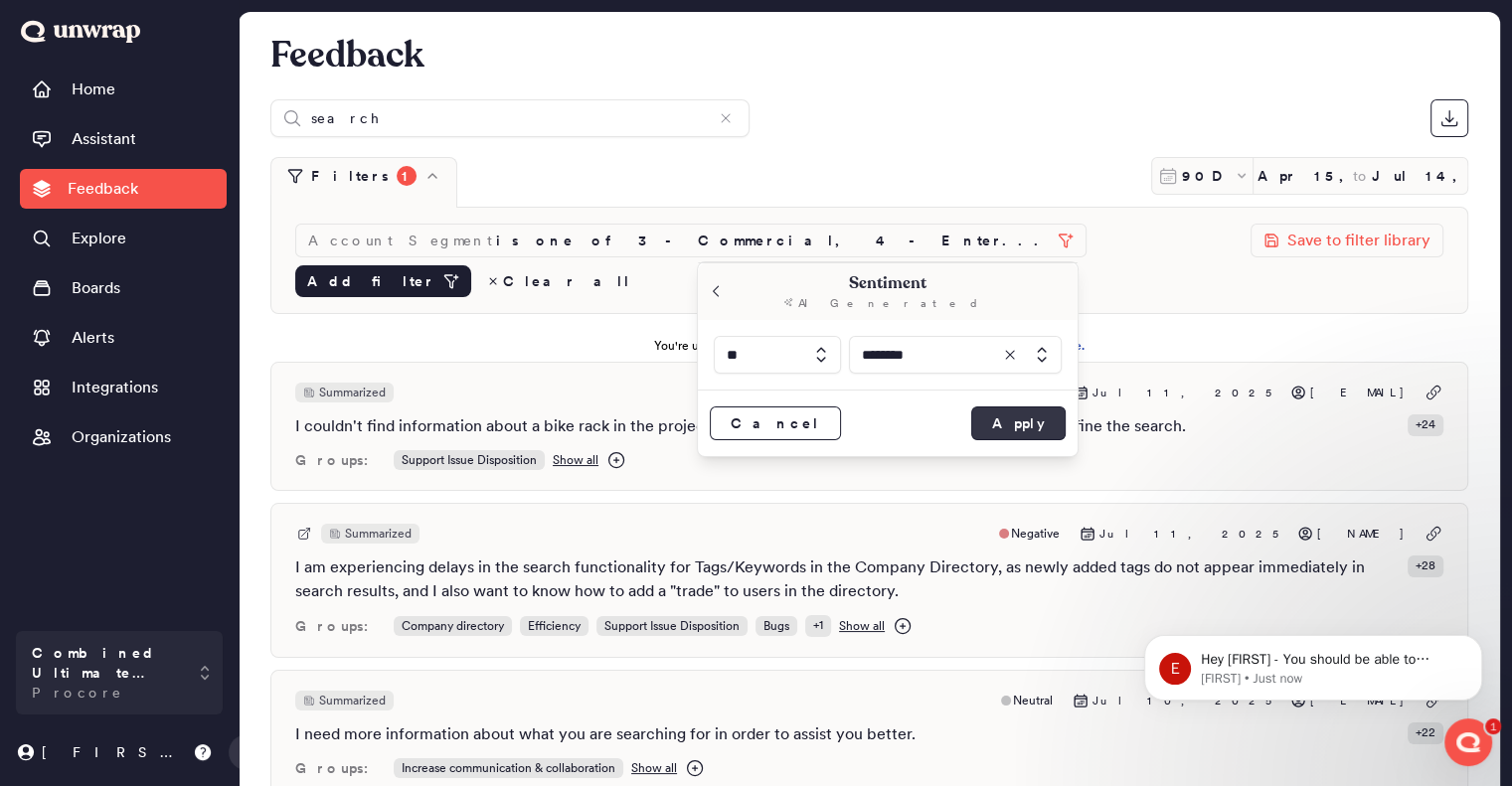 click on "Apply" at bounding box center (1018, 423) 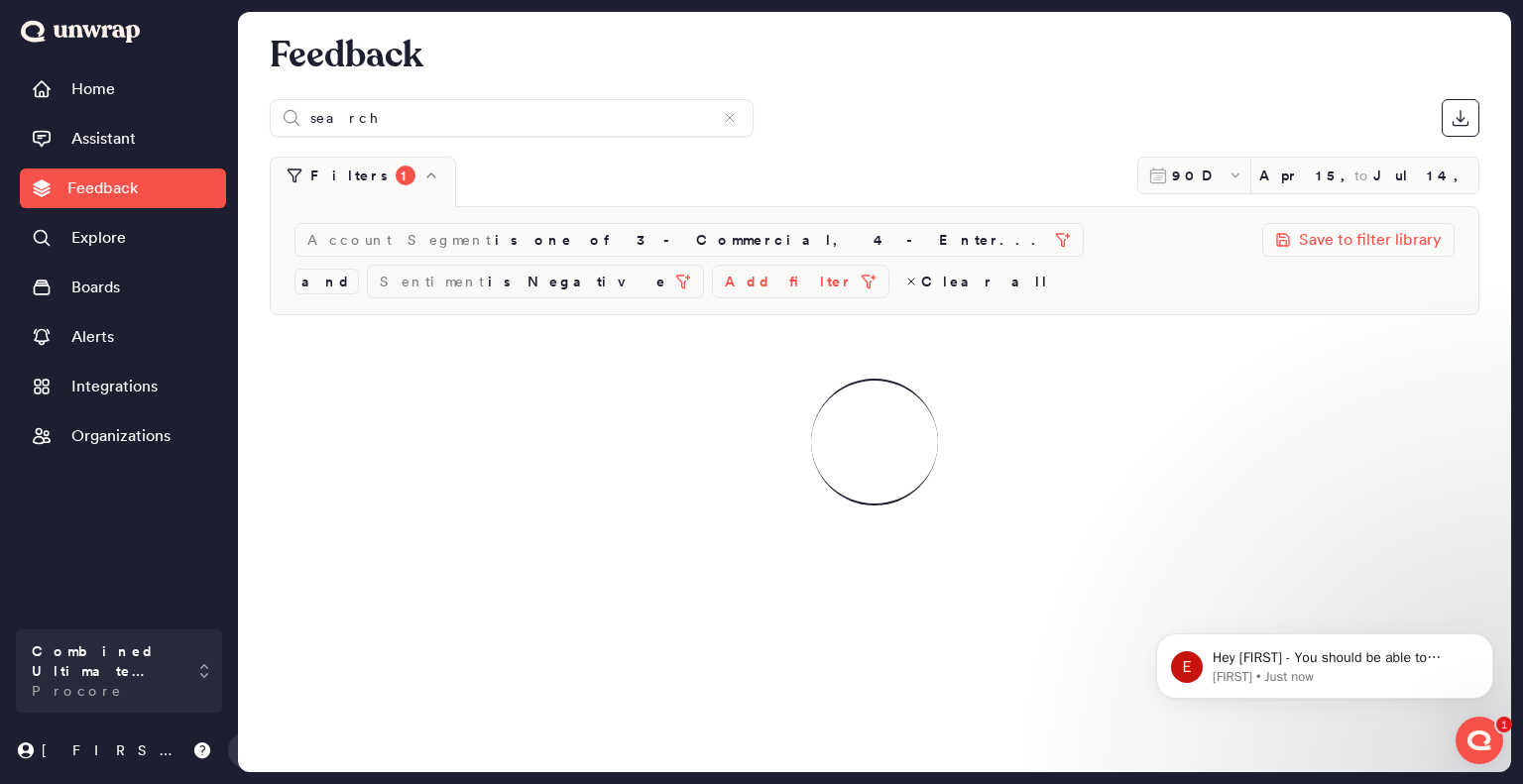 click 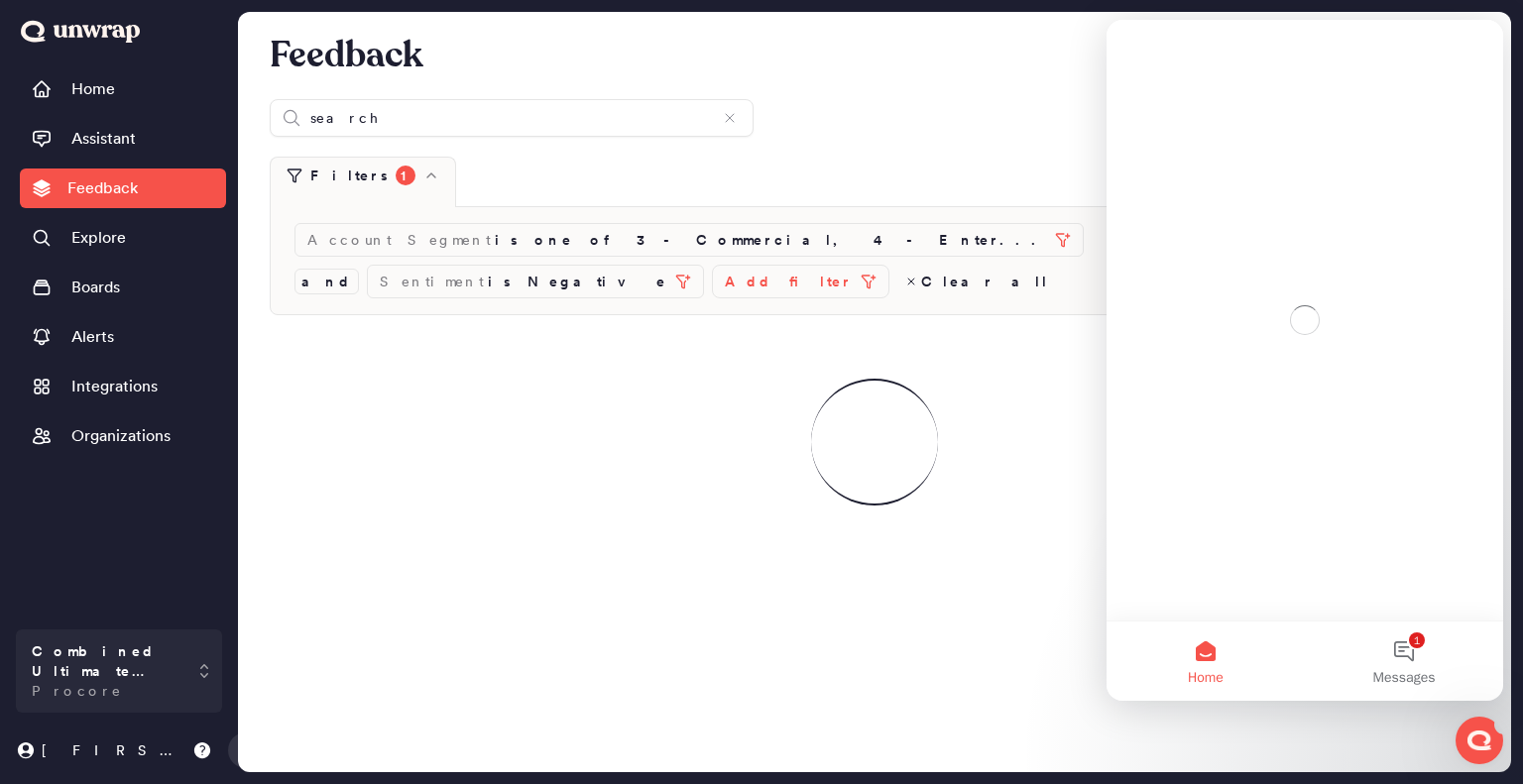 scroll, scrollTop: 0, scrollLeft: 0, axis: both 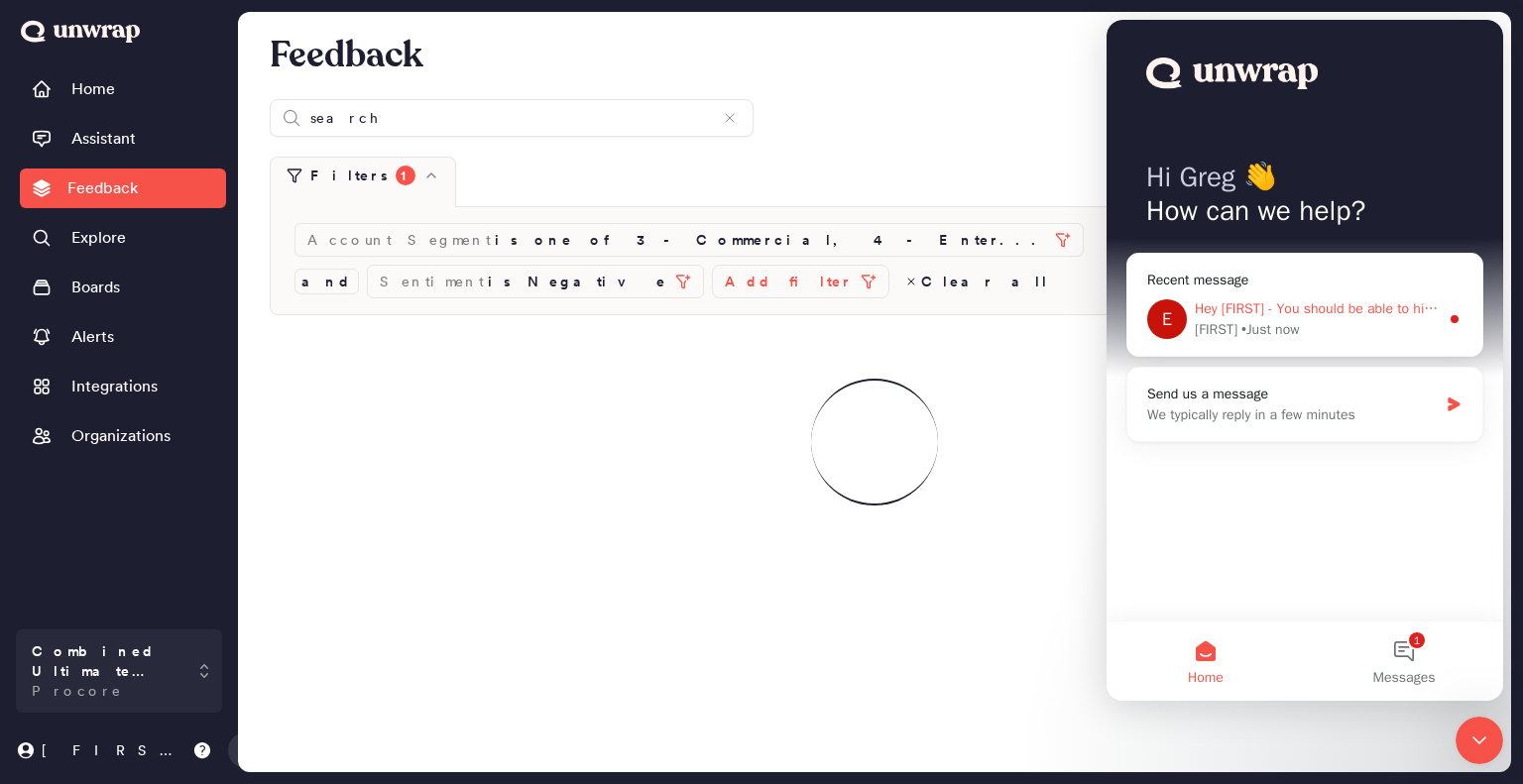 click on "Hey Greg - You should be able to highlight and copy/paste and if you're on a Mac, you can right click and copy. Is that not working for you? Where are you trying to copy it to?" at bounding box center [1728, 308] 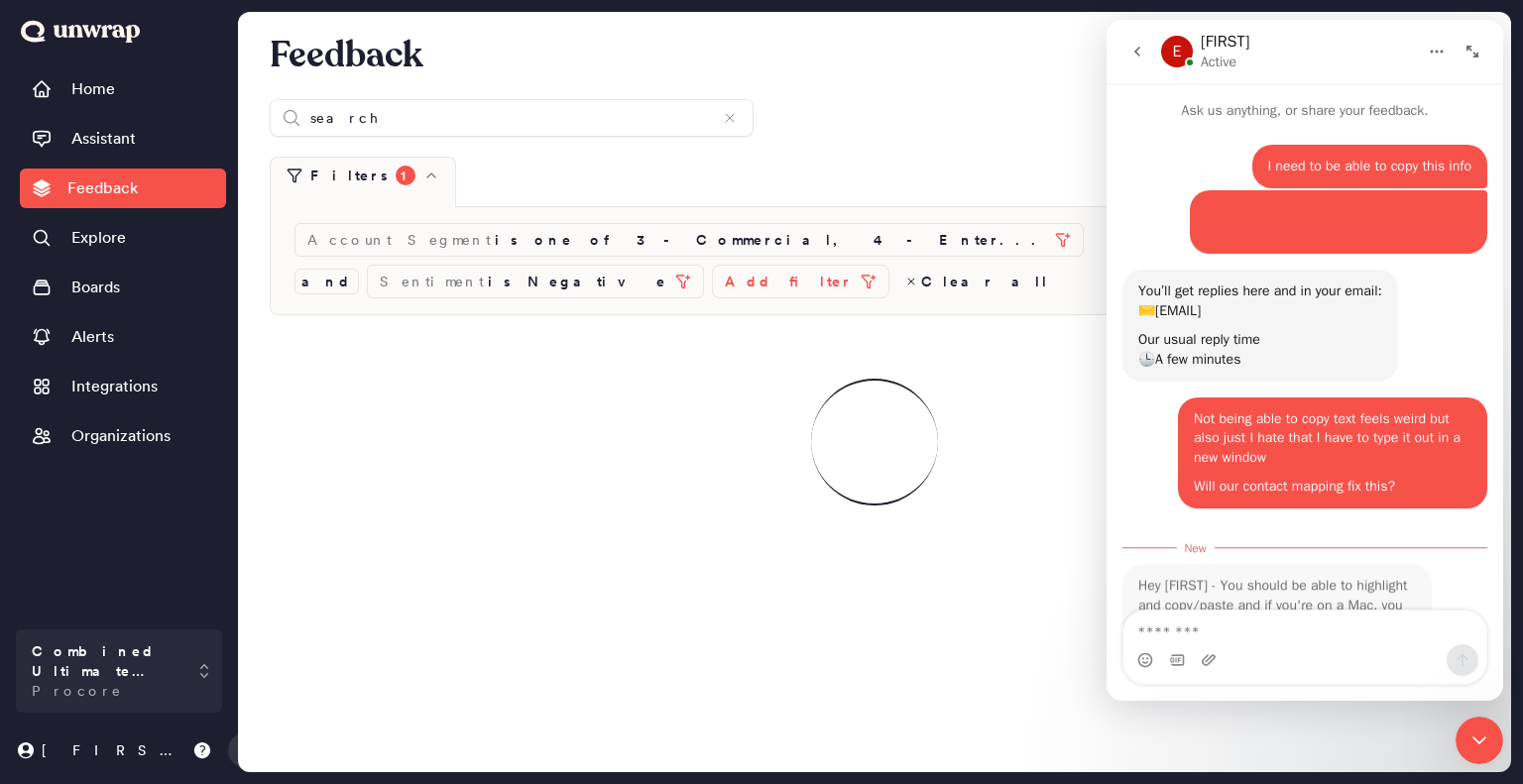 scroll, scrollTop: 3, scrollLeft: 0, axis: vertical 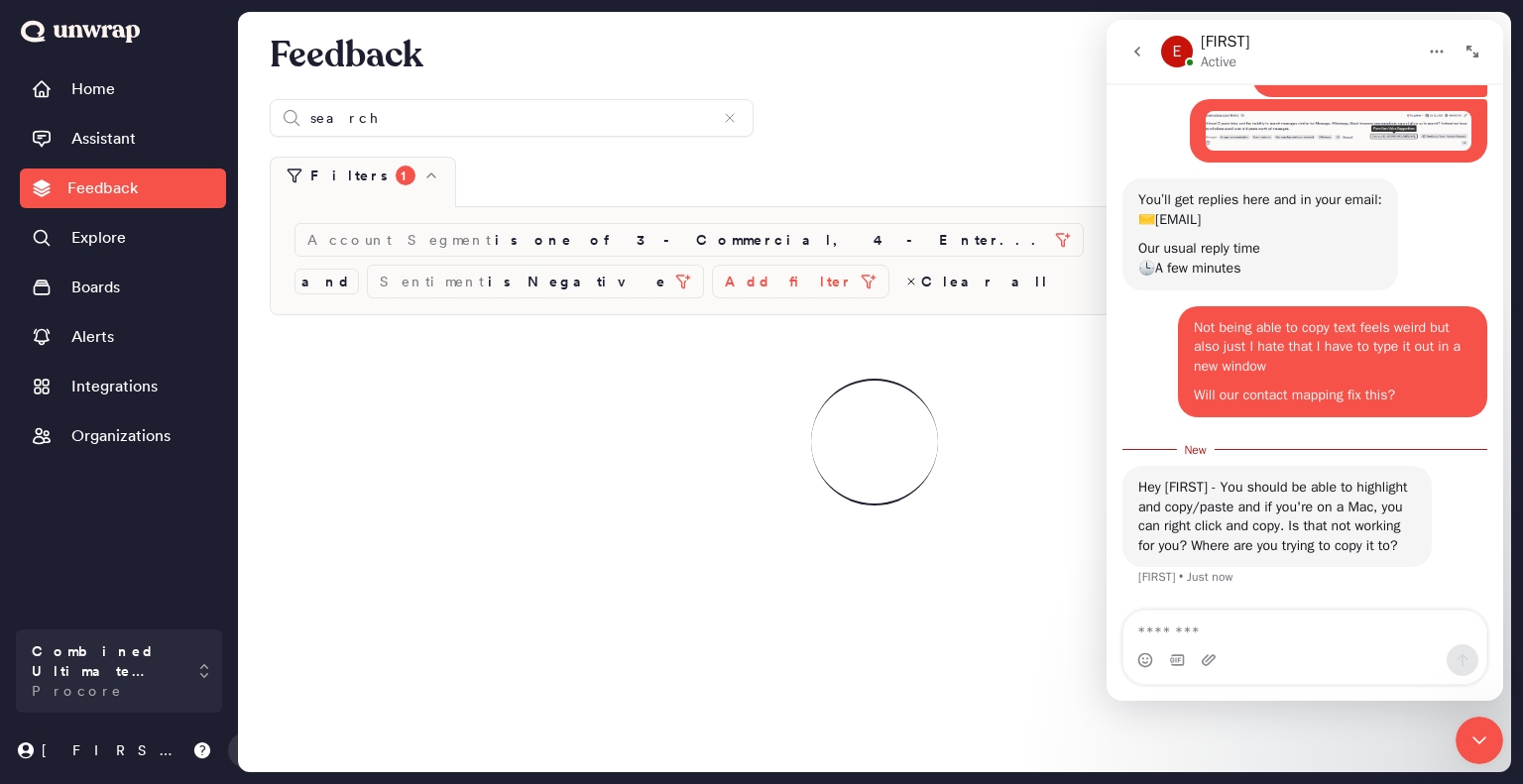click at bounding box center (1305, 660) 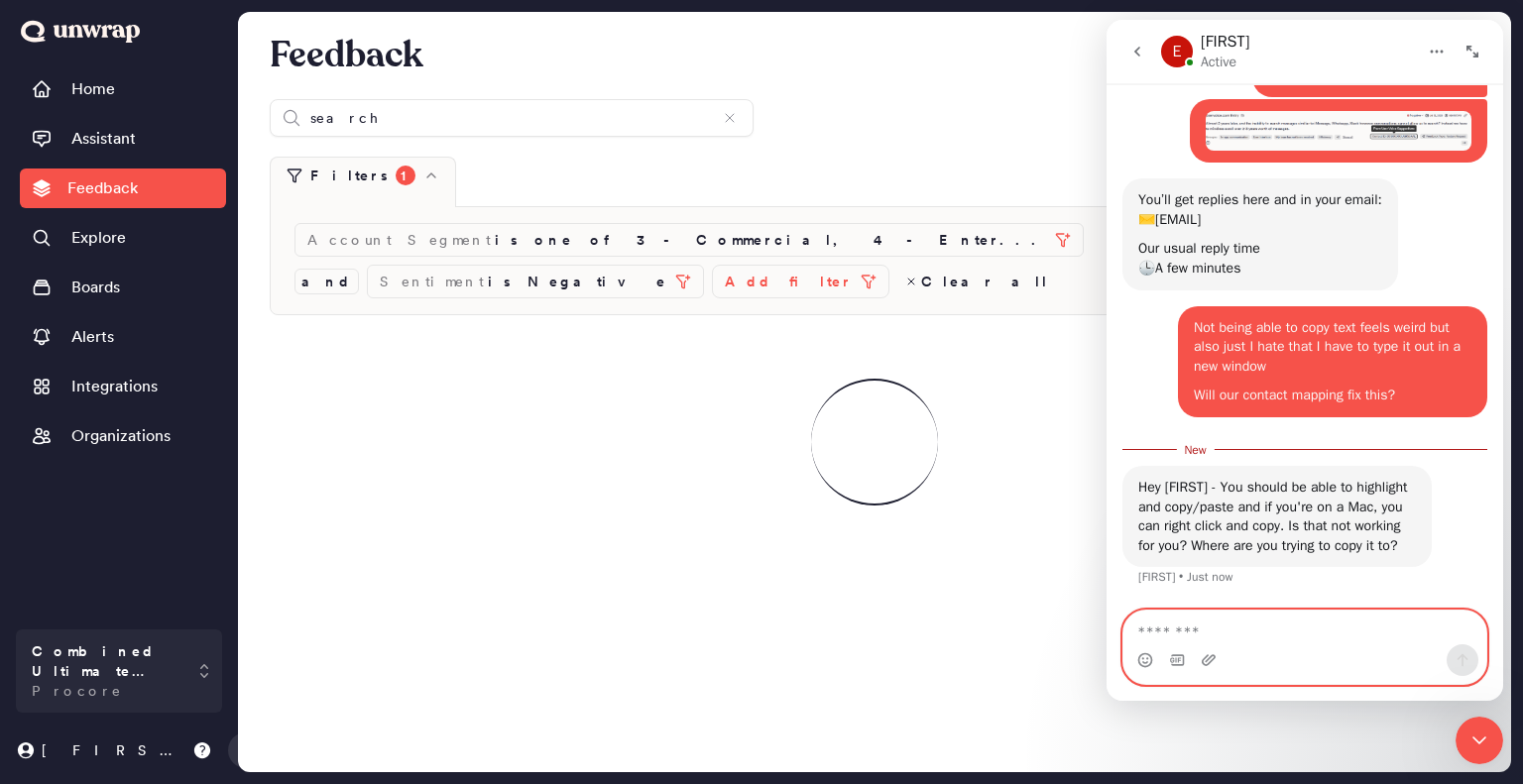click at bounding box center (1305, 627) 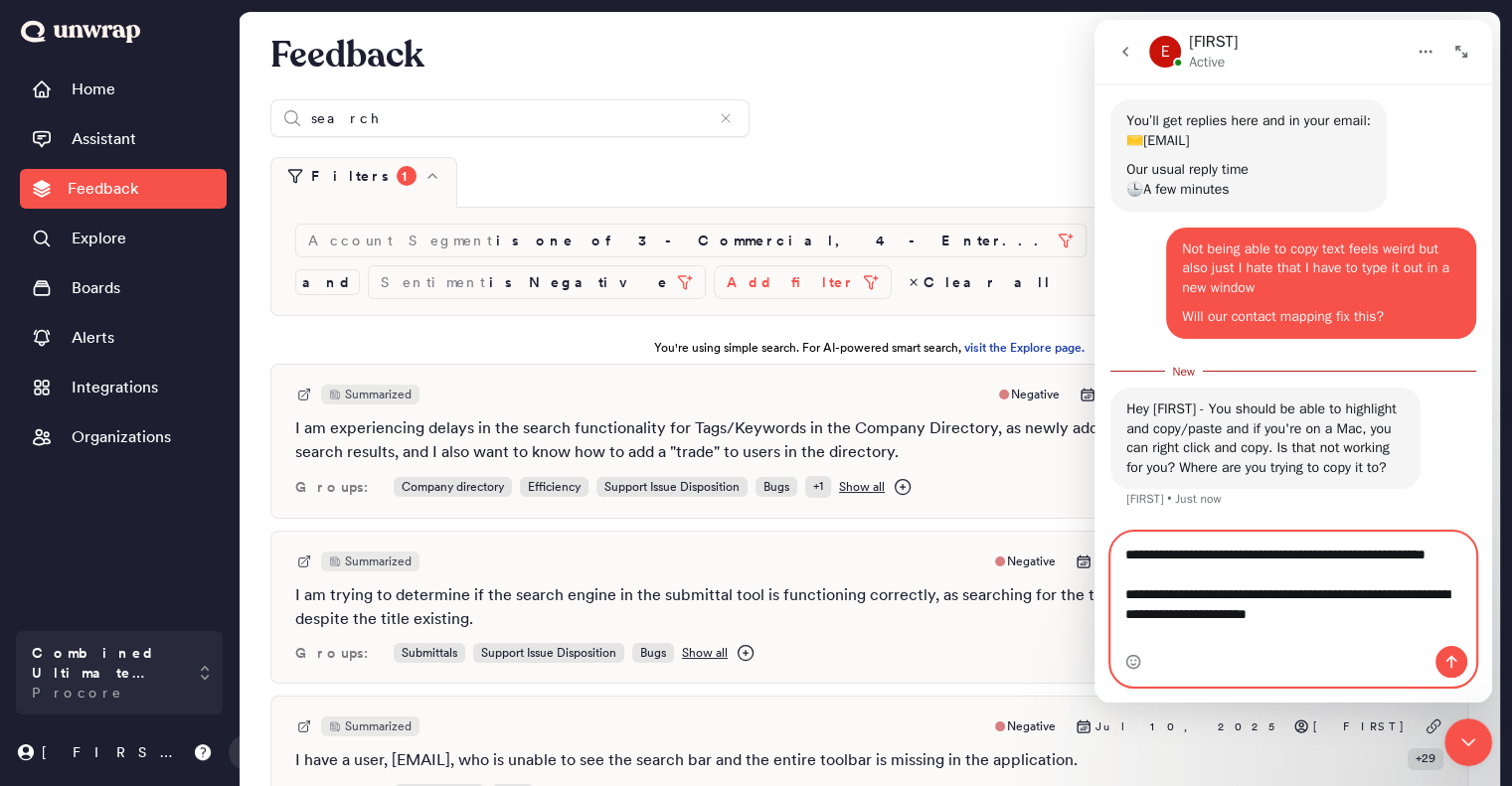 scroll, scrollTop: 208, scrollLeft: 0, axis: vertical 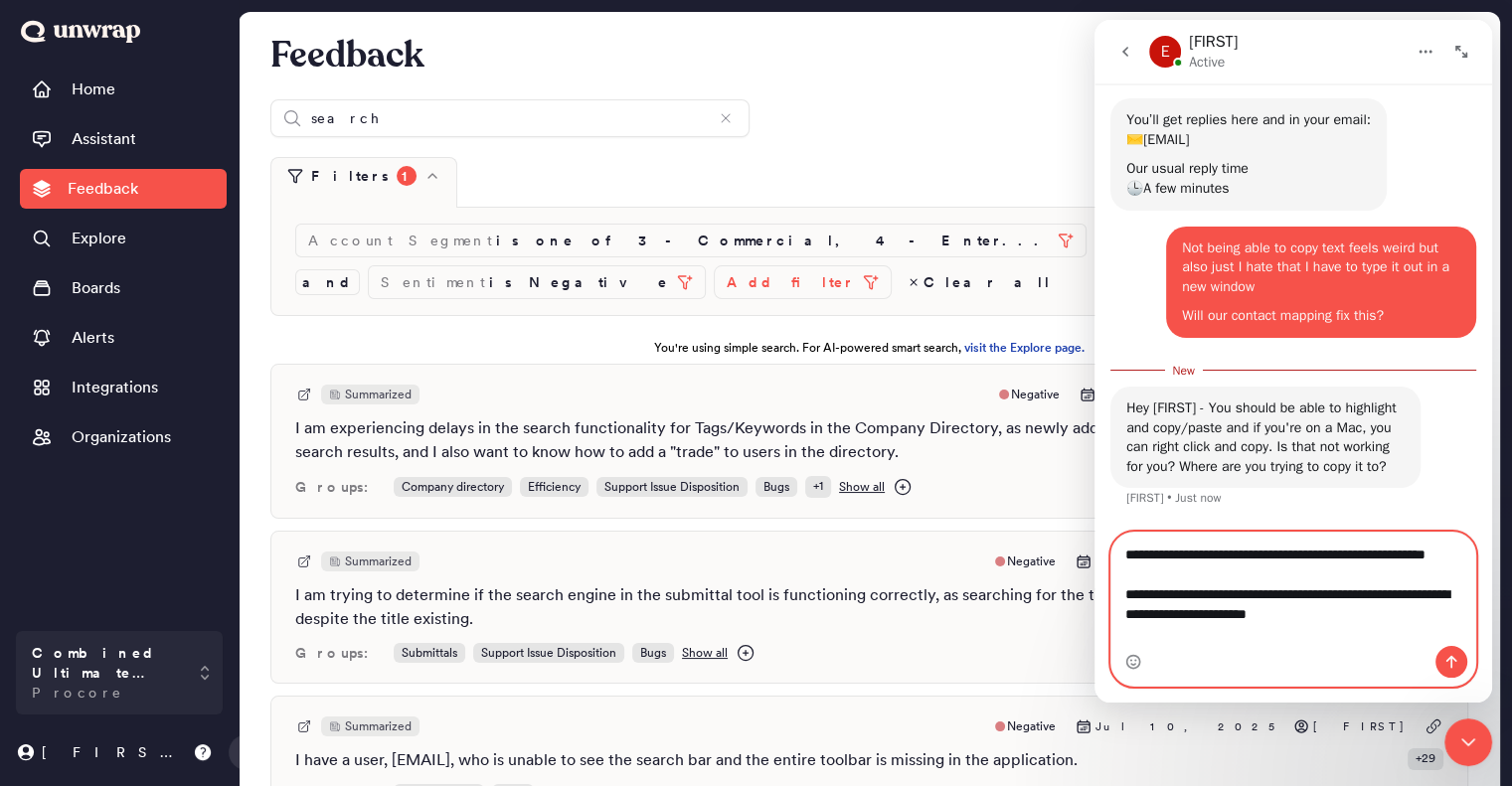 type on "**********" 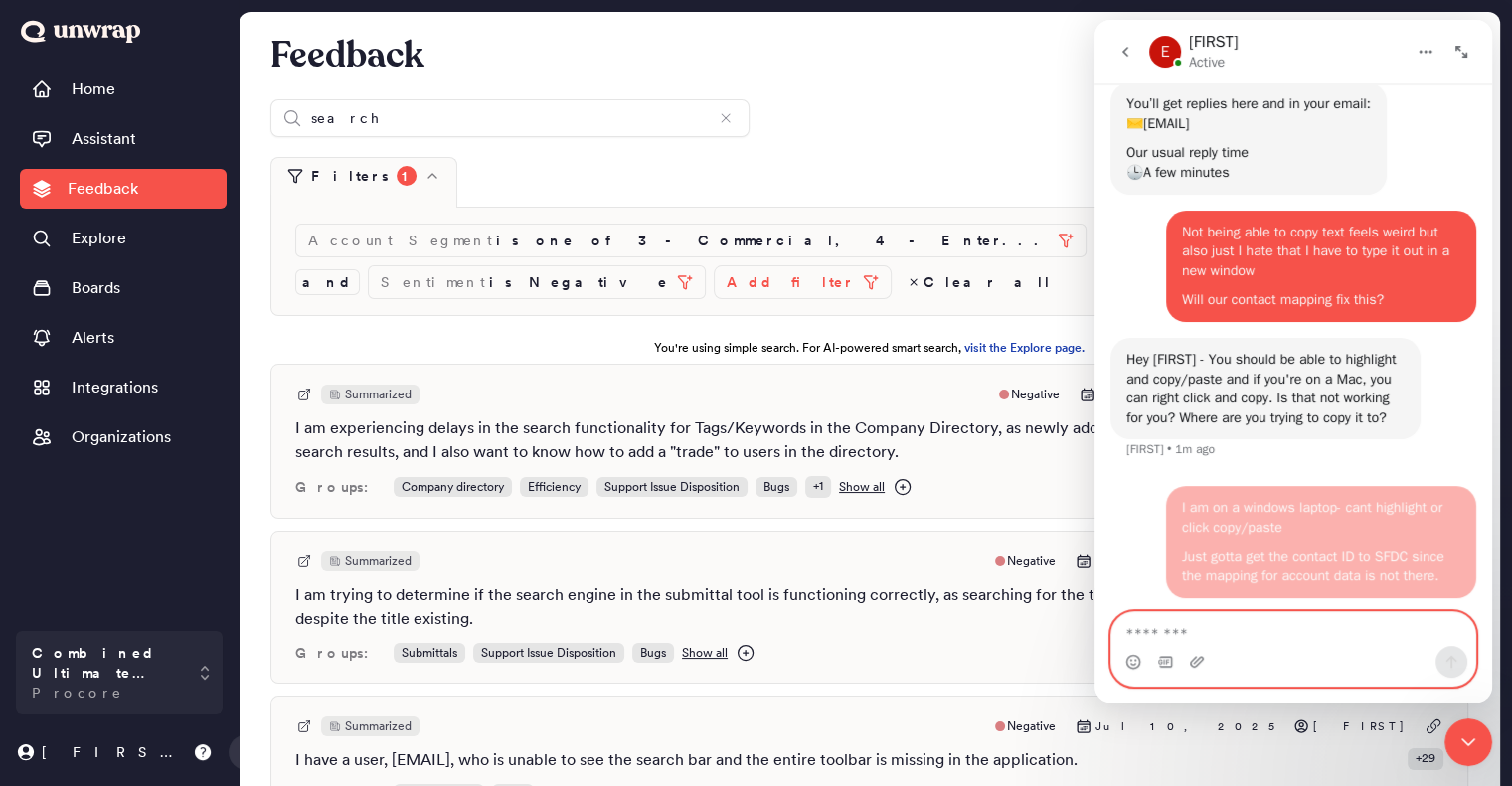 scroll, scrollTop: 183, scrollLeft: 0, axis: vertical 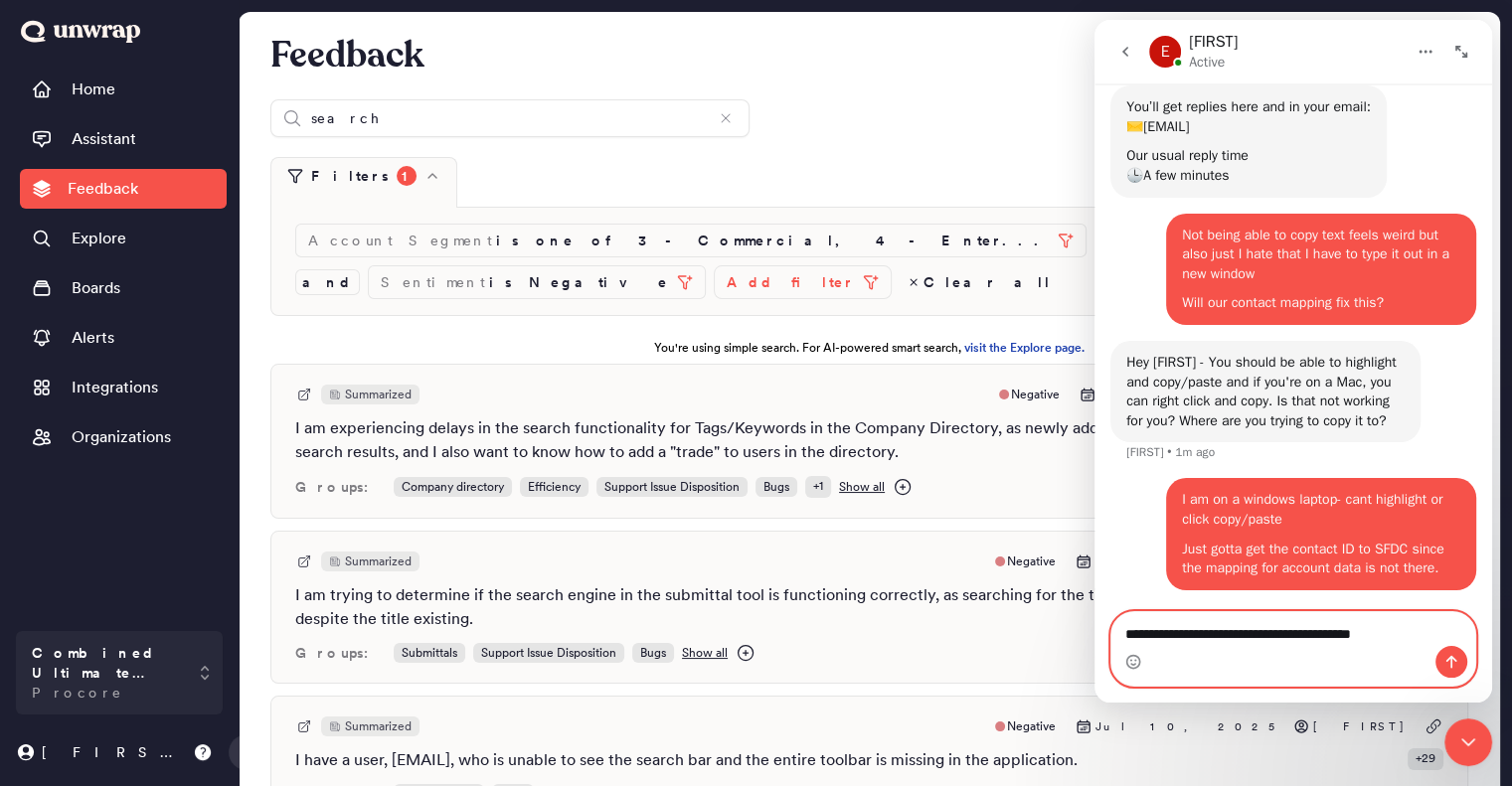 type on "**********" 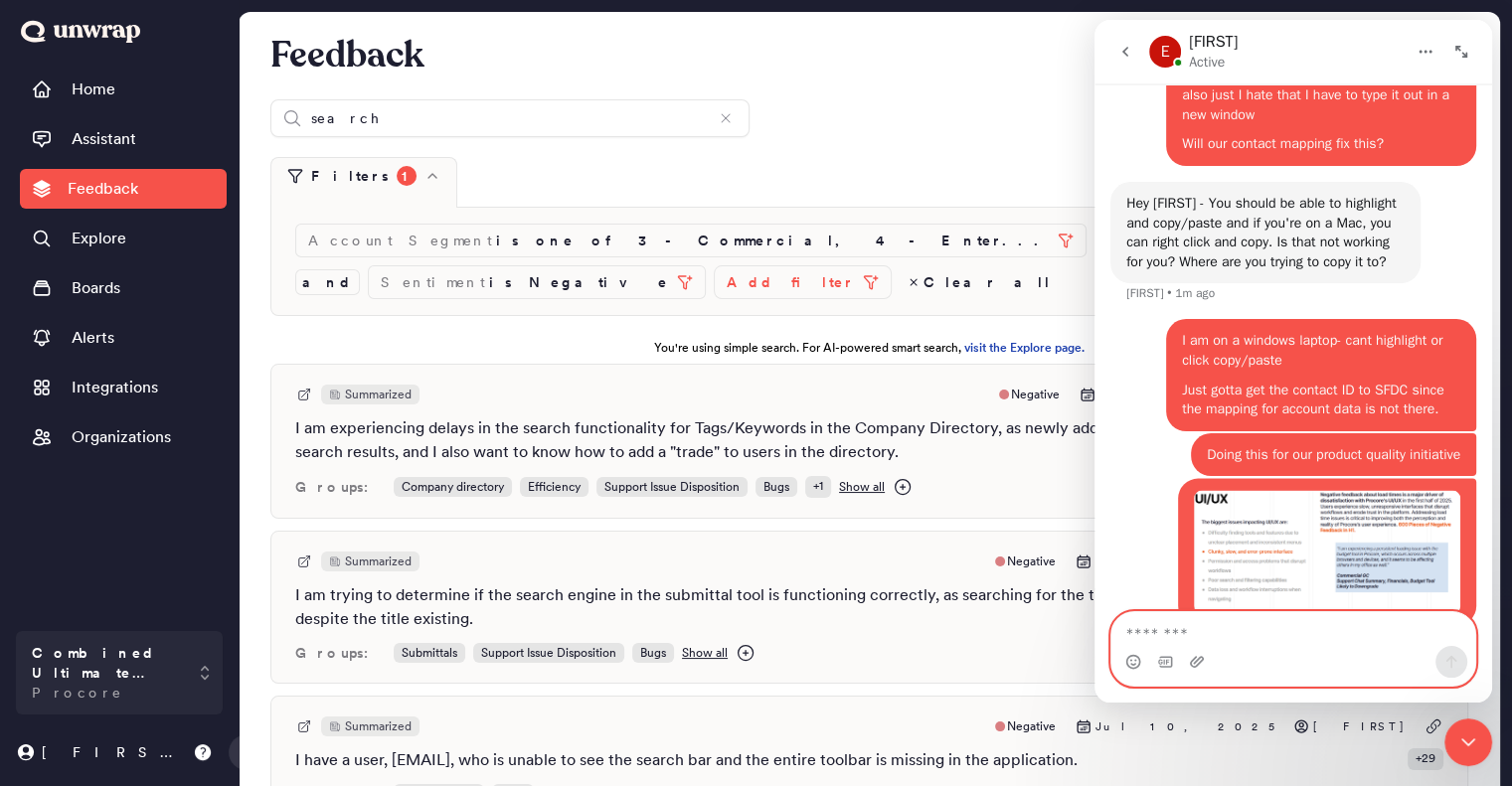scroll, scrollTop: 377, scrollLeft: 0, axis: vertical 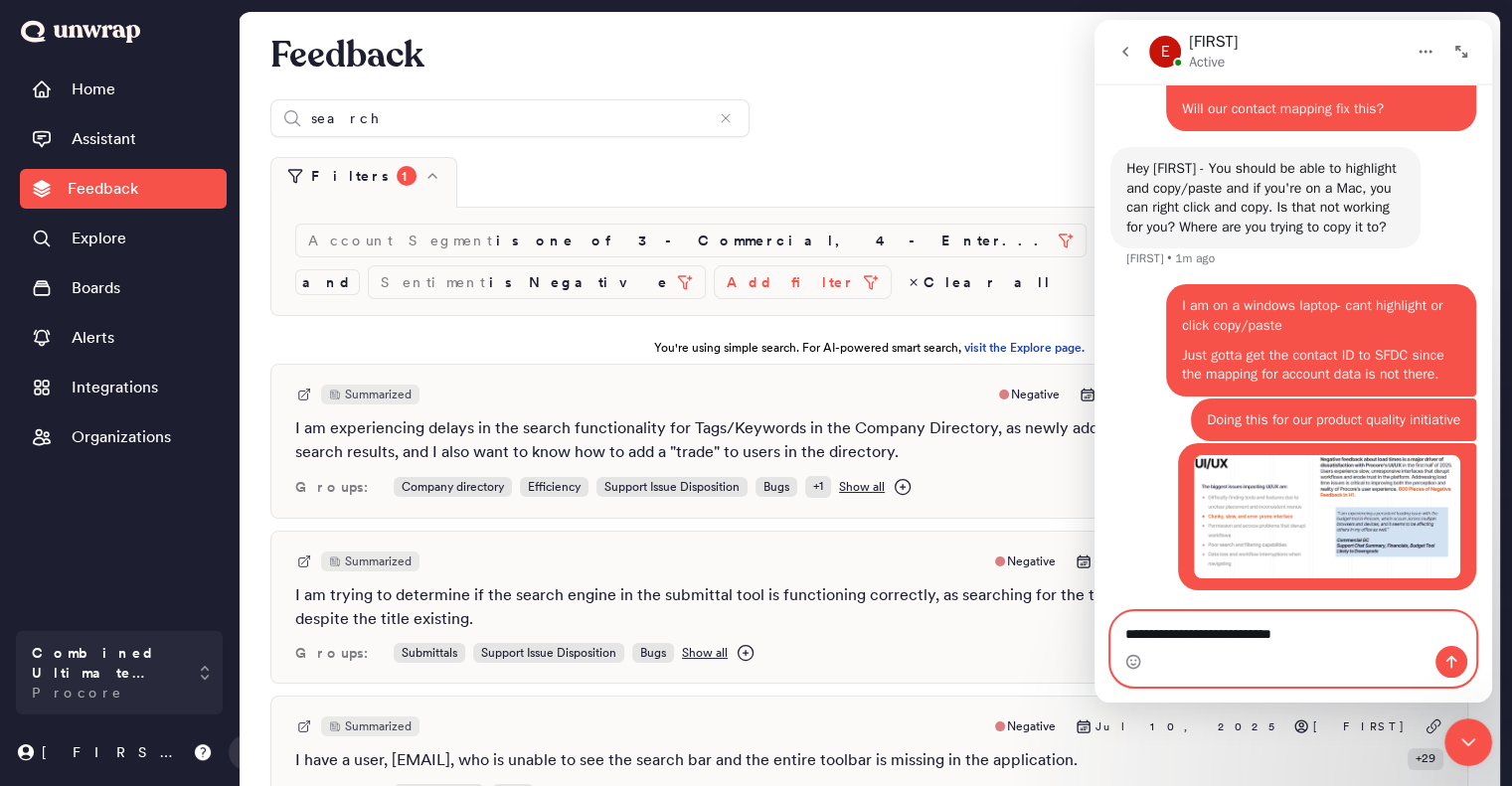 type on "**********" 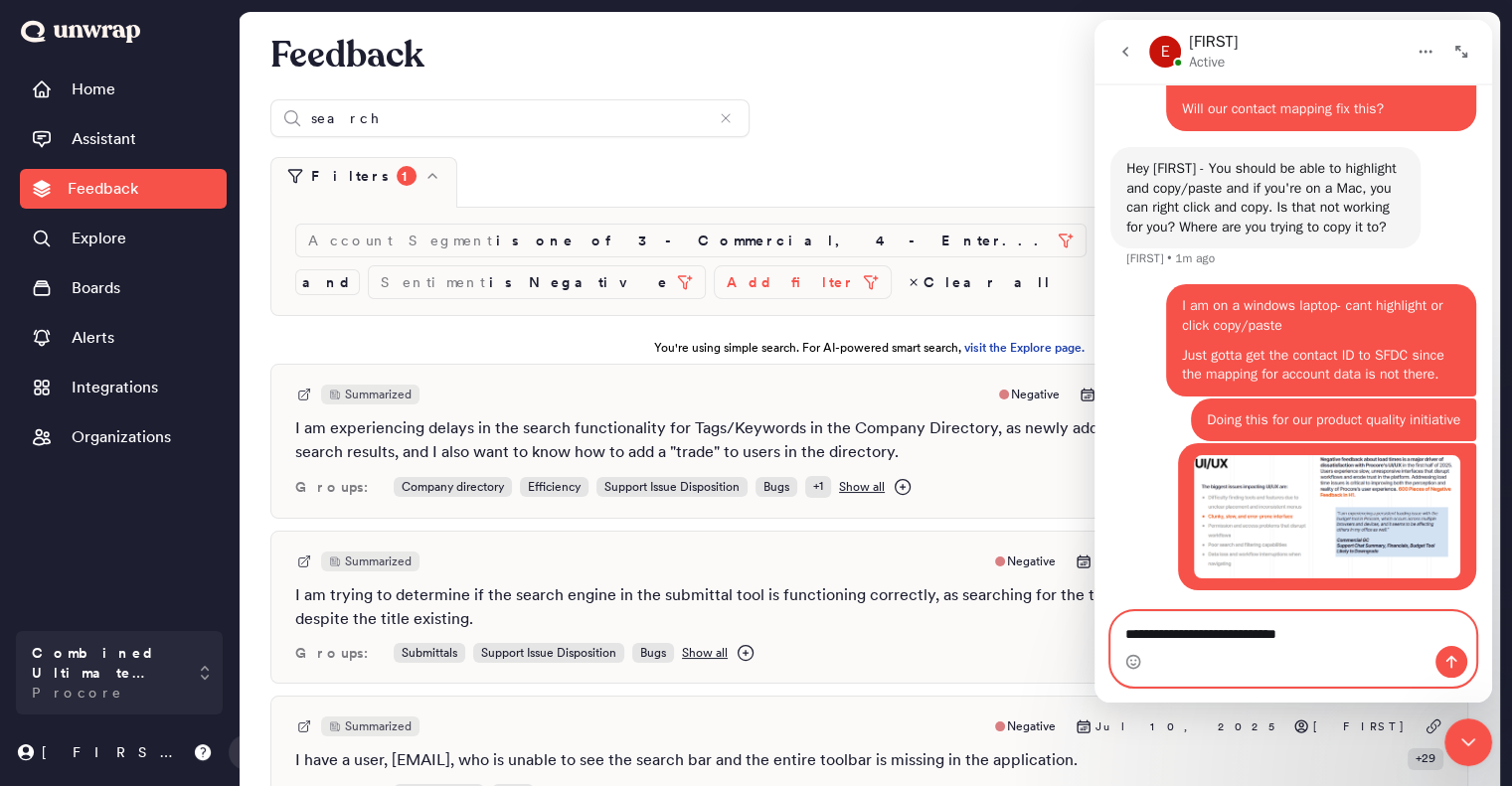 type 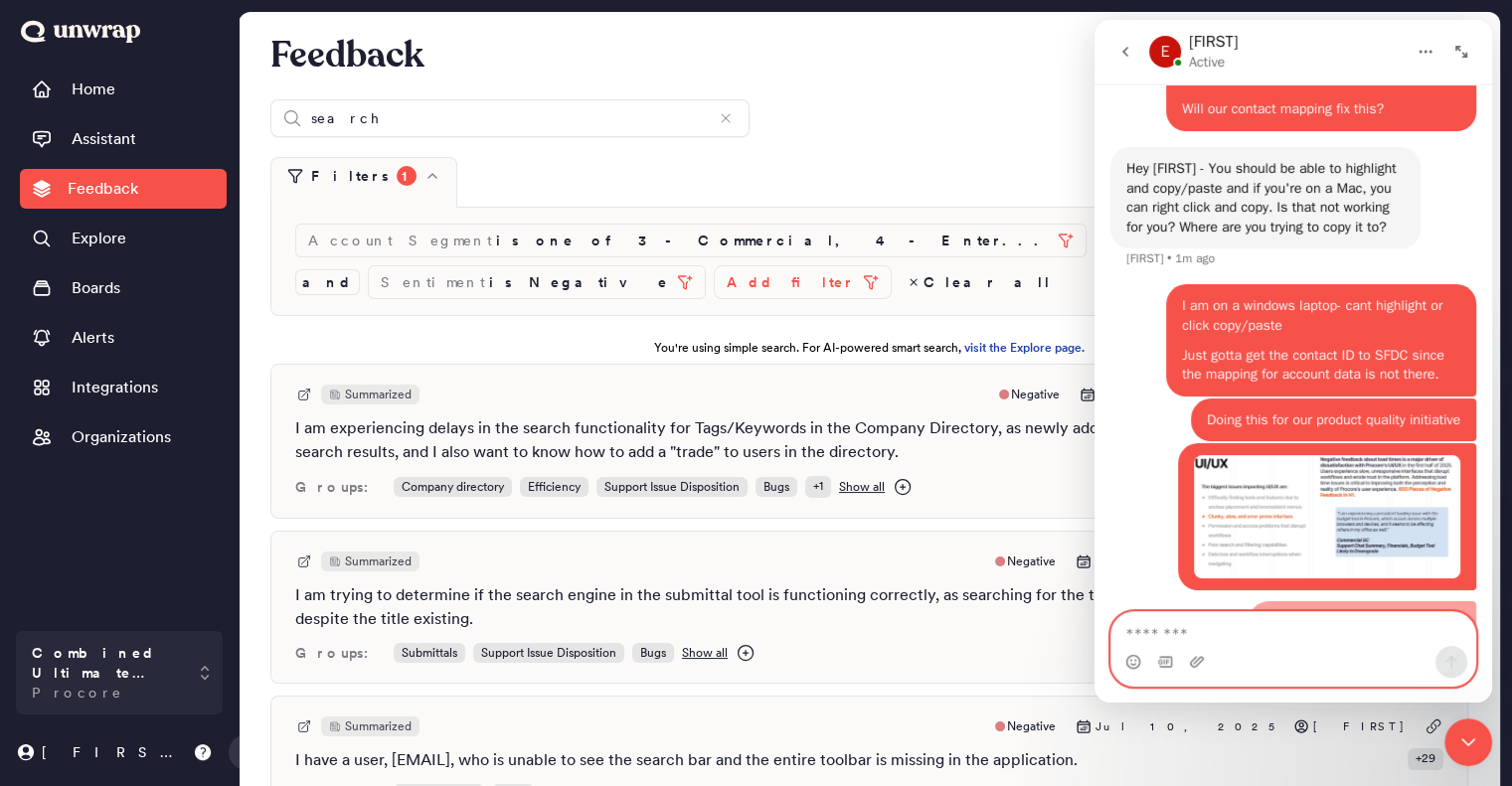 scroll, scrollTop: 421, scrollLeft: 0, axis: vertical 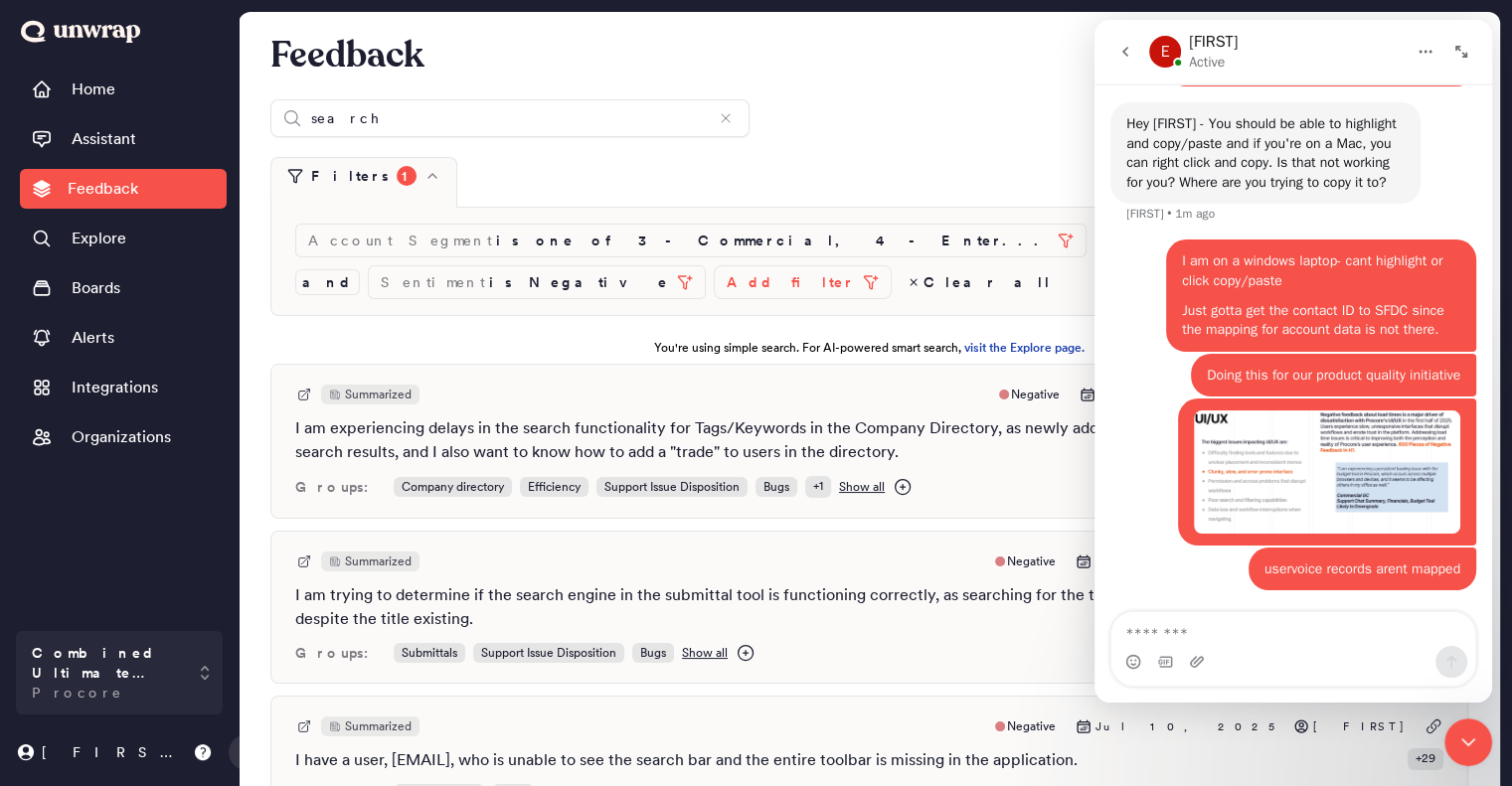 click 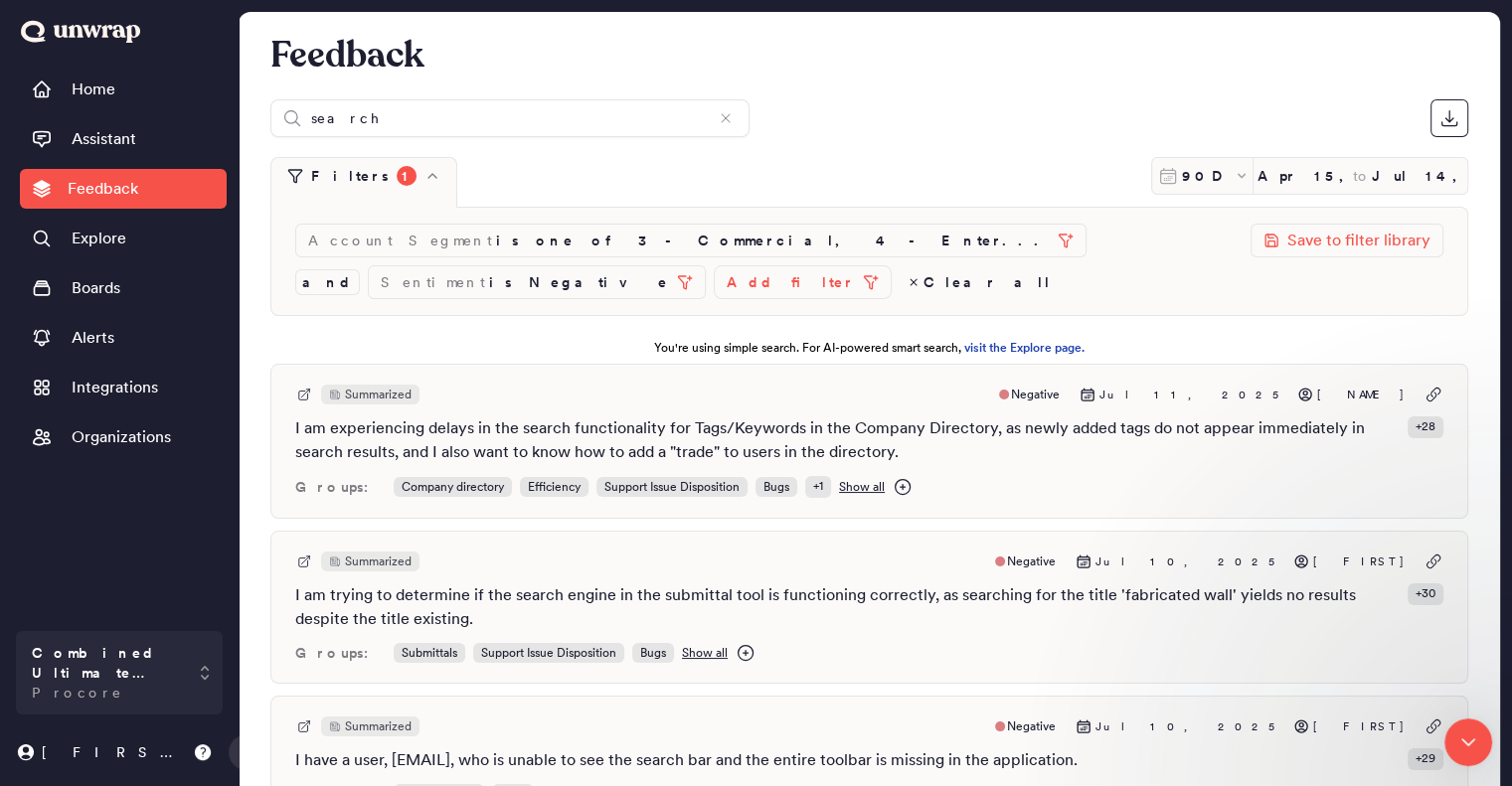 scroll, scrollTop: 0, scrollLeft: 0, axis: both 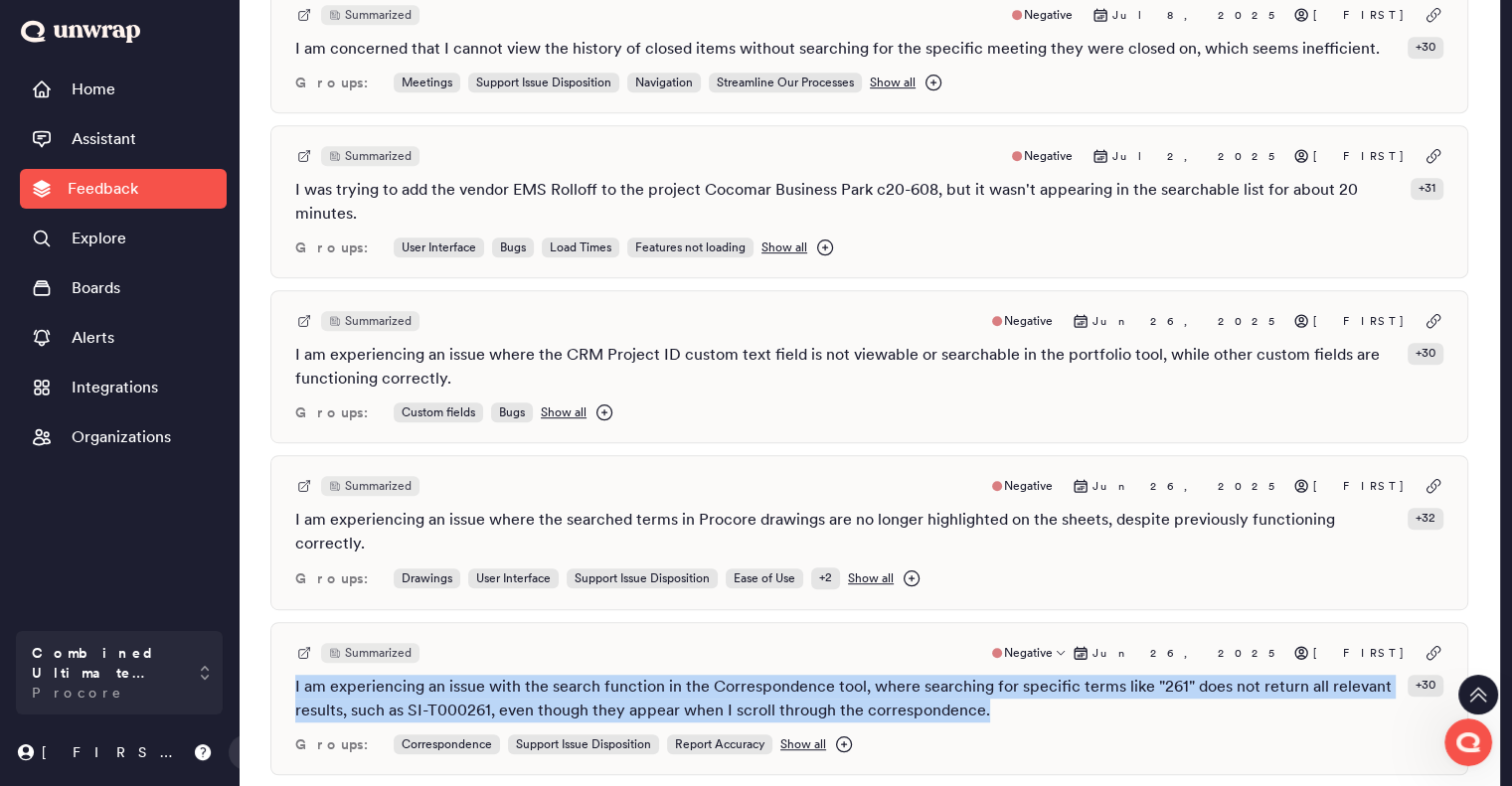 drag, startPoint x: 1005, startPoint y: 640, endPoint x: 286, endPoint y: 622, distance: 719.22528 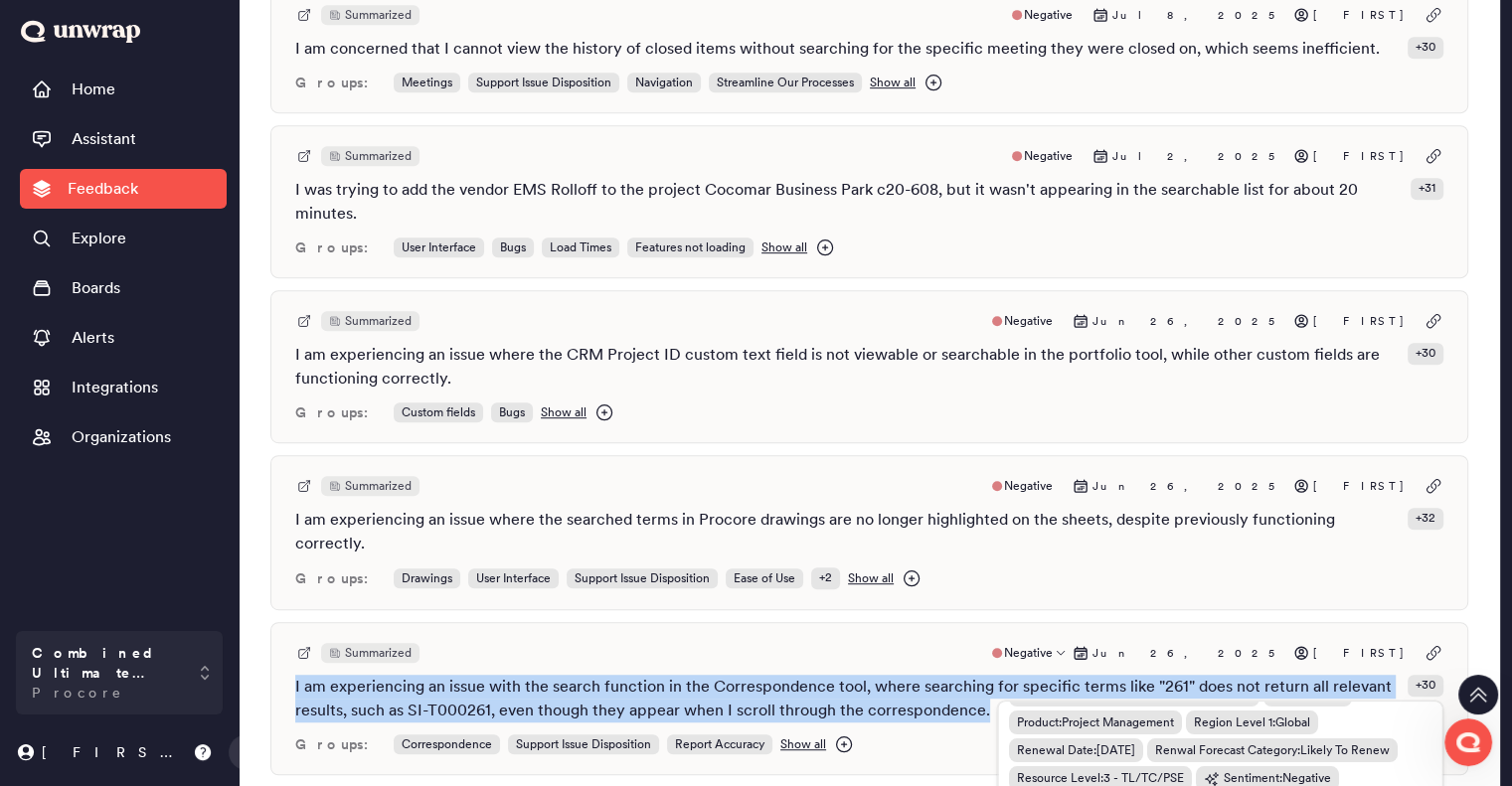 scroll, scrollTop: 460, scrollLeft: 0, axis: vertical 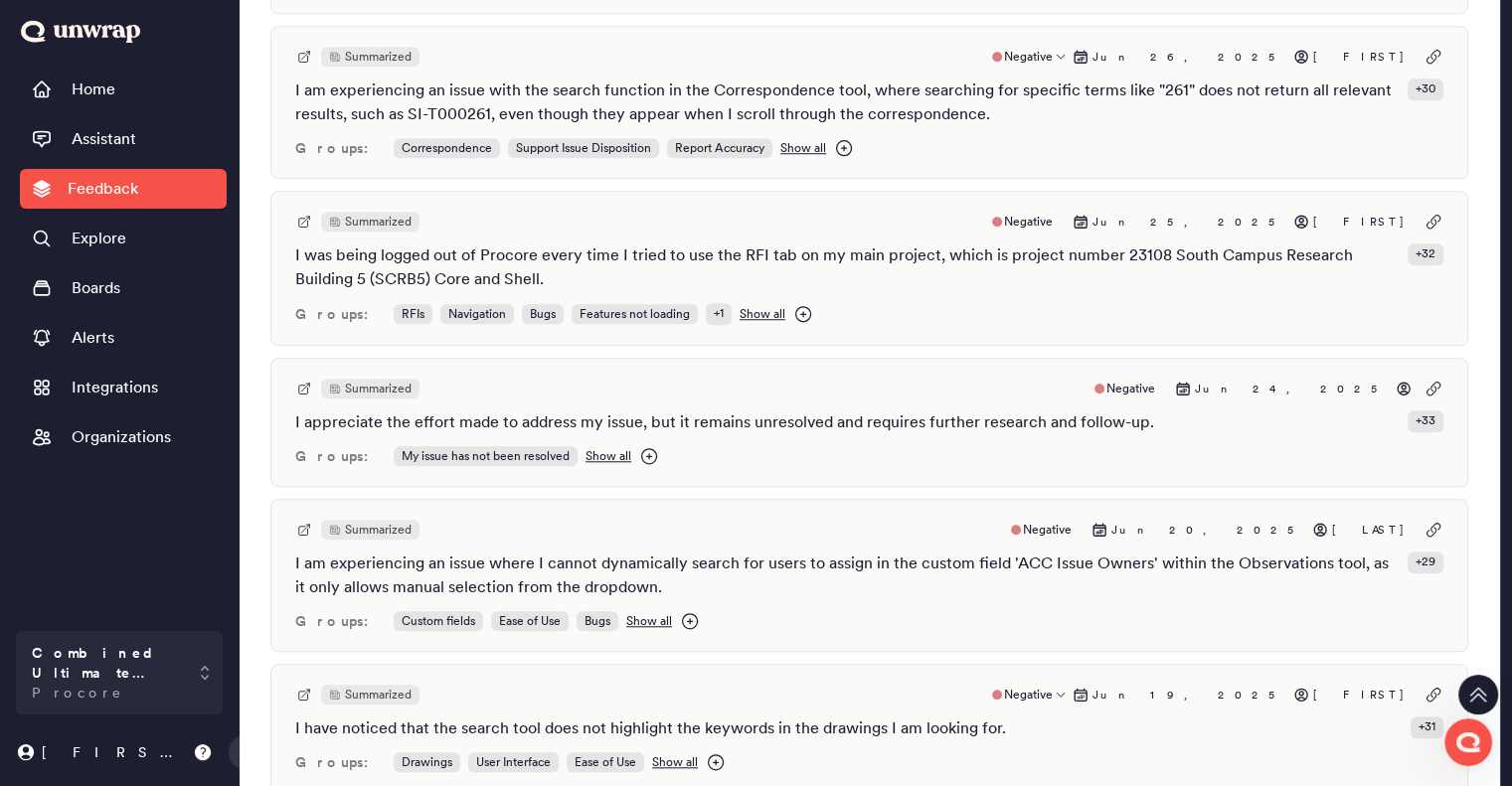 click on "I have noticed that the search tool does not highlight the keywords in the drawings I am looking for." at bounding box center (650, 728) 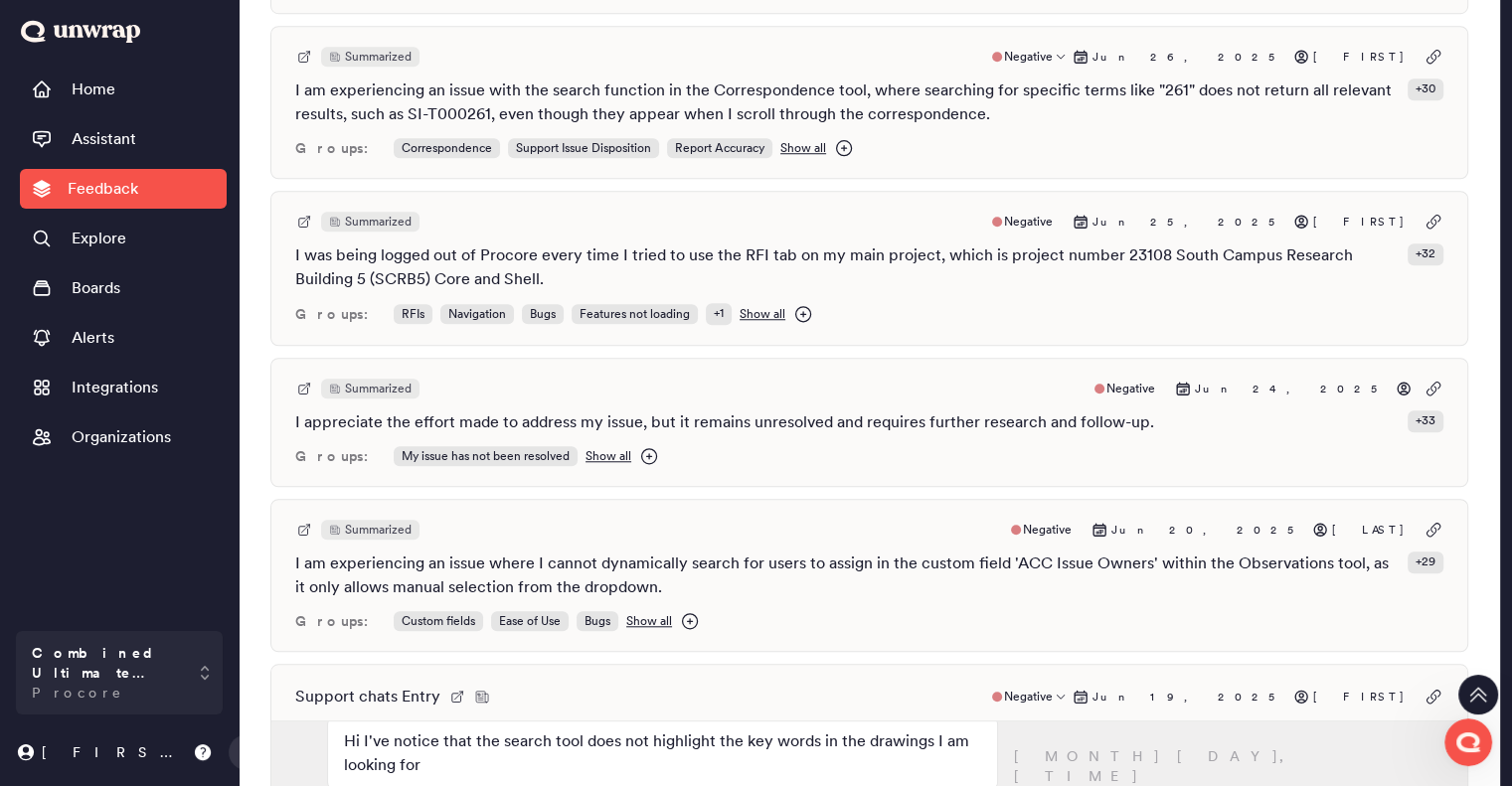 scroll, scrollTop: 199, scrollLeft: 0, axis: vertical 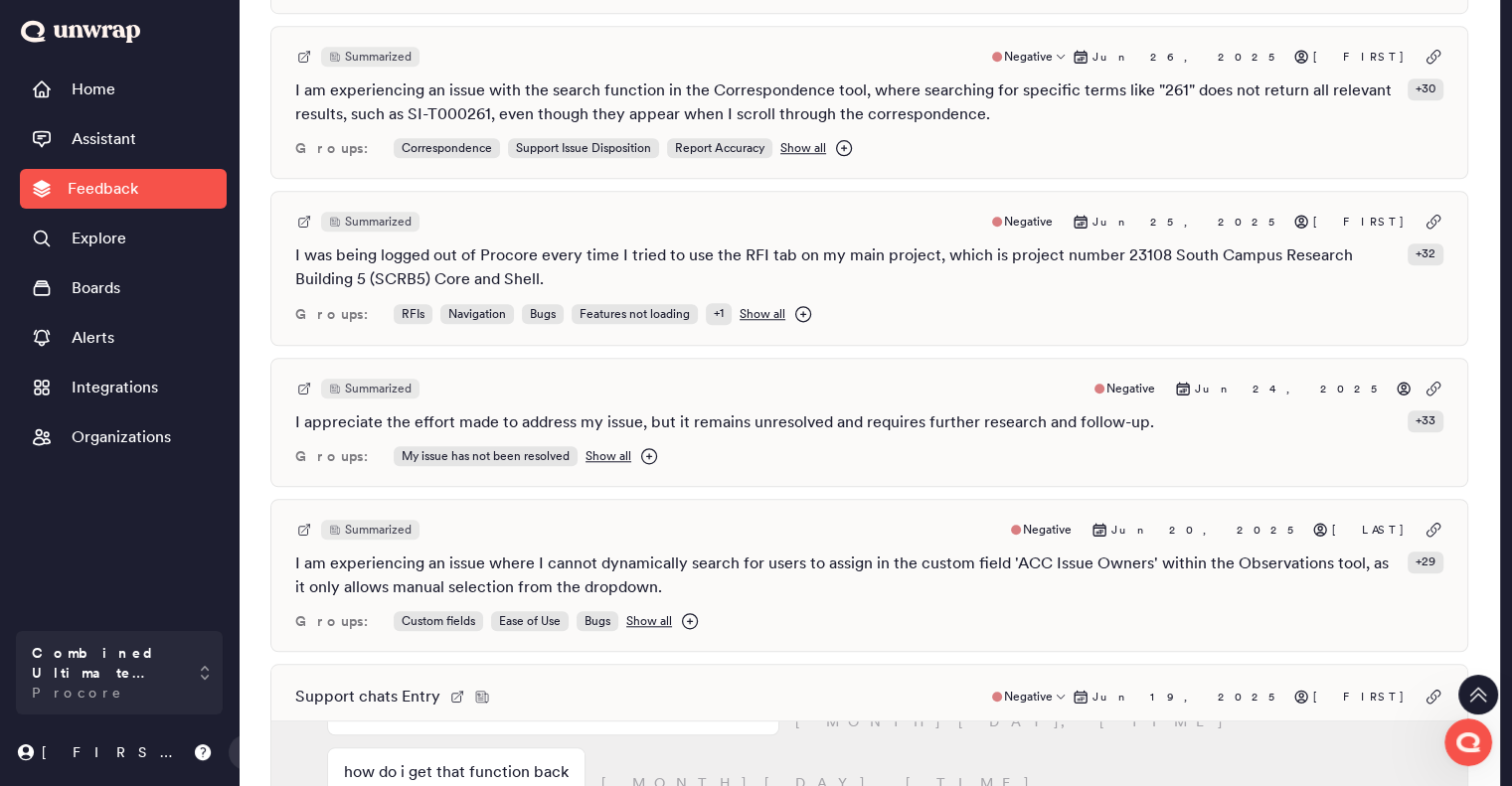 click on "Support chats Entry Negative Jun 19, 2025 Michelle" at bounding box center (869, 697) 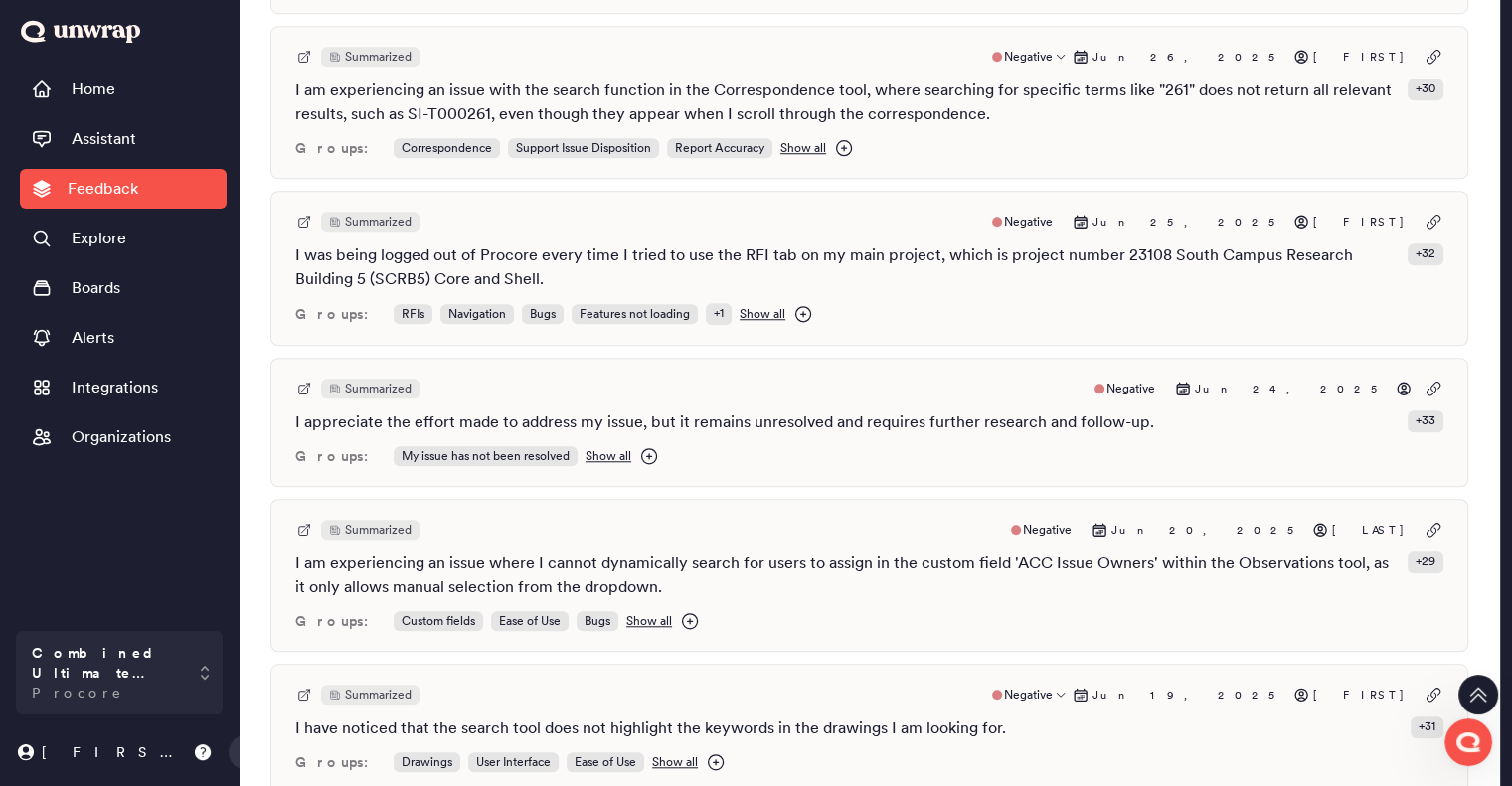 scroll, scrollTop: 421, scrollLeft: 0, axis: vertical 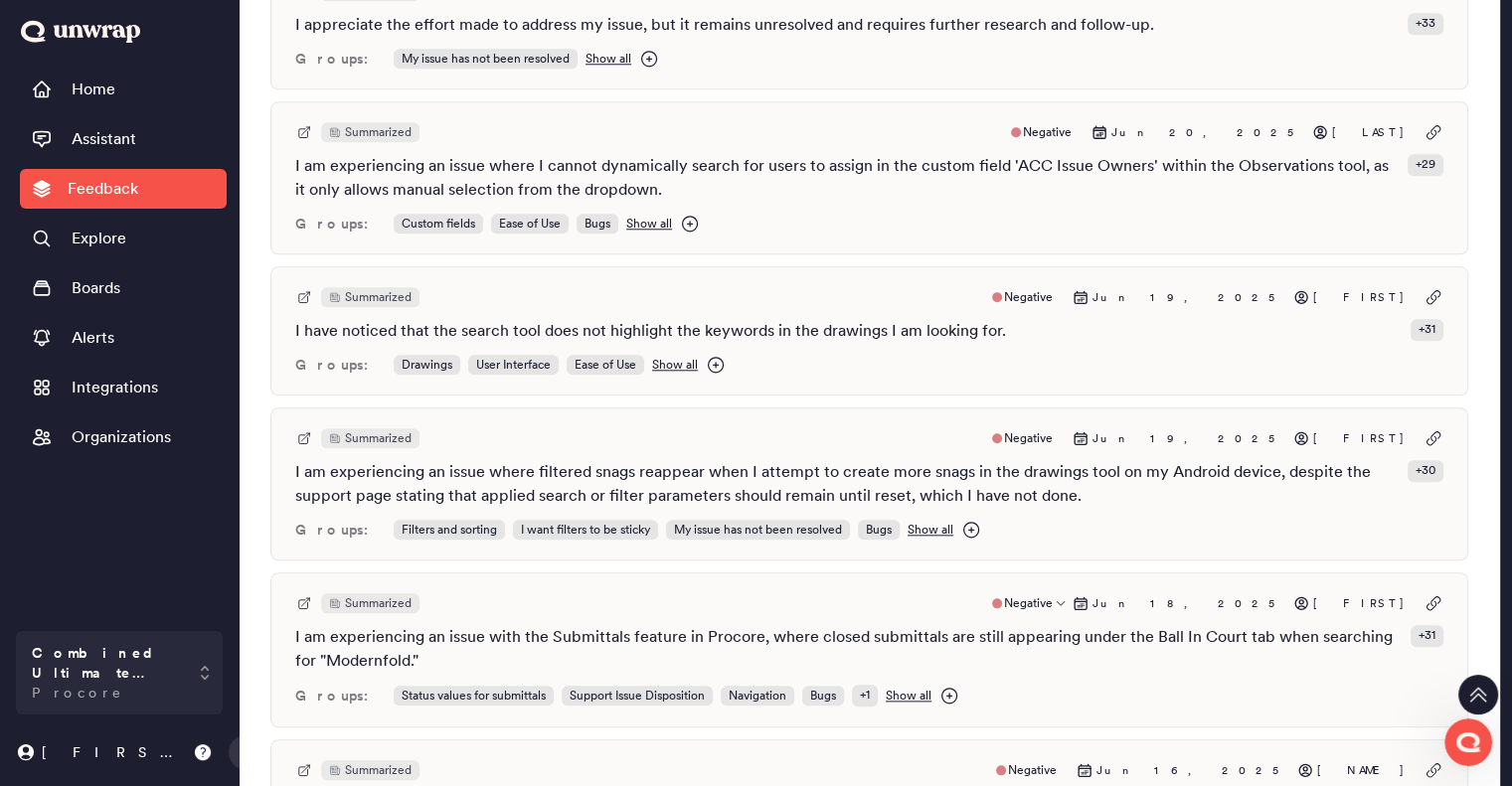 drag, startPoint x: 519, startPoint y: 573, endPoint x: 469, endPoint y: 574, distance: 50.01 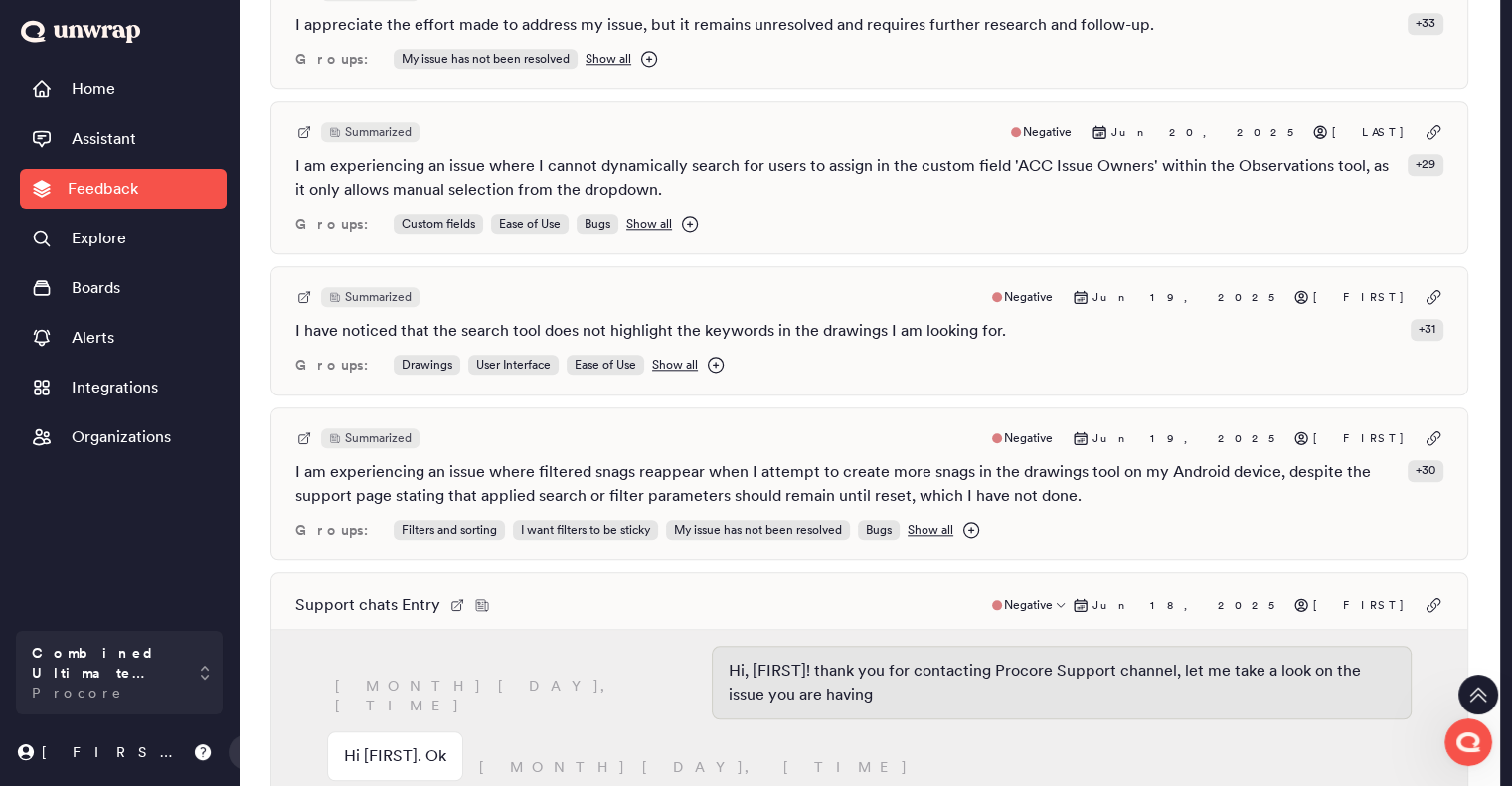 click on "June 18, 10:49am Hi, Phil! thank you for contacting Procore Support channel, let me take a look on the issue you are having" at bounding box center [869, 689] 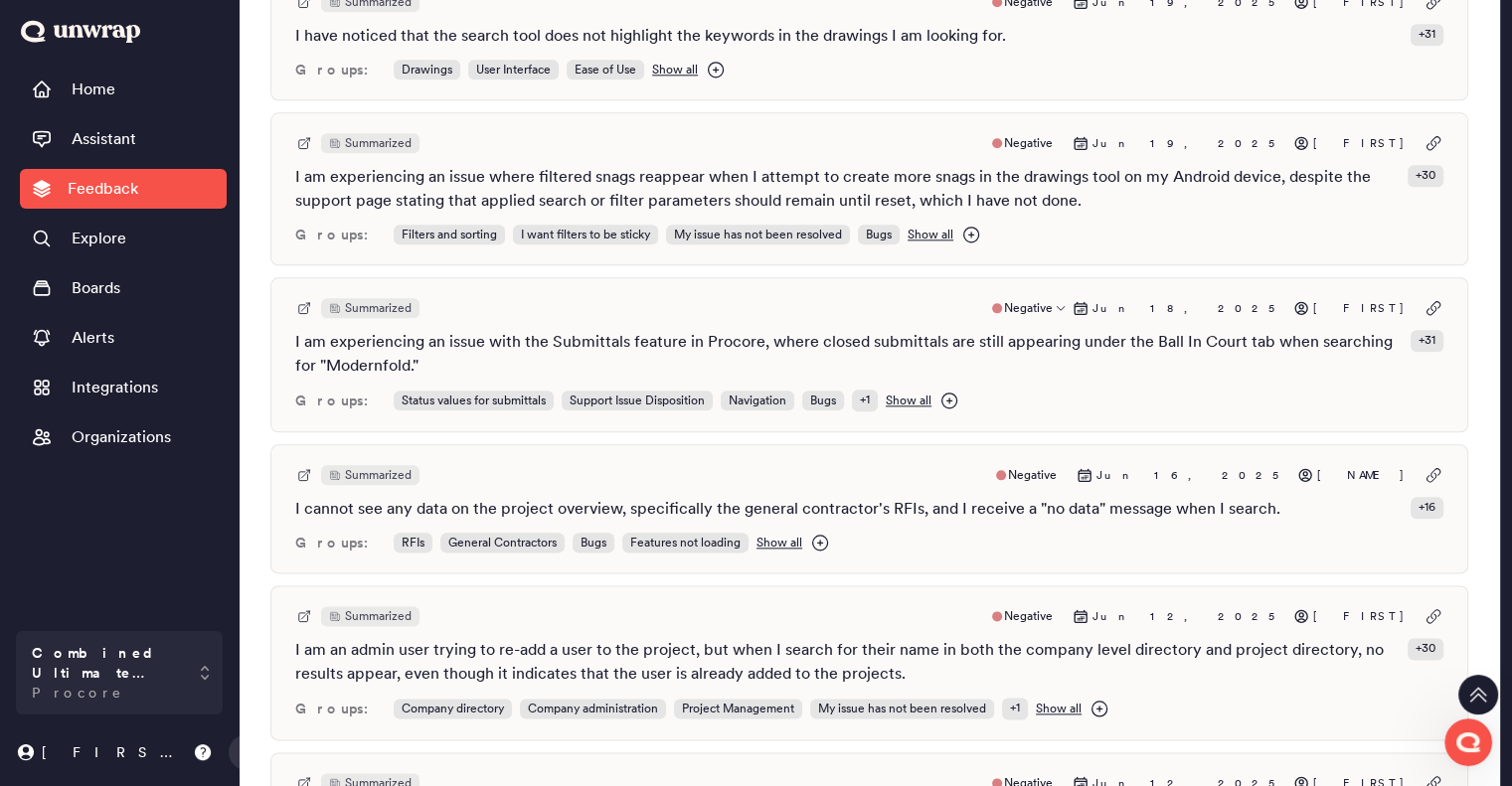 scroll, scrollTop: 2285, scrollLeft: 0, axis: vertical 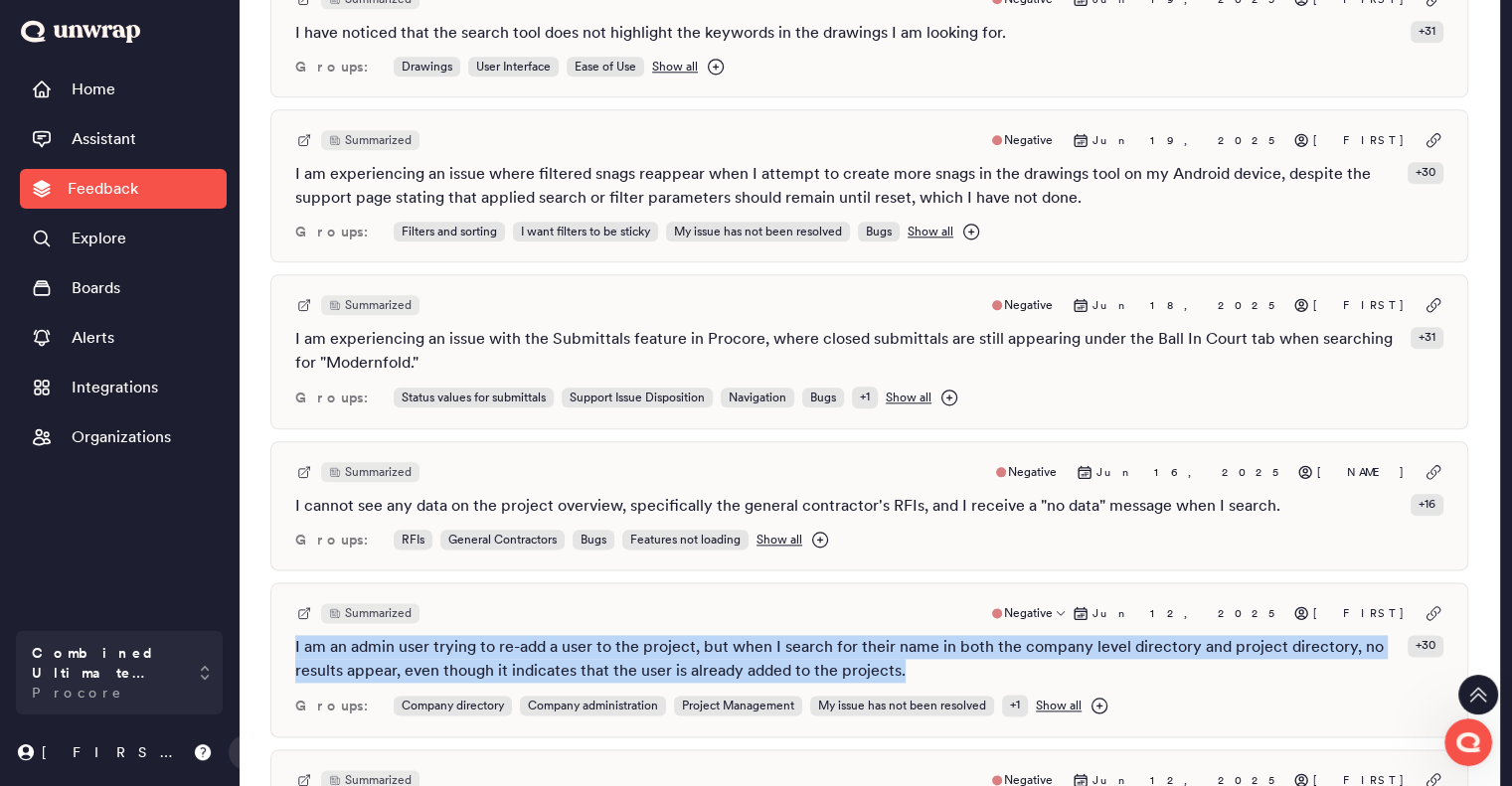 drag, startPoint x: 941, startPoint y: 586, endPoint x: 292, endPoint y: 575, distance: 649.09321 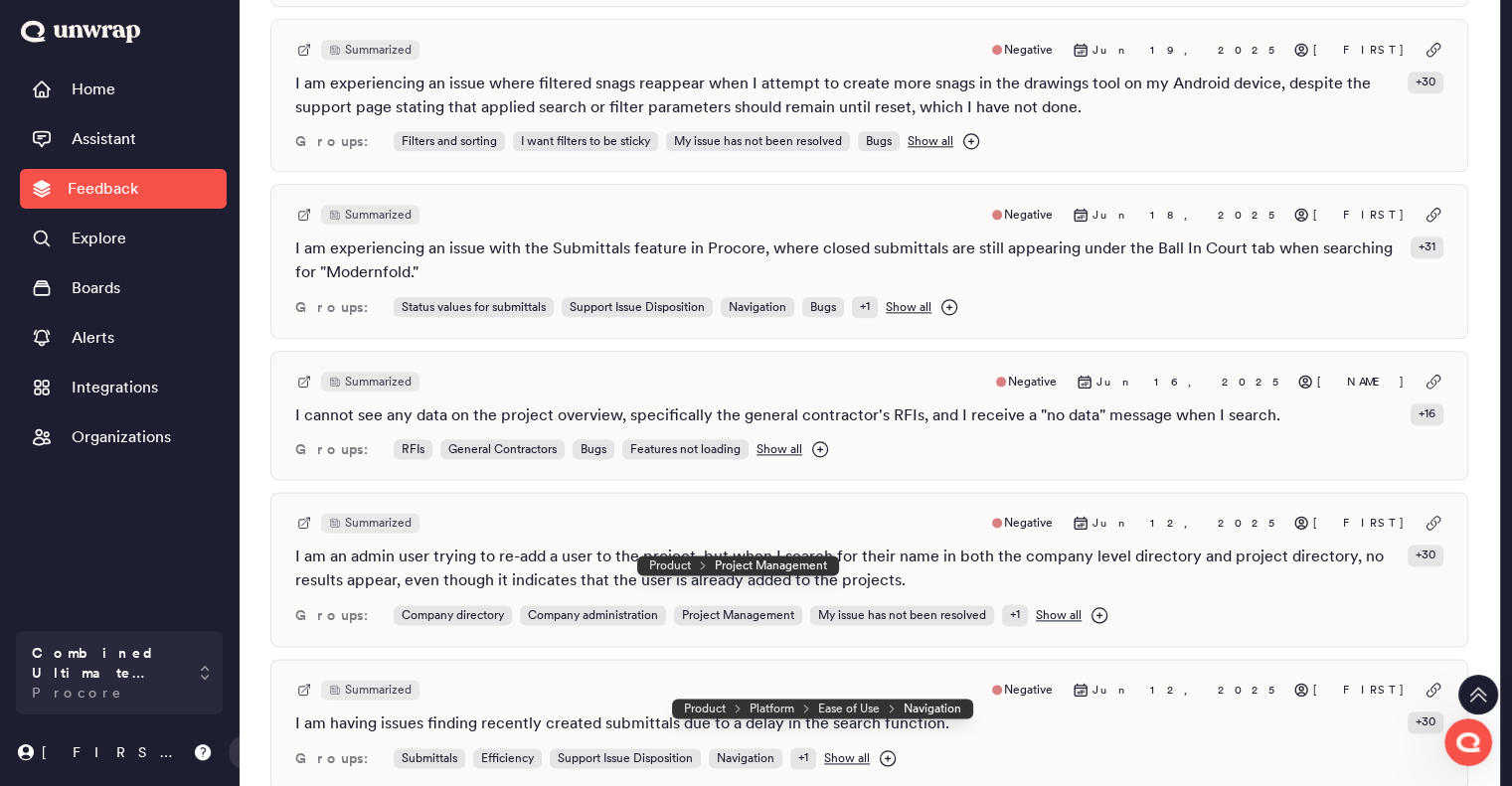 scroll, scrollTop: 2484, scrollLeft: 0, axis: vertical 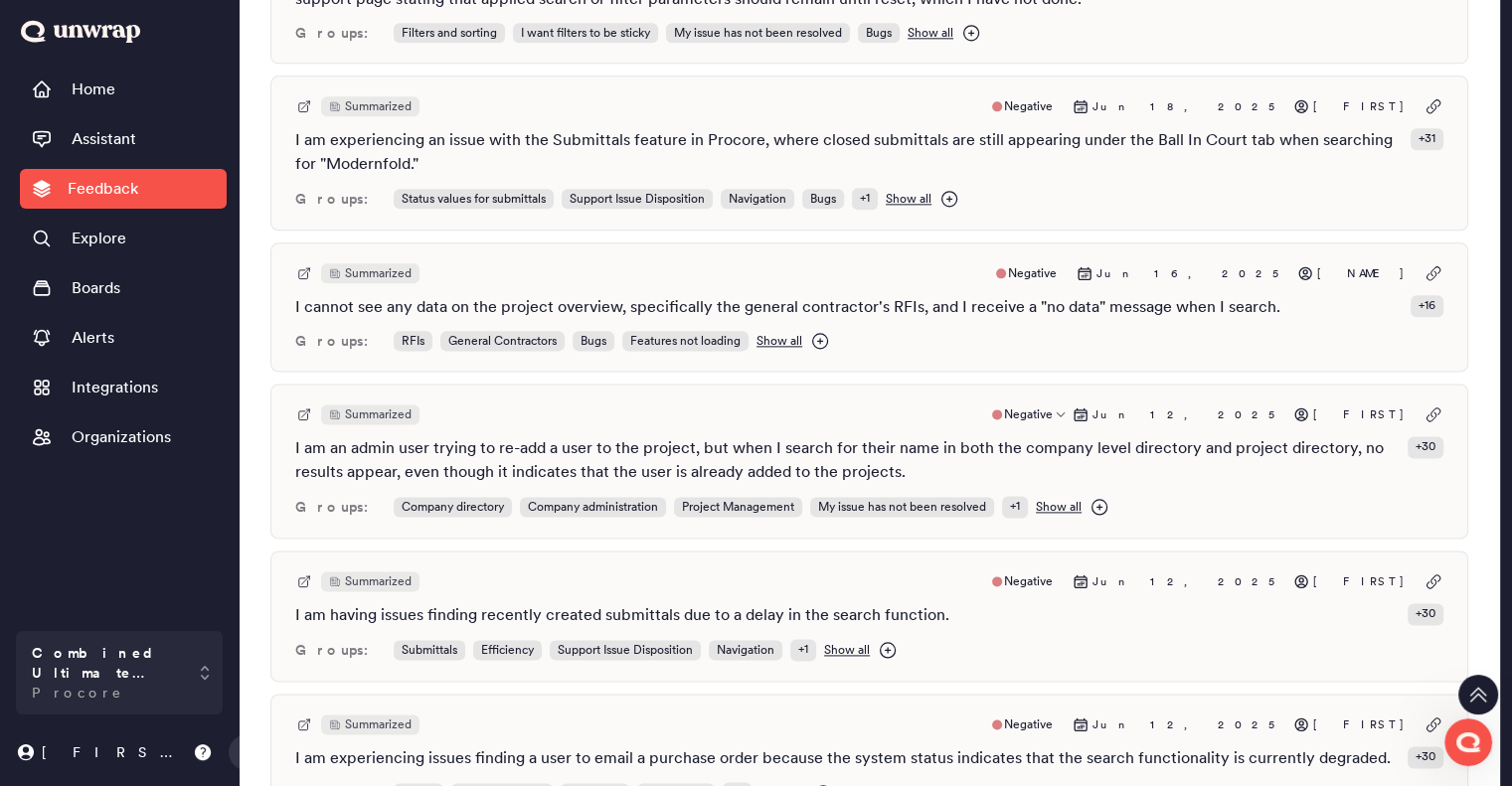 click on "I am an admin user trying to re-add a user to the project, but when I search for their name in both the company level directory and project directory, no results appear, even though it indicates that the user is already added to the projects." at bounding box center (847, 460) 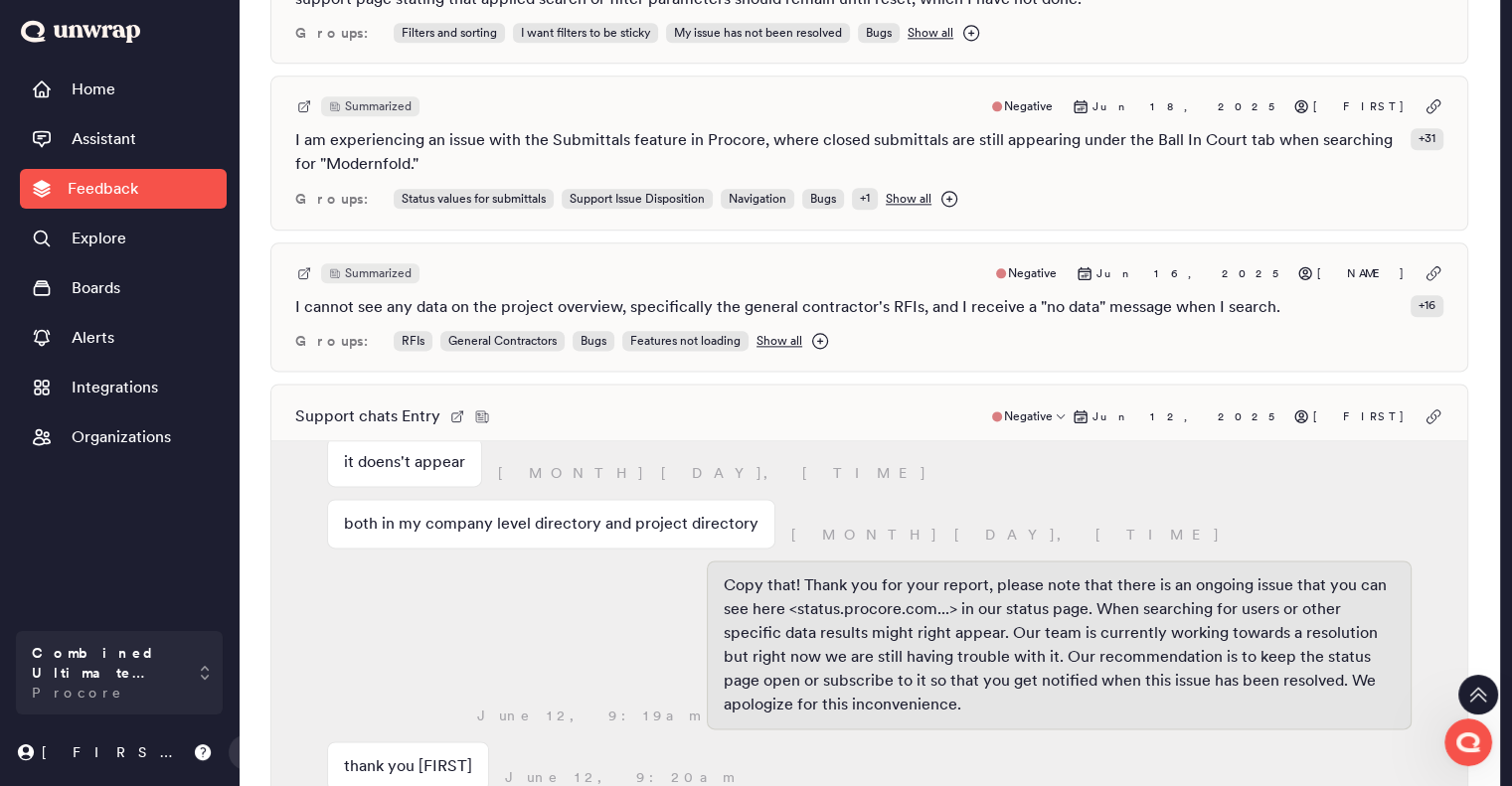 scroll, scrollTop: 747, scrollLeft: 0, axis: vertical 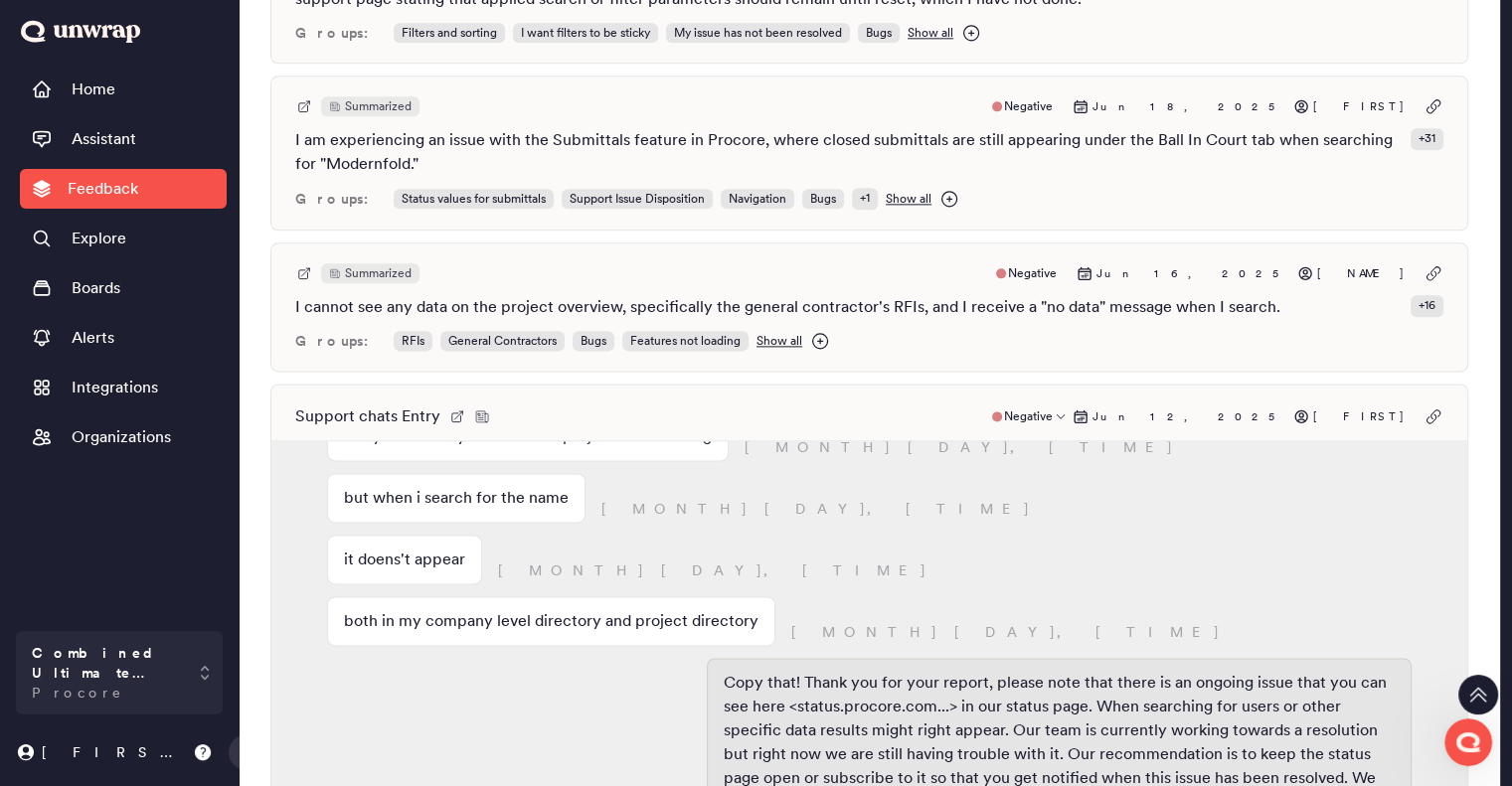 click on "Support chats Entry Negative Jun 12, 2025 Juan" at bounding box center (869, 416) 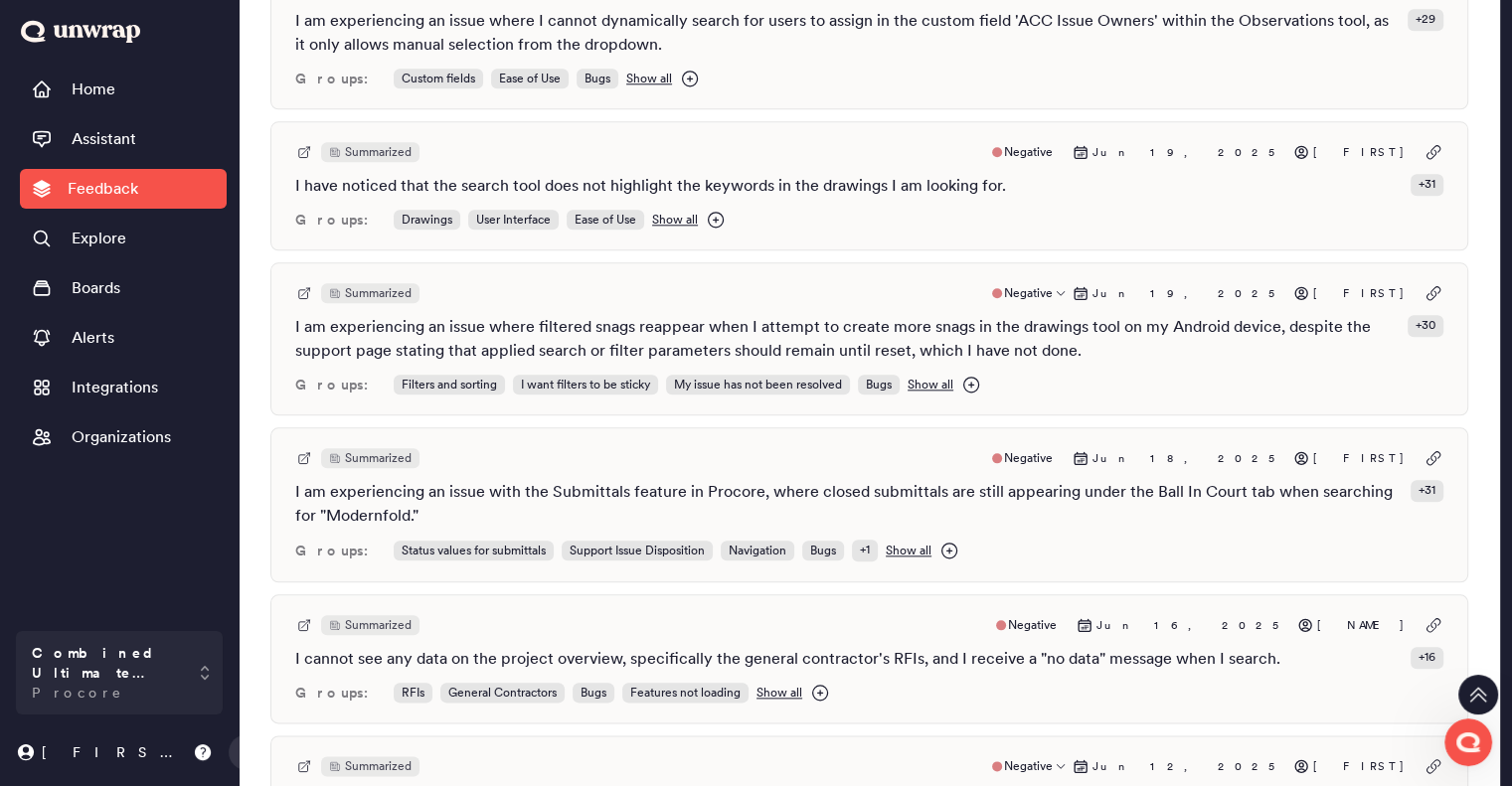scroll, scrollTop: 1888, scrollLeft: 0, axis: vertical 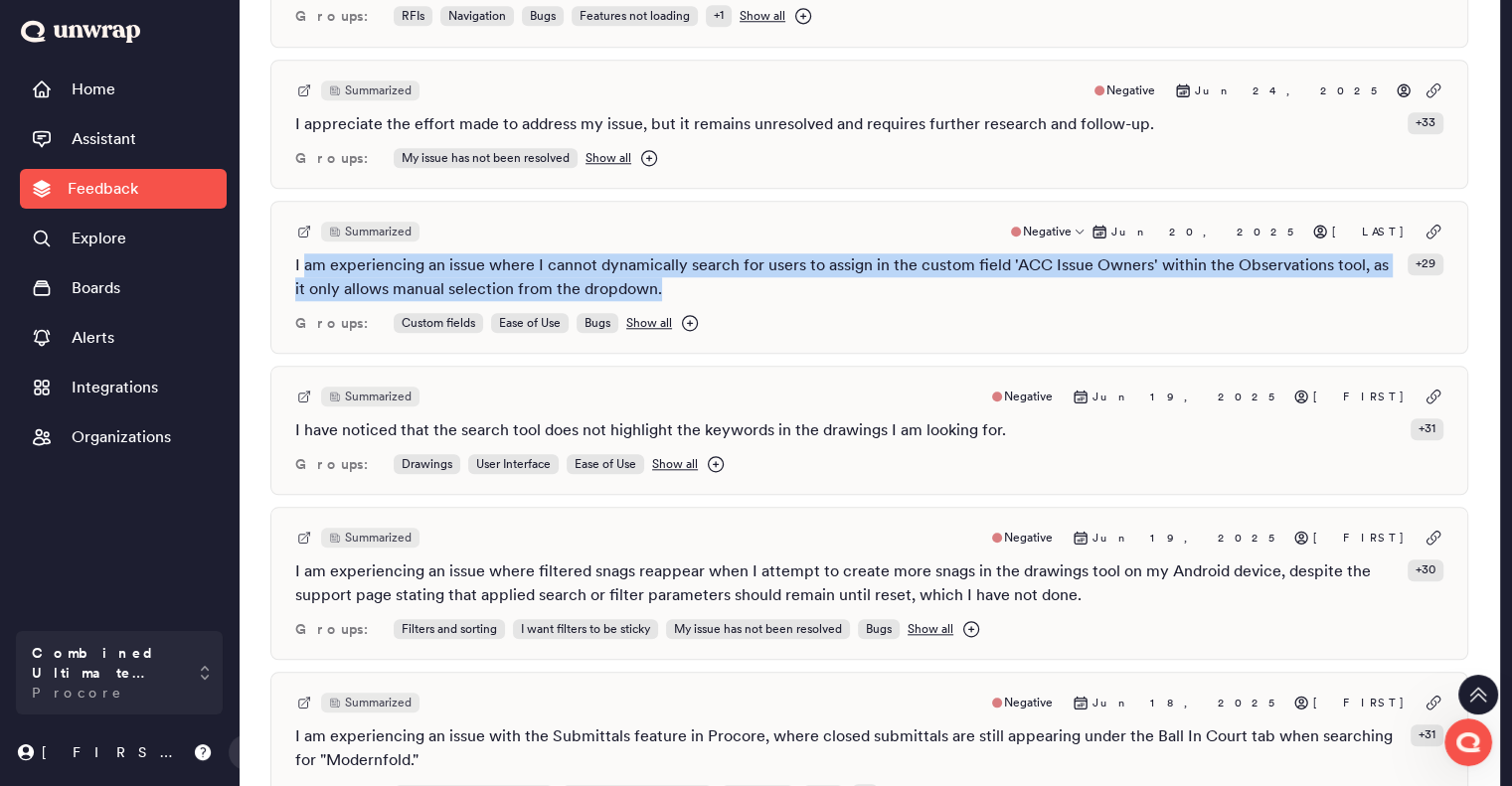 drag, startPoint x: 684, startPoint y: 223, endPoint x: 305, endPoint y: 201, distance: 379.63799 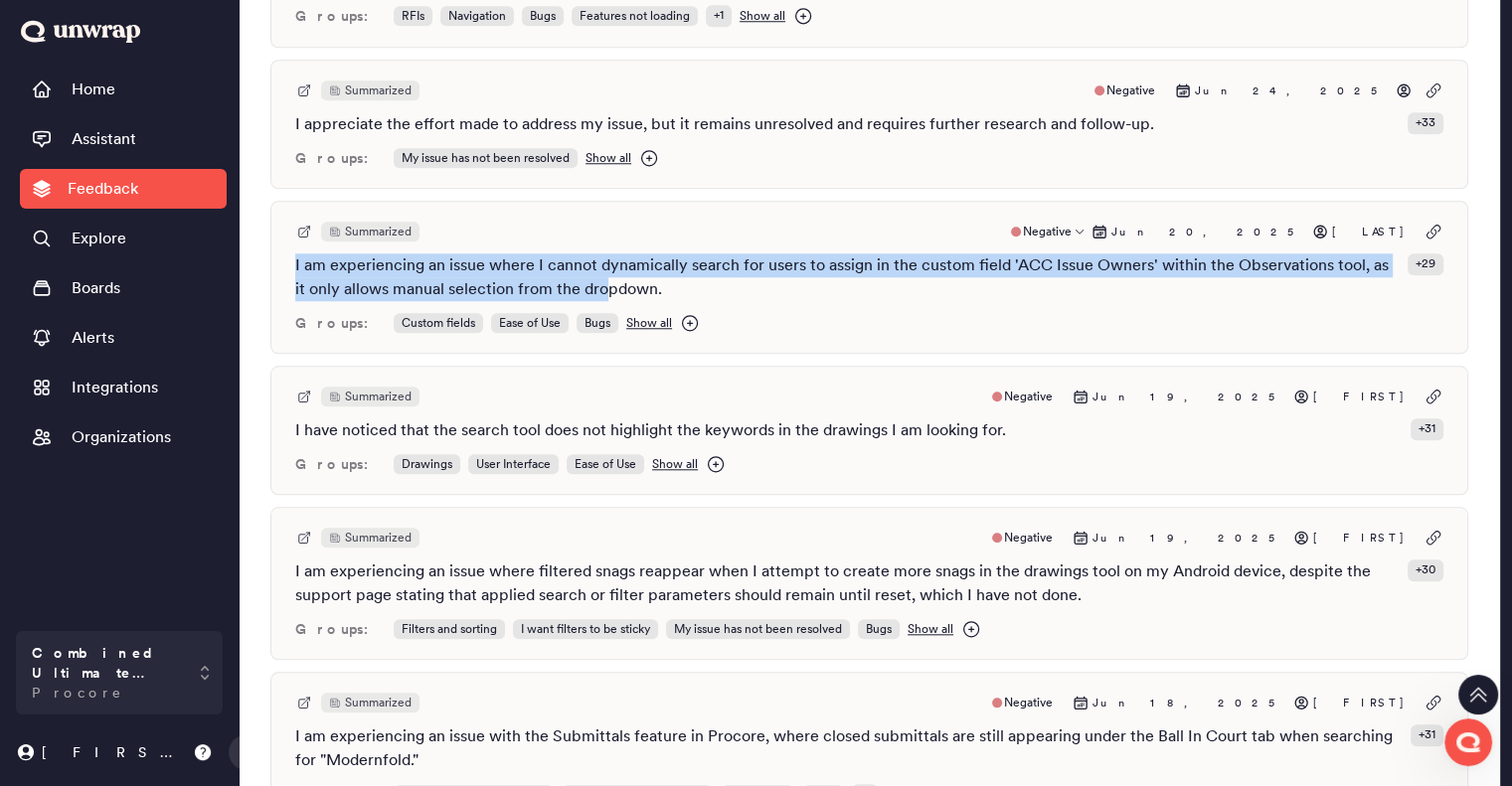 drag, startPoint x: 290, startPoint y: 192, endPoint x: 626, endPoint y: 235, distance: 338.74031 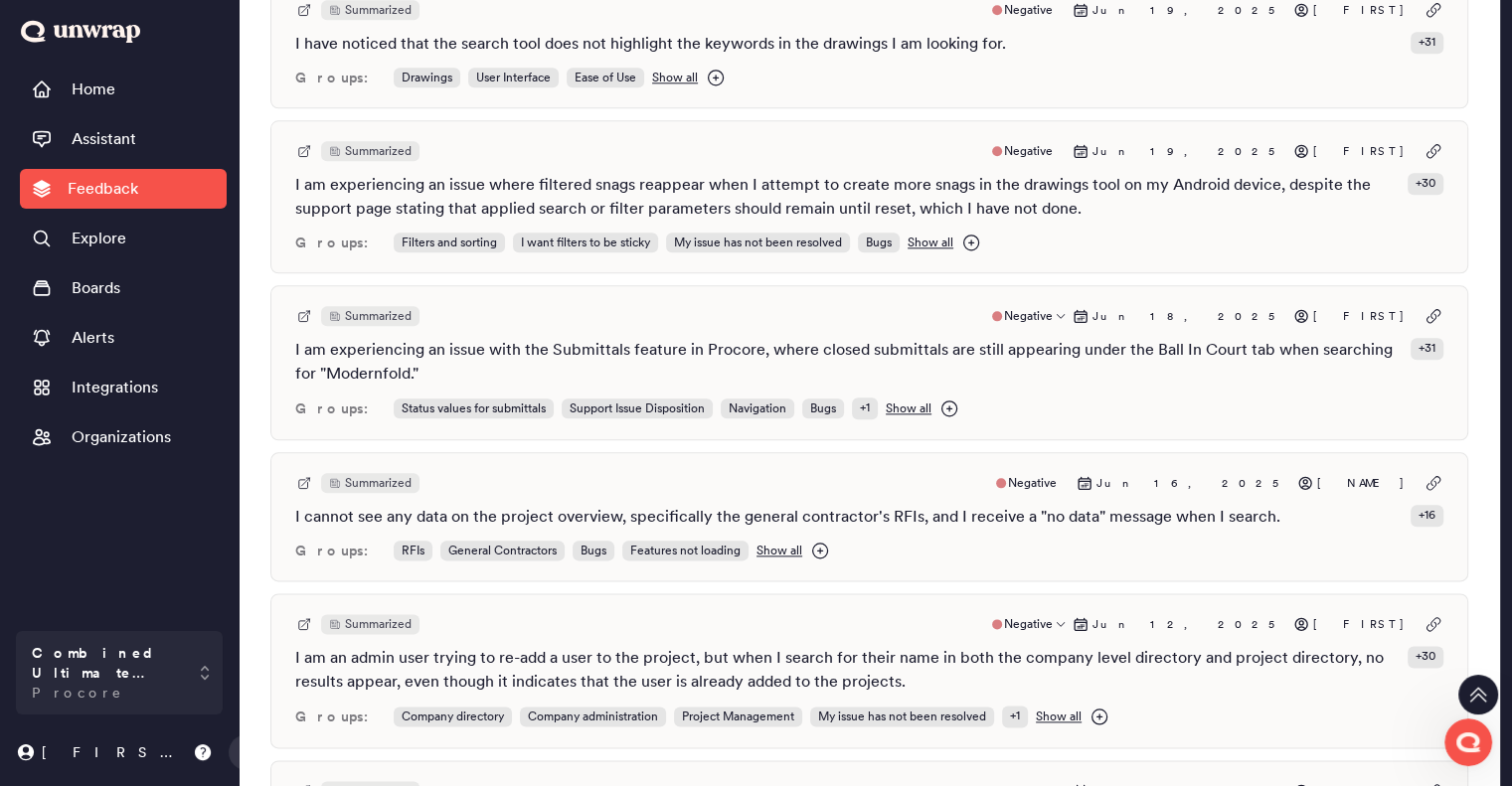 scroll, scrollTop: 2285, scrollLeft: 0, axis: vertical 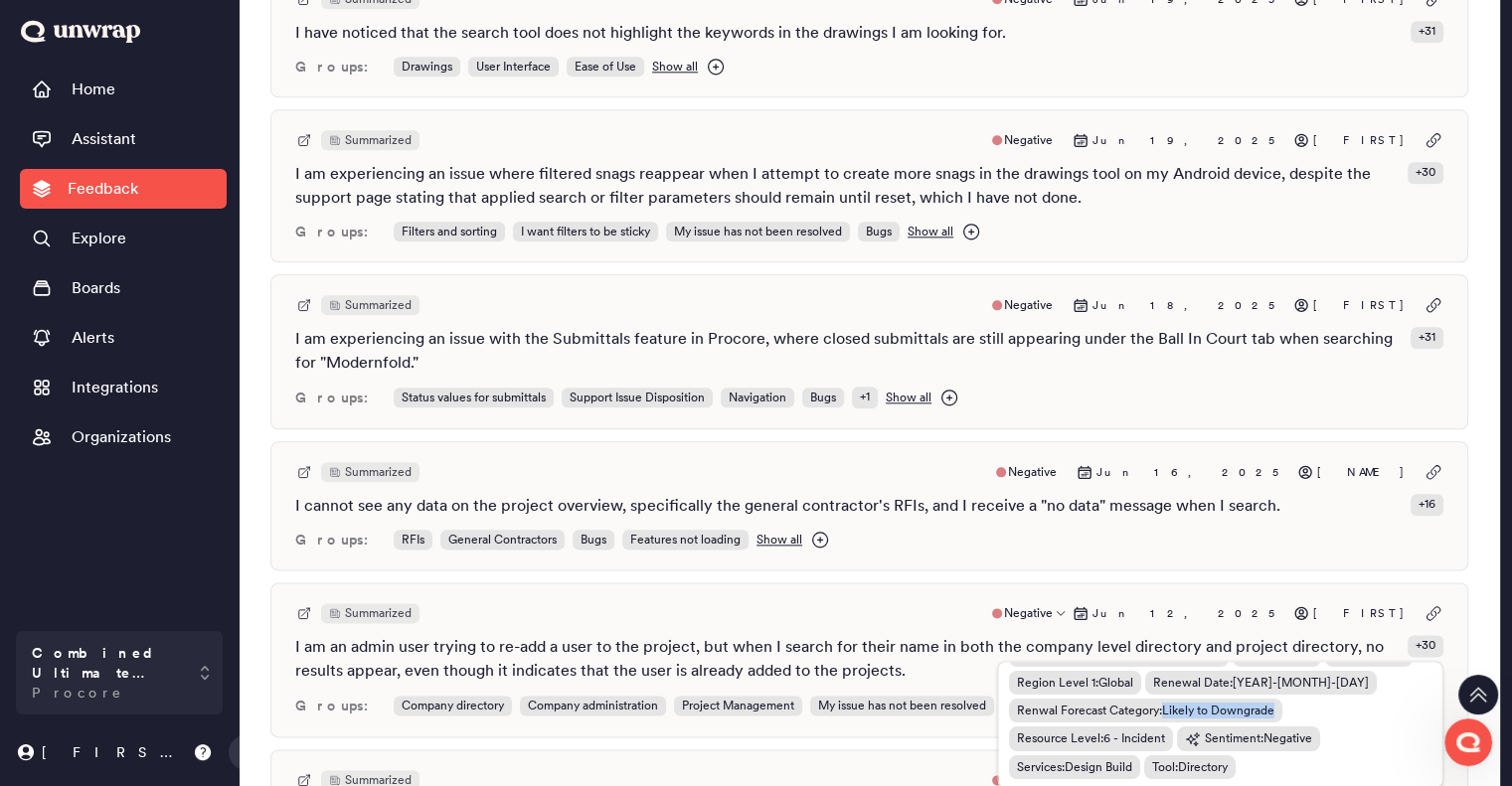 drag, startPoint x: 1163, startPoint y: 619, endPoint x: 1274, endPoint y: 623, distance: 111.072 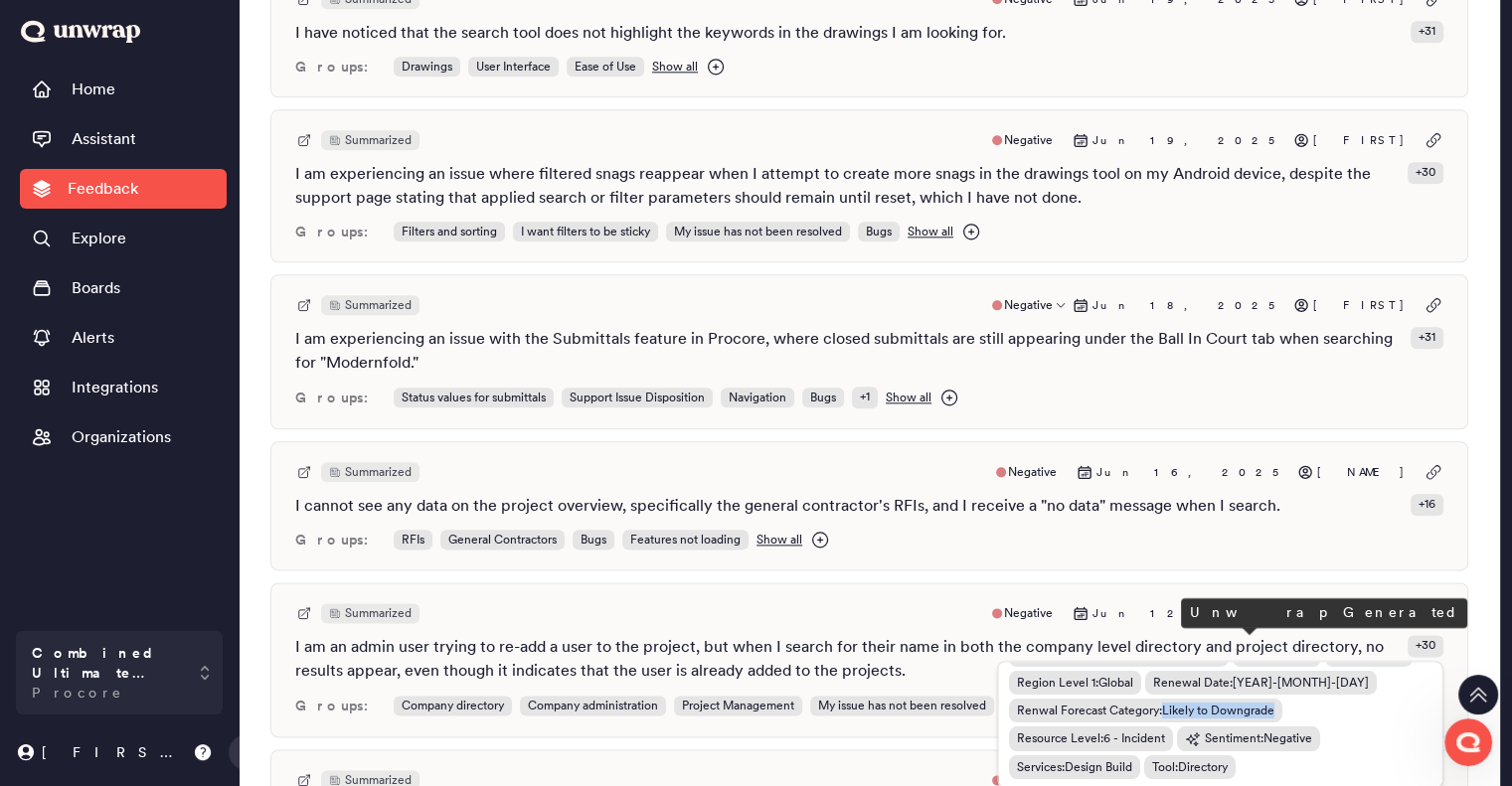 copy on "Likely to Downgrade" 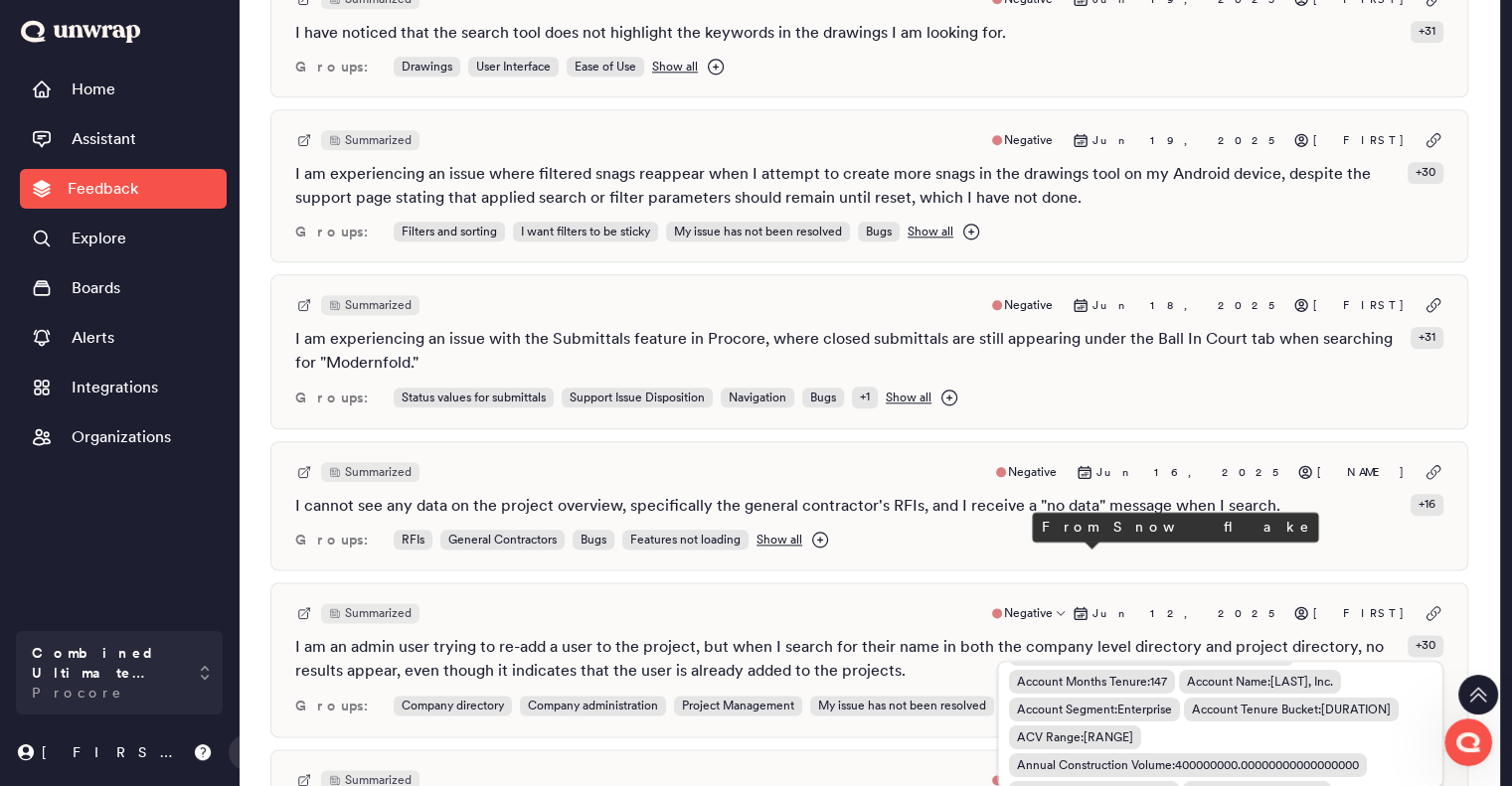 scroll, scrollTop: 99, scrollLeft: 0, axis: vertical 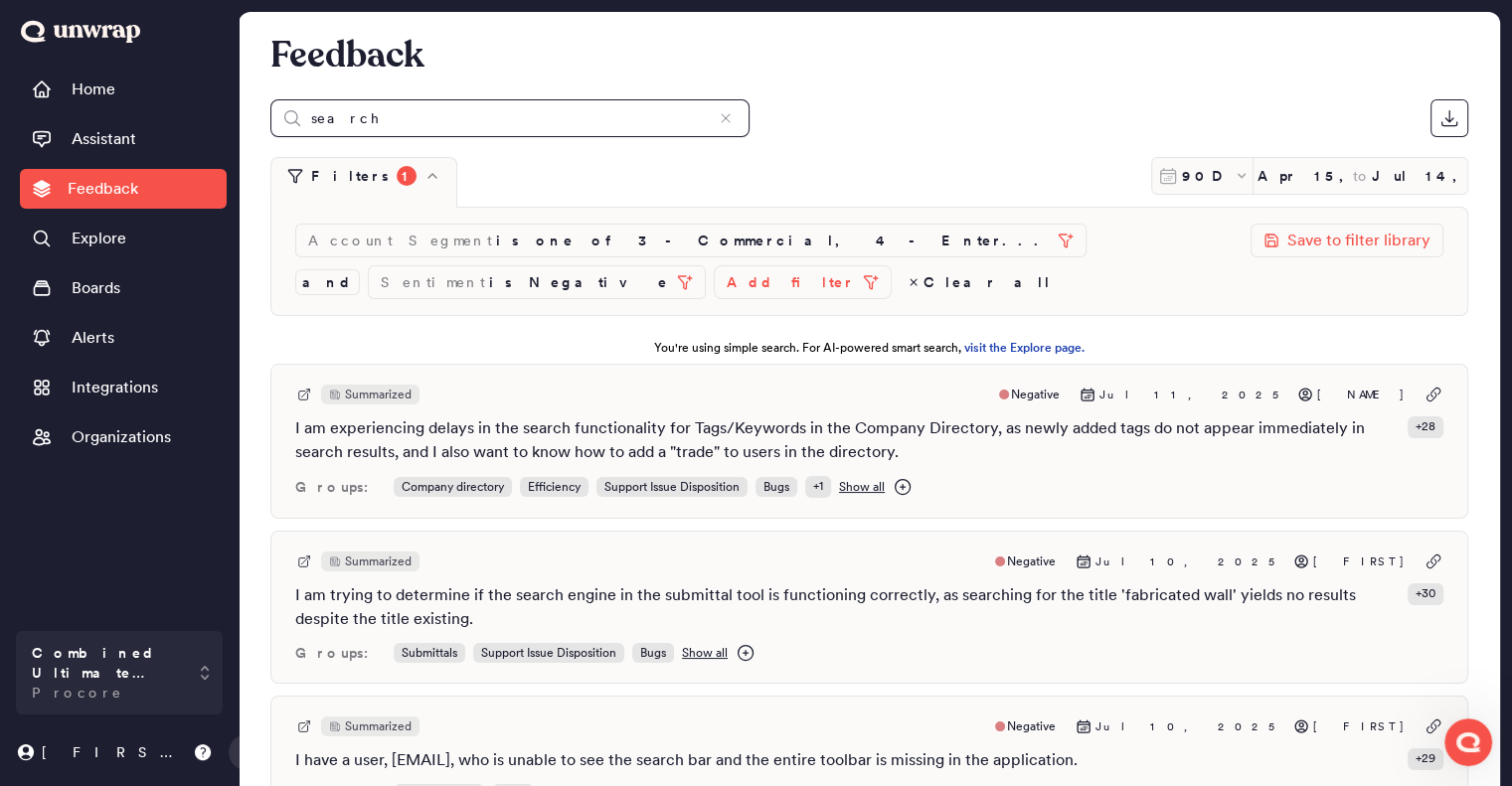 drag, startPoint x: 363, startPoint y: 118, endPoint x: 268, endPoint y: 116, distance: 95.02105 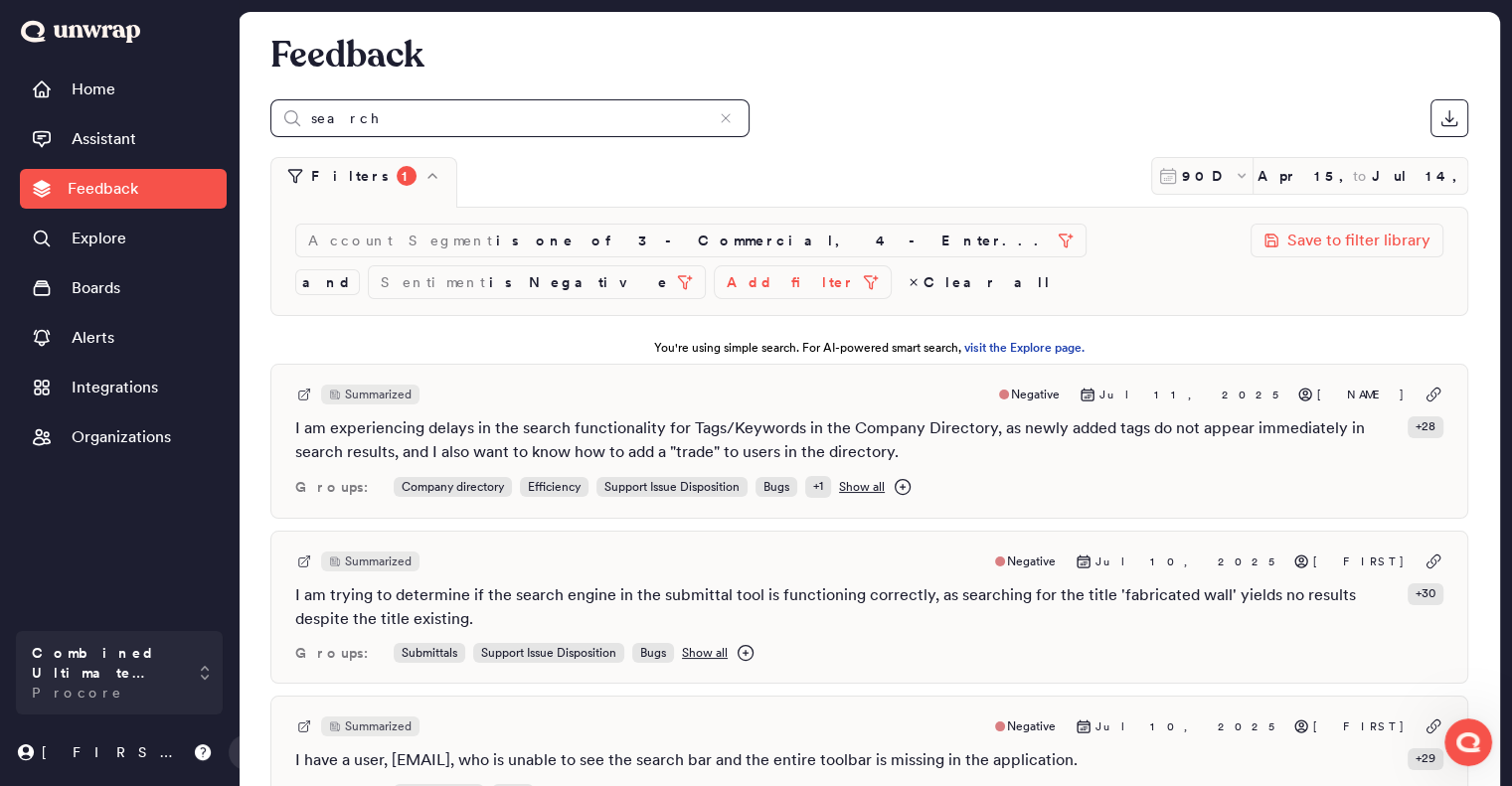 click on "Feedback search Filters 1 90D Apr 15, 2025 to Jul 14, 2025 Account Segment is one of   3 - Commercial, 4 - Enter... and Sentiment is   Negative Add filter Clear all Save to filter library You're using simple search. For AI-powered smart search,     visit the Explore page.   Summarized Negative Jul 11, 2025 Kevin I am experiencing delays in the search functionality for Tags/Keywords in the Company Directory, as newly added tags do not appear immediately in search results, and I also want to know how to add a "trade" to users in the directory.    + 28 Groups: Company directory Efficiency Support Issue Disposition Bugs + 1 Show all Summarized Negative Jul 10, 2025 Ariane I am trying to determine if the search engine in the submittal tool is functioning correctly, as searching for the title 'fabricated wall' yields no results despite the title existing.    + 30 Groups: Submittals Support Issue Disposition Bugs Show all Summarized Negative Jul 10, 2025 Dani    + 29 Groups: User Interface Bugs Show all Summarized" at bounding box center (869, 4160) 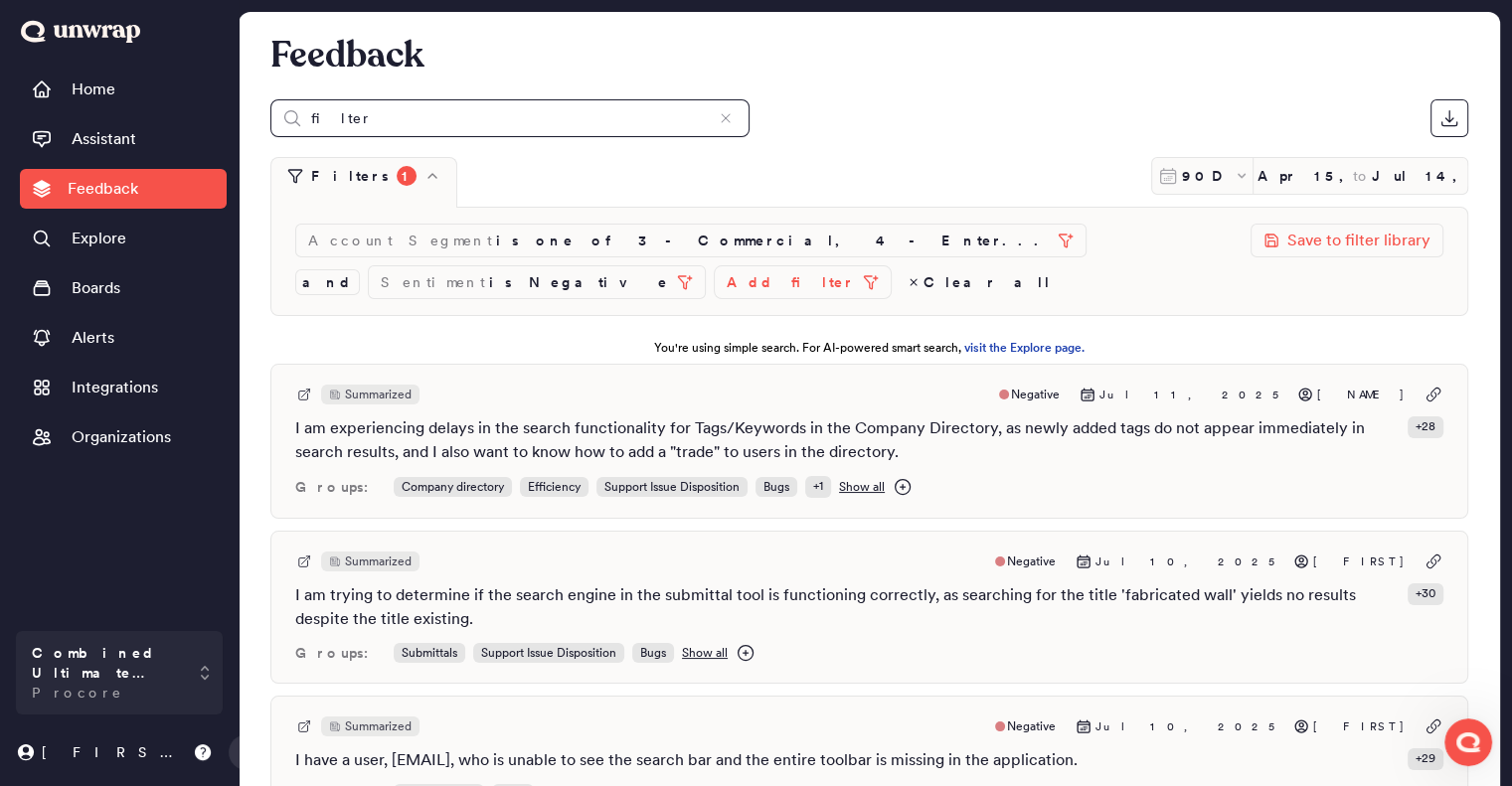 type on "filter" 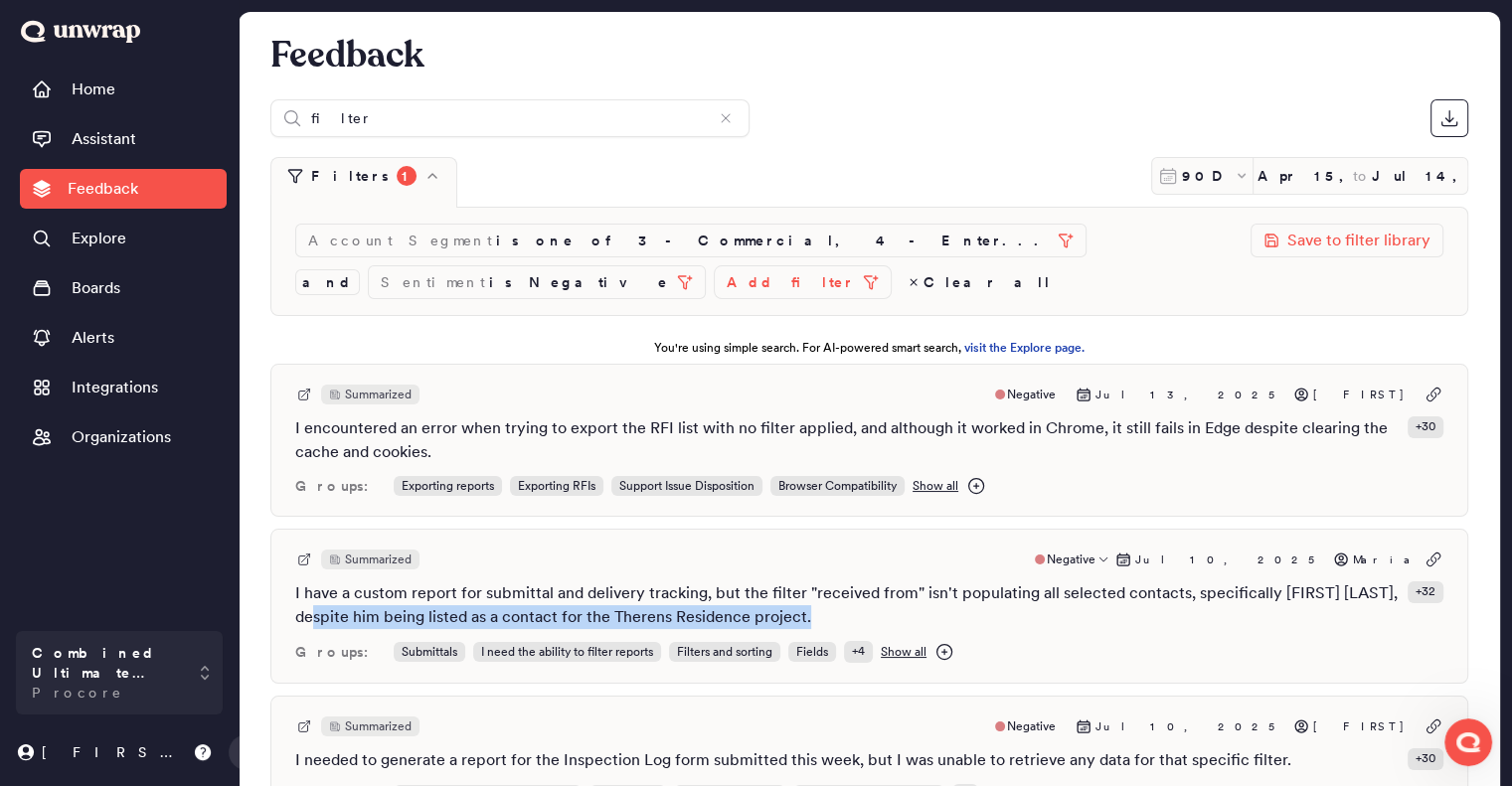 drag, startPoint x: 804, startPoint y: 570, endPoint x: 313, endPoint y: 575, distance: 491.0255 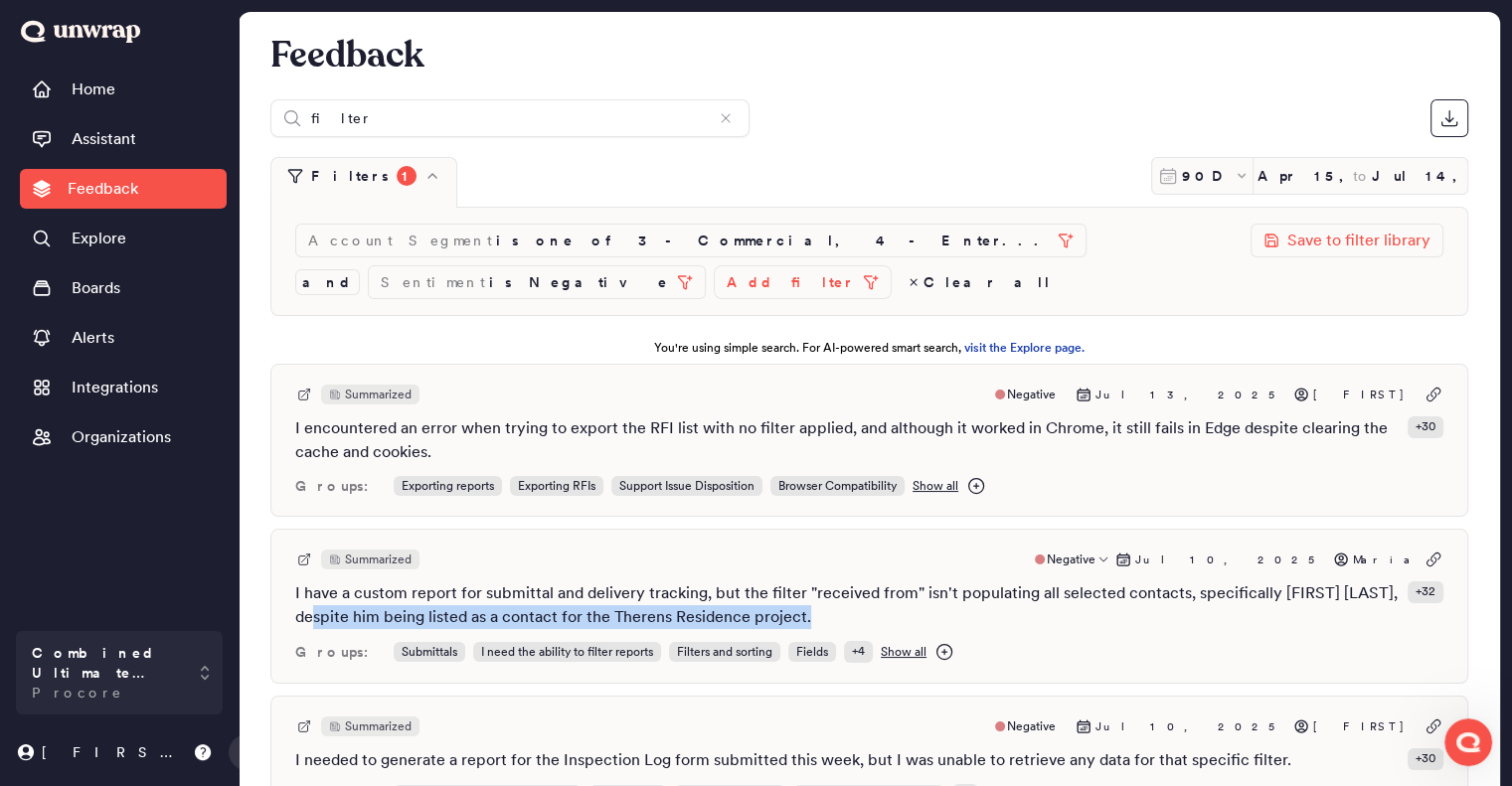 click on "I have a custom report for submittal and delivery tracking, but the filter "received from" isn't populating all selected contacts, specifically Tyler Richards, despite him being listed as a contact for the Therens Residence project." at bounding box center [847, 605] 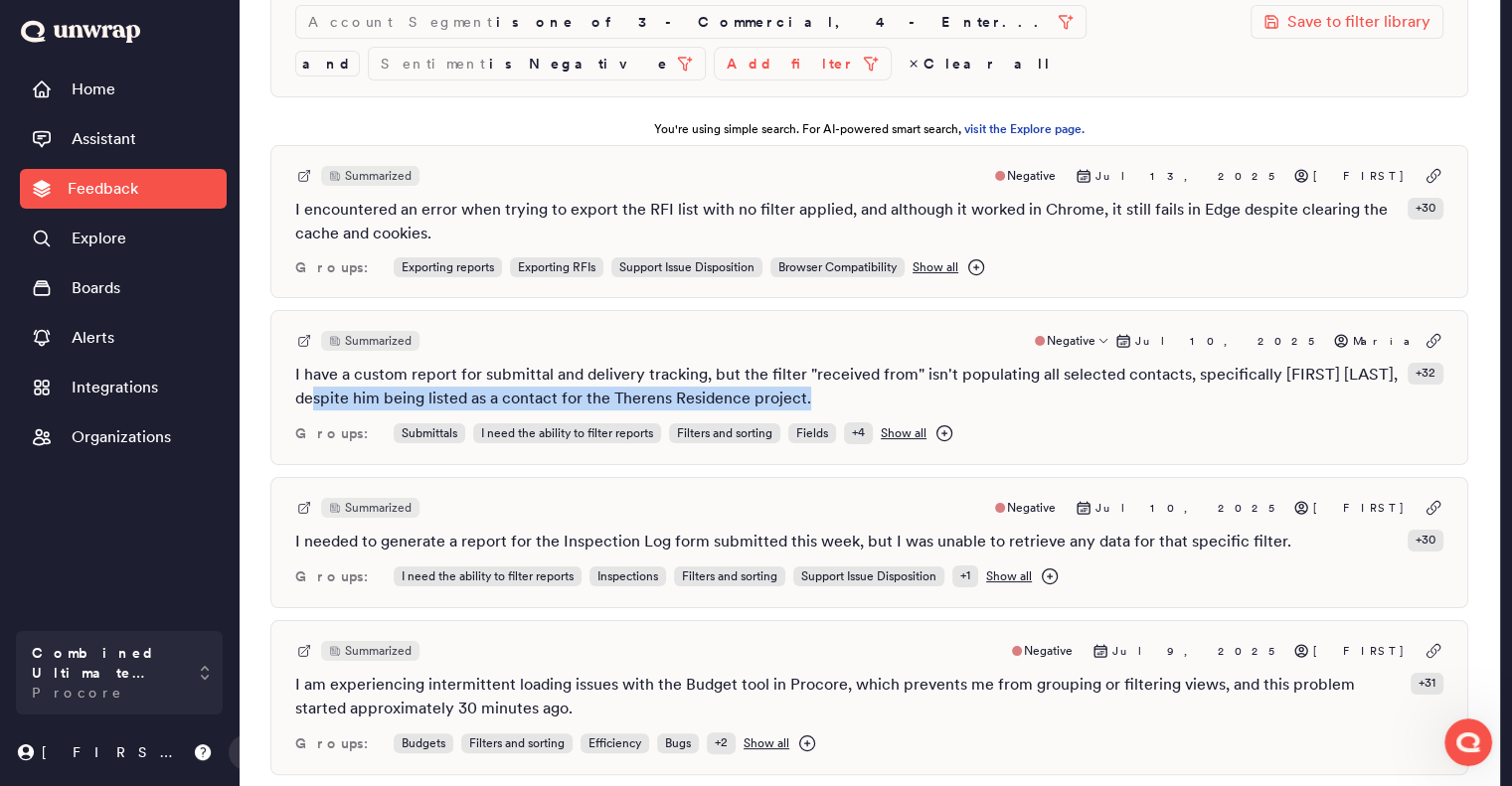 scroll, scrollTop: 298, scrollLeft: 0, axis: vertical 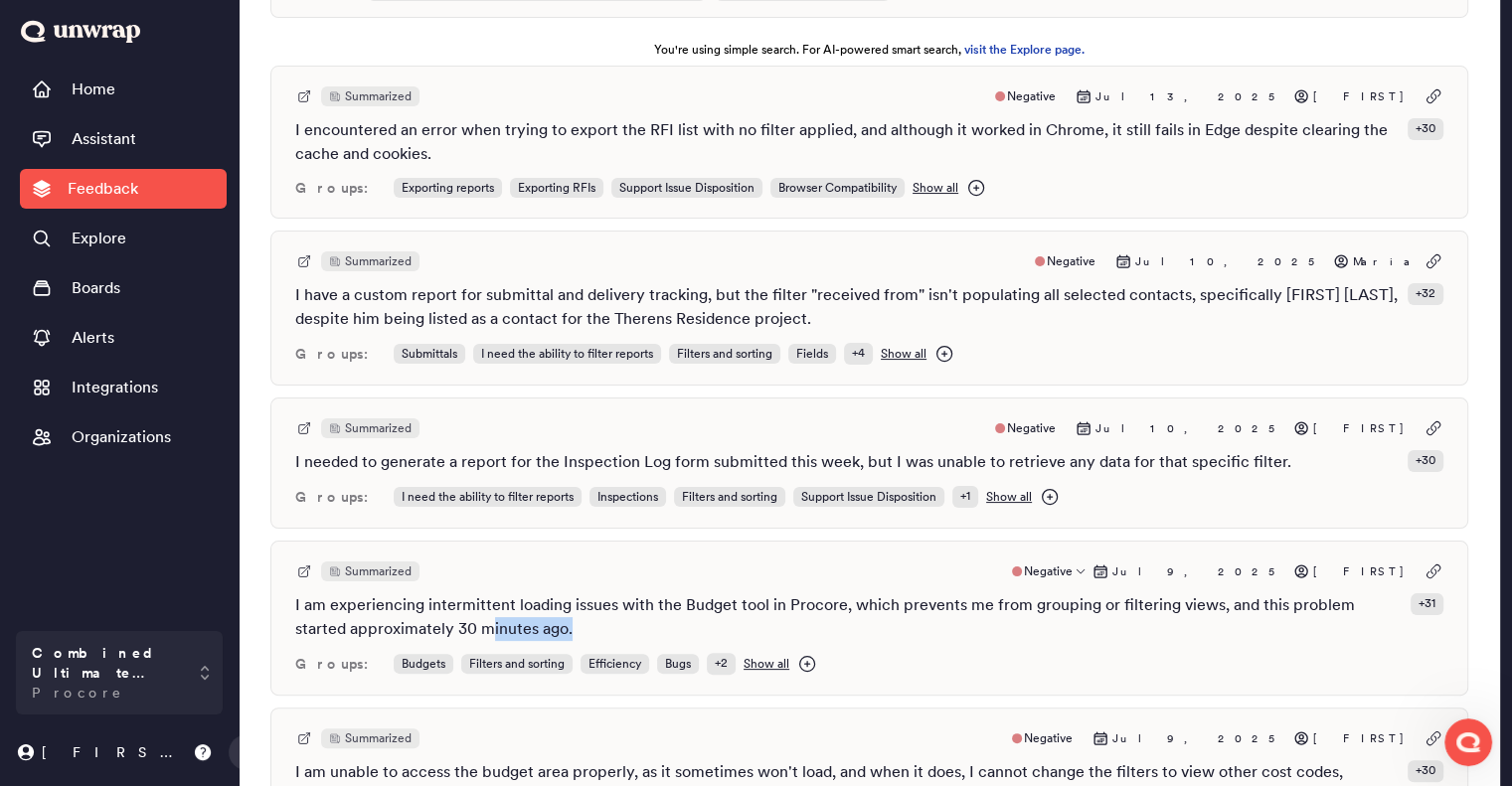 drag, startPoint x: 533, startPoint y: 581, endPoint x: 435, endPoint y: 582, distance: 98.005102 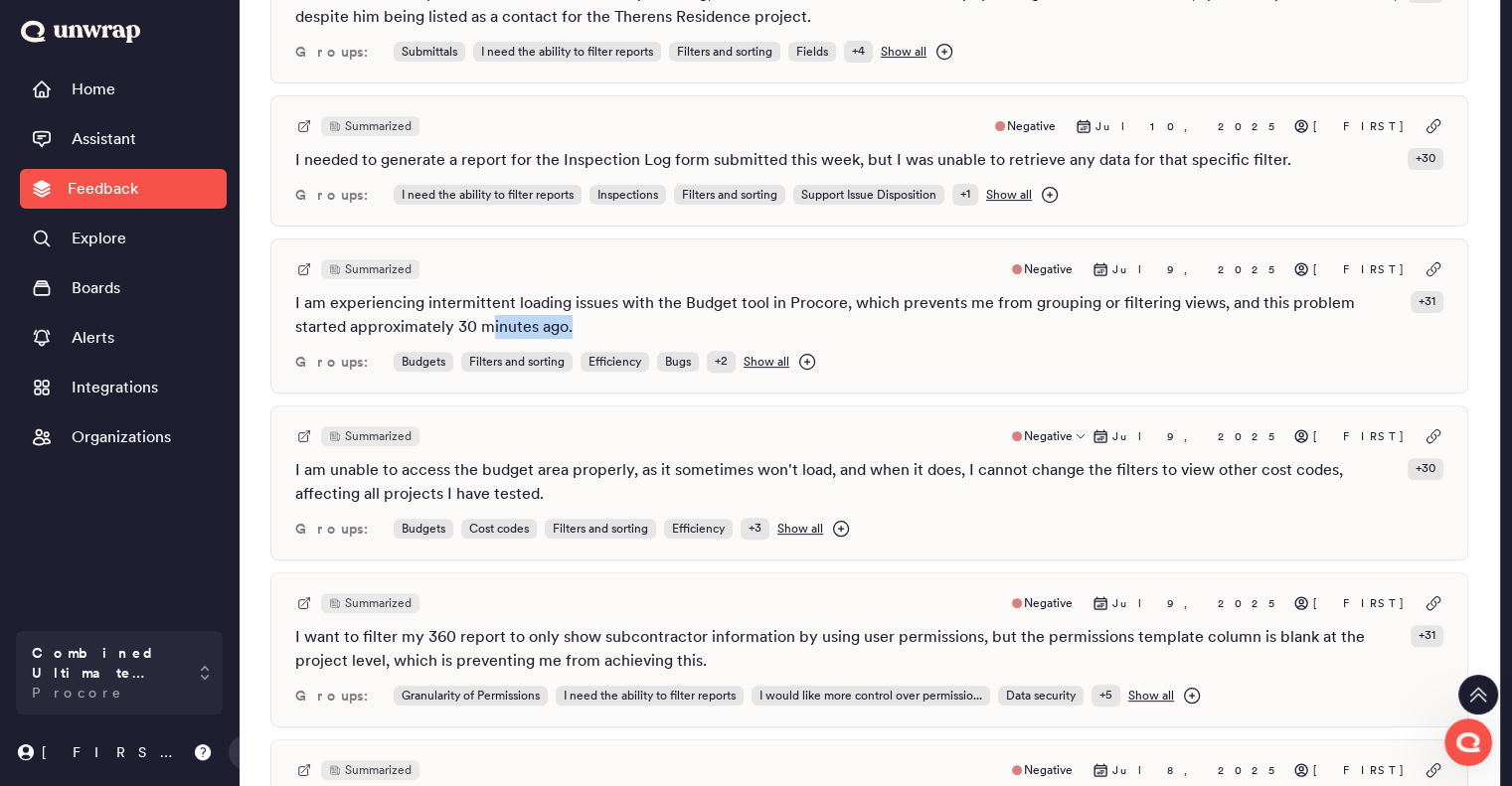 scroll, scrollTop: 795, scrollLeft: 0, axis: vertical 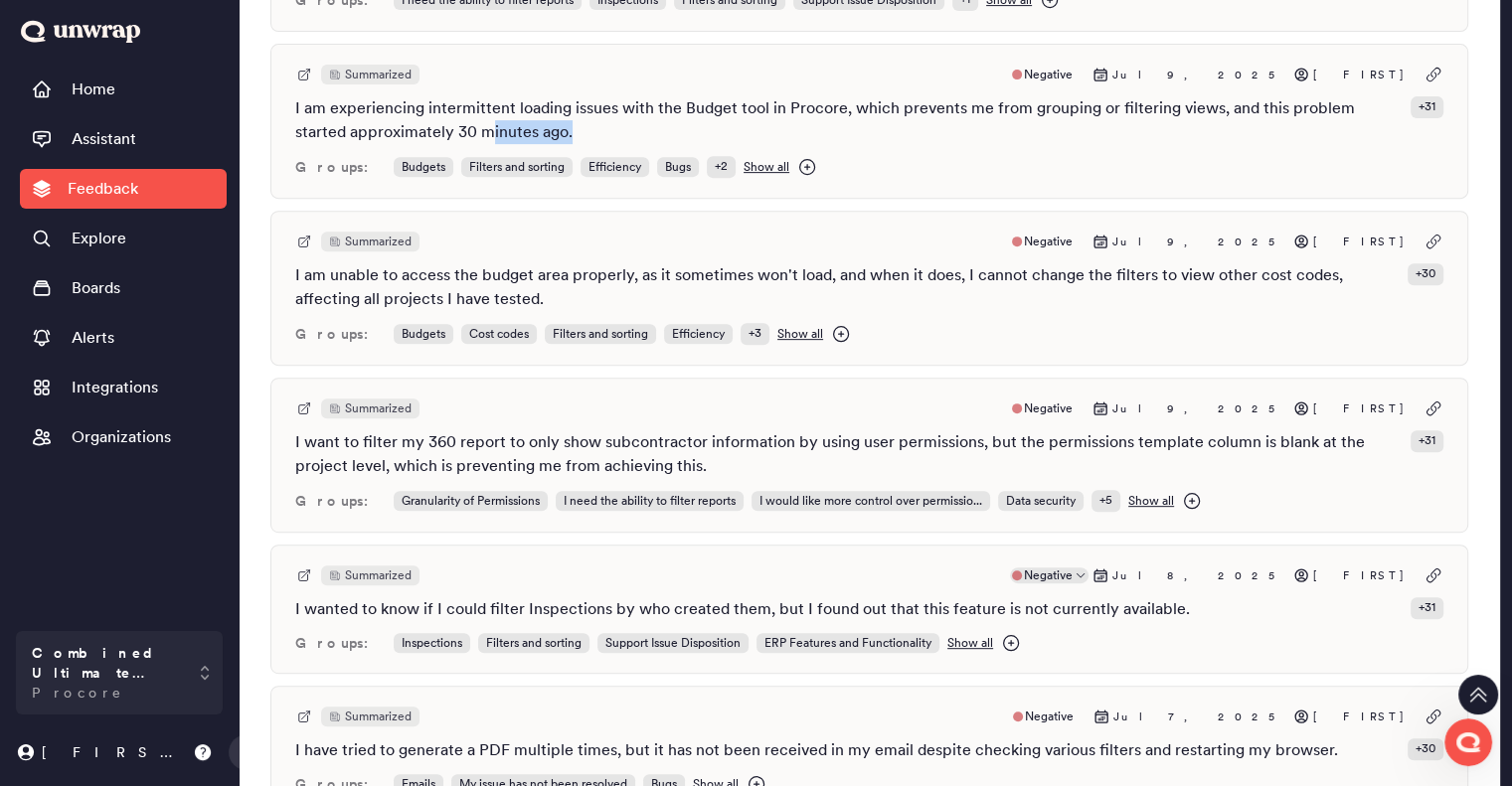 click on "Negative" at bounding box center (1048, 575) 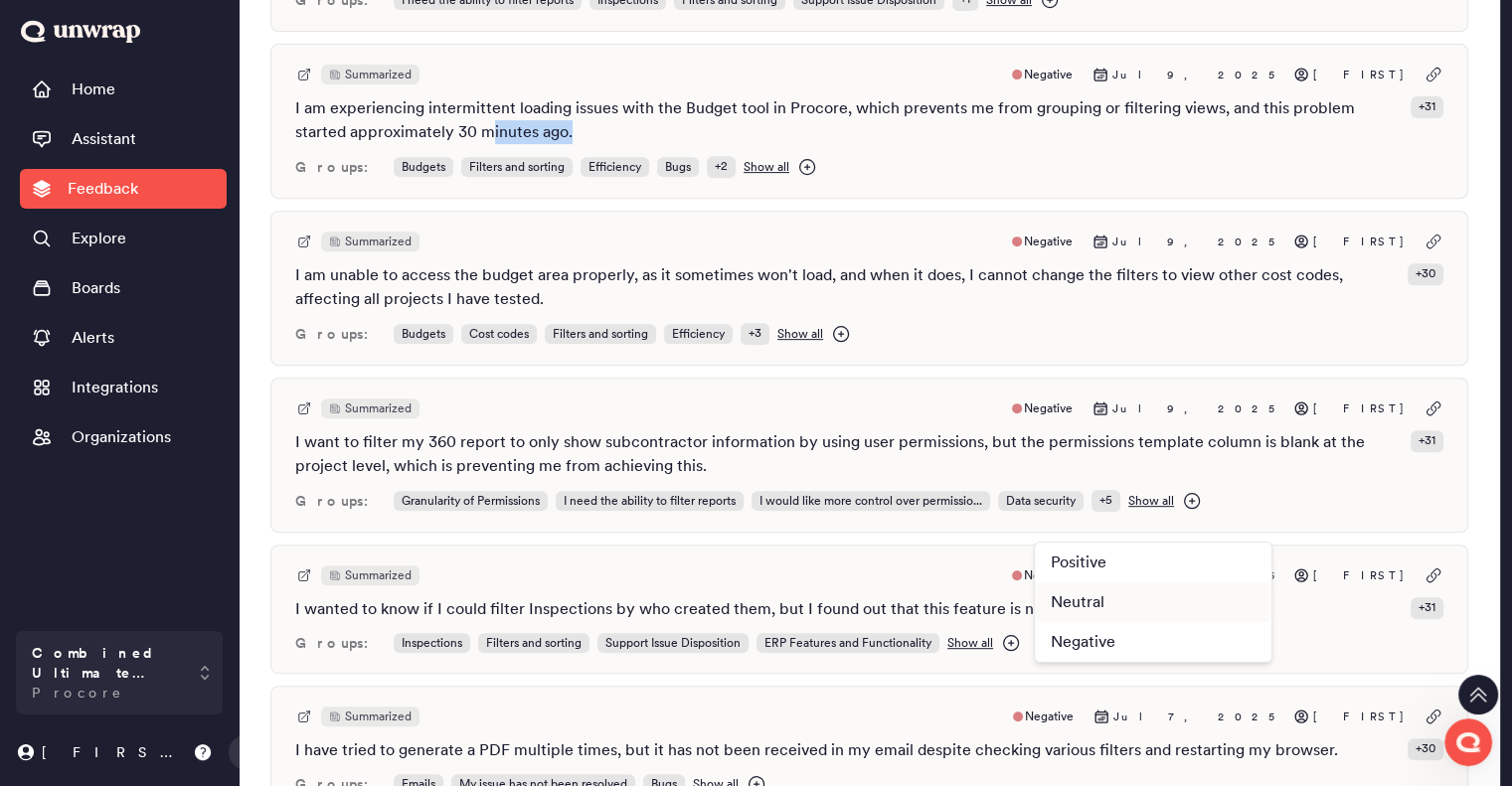 click on "Neutral" at bounding box center (1153, 602) 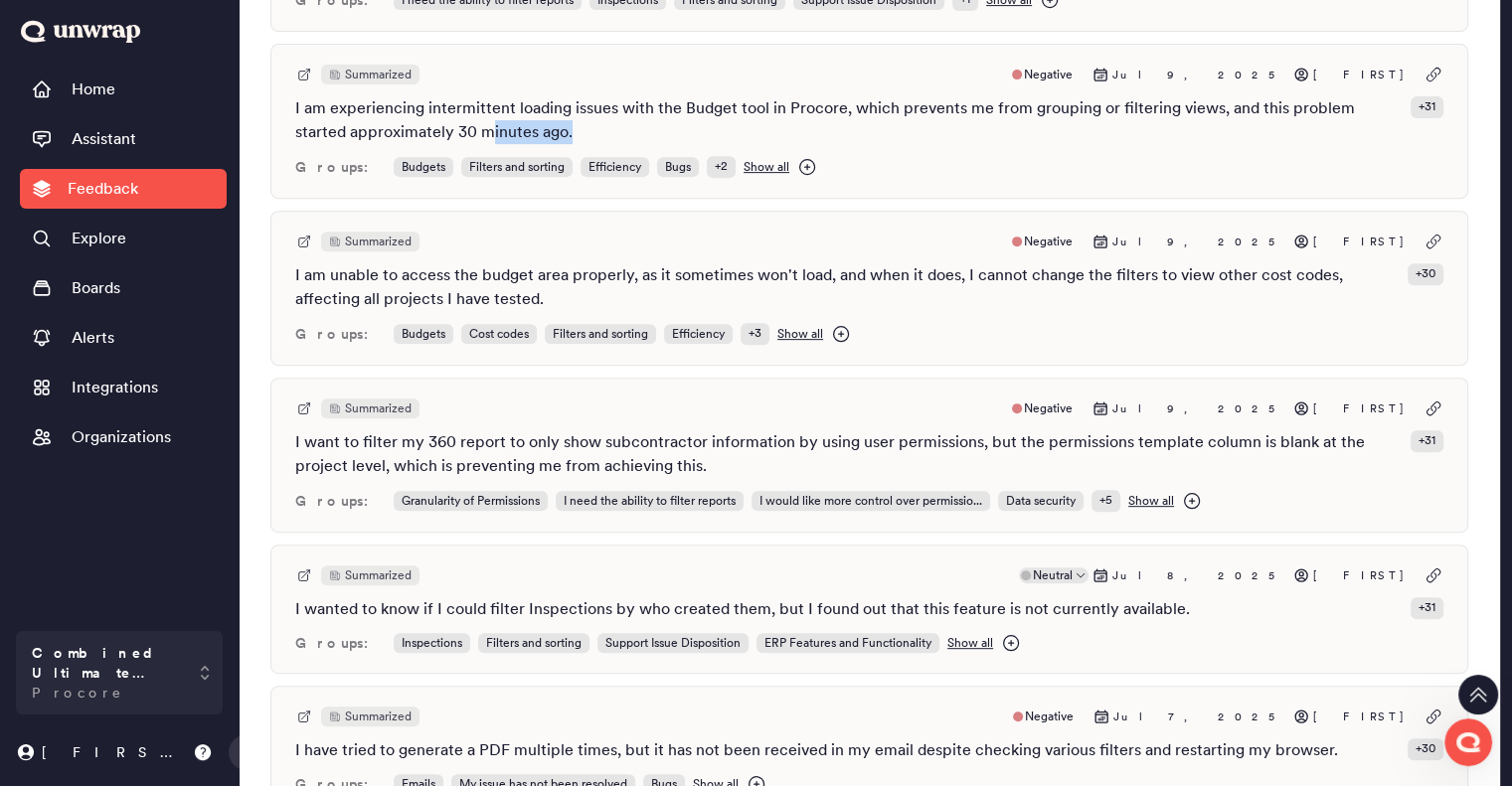 click on "Neutral" at bounding box center (1053, 575) 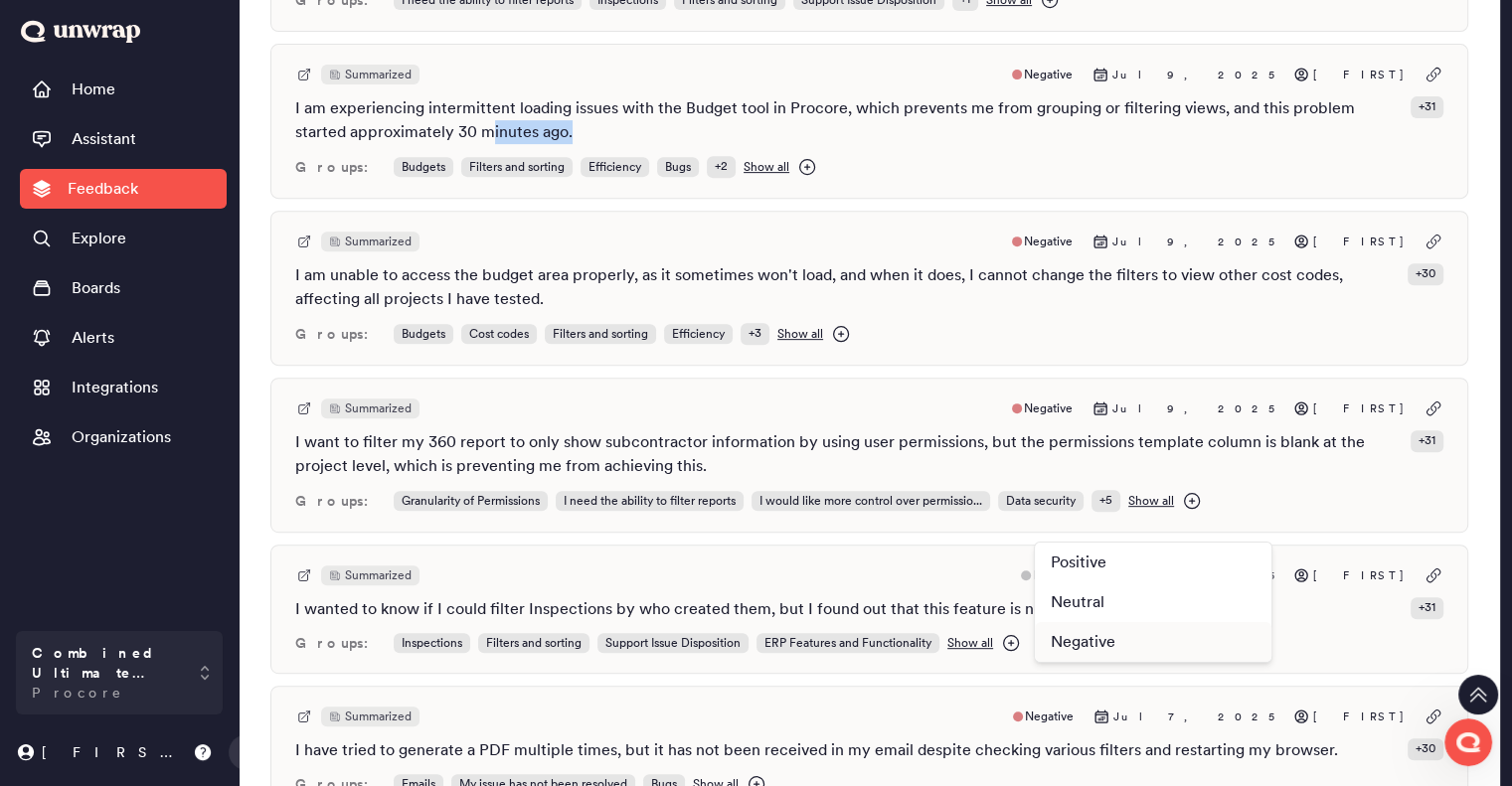 click on "Negative" at bounding box center [1083, 642] 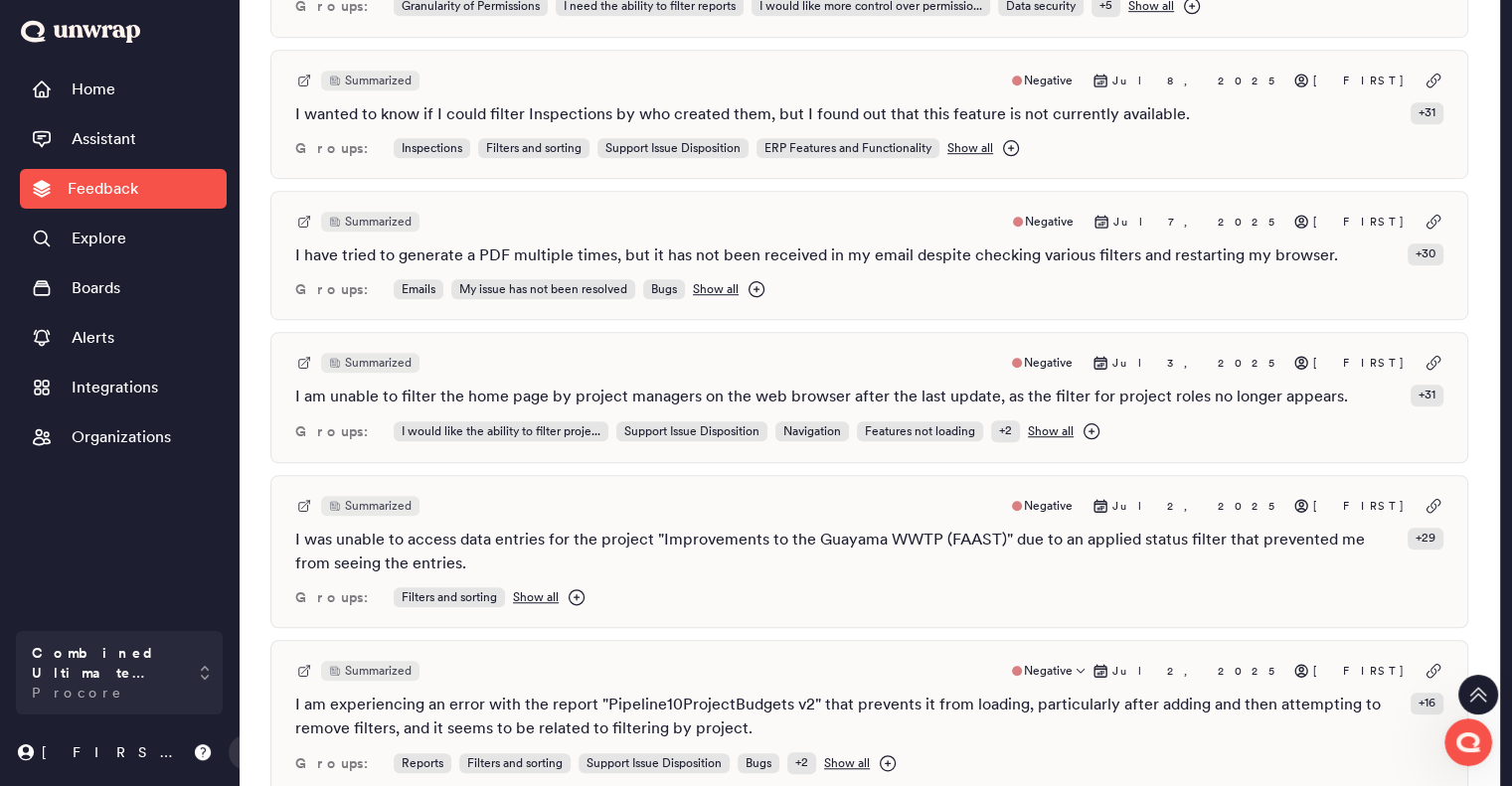 scroll, scrollTop: 1292, scrollLeft: 0, axis: vertical 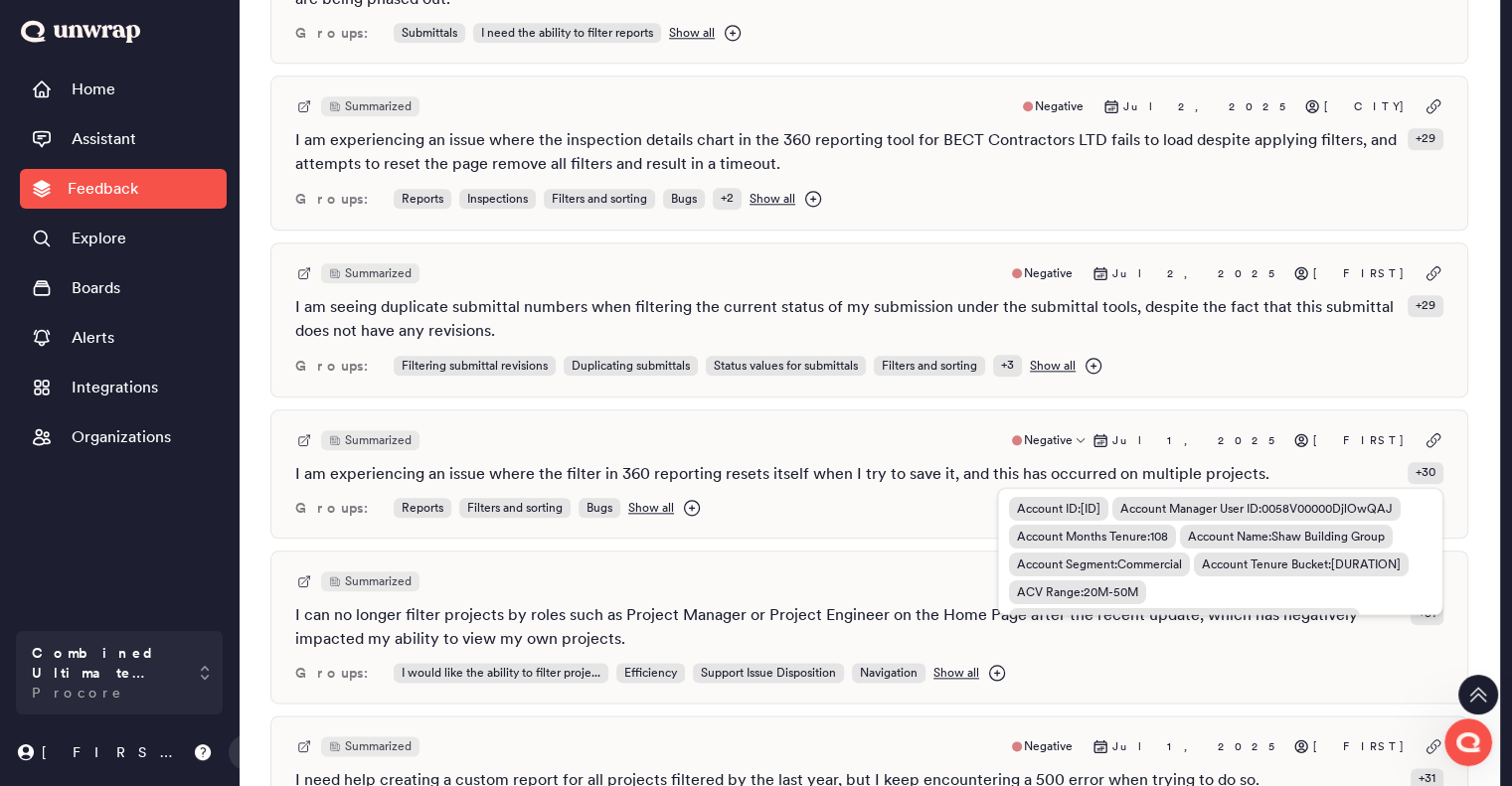 click on "+ 30" at bounding box center [1426, 472] 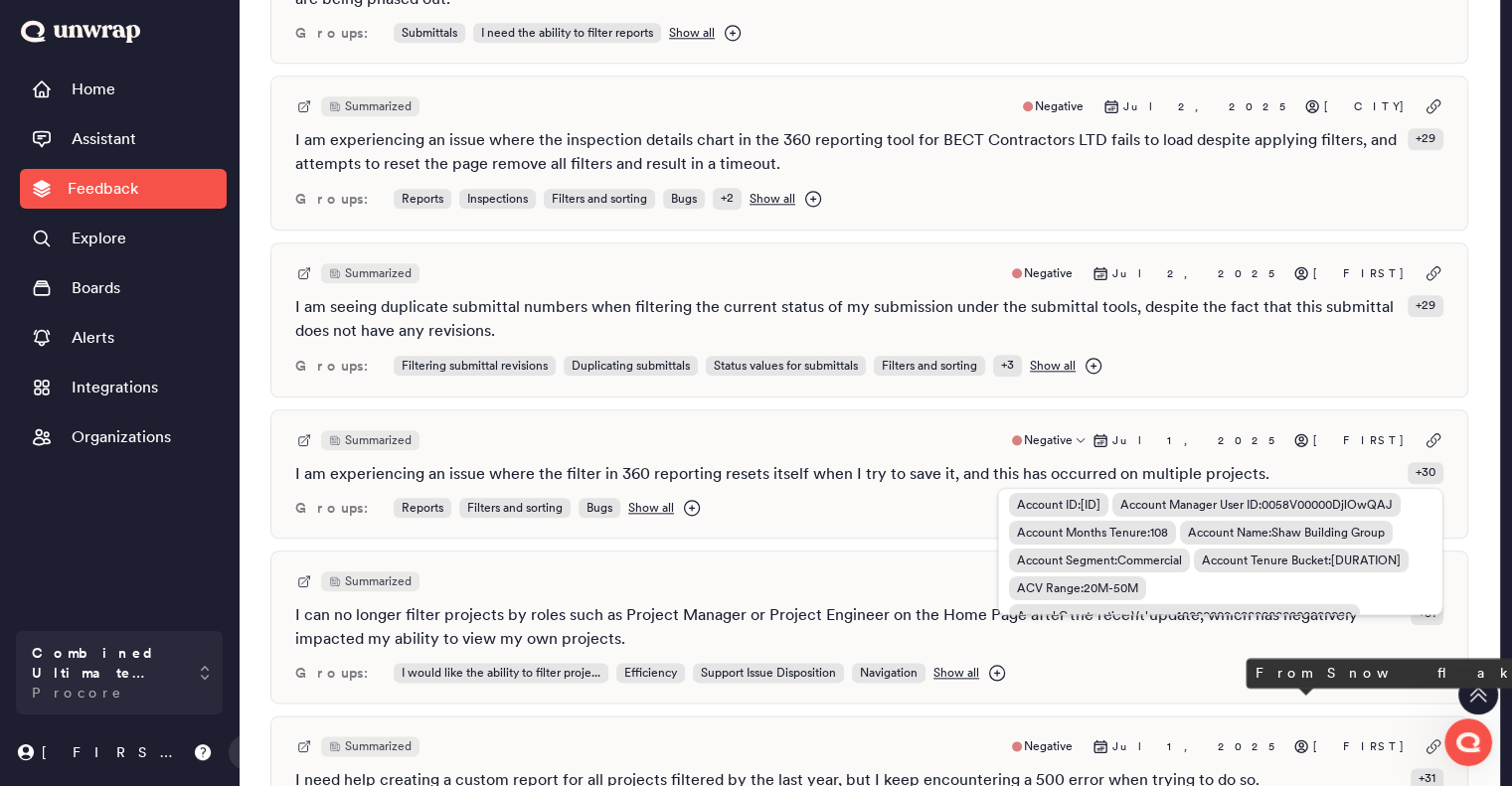 scroll, scrollTop: 0, scrollLeft: 0, axis: both 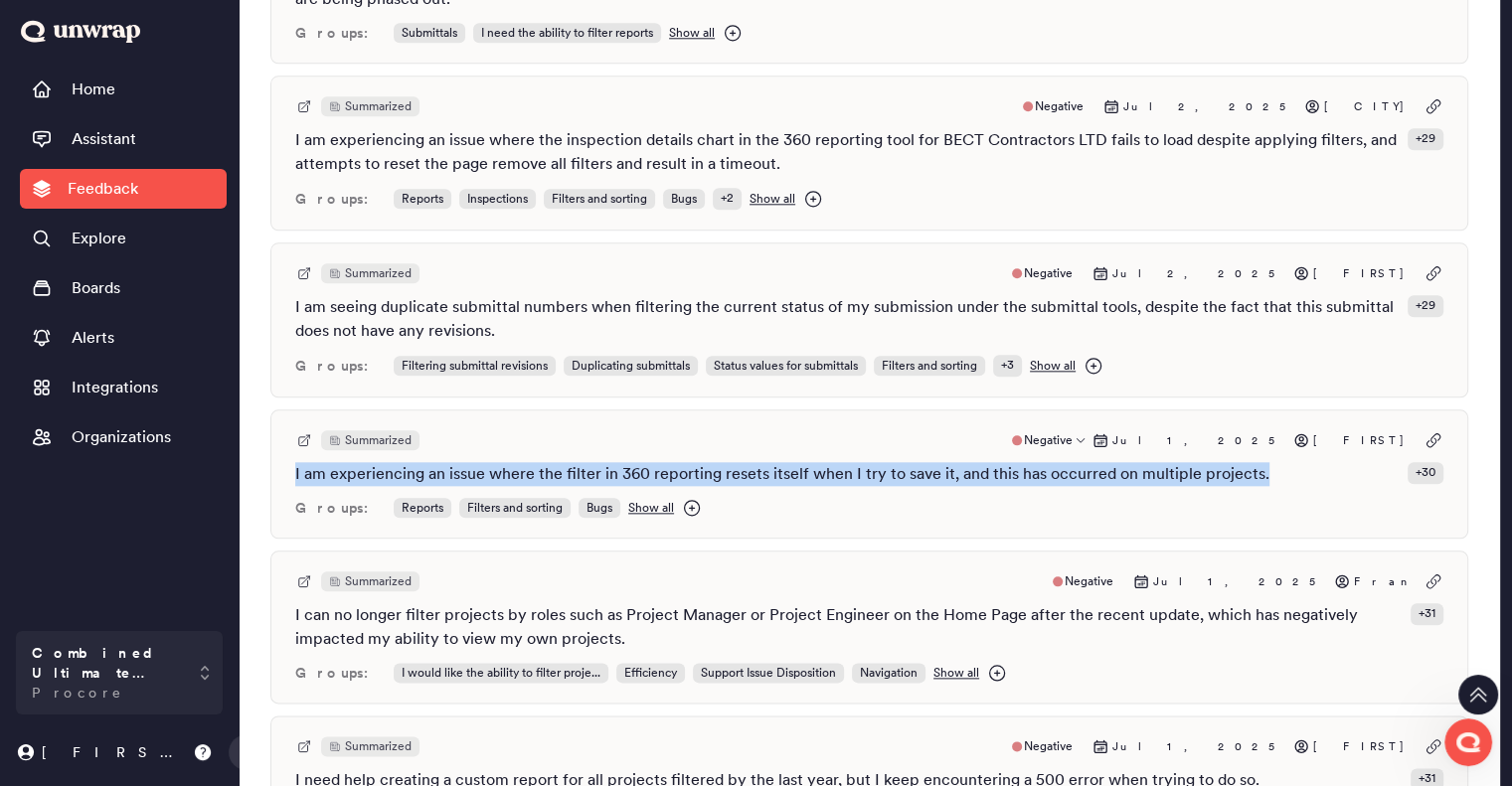 drag, startPoint x: 1278, startPoint y: 434, endPoint x: 270, endPoint y: 429, distance: 1008.0124 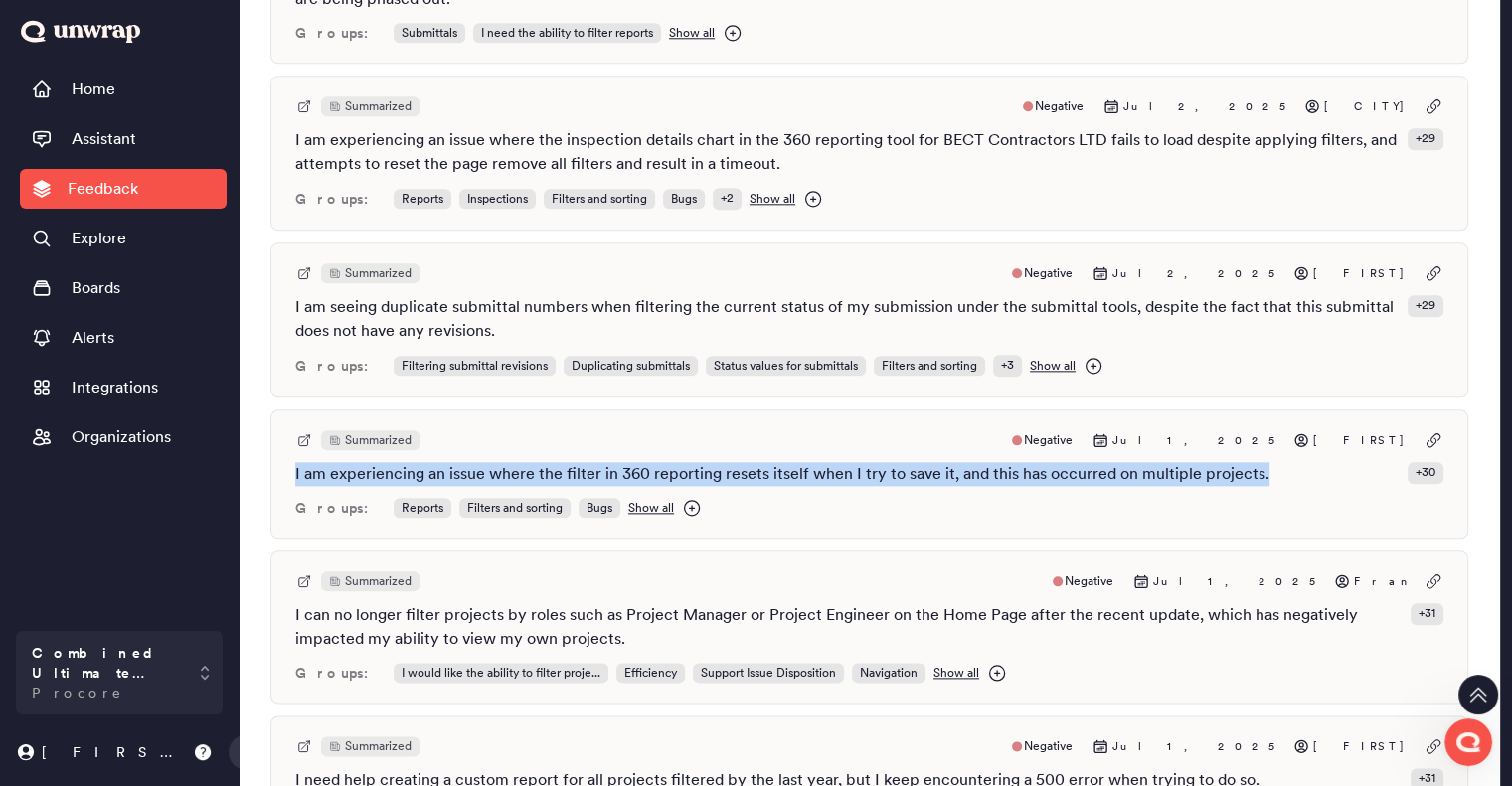 type 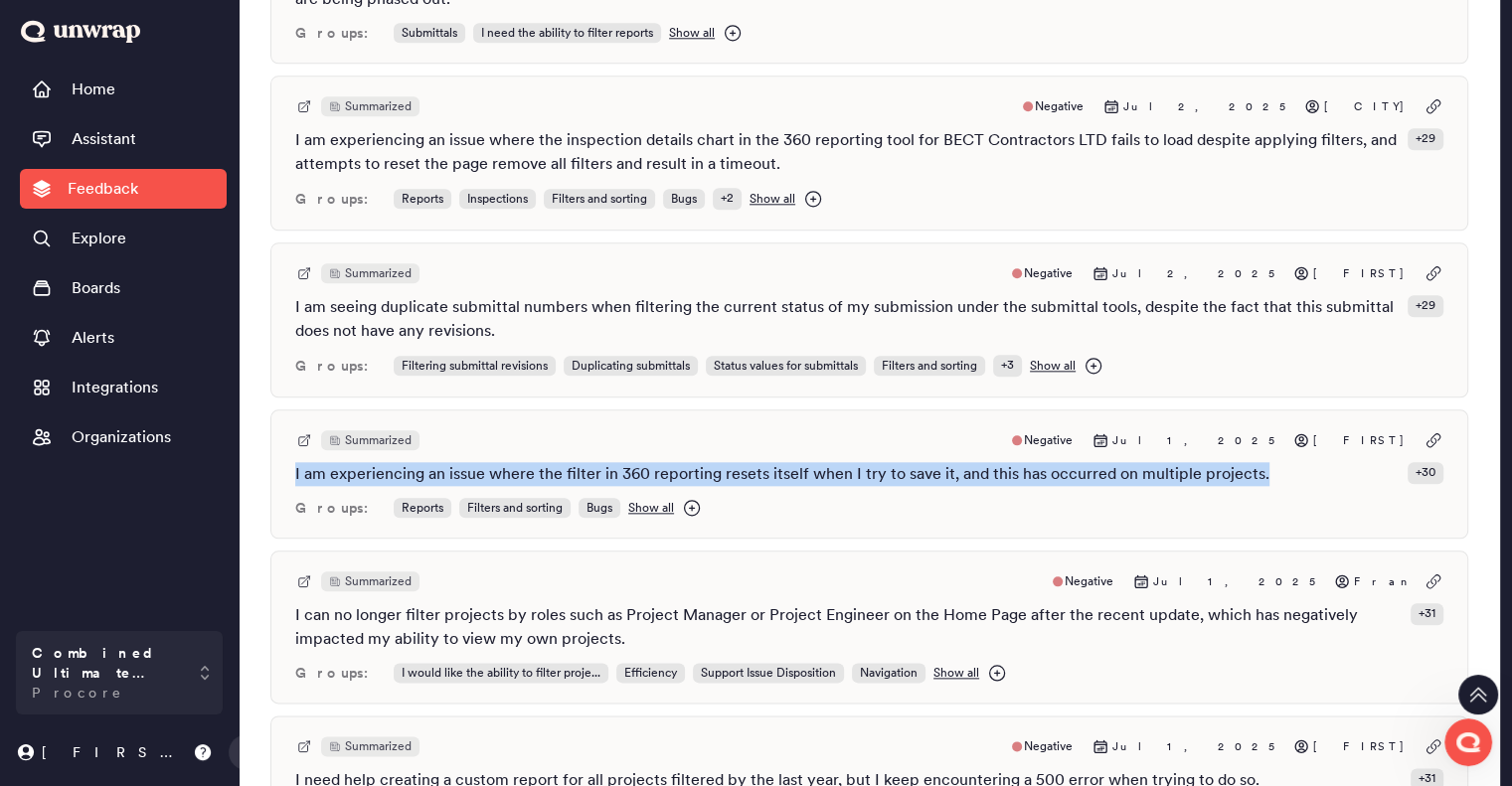 copy on "I am experiencing an issue where the filter in 360 reporting resets itself when I try to save it, and this has occurred on multiple projects." 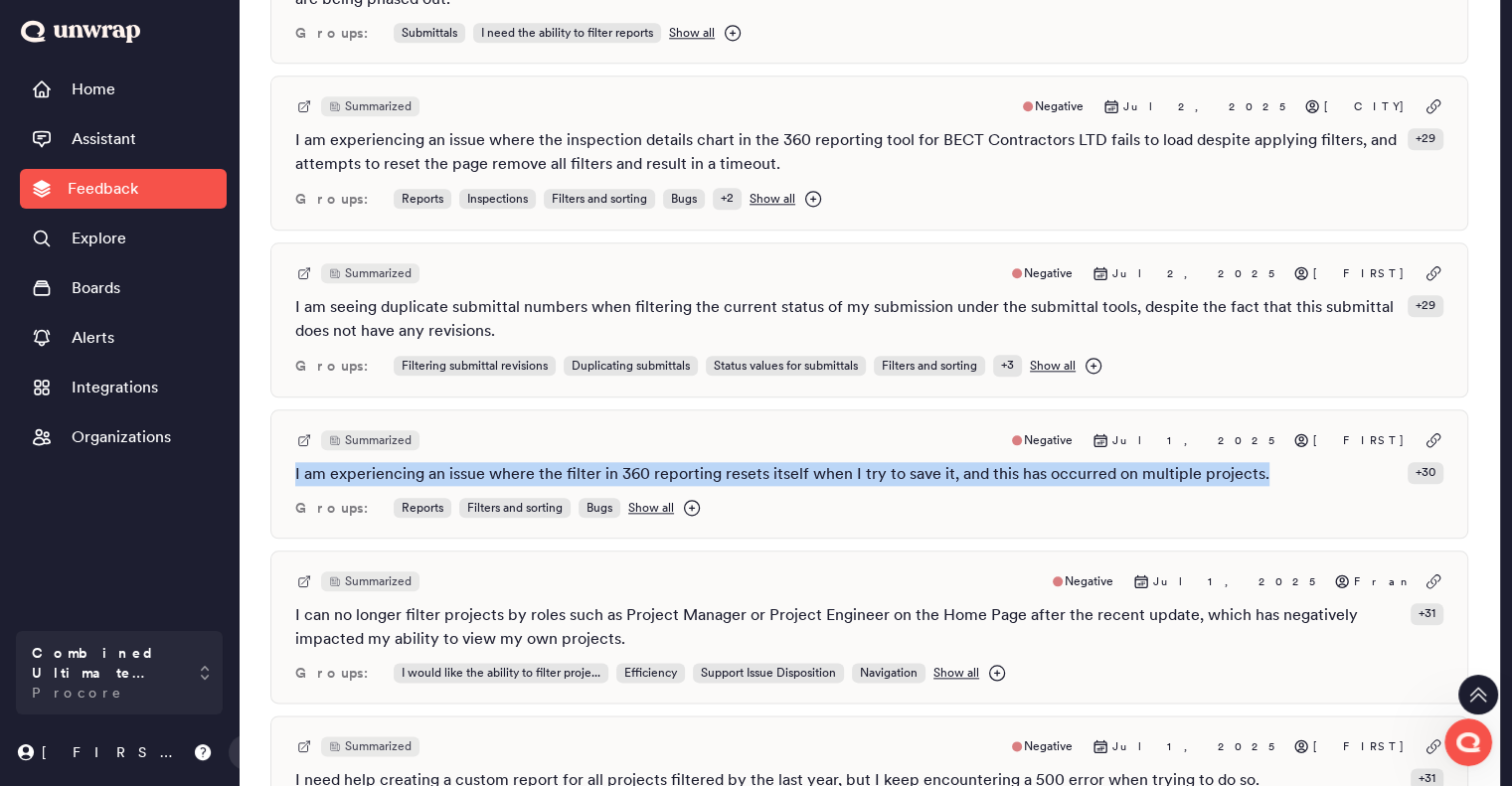 scroll, scrollTop: 499, scrollLeft: 0, axis: vertical 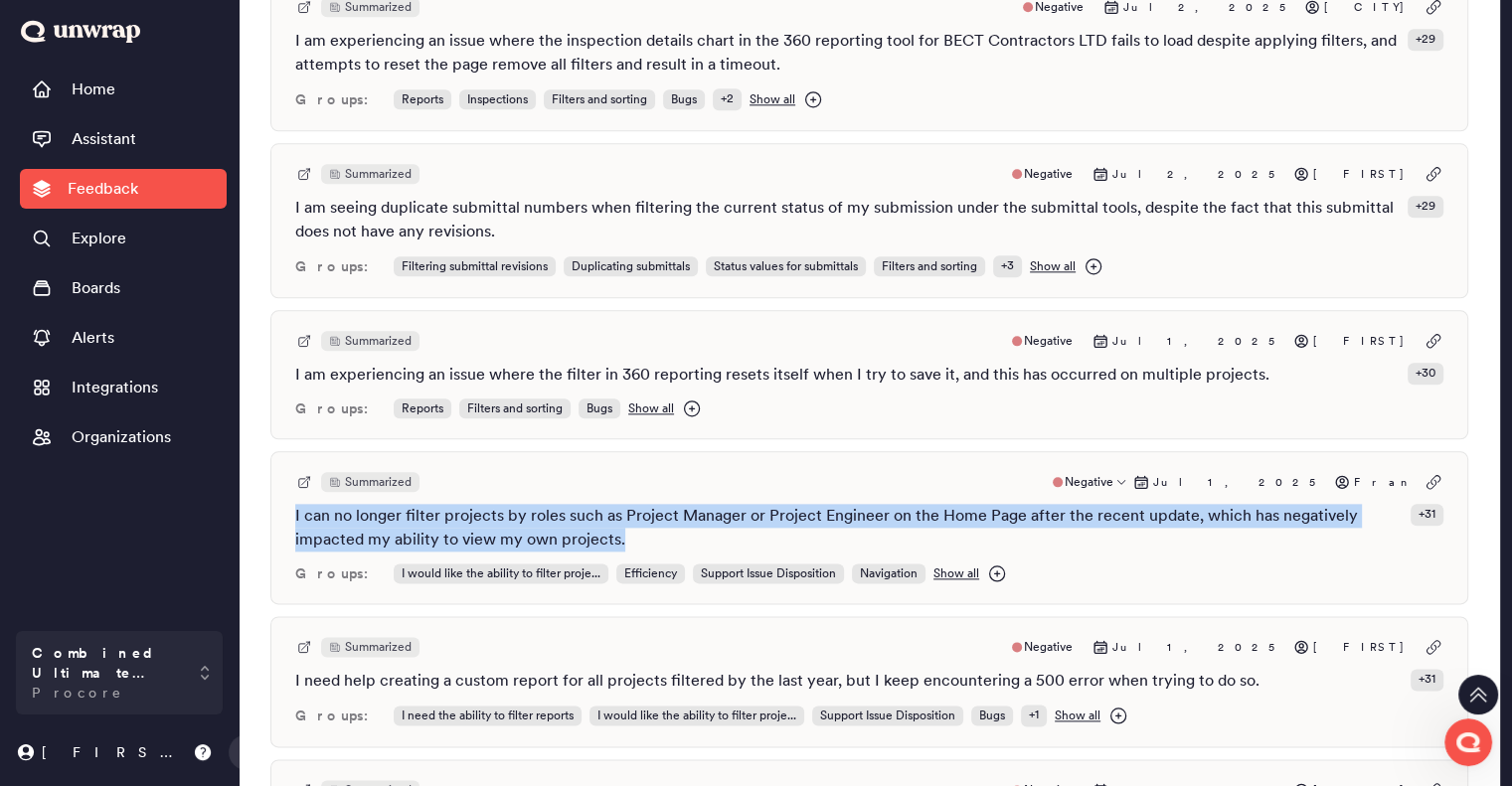 drag, startPoint x: 622, startPoint y: 495, endPoint x: 281, endPoint y: 476, distance: 341.52892 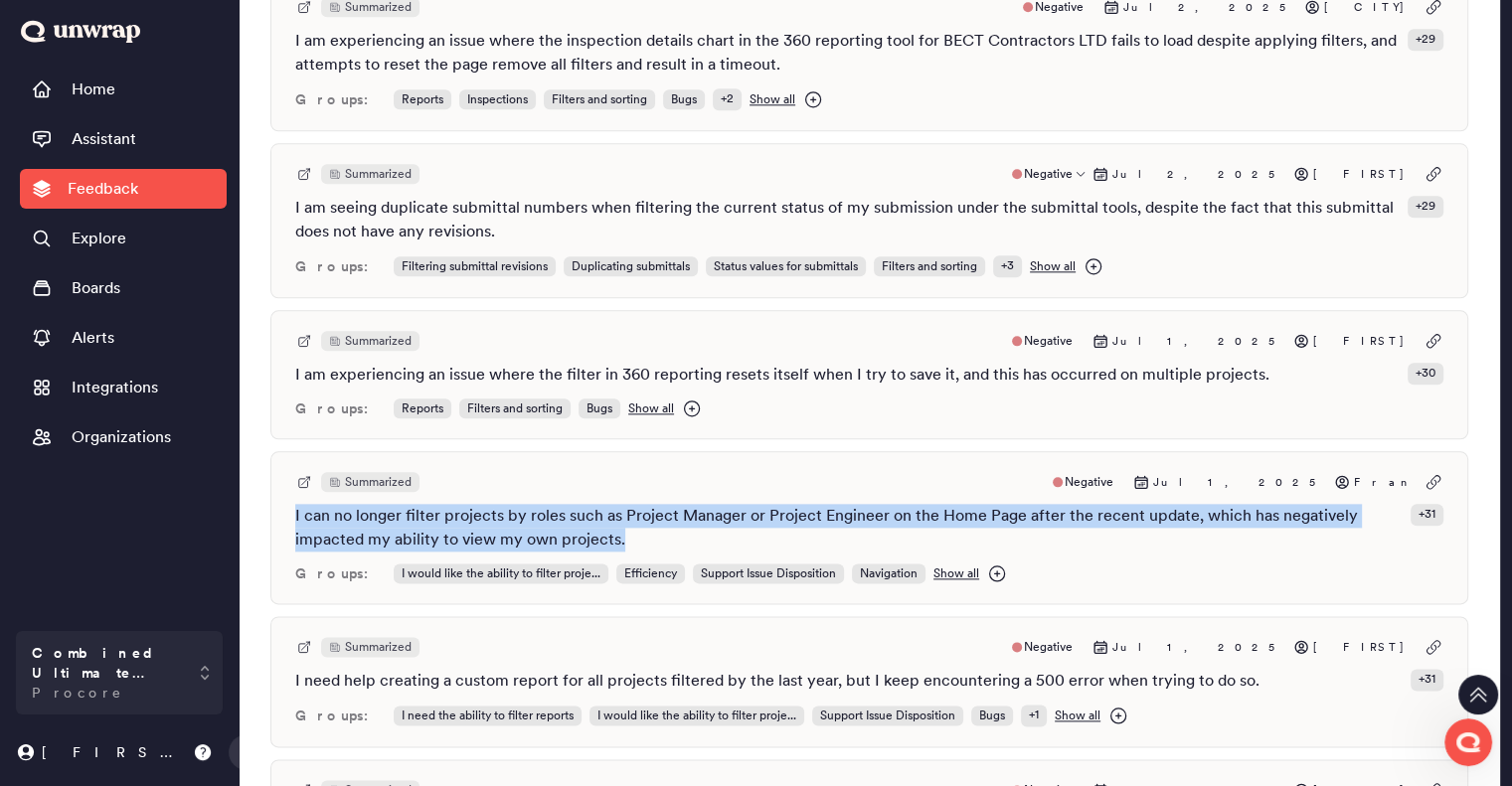 scroll, scrollTop: 421, scrollLeft: 0, axis: vertical 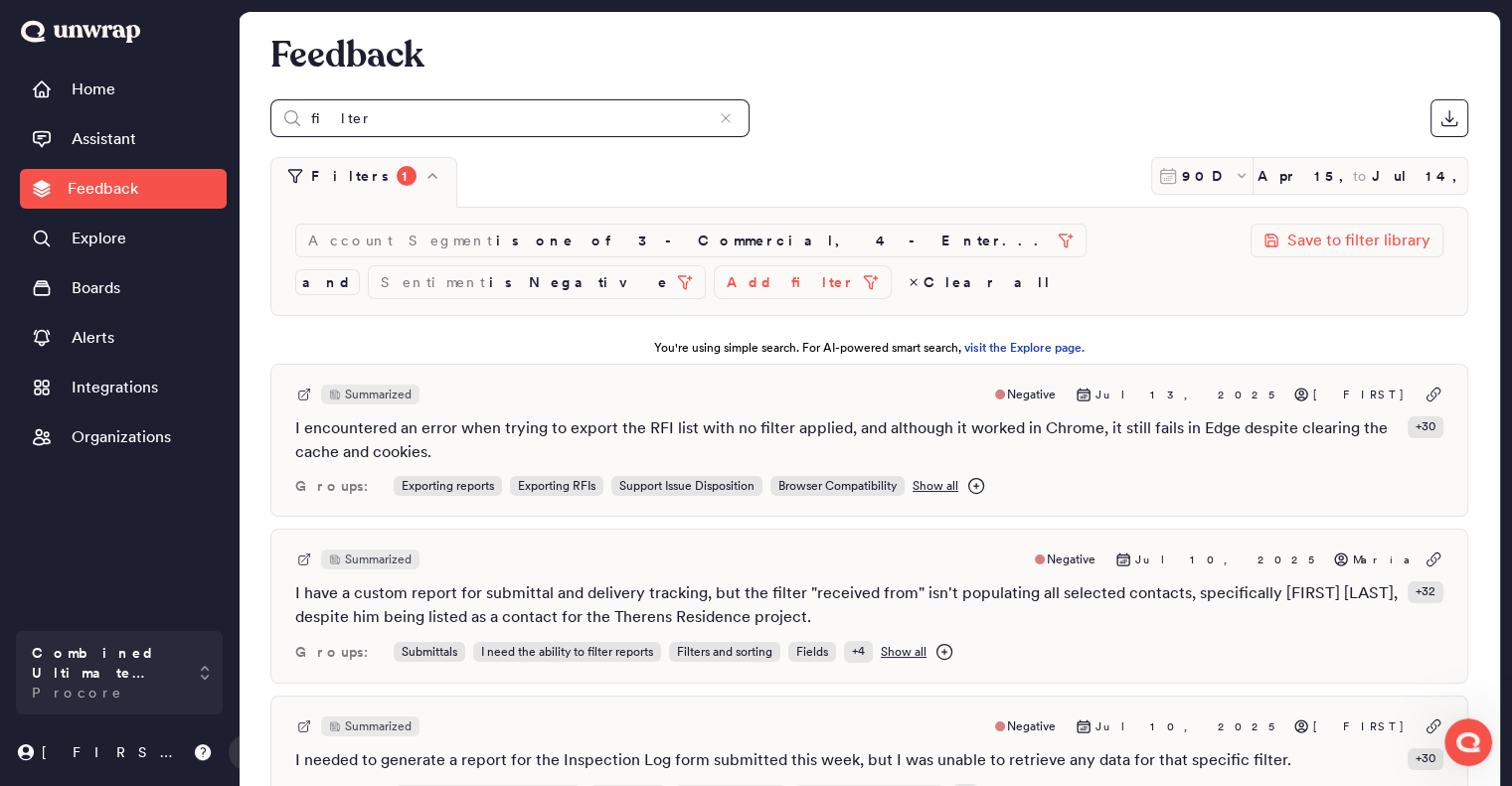 drag, startPoint x: 372, startPoint y: 119, endPoint x: 267, endPoint y: 111, distance: 105.30432 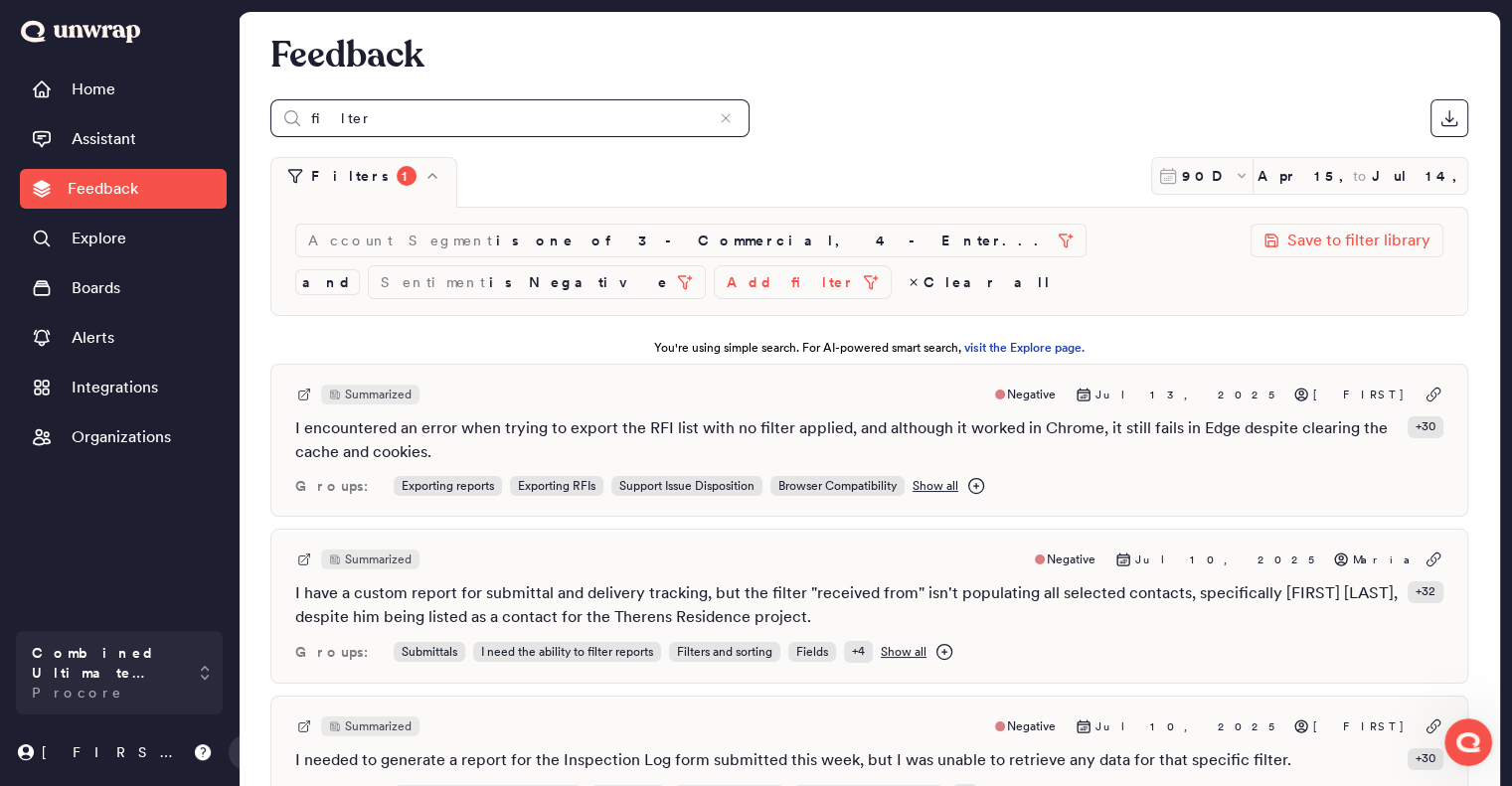 click on "Feedback filter Filters 1 90D Apr 15, 2025 to Jul 14, 2025 Account Segment is one of   3 - Commercial, 4 - Enter... and Sentiment is   Negative Add filter Clear all Save to filter library You're using simple search. For AI-powered smart search,     visit the Explore page.   Summarized Negative Jul 13, 2025 Aleem I encountered an error when trying to export the RFI list with no filter applied, and although it worked in Chrome, it still fails in Edge despite clearing the cache and cookies.    + 30 Groups: Exporting reports Exporting RFIs Support Issue Disposition Browser Compatibility Show all Summarized Negative Jul 10, 2025 Maria I have a custom report for submittal and delivery tracking, but the filter "received from" isn't populating all selected contacts, specifically Tyler Richards, despite him being listed as a contact for the Therens Residence project.    + 32 Groups: Submittals I need the ability to filter reports Filters and sorting Fields + 4 Show all Summarized Negative Jul 10, 2025 Shawn    + 30 +" at bounding box center [869, 4190] 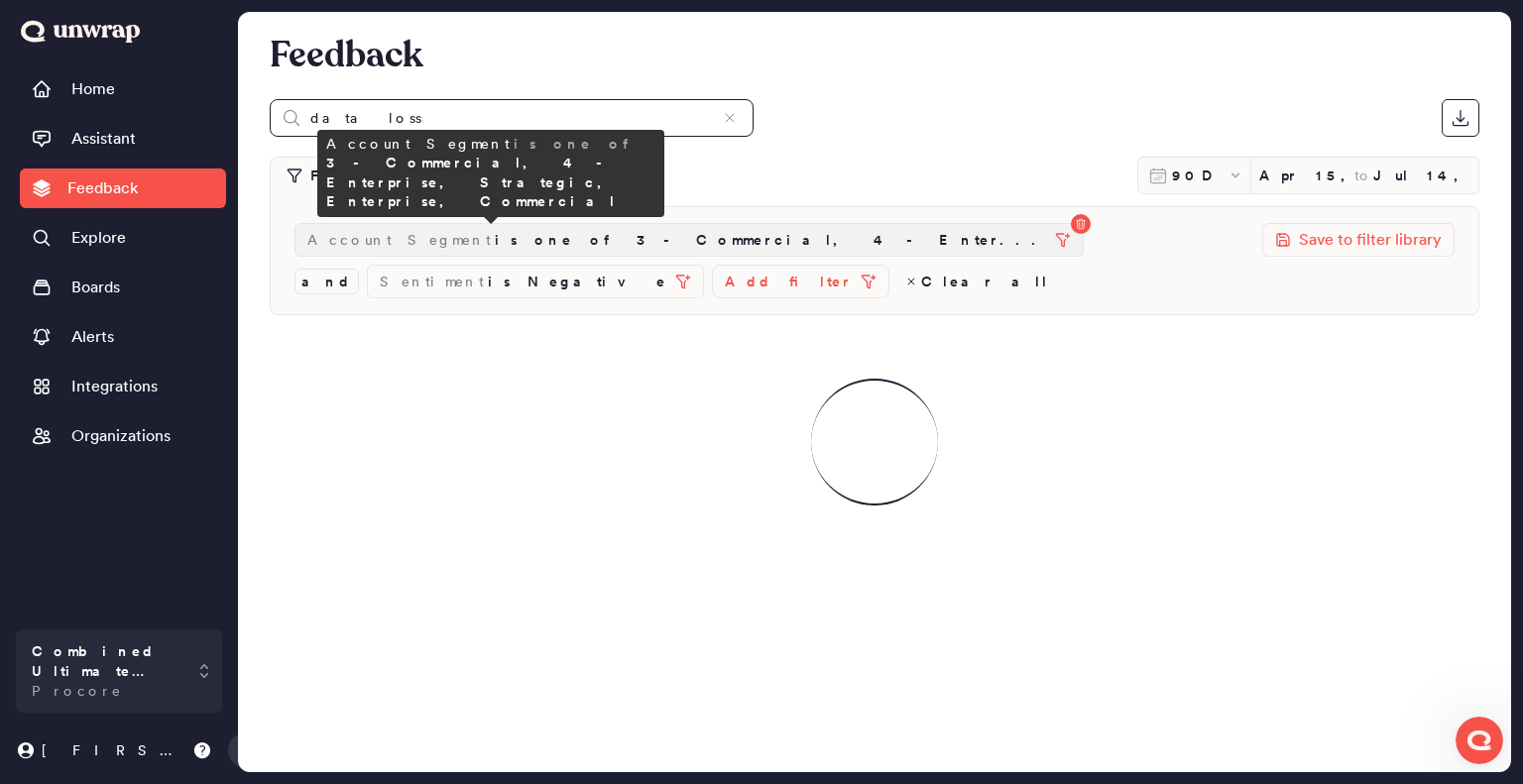 click on "is one of   3 - Commercial, 4 - Enter..." at bounding box center [770, 240] 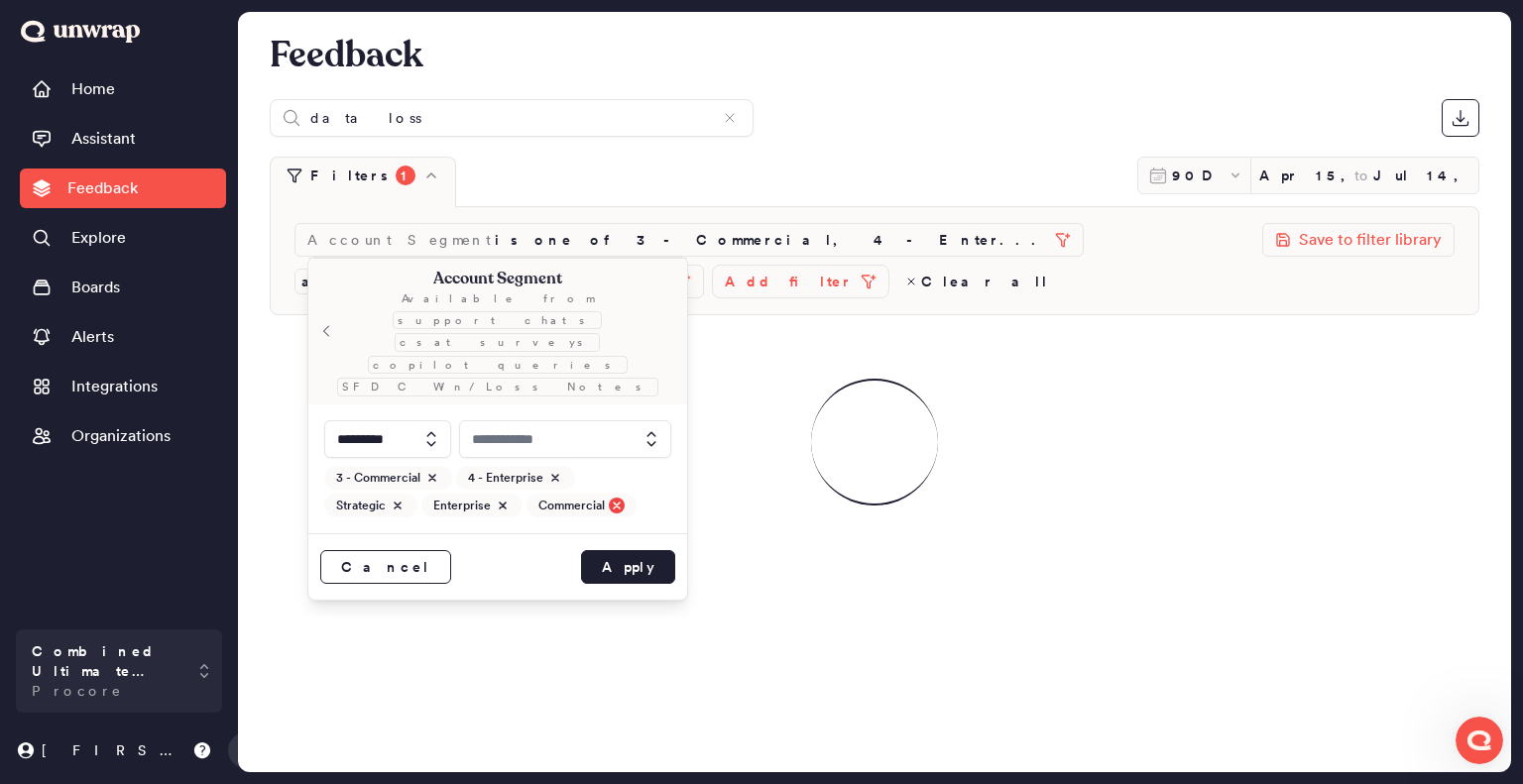 click 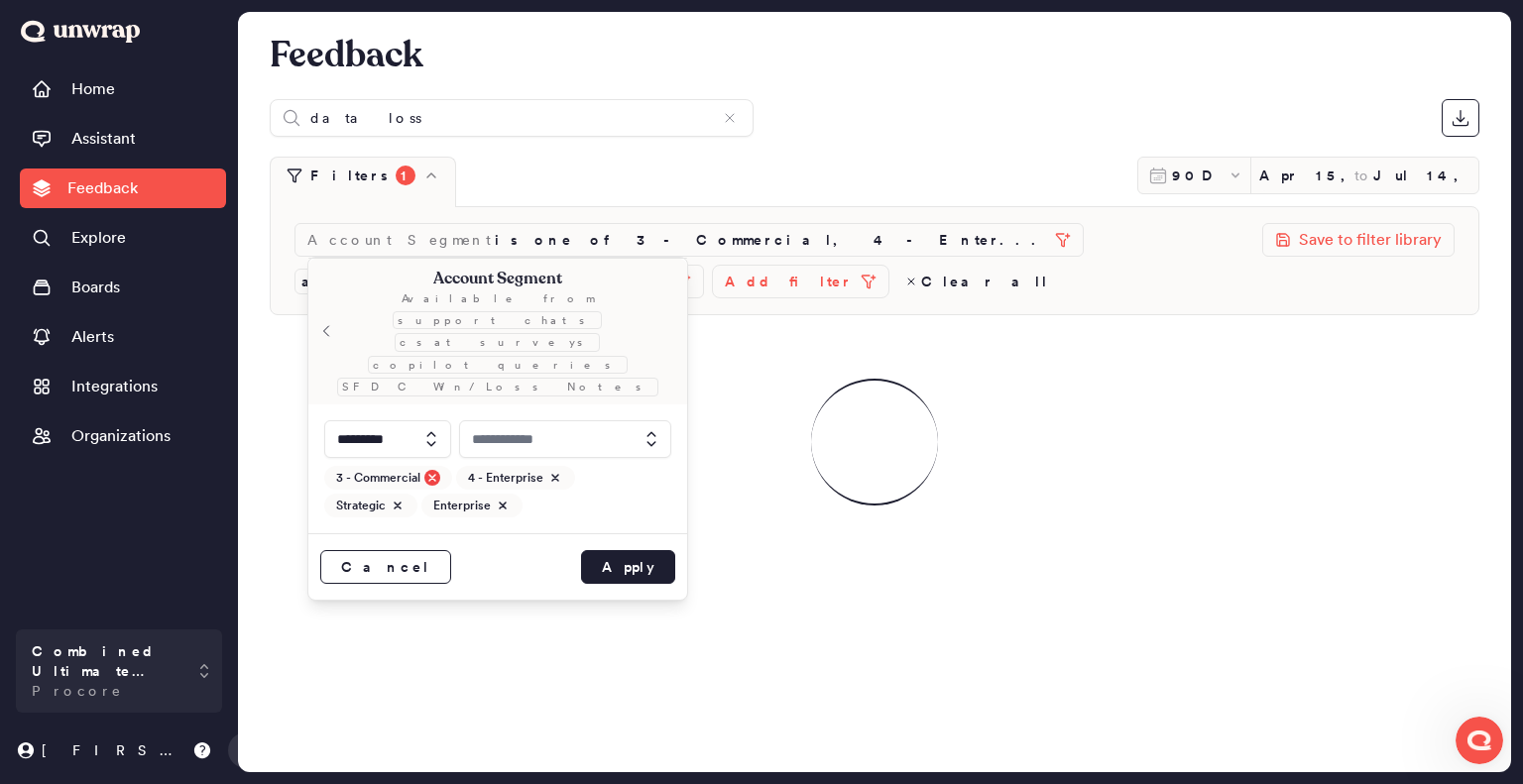 click 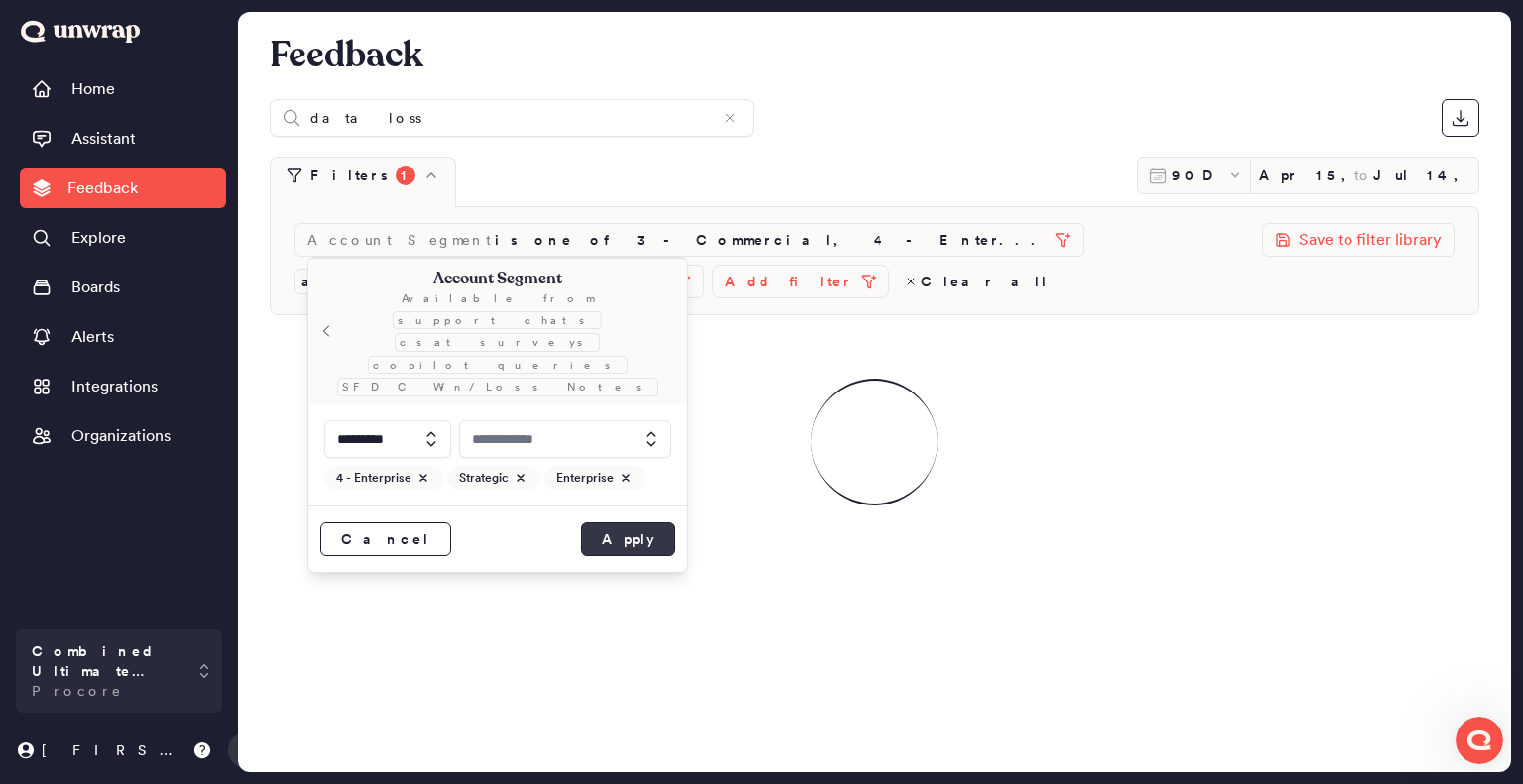 click on "Apply" at bounding box center [628, 539] 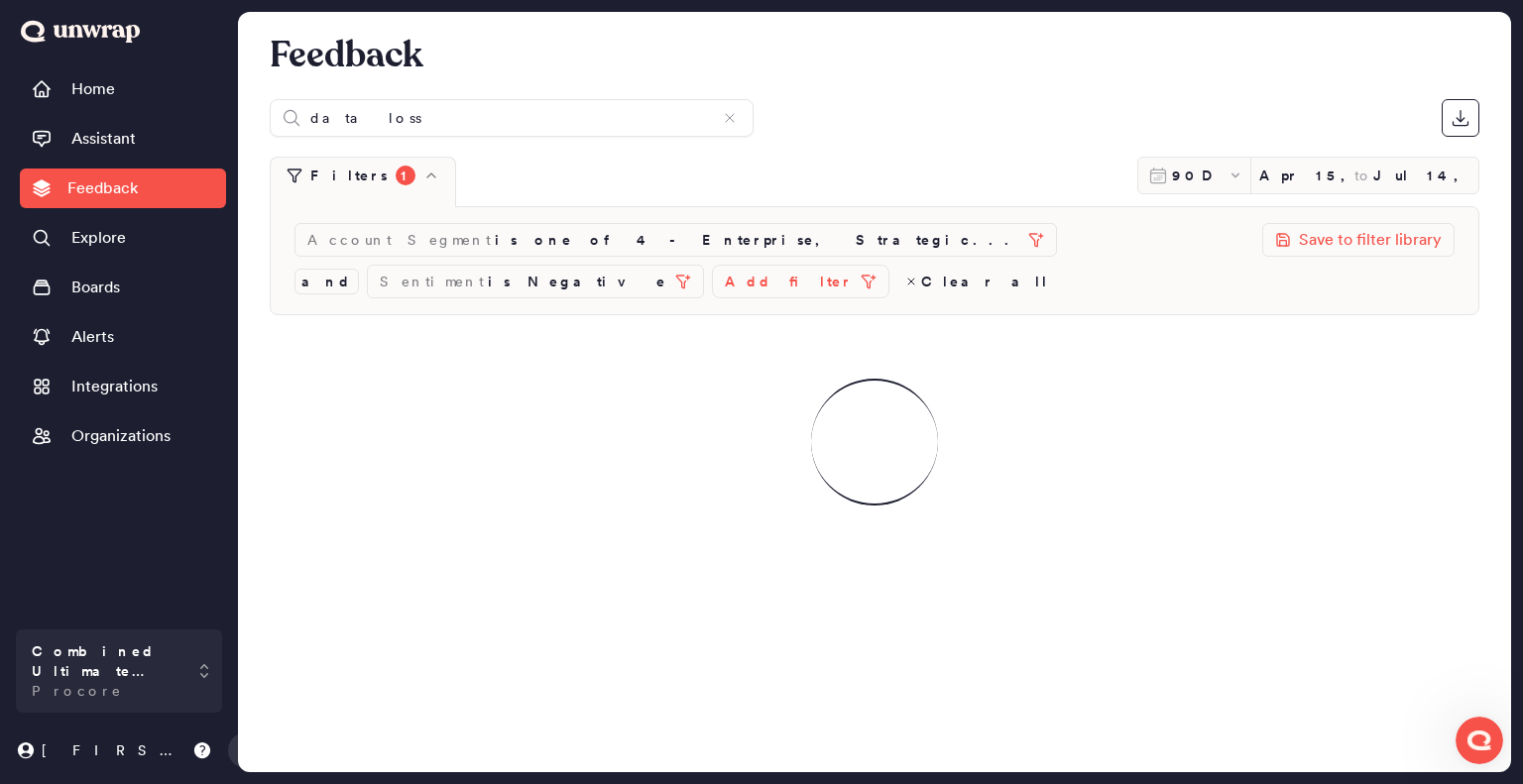 scroll, scrollTop: 498, scrollLeft: 0, axis: vertical 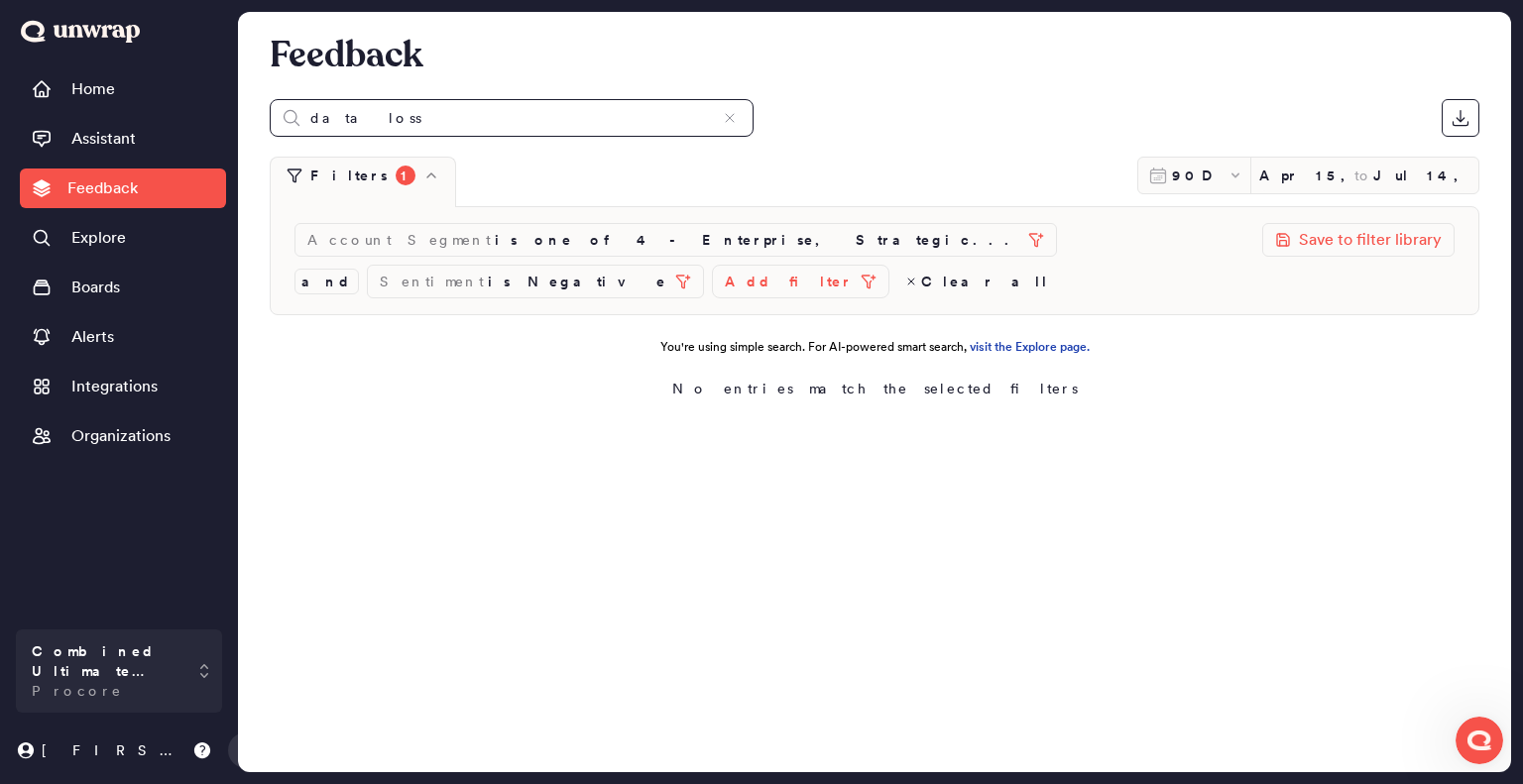 drag, startPoint x: 281, startPoint y: 106, endPoint x: 221, endPoint y: 98, distance: 60.530984 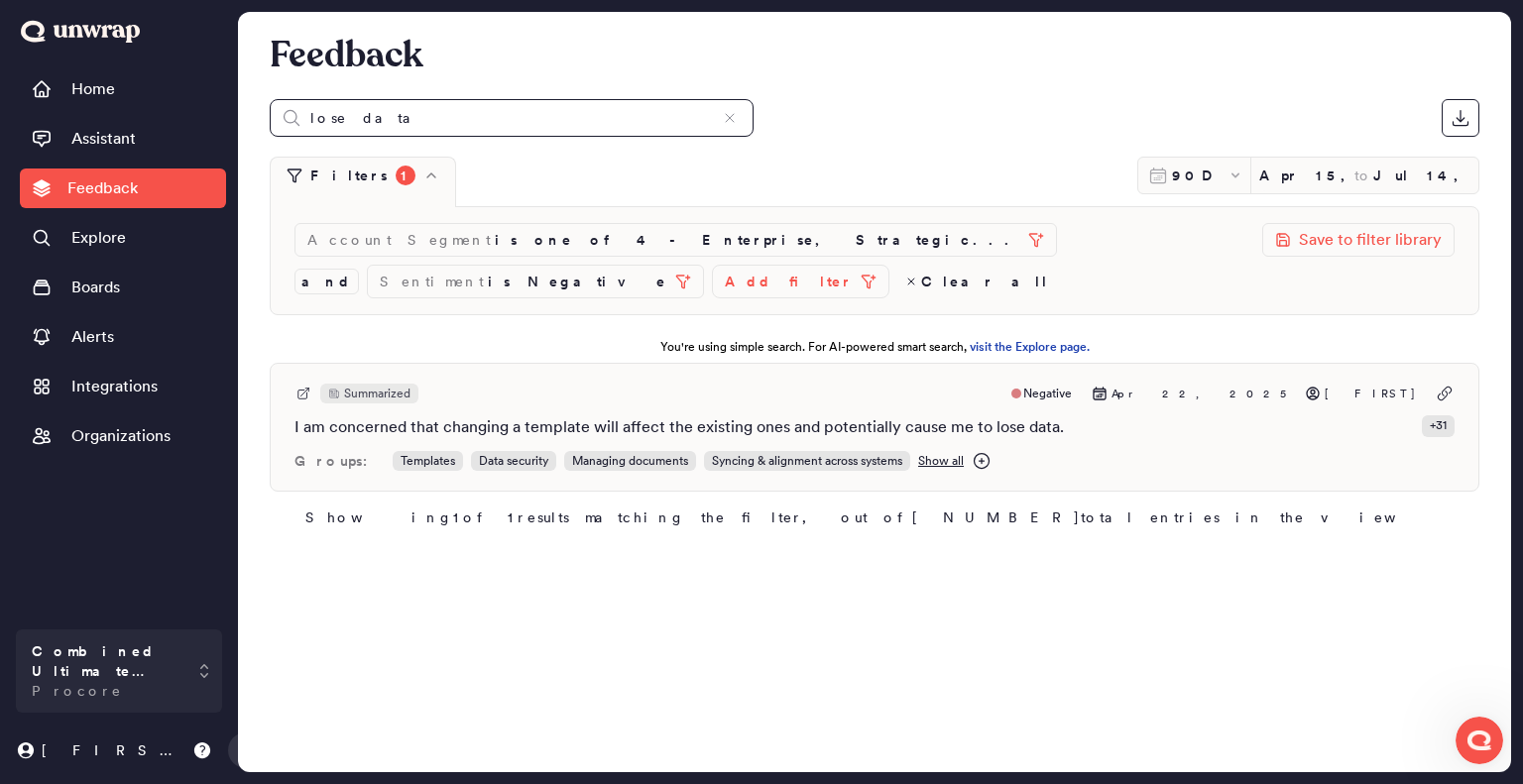 drag, startPoint x: 366, startPoint y: 114, endPoint x: 262, endPoint y: 106, distance: 104.30724 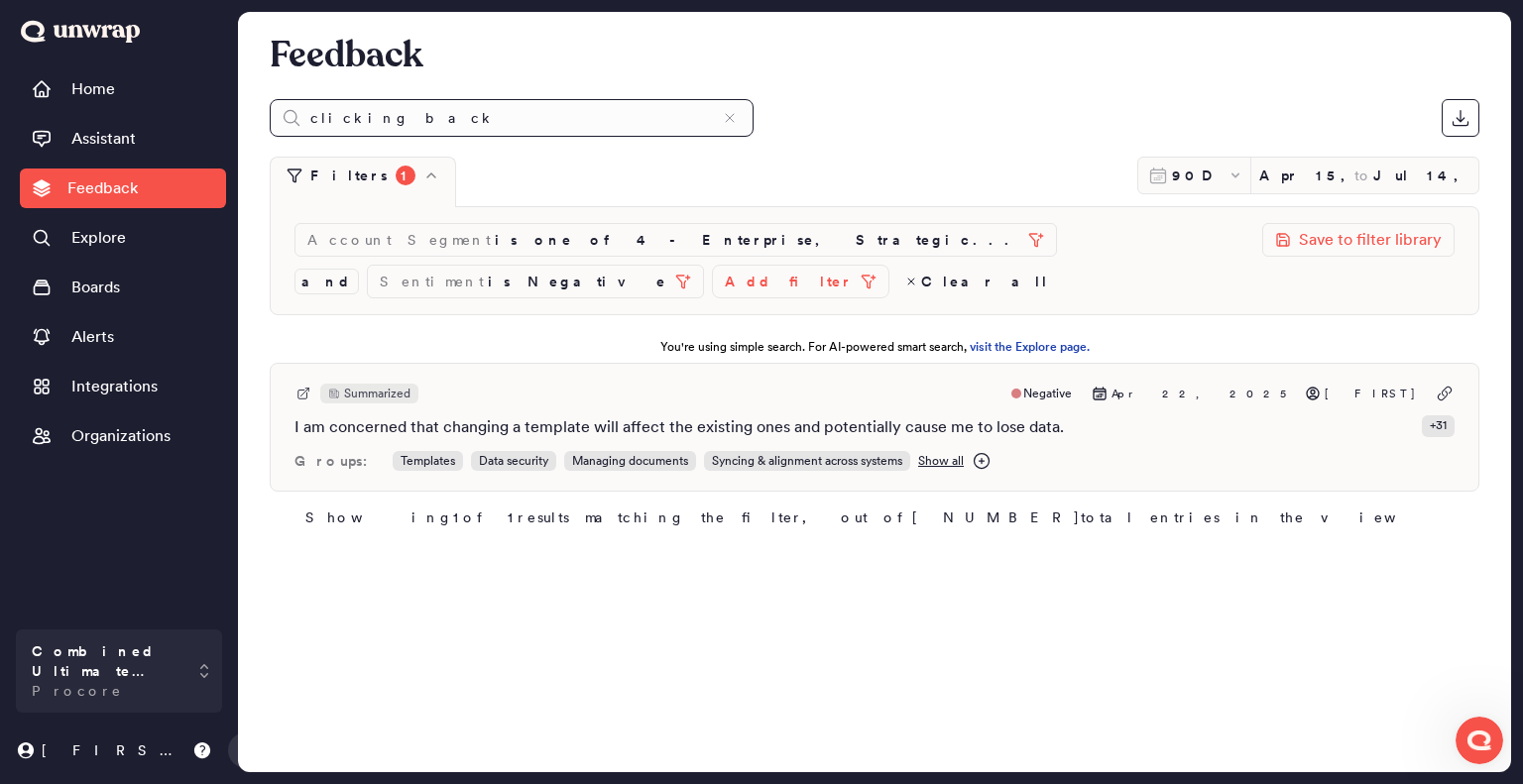 type on "clicking back" 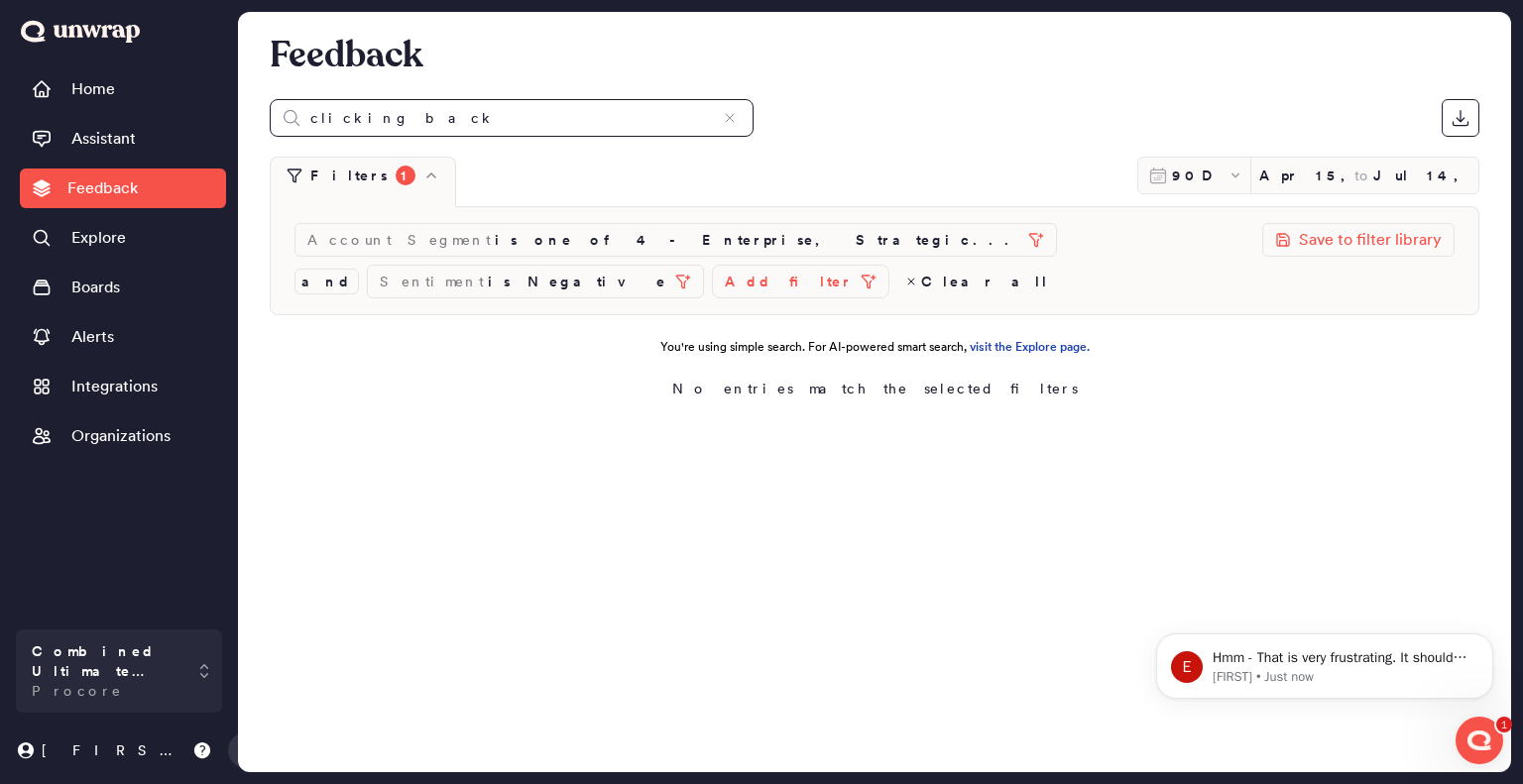scroll, scrollTop: 0, scrollLeft: 0, axis: both 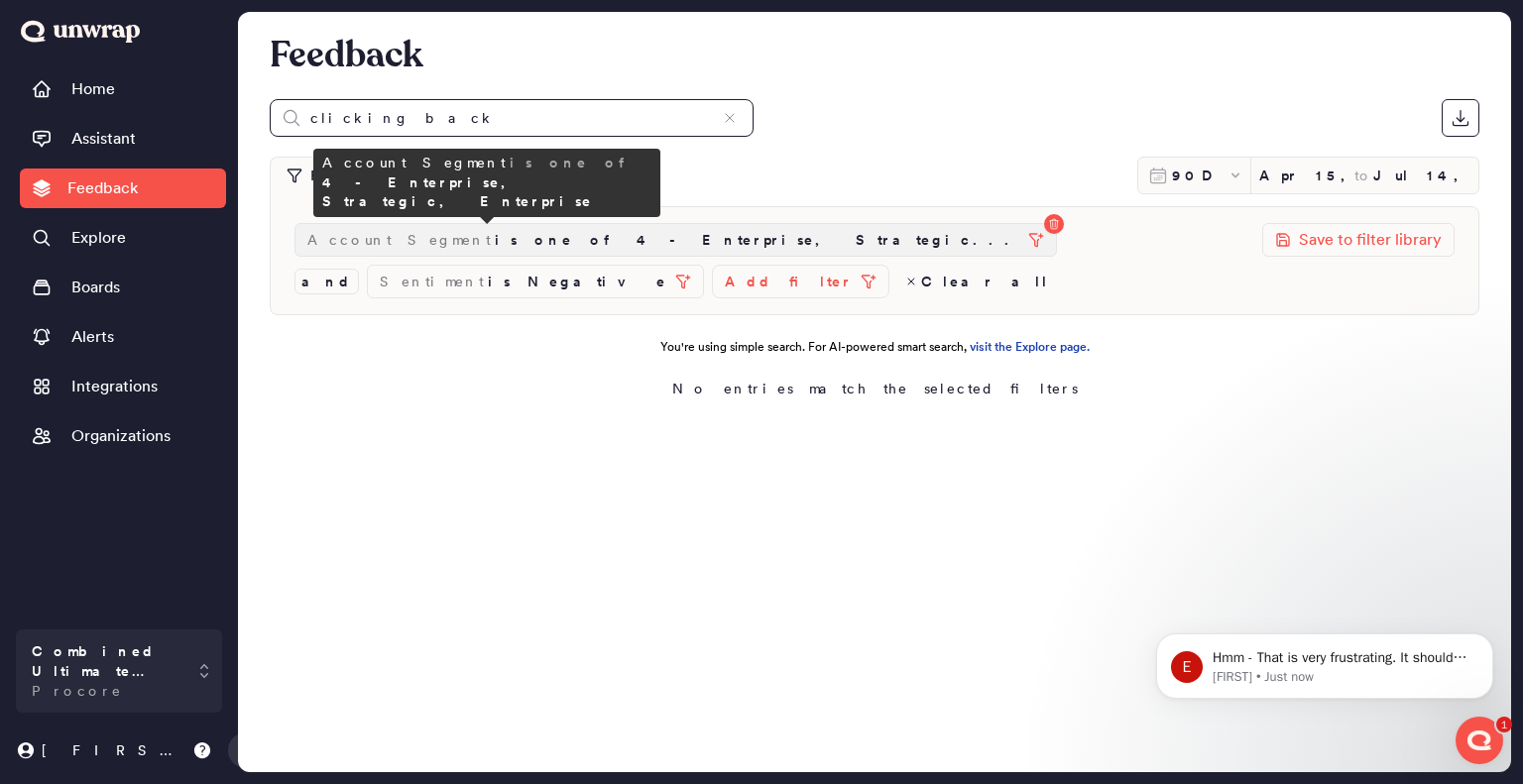 click on "is one of   4 - Enterprise, Strategic..." at bounding box center [758, 240] 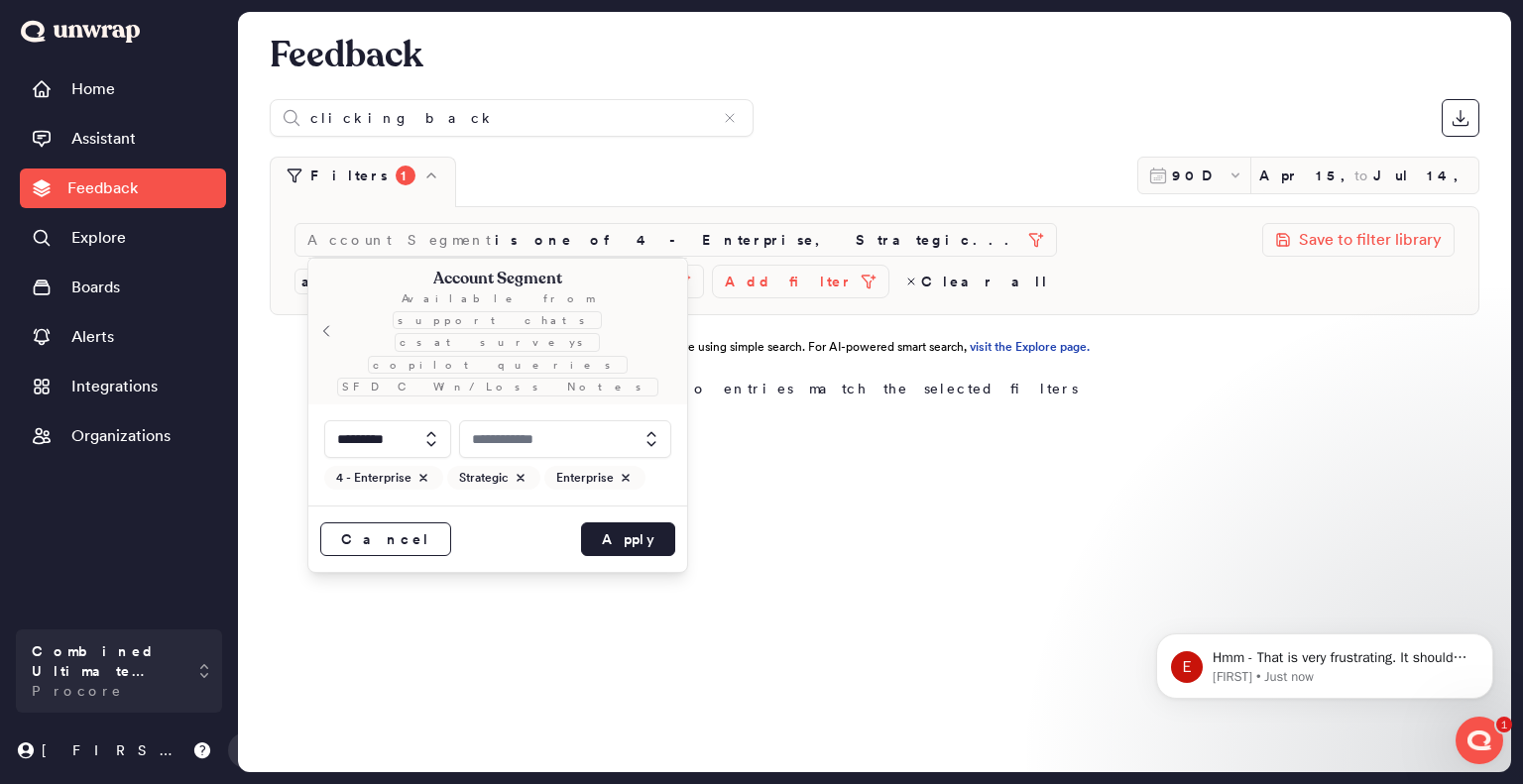 click at bounding box center (565, 439) 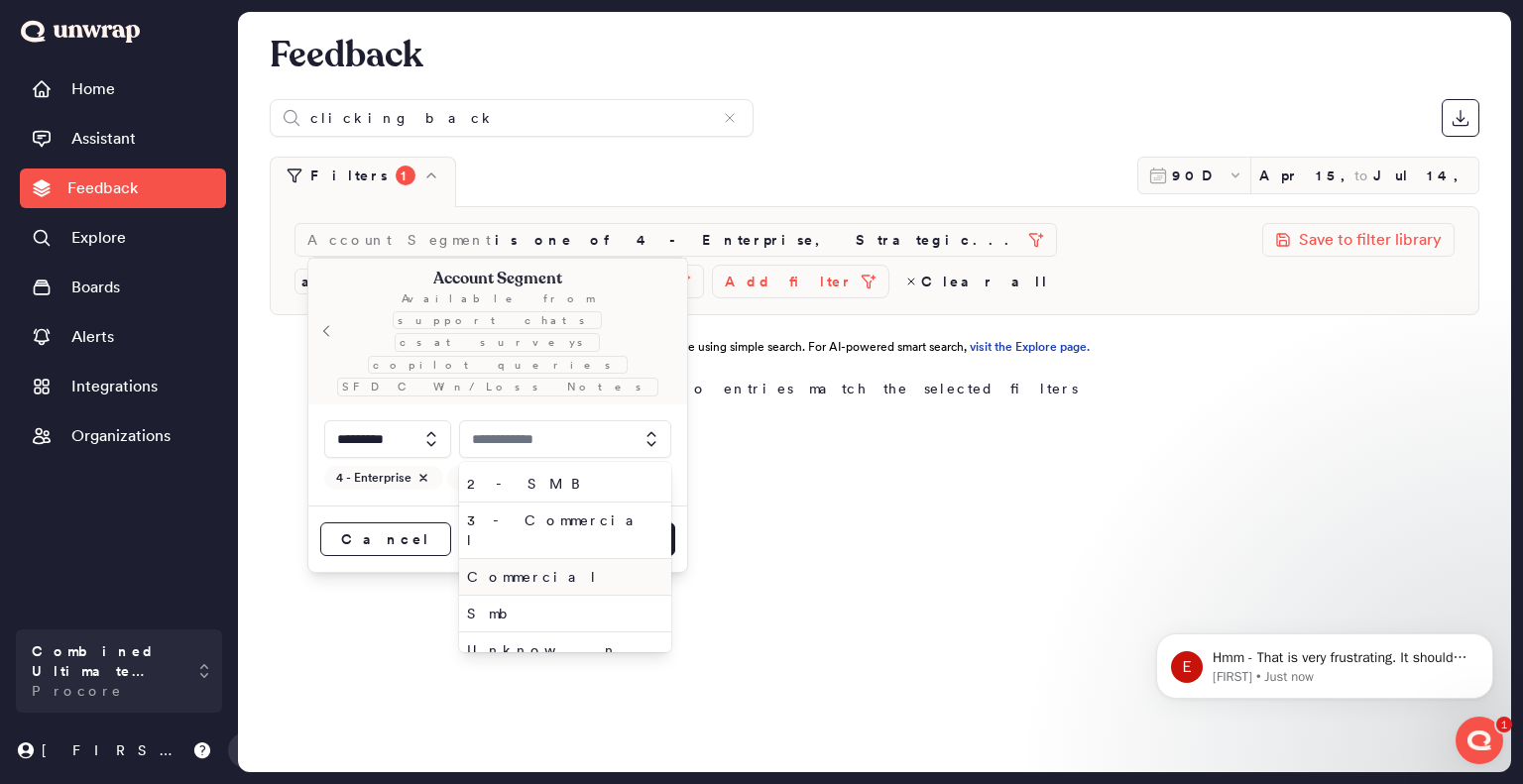 click on "Commercial" at bounding box center (561, 577) 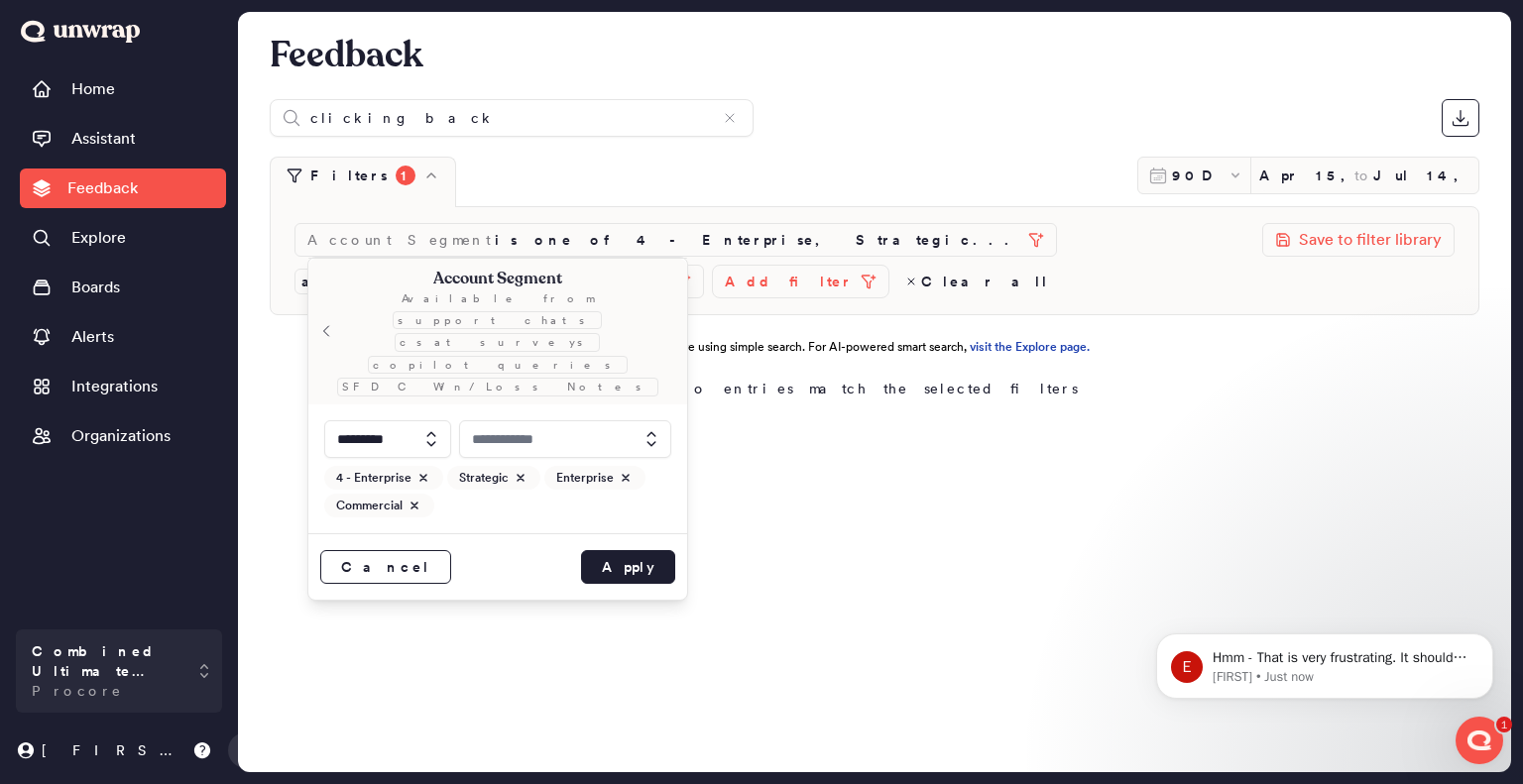 click at bounding box center (565, 439) 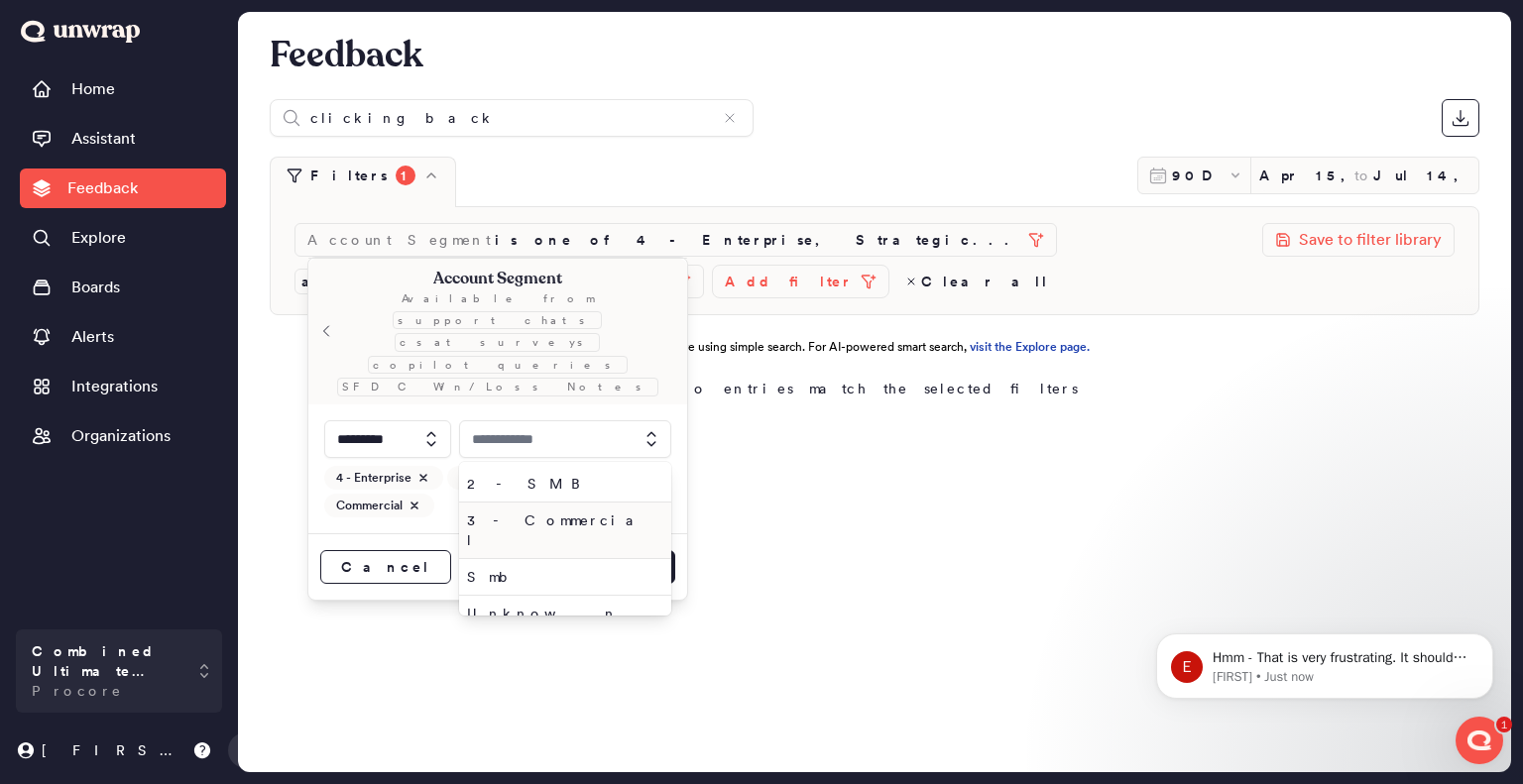 click on "3 - Commercial" at bounding box center (561, 530) 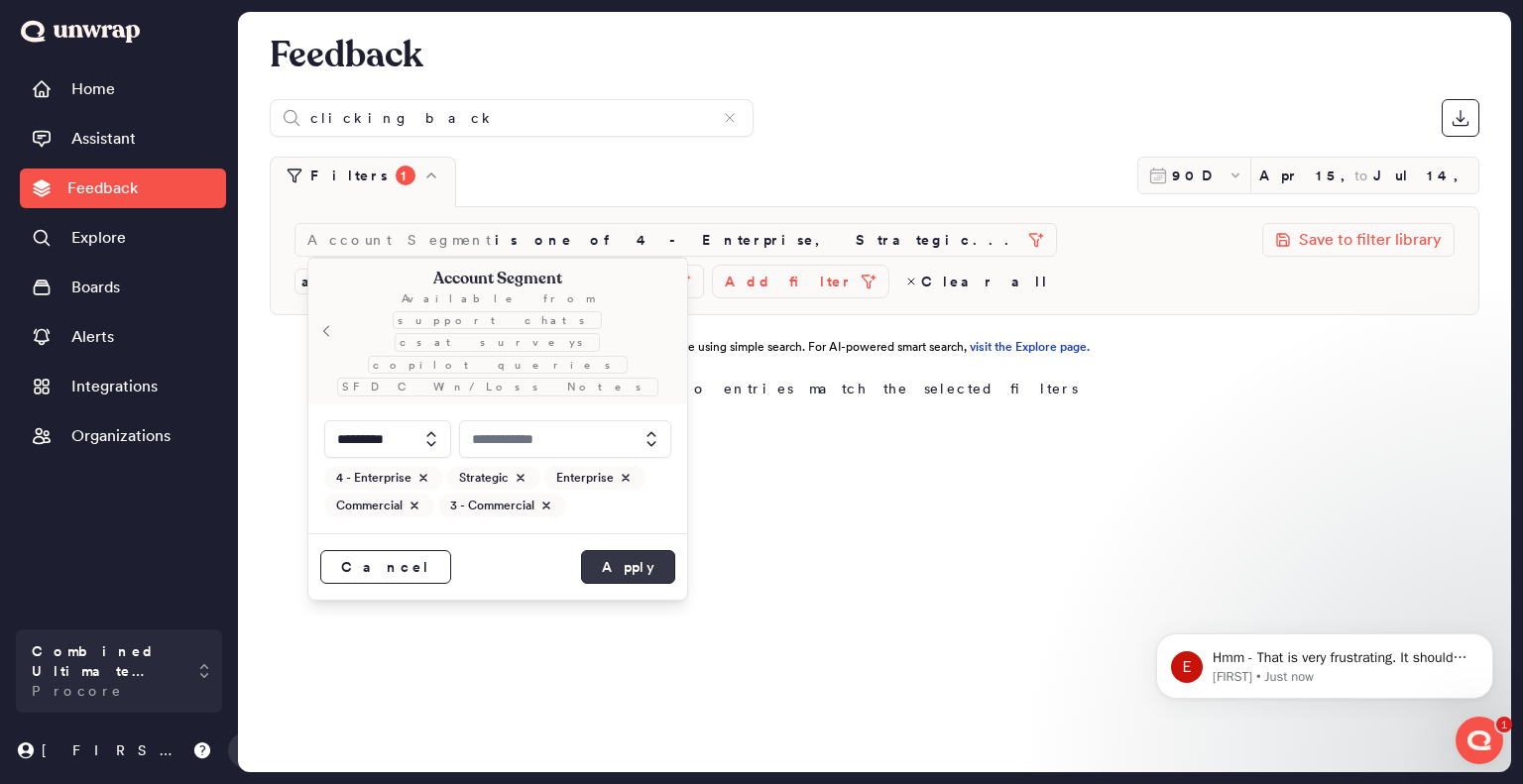 click on "Apply" at bounding box center [628, 567] 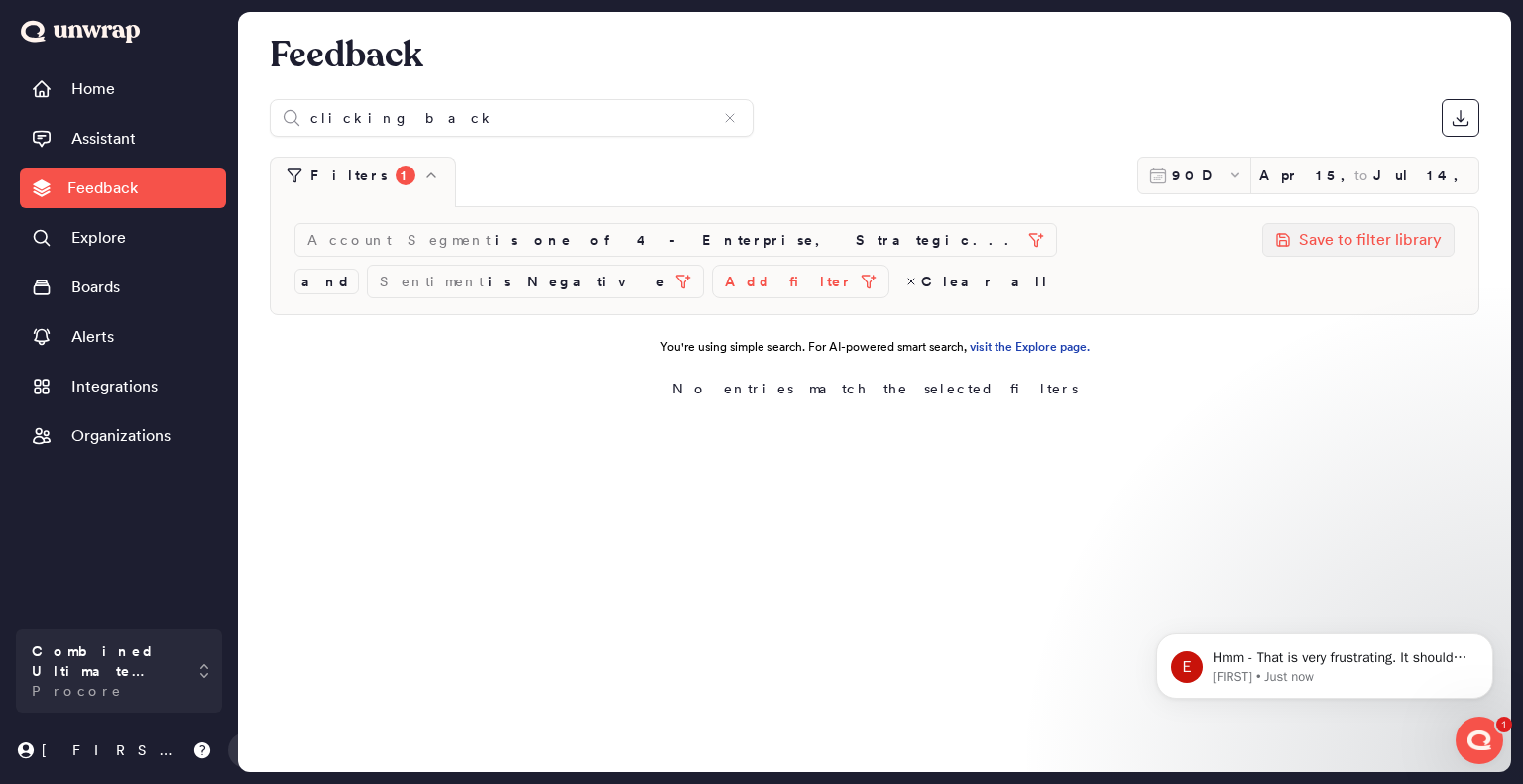 click on "Save to filter library" at bounding box center [1370, 240] 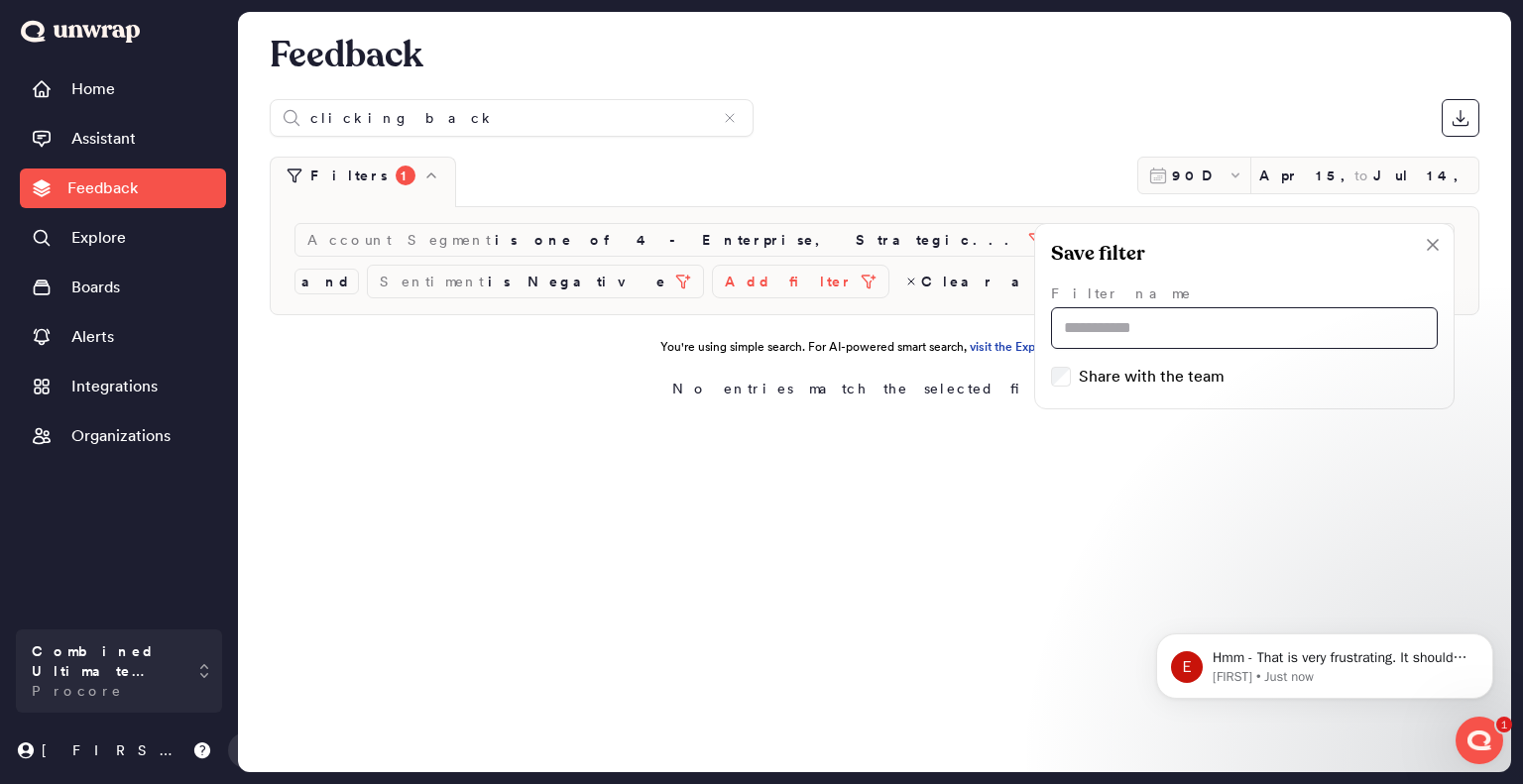 click at bounding box center (1244, 328) 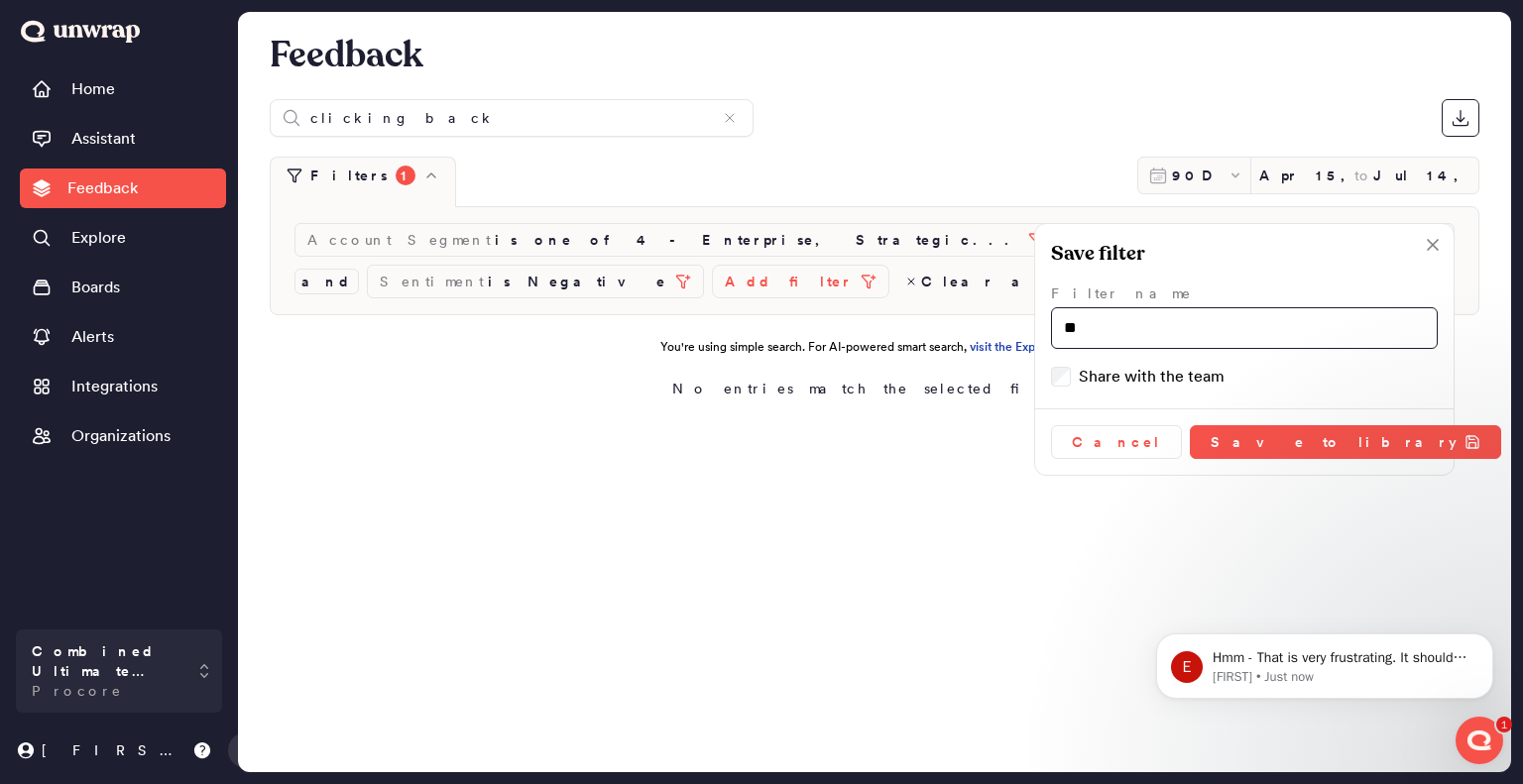 type on "*" 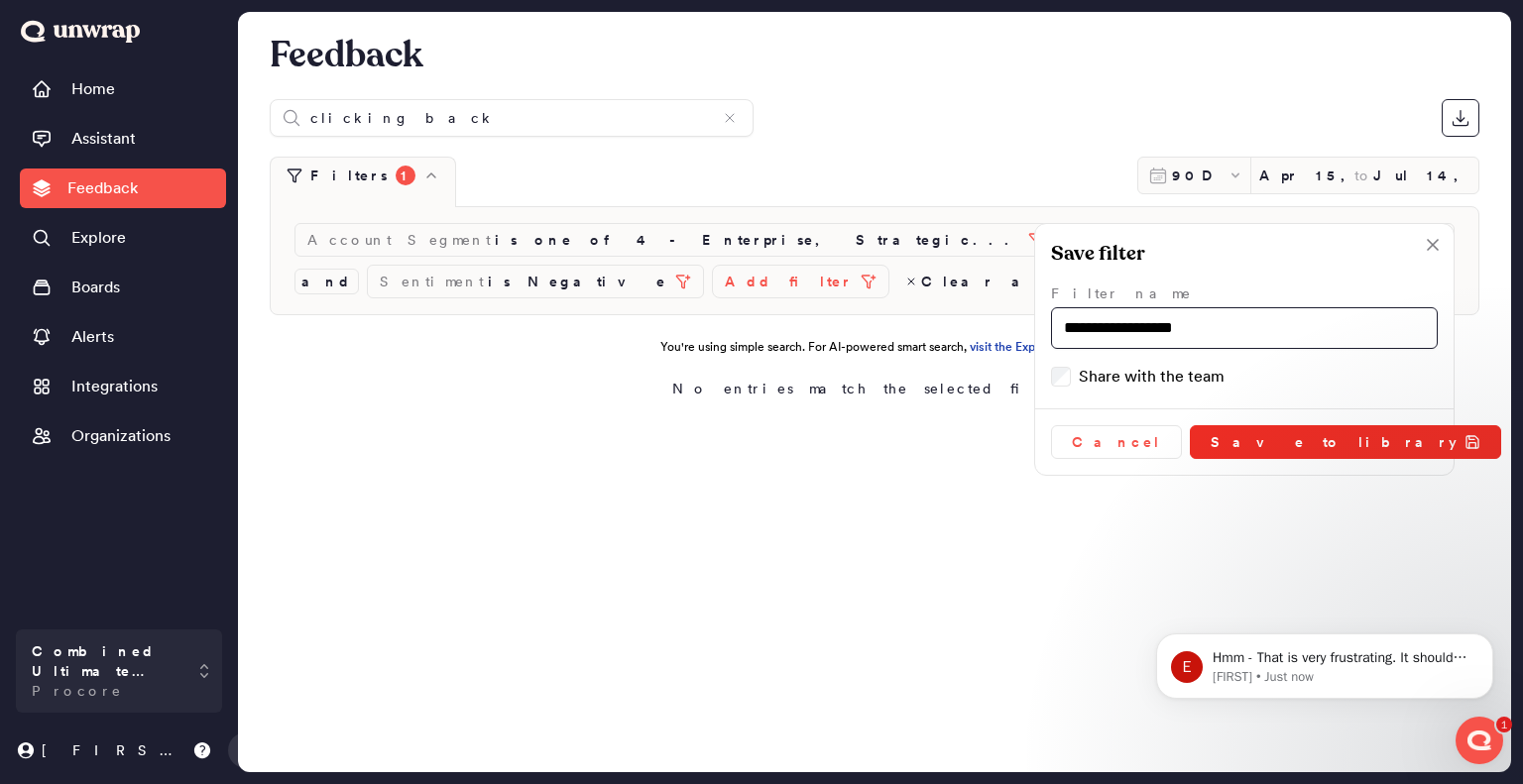 type on "**********" 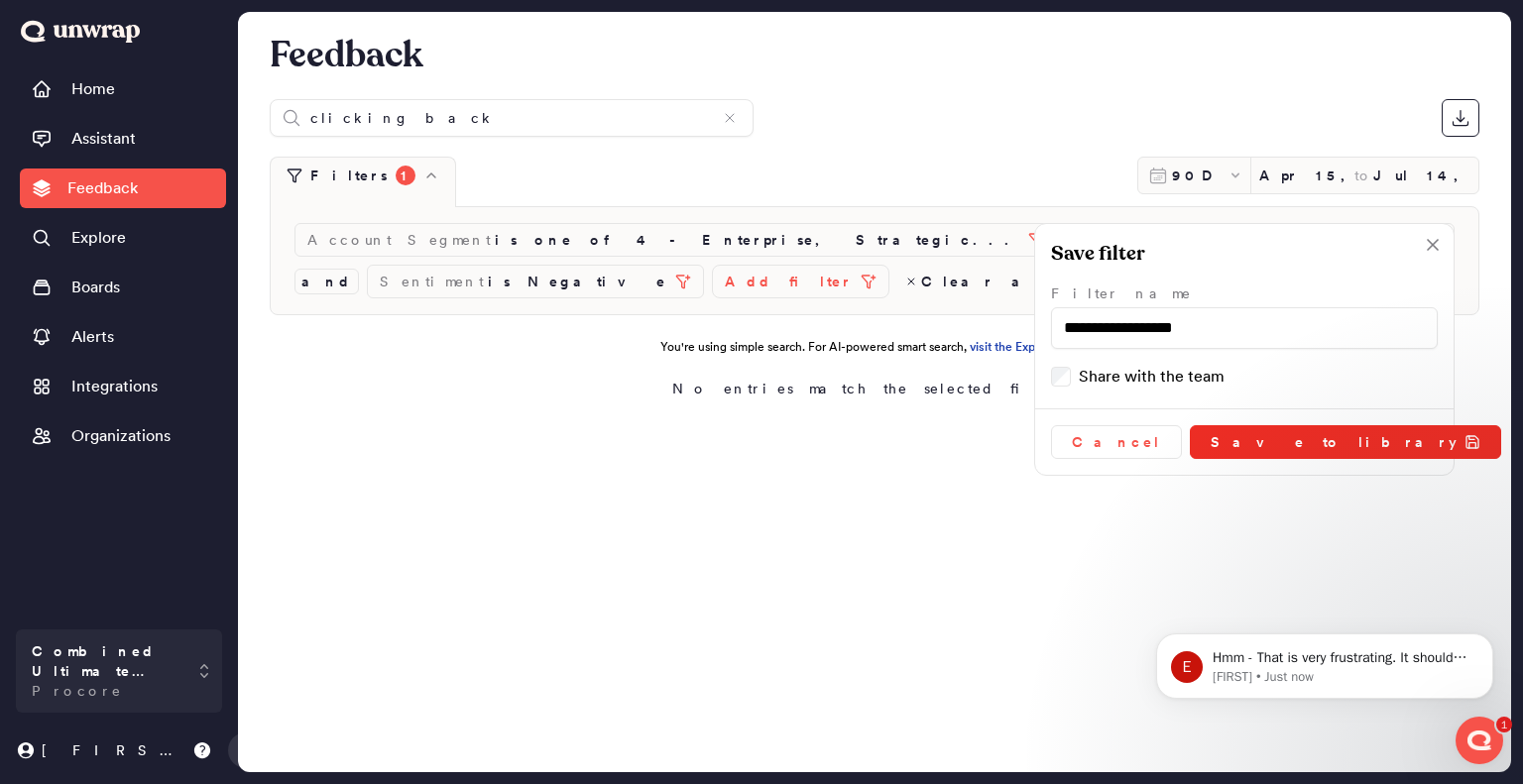 click on "Save to library" at bounding box center (1346, 442) 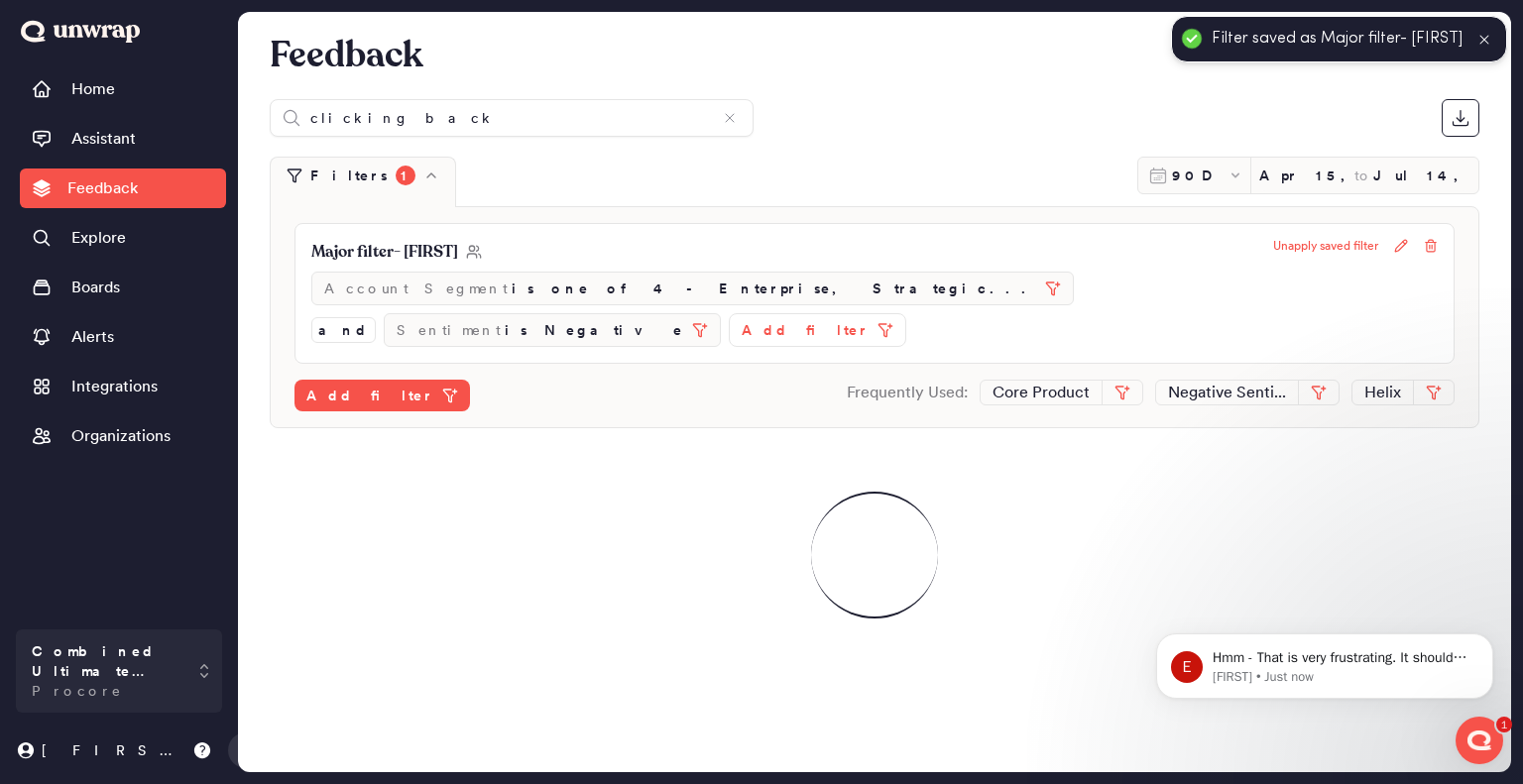 click 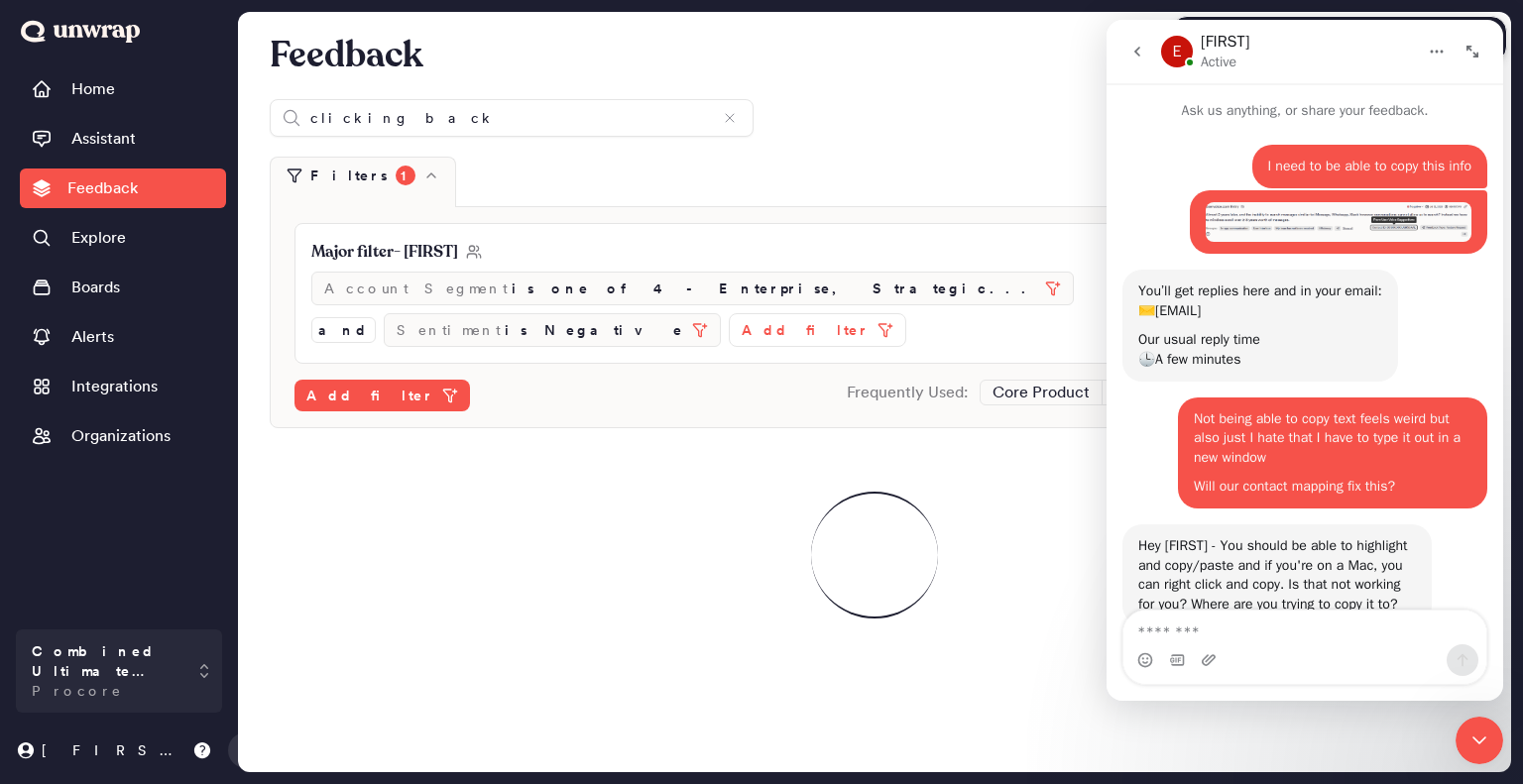 scroll, scrollTop: 99, scrollLeft: 0, axis: vertical 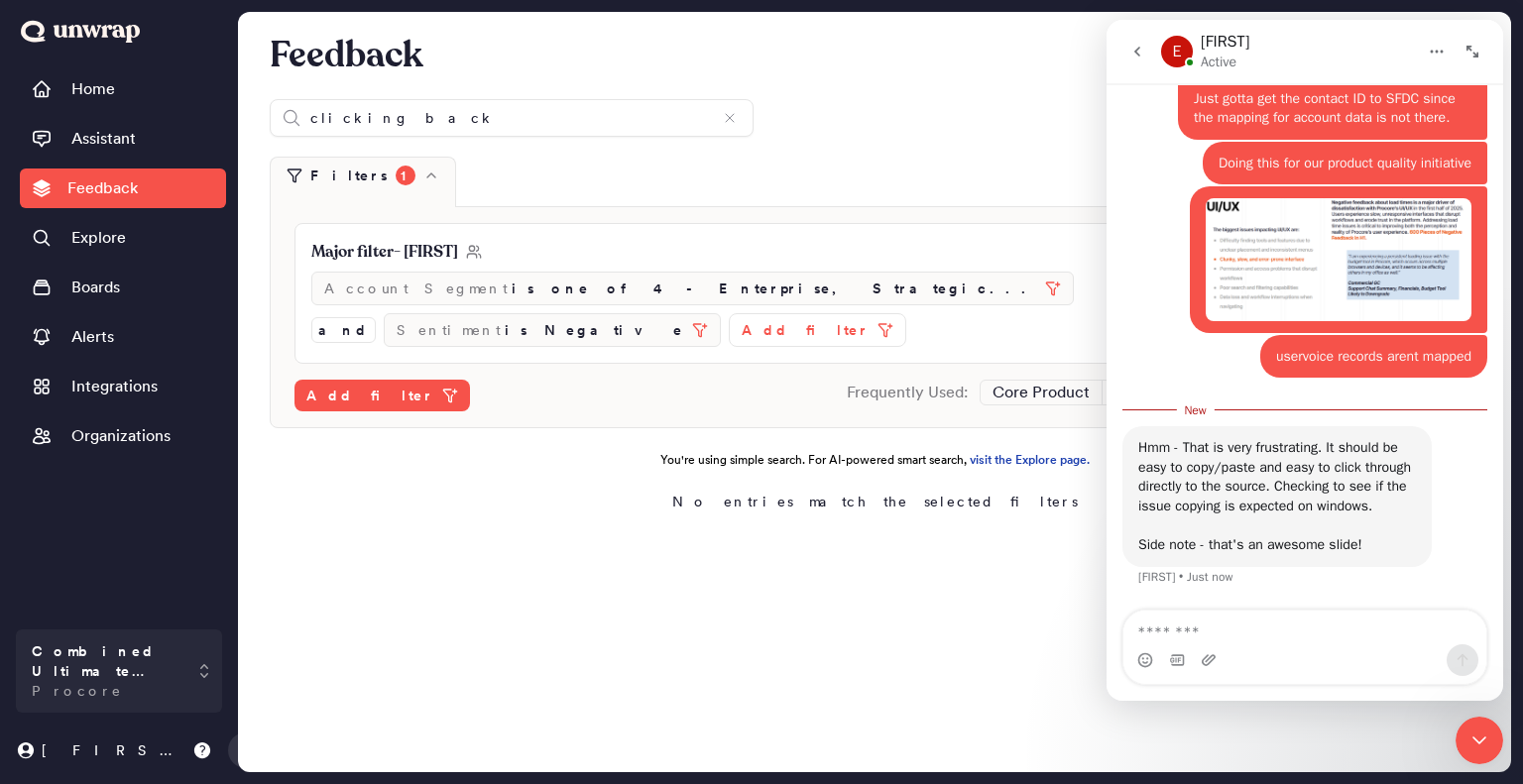click on "clicking back" at bounding box center (875, 118) 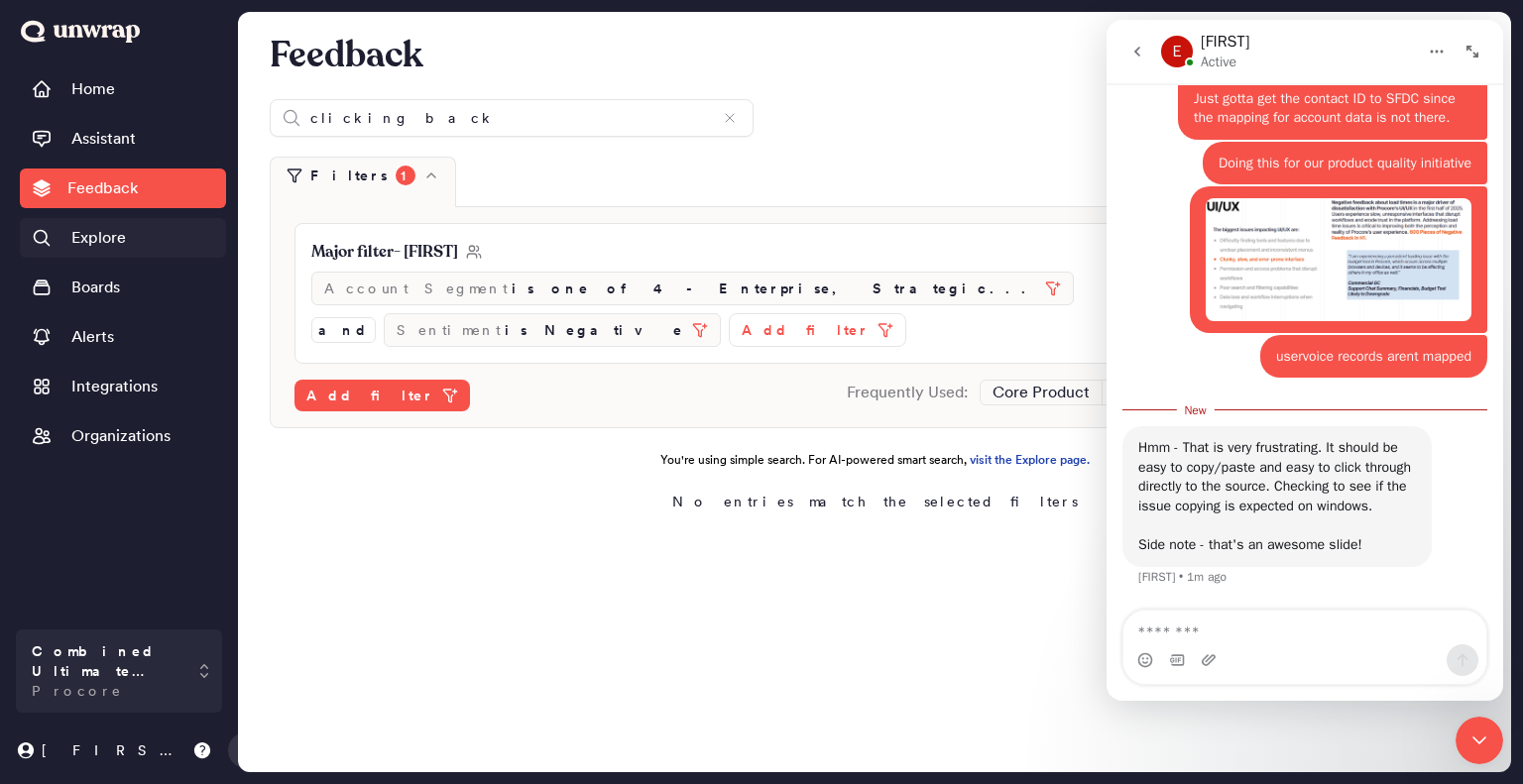 click on "Explore" at bounding box center [98, 238] 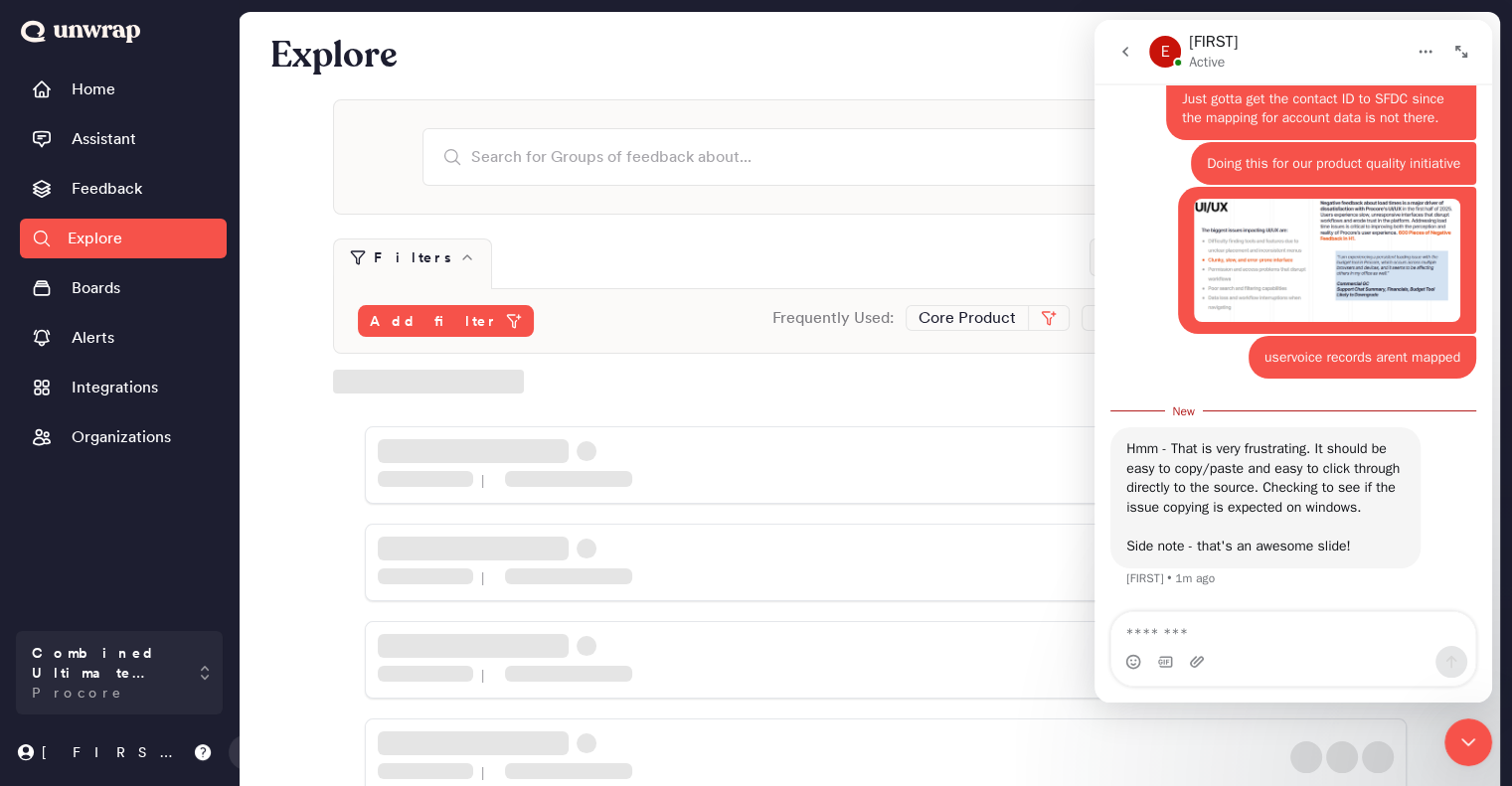 click 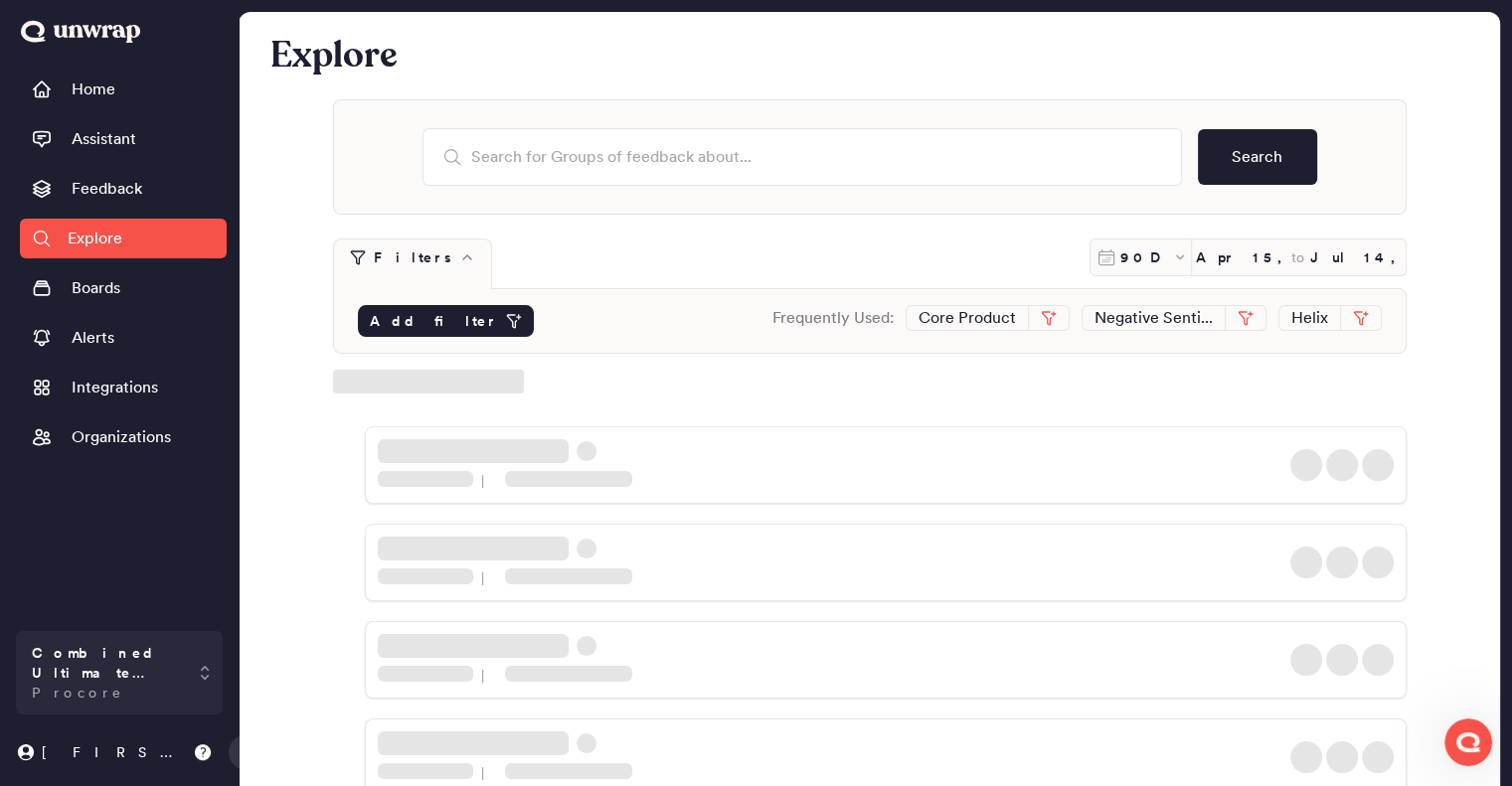 click on "Add filter" at bounding box center (445, 321) 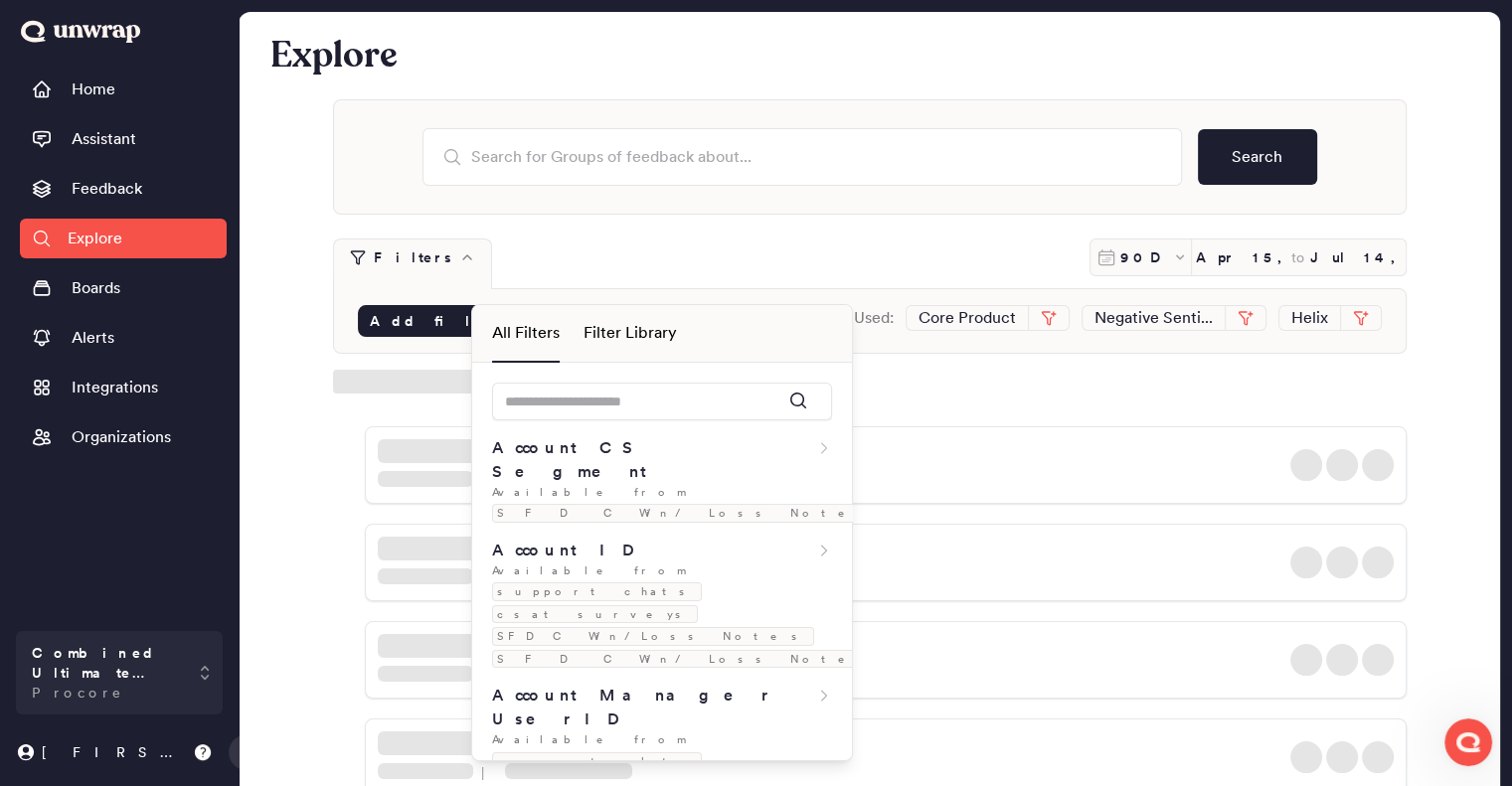 click on "Filter Library" at bounding box center (630, 333) 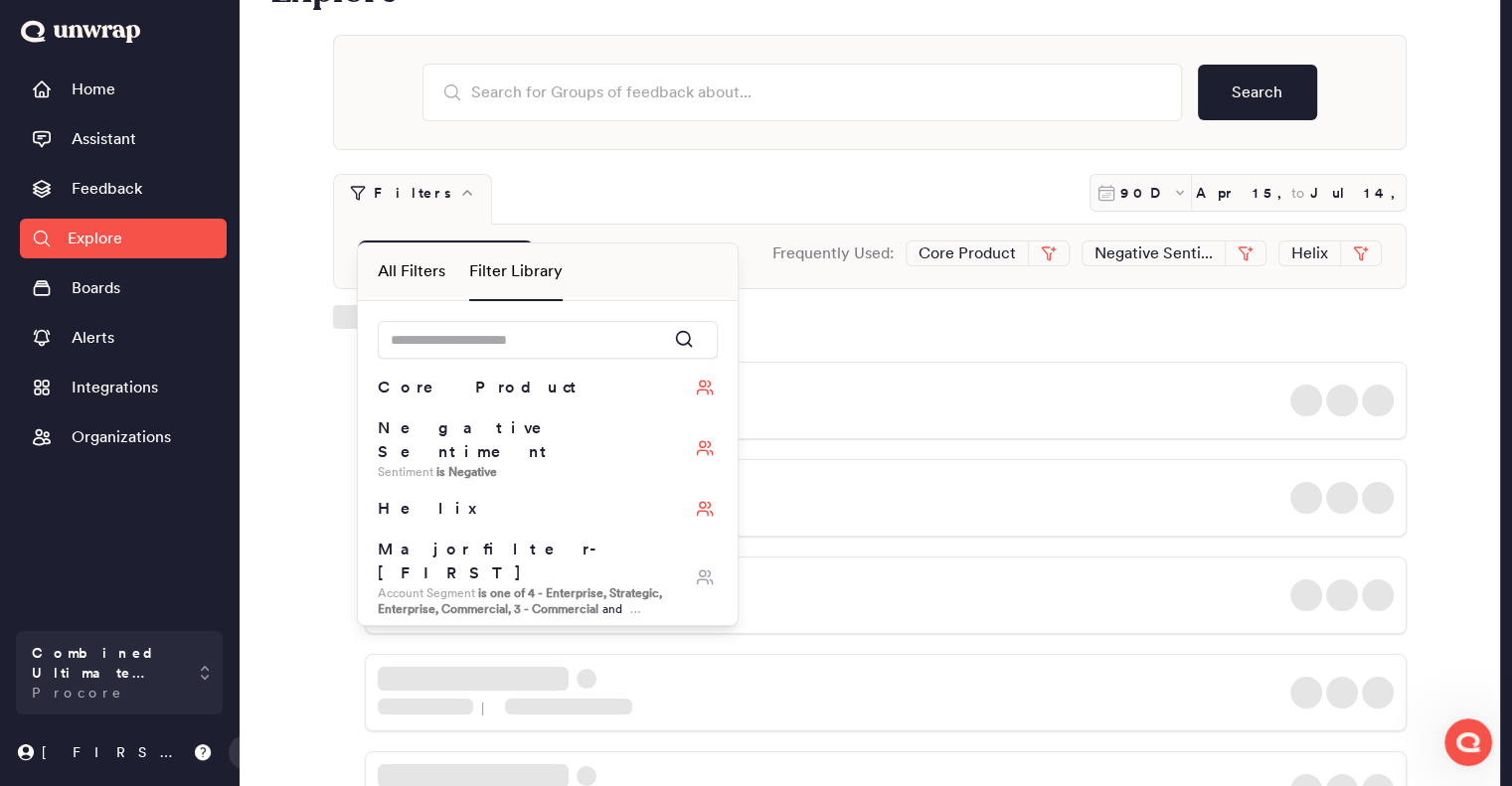 scroll, scrollTop: 99, scrollLeft: 0, axis: vertical 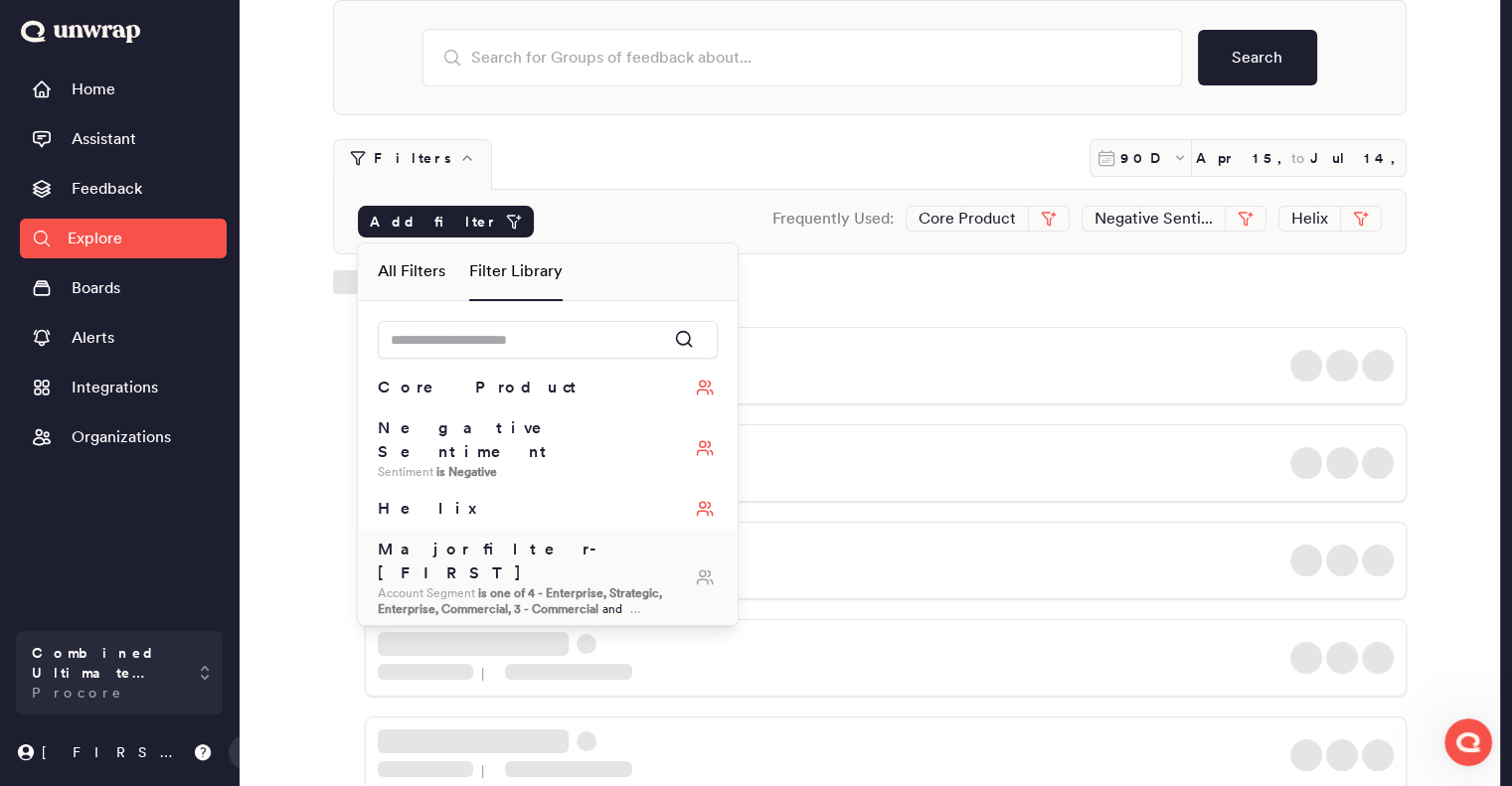 click on "is one of" at bounding box center (501, 593) 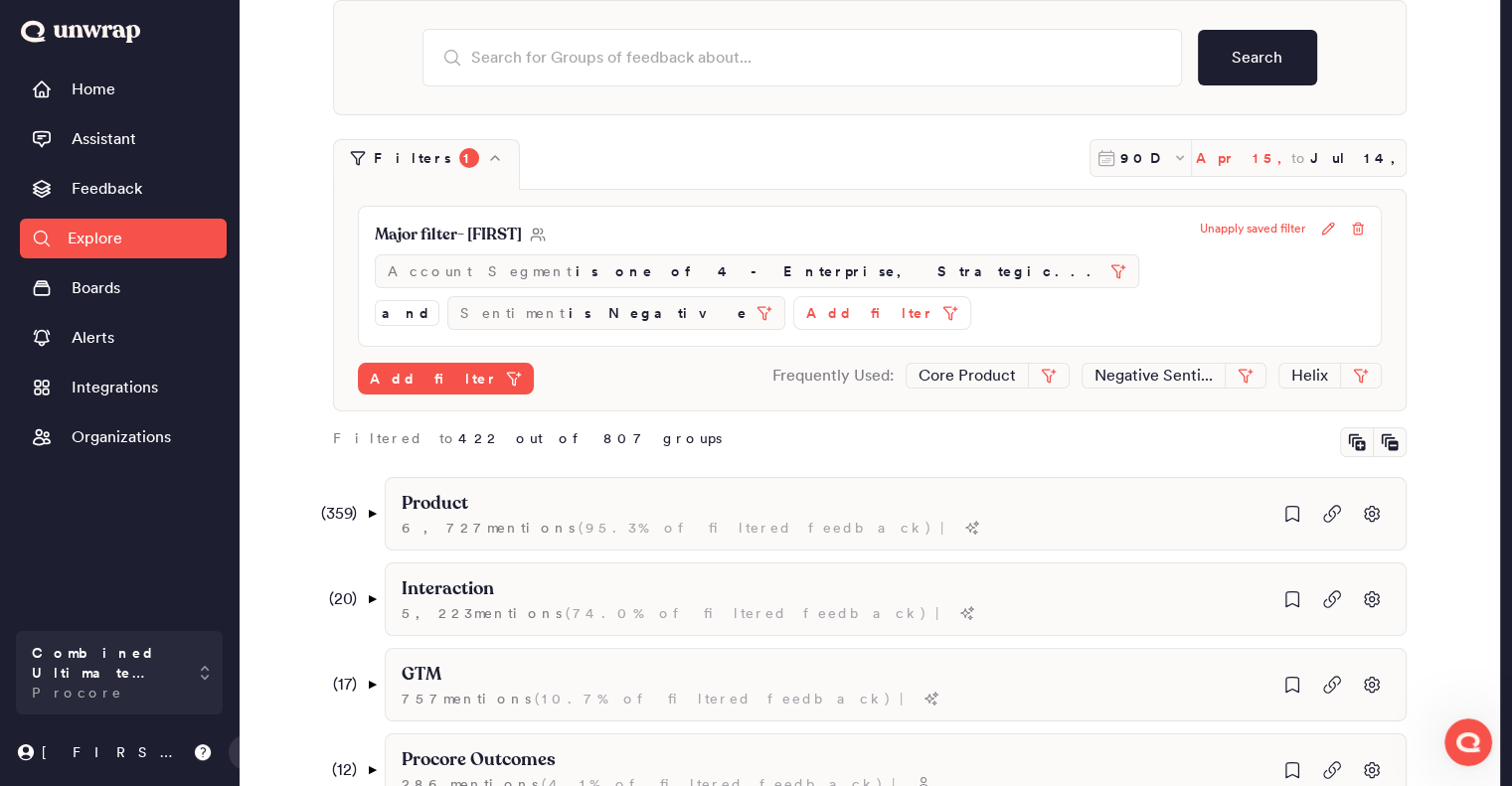 scroll, scrollTop: 0, scrollLeft: 0, axis: both 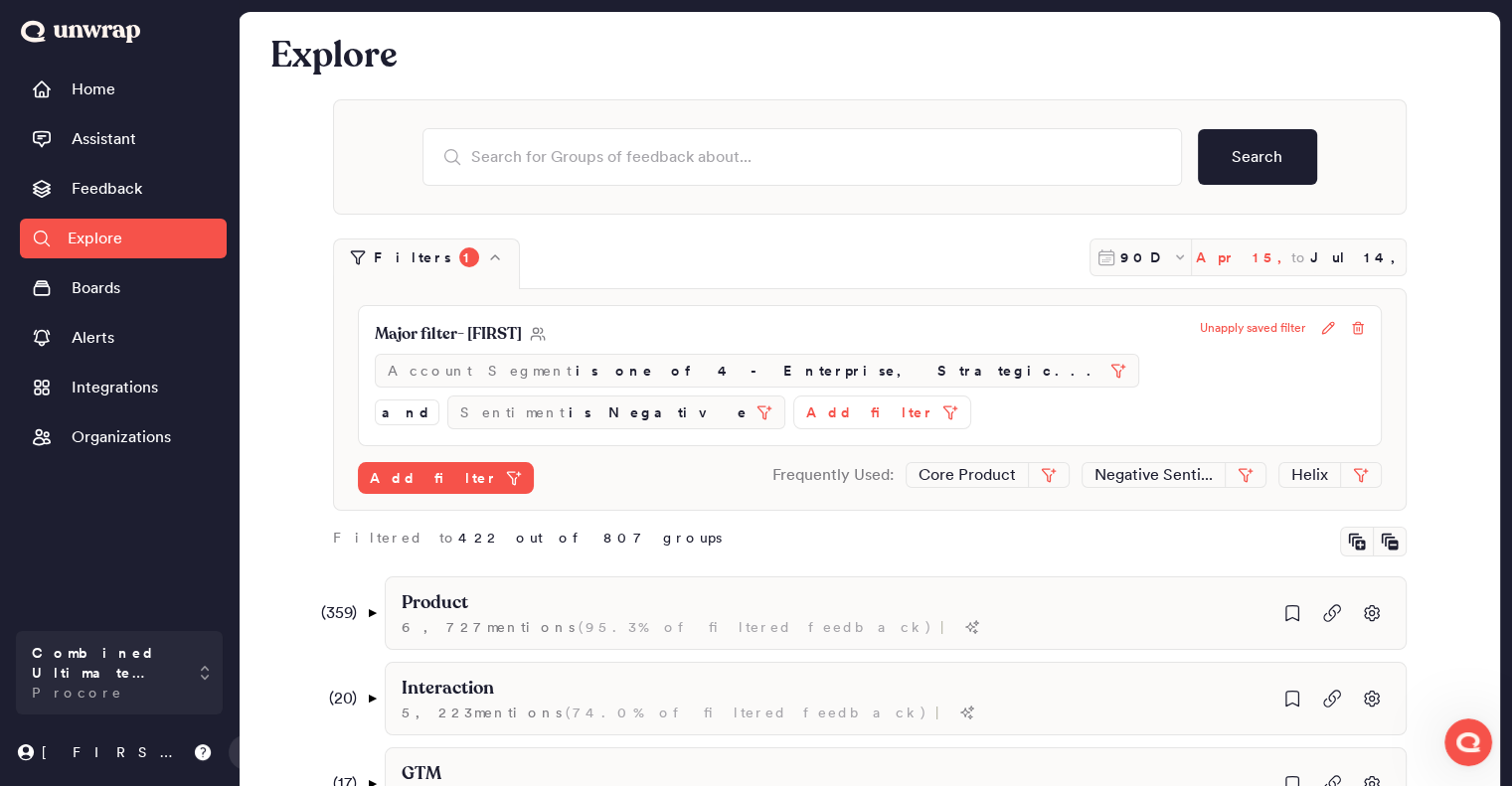 click on "Apr 15, 2025" at bounding box center (1244, 257) 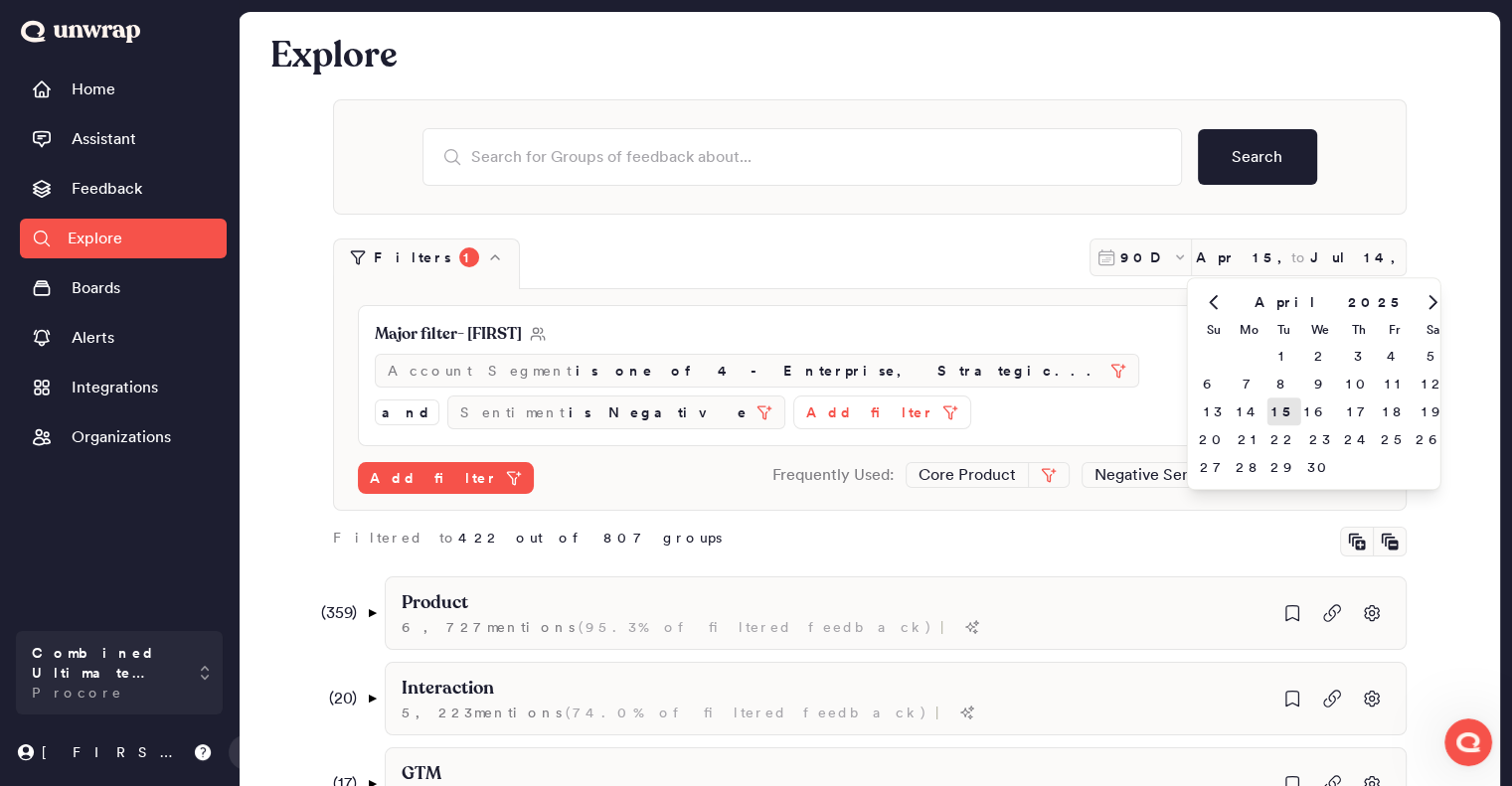 click 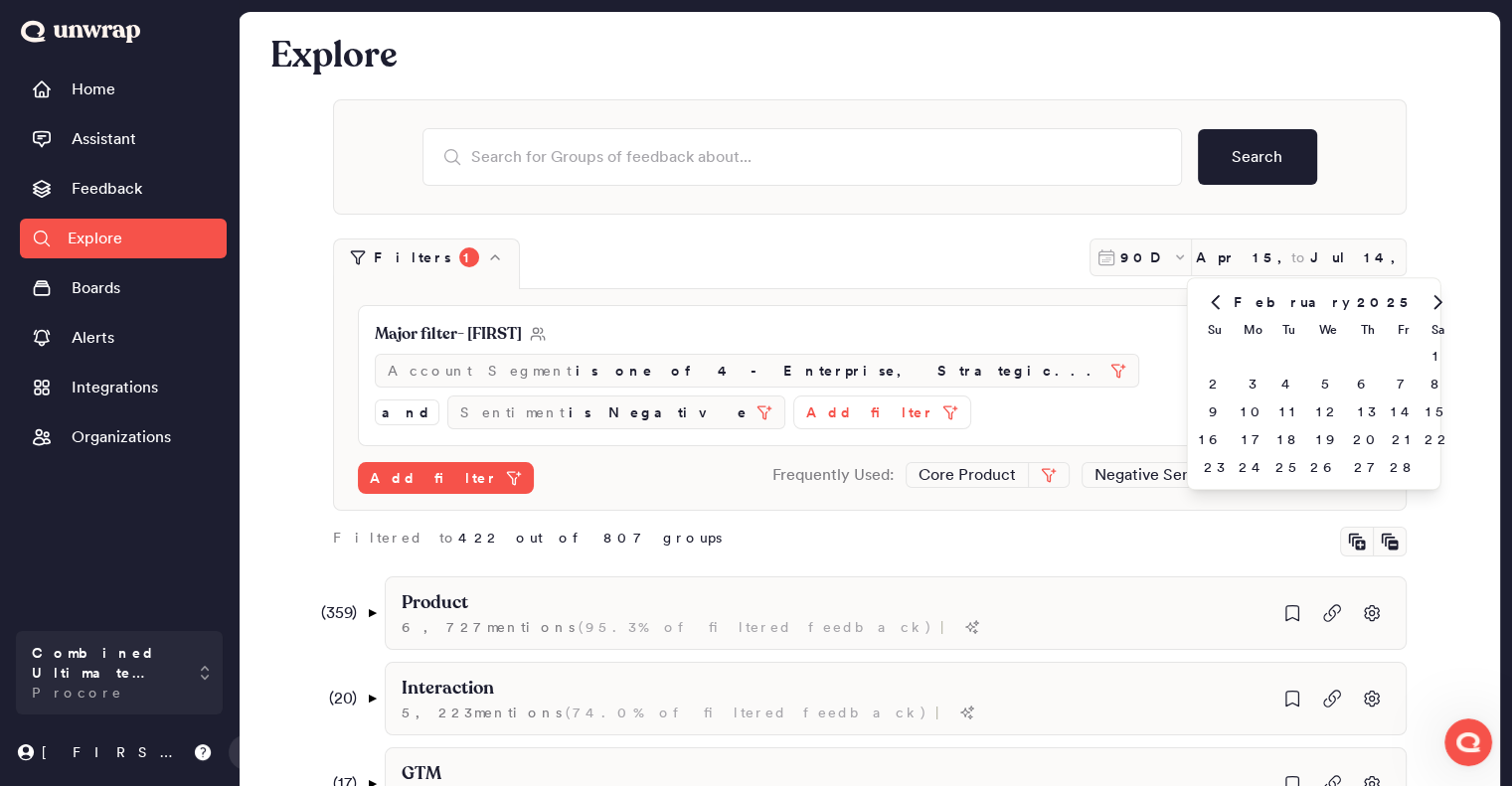 click 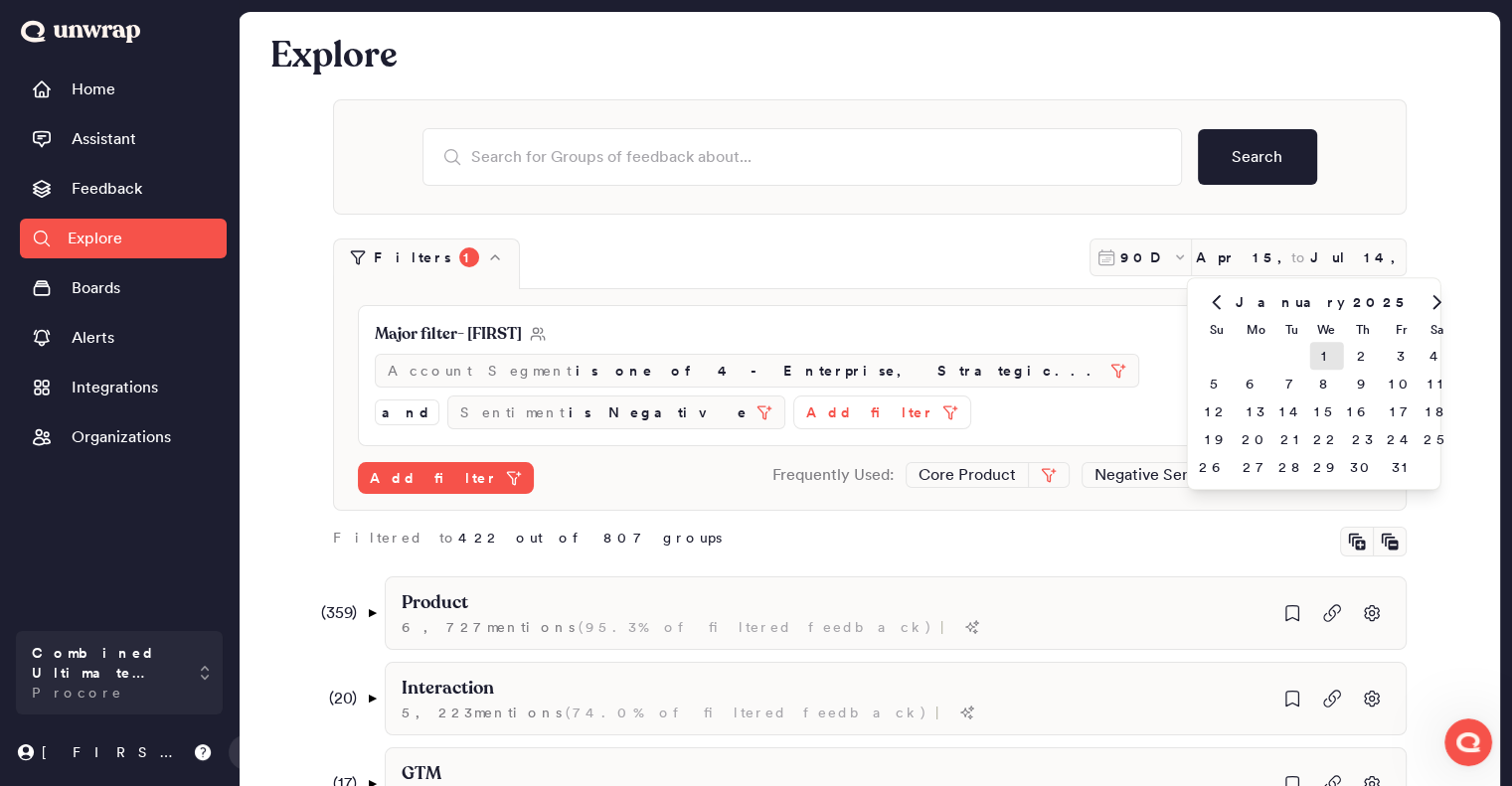 click on "1" at bounding box center [1326, 356] 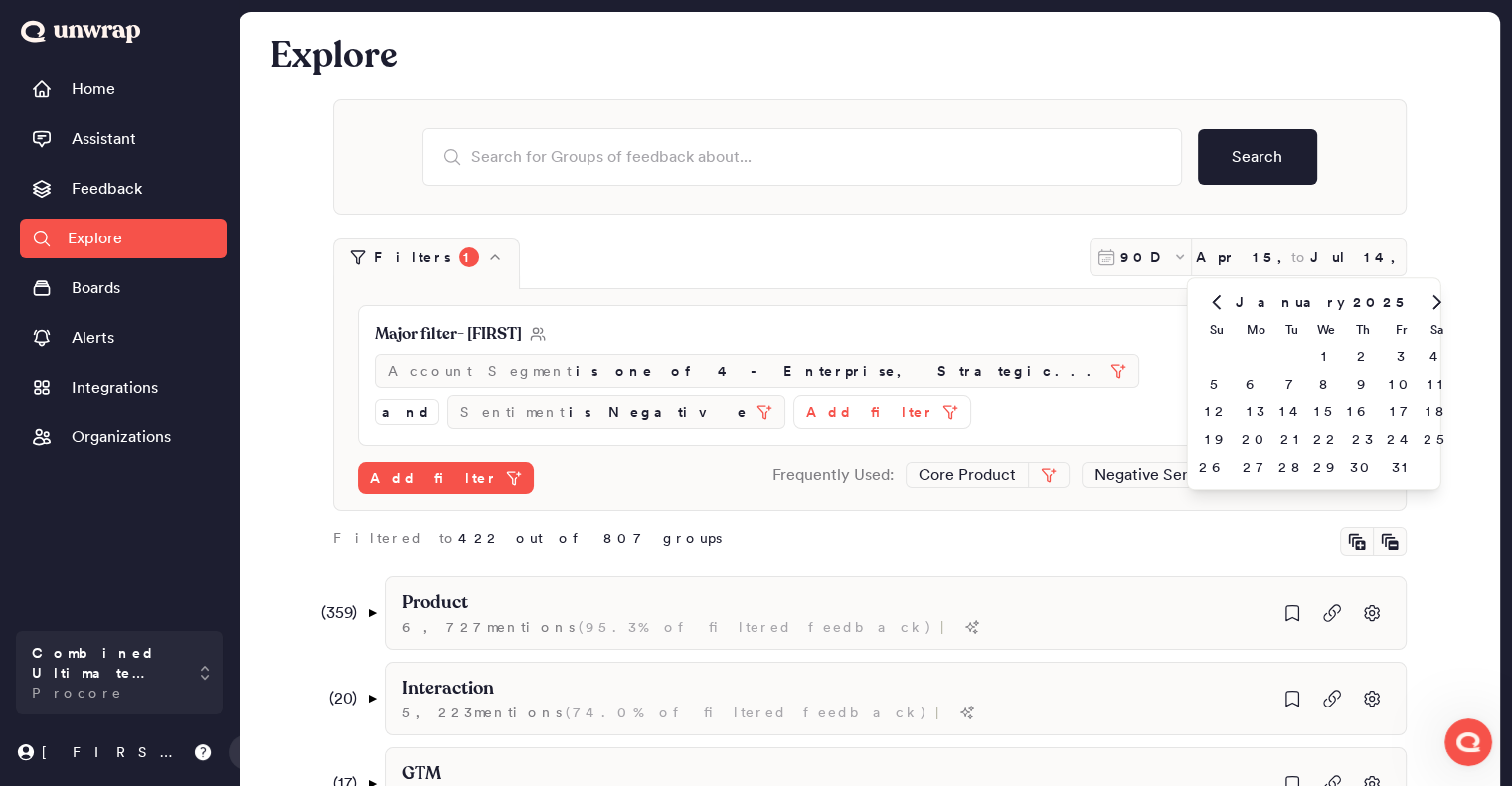 type on "Jan 1, 2025" 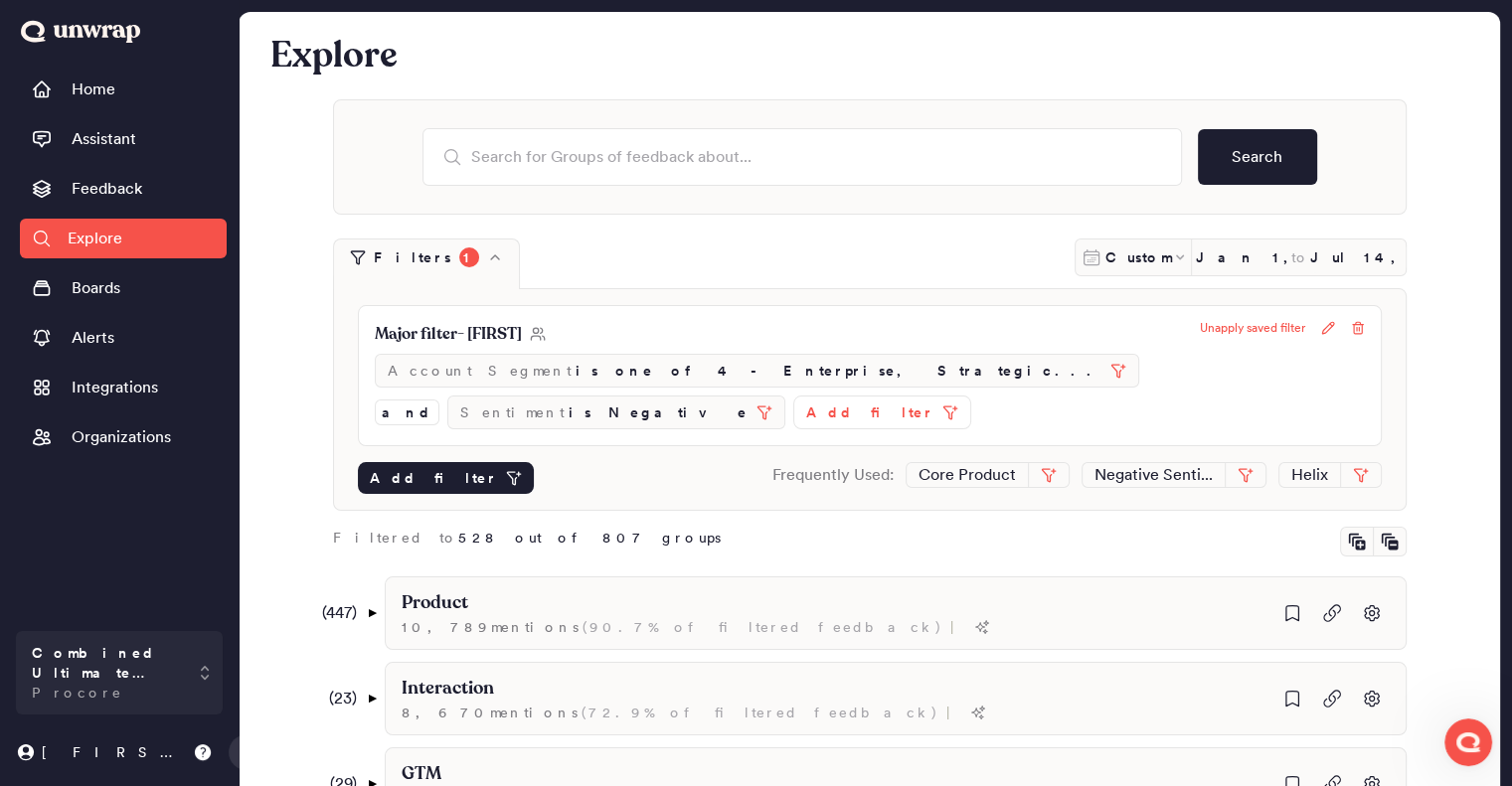 click on "Add filter" at bounding box center (433, 478) 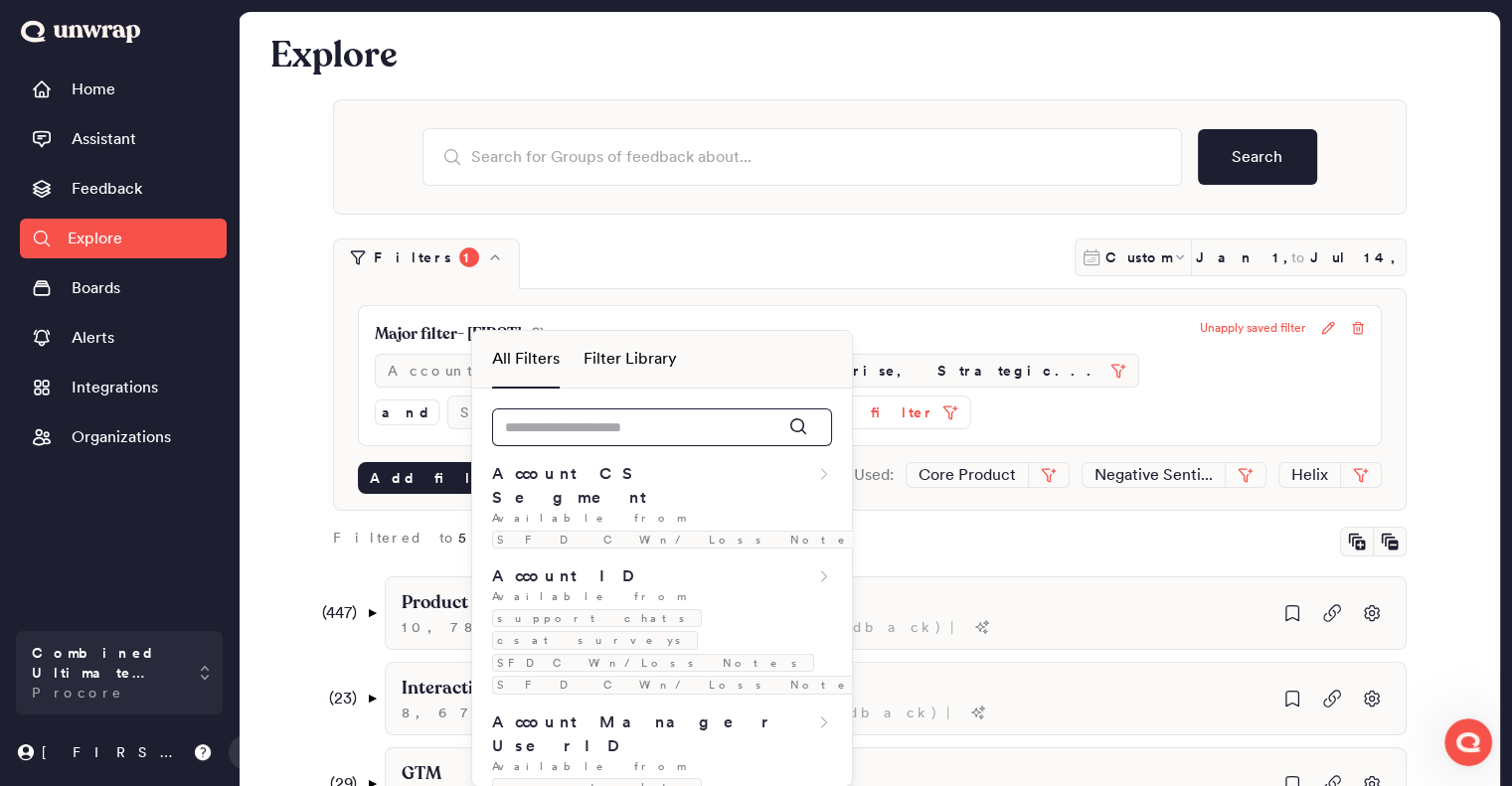 click at bounding box center (662, 427) 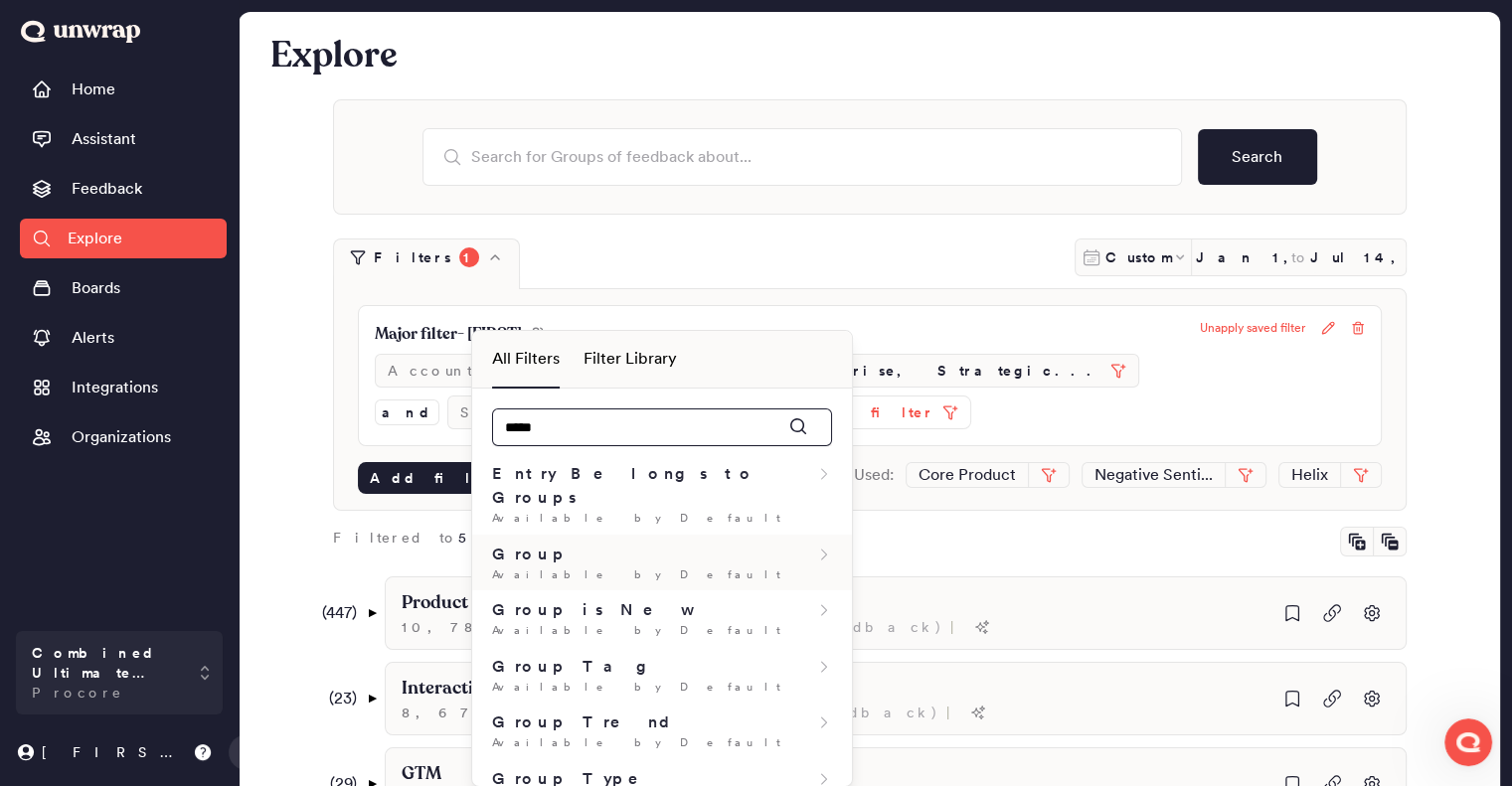type on "*****" 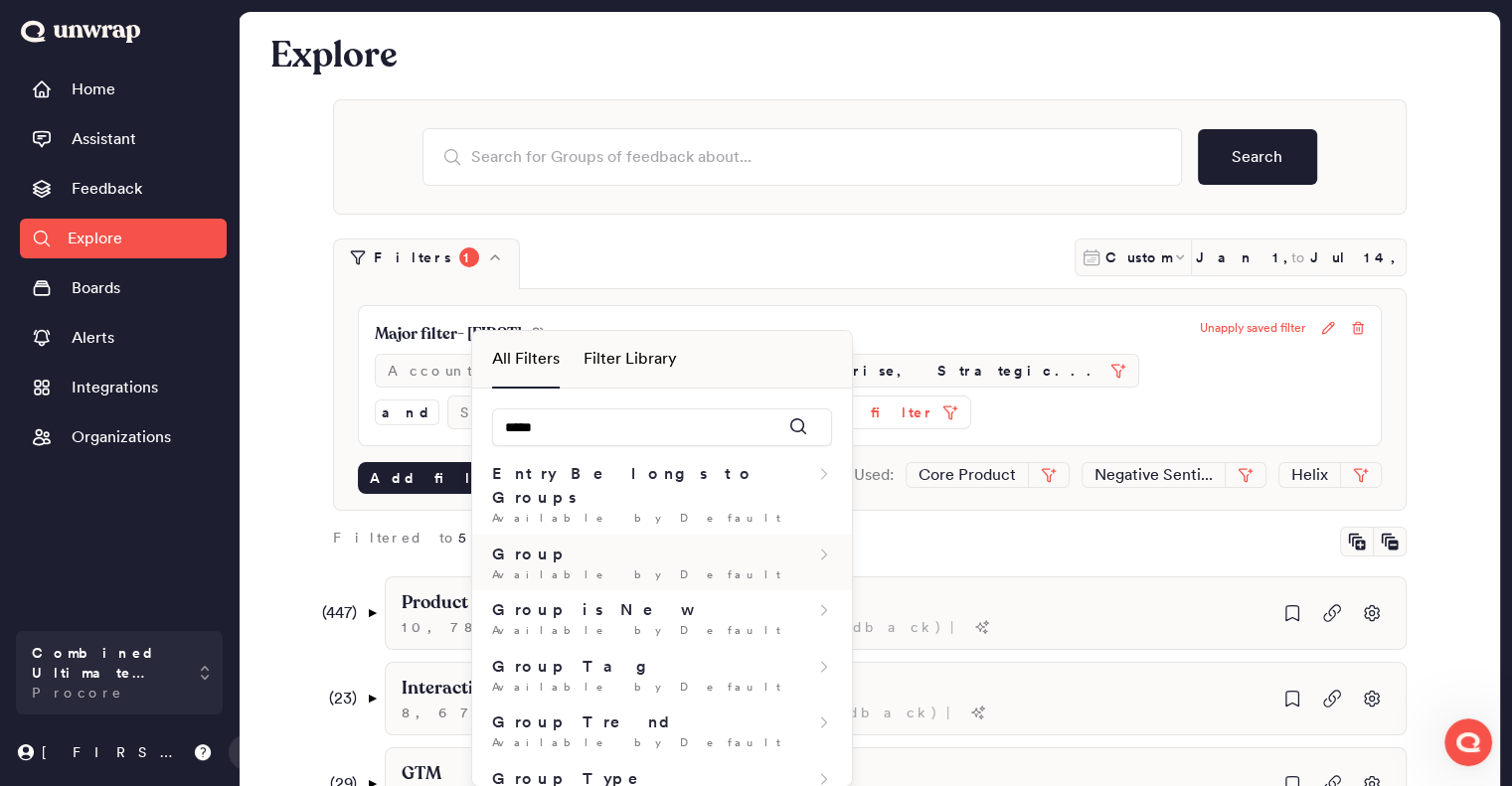 click on "Available by Default" at bounding box center [662, 574] 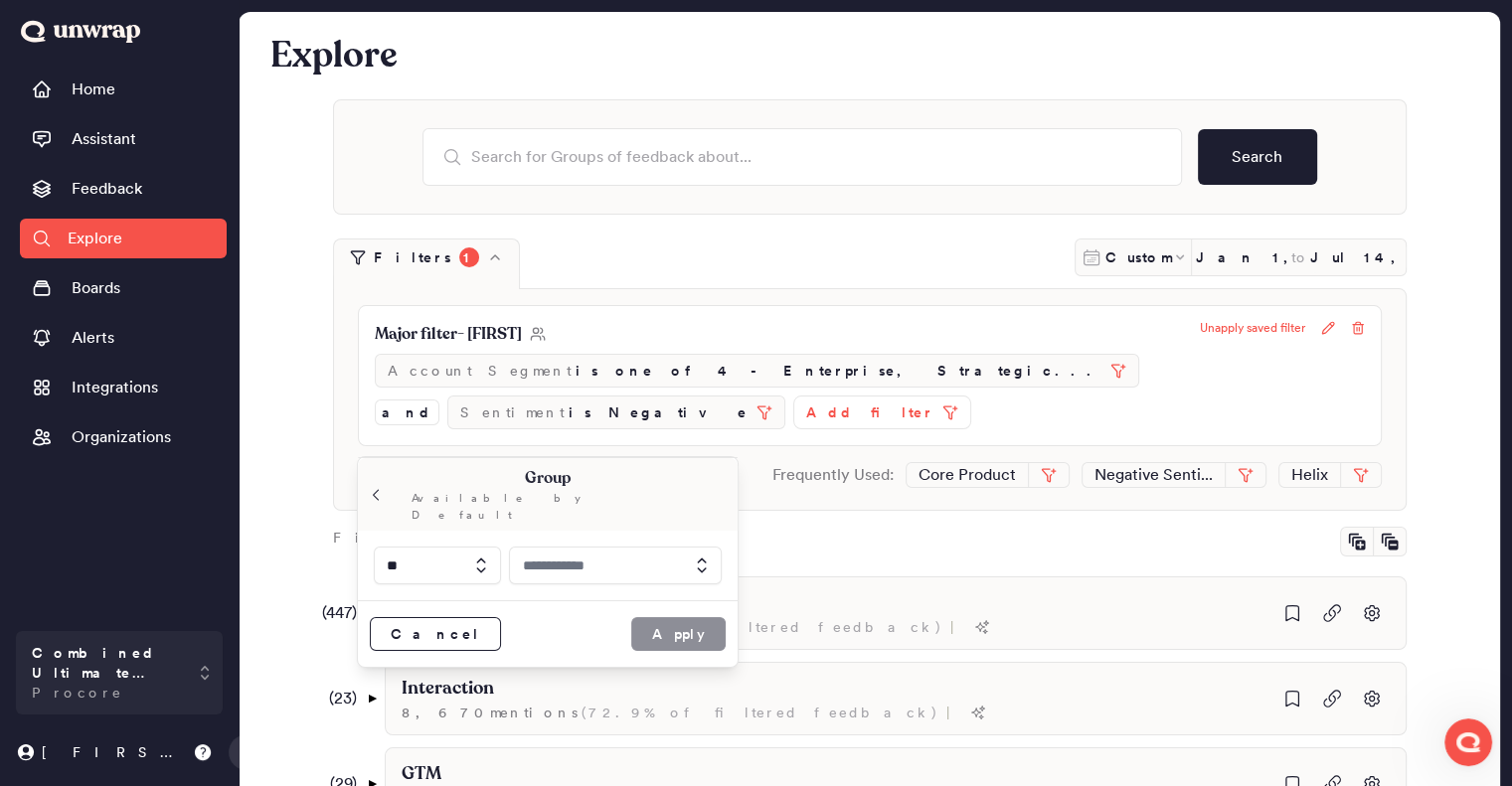 click at bounding box center [615, 565] 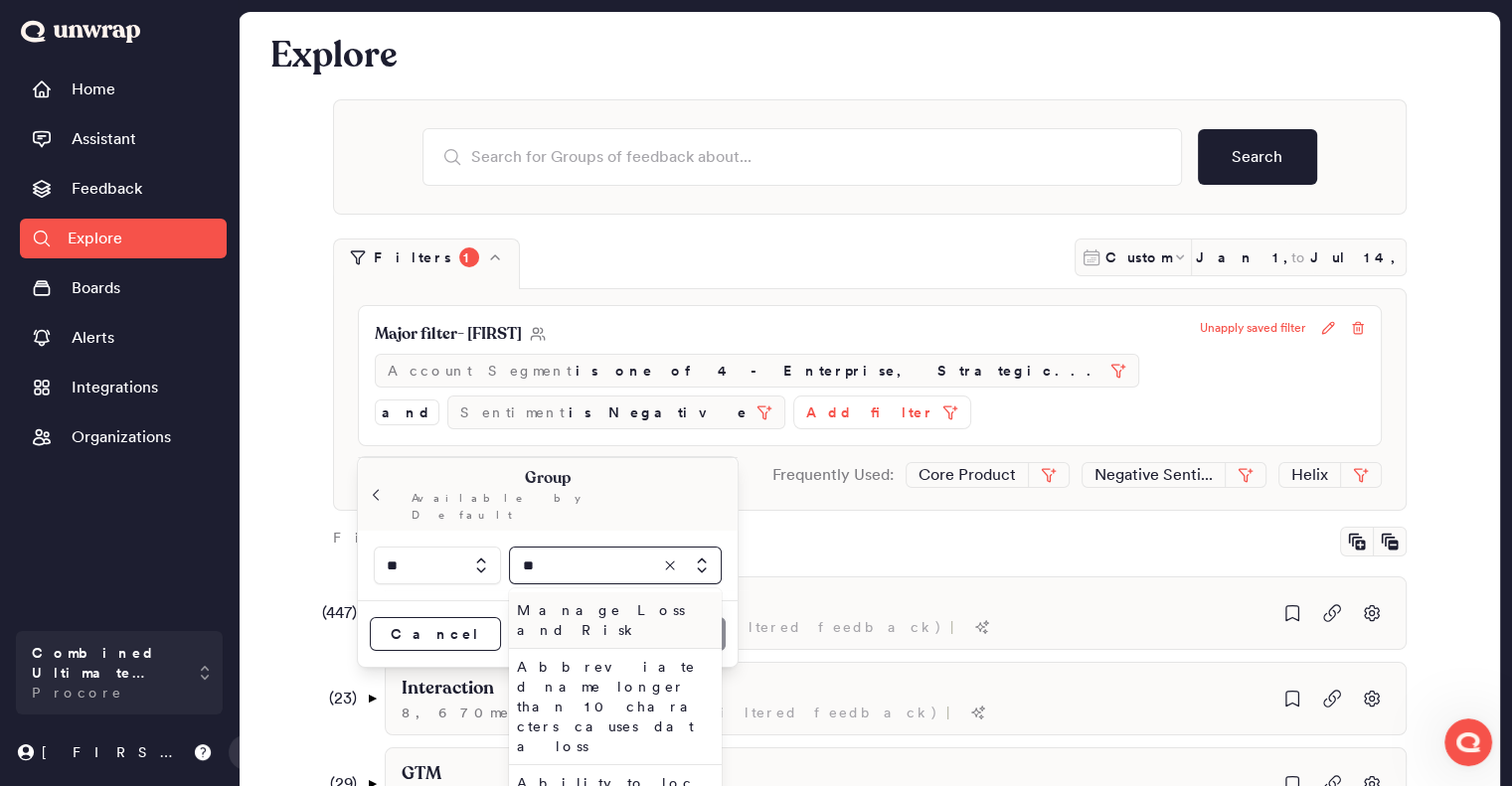 type on "*" 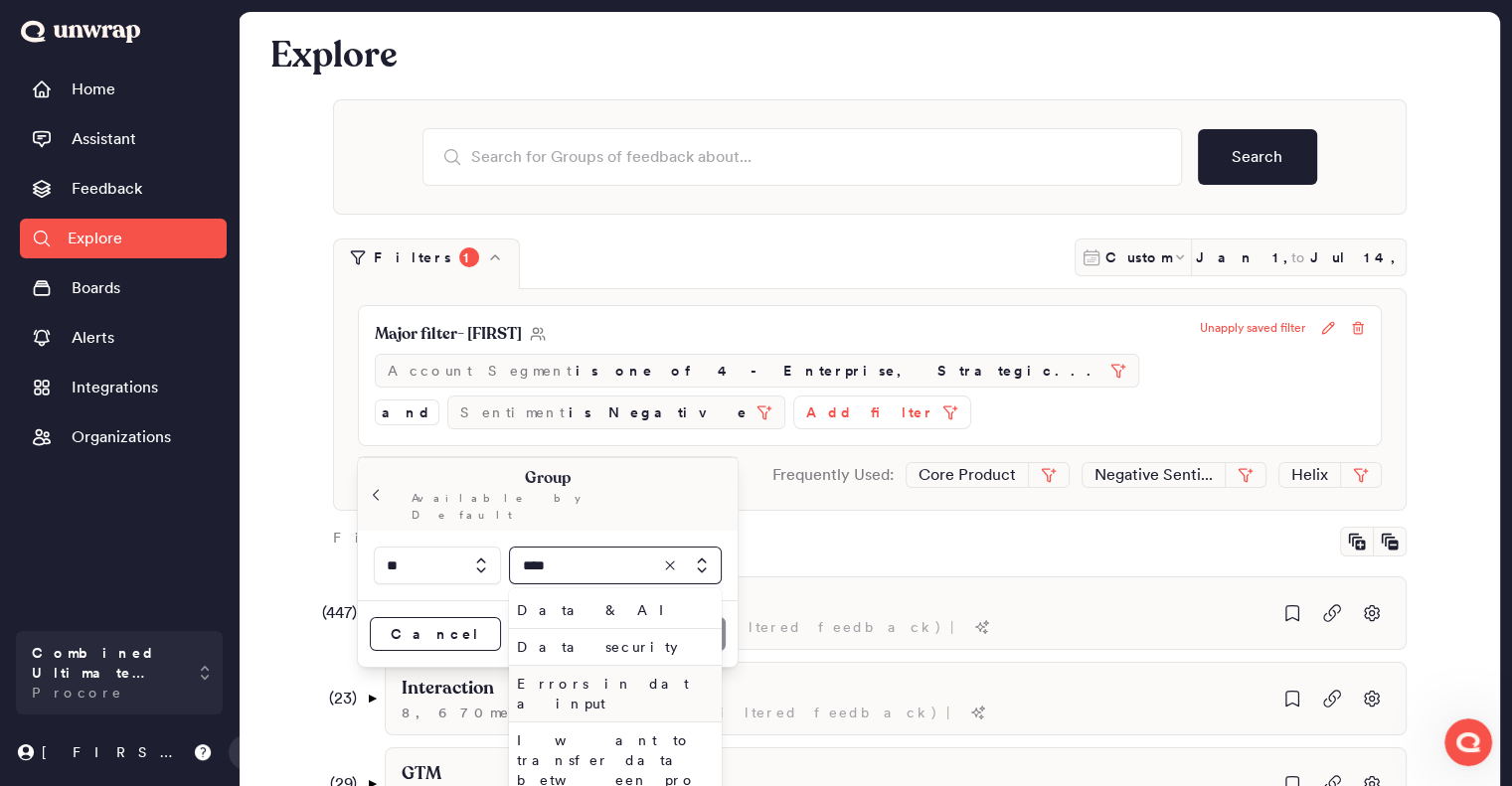 scroll, scrollTop: 99, scrollLeft: 0, axis: vertical 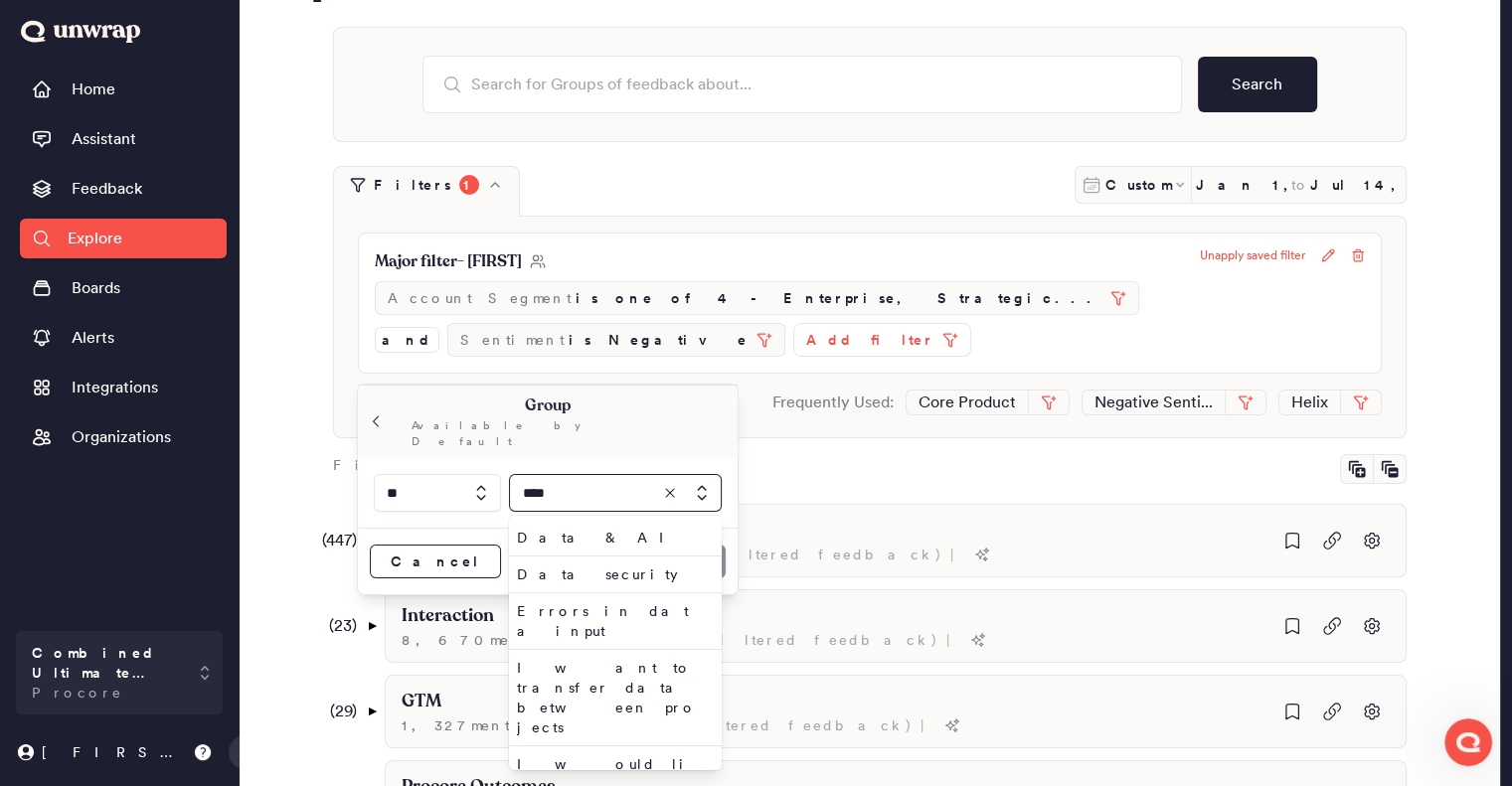 type on "****" 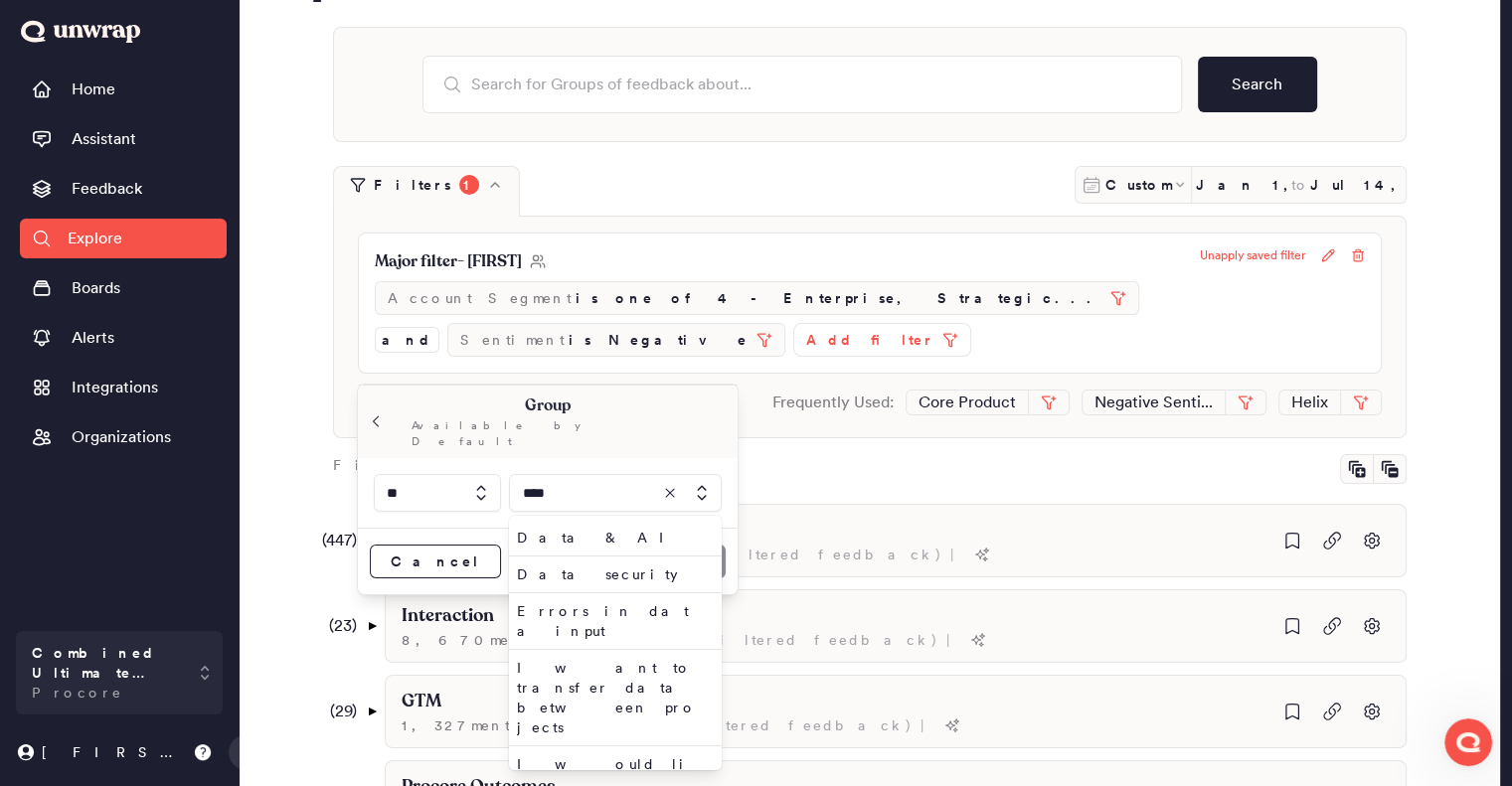 drag, startPoint x: 581, startPoint y: 468, endPoint x: 497, endPoint y: 470, distance: 84.0238 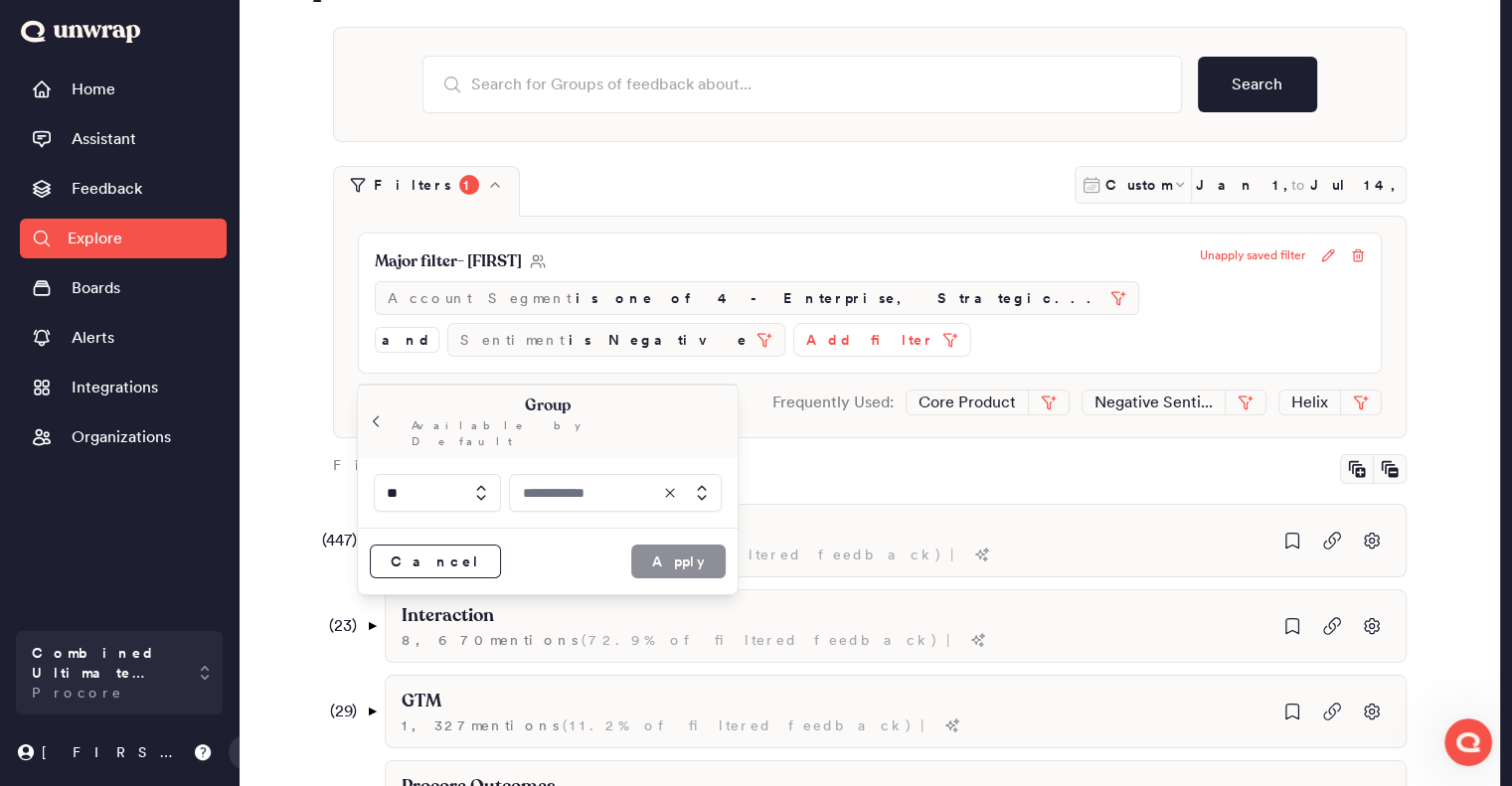 click at bounding box center [615, 493] 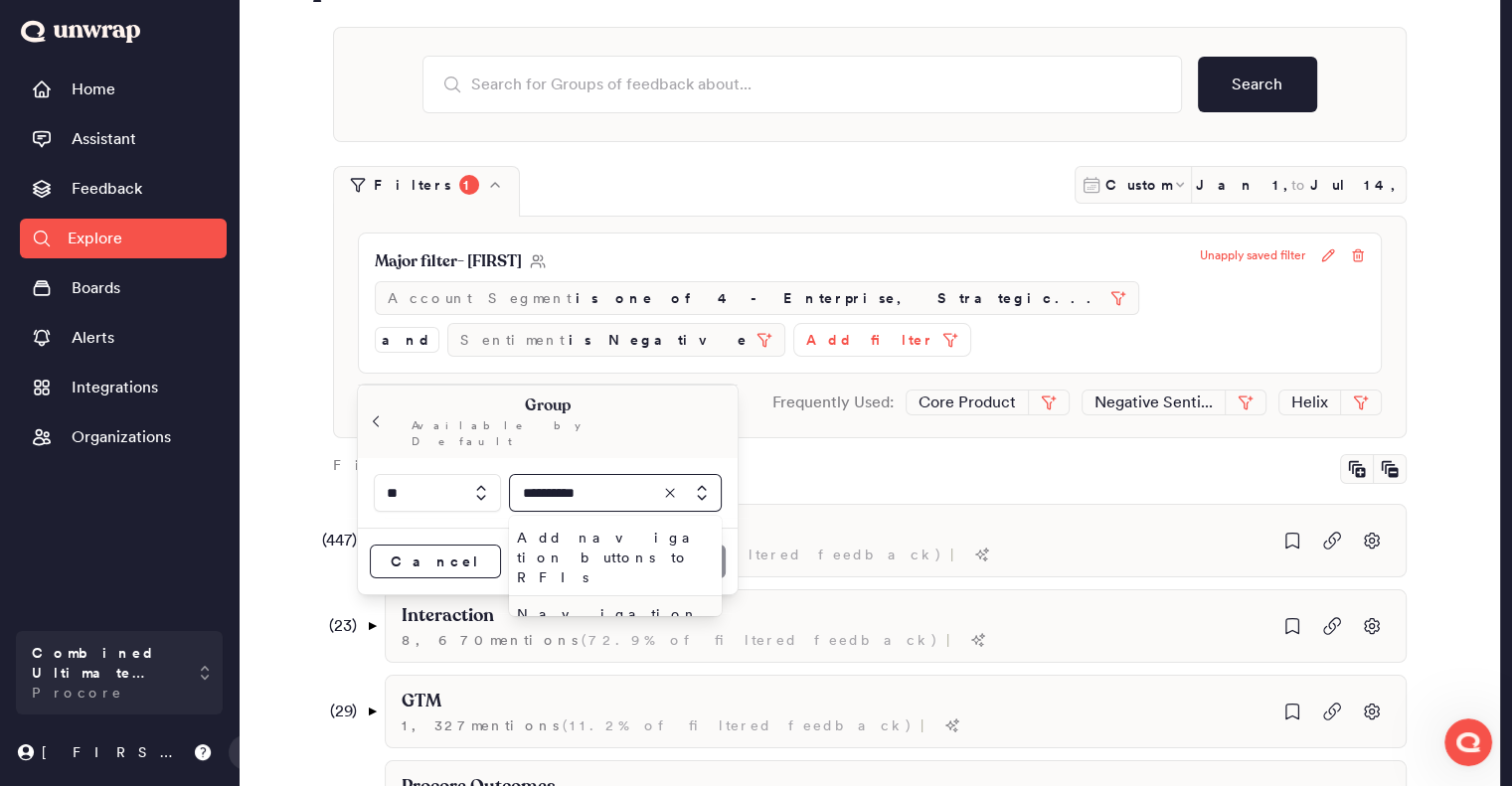 type on "**********" 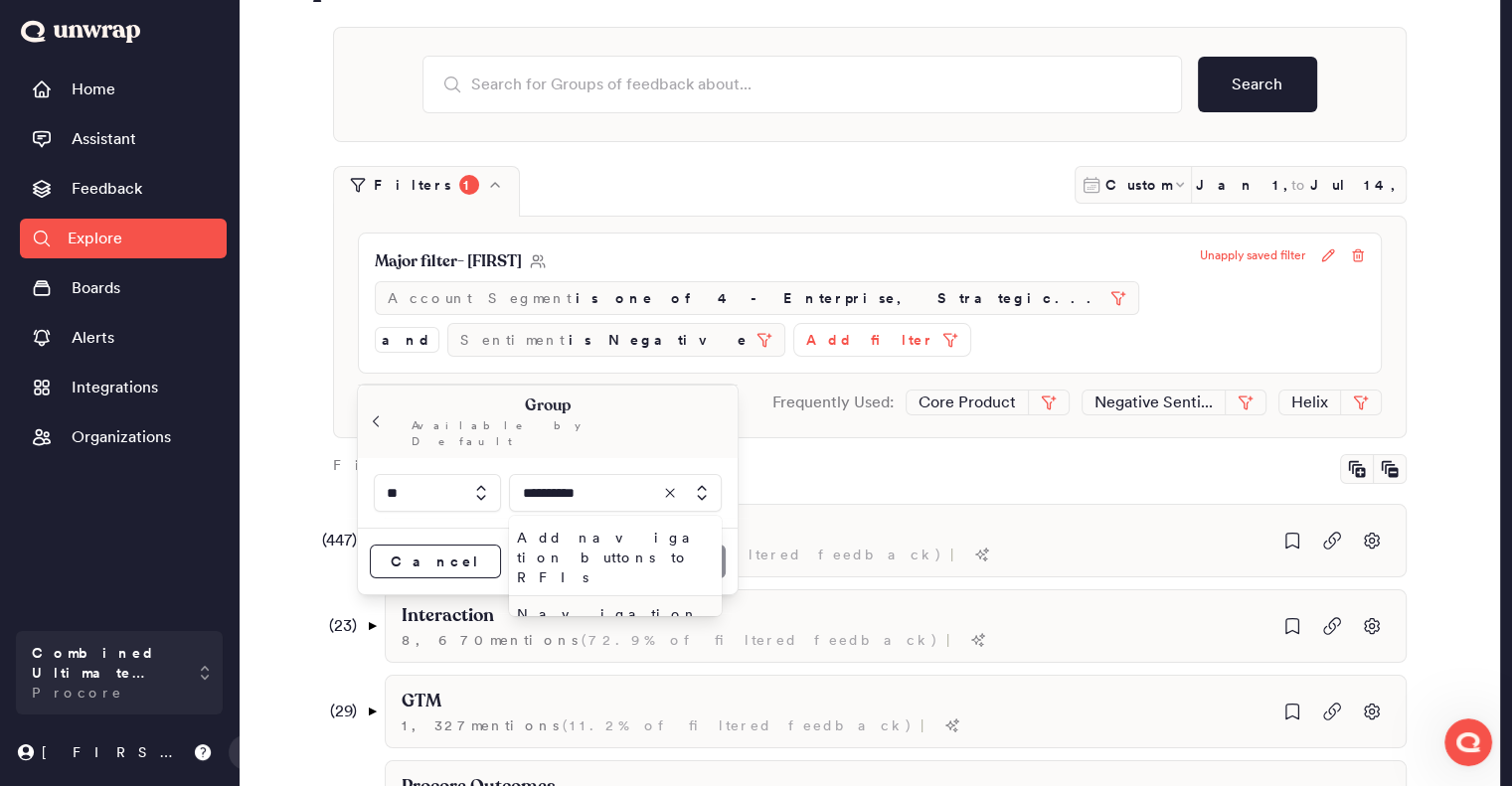 click on "Navigation" at bounding box center [611, 614] 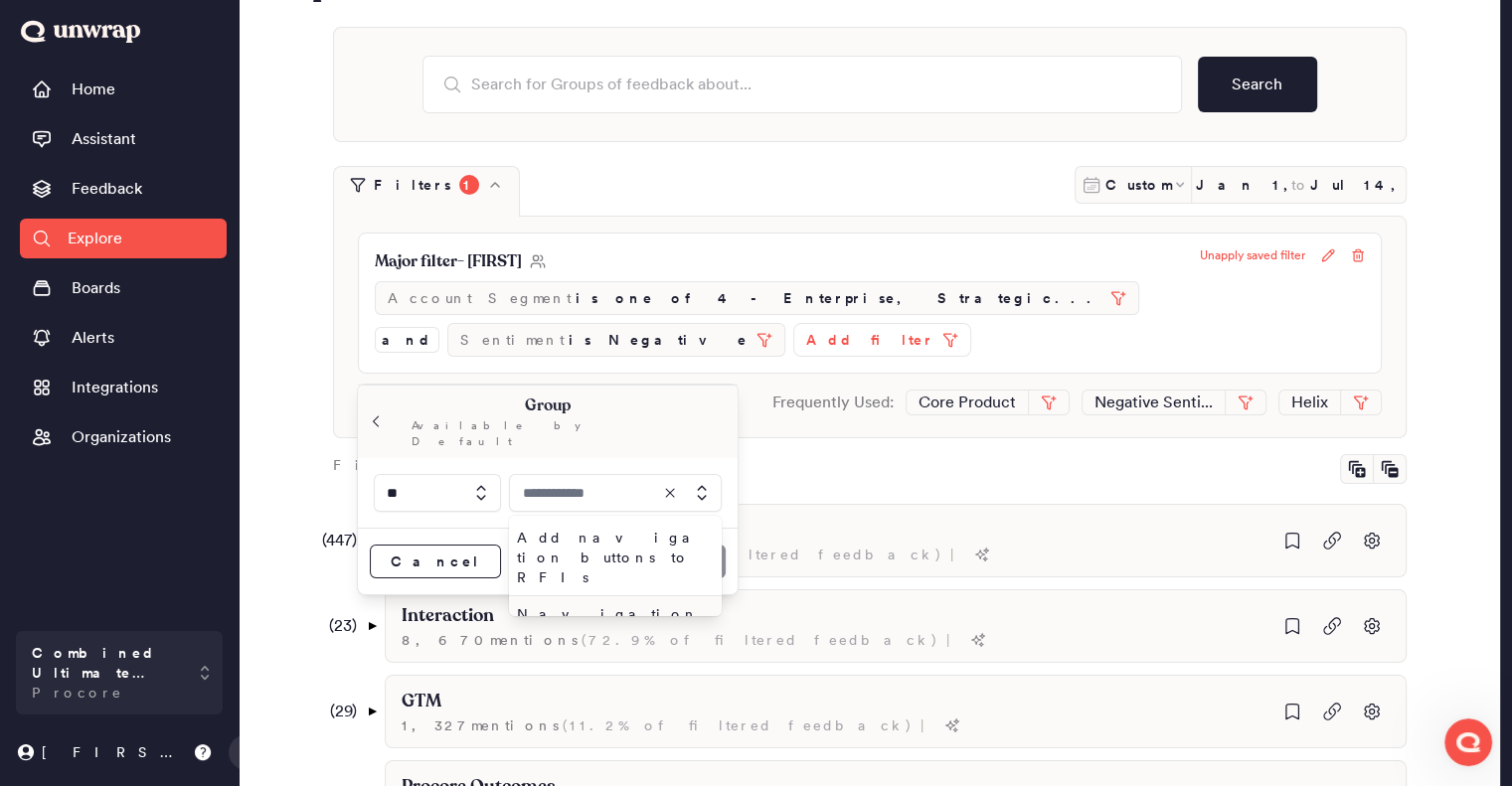 type on "**********" 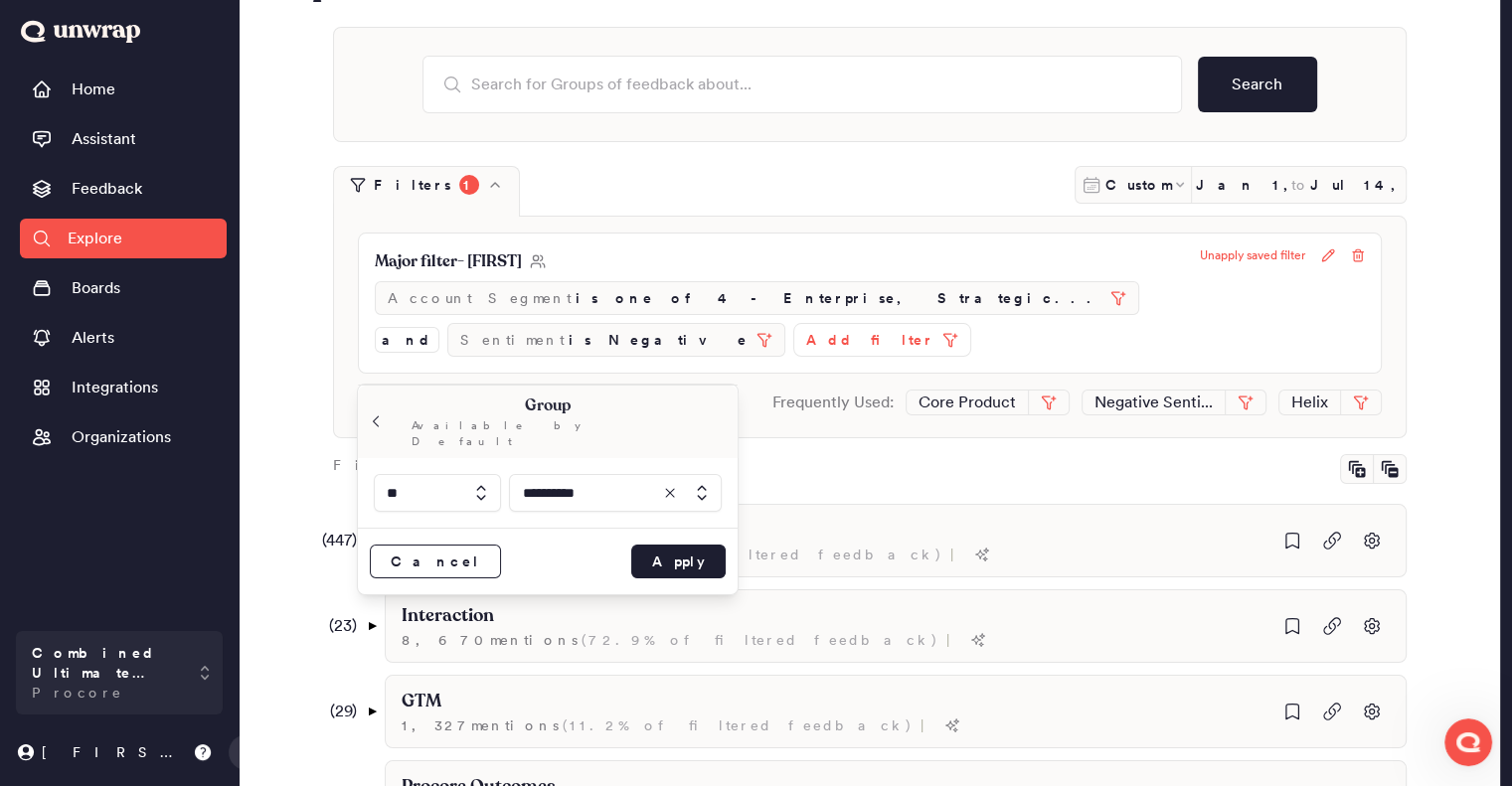 click on "Apply" at bounding box center (678, 561) 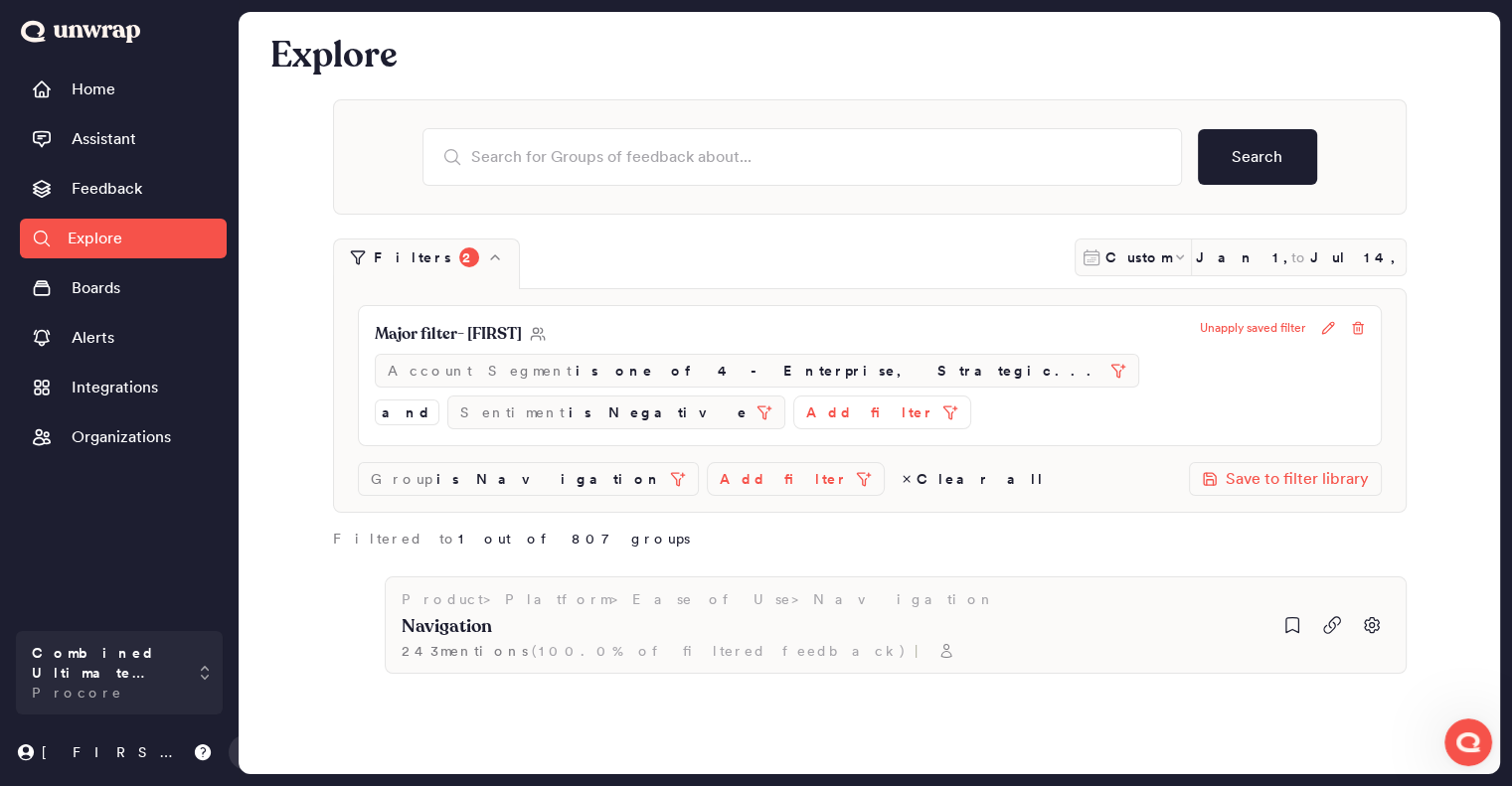 scroll, scrollTop: 0, scrollLeft: 0, axis: both 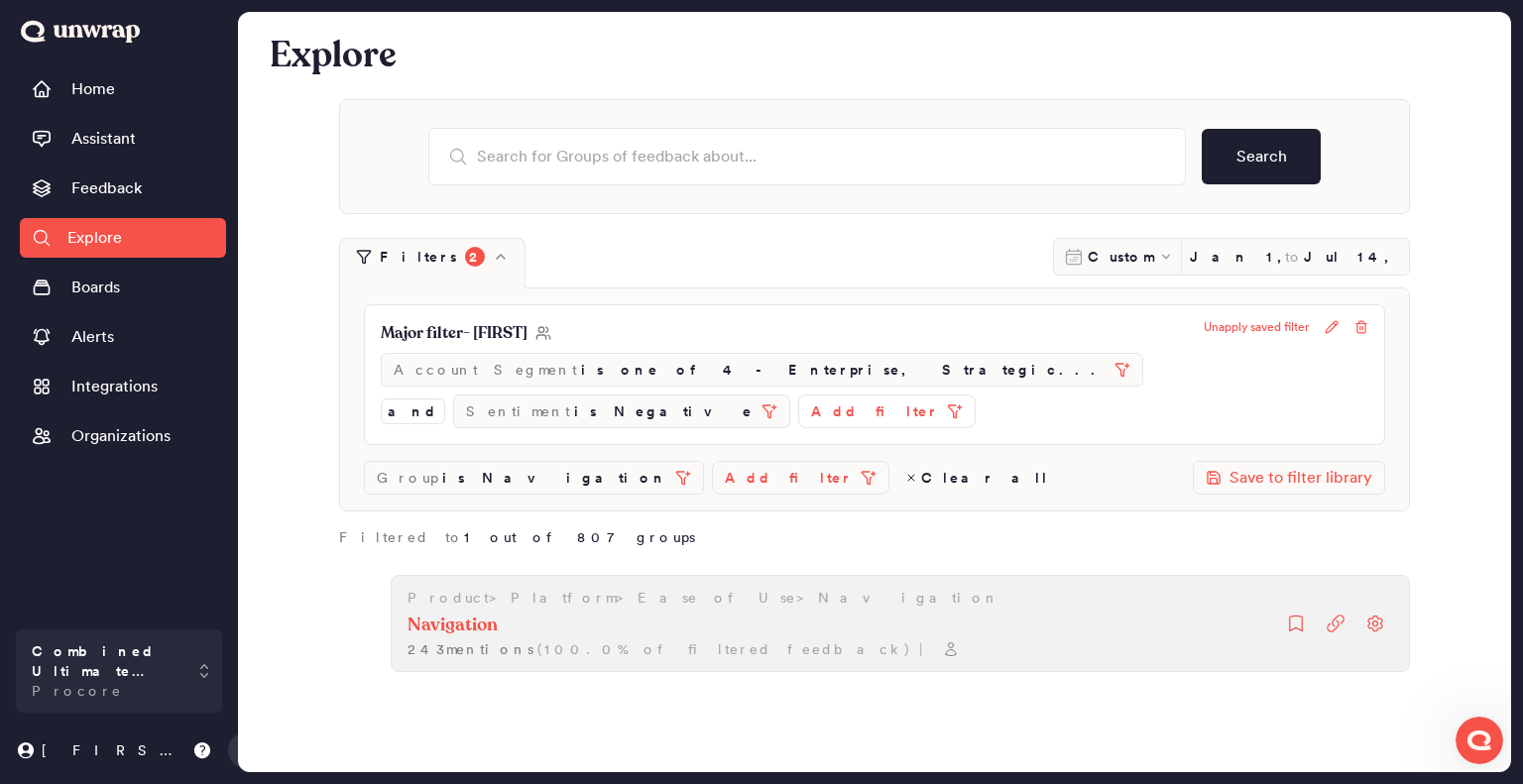 click on "Navigation" at bounding box center [452, 625] 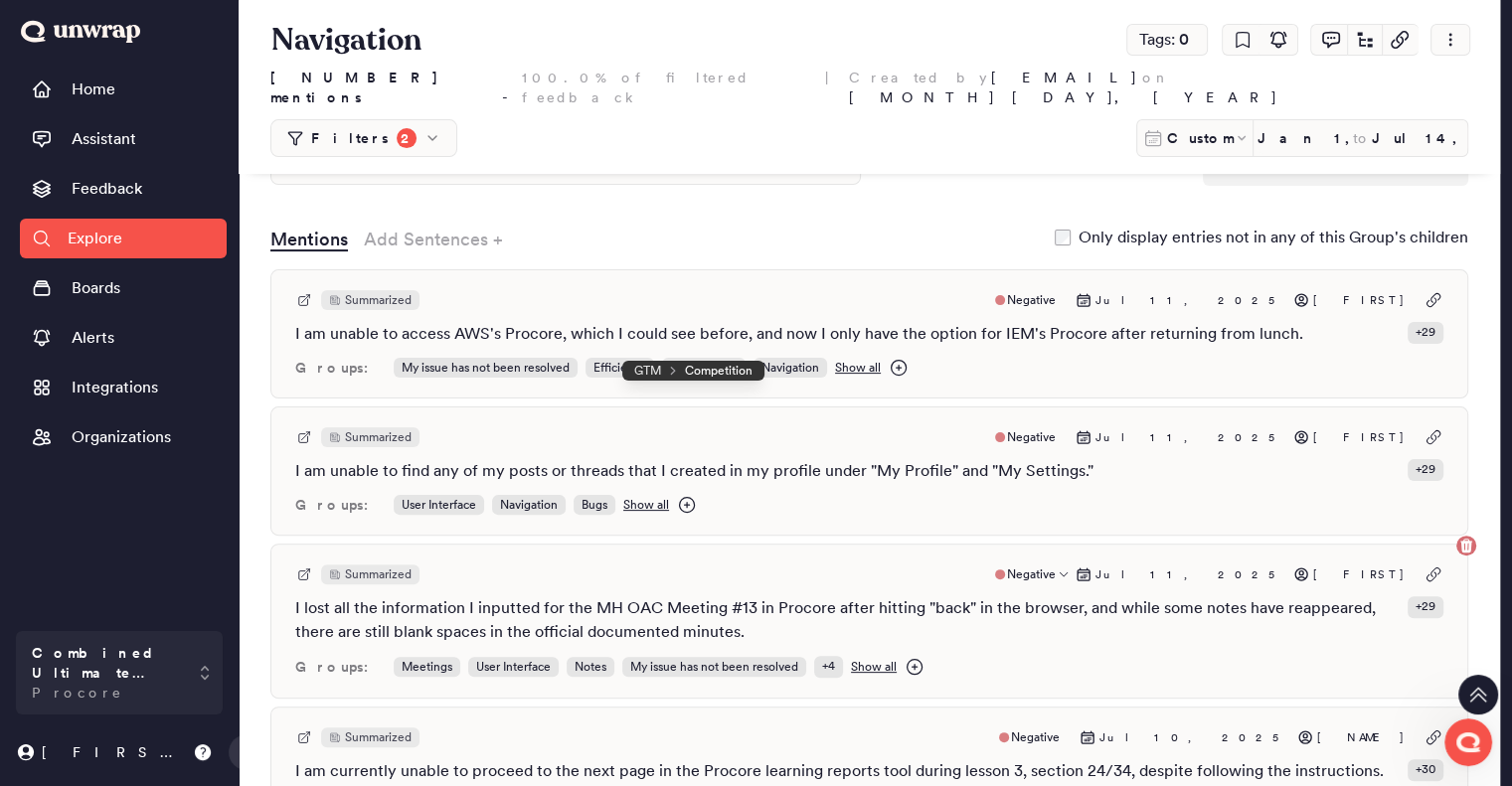 scroll, scrollTop: 497, scrollLeft: 0, axis: vertical 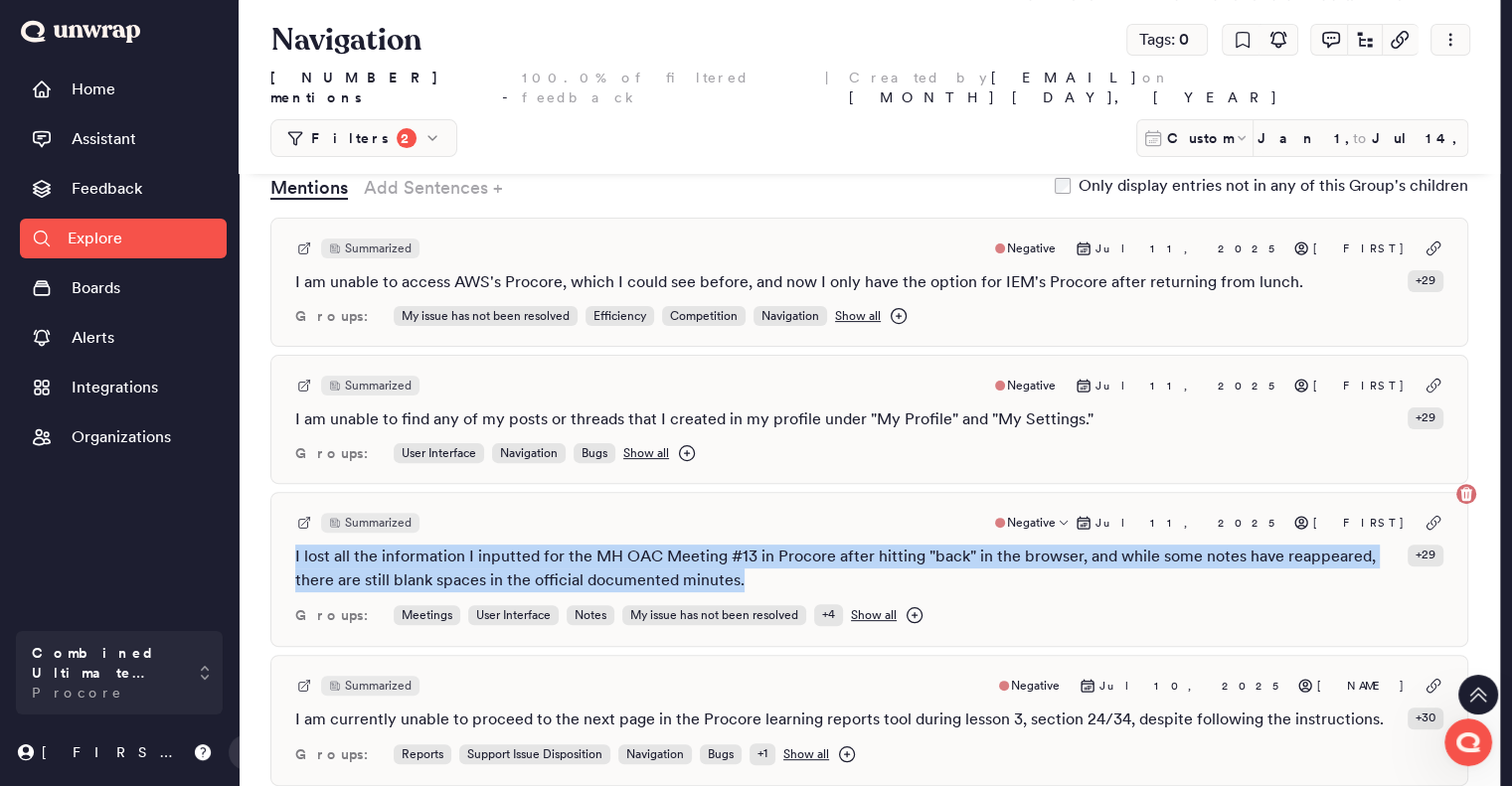 drag, startPoint x: 754, startPoint y: 558, endPoint x: 293, endPoint y: 529, distance: 461.91125 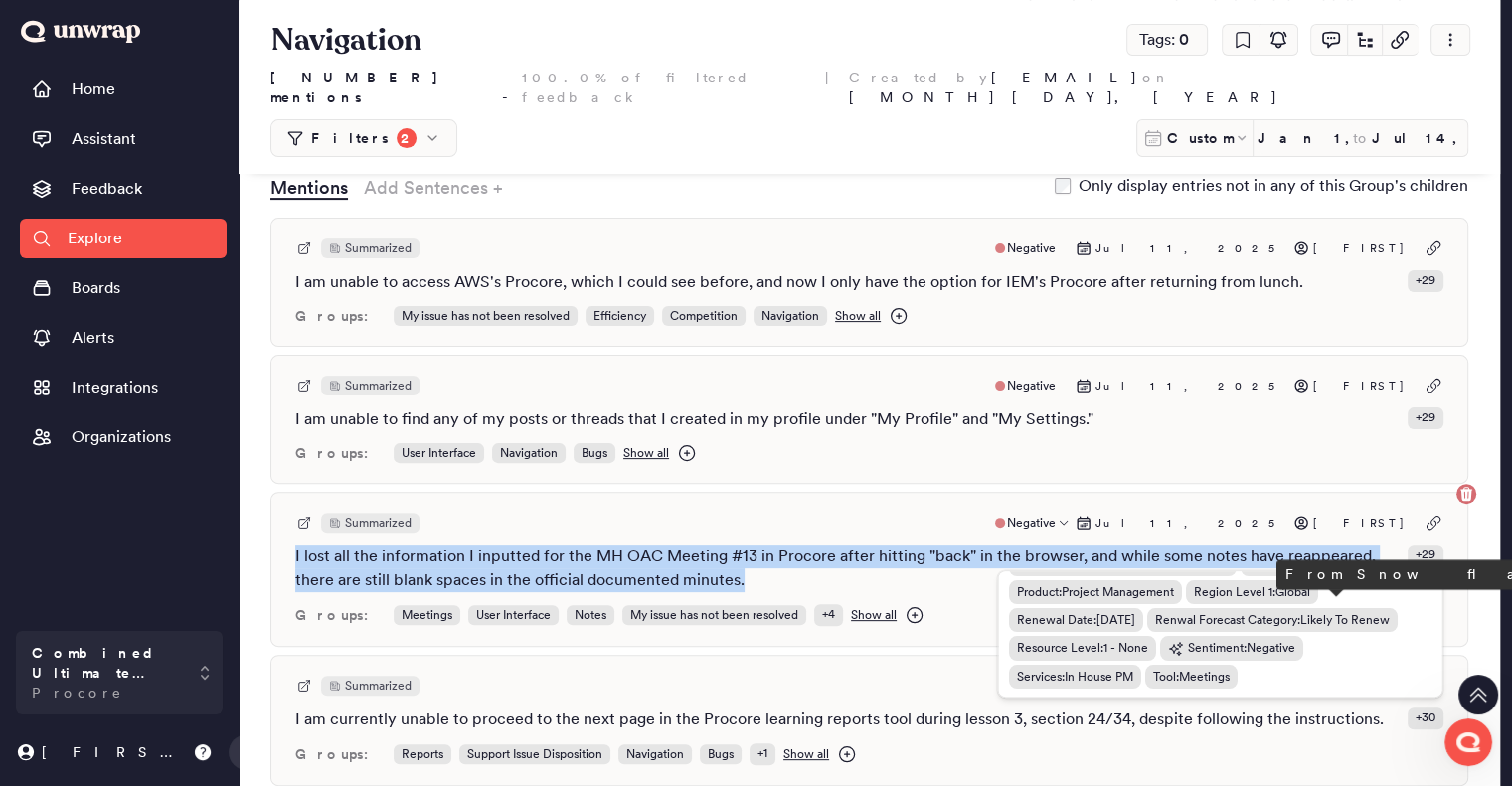 scroll, scrollTop: 402, scrollLeft: 0, axis: vertical 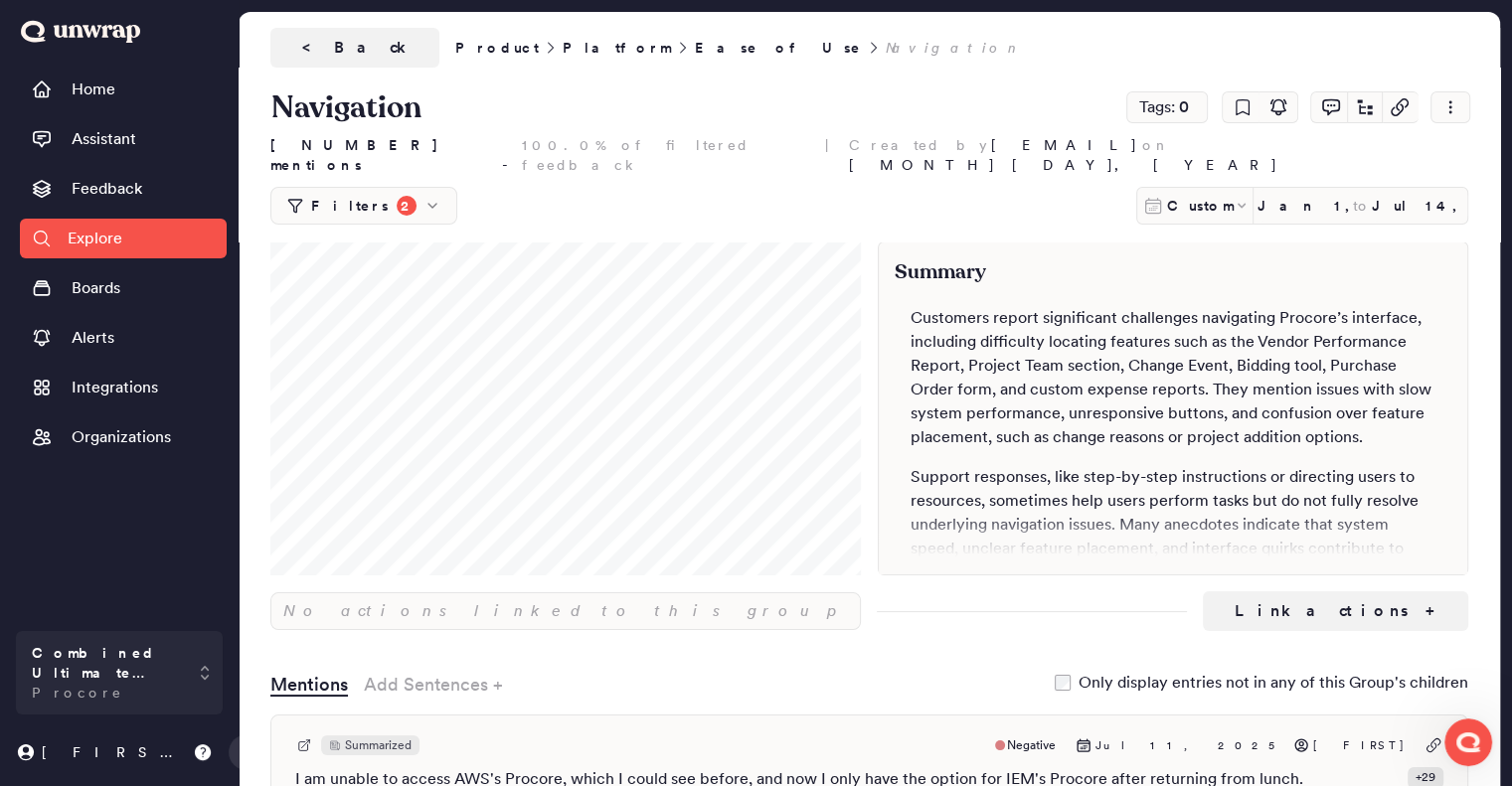 click 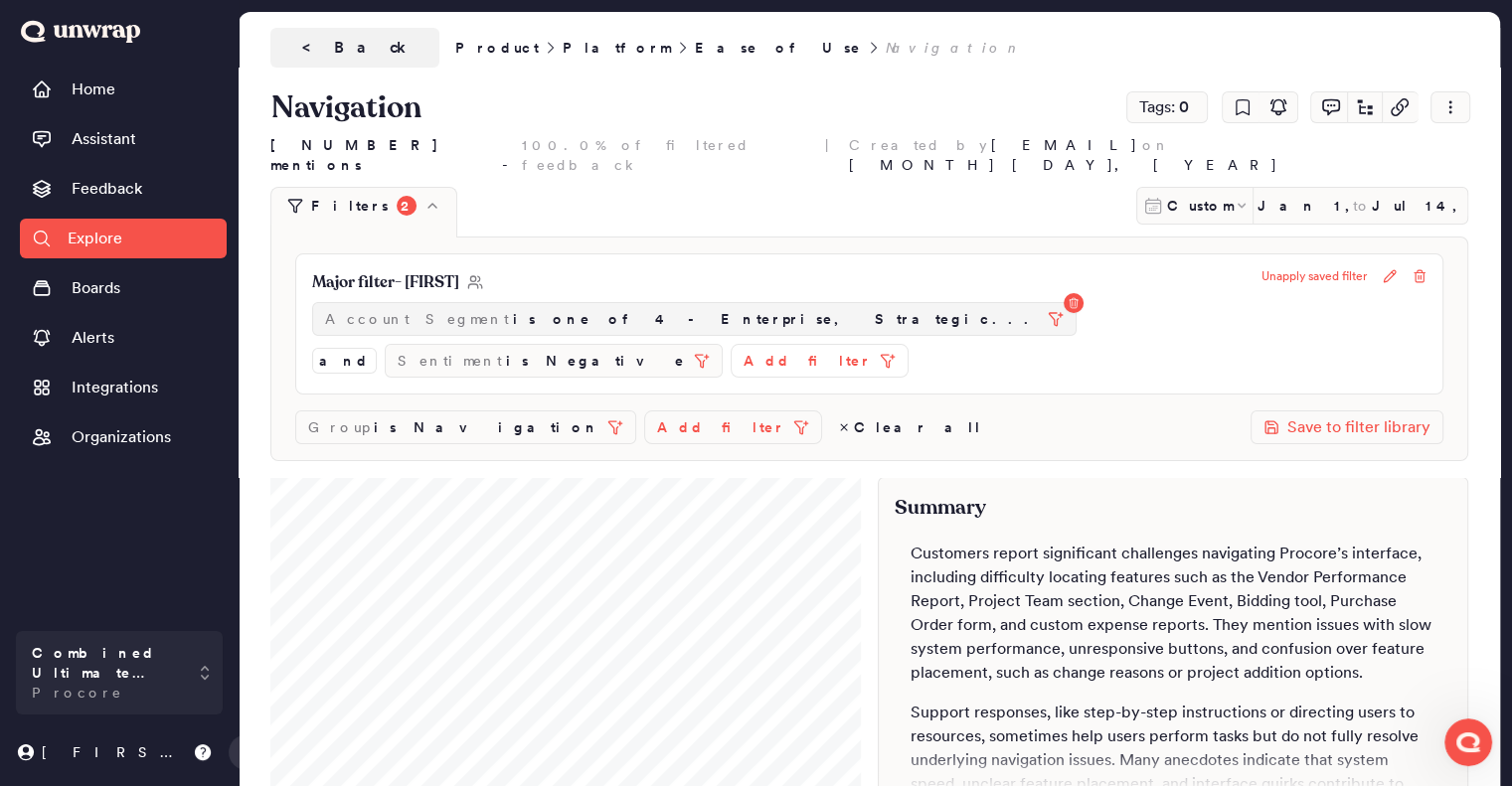 click on "is one of   4 - Enterprise, Strategic..." at bounding box center [776, 319] 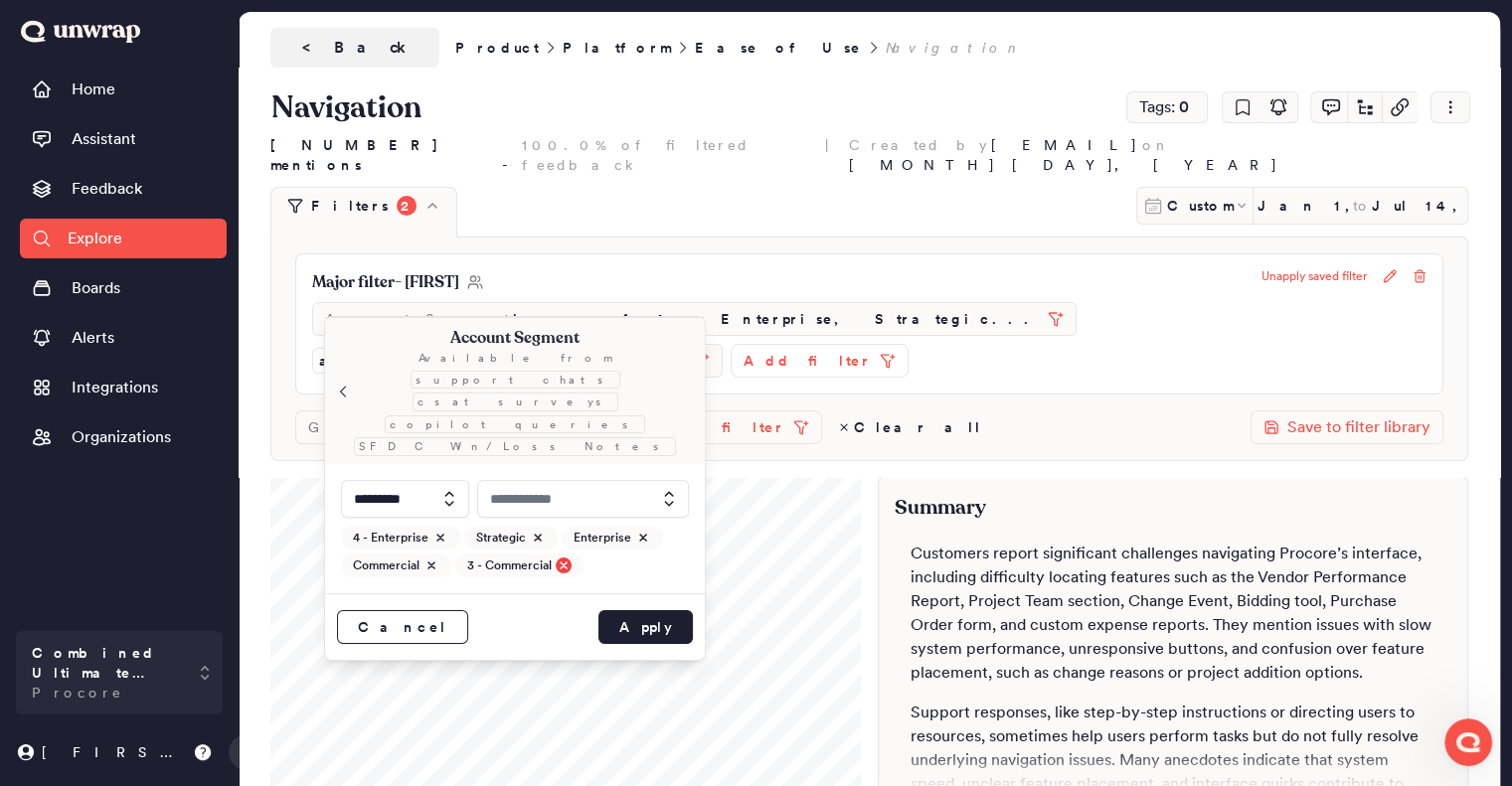 click 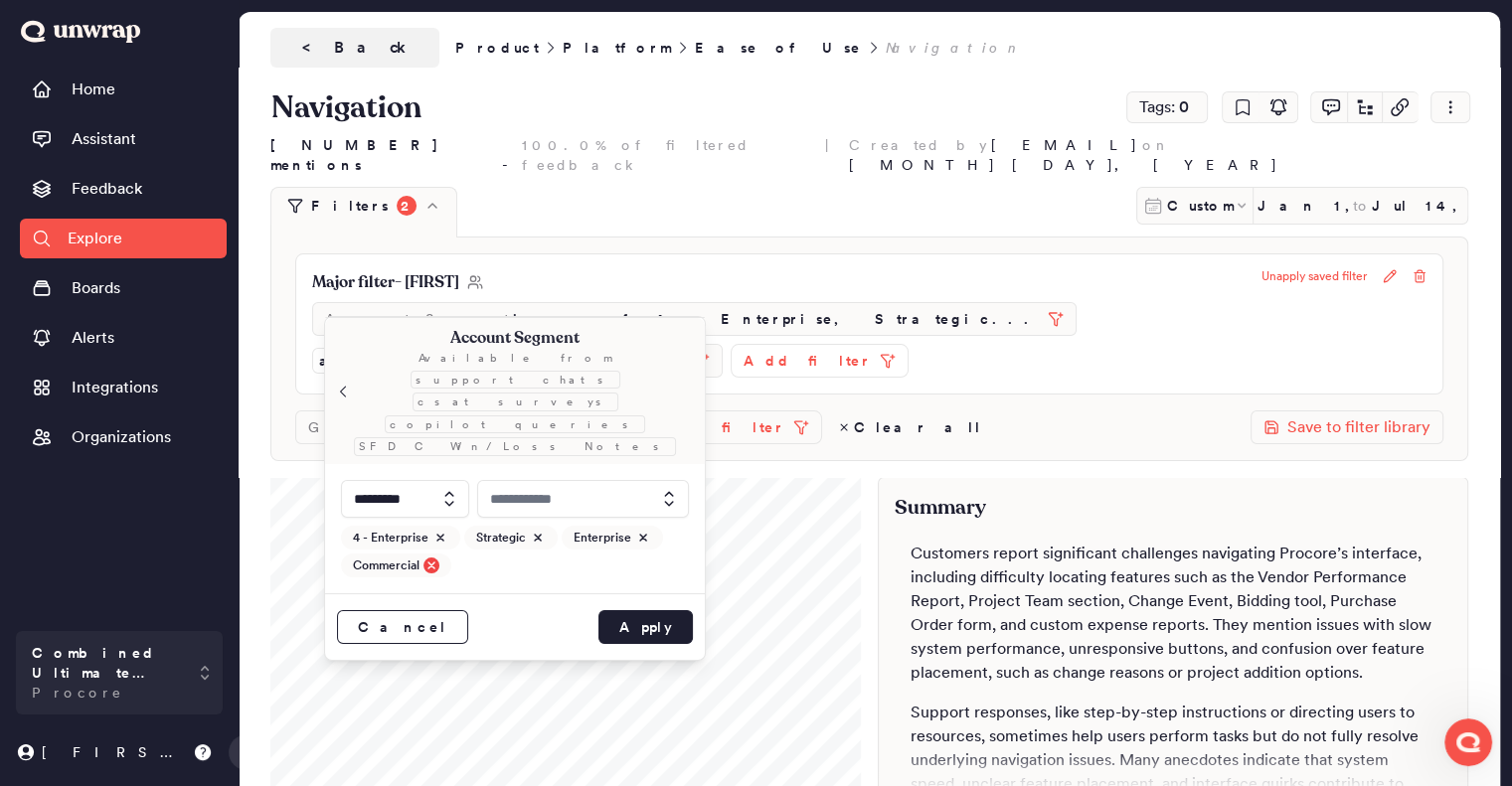 click 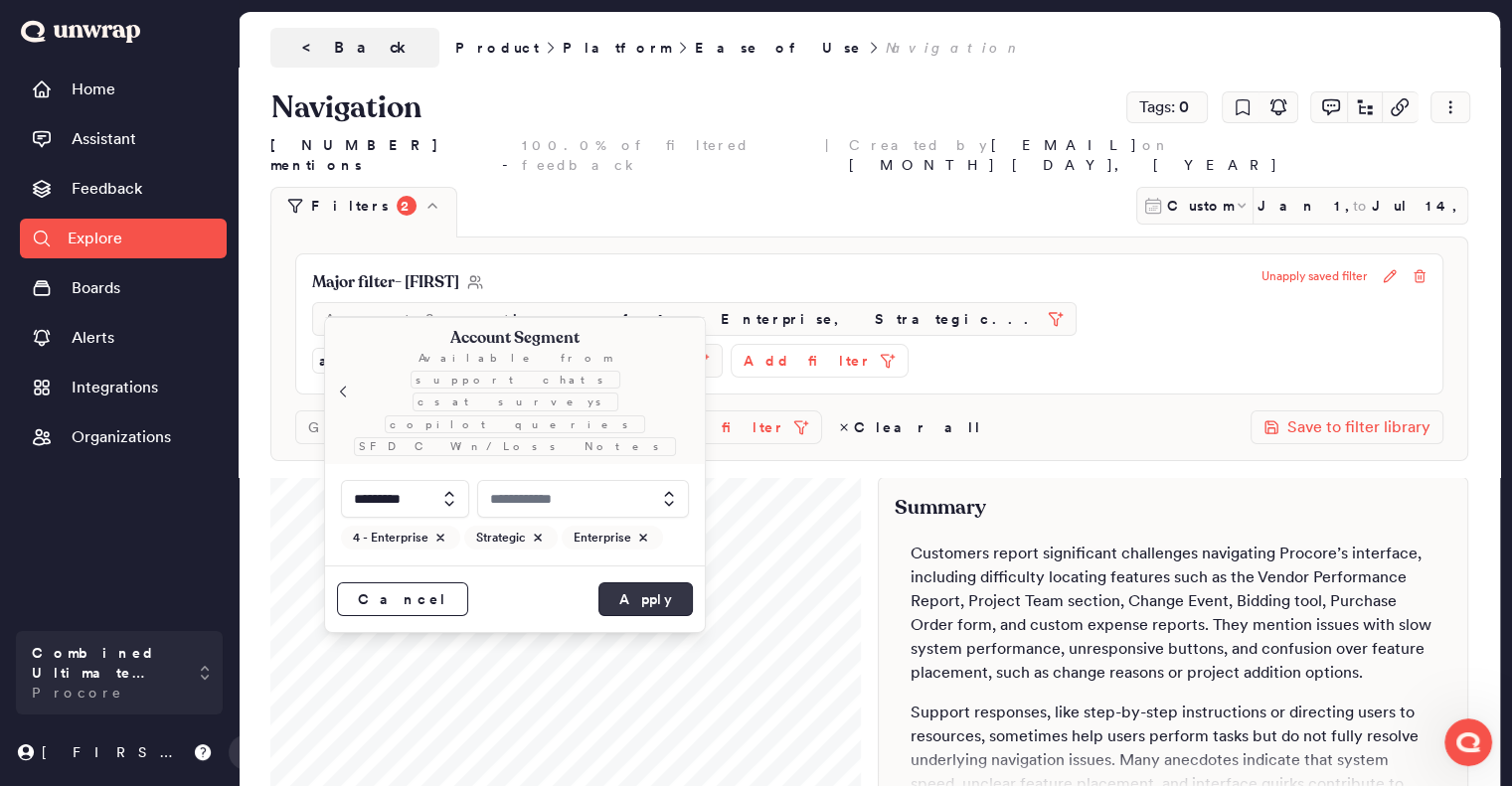 click on "Apply" at bounding box center (645, 599) 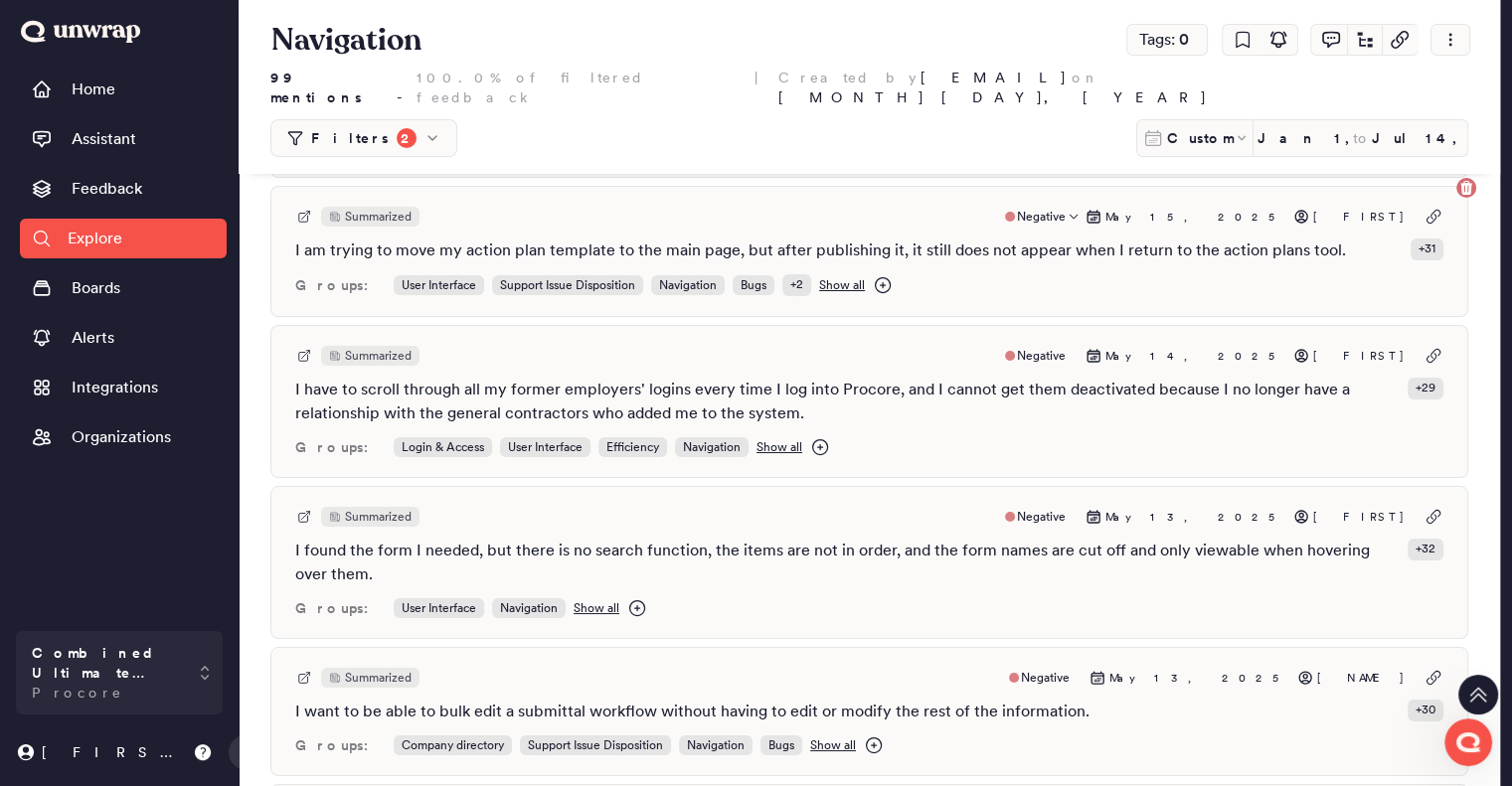 scroll, scrollTop: 7359, scrollLeft: 0, axis: vertical 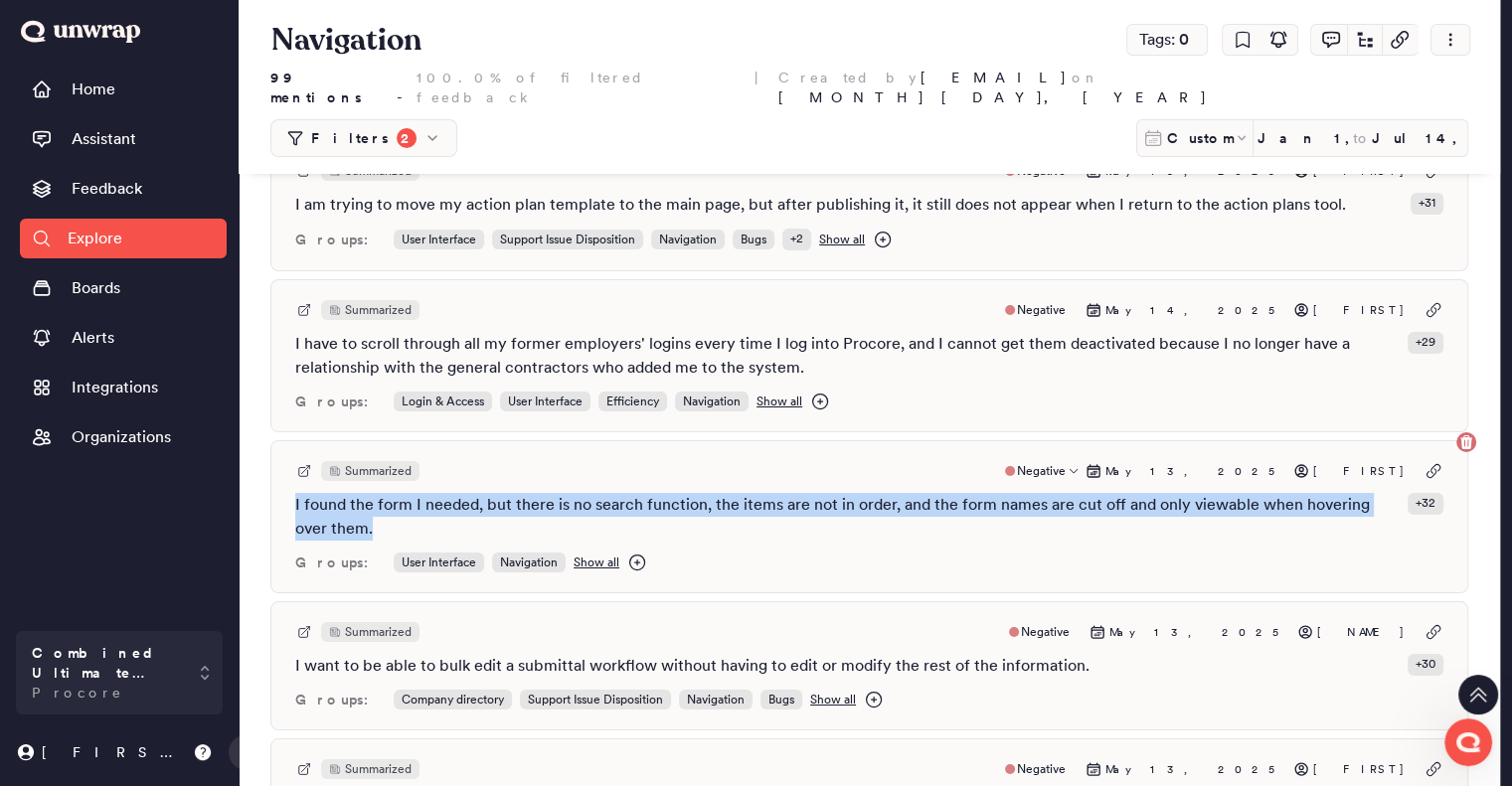 drag, startPoint x: 460, startPoint y: 490, endPoint x: 293, endPoint y: 465, distance: 168.86089 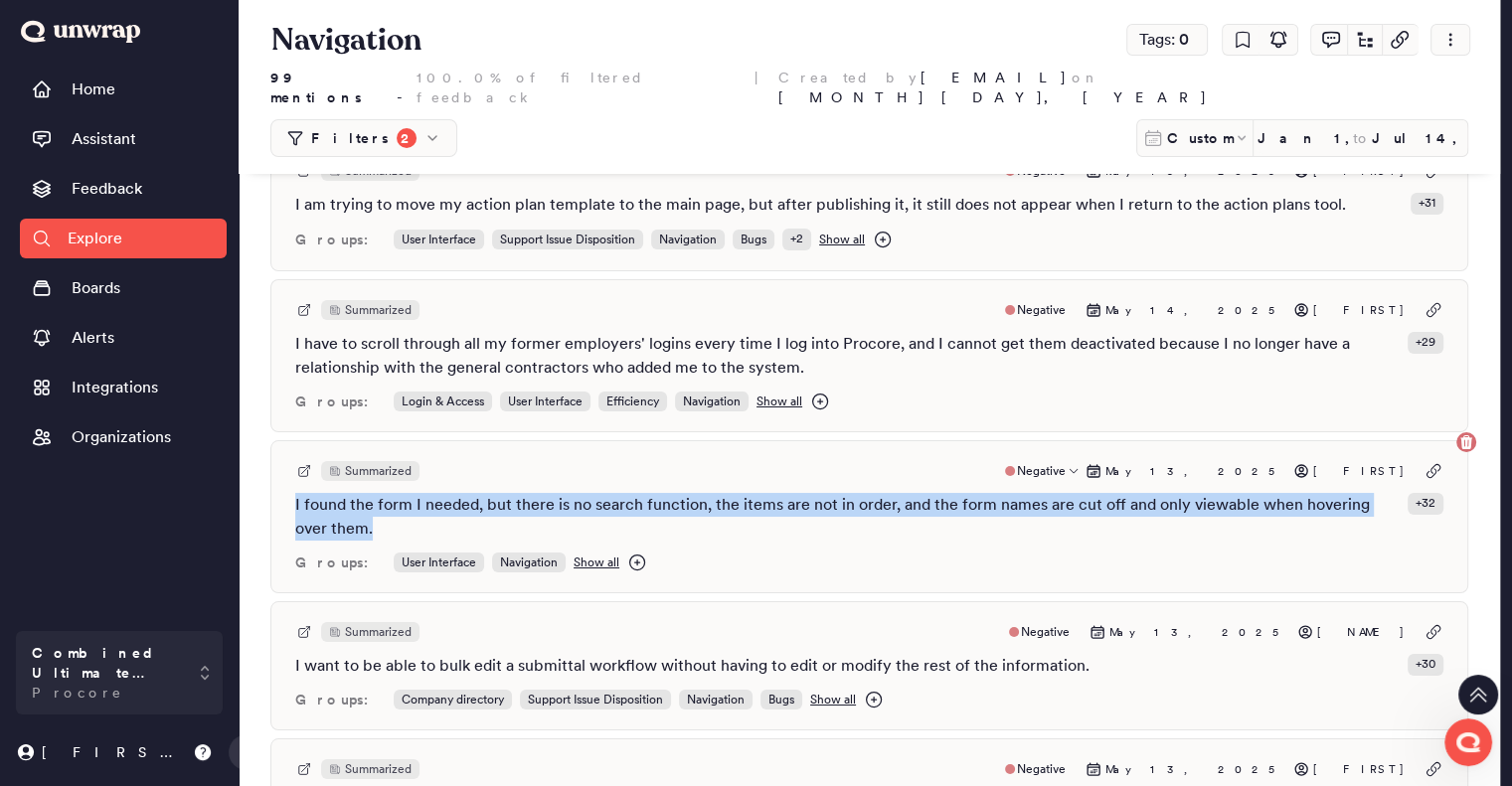 click on "Summarized Negative May 13, 2025 Víctor I found the form I needed, but there is no search function, the items are not in order, and the form names are cut off and only viewable when hovering over them.    + 32 Groups: User Interface Navigation Show all" at bounding box center (869, 517) 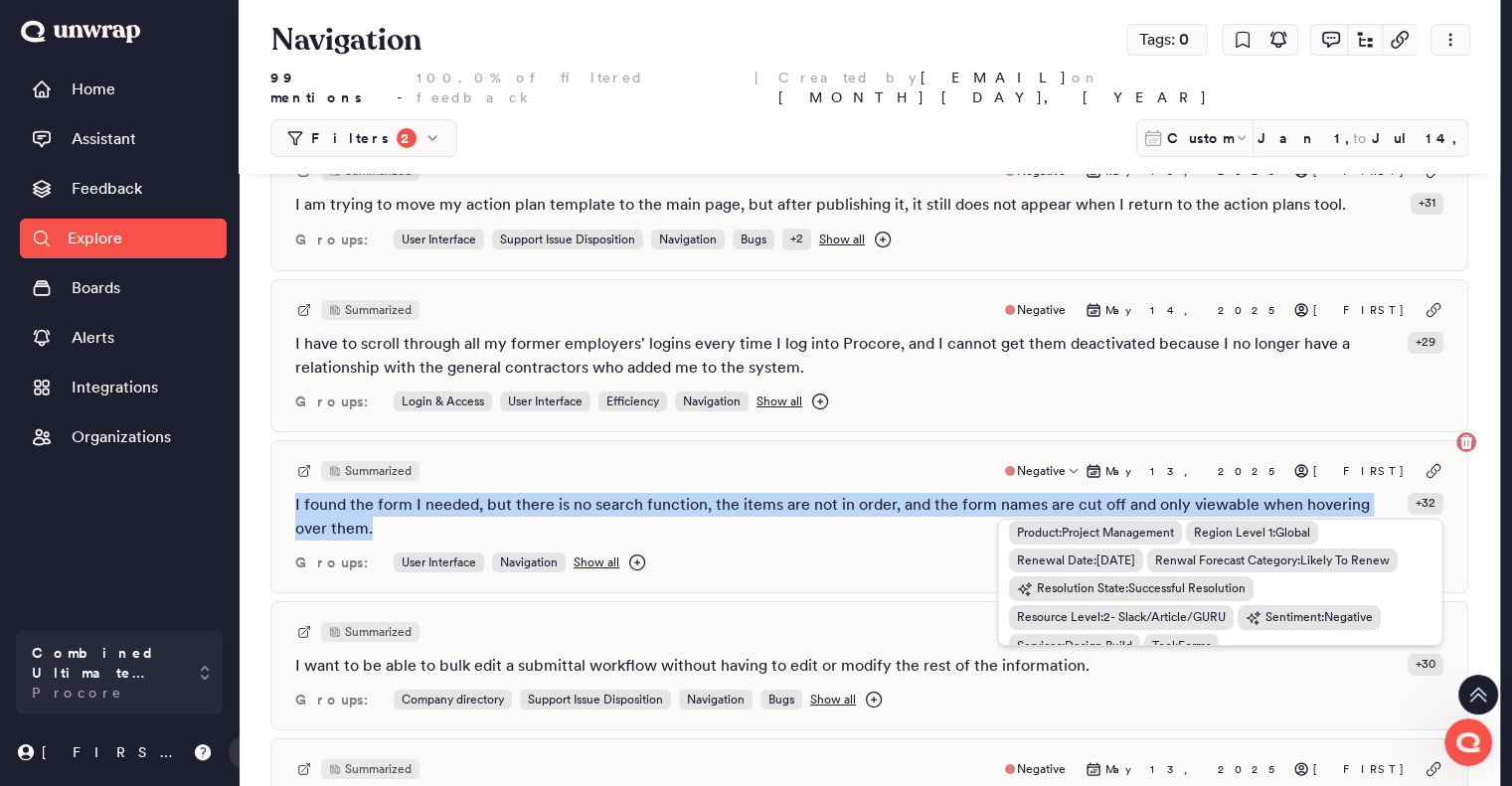 scroll, scrollTop: 489, scrollLeft: 0, axis: vertical 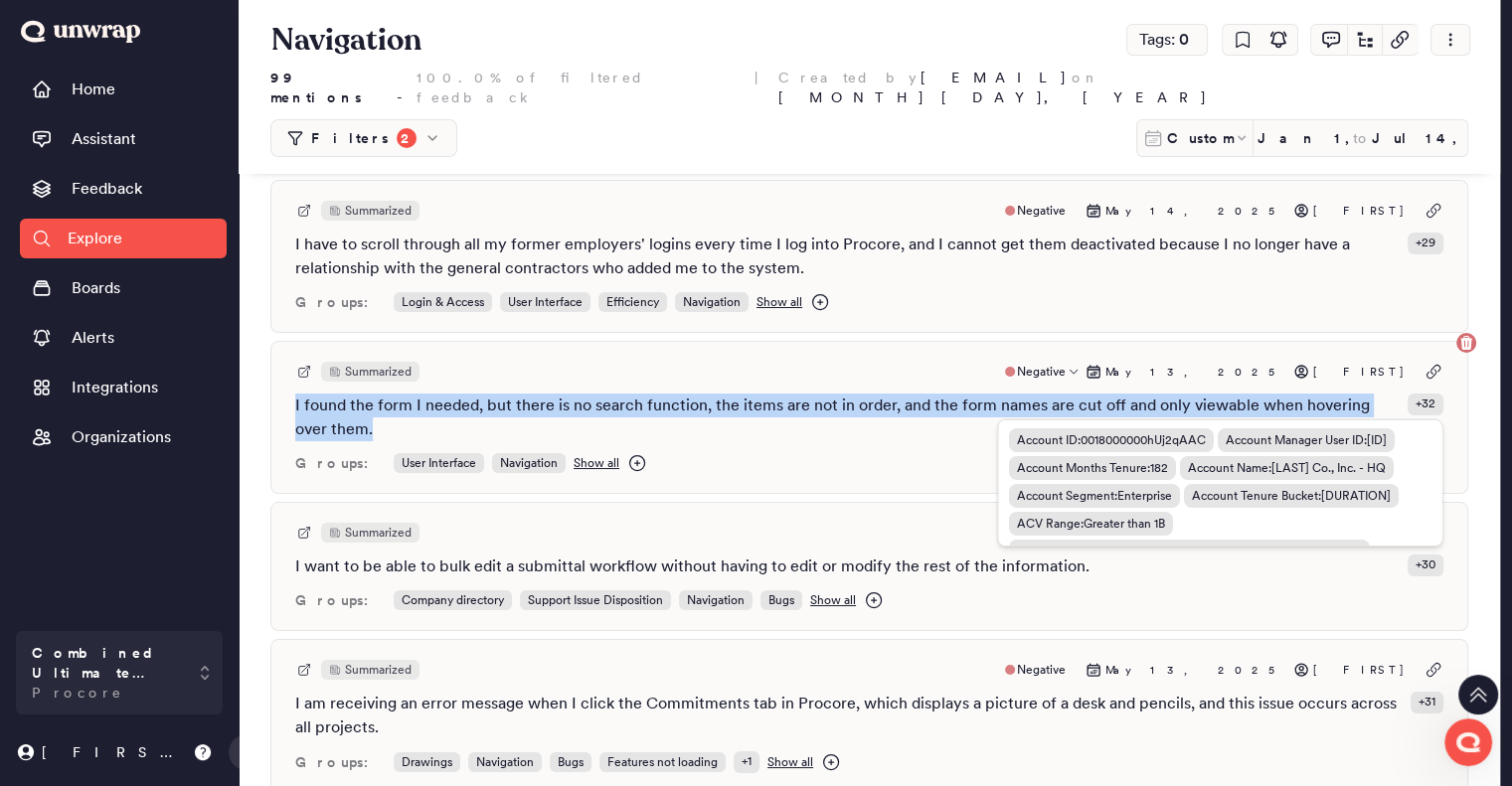 click on "+ 32" at bounding box center [1426, 403] 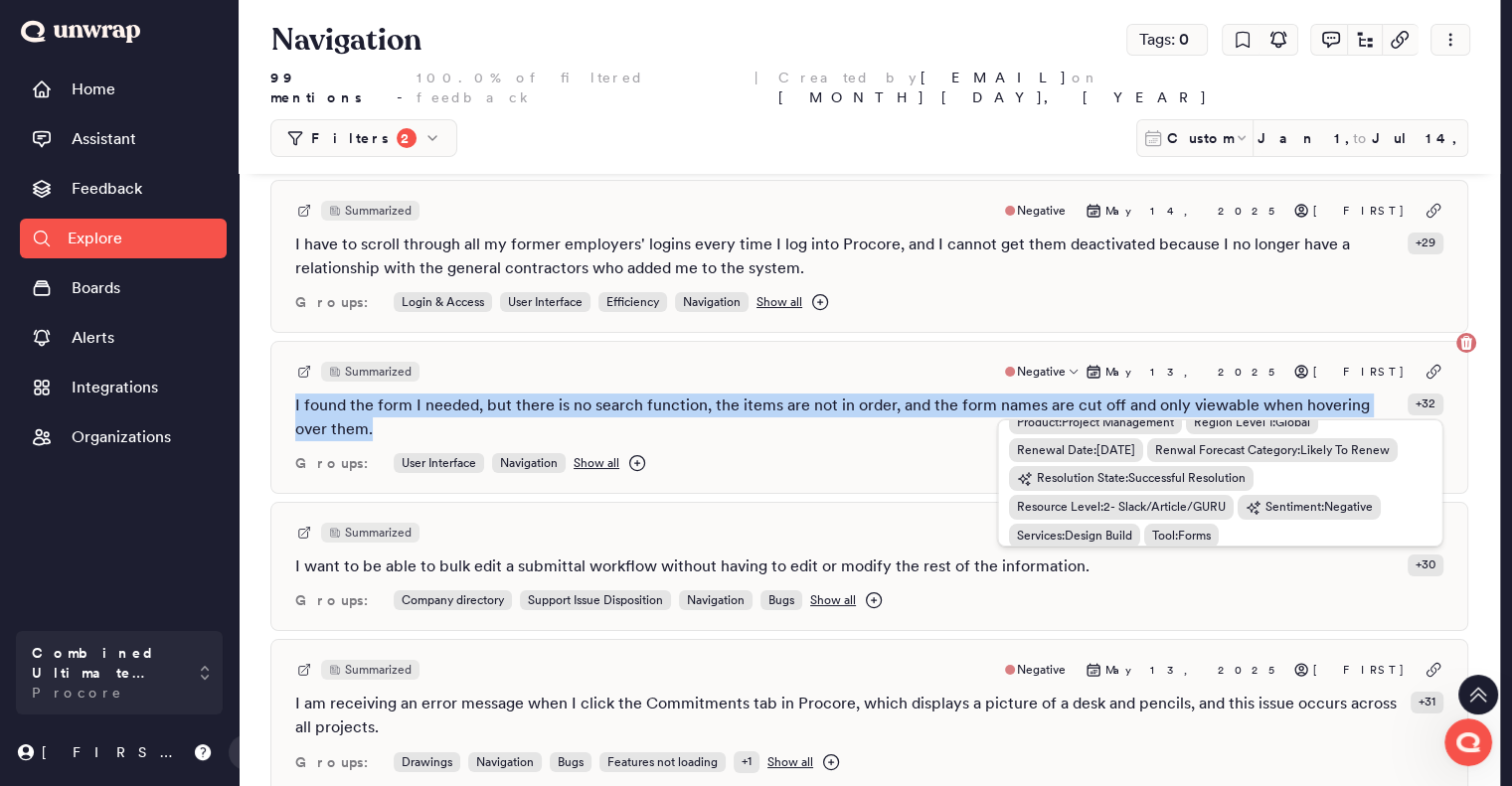 scroll, scrollTop: 489, scrollLeft: 0, axis: vertical 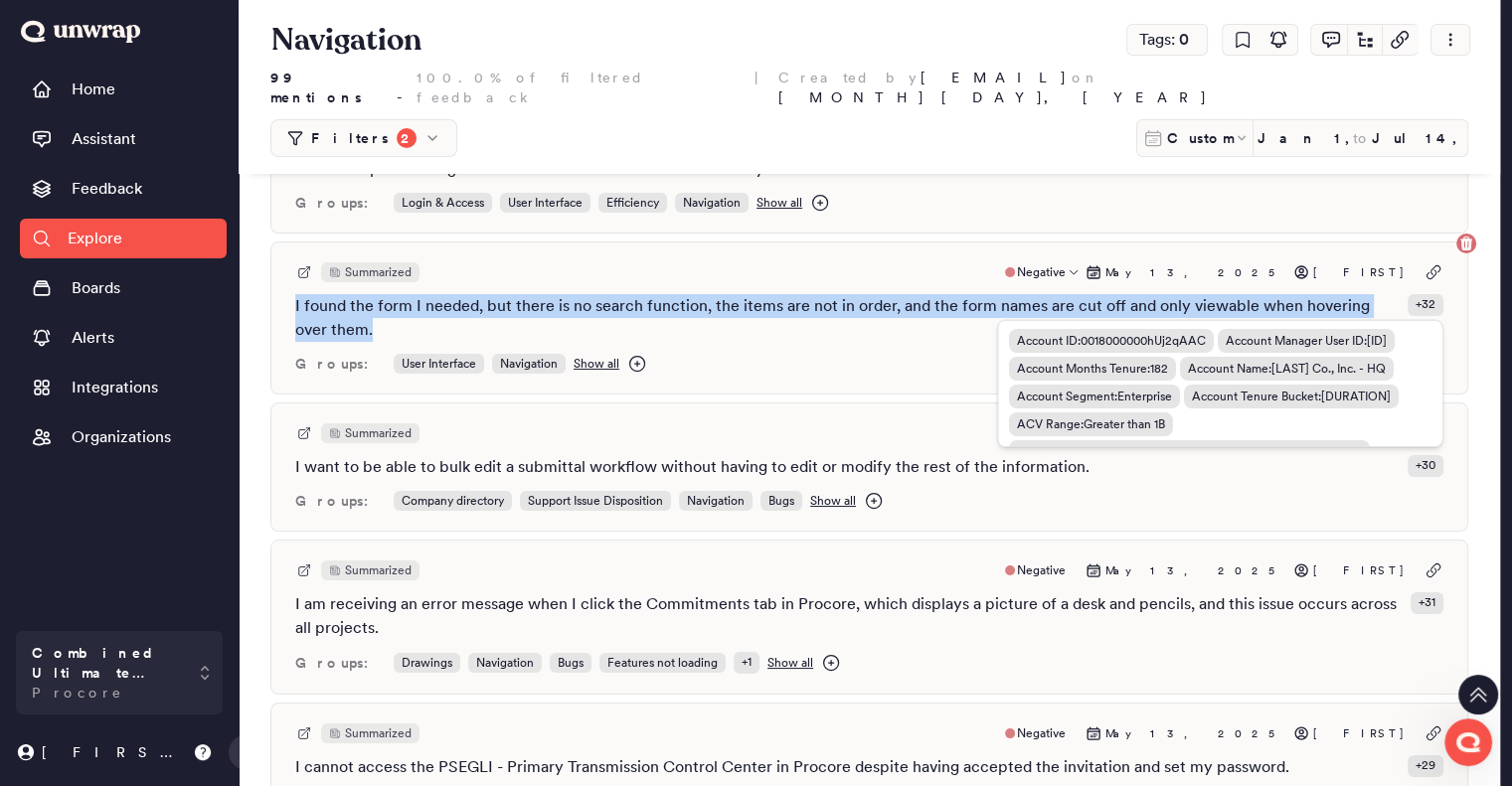 click on "+ 32" at bounding box center (1426, 305) 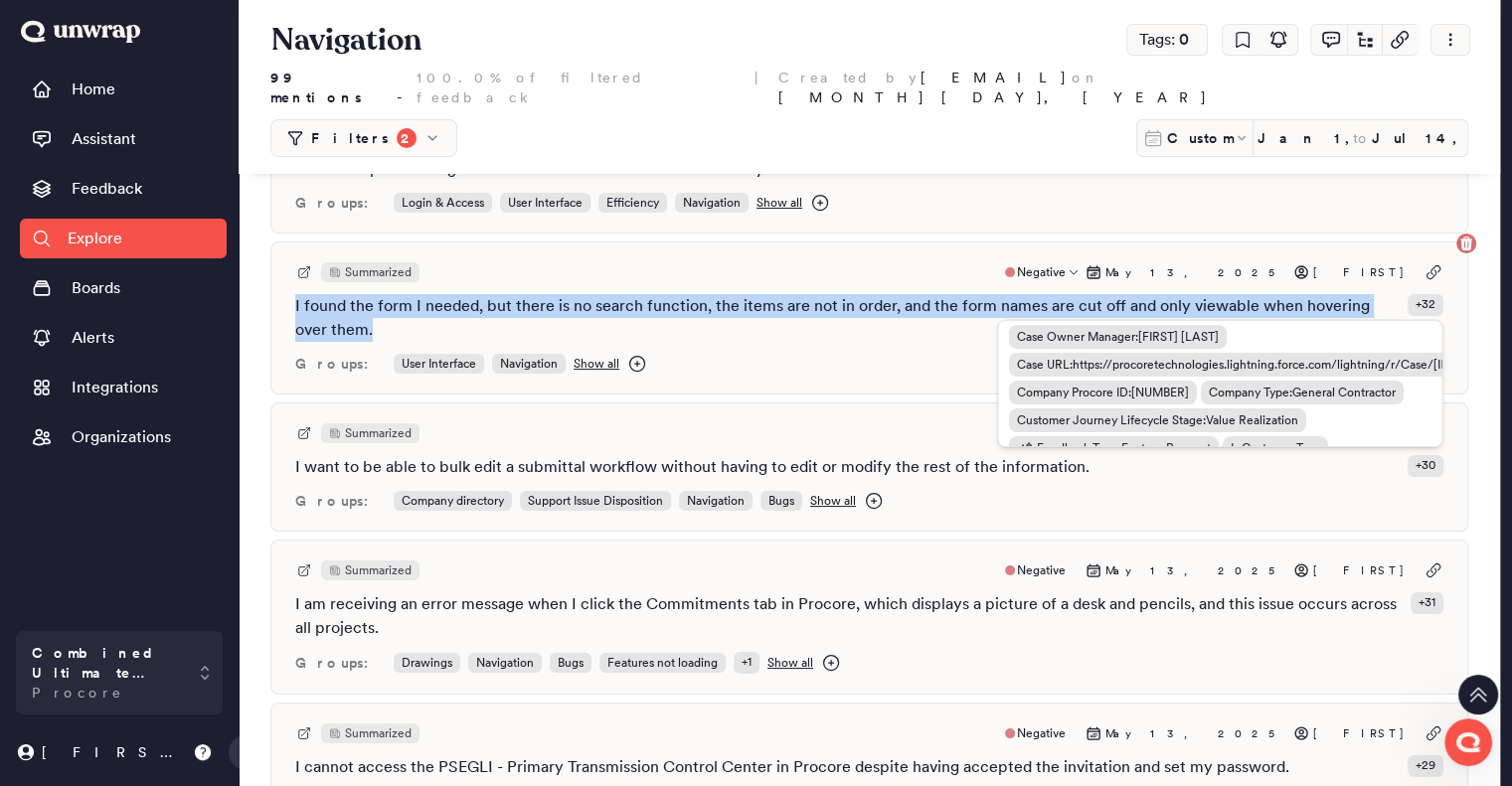 scroll, scrollTop: 298, scrollLeft: 0, axis: vertical 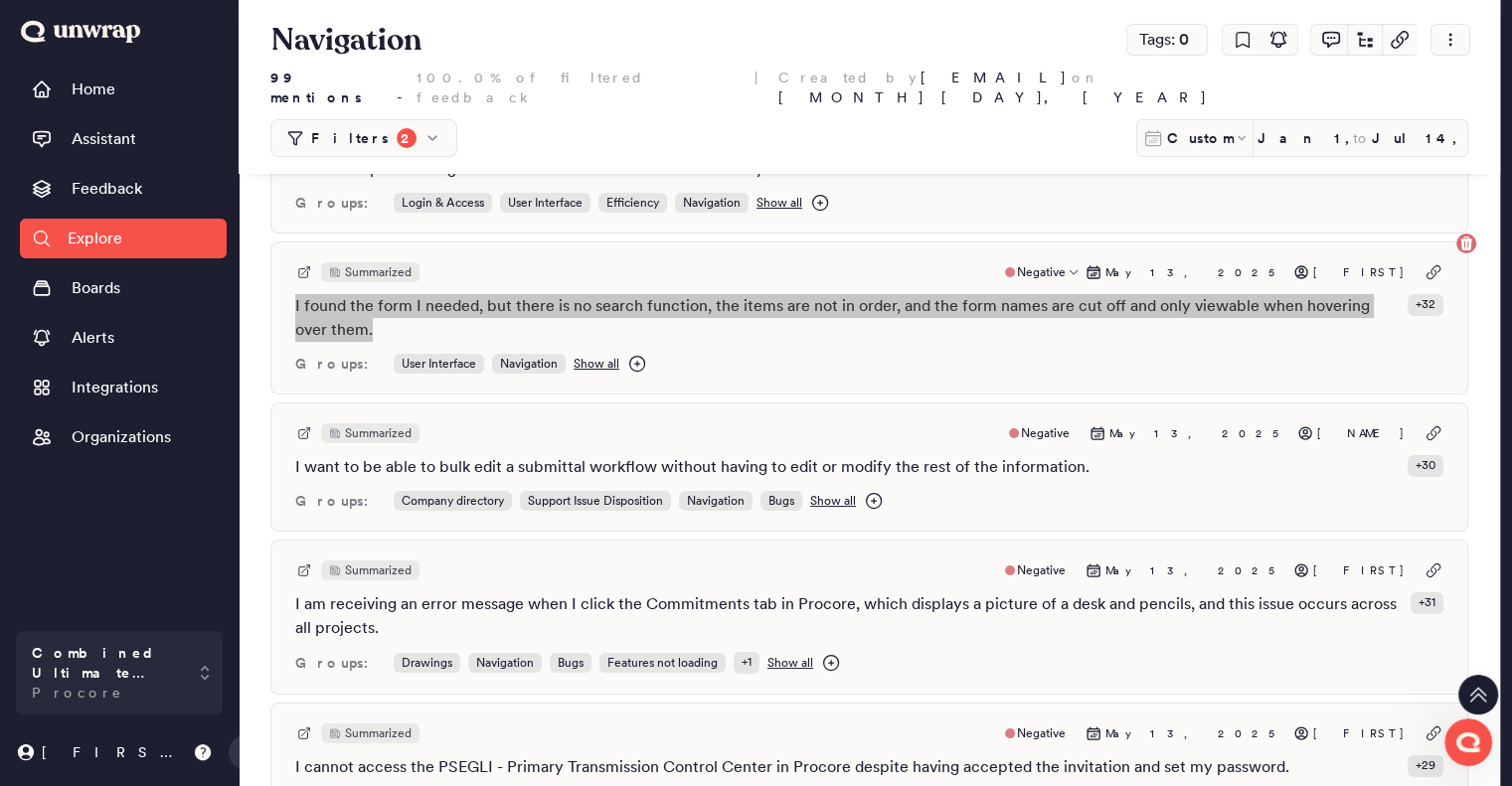 click 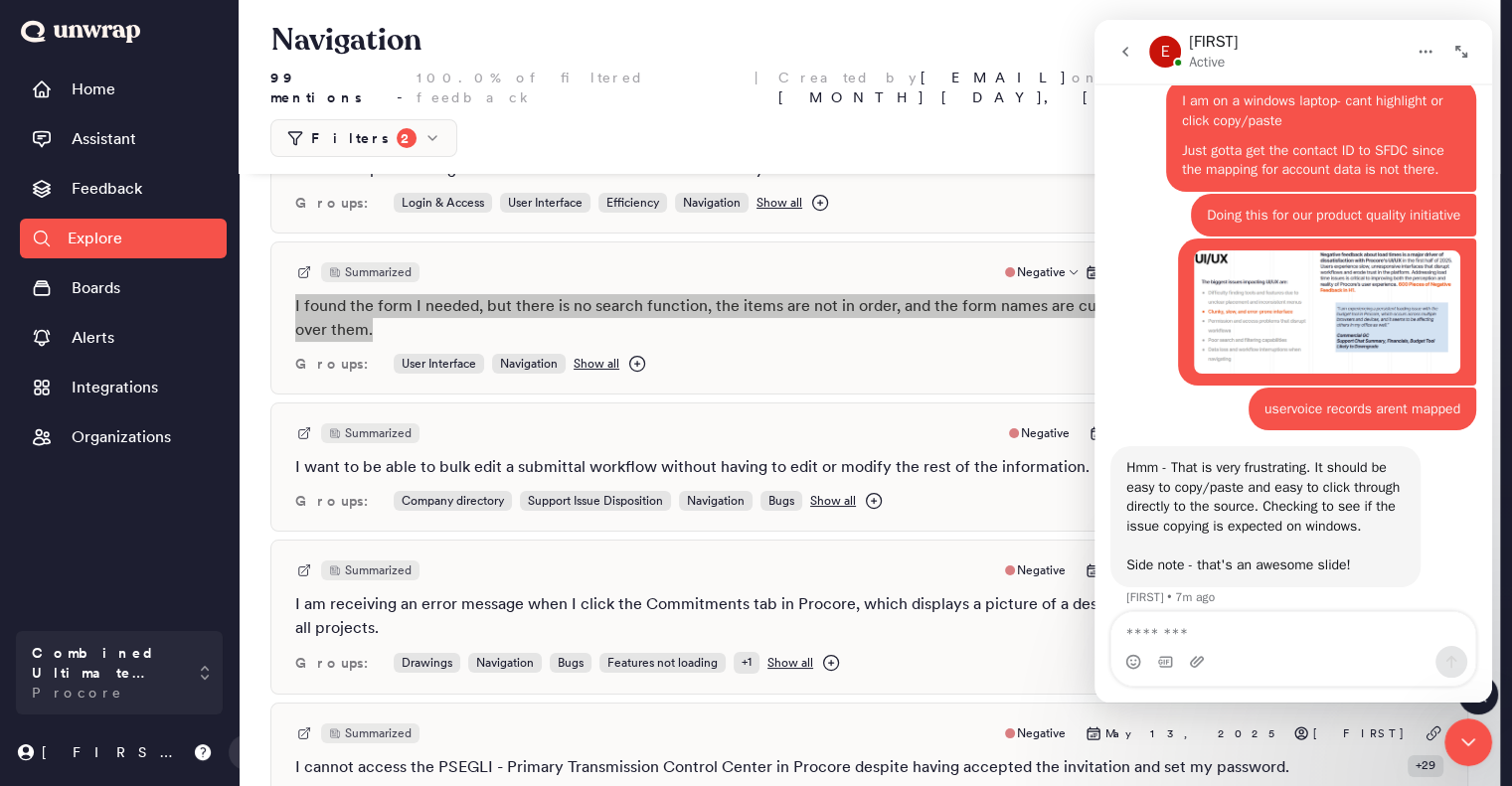 scroll, scrollTop: 578, scrollLeft: 0, axis: vertical 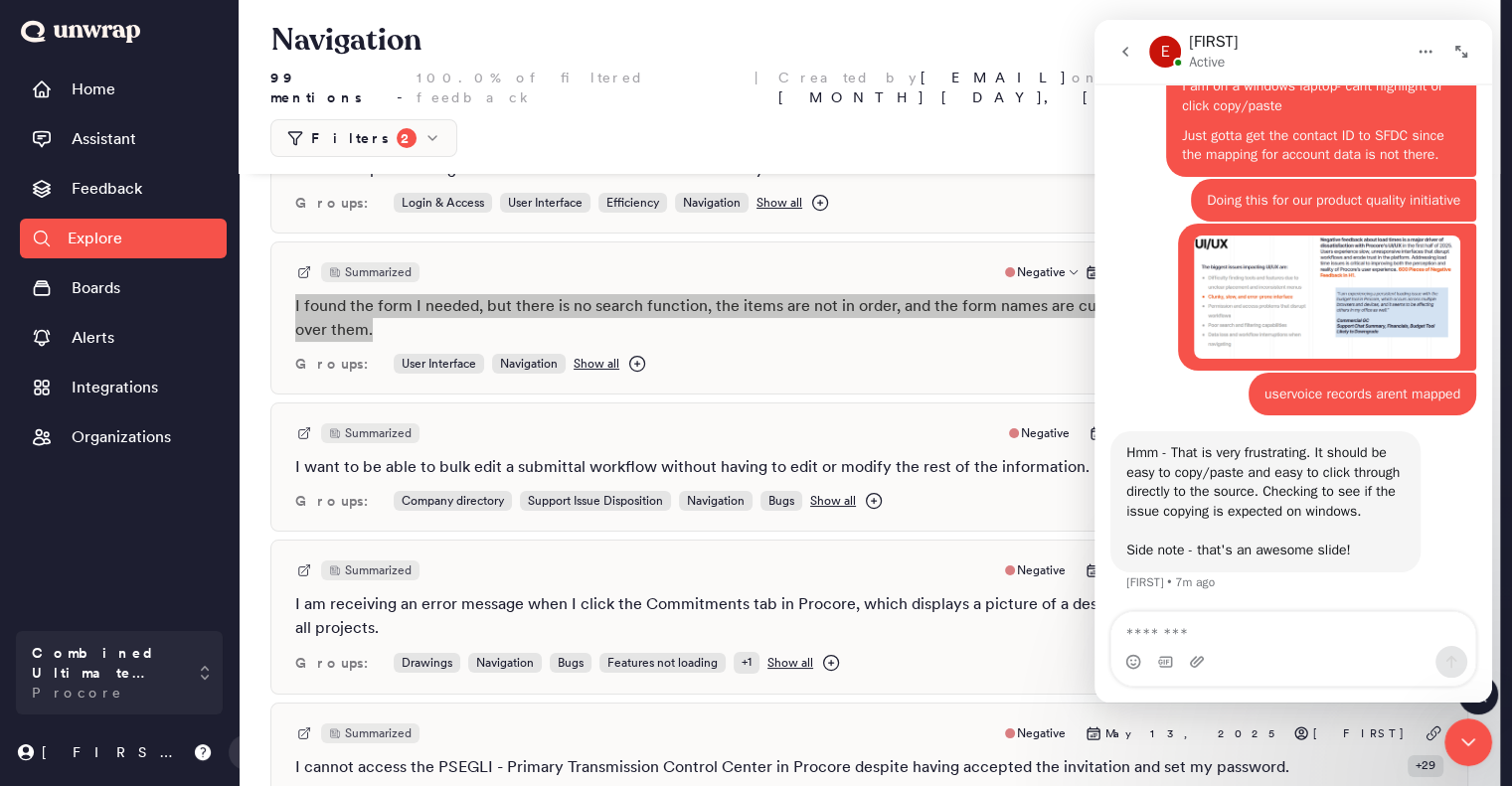 click at bounding box center (1293, 629) 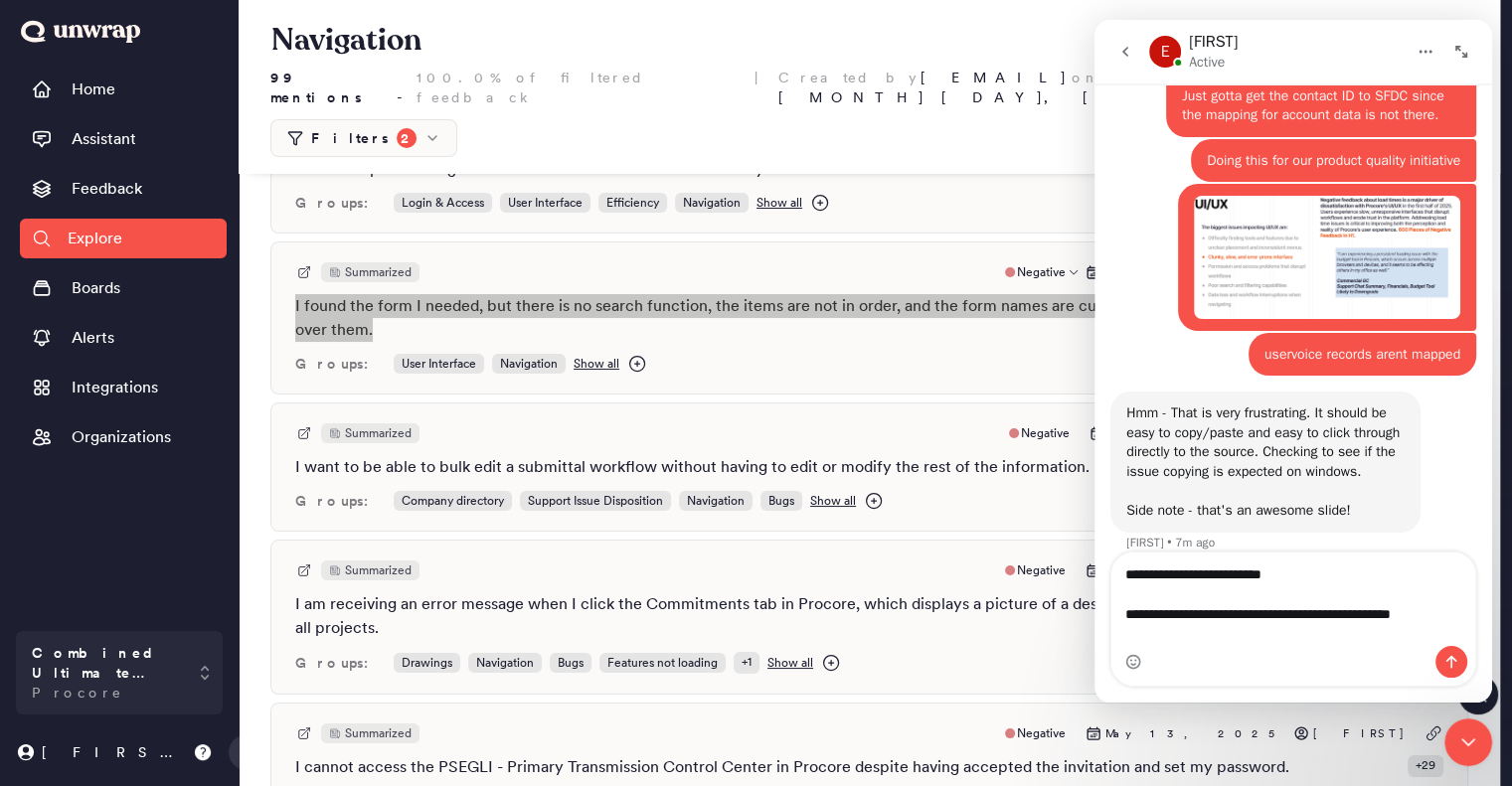 scroll, scrollTop: 638, scrollLeft: 0, axis: vertical 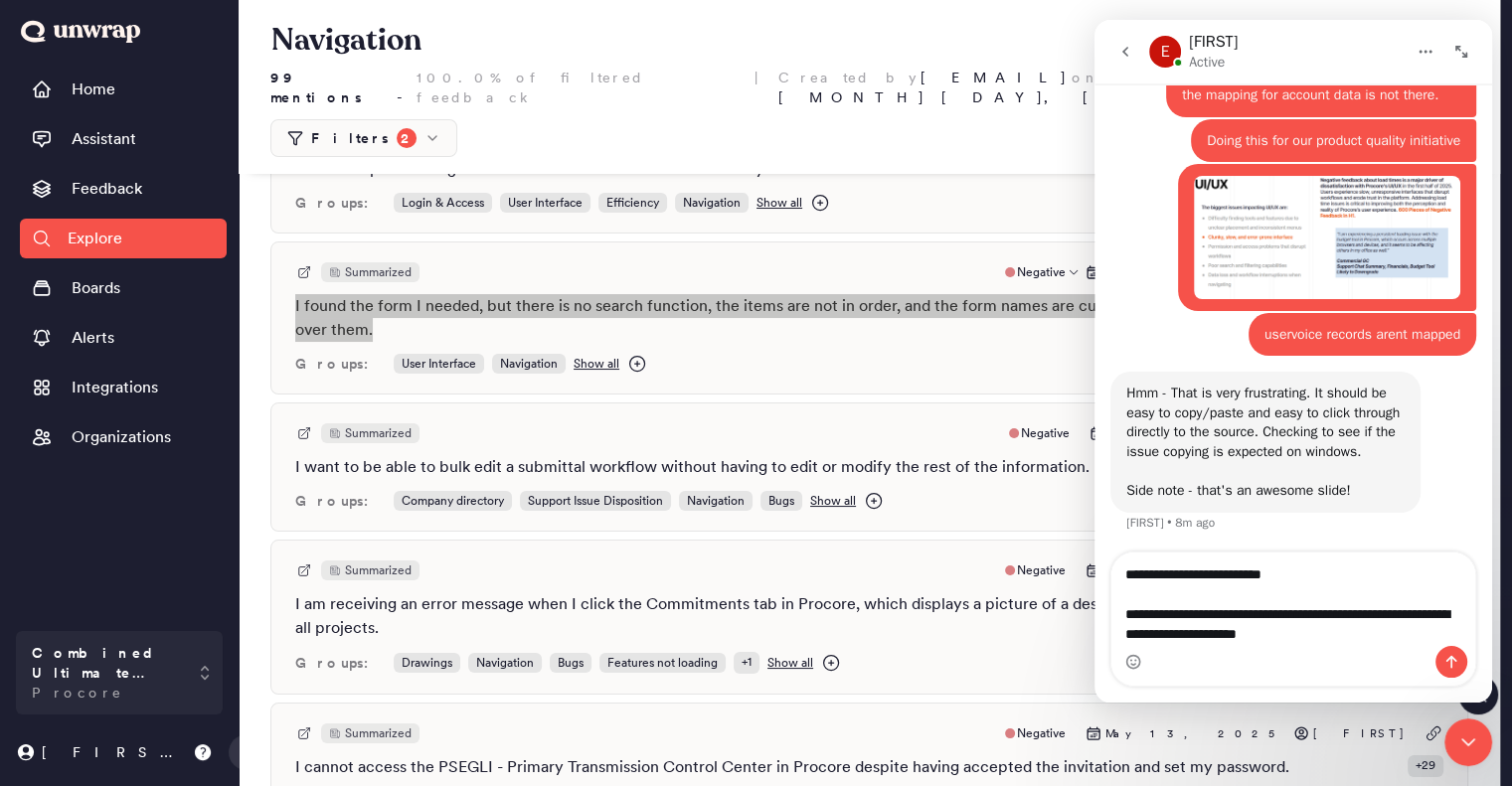 type on "**********" 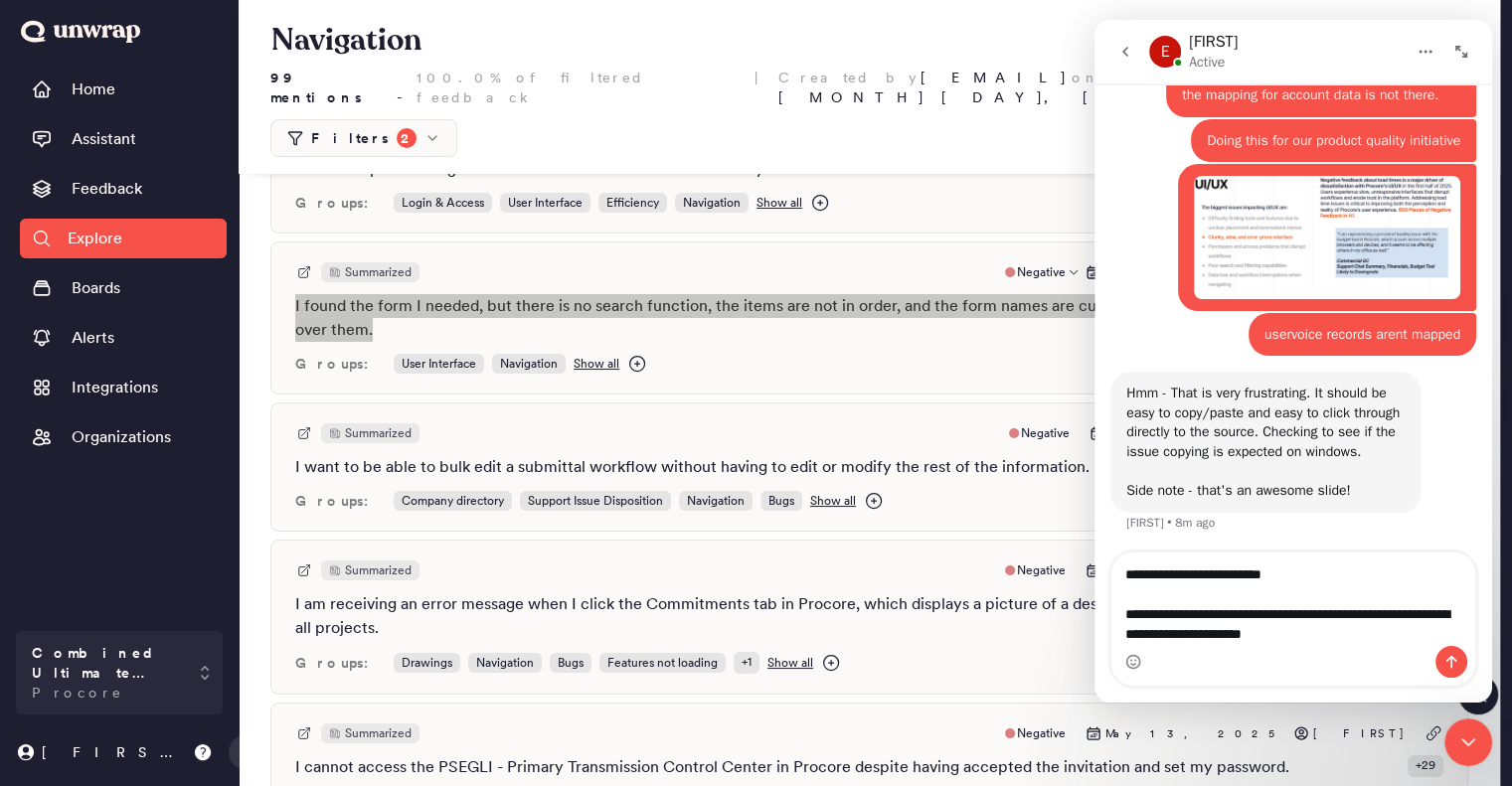 type 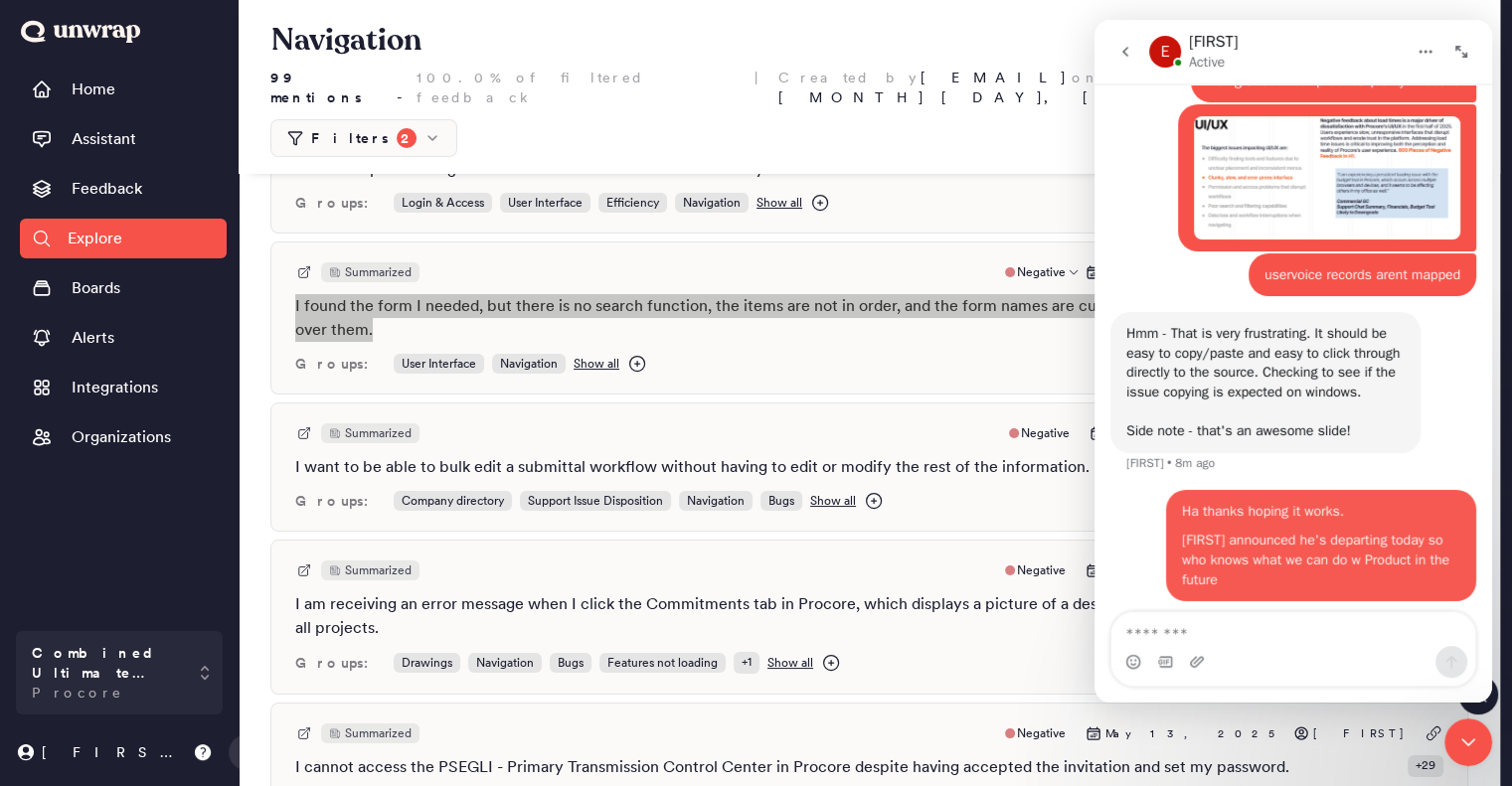 scroll, scrollTop: 707, scrollLeft: 0, axis: vertical 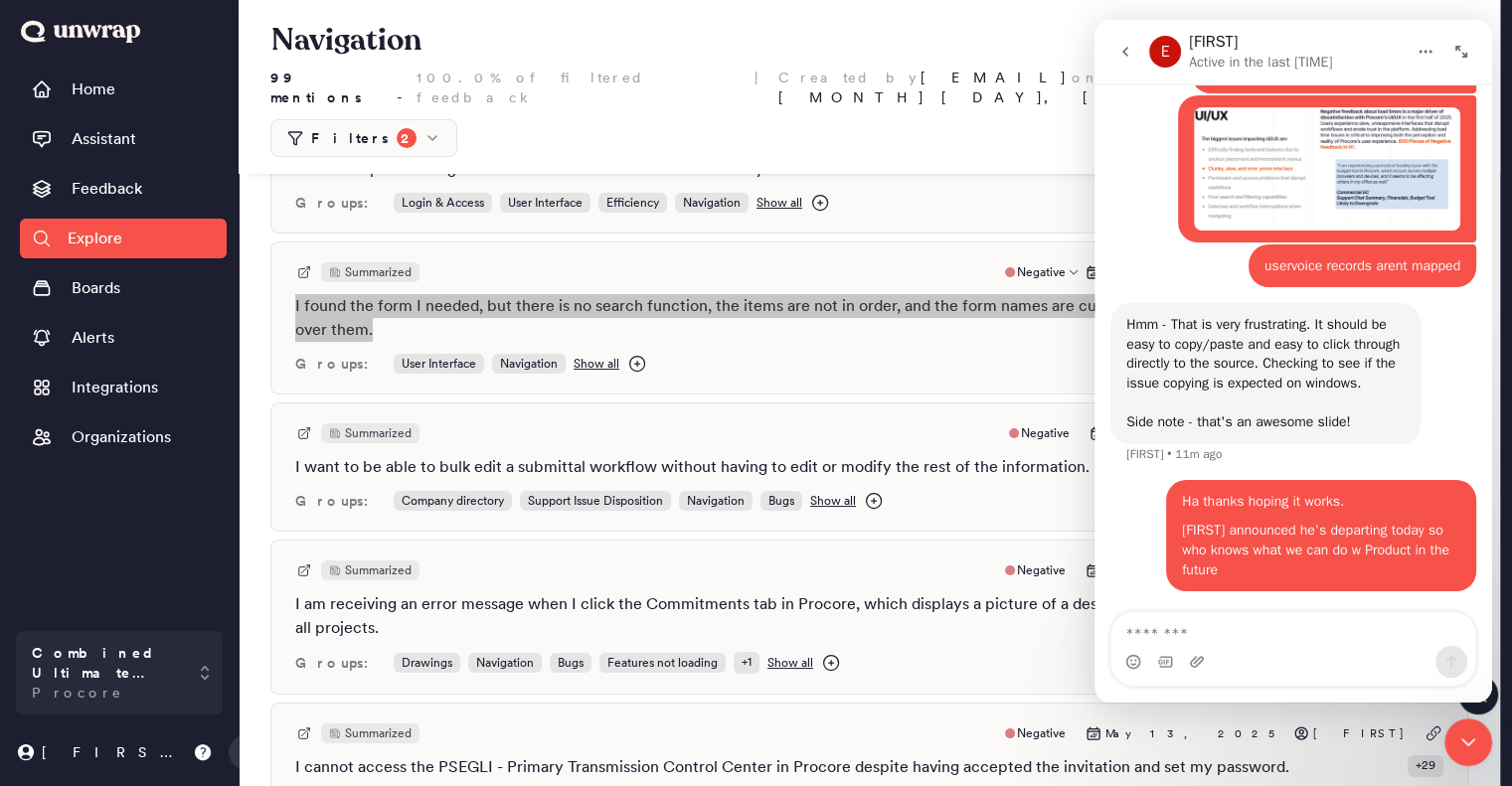 click 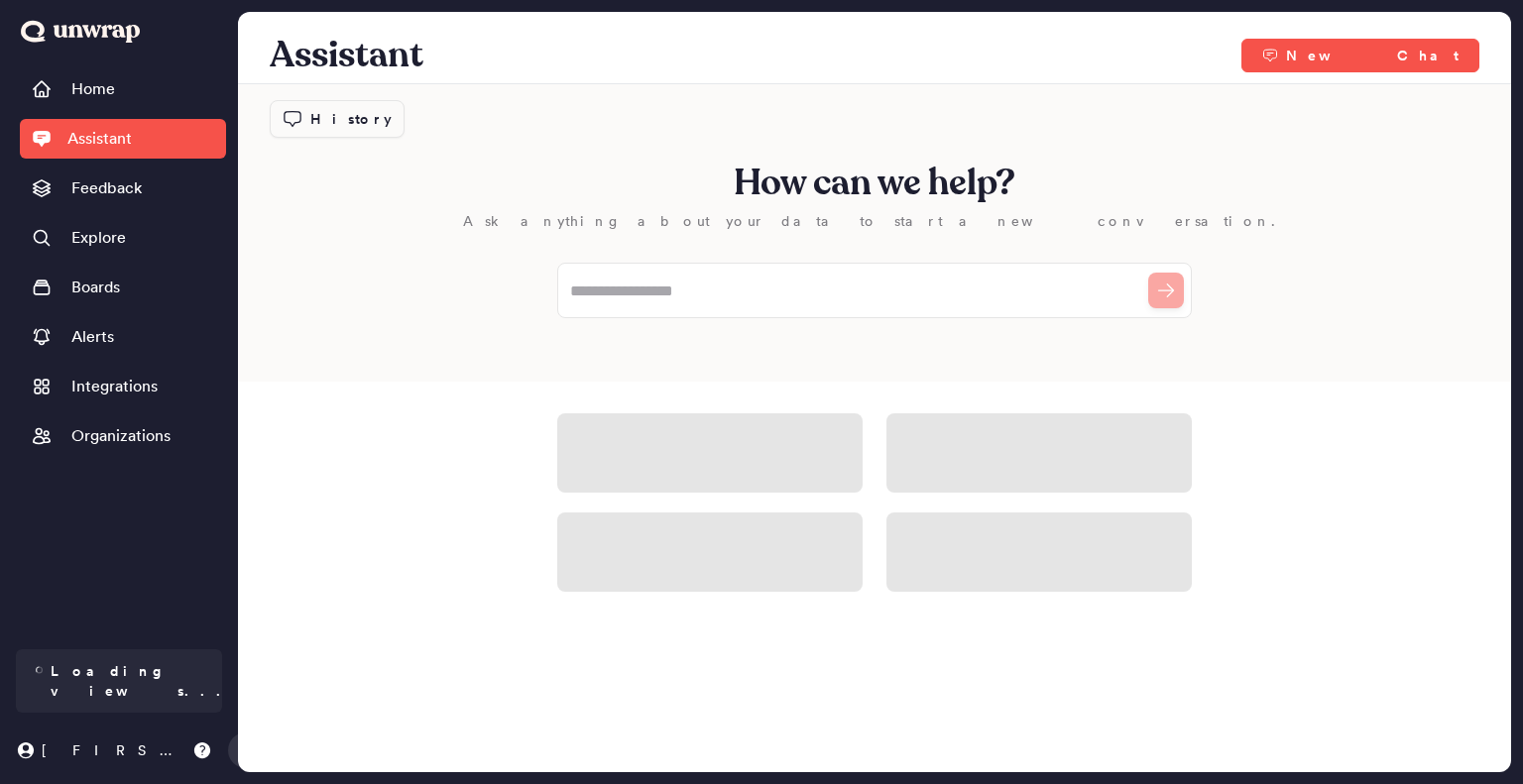 scroll, scrollTop: 0, scrollLeft: 0, axis: both 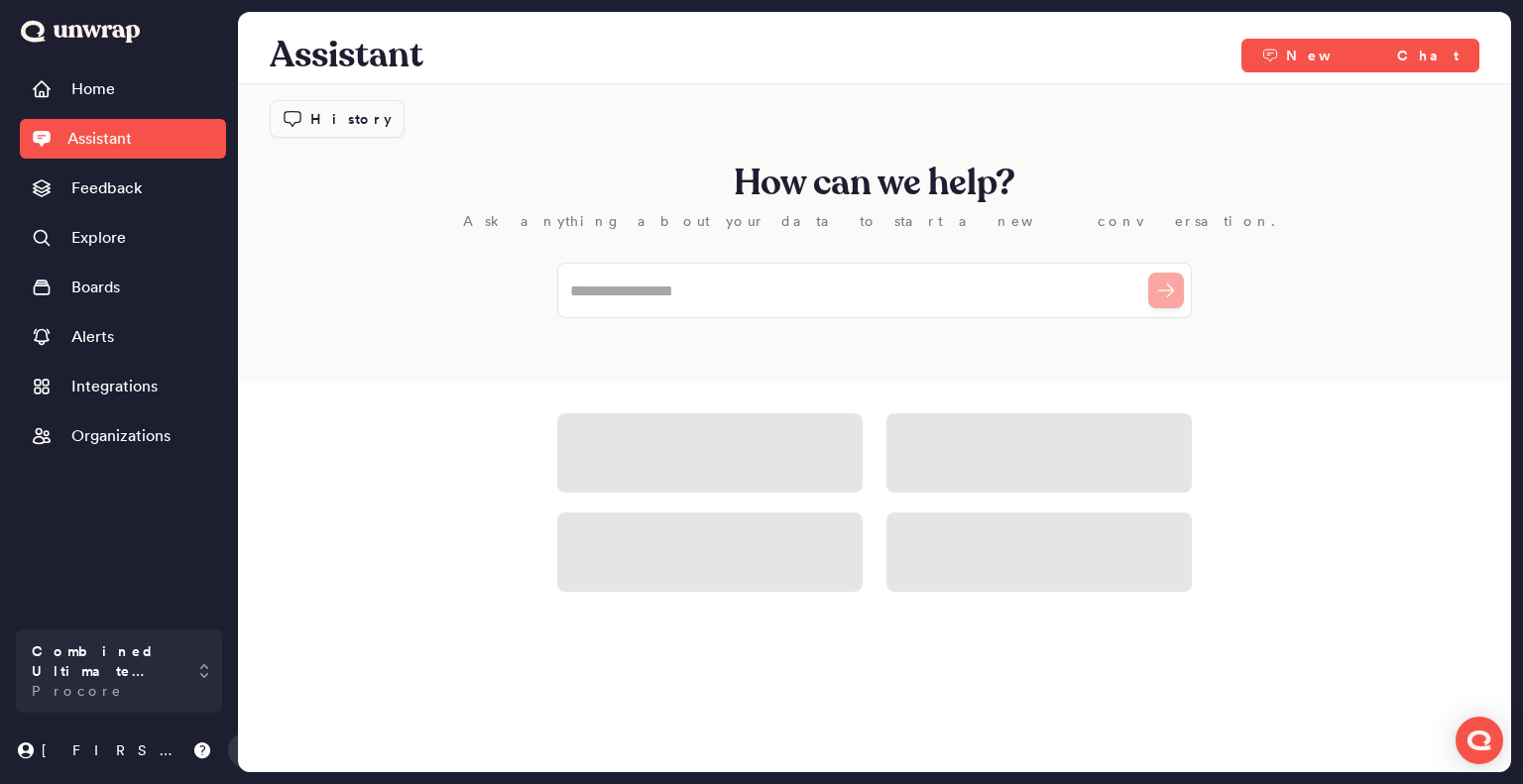 click on "History" at bounding box center (351, 119) 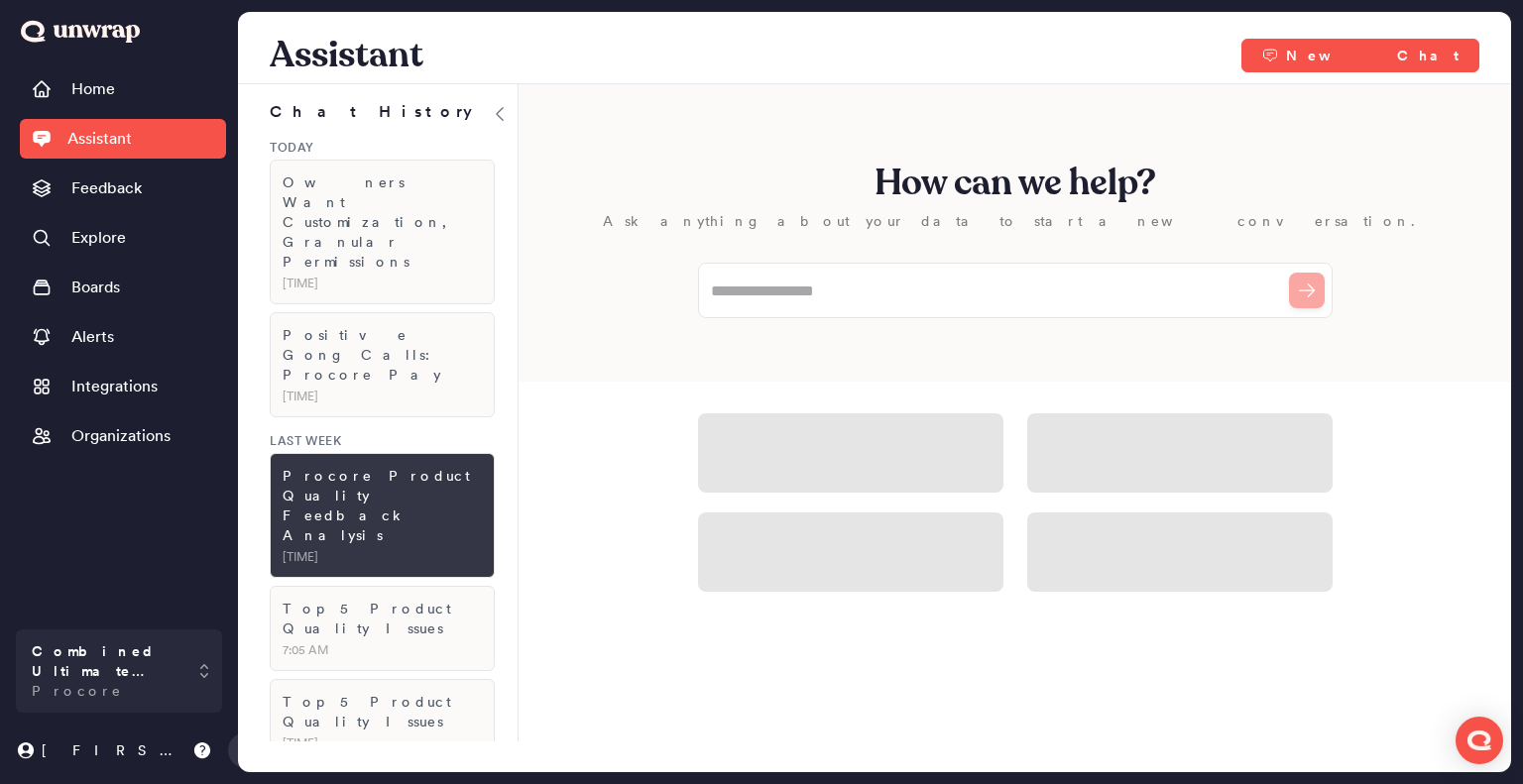 click on "Procore Product Quality Feedback Analysis" at bounding box center (382, 505) 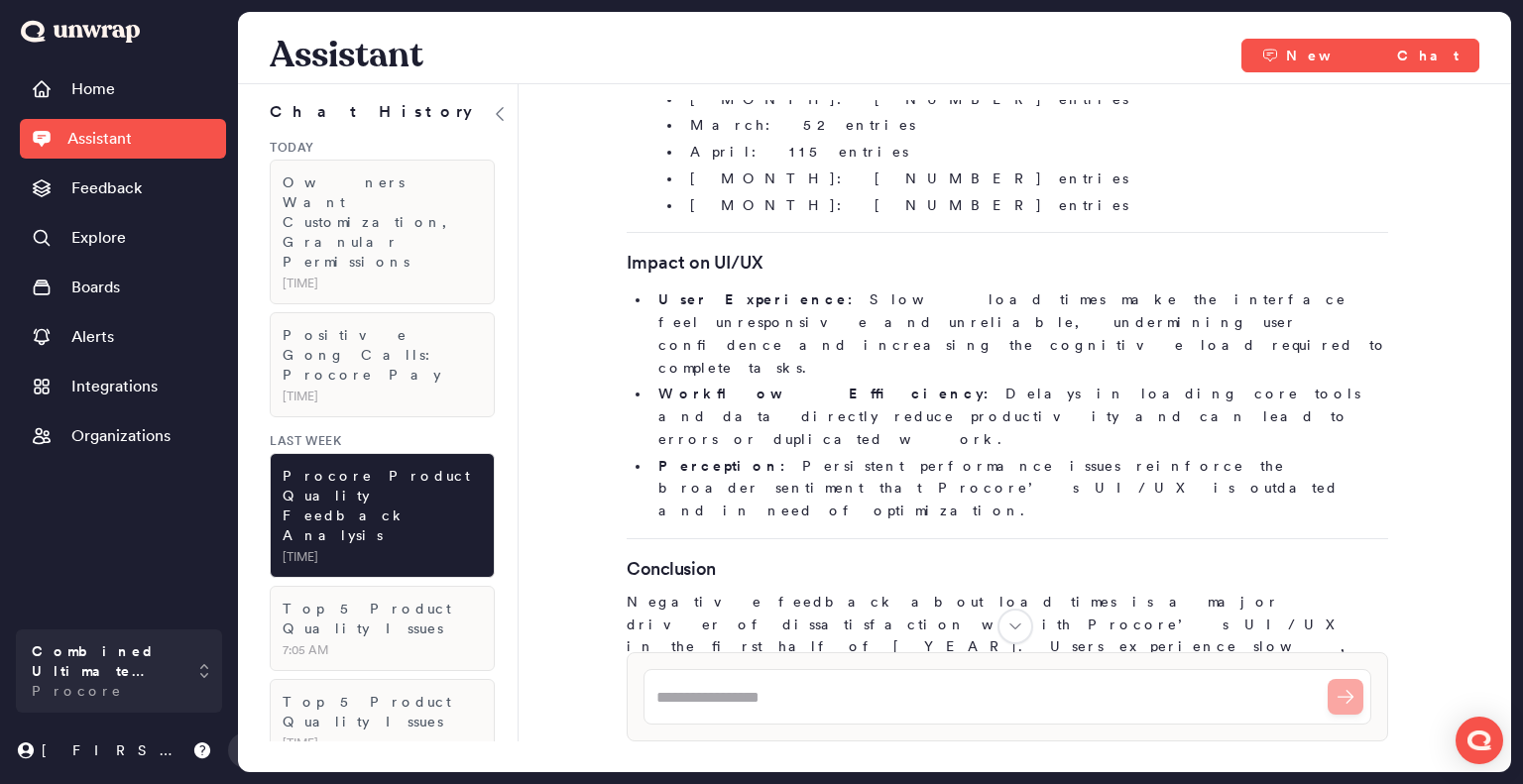 scroll, scrollTop: 18129, scrollLeft: 0, axis: vertical 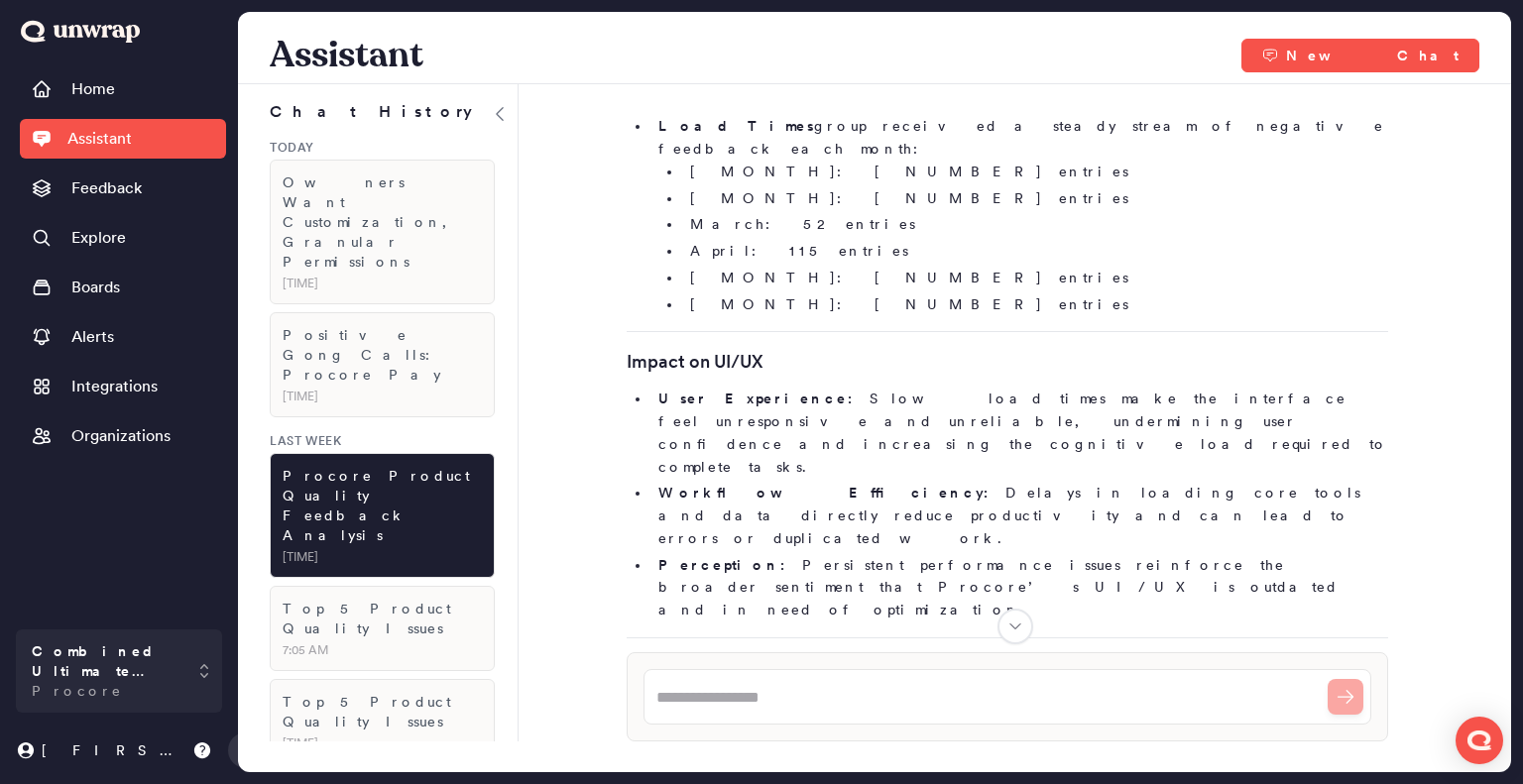 drag, startPoint x: 1335, startPoint y: 277, endPoint x: 1335, endPoint y: 293, distance: 16 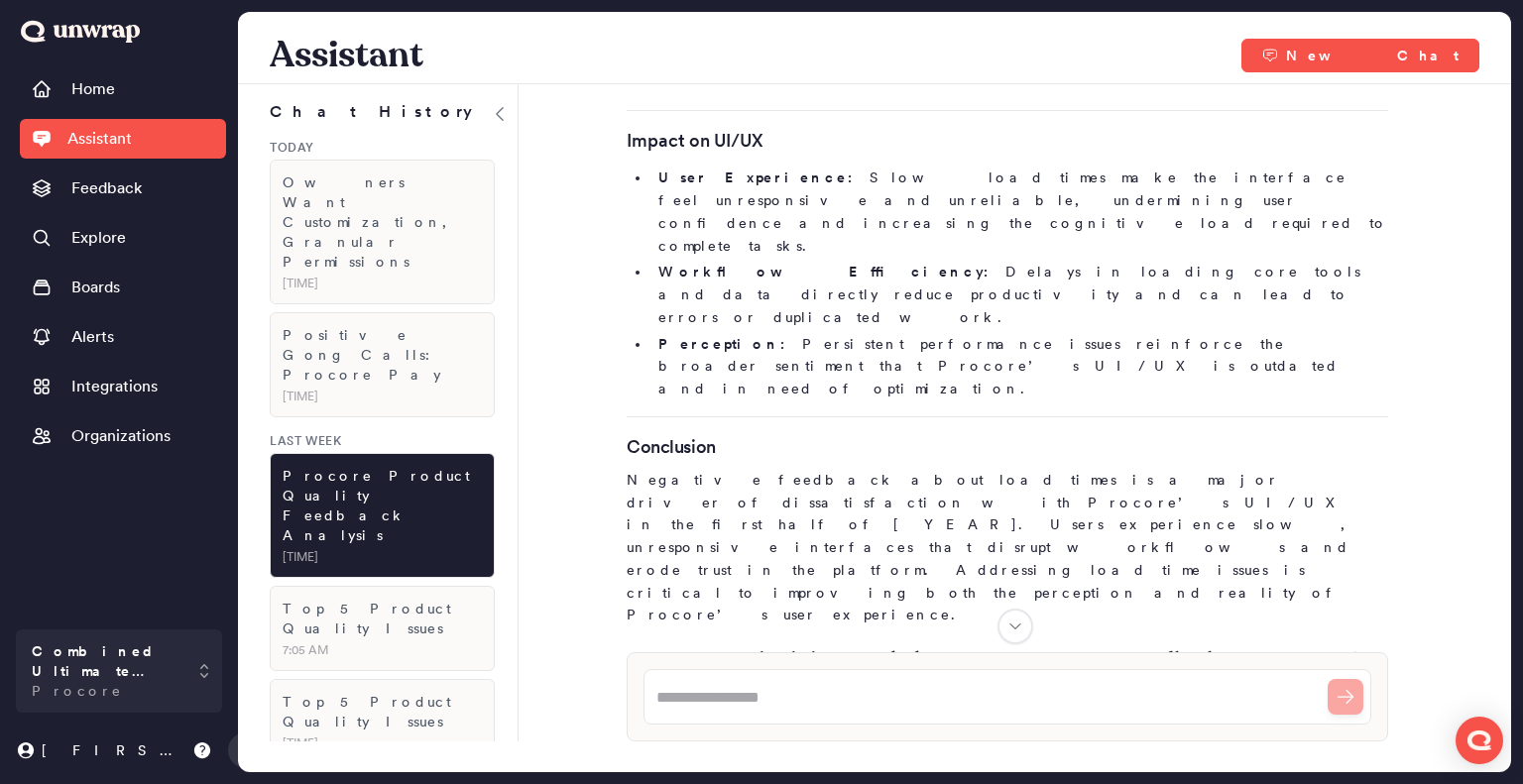 scroll, scrollTop: 18327, scrollLeft: 0, axis: vertical 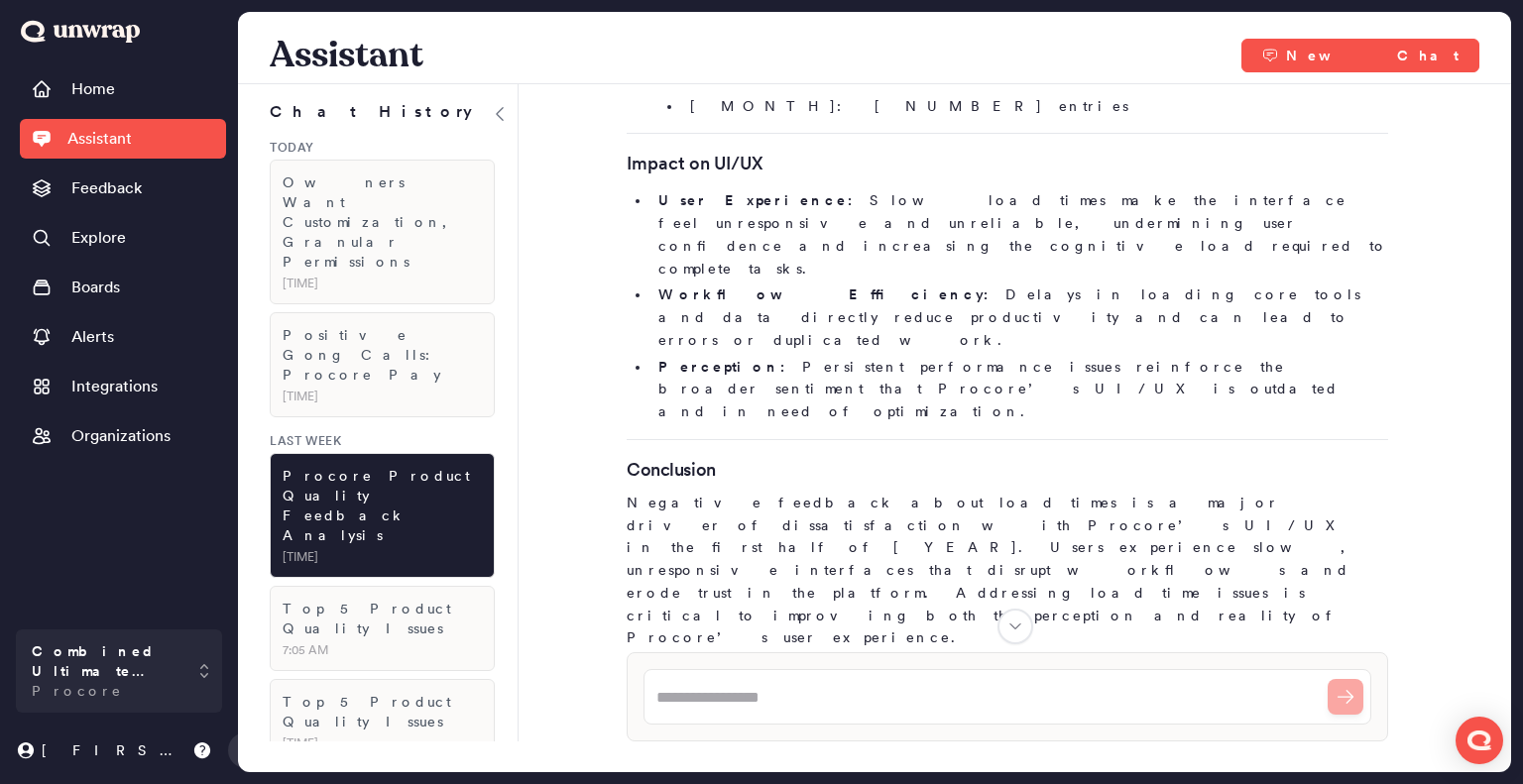 drag, startPoint x: 638, startPoint y: 215, endPoint x: 877, endPoint y: 219, distance: 239.03347 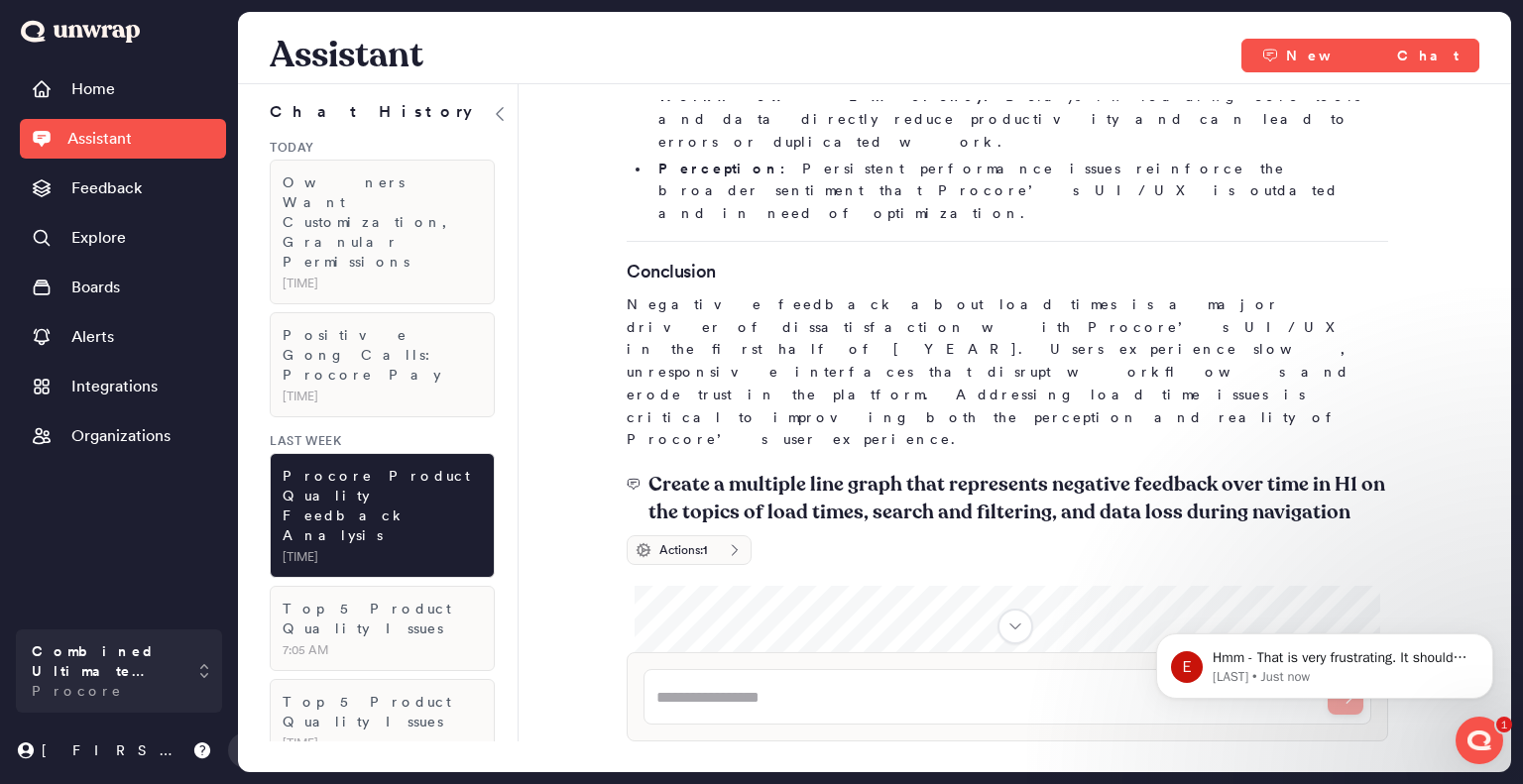 scroll, scrollTop: 0, scrollLeft: 0, axis: both 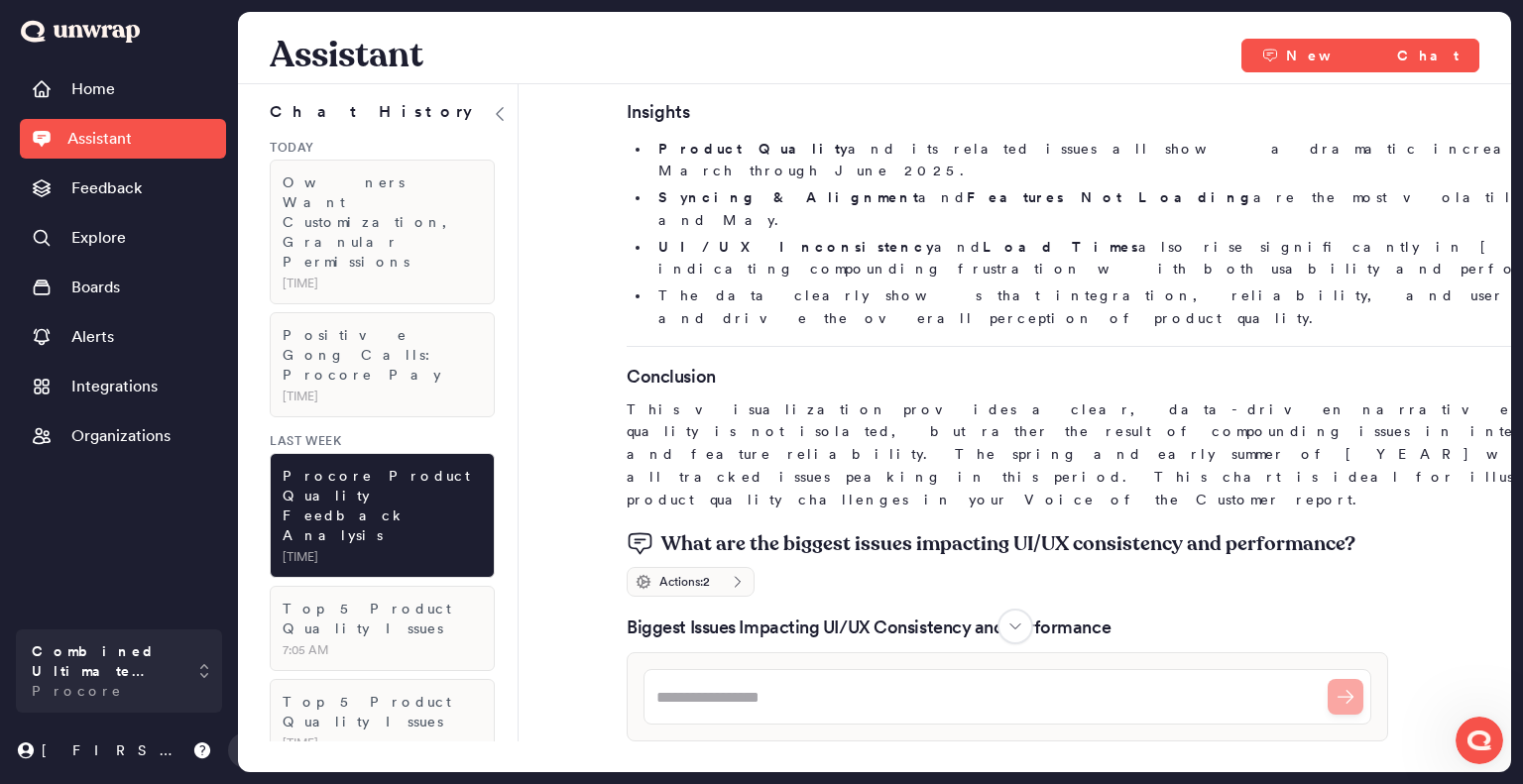 drag, startPoint x: 944, startPoint y: 318, endPoint x: 881, endPoint y: 313, distance: 63.1981 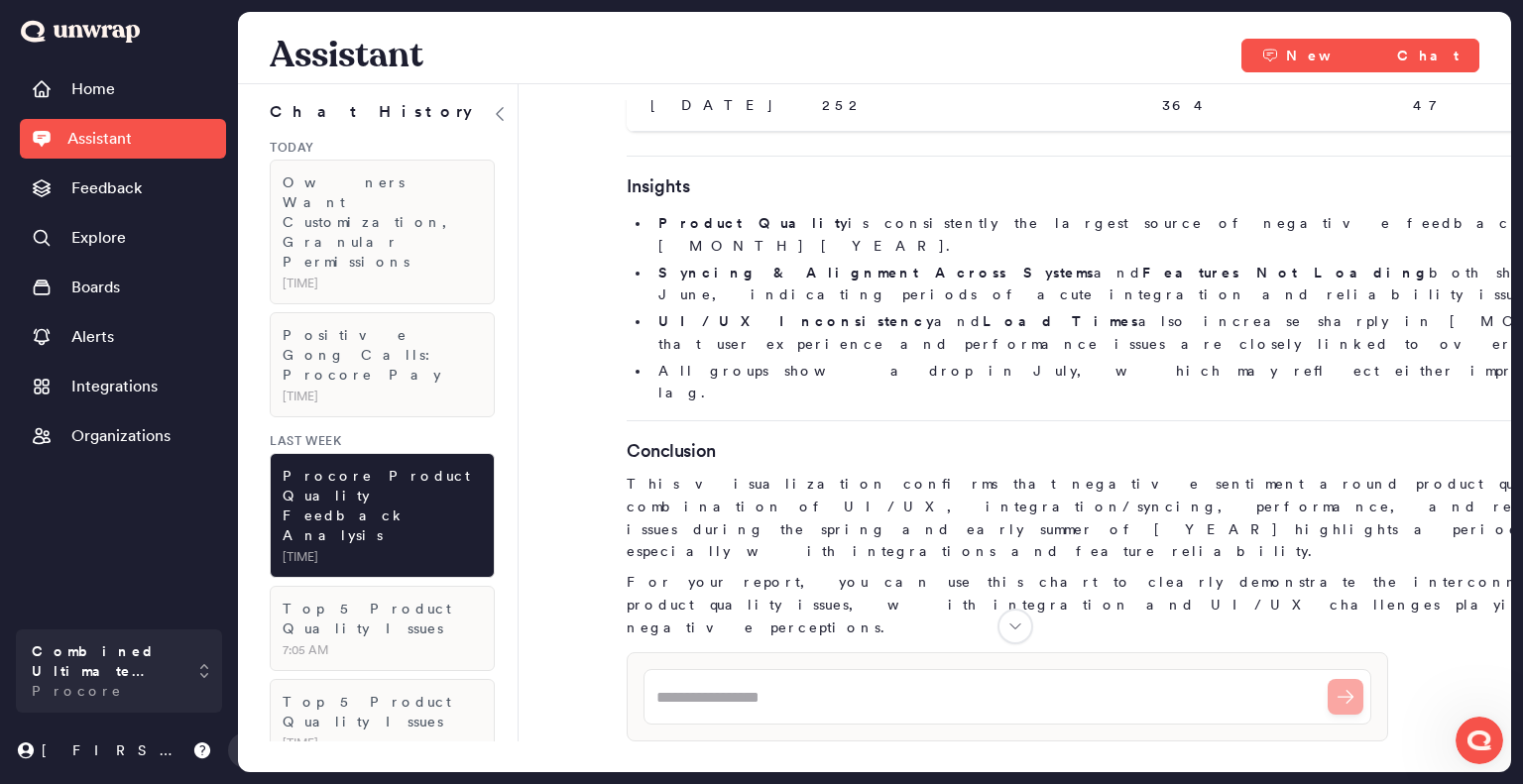 scroll, scrollTop: 8515, scrollLeft: 0, axis: vertical 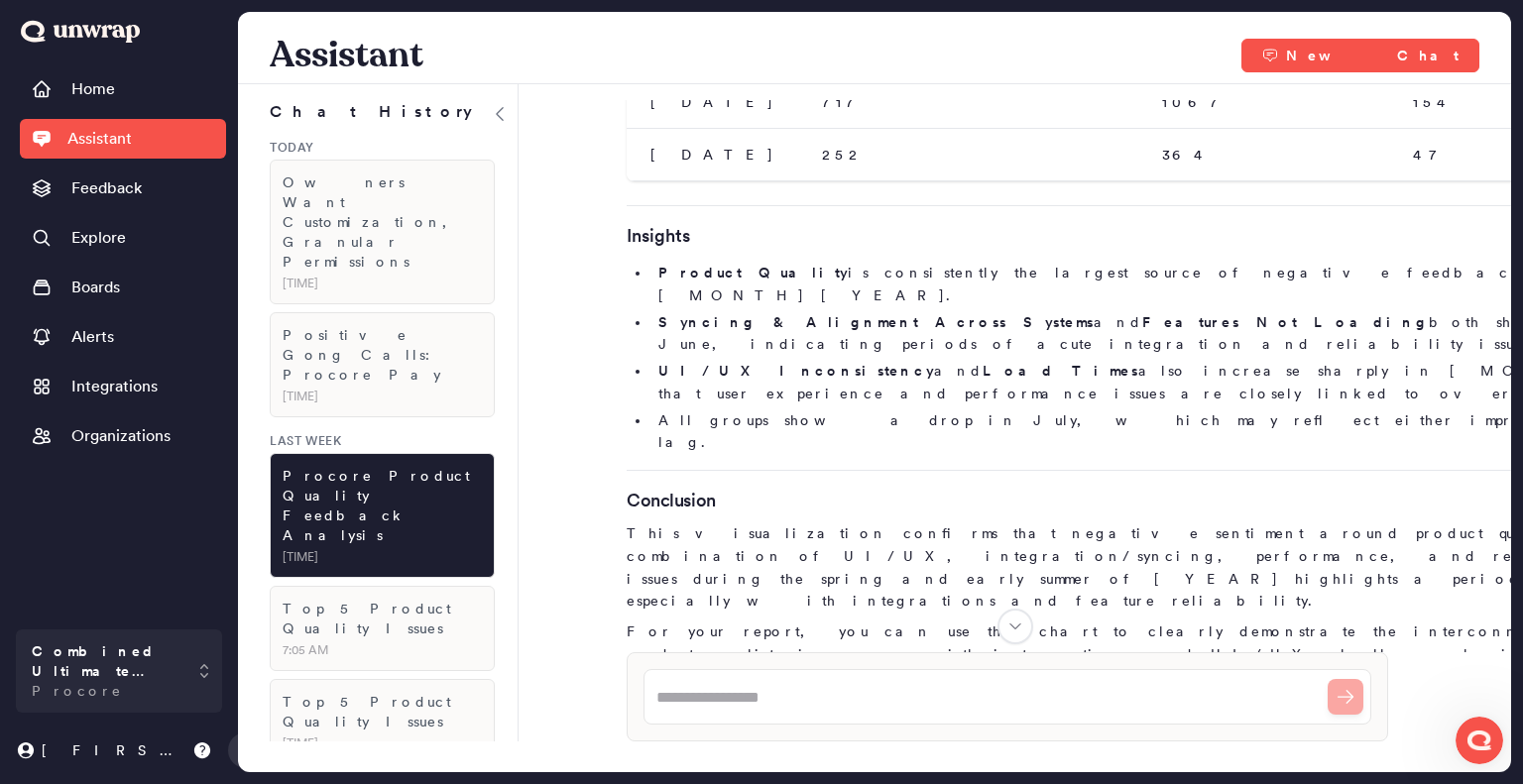 drag, startPoint x: 1353, startPoint y: 489, endPoint x: 666, endPoint y: 493, distance: 687.01164 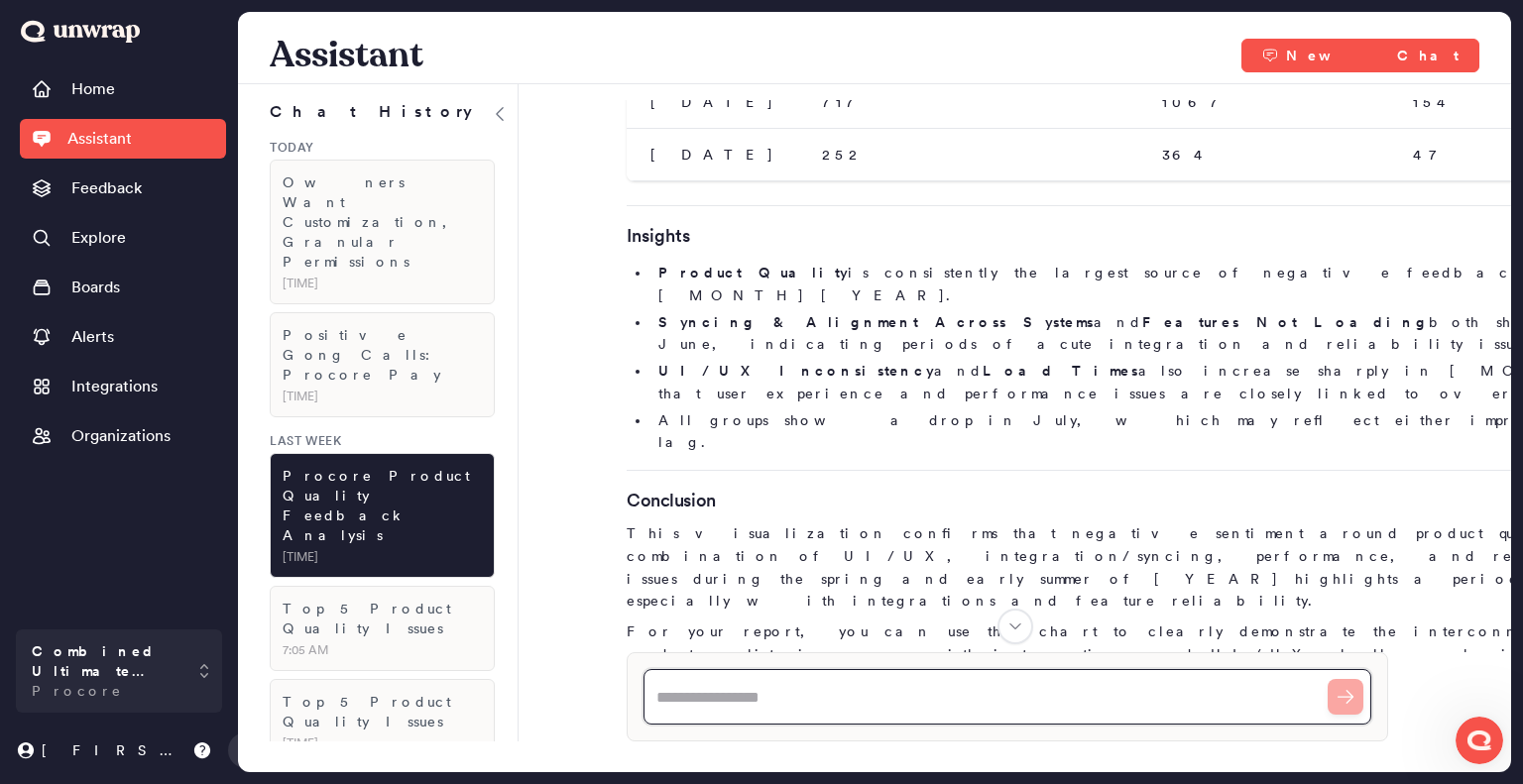 click at bounding box center (1007, 697) 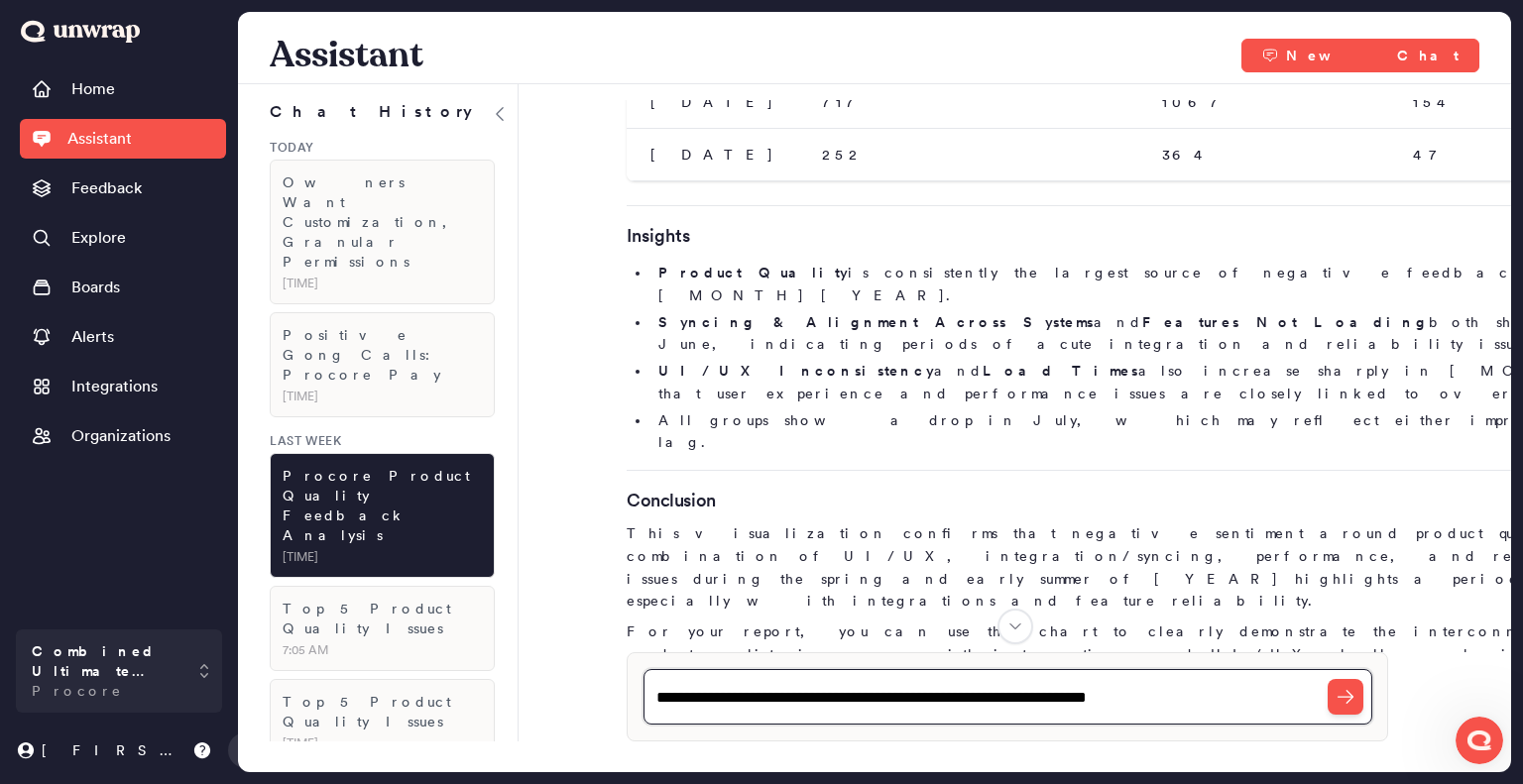 drag, startPoint x: 934, startPoint y: 698, endPoint x: 1193, endPoint y: 697, distance: 259.00193 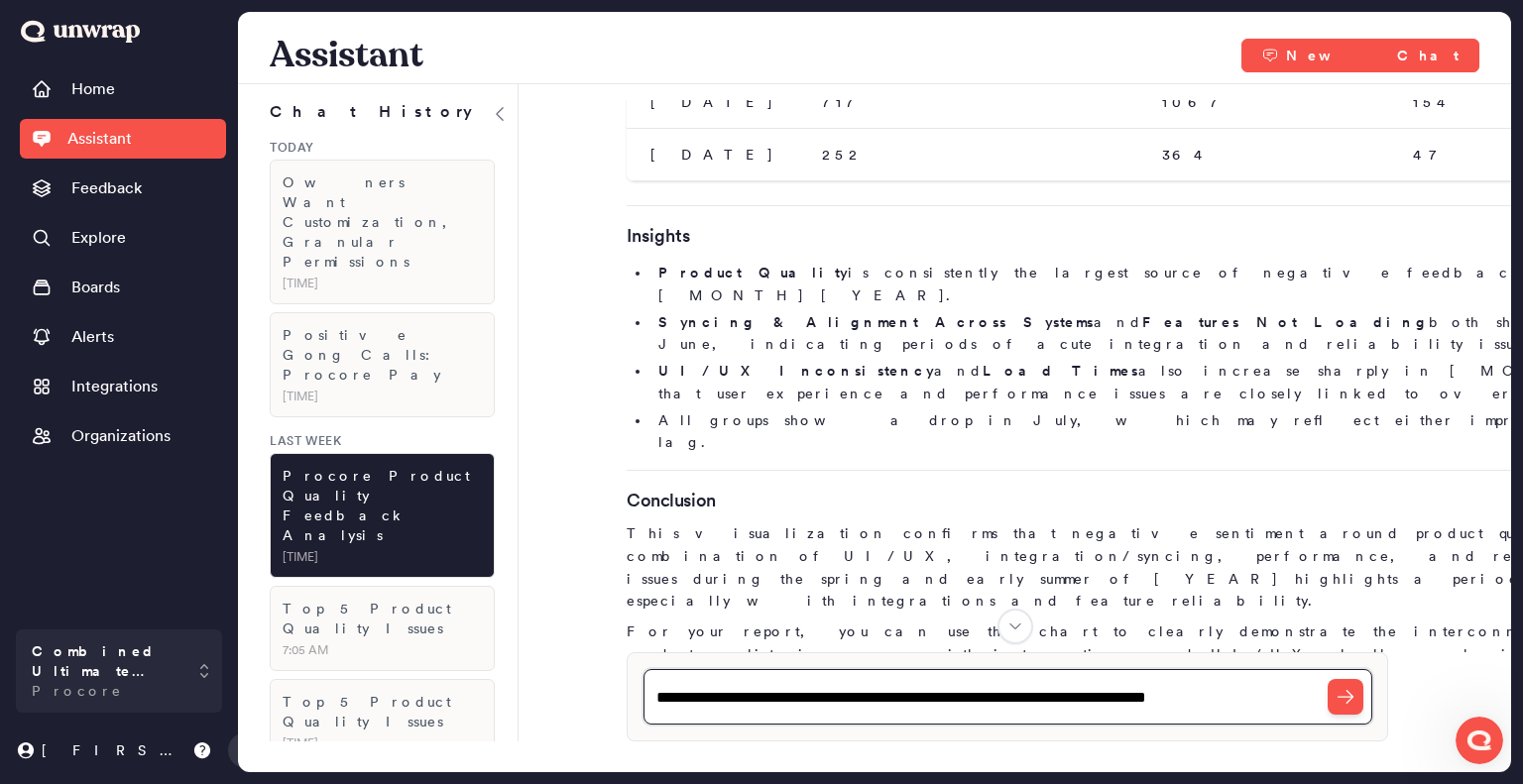 type on "**********" 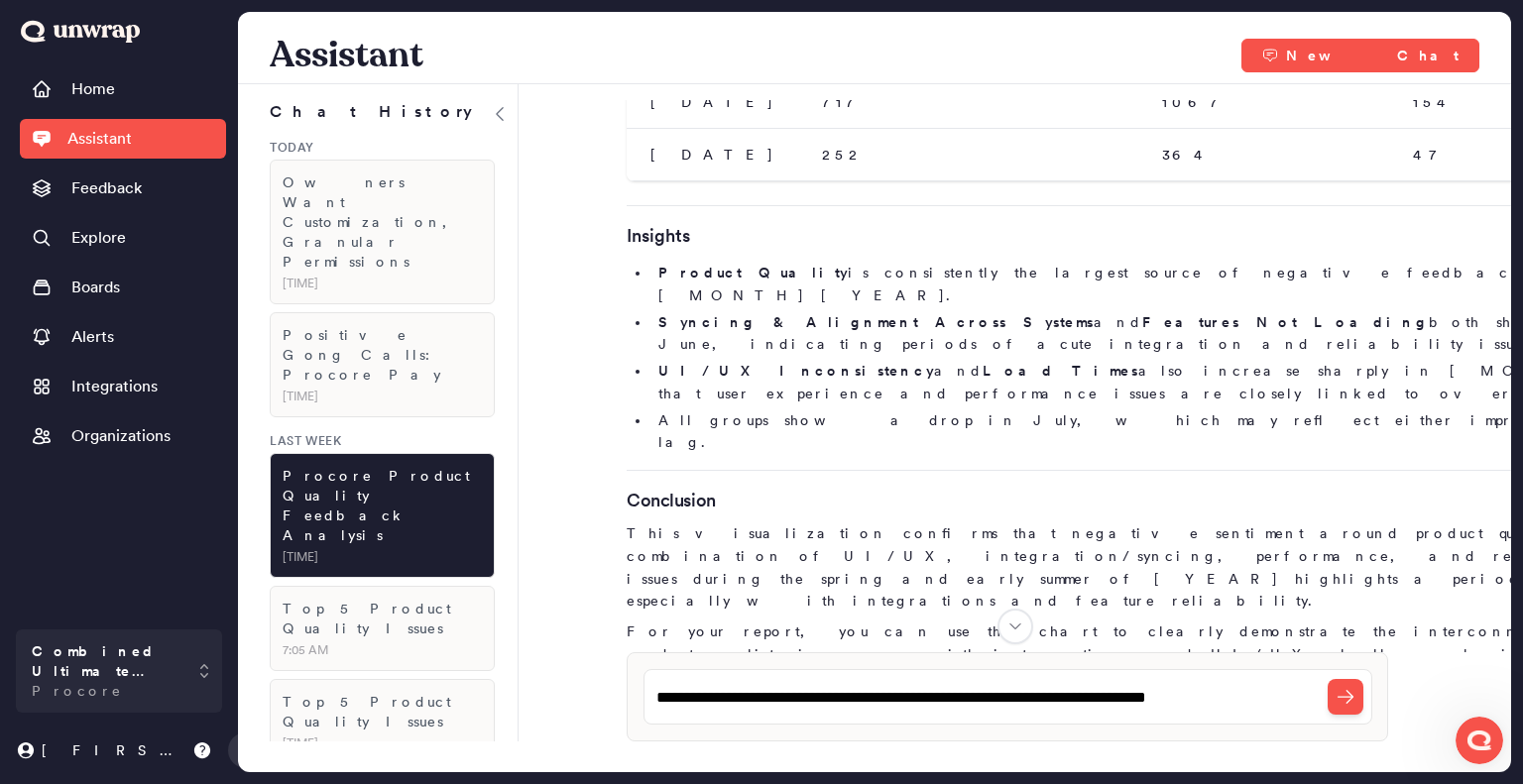 type 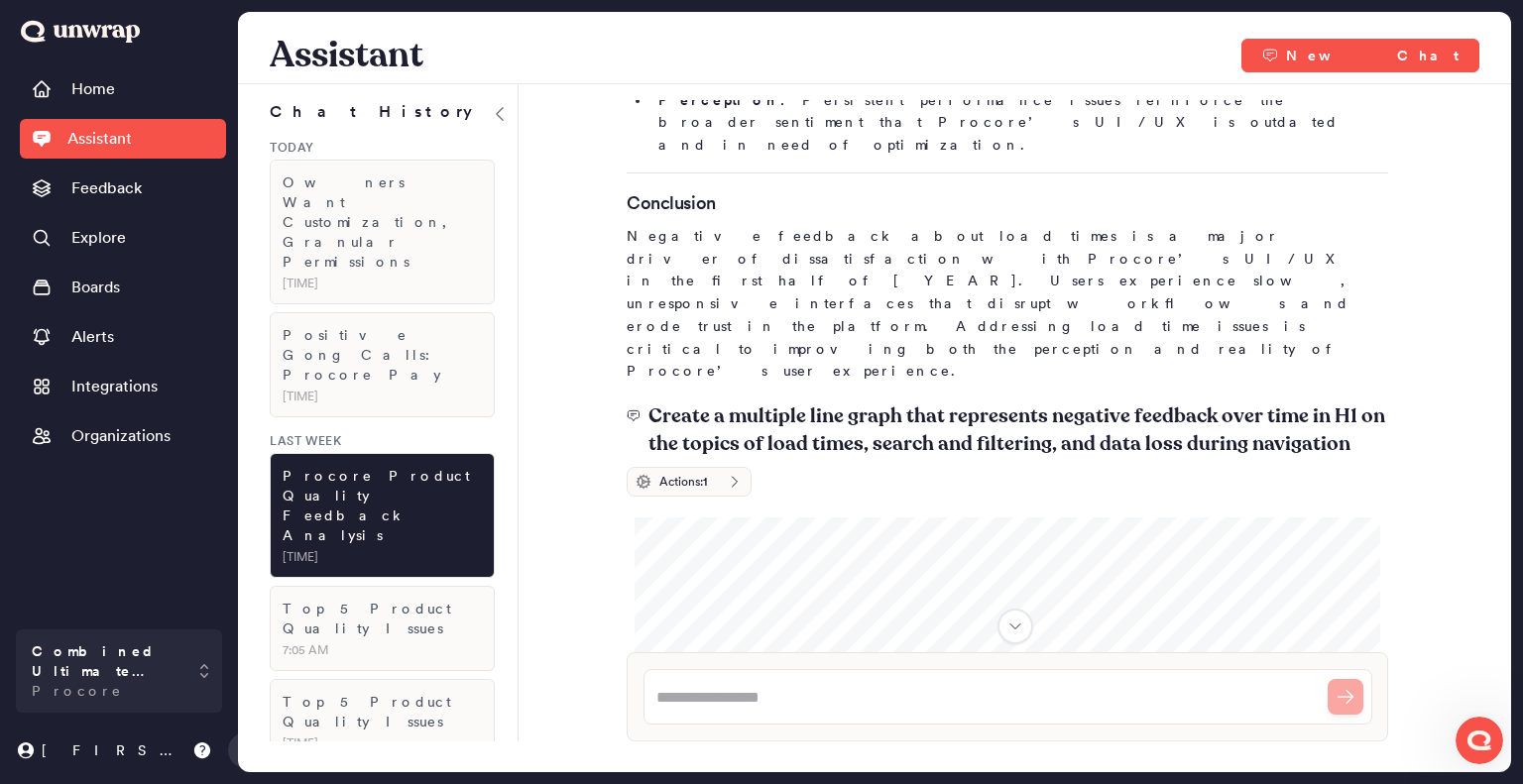 scroll, scrollTop: 19021, scrollLeft: 0, axis: vertical 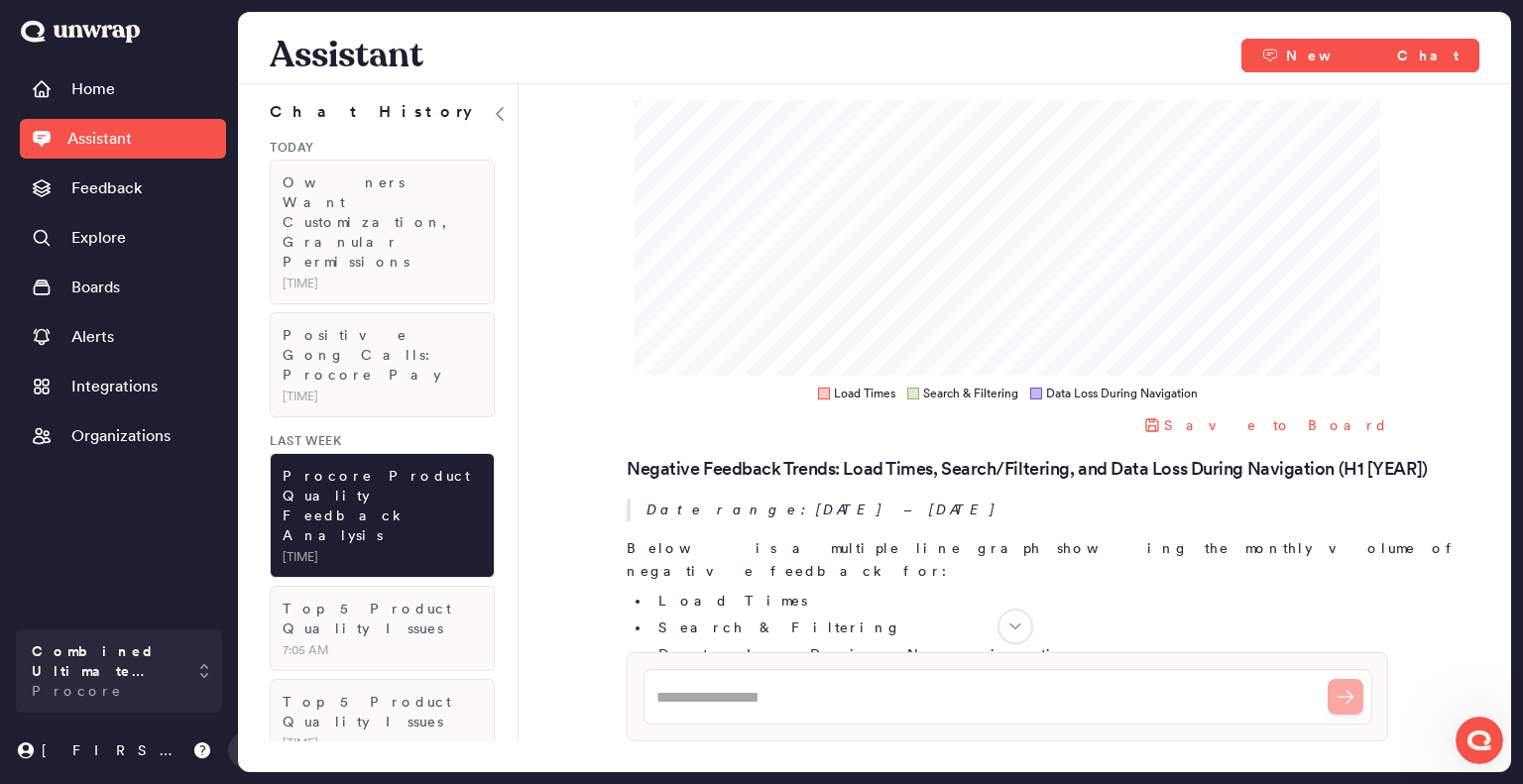 click 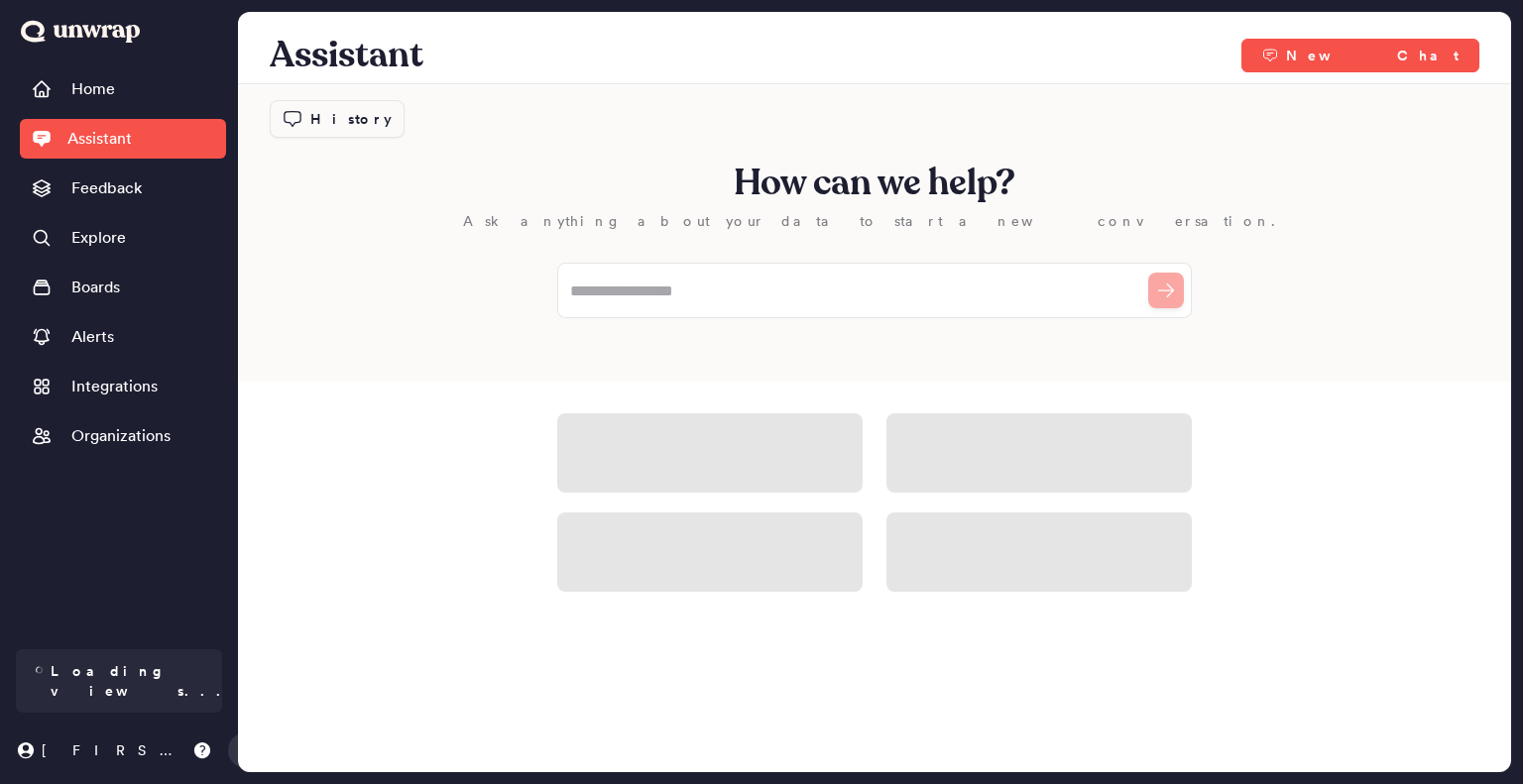 scroll, scrollTop: 0, scrollLeft: 0, axis: both 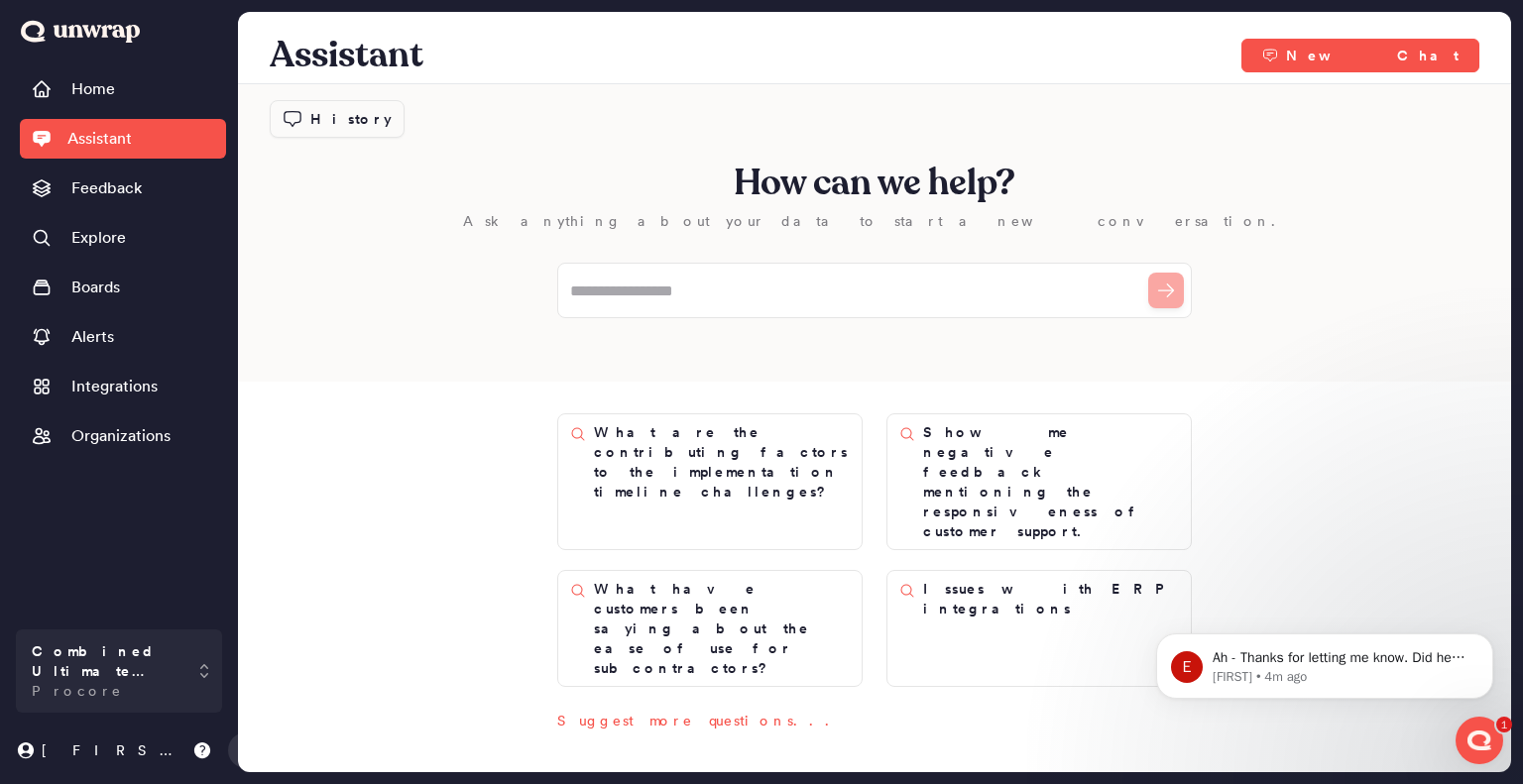 click on "How can we help? Ask anything about your data to start a new conversation." at bounding box center (875, 233) 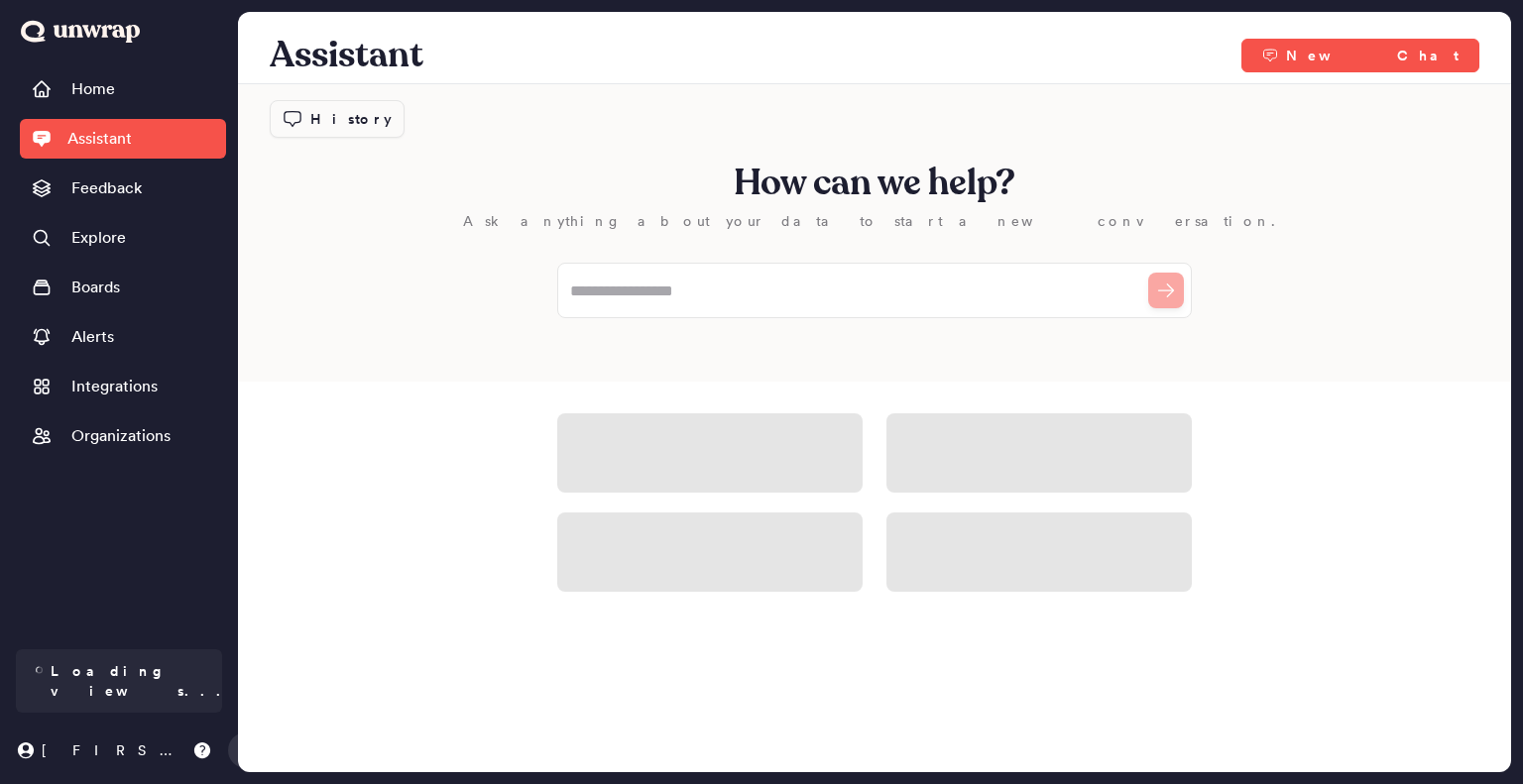 scroll, scrollTop: 0, scrollLeft: 0, axis: both 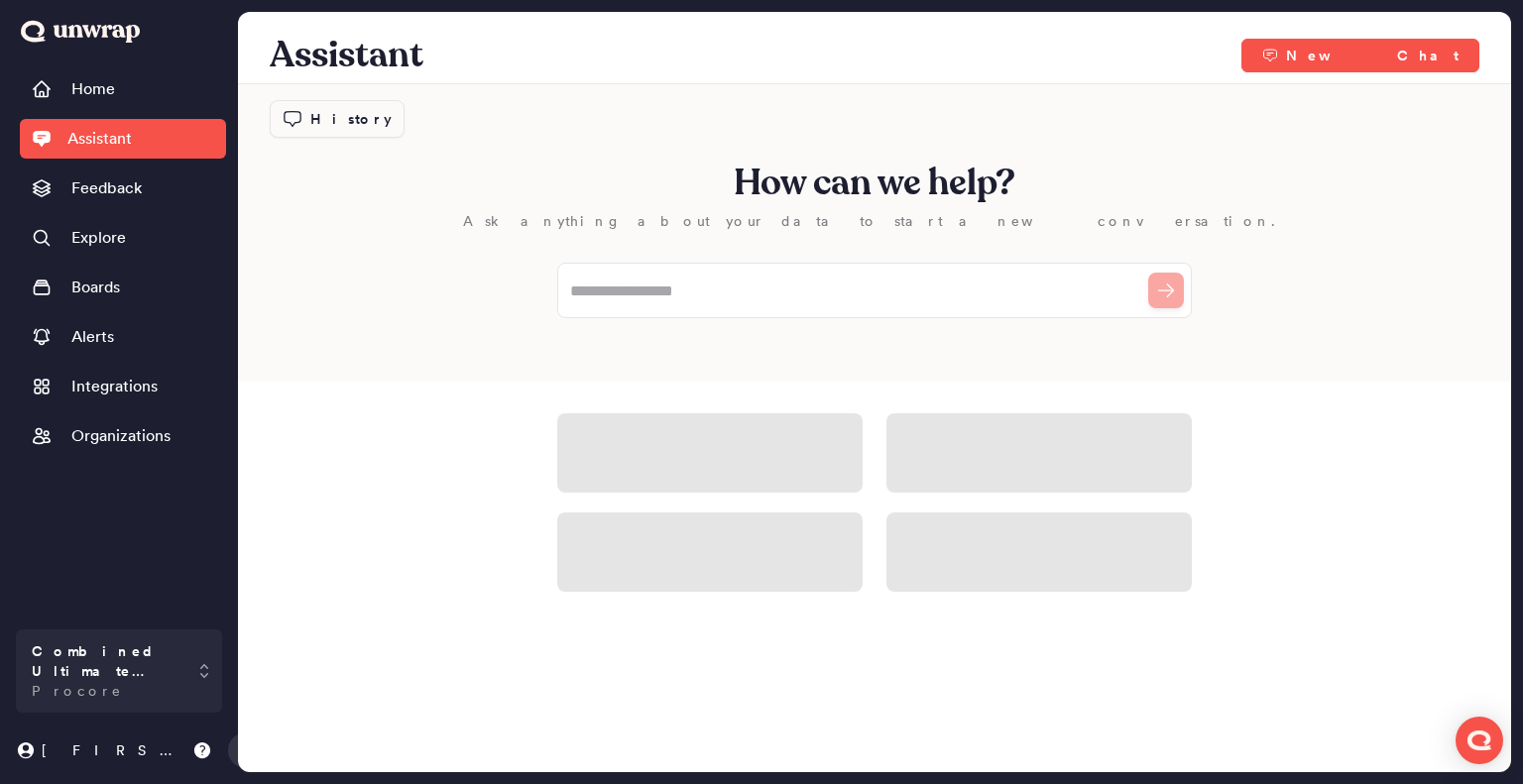click on "How can we help? Ask anything about your data to start a new conversation." at bounding box center (875, 233) 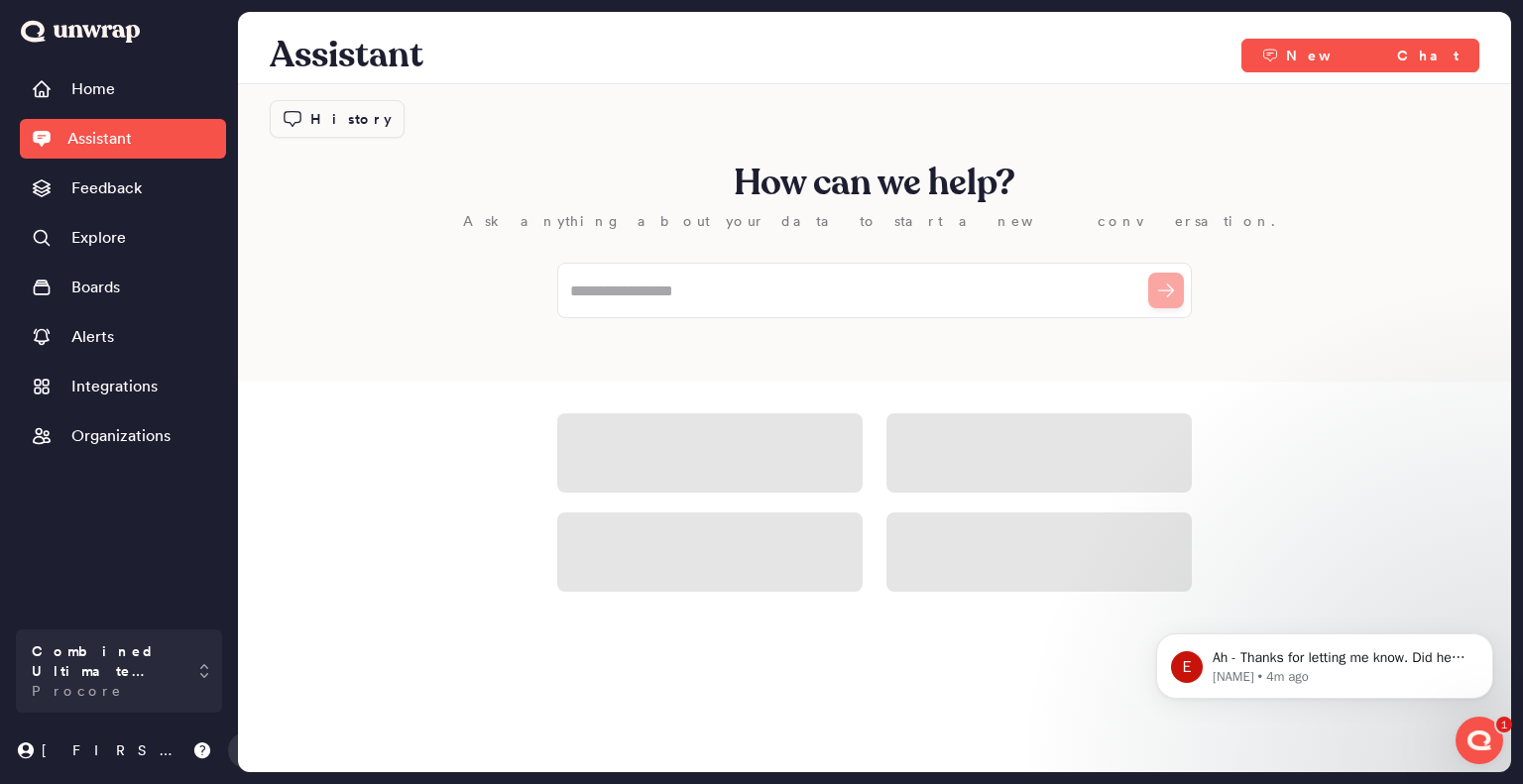 scroll, scrollTop: 0, scrollLeft: 0, axis: both 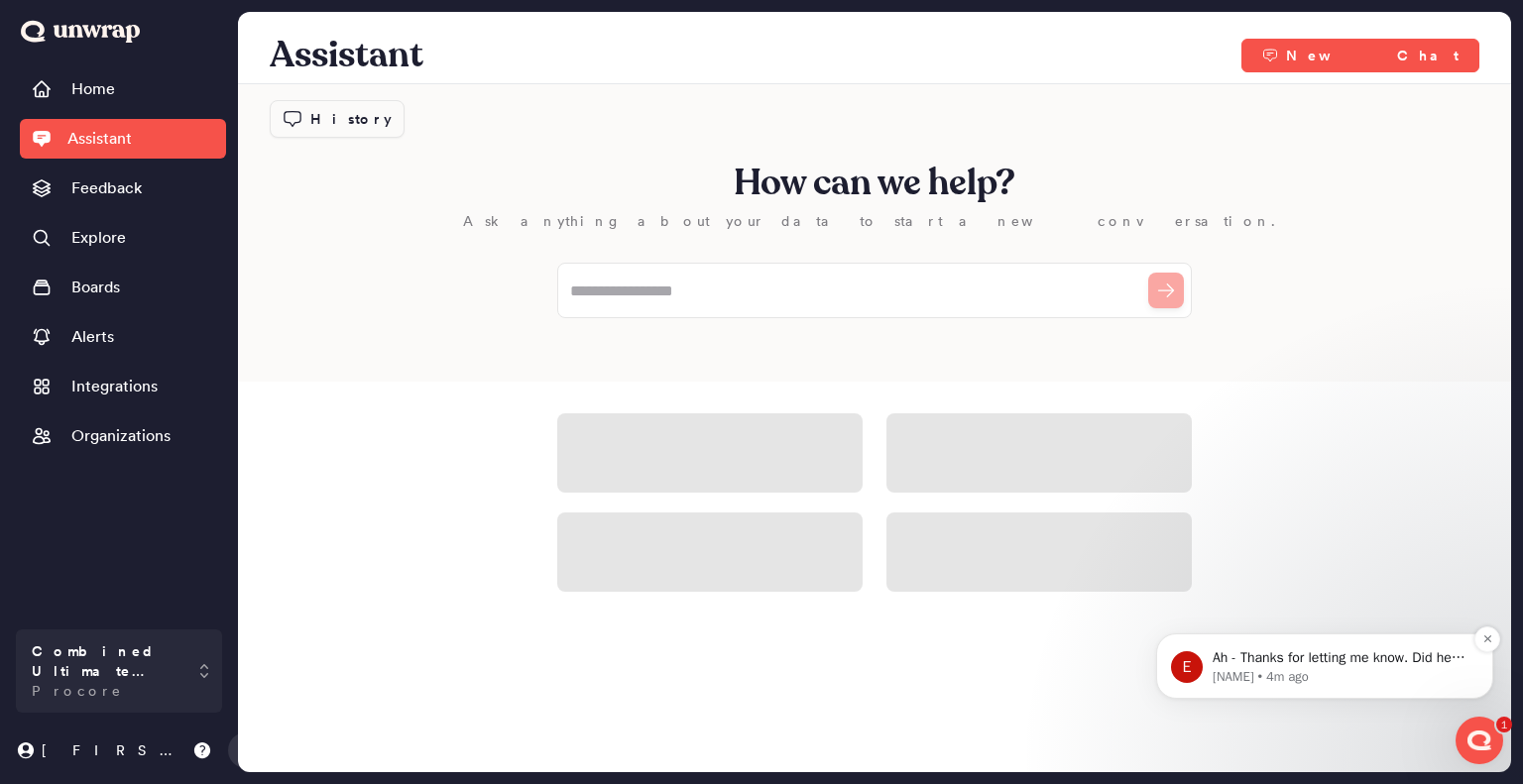 click on "[NAME] • 4m ago" at bounding box center [1341, 677] 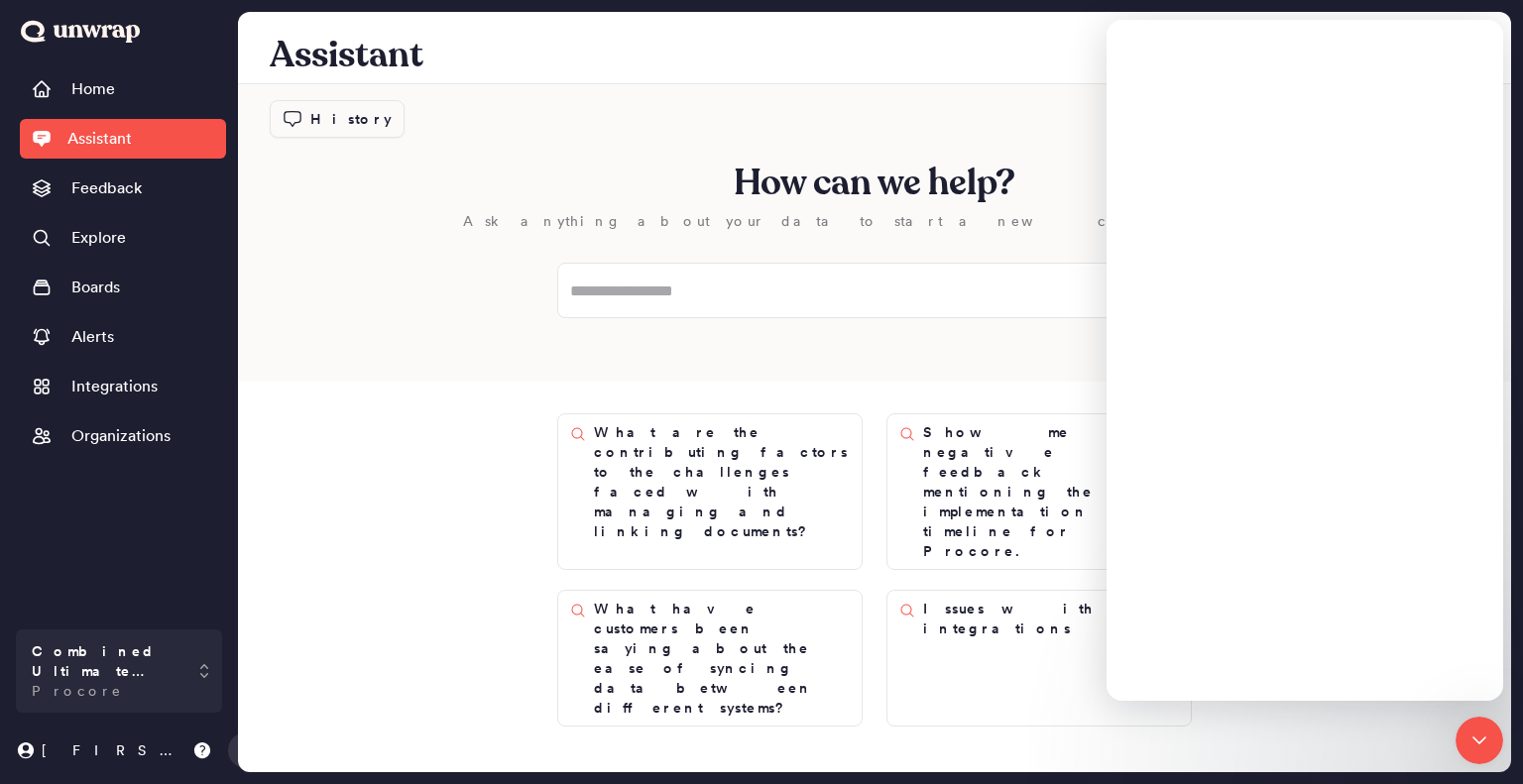 scroll, scrollTop: 0, scrollLeft: 0, axis: both 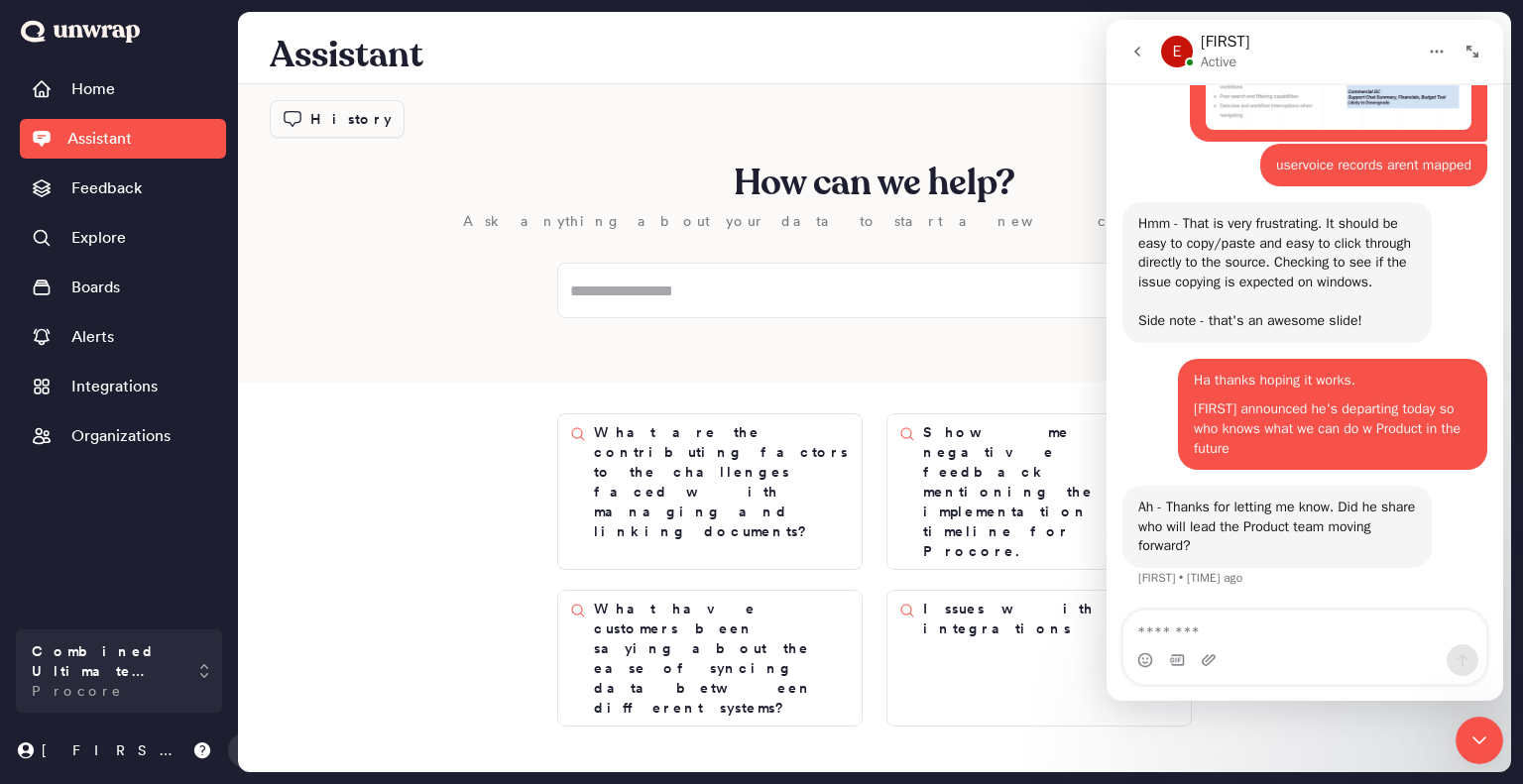 click at bounding box center (1305, 660) 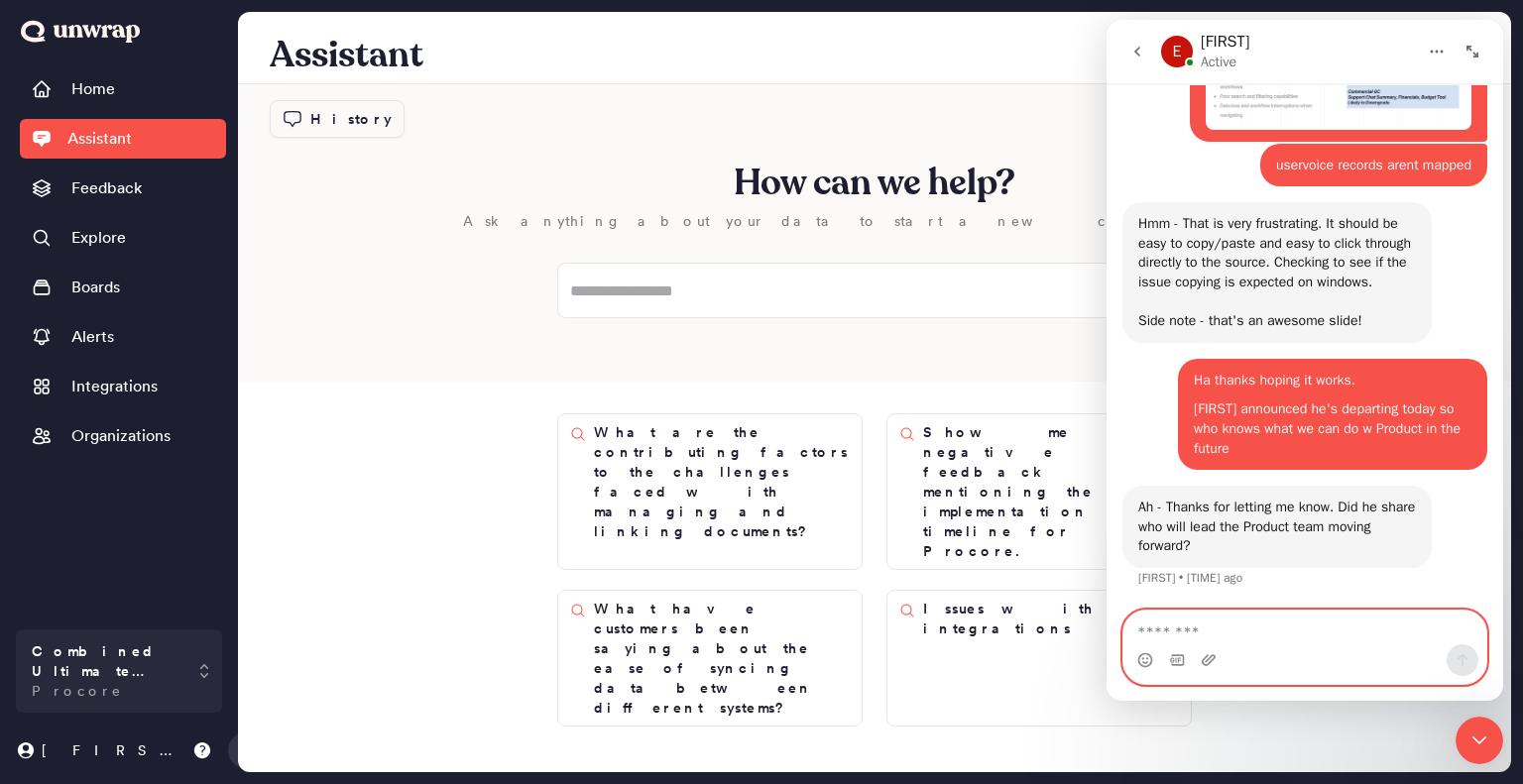 click at bounding box center (1305, 627) 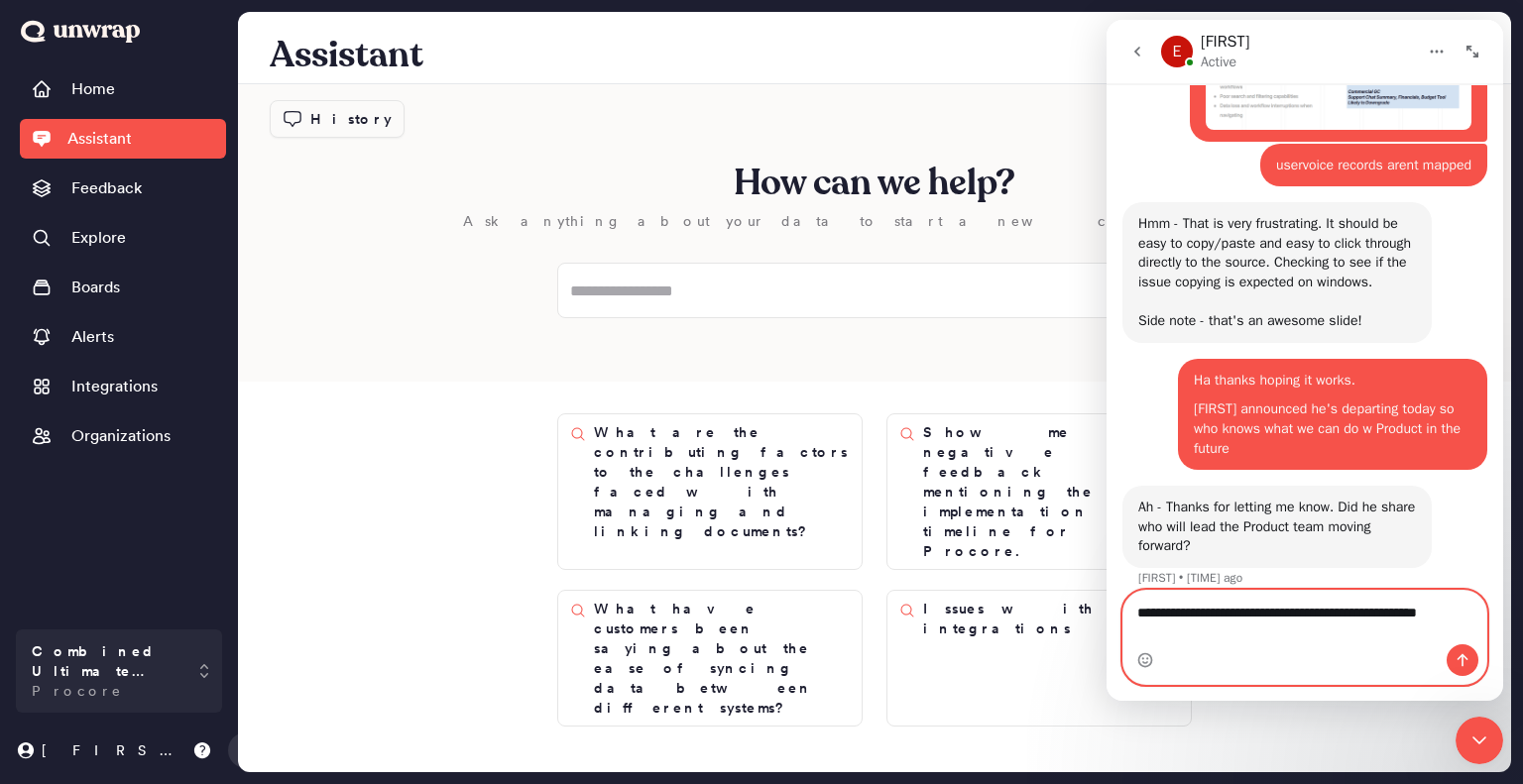 scroll, scrollTop: 822, scrollLeft: 0, axis: vertical 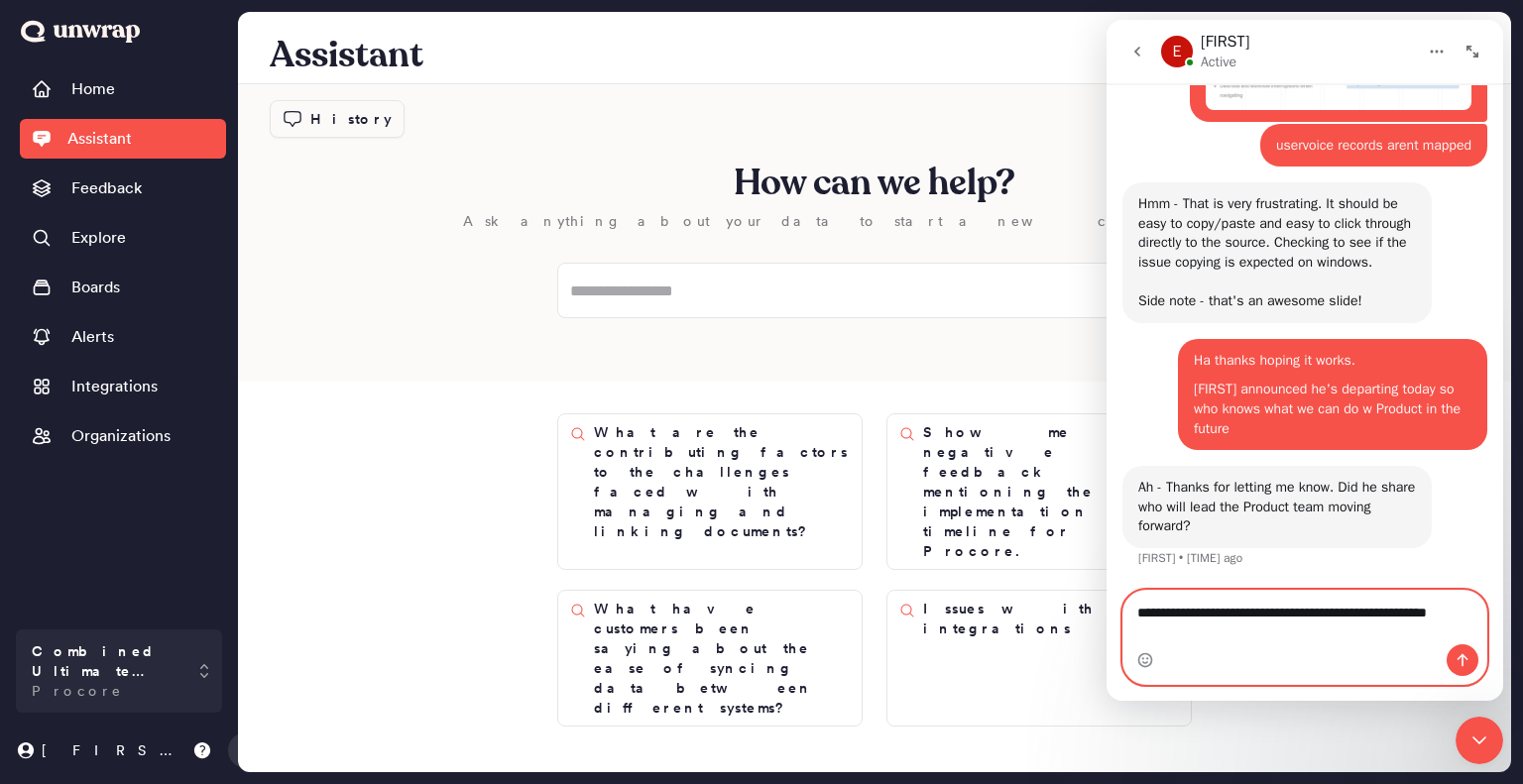 type on "**********" 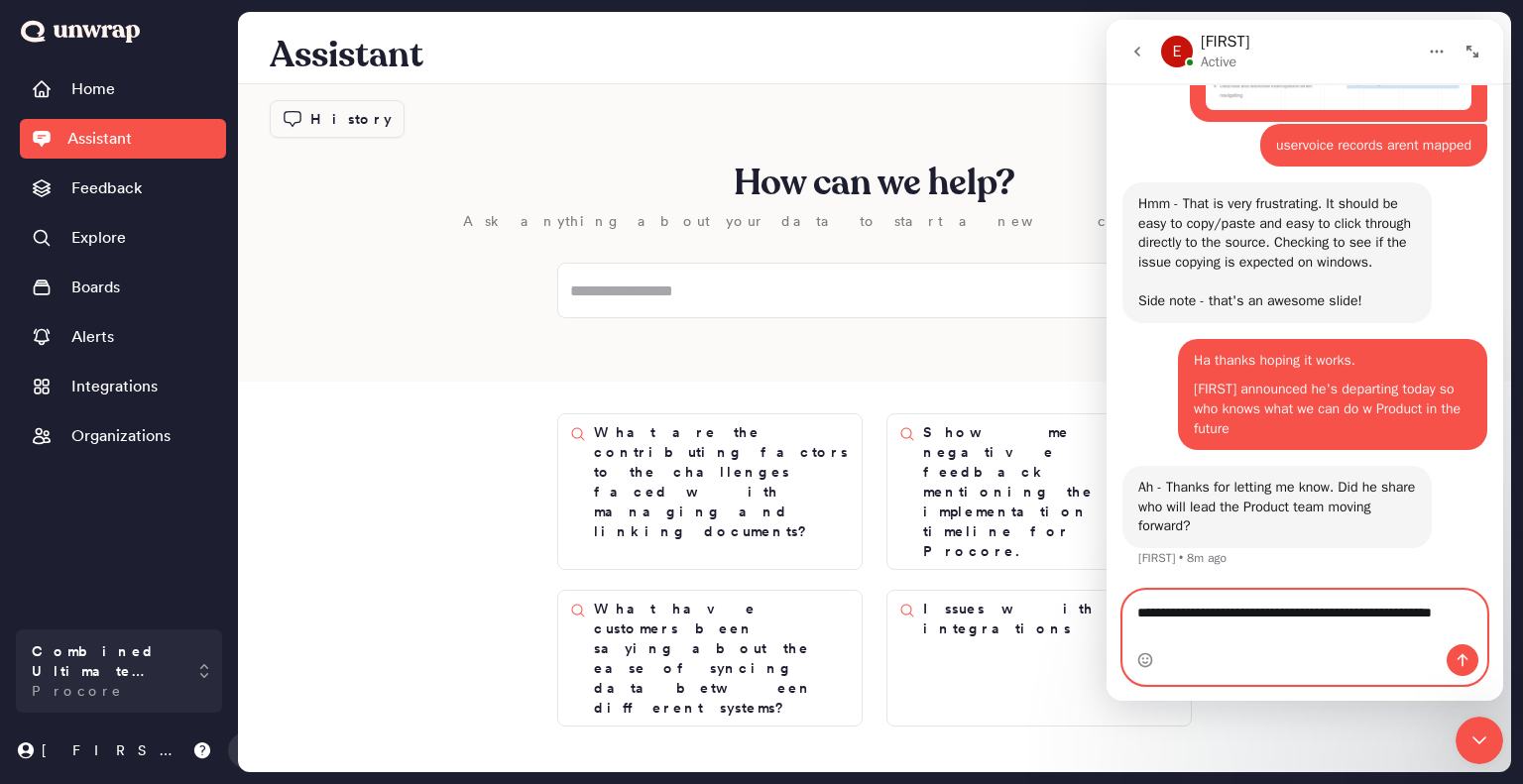 click on "**********" at bounding box center (1305, 617) 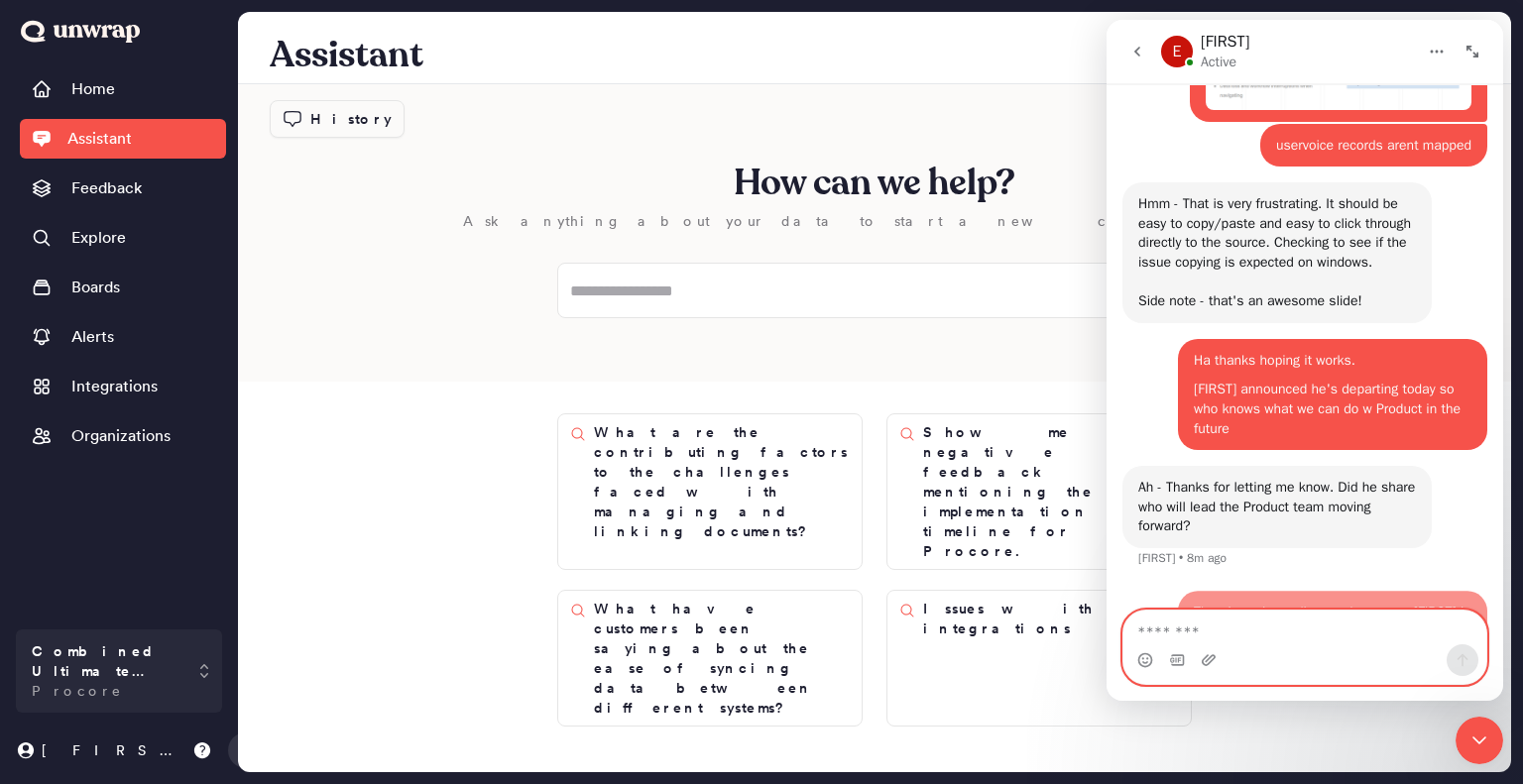 scroll, scrollTop: 880, scrollLeft: 0, axis: vertical 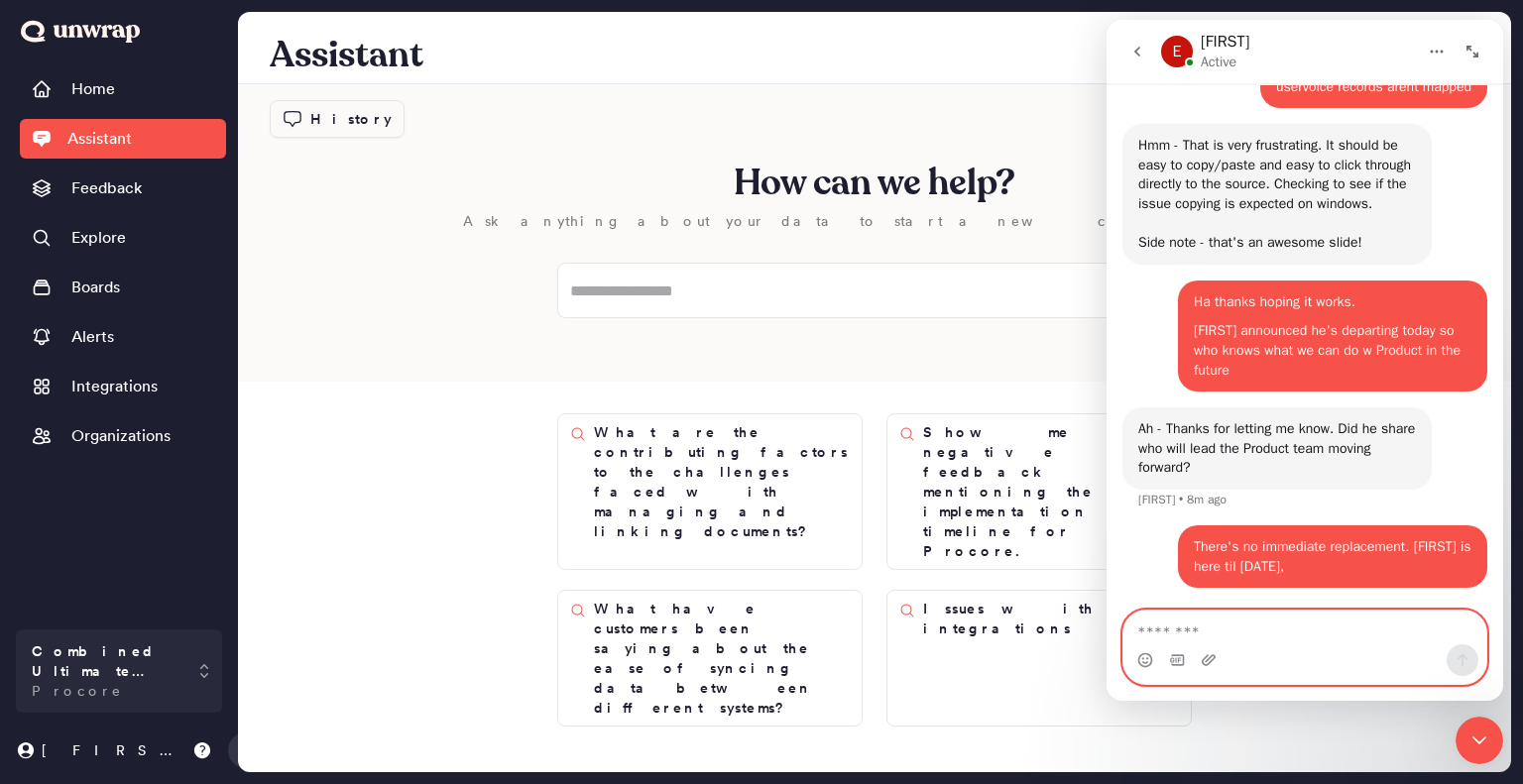 click at bounding box center [1305, 627] 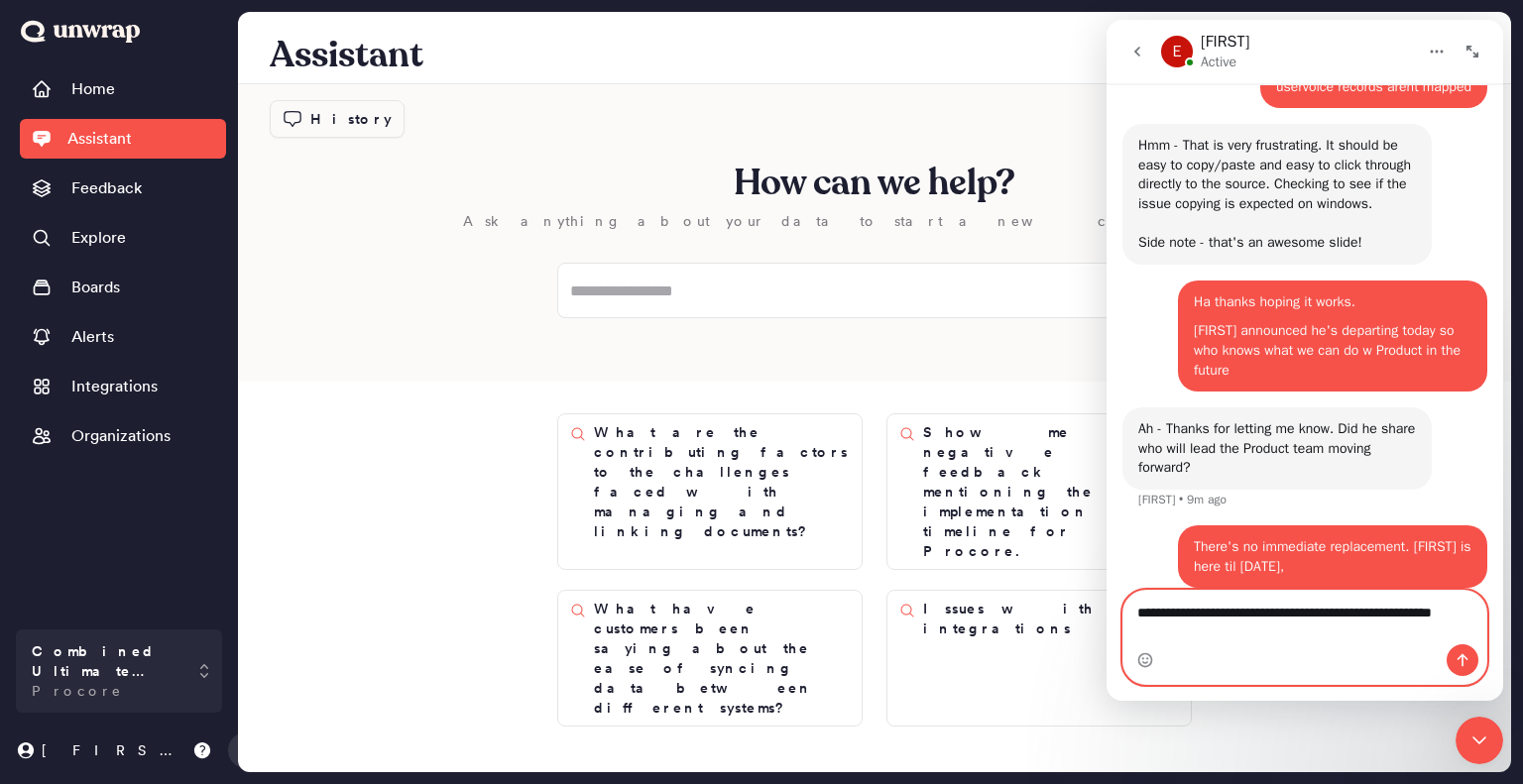 scroll, scrollTop: 900, scrollLeft: 0, axis: vertical 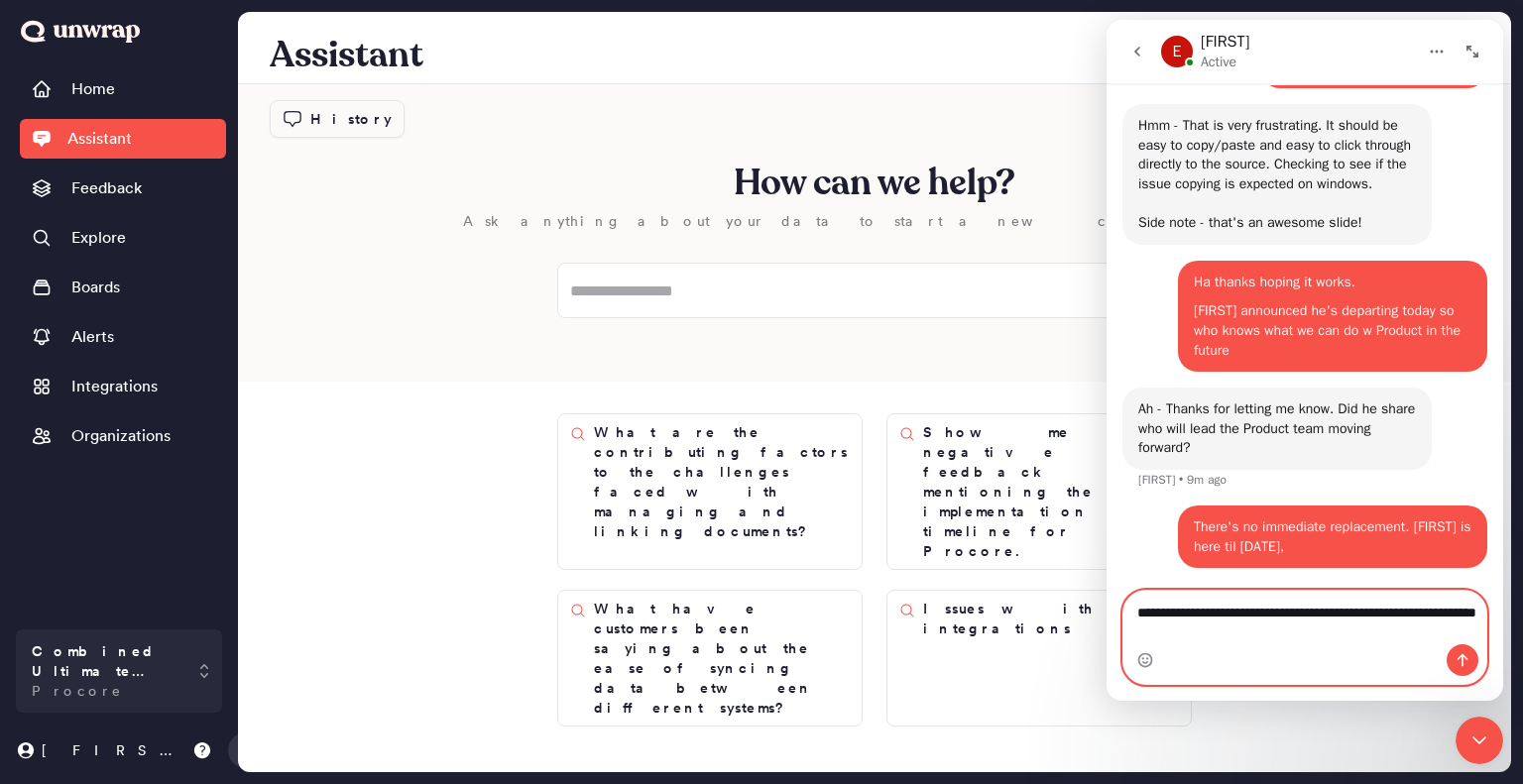 type on "**********" 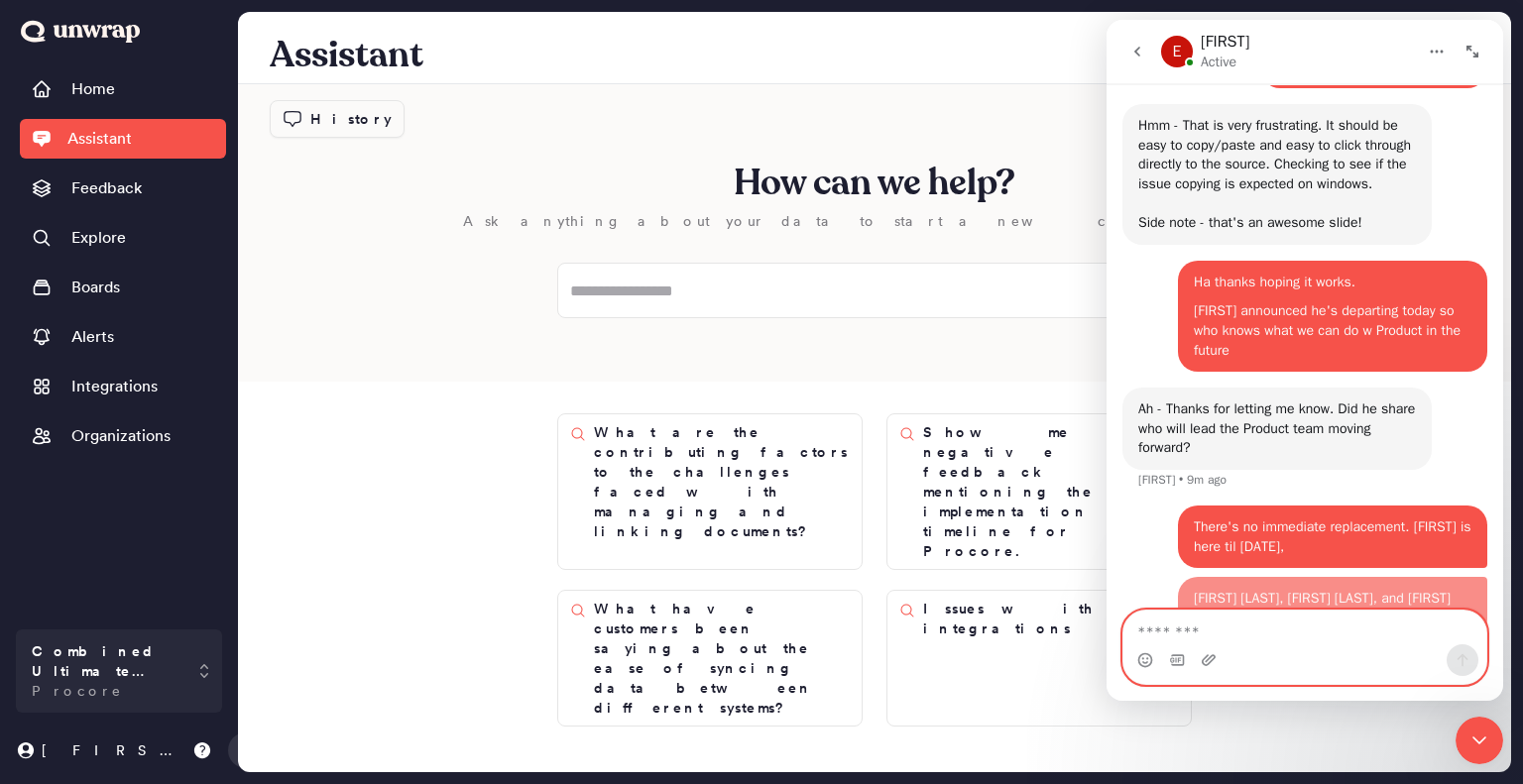 scroll, scrollTop: 2, scrollLeft: 0, axis: vertical 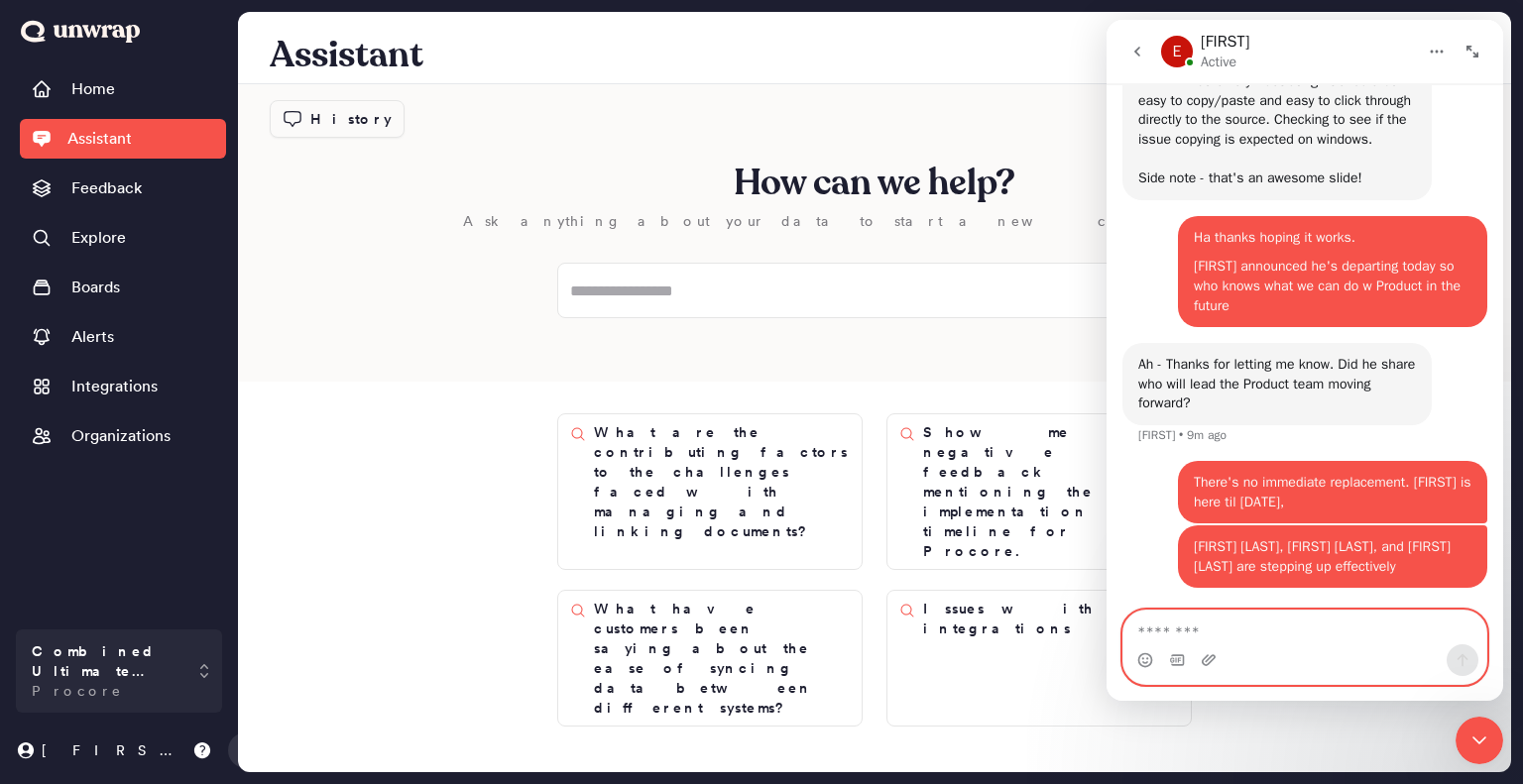 type 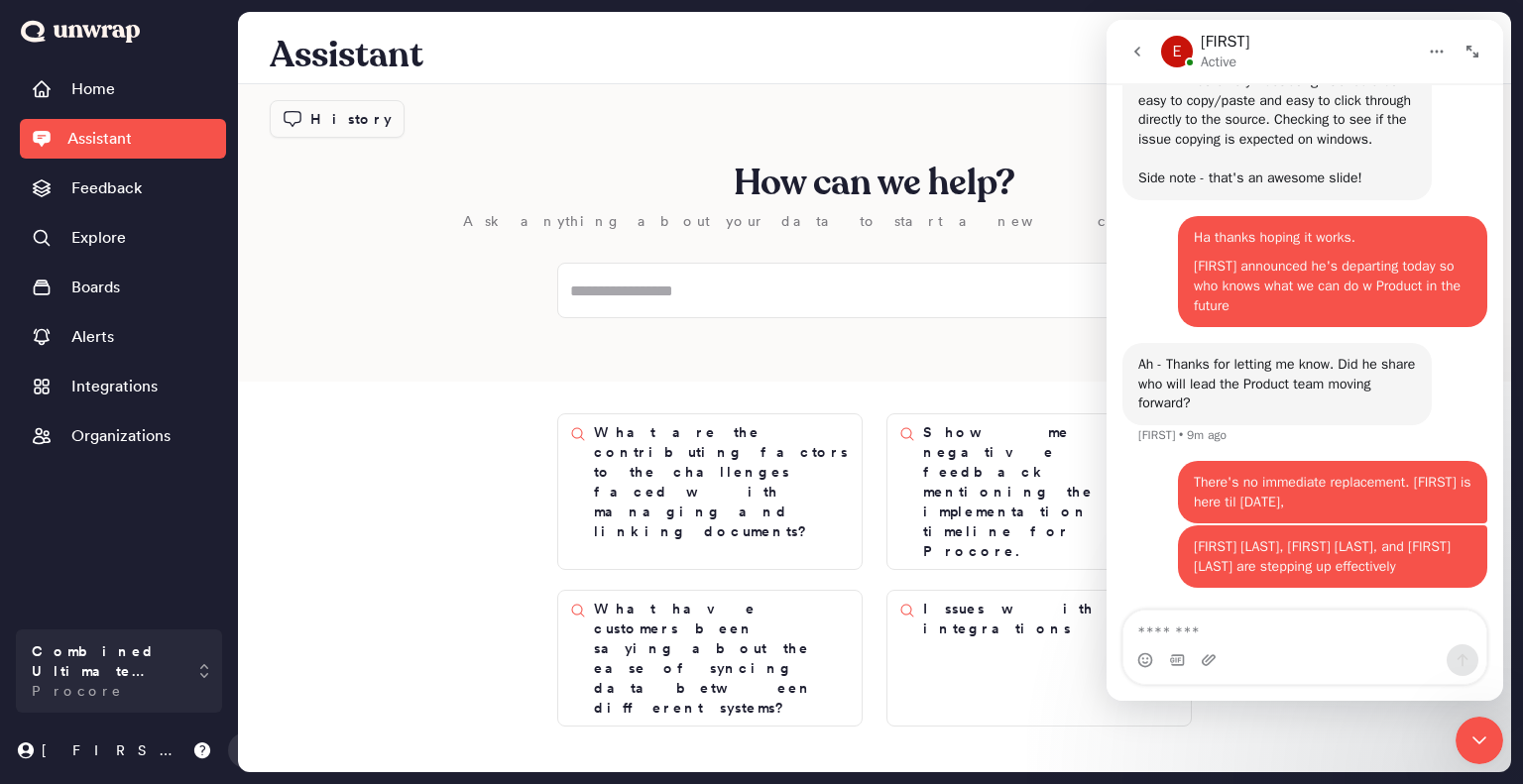 click on "History" at bounding box center [351, 119] 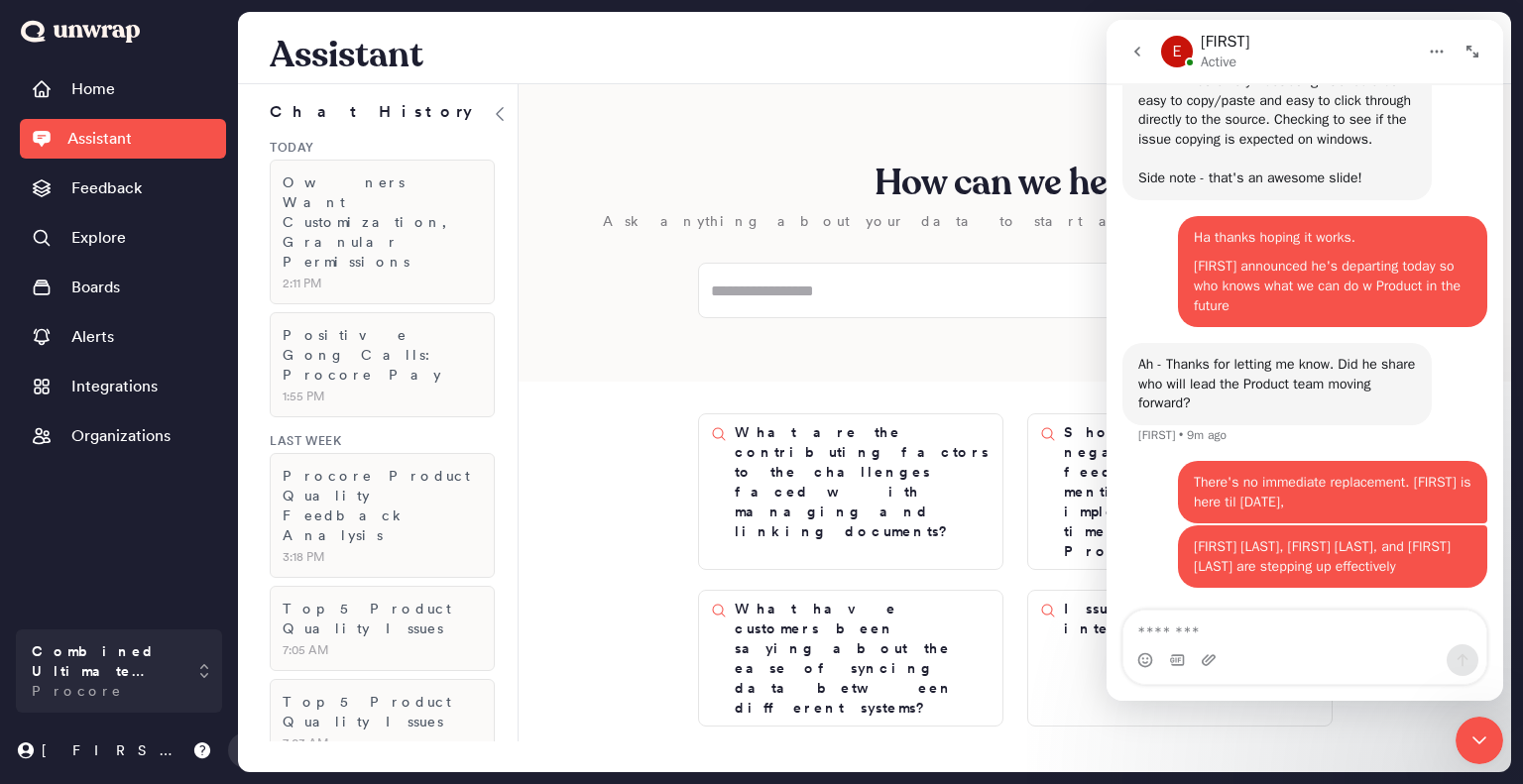 click at bounding box center (1479, 740) 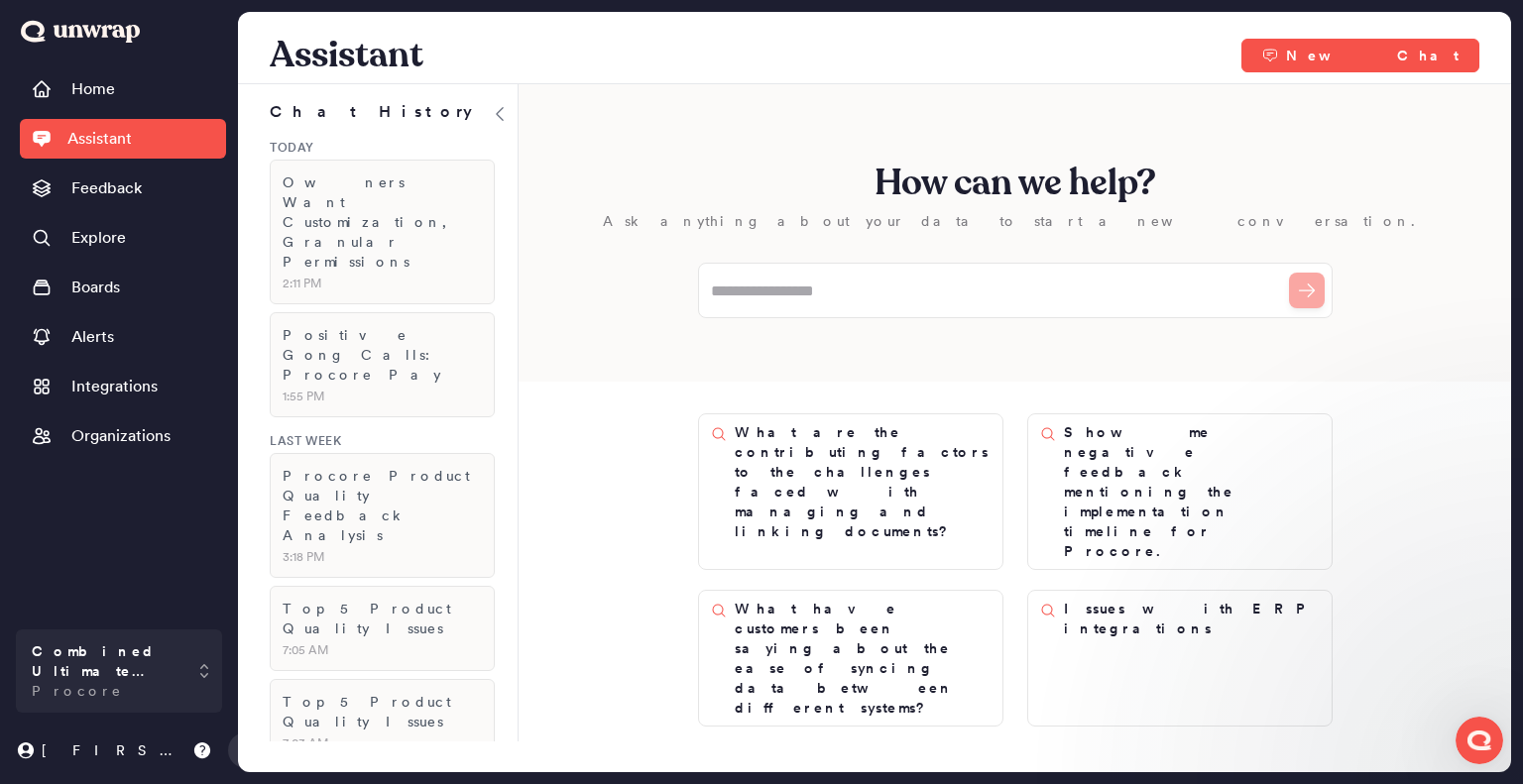 scroll, scrollTop: 0, scrollLeft: 0, axis: both 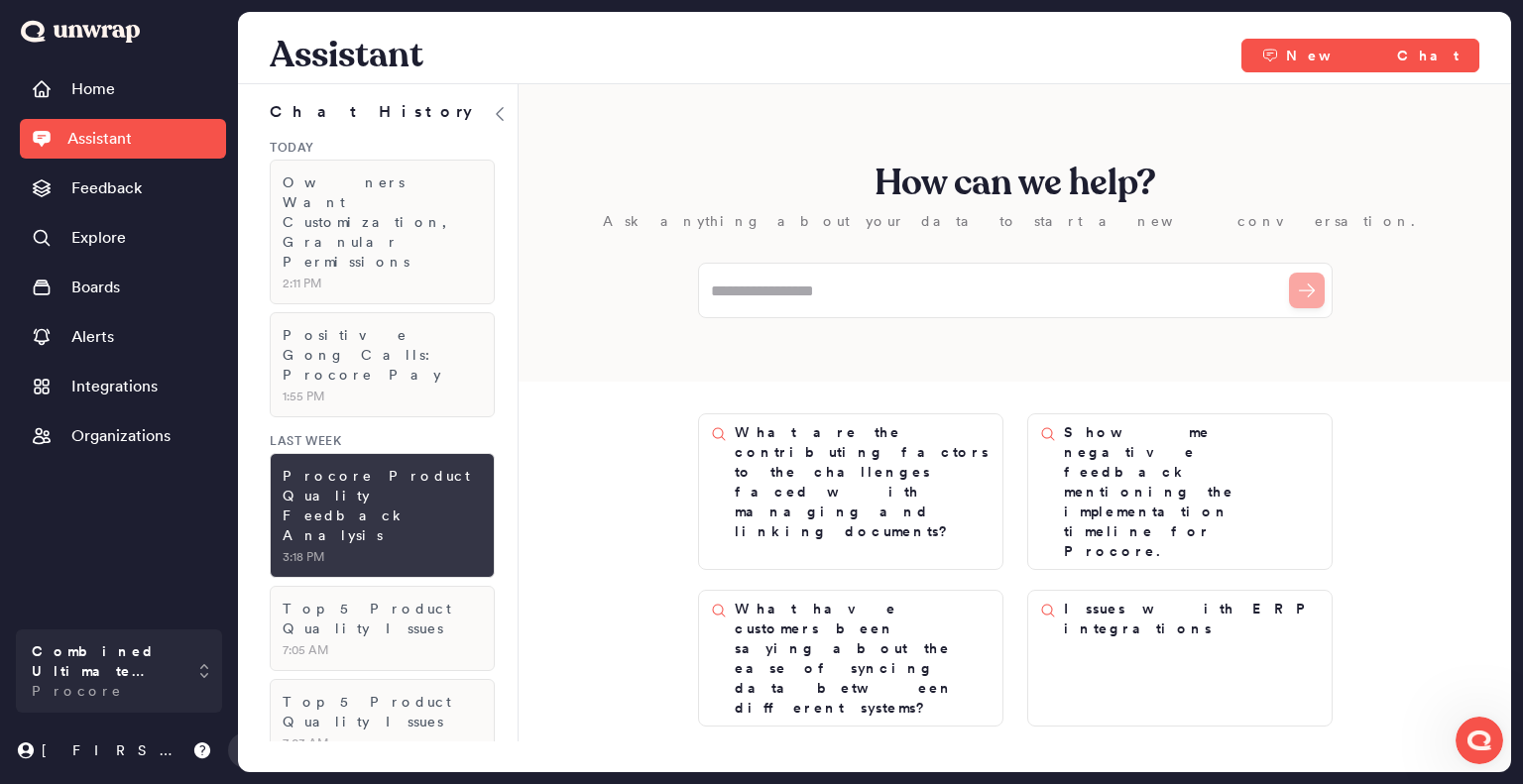 click on "Procore Product Quality Feedback Analysis" at bounding box center [382, 505] 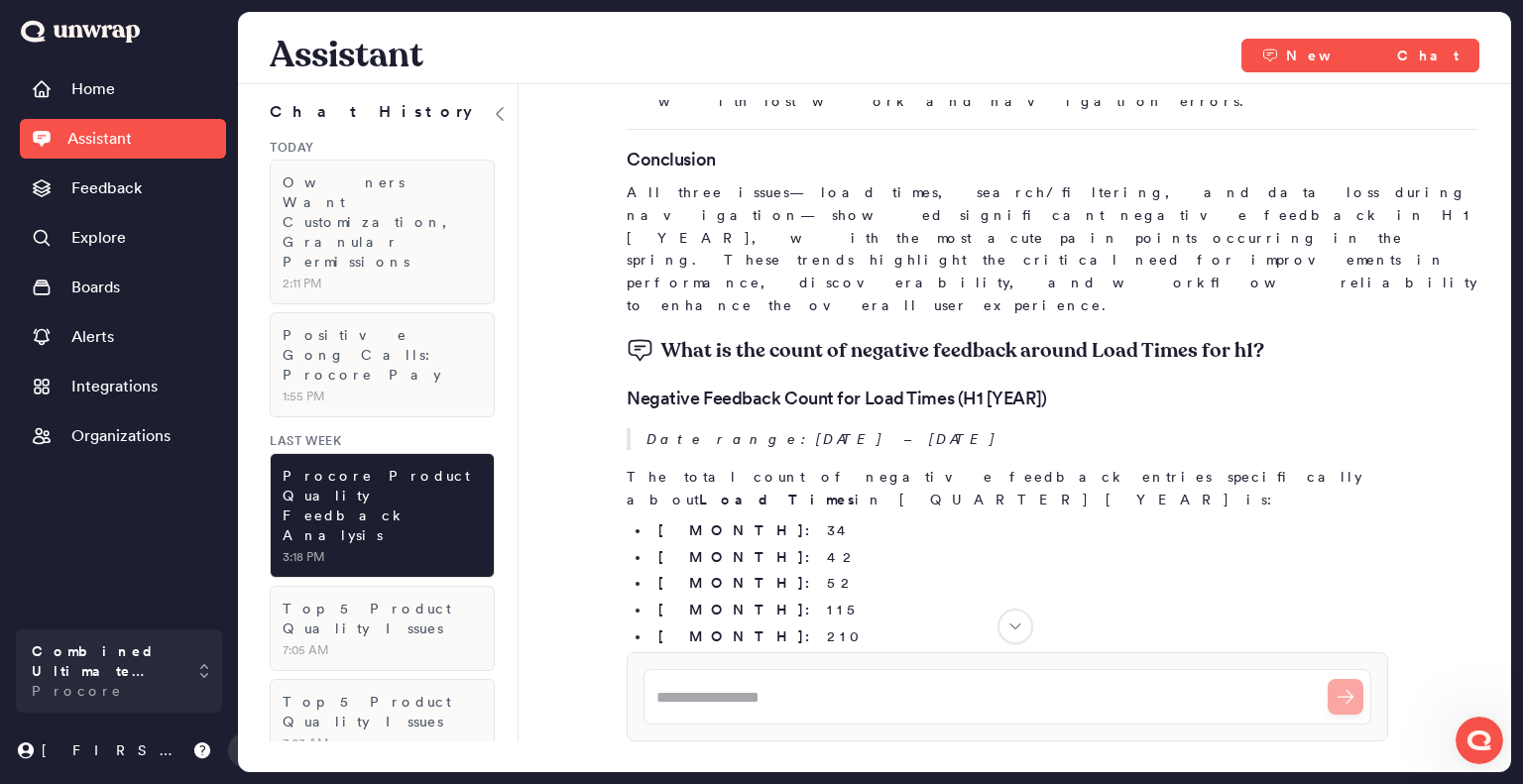 scroll, scrollTop: 20776, scrollLeft: 0, axis: vertical 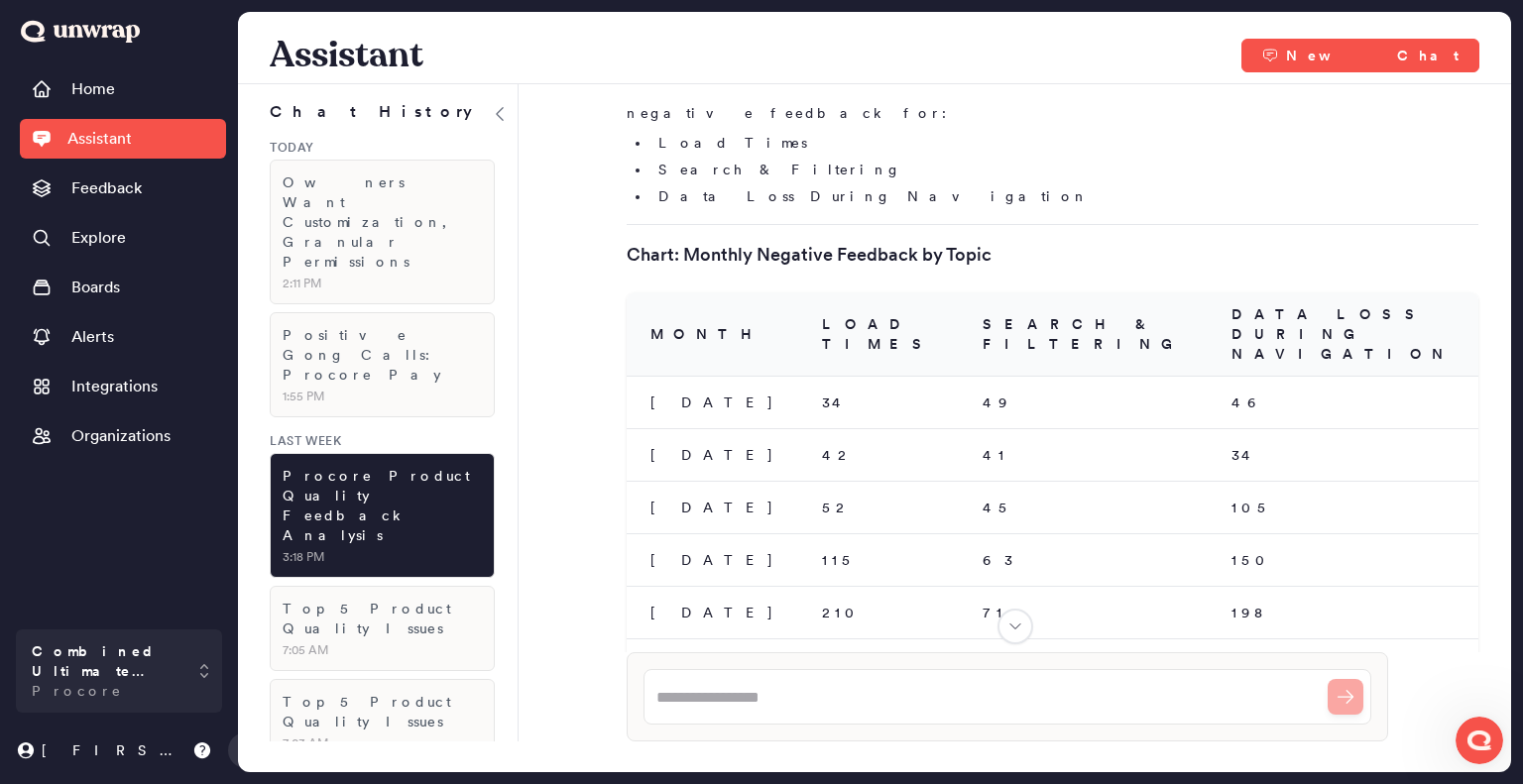 drag, startPoint x: 687, startPoint y: 373, endPoint x: 1055, endPoint y: 388, distance: 368.3056 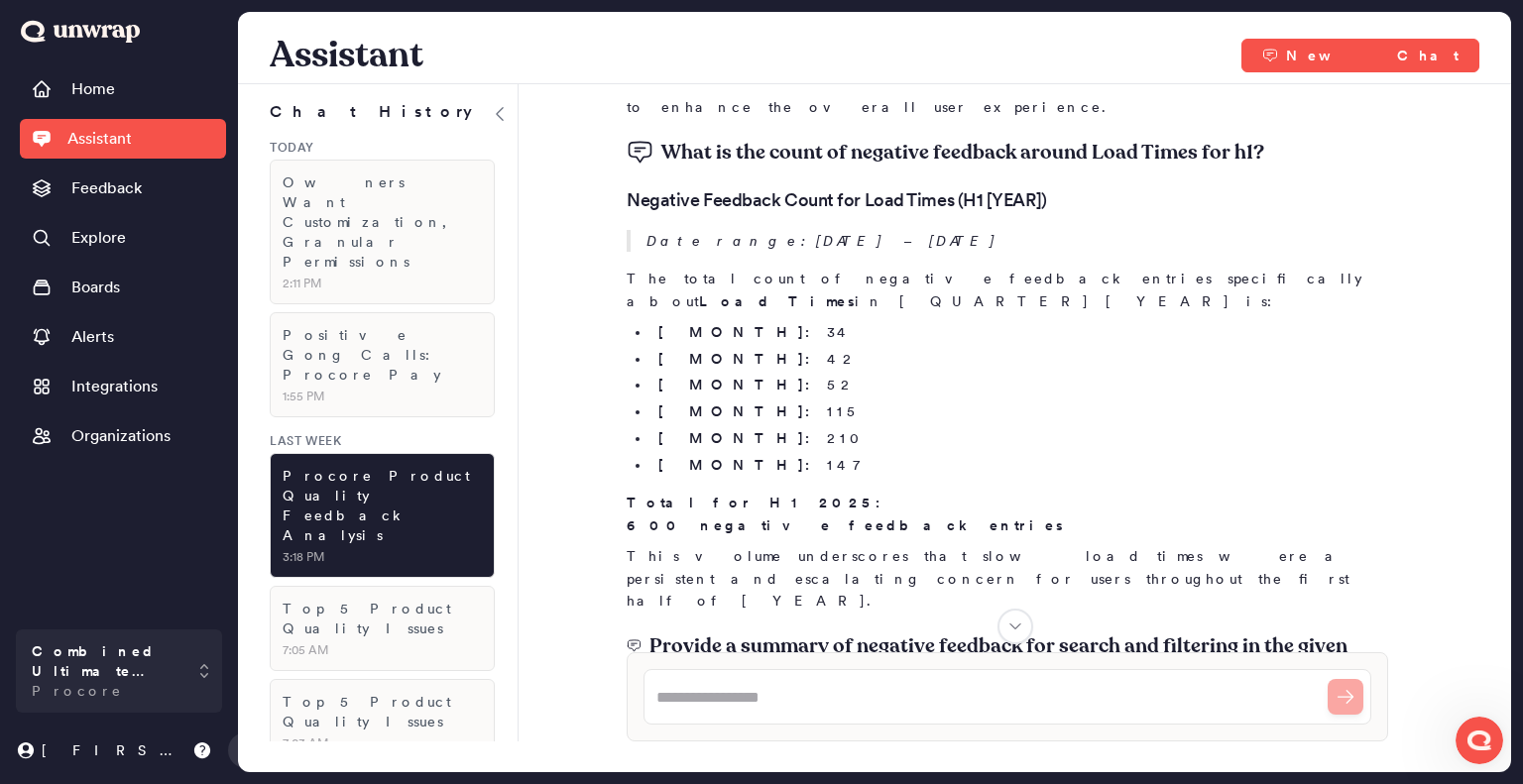 scroll, scrollTop: 20776, scrollLeft: 0, axis: vertical 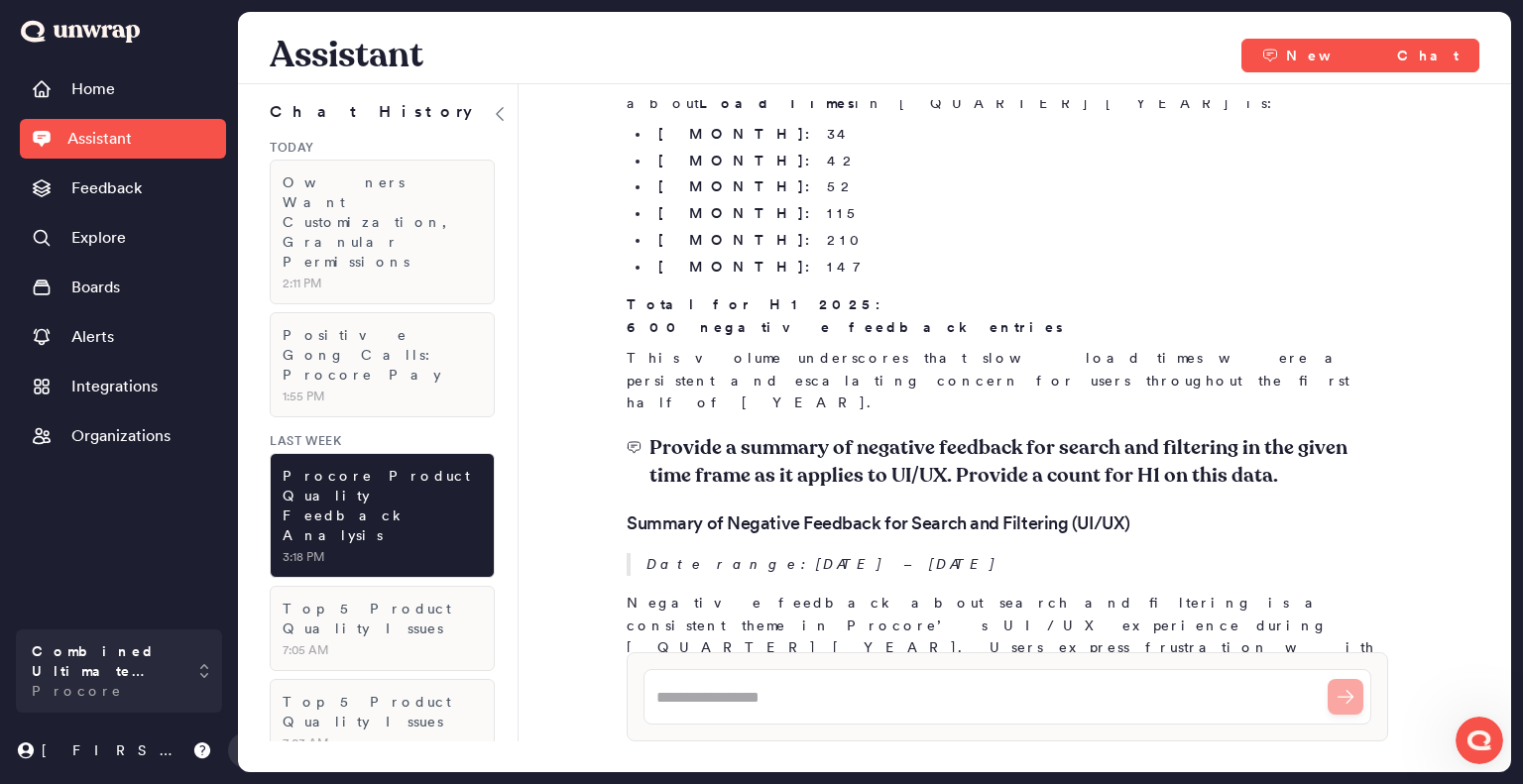 drag, startPoint x: 666, startPoint y: 423, endPoint x: 758, endPoint y: 425, distance: 92.021737 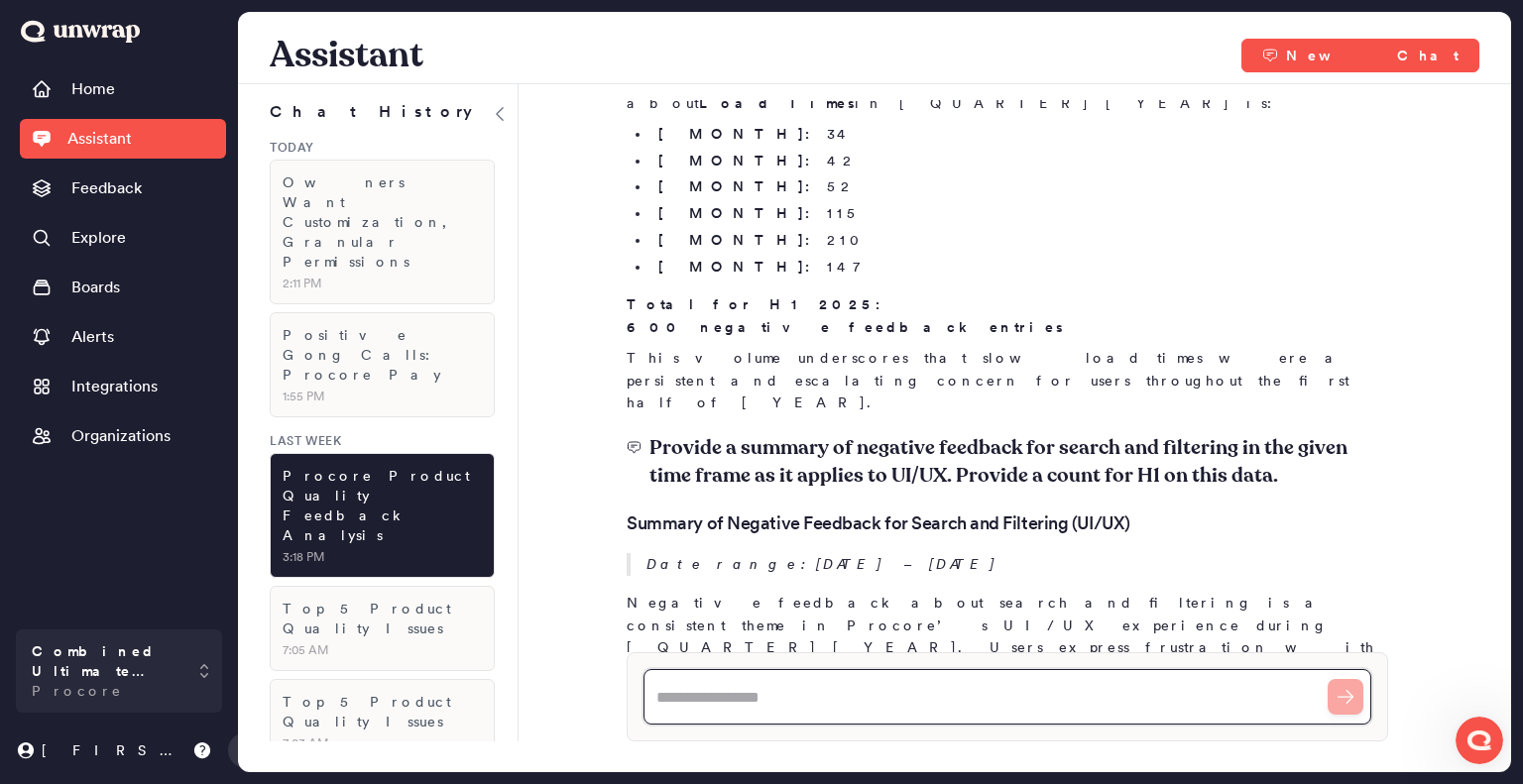 click at bounding box center (1007, 697) 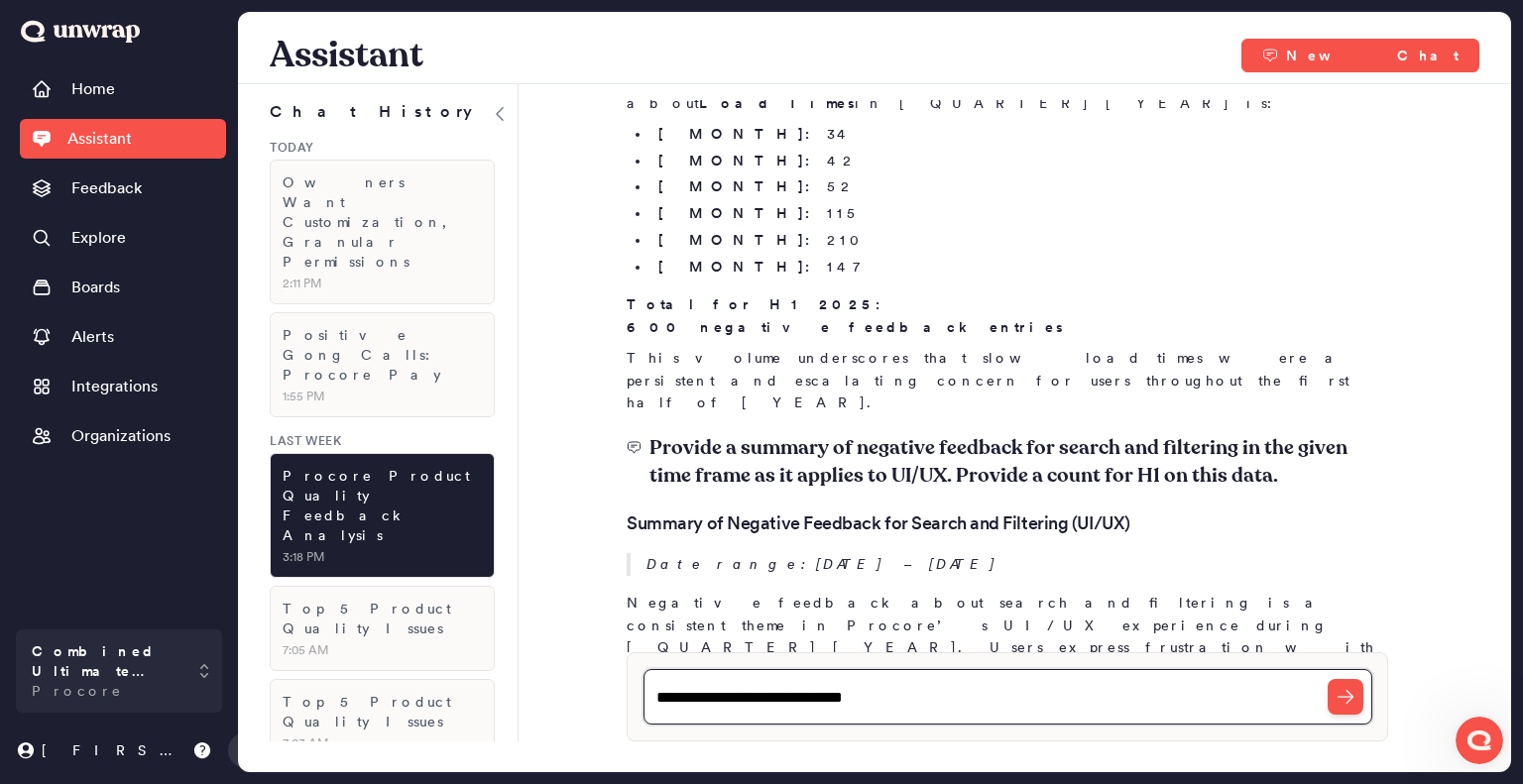 paste on "**********" 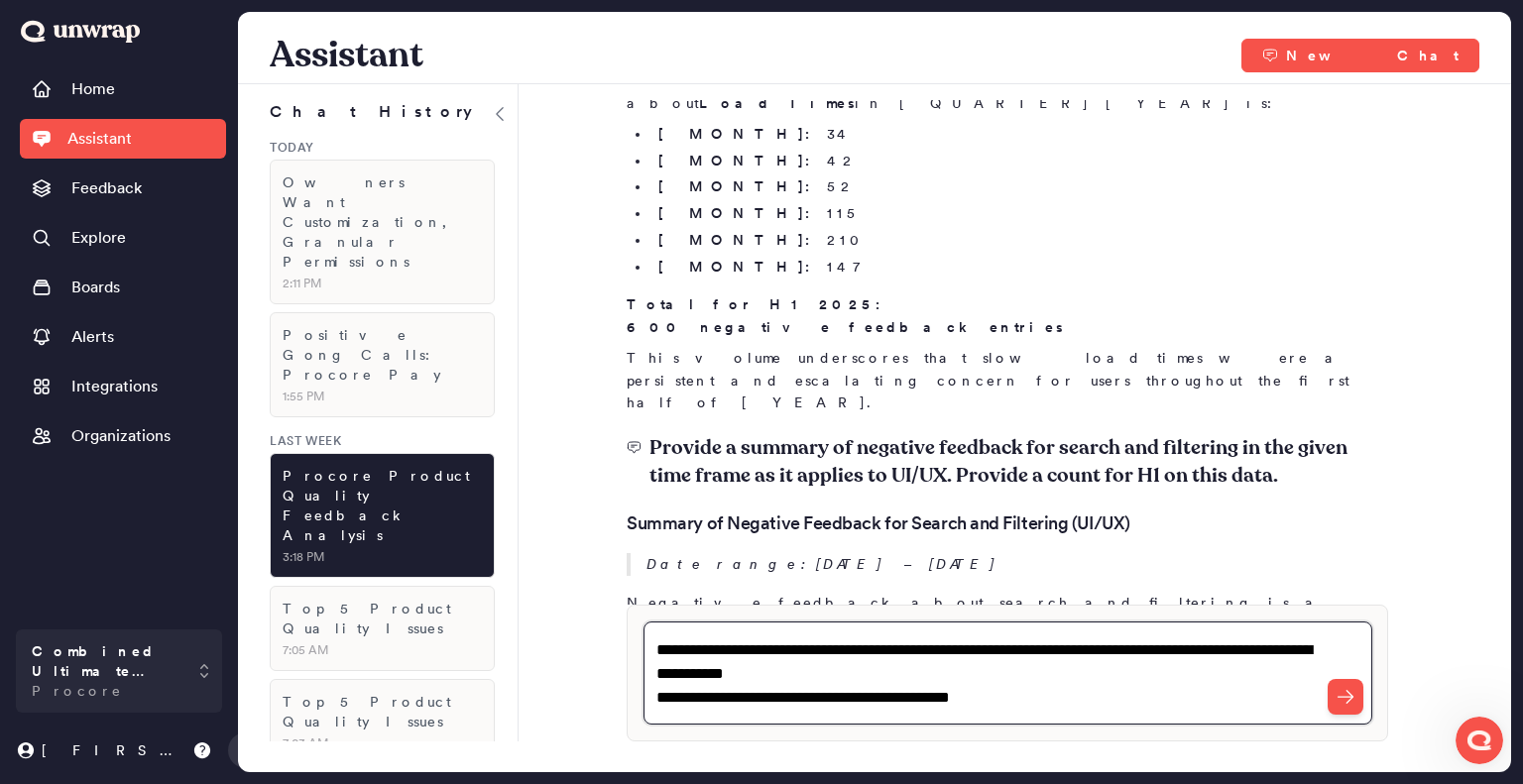 click on "**********" at bounding box center [1007, 673] 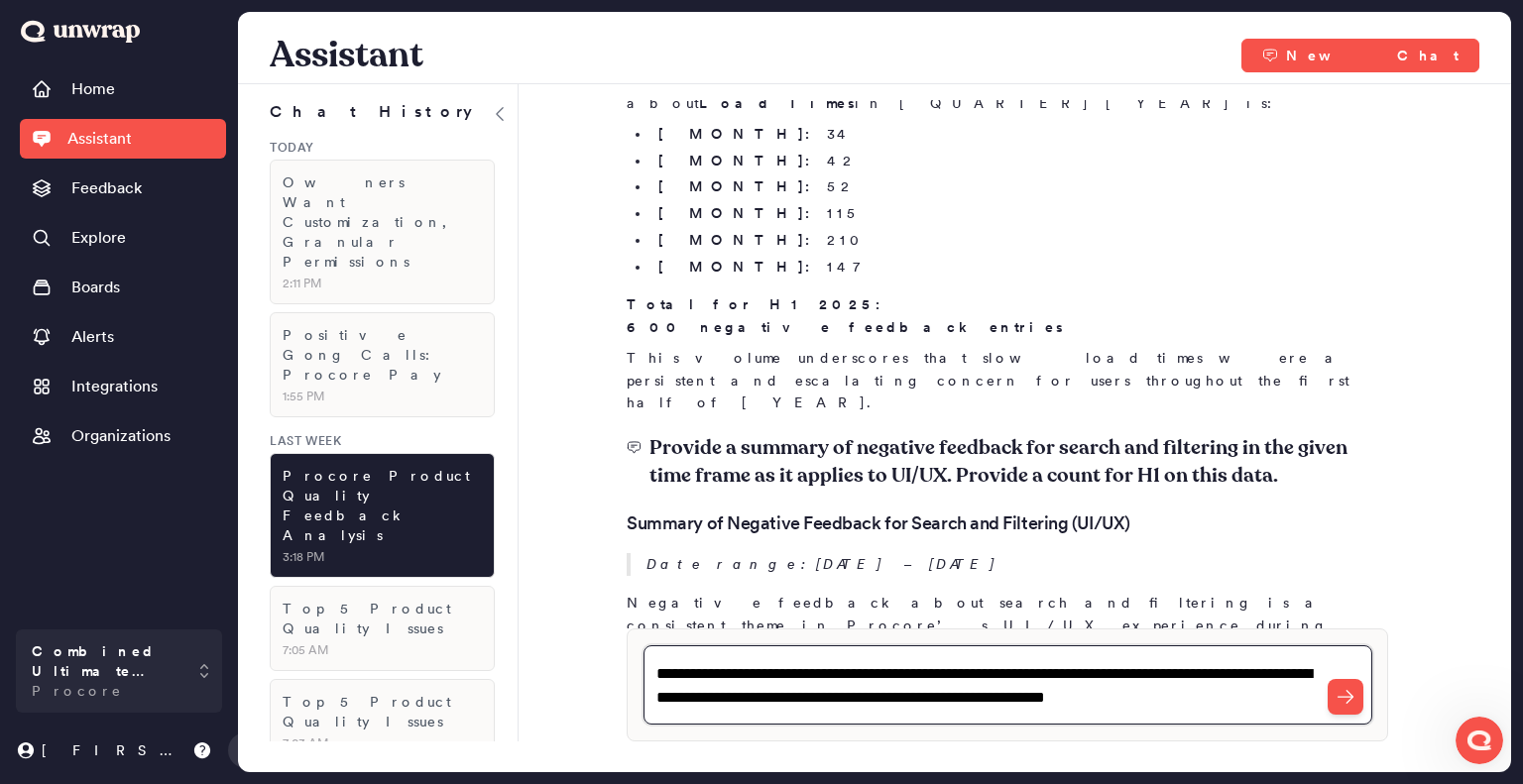 click on "**********" at bounding box center (1007, 685) 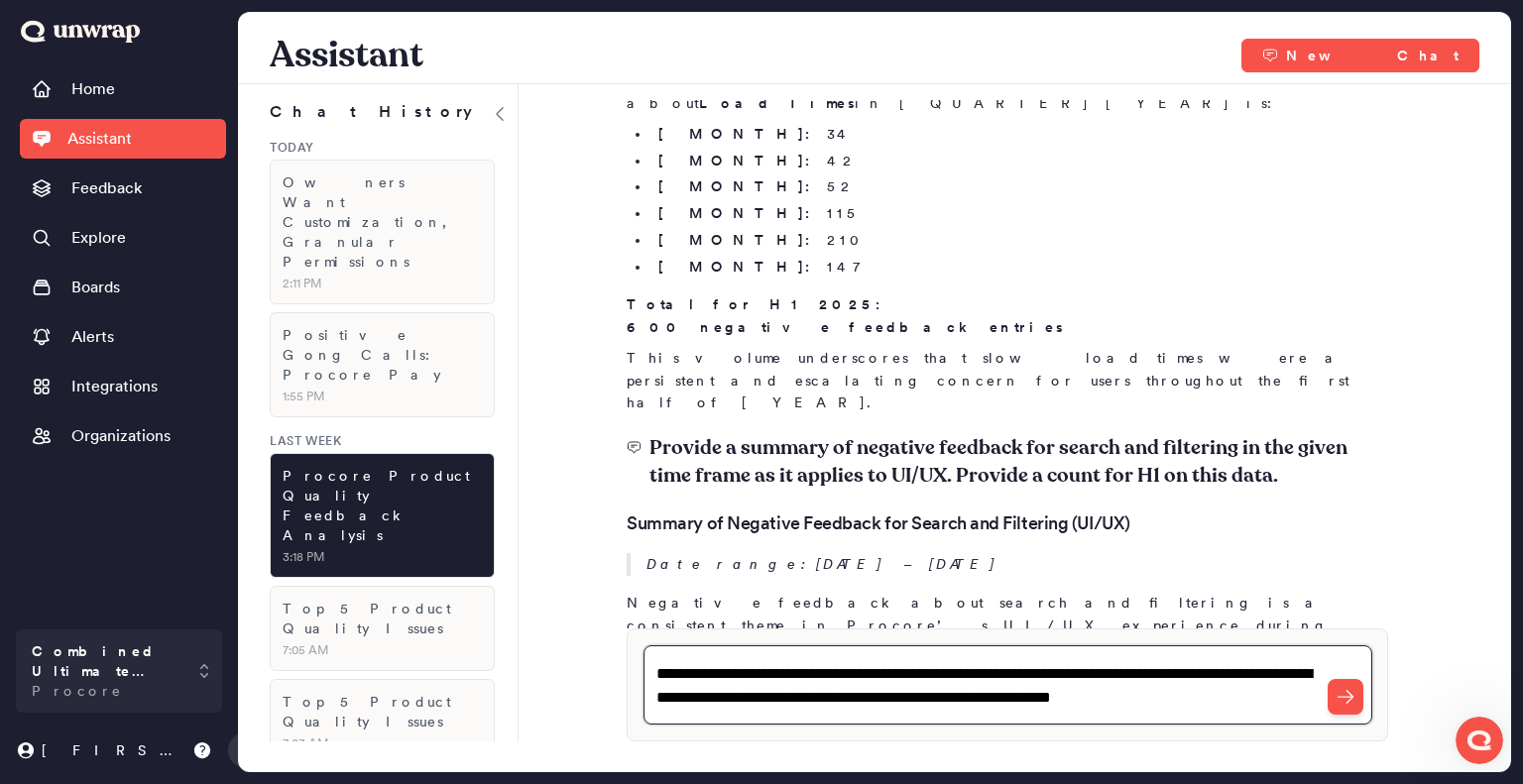 type on "**********" 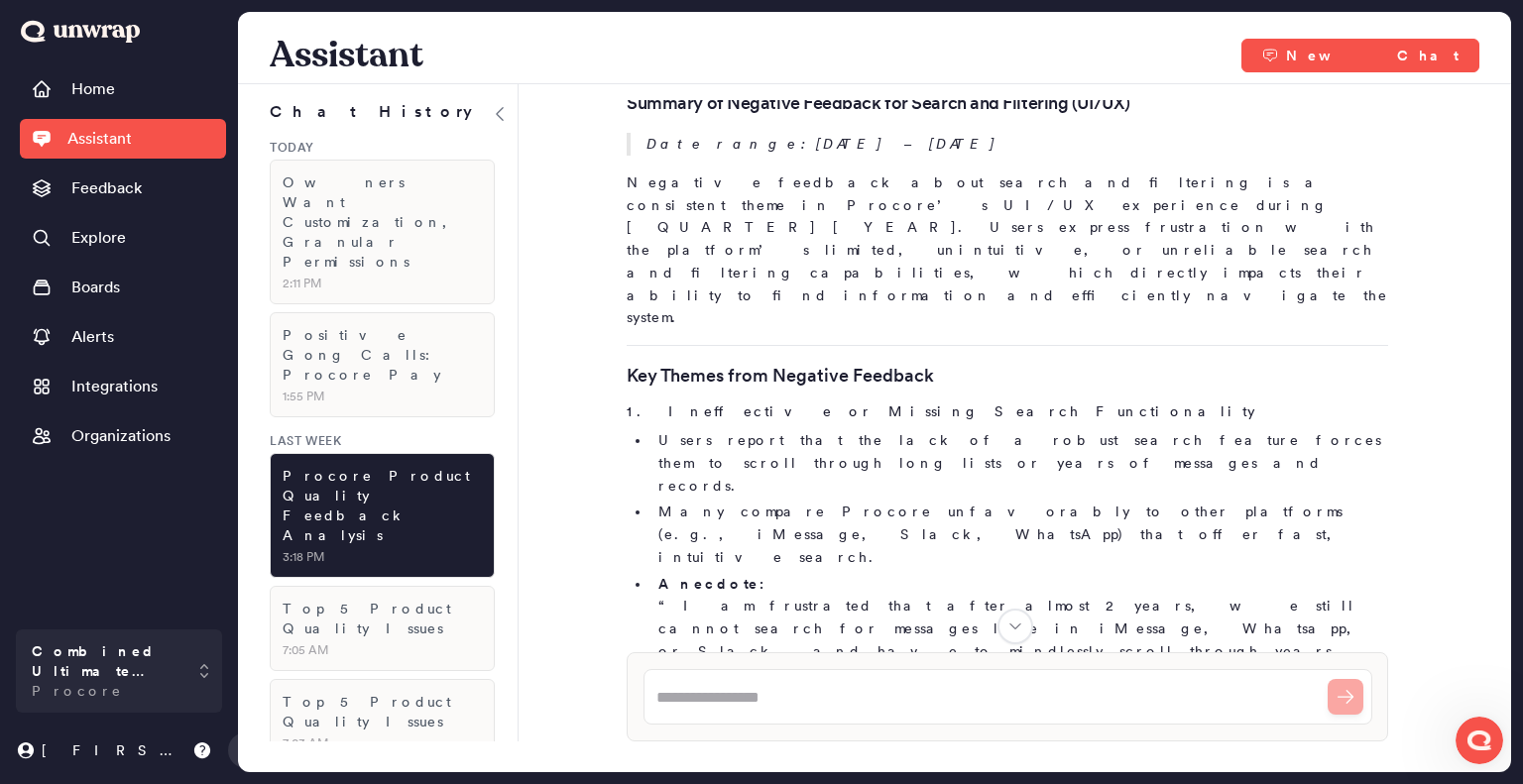 scroll, scrollTop: 20998, scrollLeft: 0, axis: vertical 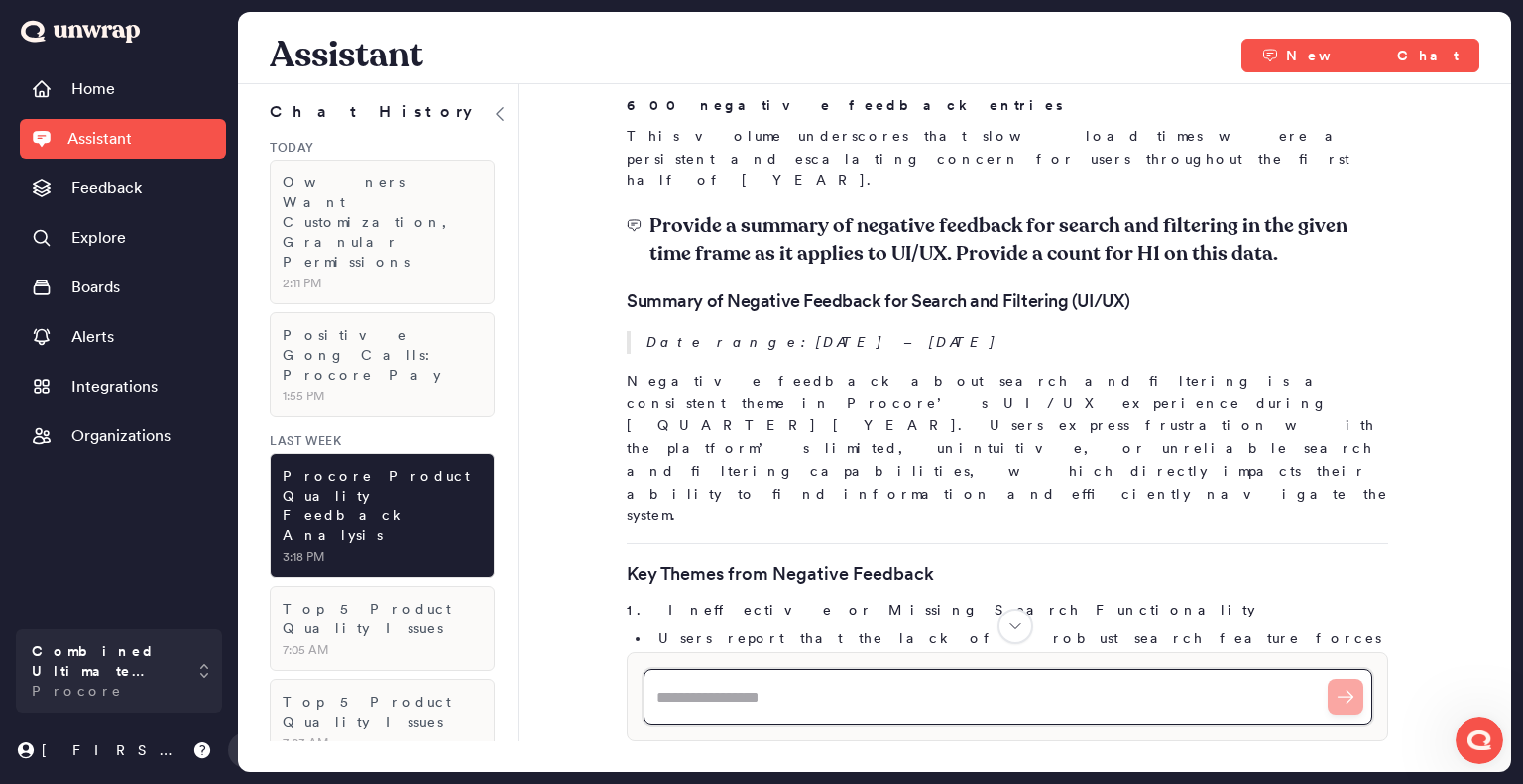 click at bounding box center (1007, 697) 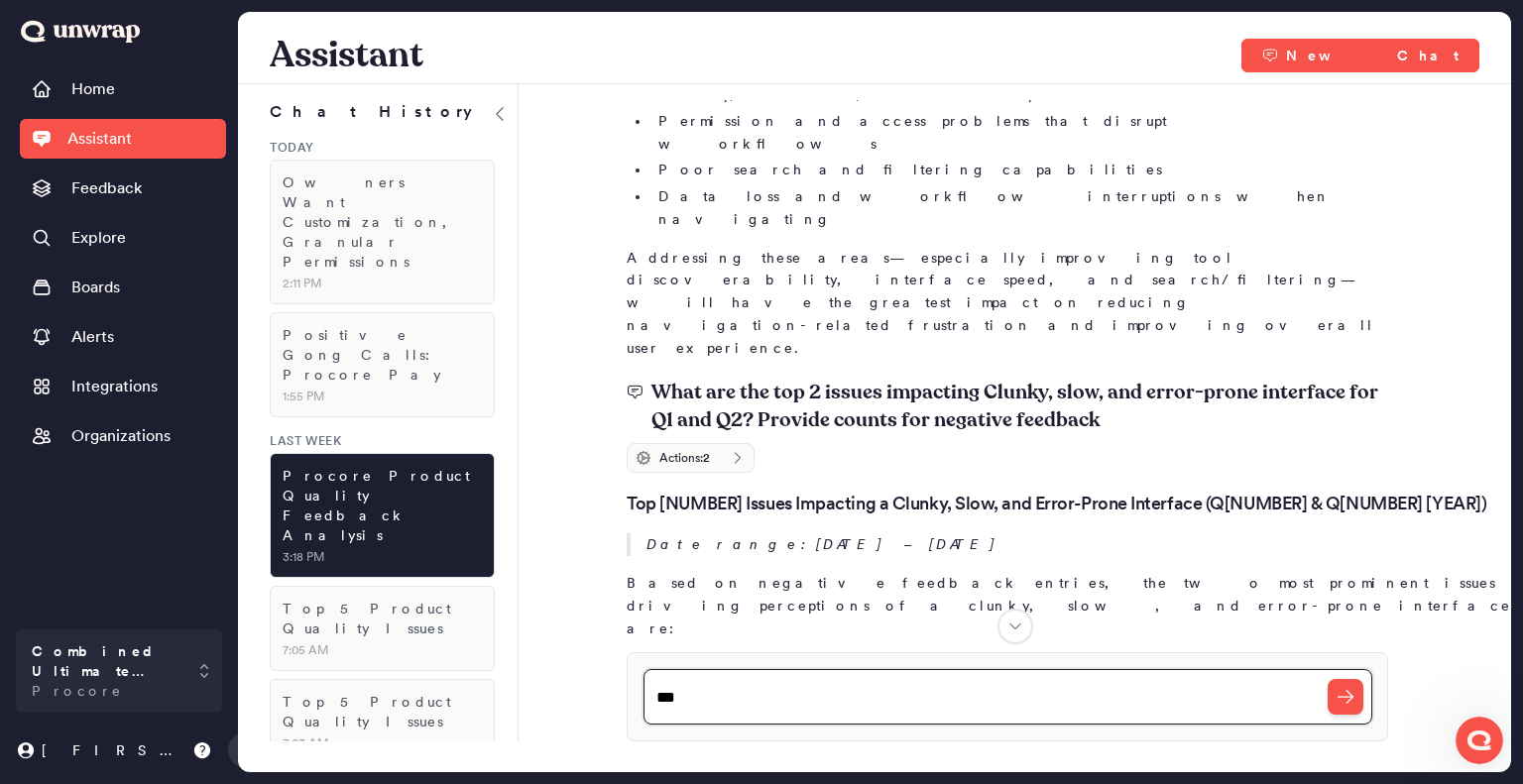 scroll, scrollTop: 14654, scrollLeft: 0, axis: vertical 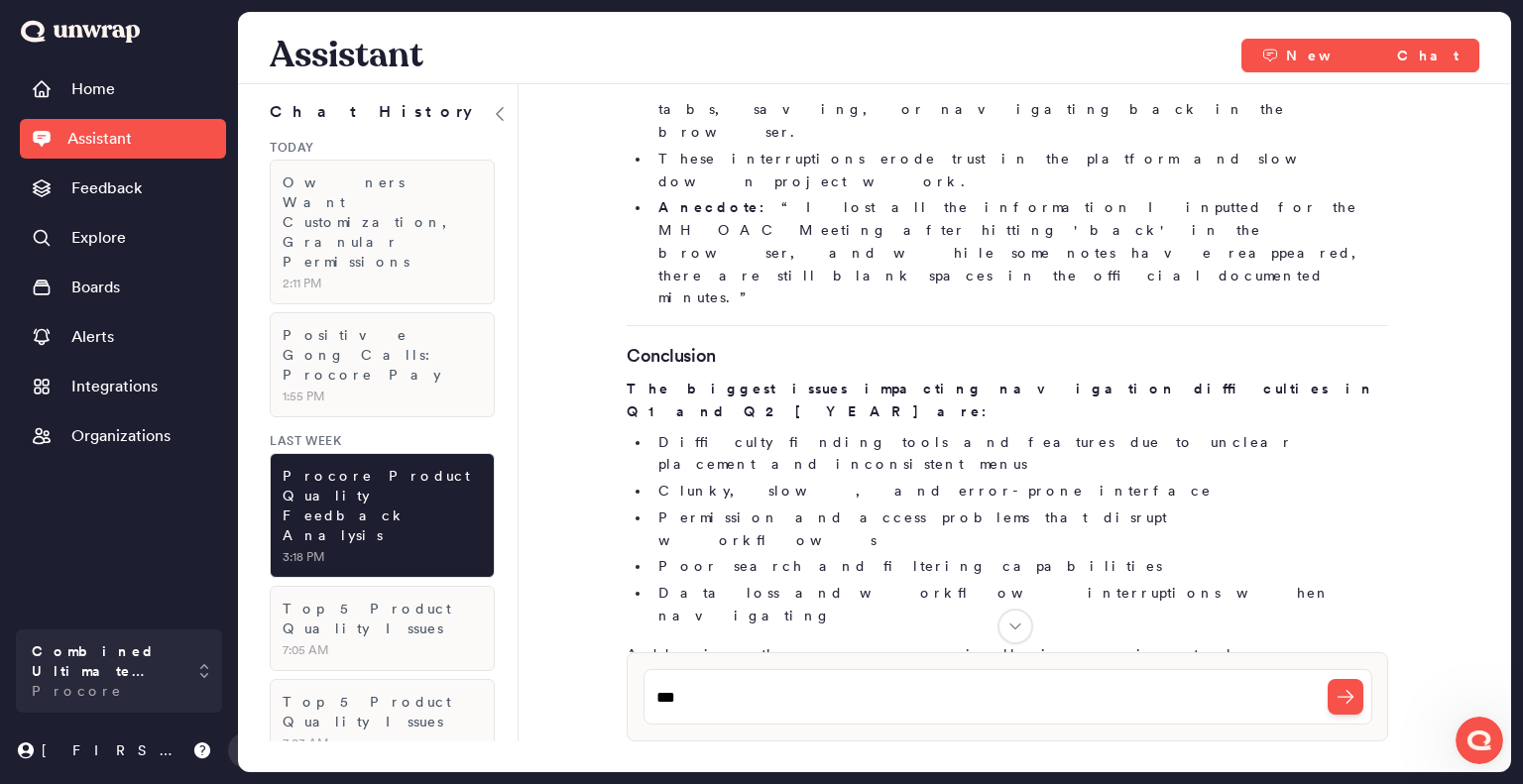 drag, startPoint x: 1357, startPoint y: 209, endPoint x: 650, endPoint y: 175, distance: 707.8171 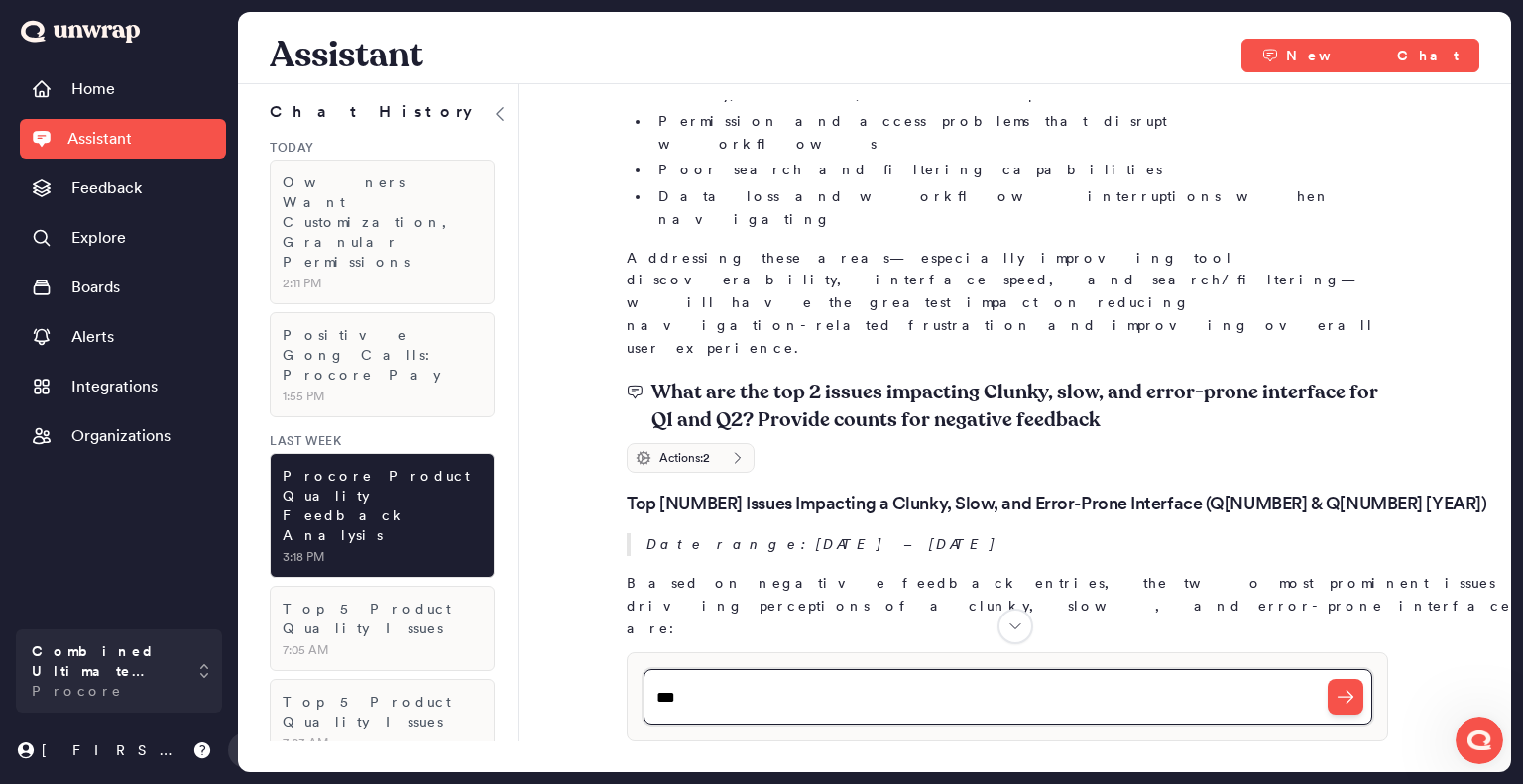 drag, startPoint x: 660, startPoint y: 698, endPoint x: 583, endPoint y: 688, distance: 77.64664 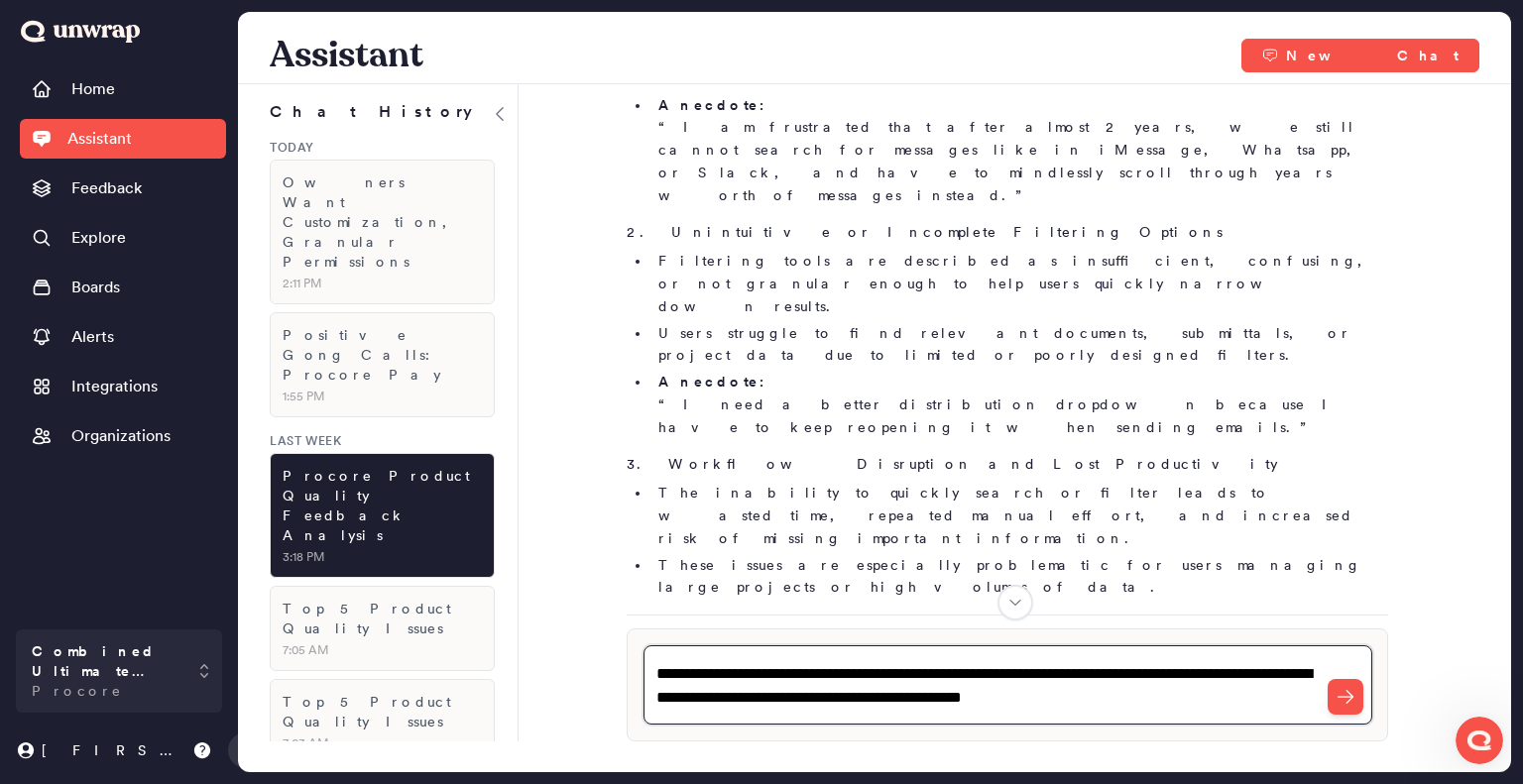 scroll, scrollTop: 21377, scrollLeft: 0, axis: vertical 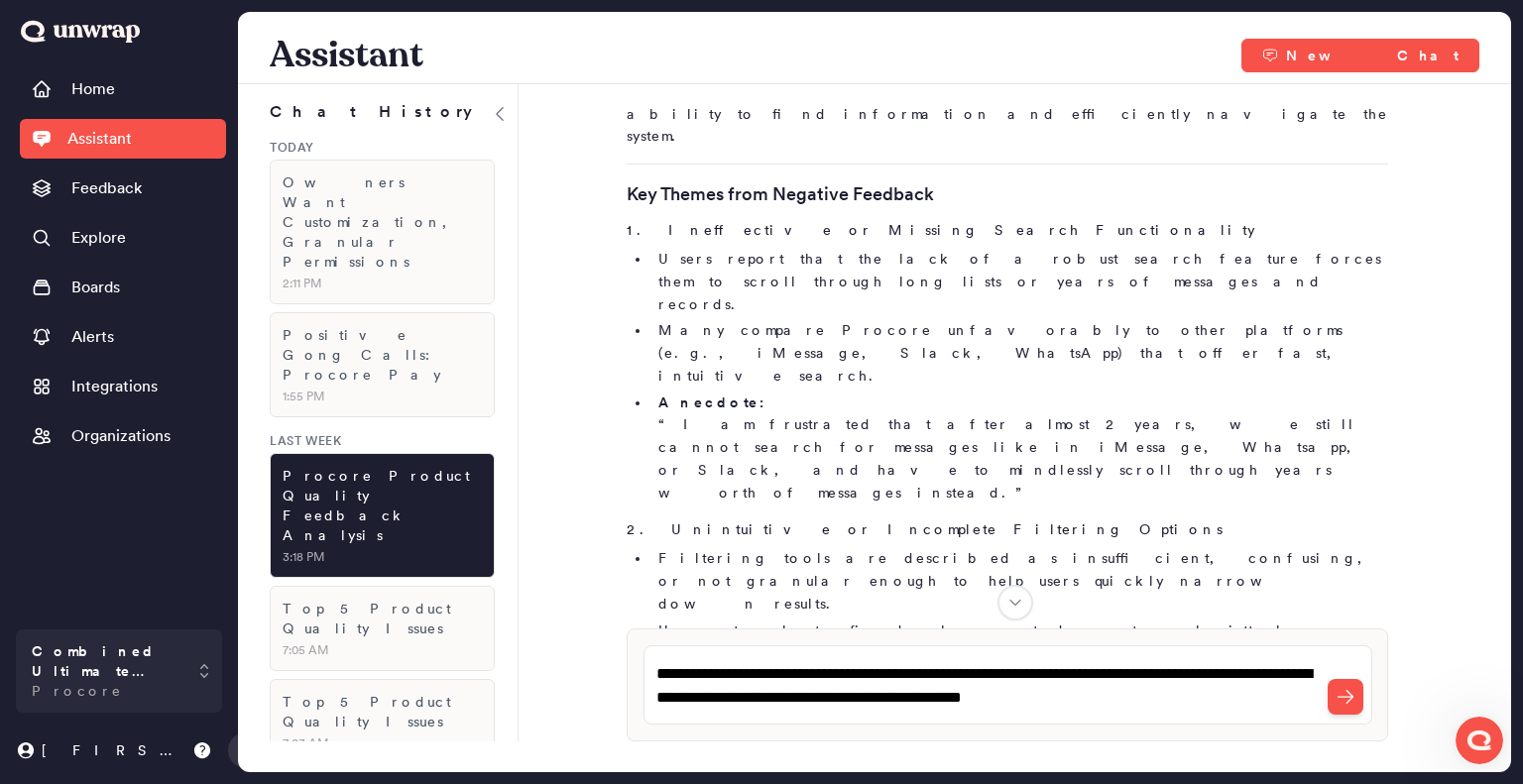 drag, startPoint x: 644, startPoint y: 294, endPoint x: 1128, endPoint y: 296, distance: 484.0041 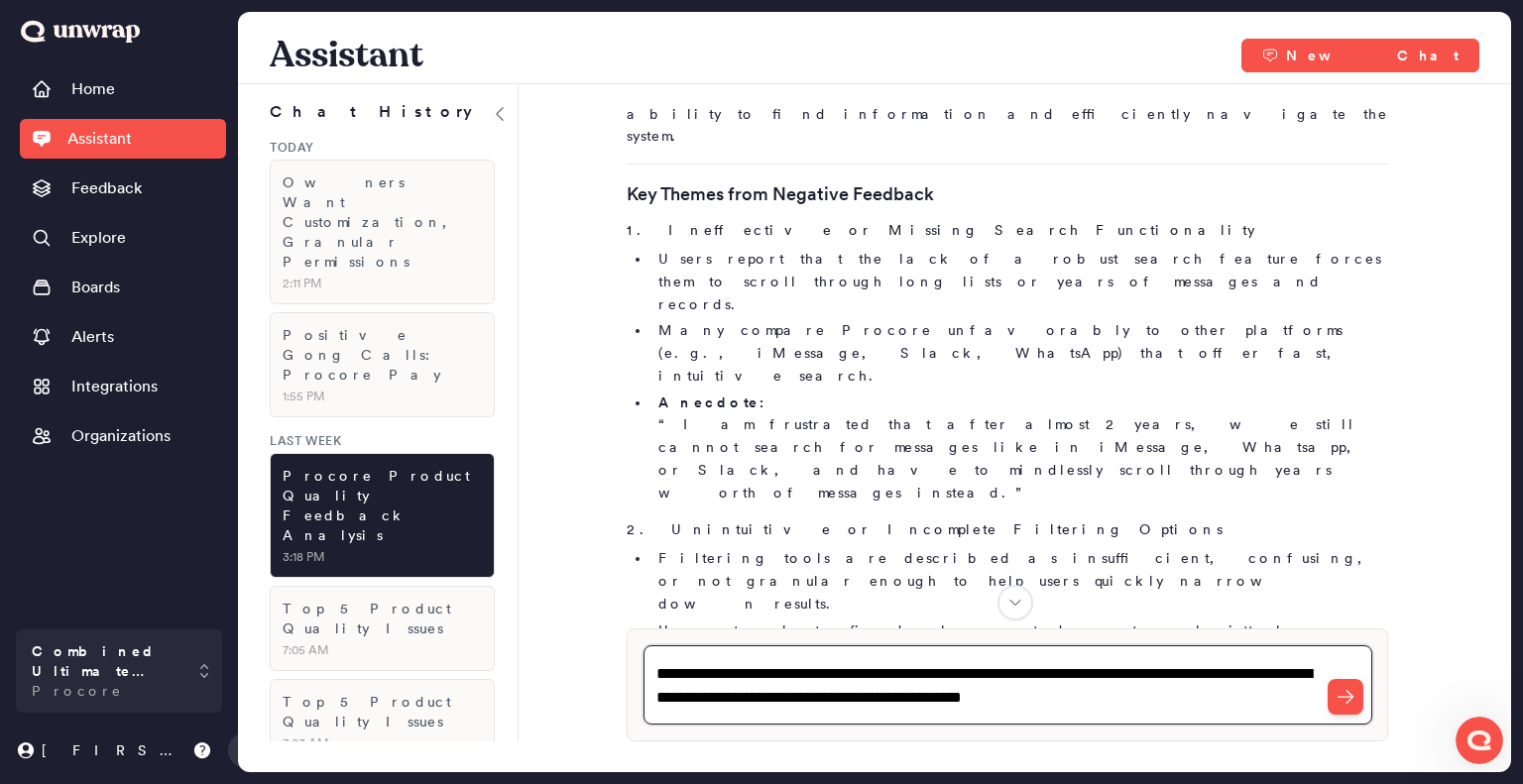 drag, startPoint x: 744, startPoint y: 694, endPoint x: 673, endPoint y: 697, distance: 71.063352 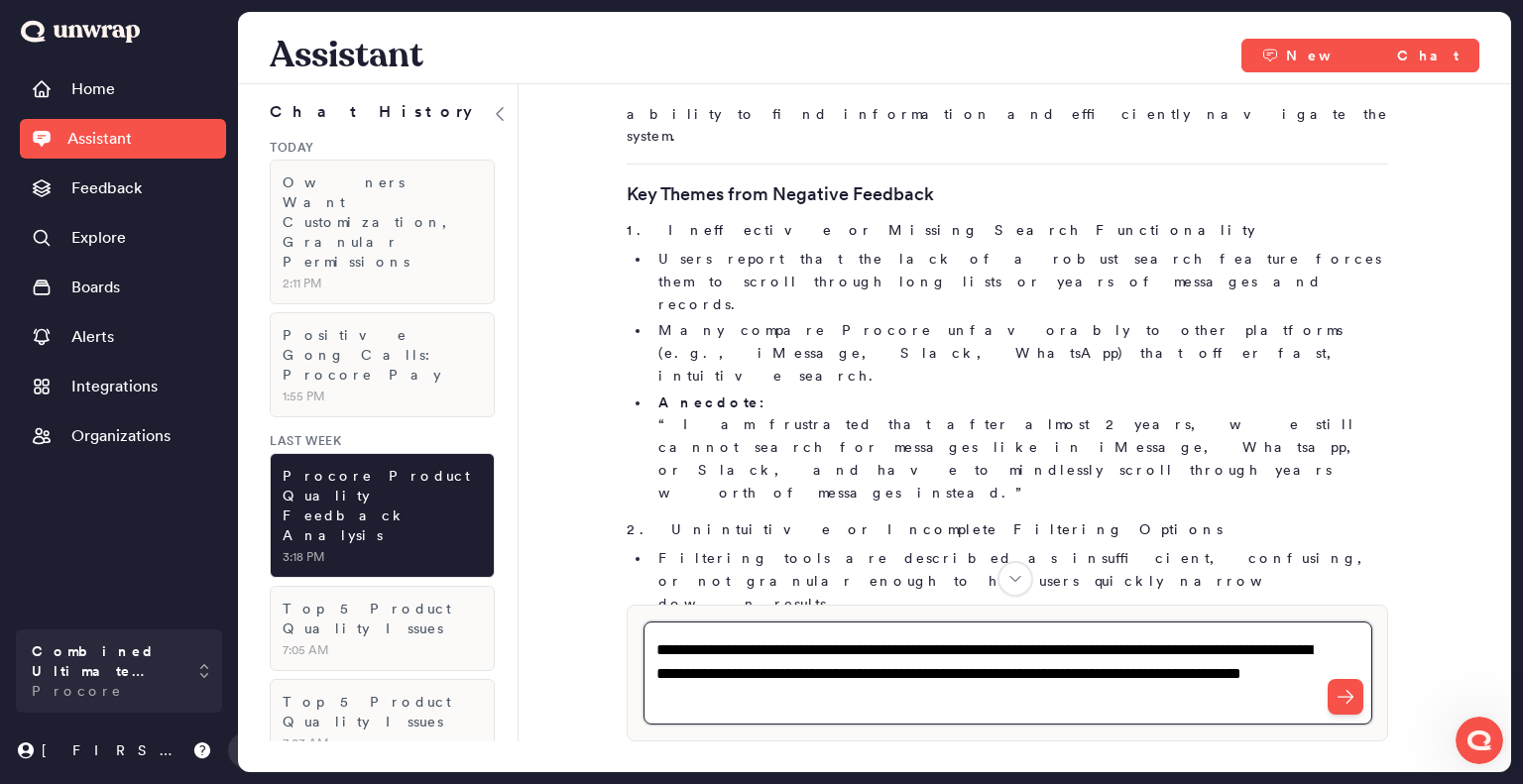 scroll, scrollTop: 21873, scrollLeft: 0, axis: vertical 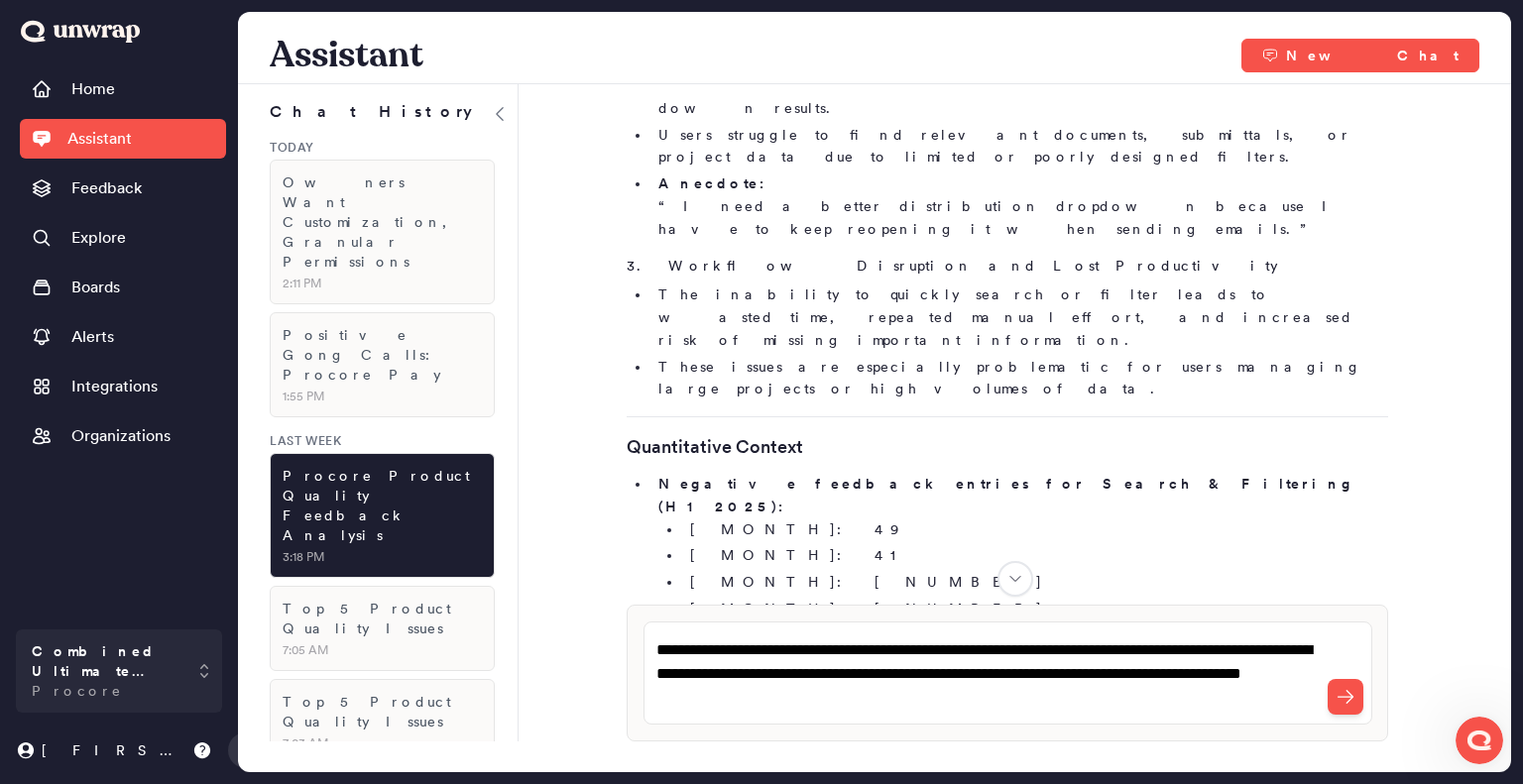 drag, startPoint x: 645, startPoint y: 363, endPoint x: 1068, endPoint y: 365, distance: 423.0047 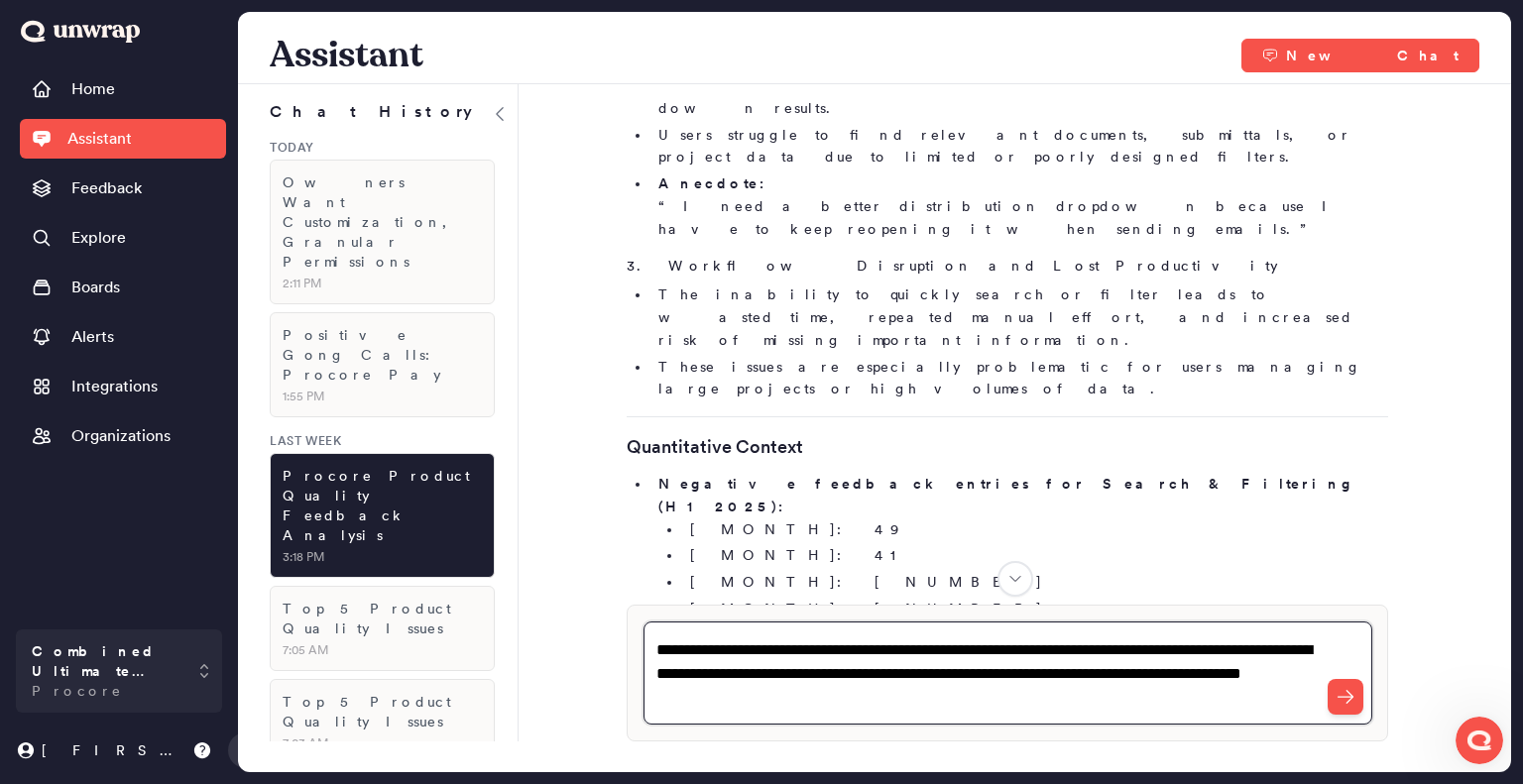 drag, startPoint x: 1109, startPoint y: 675, endPoint x: 1243, endPoint y: 675, distance: 134 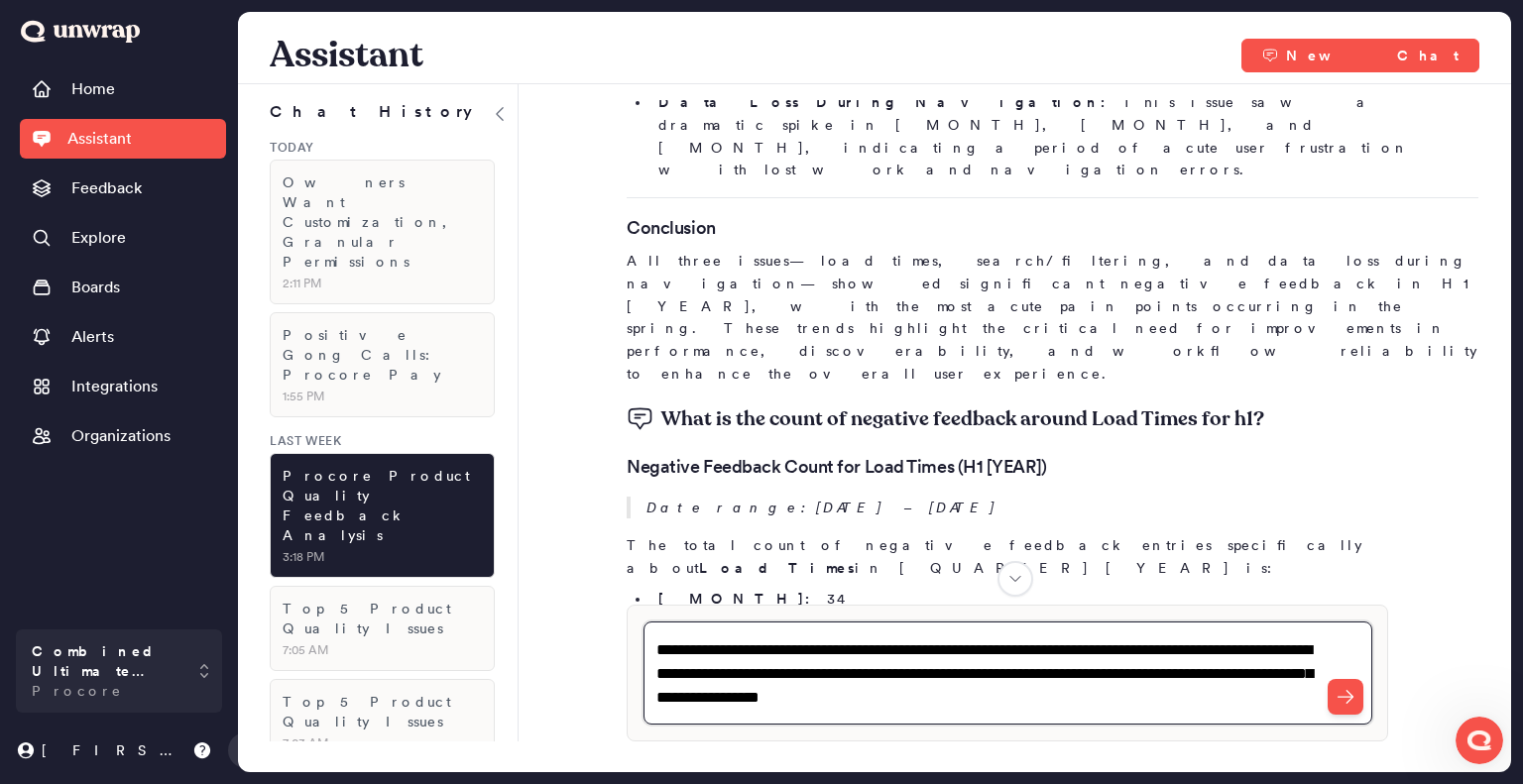 scroll, scrollTop: 20212, scrollLeft: 0, axis: vertical 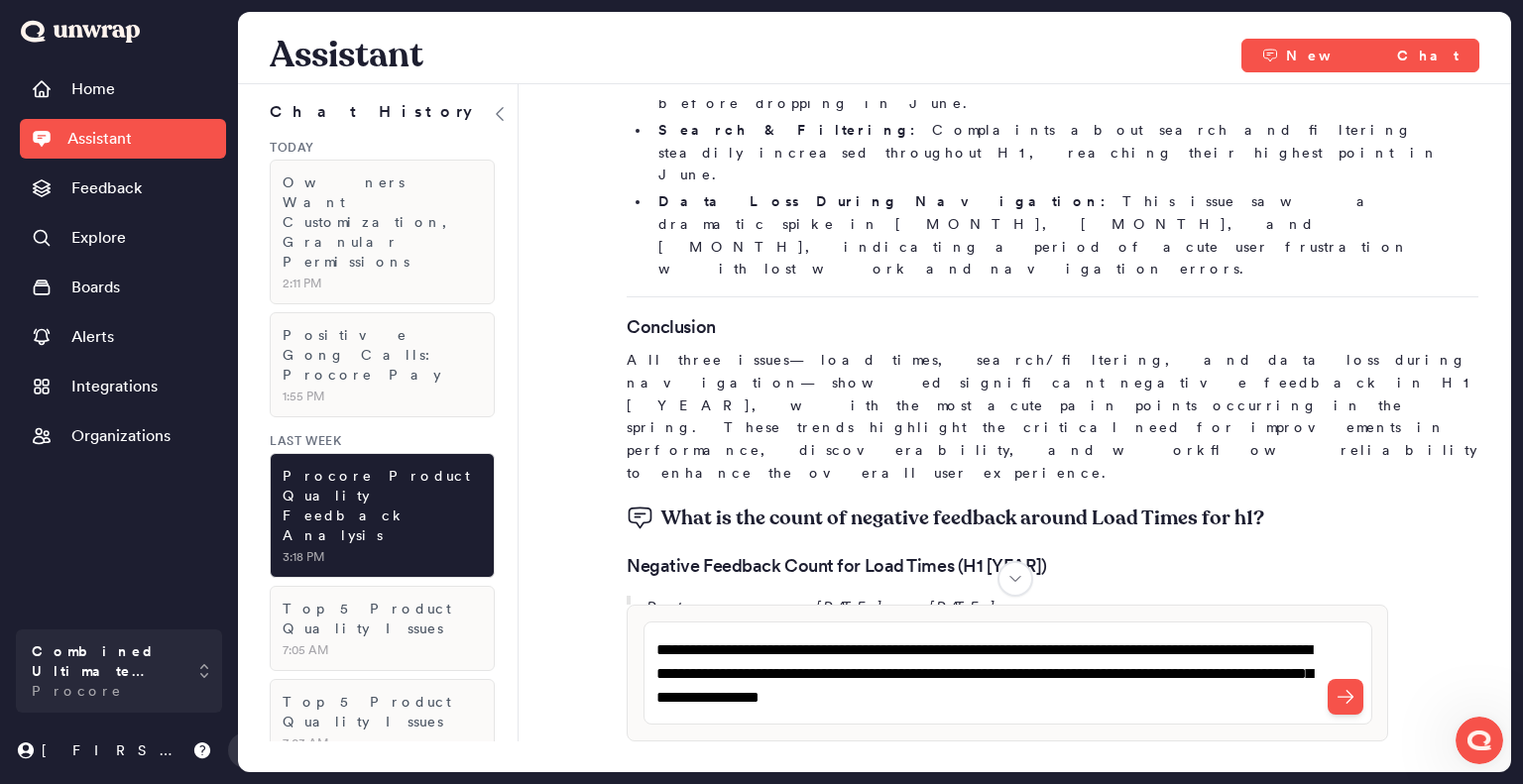 drag, startPoint x: 650, startPoint y: 209, endPoint x: 776, endPoint y: 210, distance: 126.00397 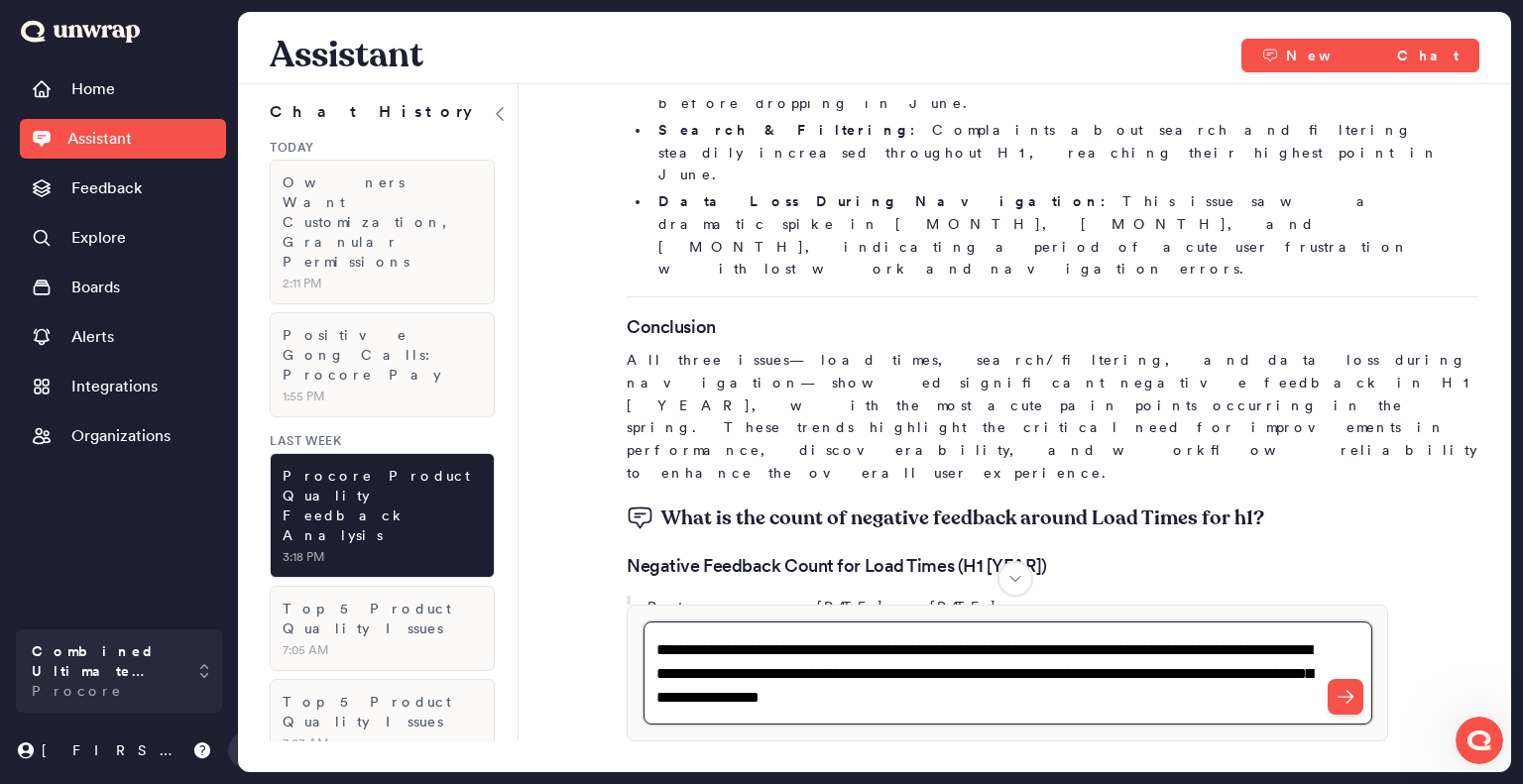 drag, startPoint x: 801, startPoint y: 694, endPoint x: 664, endPoint y: 695, distance: 137.00365 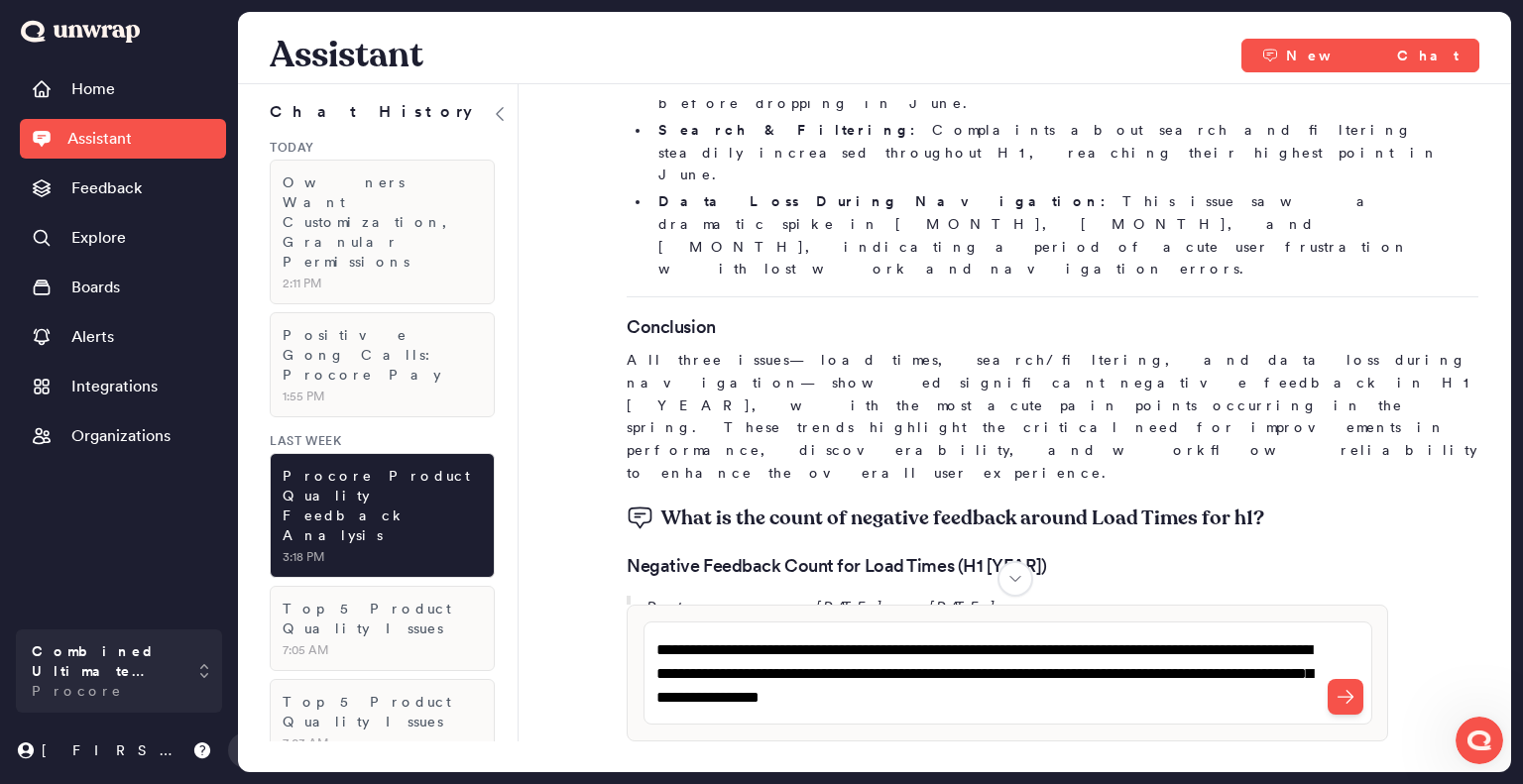 drag, startPoint x: 646, startPoint y: 213, endPoint x: 1078, endPoint y: 212, distance: 432.00116 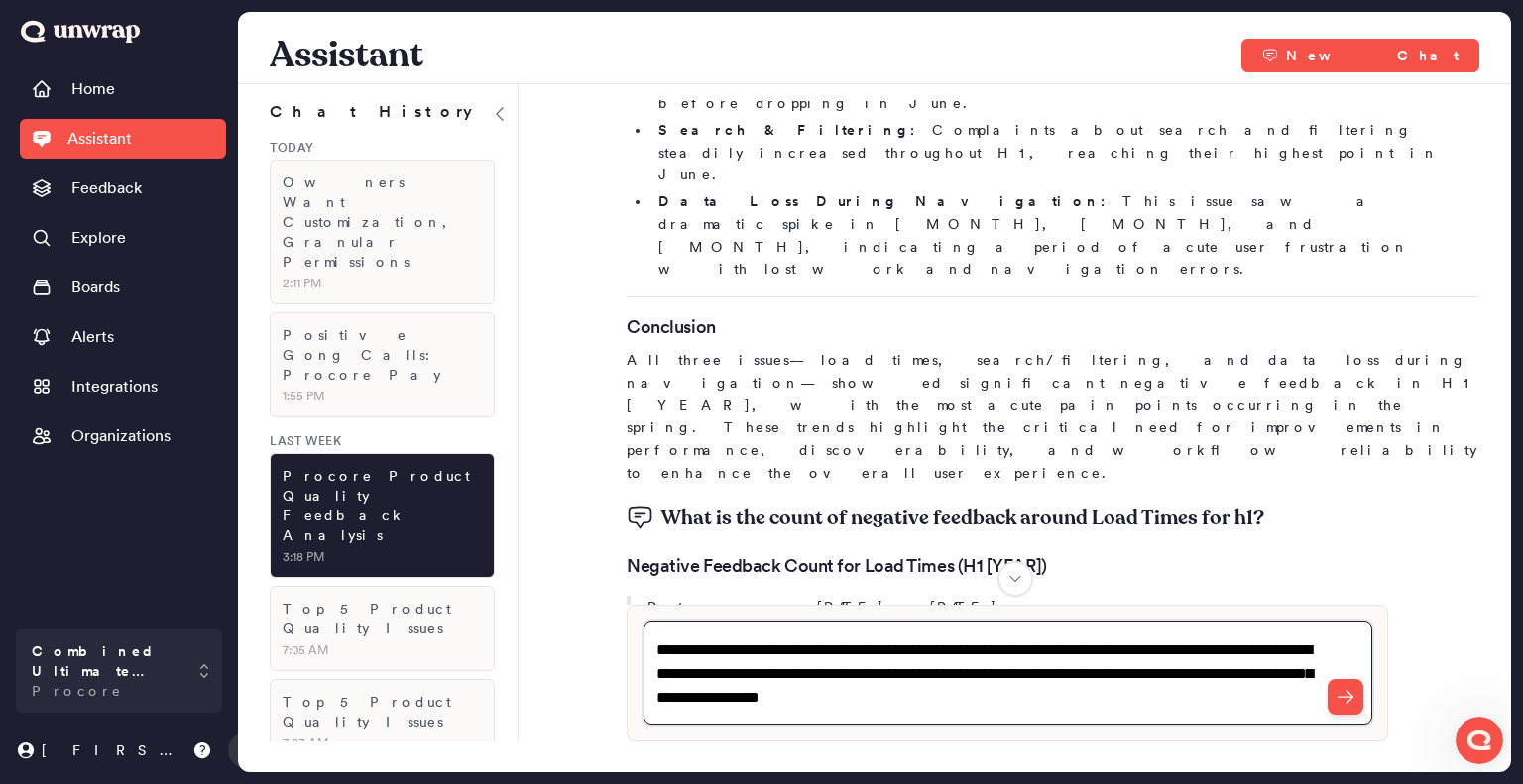 drag, startPoint x: 649, startPoint y: 697, endPoint x: 801, endPoint y: 701, distance: 152.05262 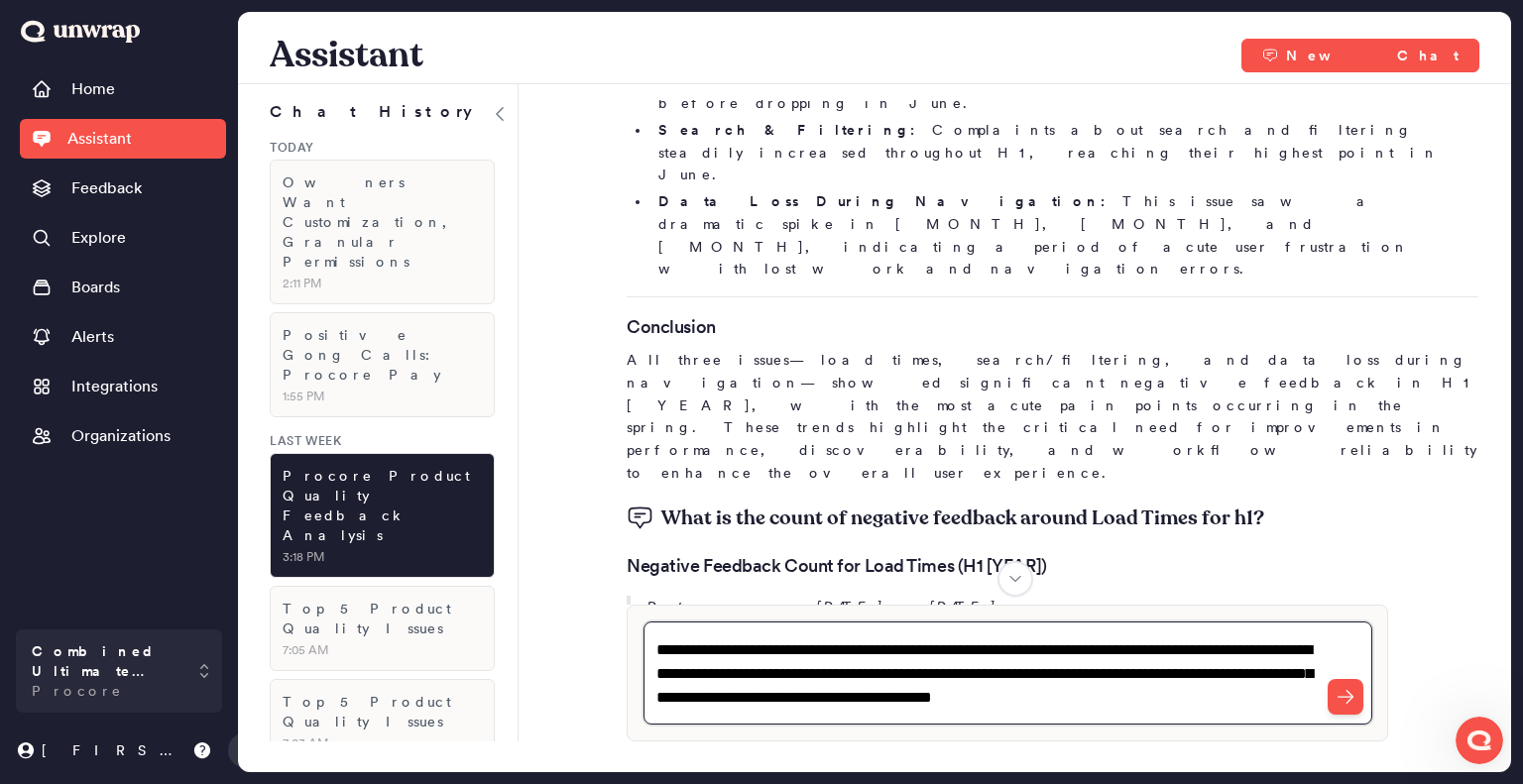 drag, startPoint x: 1036, startPoint y: 701, endPoint x: 1261, endPoint y: 701, distance: 225 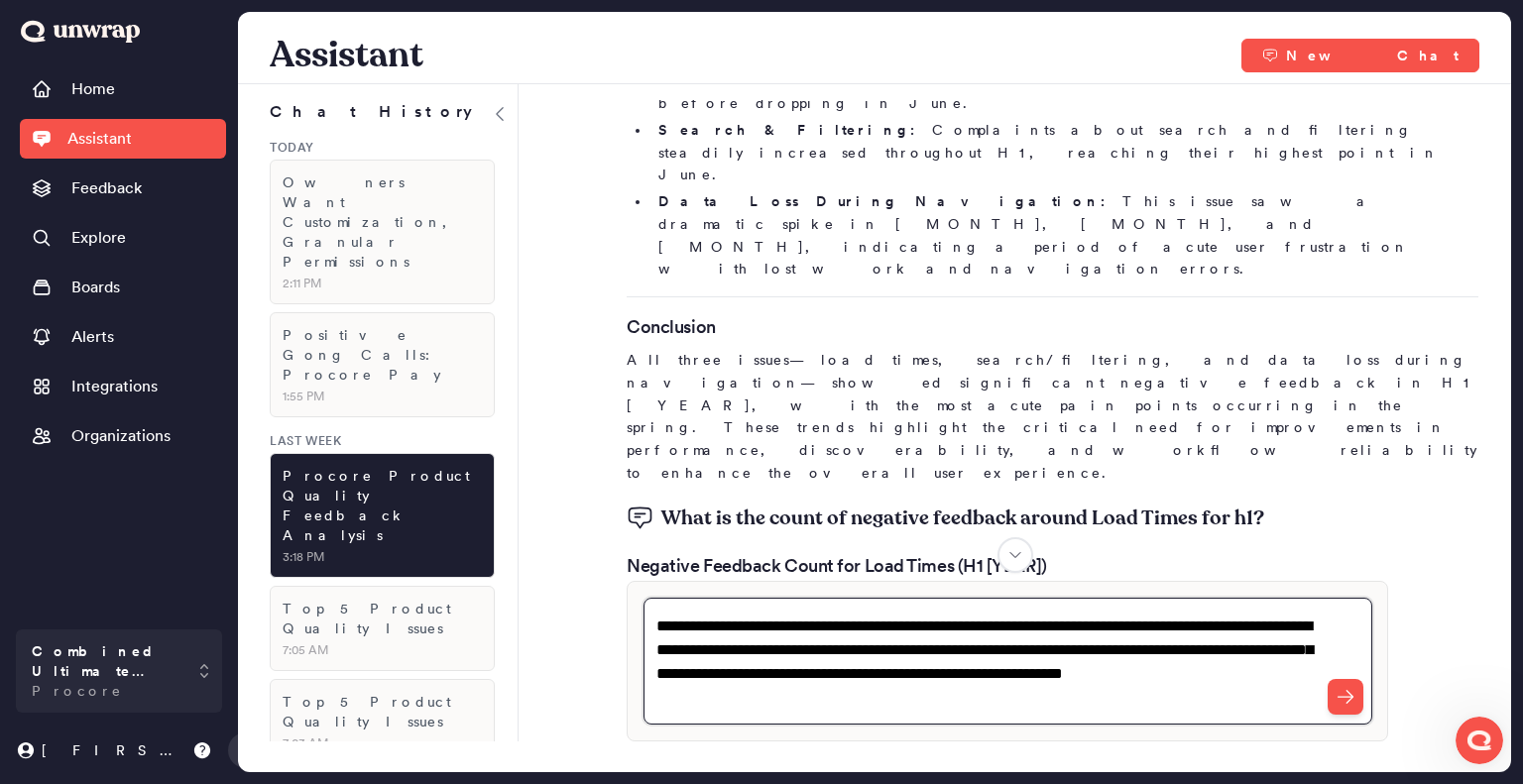 type on "**********" 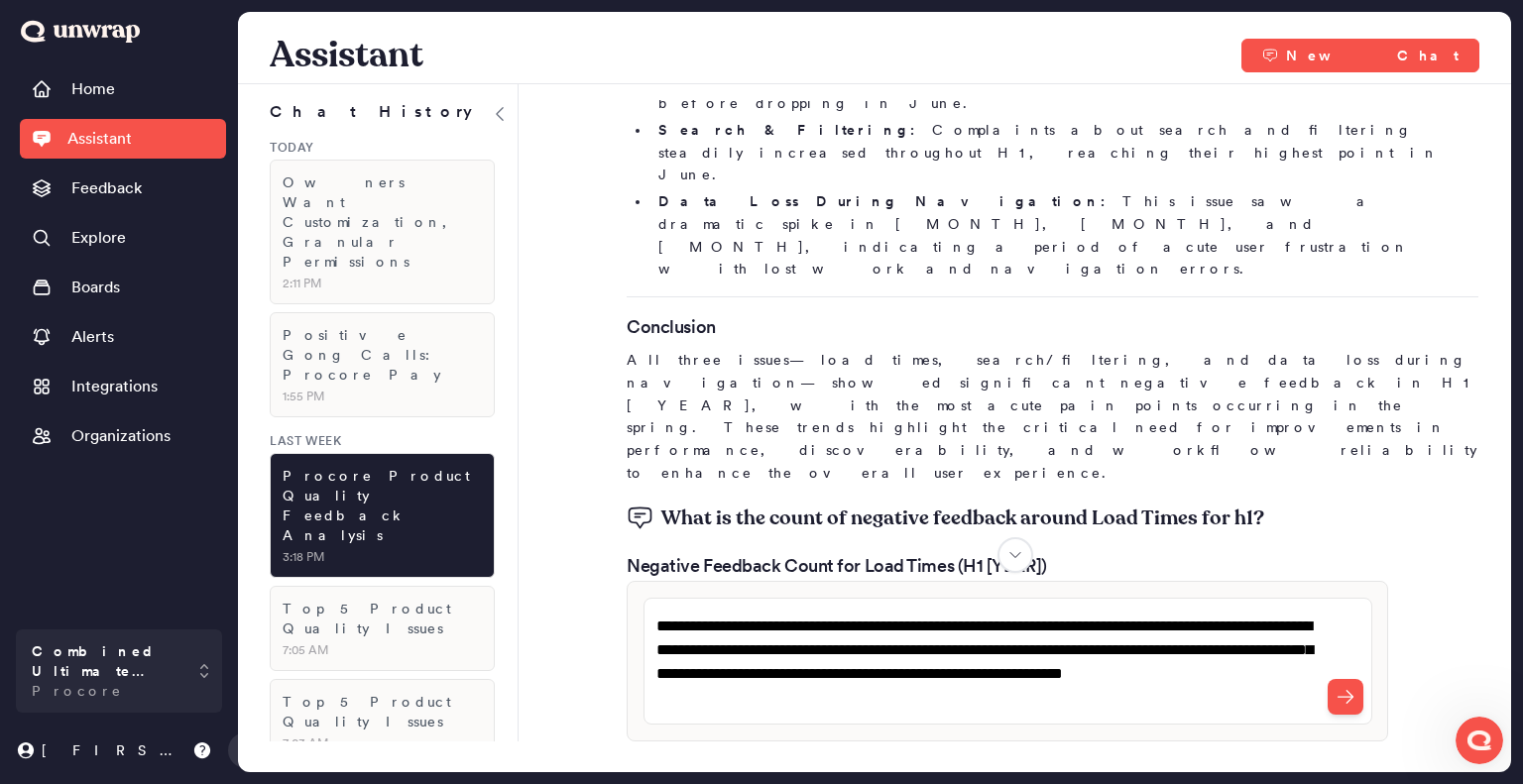 type 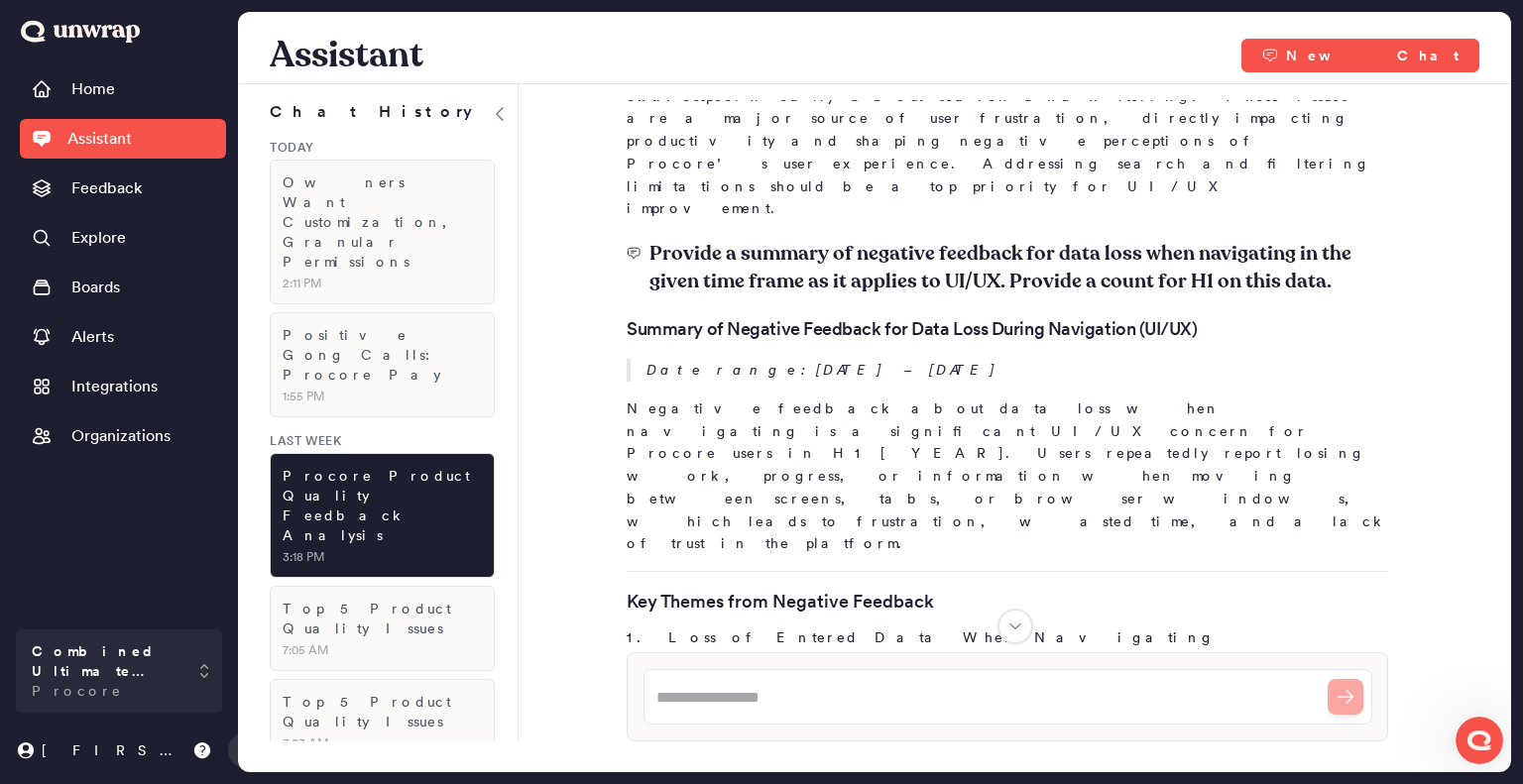 scroll, scrollTop: 22938, scrollLeft: 0, axis: vertical 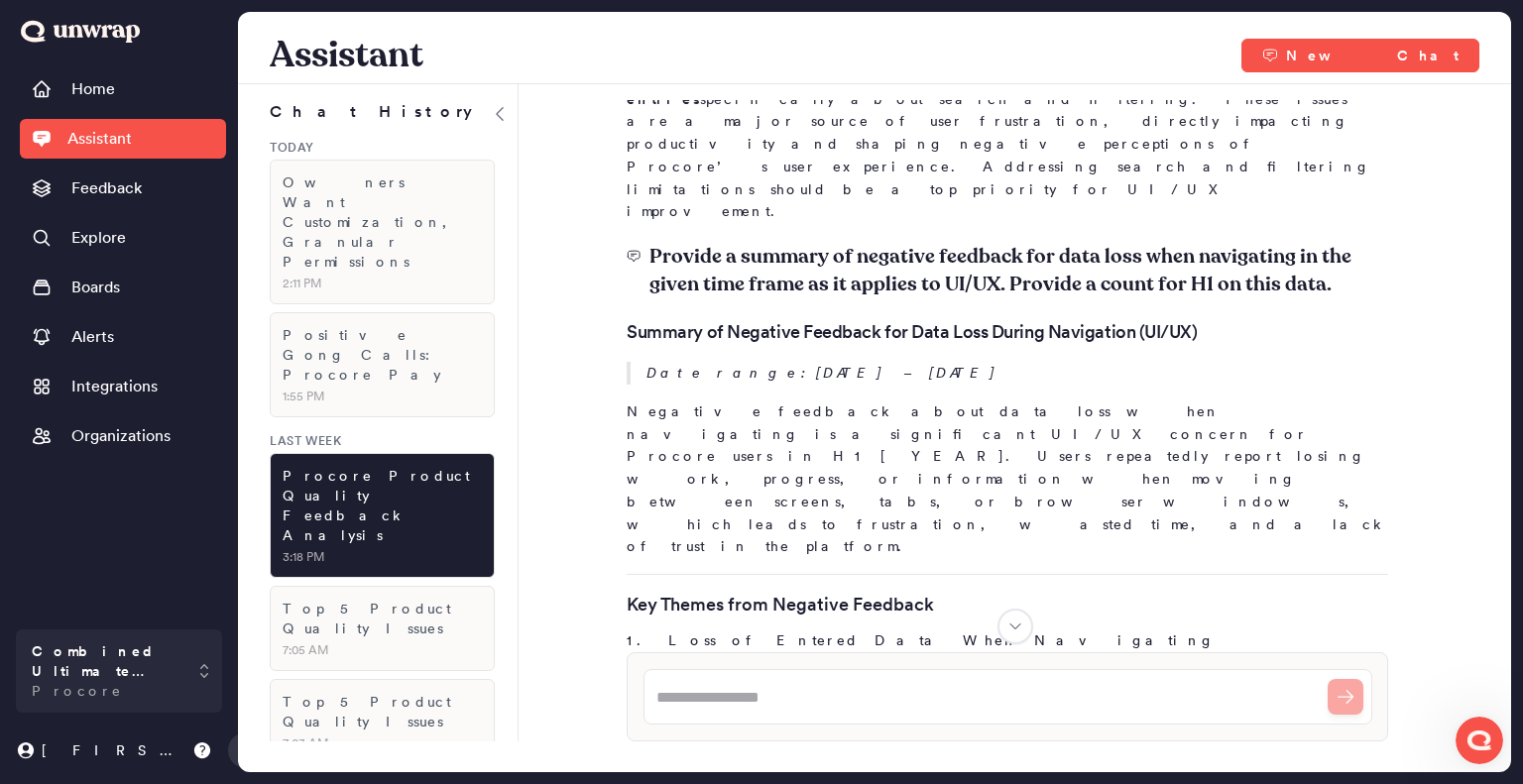 click on "Procore knows Product Quality is an issue, but we are not sure what contributes the most to that.
I lead our Voice of the Customer organization, and I theorize that integration immaturity impacts the perception of product quality, but that we also have load time issues and UI issues.
I need to develop a report that showcases the reality of the situation. Do we have significant product quality issues, or are the issues more complex and involve groupings that involve product quality?
Focus only on negative feedback starting Jan 1, 2025 Unwrapping... Actions:  2 Filter Feedback Filtering feedback to only negative sentiment entries from January 1, 2025 onward. Searching Feedback Identifying groups directly related to product quality in negative feedback since Jan 1, 2025. Product Quality Issues in Negative Feedback: Reality and Contributing Factors
Date range: January 1, 2025 – July 11, 2025
1. Product Quality: The Central Issue
Product Quality
Share of all negative feedback:" at bounding box center (1014, 376) 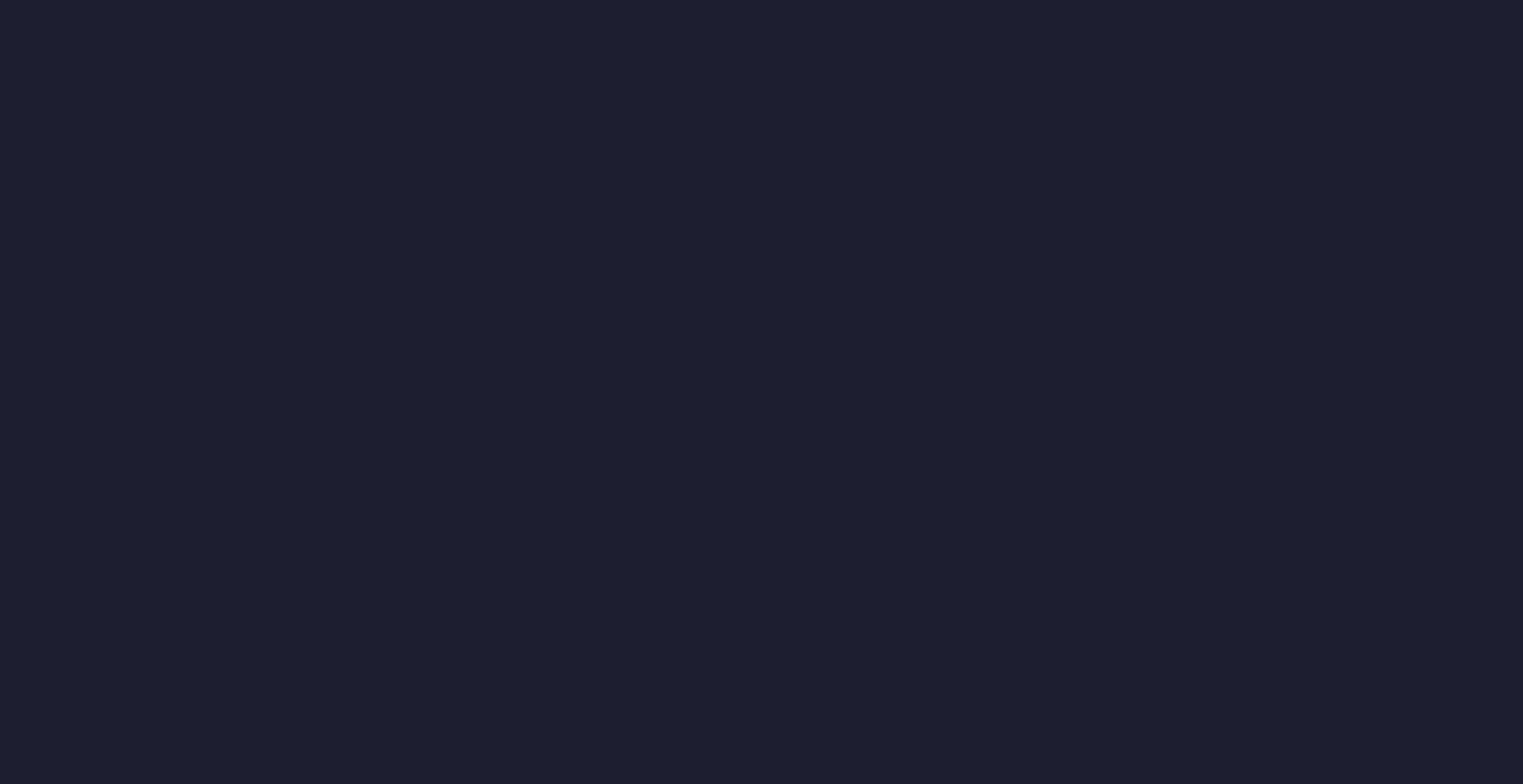 scroll, scrollTop: 0, scrollLeft: 0, axis: both 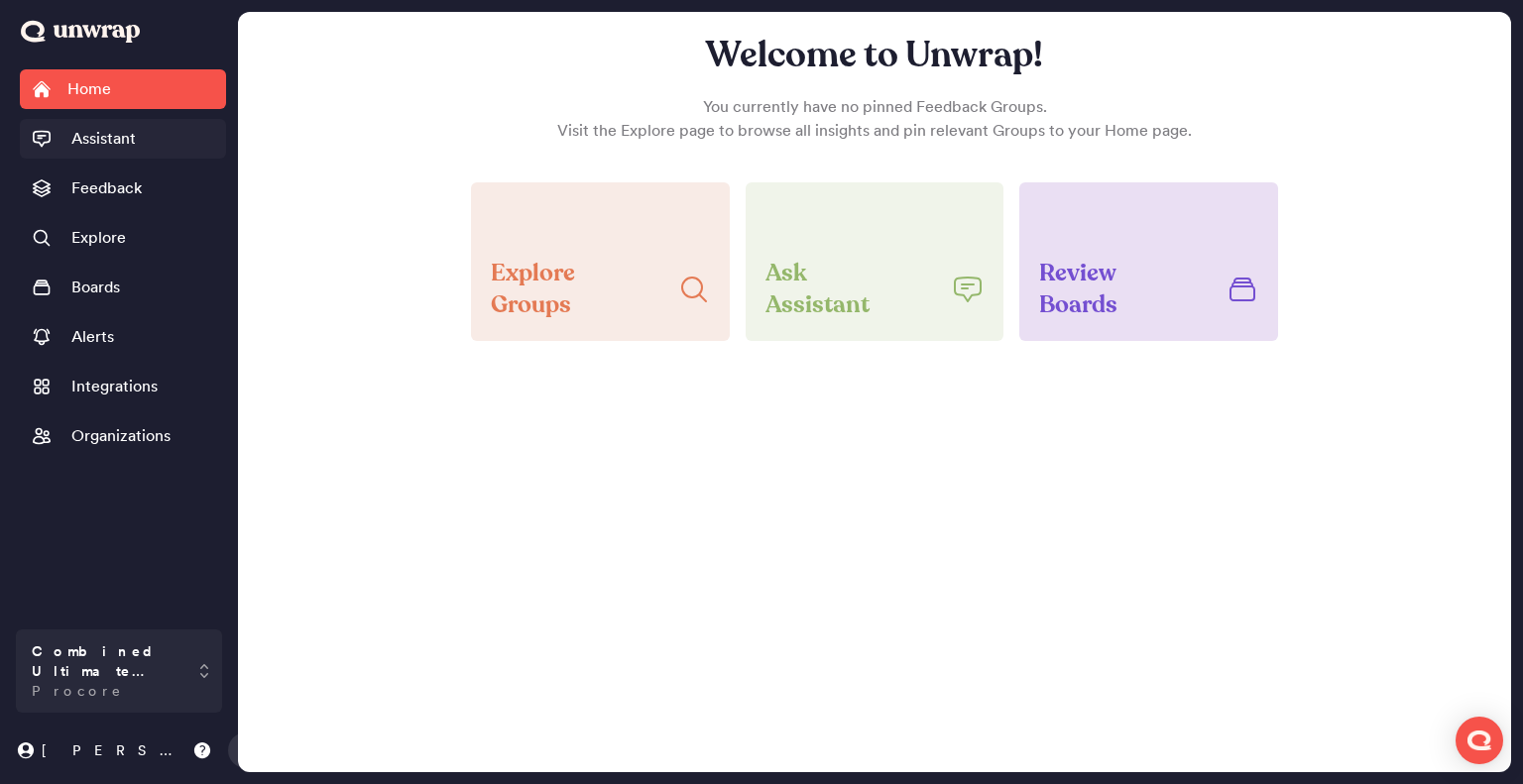 click on "Assistant" at bounding box center (103, 139) 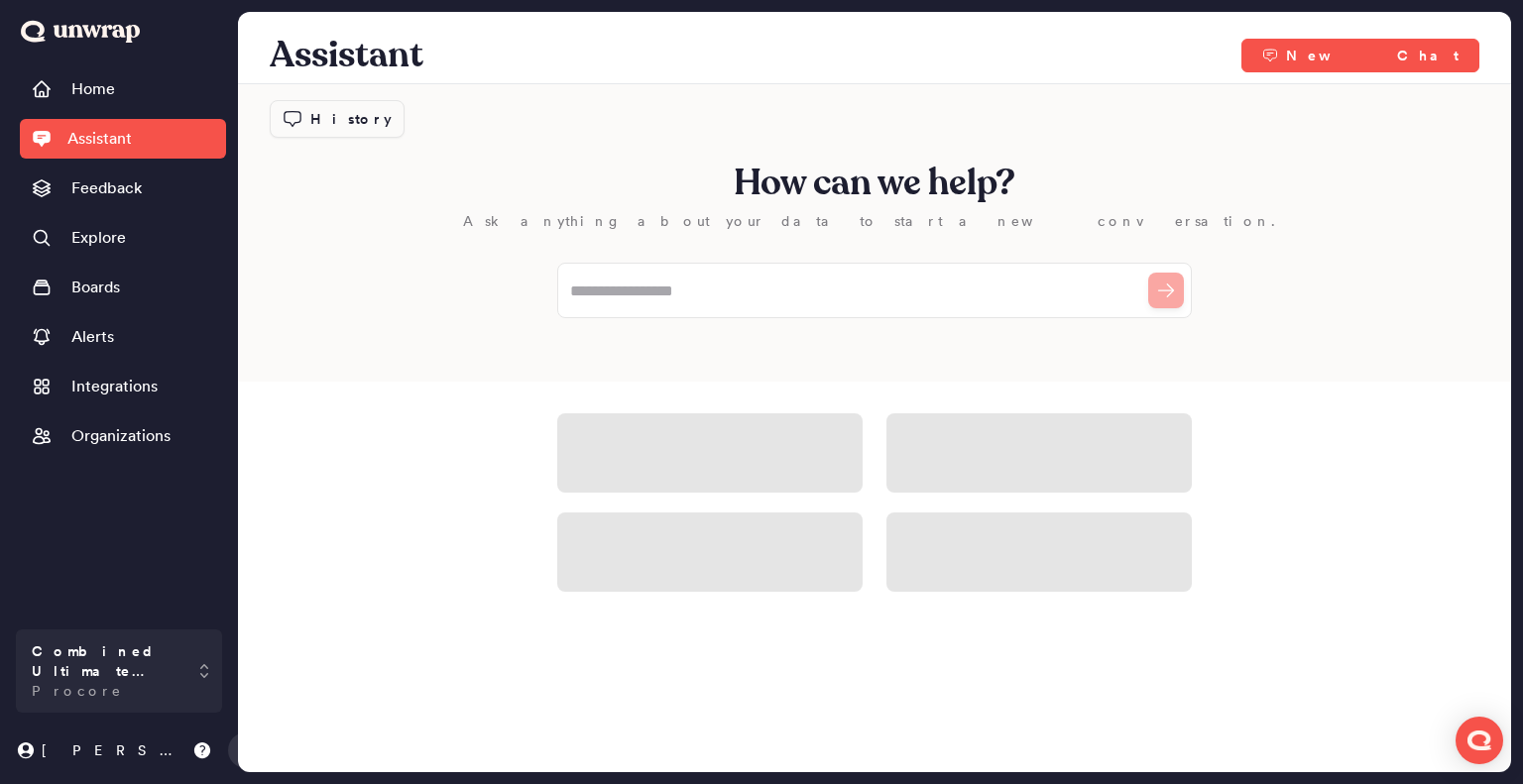 click on "History" at bounding box center [351, 119] 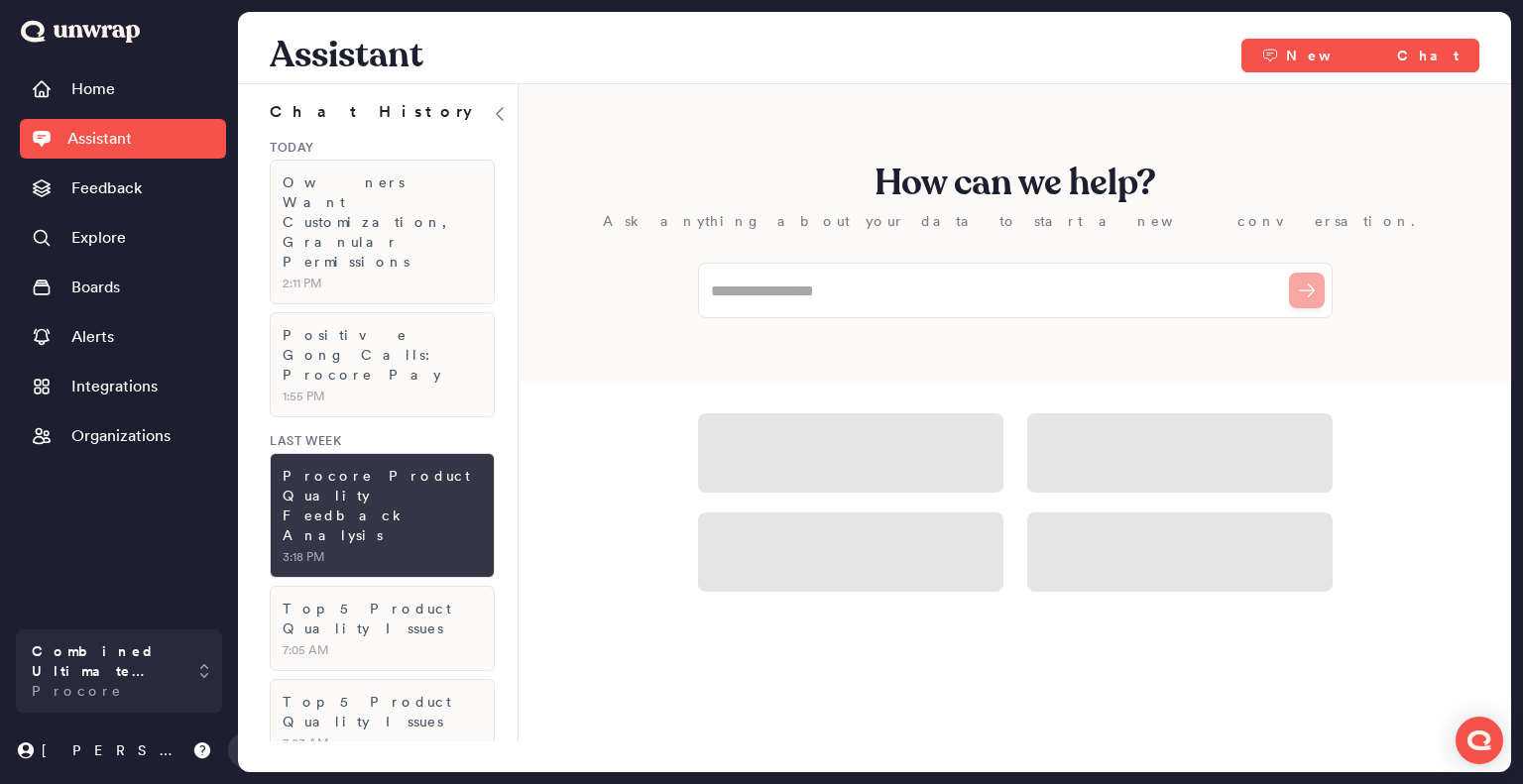 click on "Procore Product Quality Feedback Analysis" at bounding box center [382, 505] 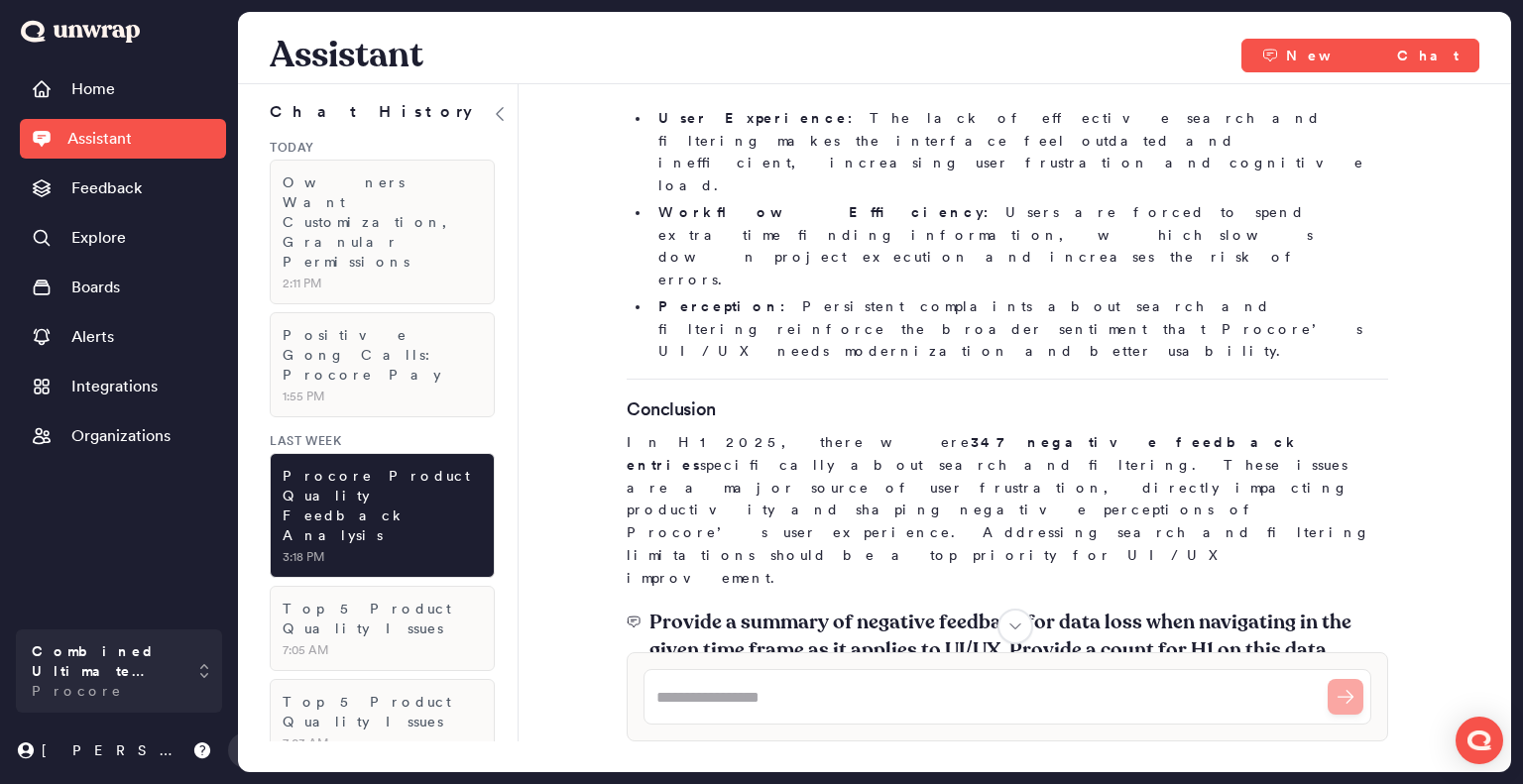 scroll, scrollTop: 22938, scrollLeft: 0, axis: vertical 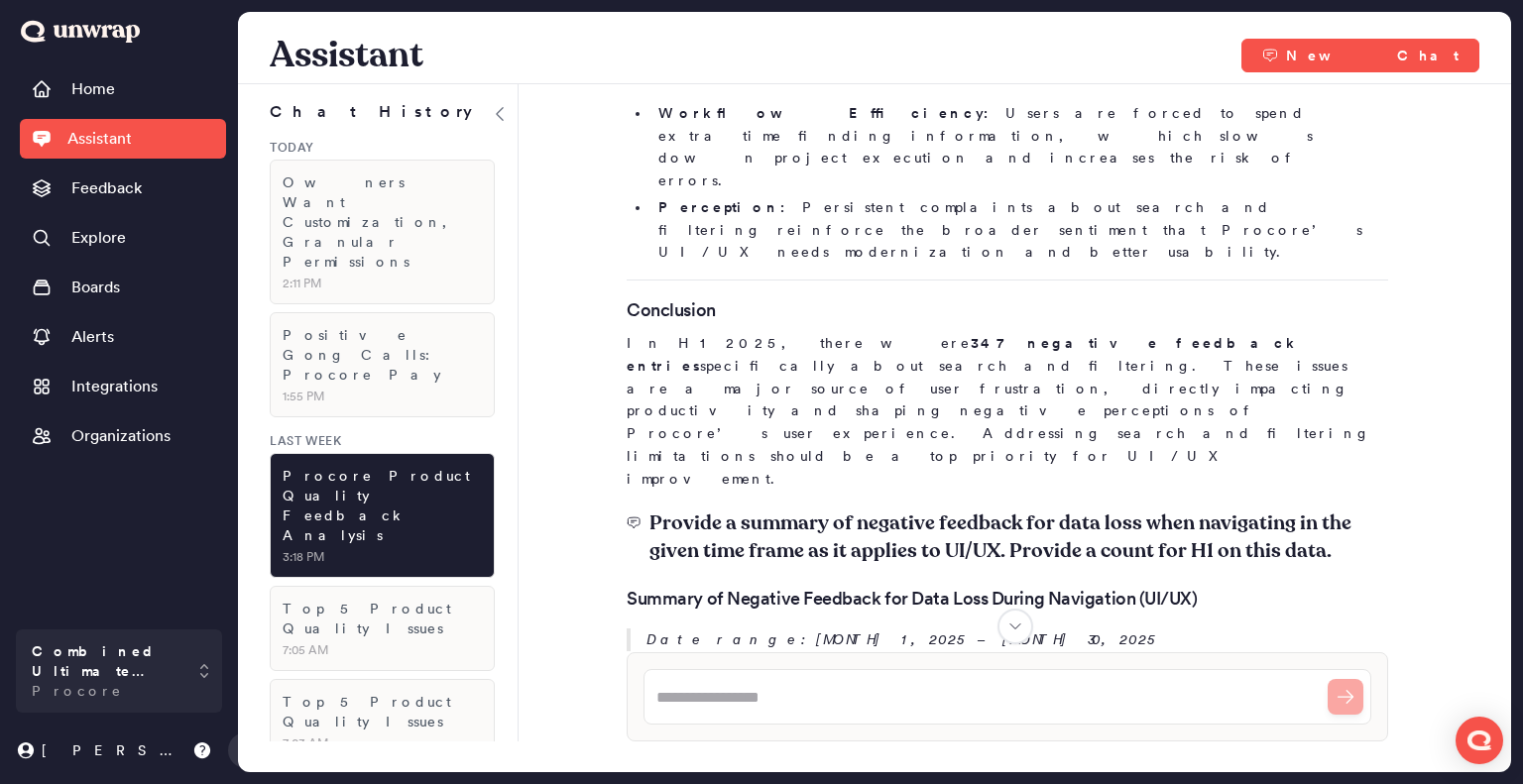 type 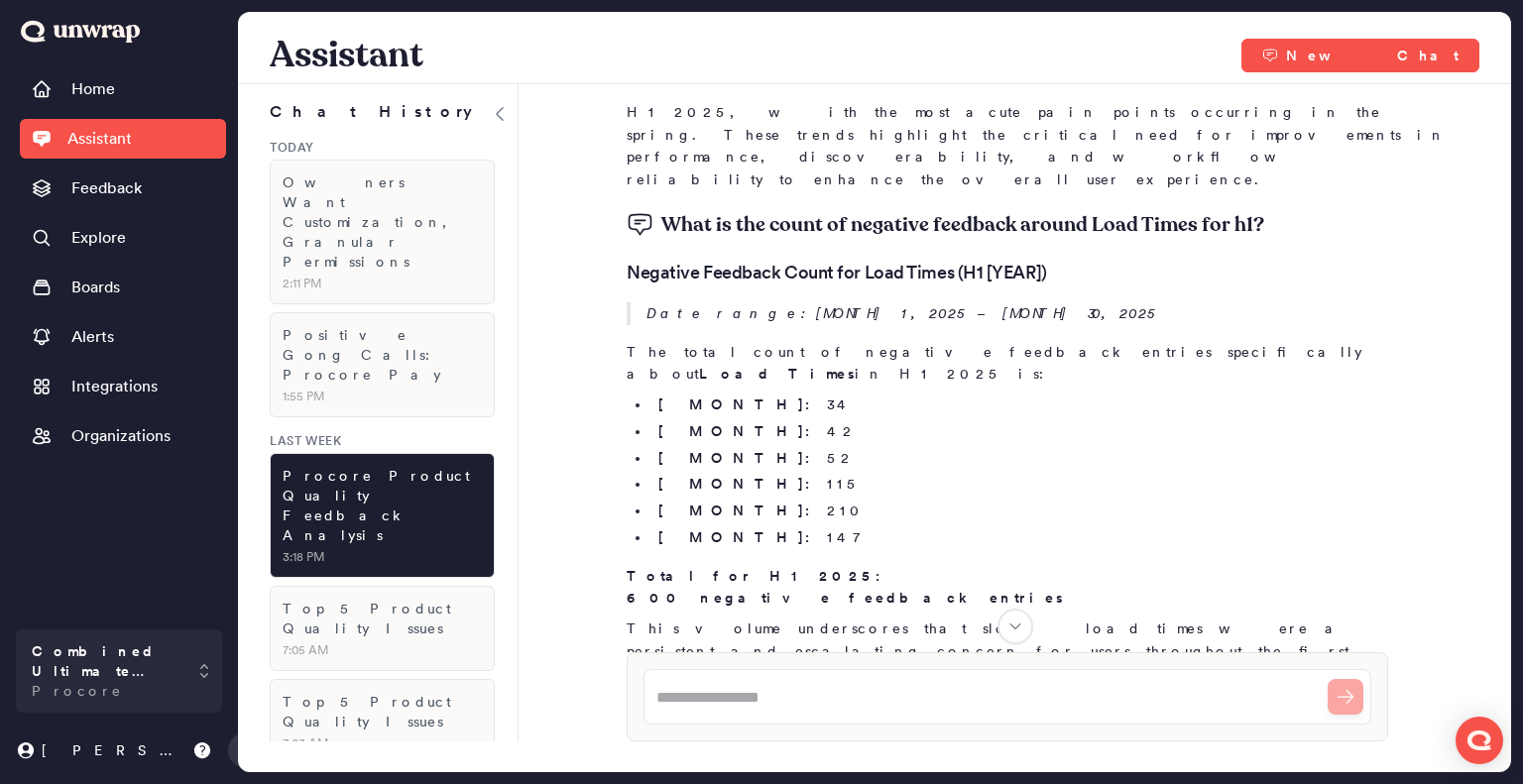 scroll, scrollTop: 20758, scrollLeft: 0, axis: vertical 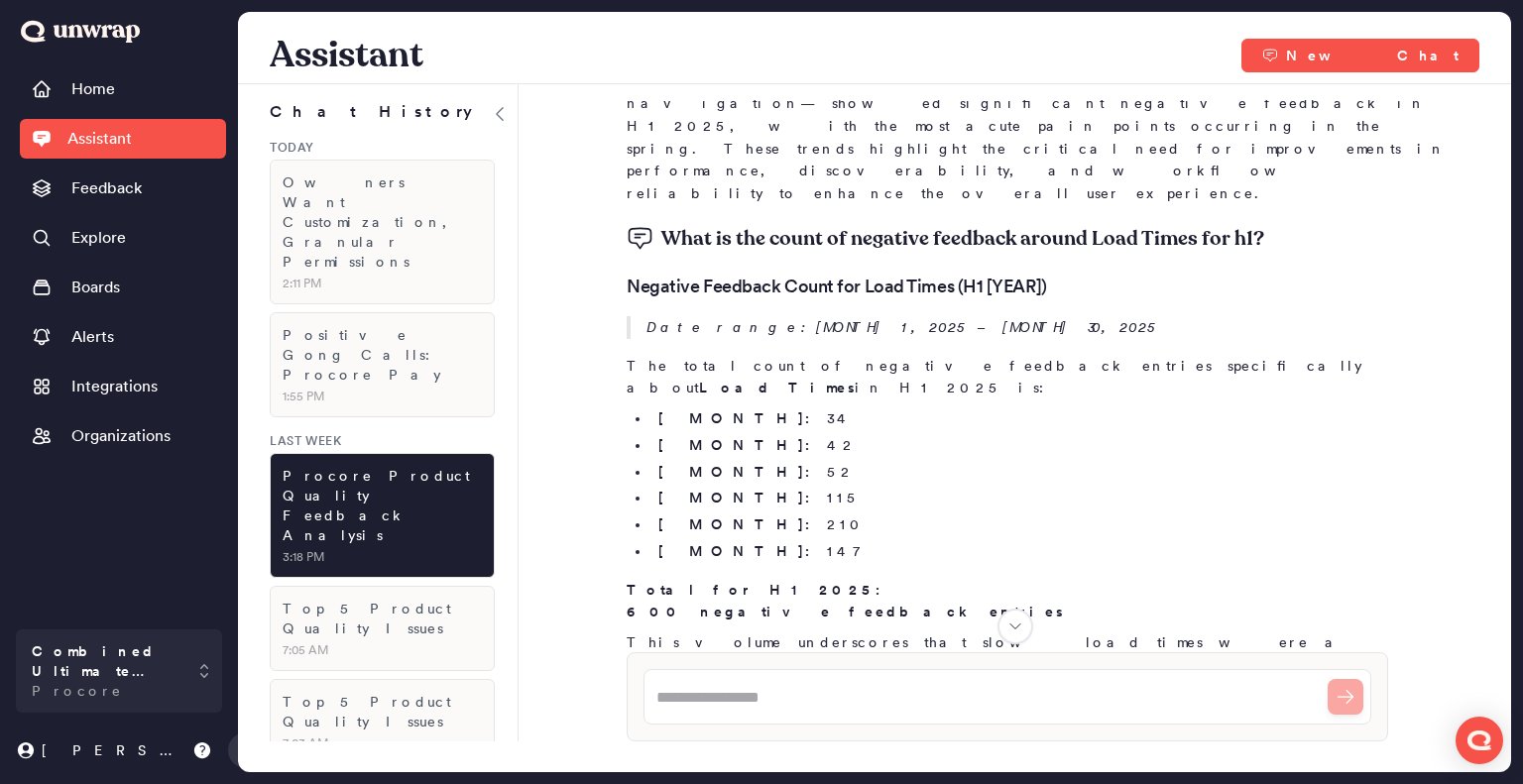 drag, startPoint x: 946, startPoint y: 551, endPoint x: 663, endPoint y: 447, distance: 301.50456 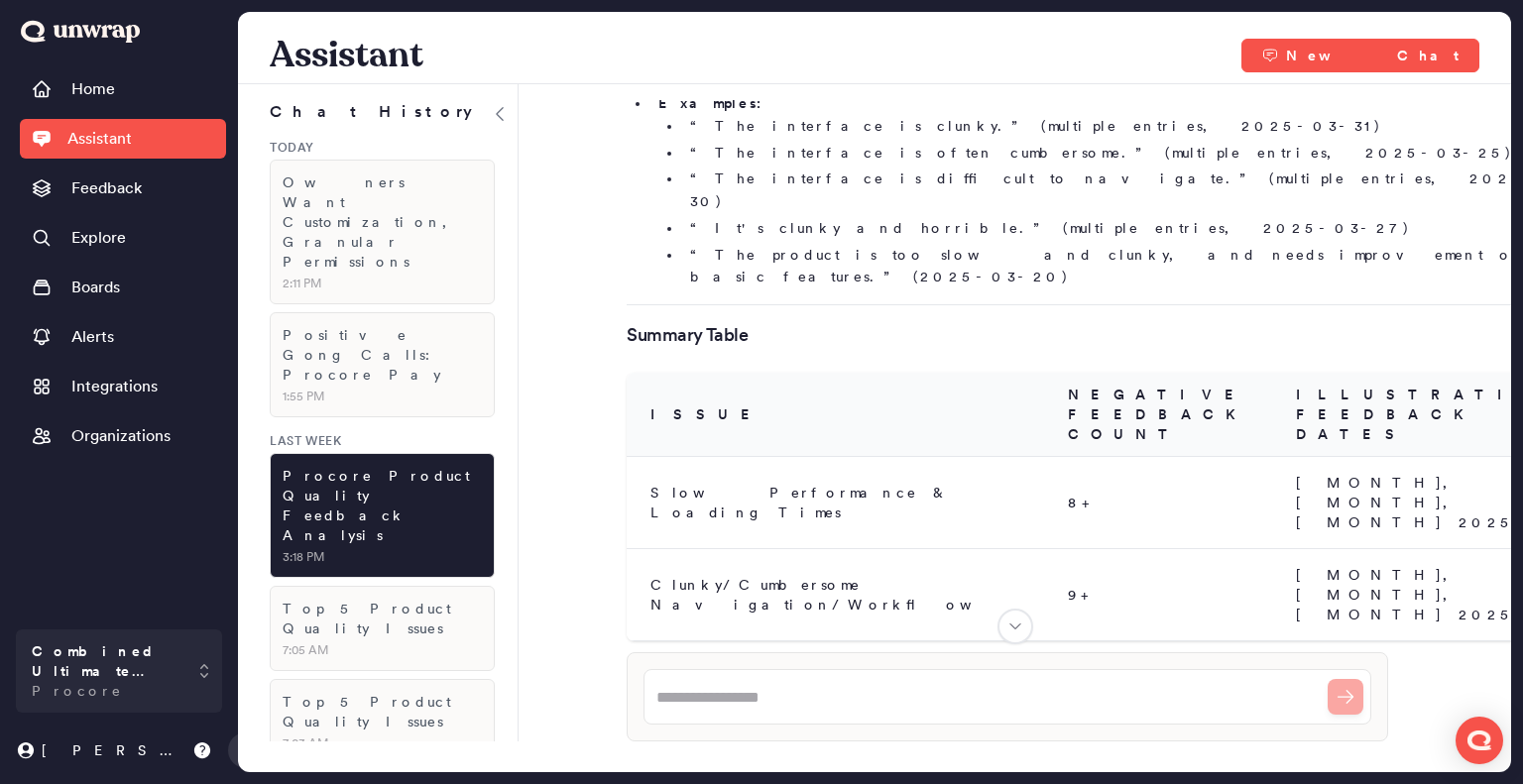 scroll, scrollTop: 16397, scrollLeft: 0, axis: vertical 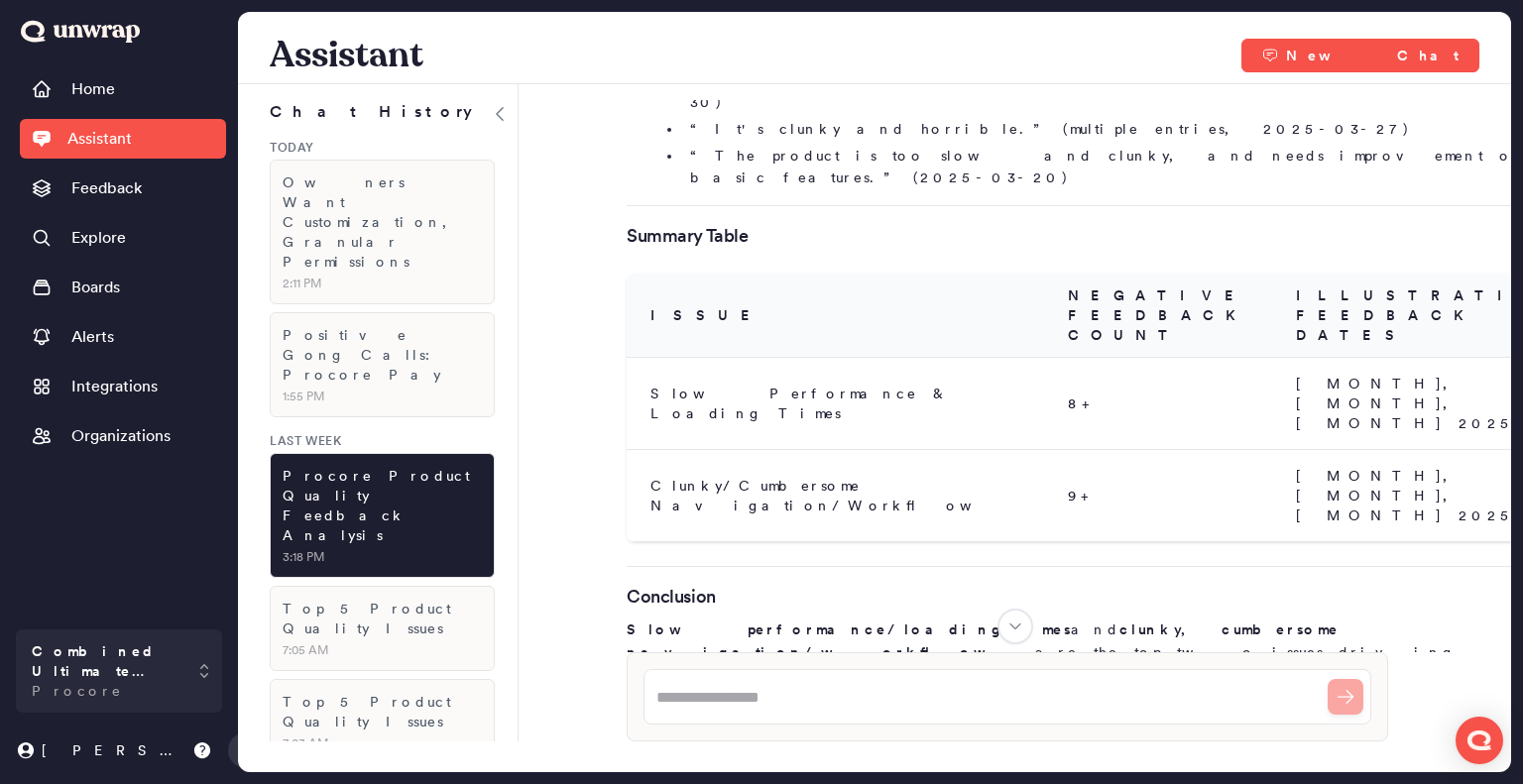 drag, startPoint x: 1231, startPoint y: 429, endPoint x: 654, endPoint y: 410, distance: 577.31274 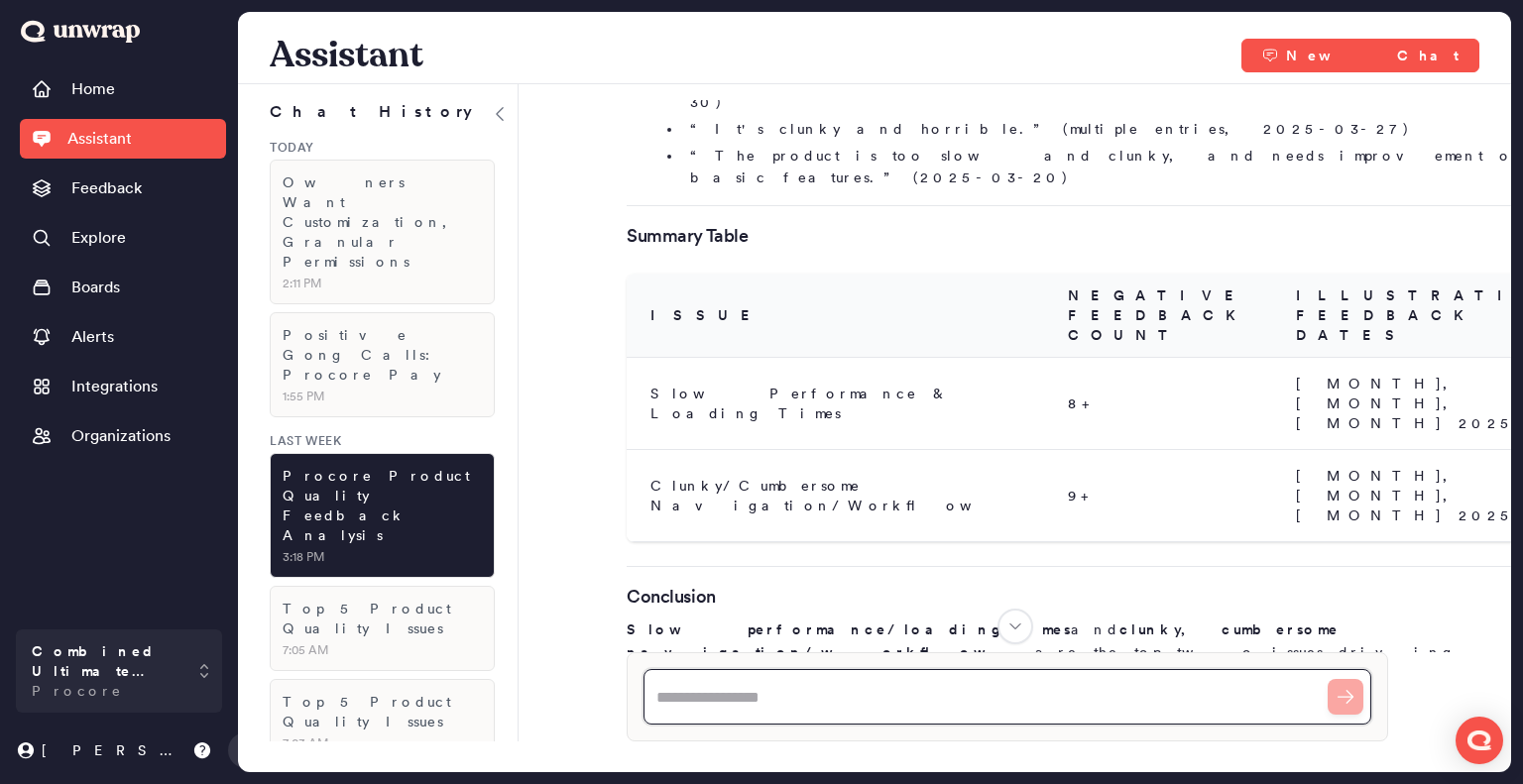 click at bounding box center [1007, 697] 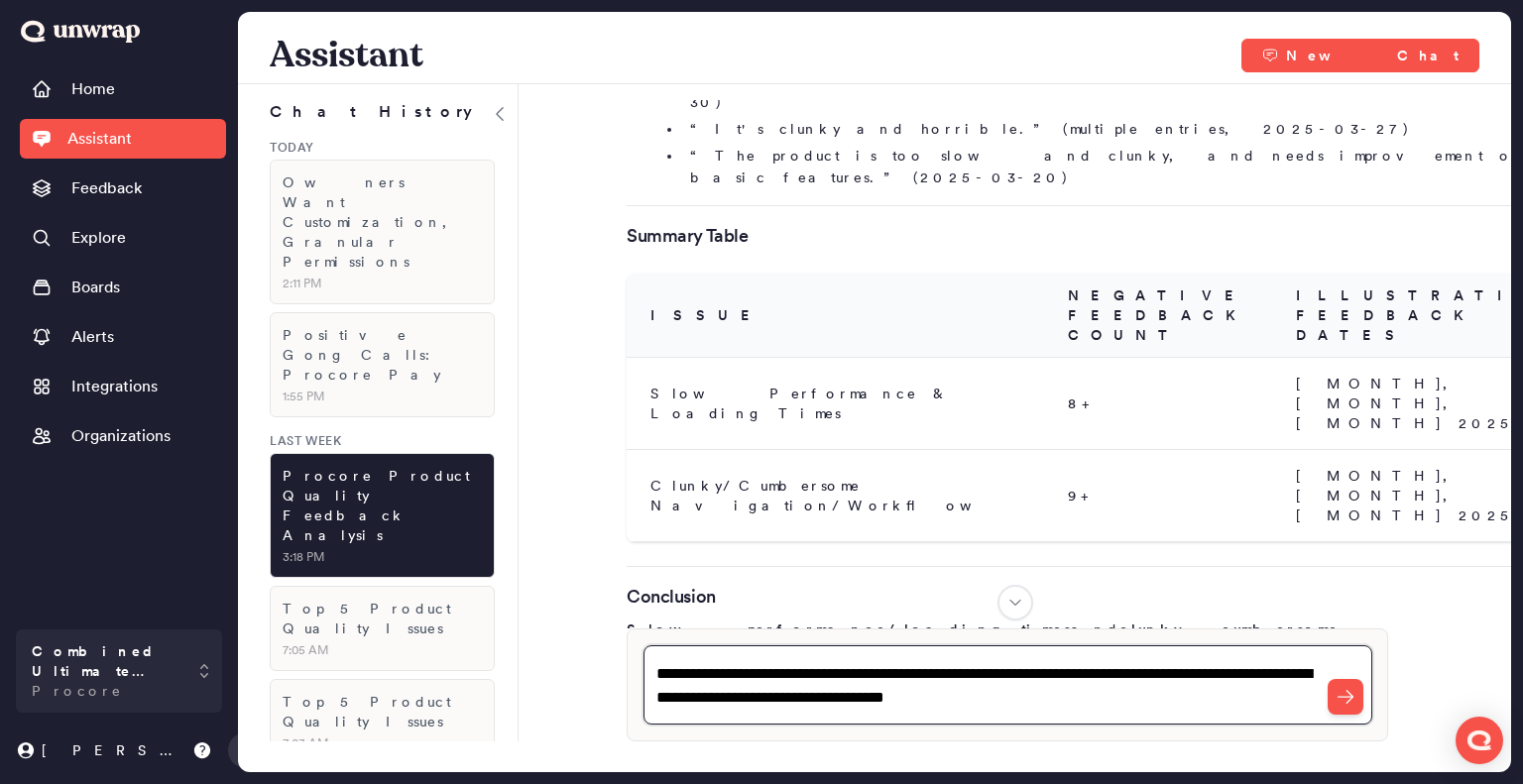 drag, startPoint x: 975, startPoint y: 676, endPoint x: 1108, endPoint y: 678, distance: 133.01504 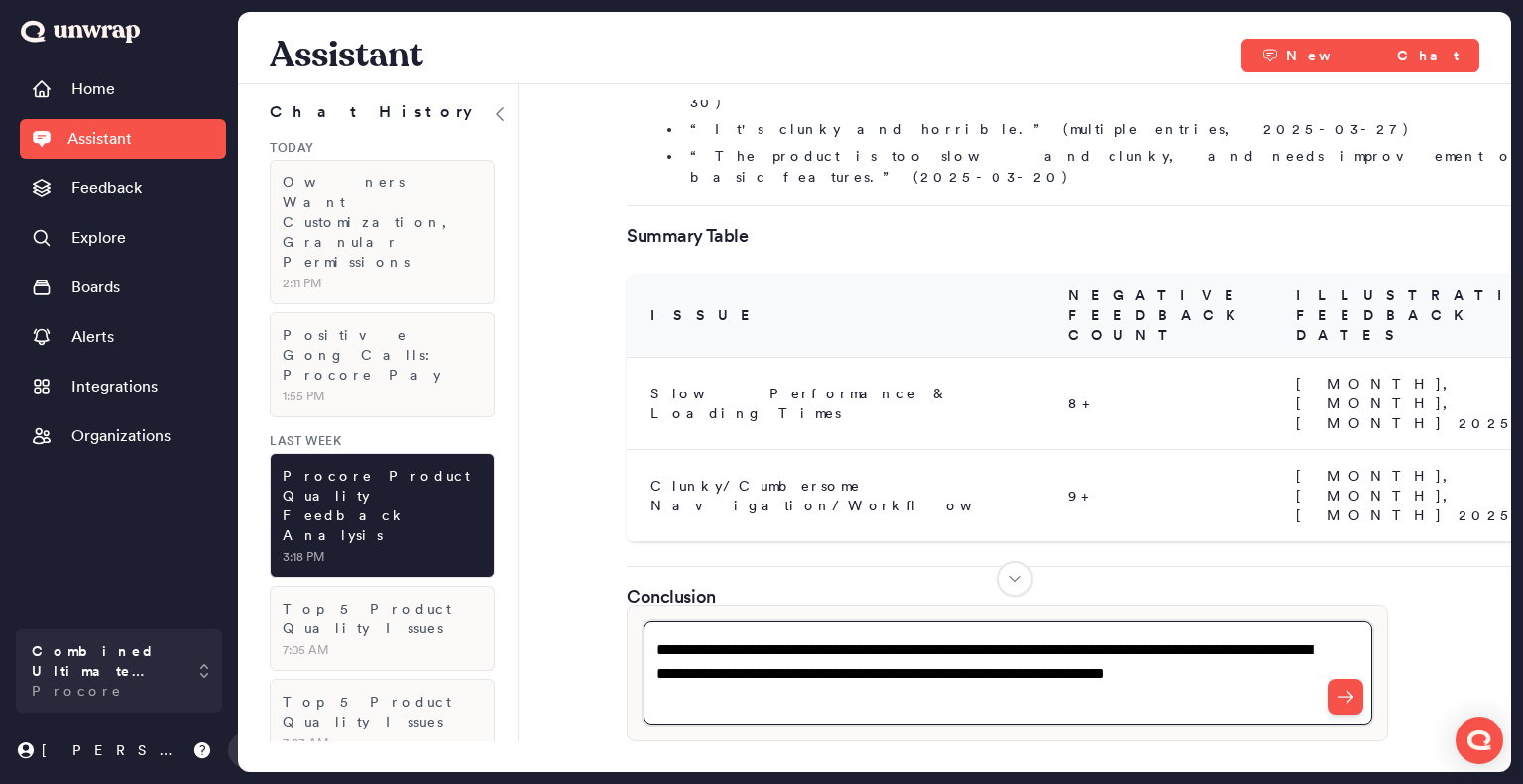 type on "**********" 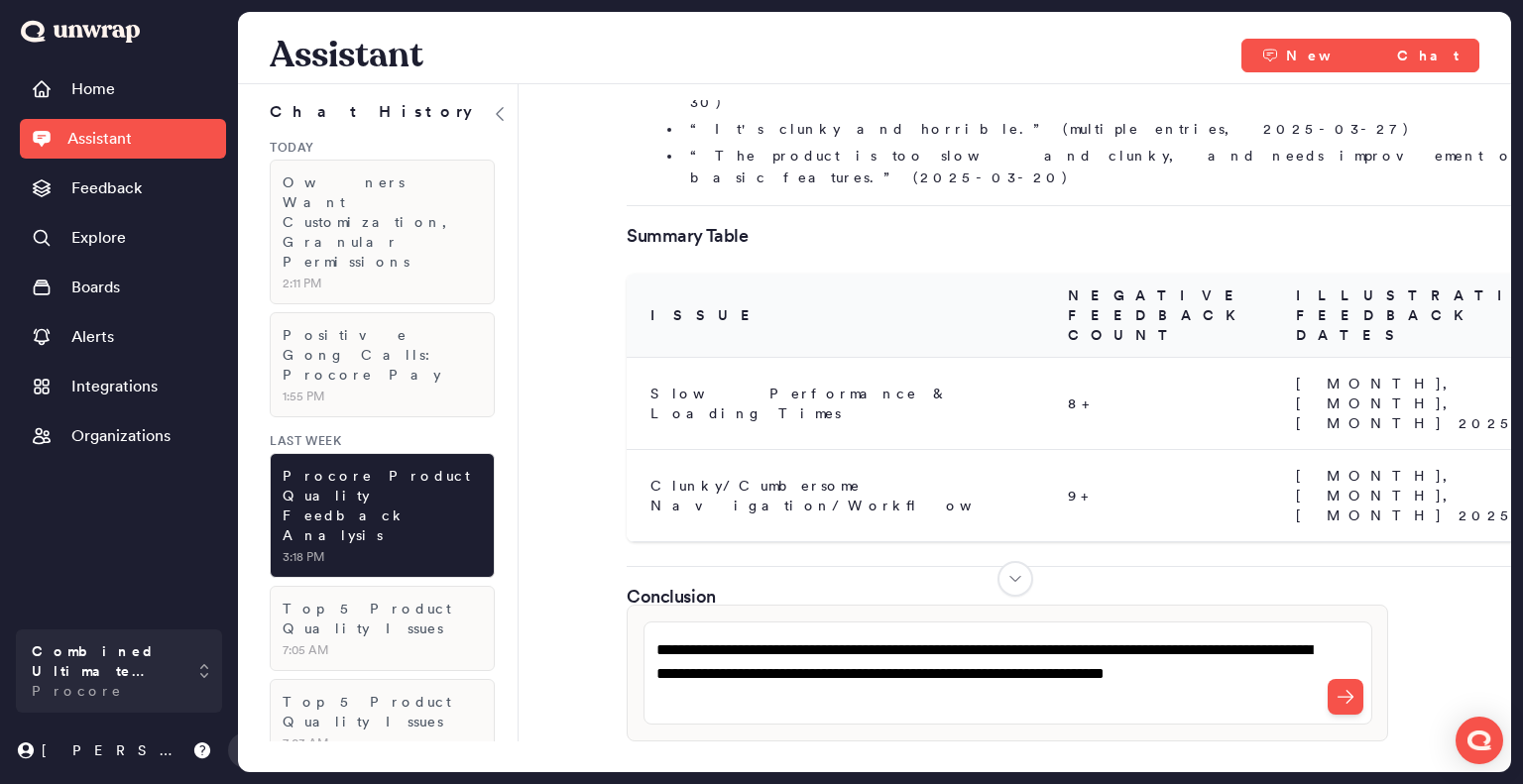click 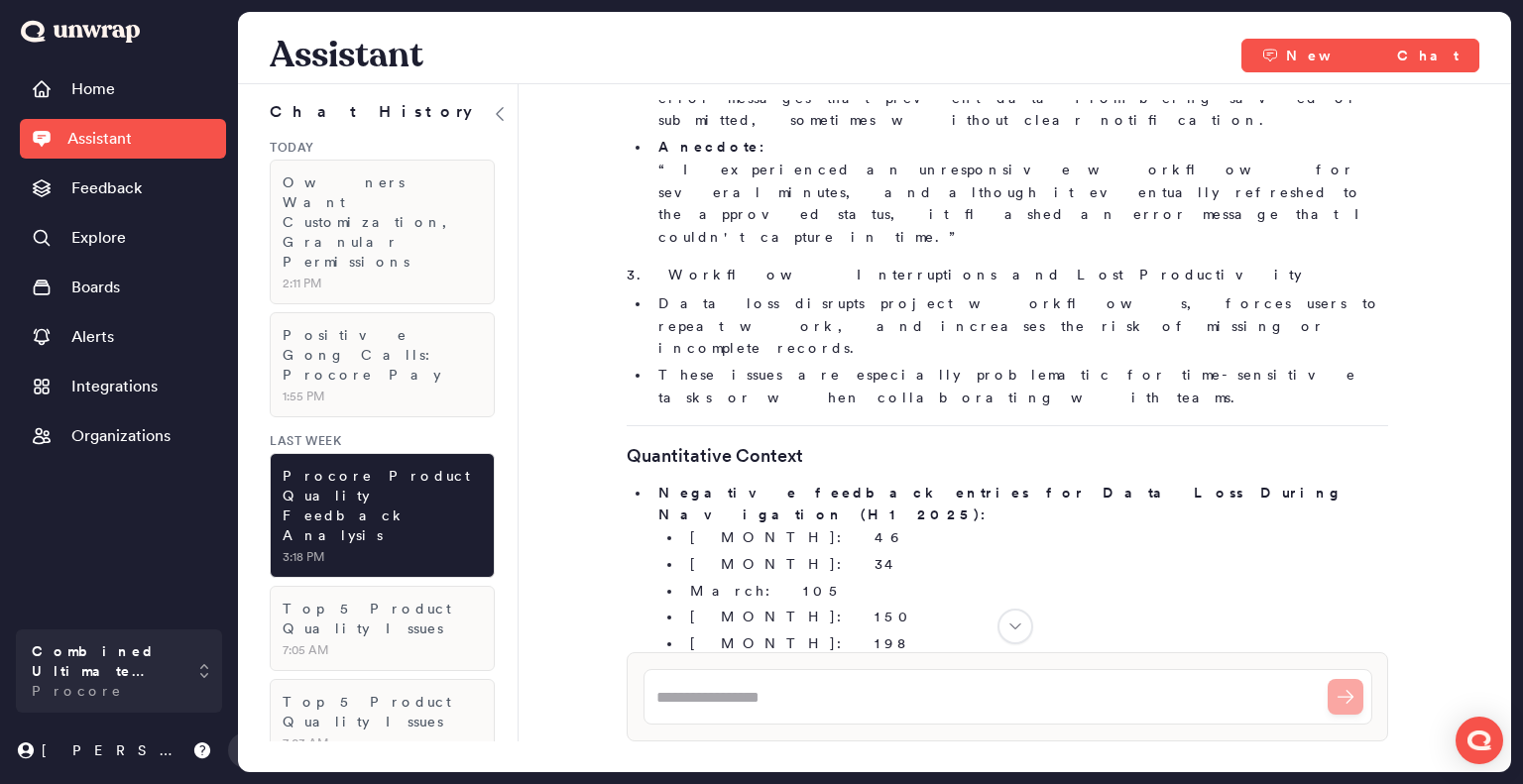 scroll, scrollTop: 24163, scrollLeft: 0, axis: vertical 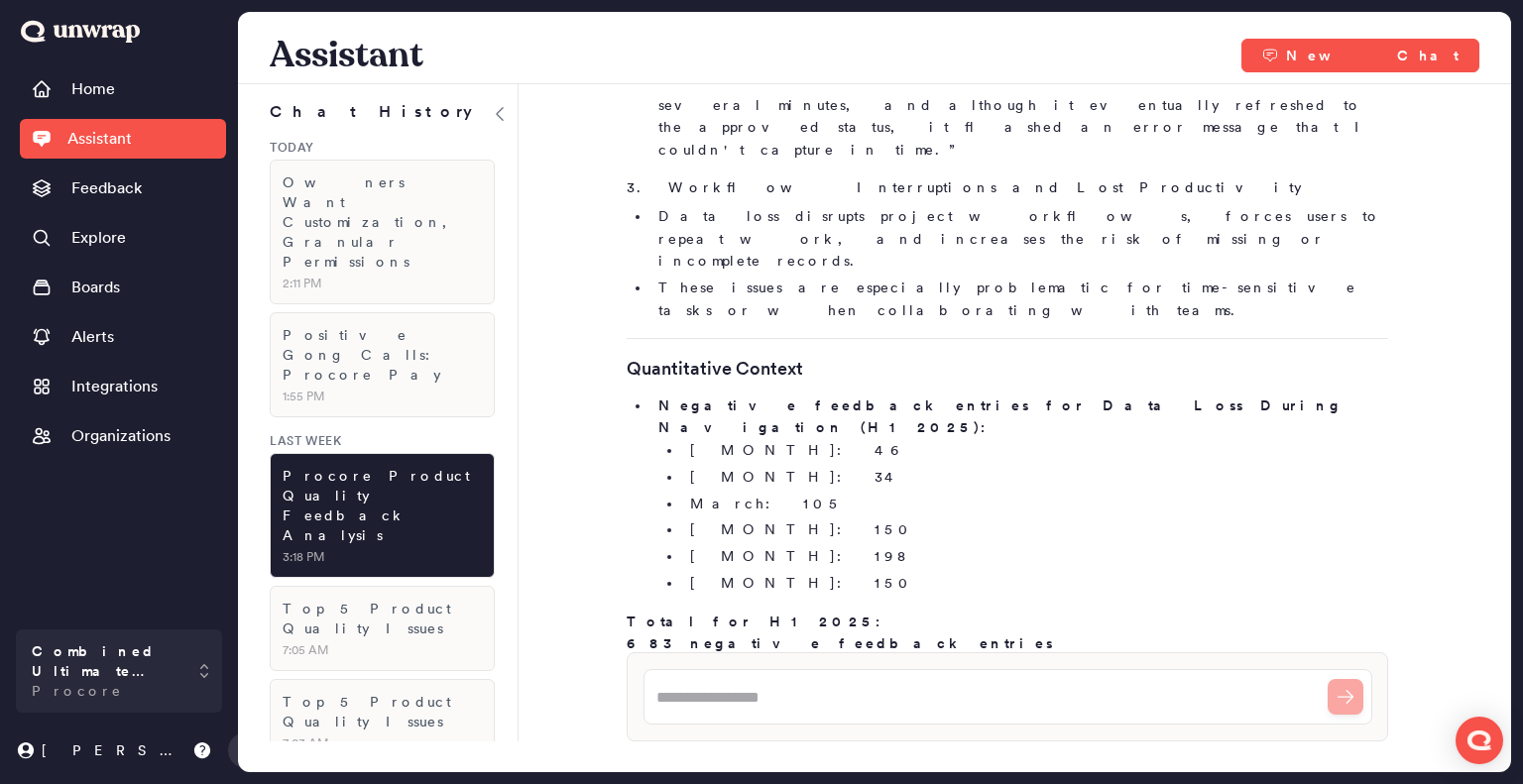 drag, startPoint x: 879, startPoint y: 579, endPoint x: 648, endPoint y: 528, distance: 236.56289 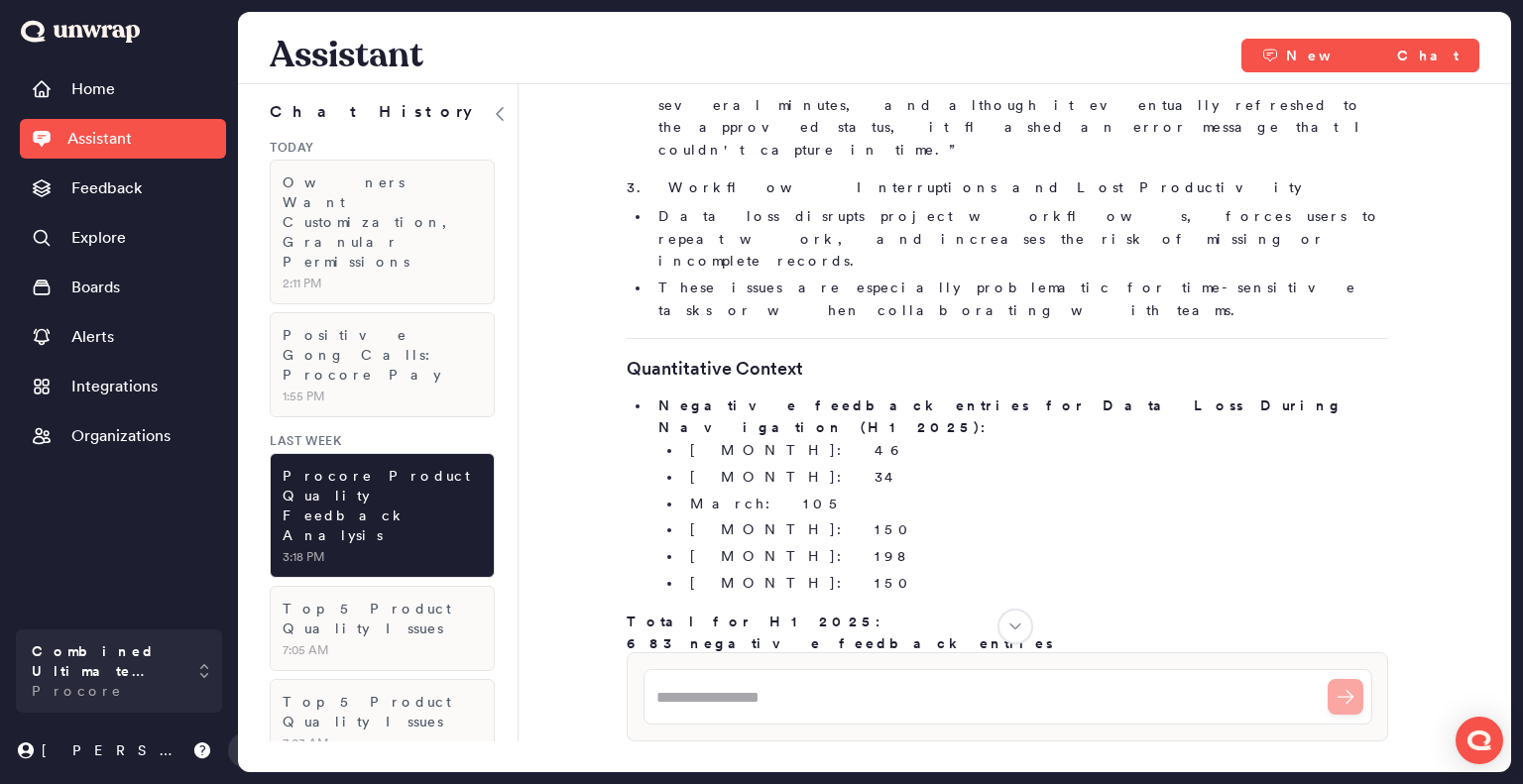 click on "Home Assistant Feedback Explore Boards Alerts Integrations Organizations Combined Ultimate View Procore Greg Open sidebar Assistant New Chat History Procore Product Quality Feedback Analysis Chat History Today Owners Want Customization, Granular Permissions 2:11 PM Positive Gong Calls: Procore Pay 1:55 PM Last Week Procore Product Quality Feedback Analysis 3:18 PM Top 5 Product Quality Issues 7:05 AM Top 5 Product Quality Issues 7:03 AM Top 5 Product Quality Issues 3:35 PM Customer Training Needs During Implementation 8:49 AM Customer Training Needs During Implementation 3:25 PM Top Enterprise PDM Feature Requests 8:24 AM APAC vs NAMER Unique Complaints 5:02 PM How Customers Use Procore 4:47 PM Procore Customer Problem-Solving Motivations 4:46 PM Top Customer Integration Concerns 10:10 AM Addressing Customer Pricing Frustrations 9:16 AM Older Top Customer Concerns by Category 11:48 AM Customer Feedback on AI Agents 11:55 AM Customer Pricing and Packaging Concerns 9:13 AM Top Customer Complaint Categories 2" at bounding box center [762, 392] 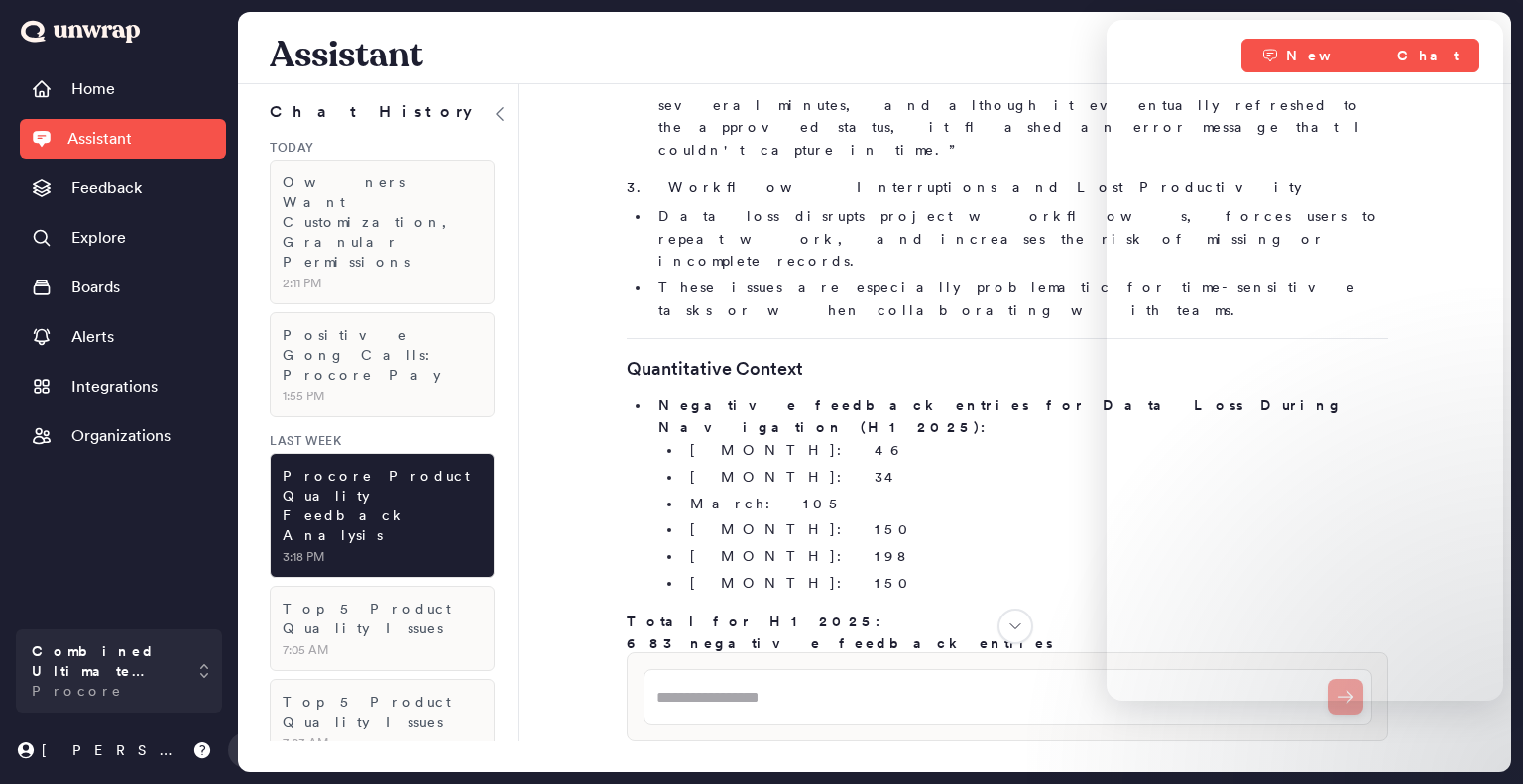 scroll, scrollTop: 24143, scrollLeft: 0, axis: vertical 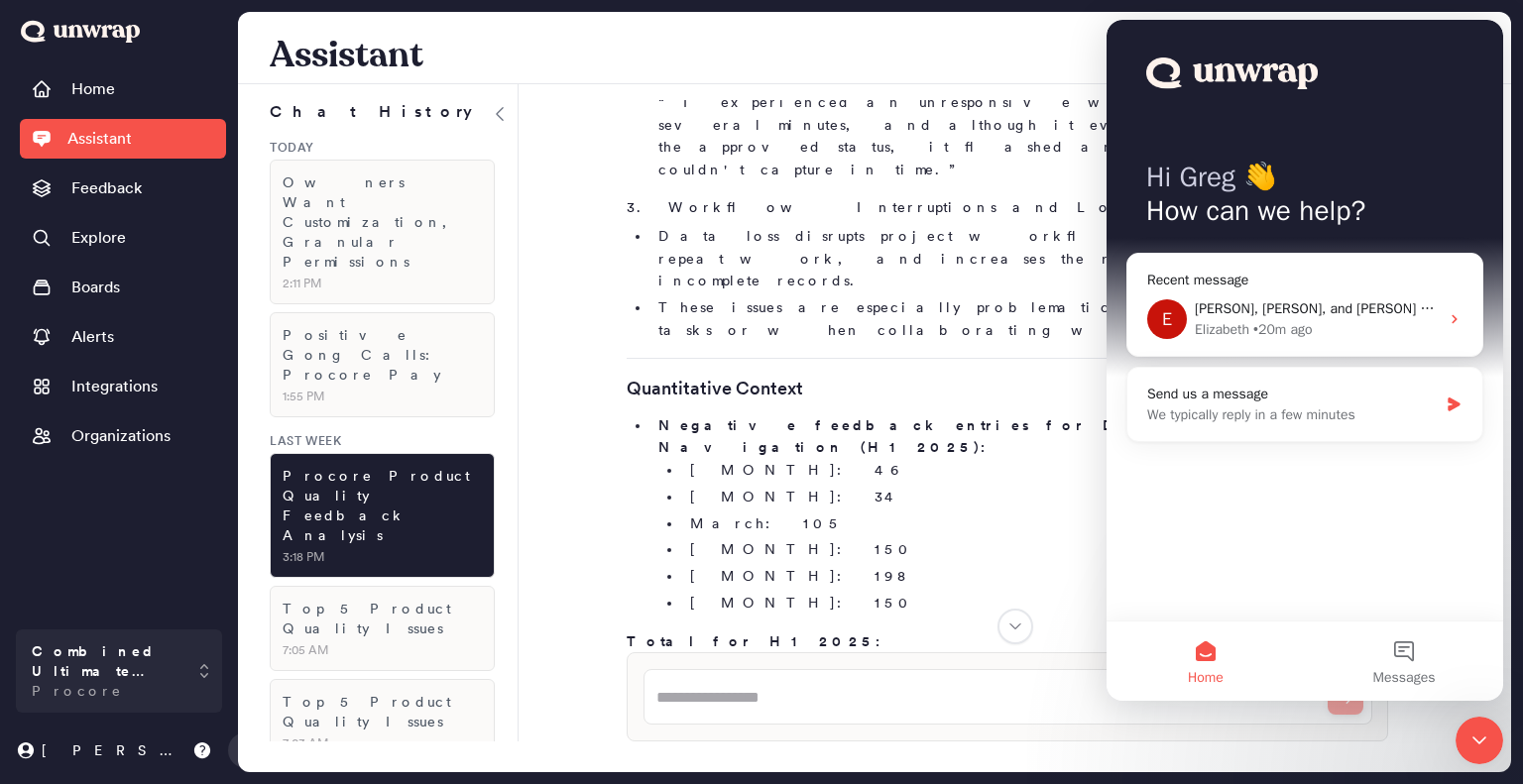 drag, startPoint x: 1481, startPoint y: 739, endPoint x: 2900, endPoint y: 1448, distance: 1586.2667 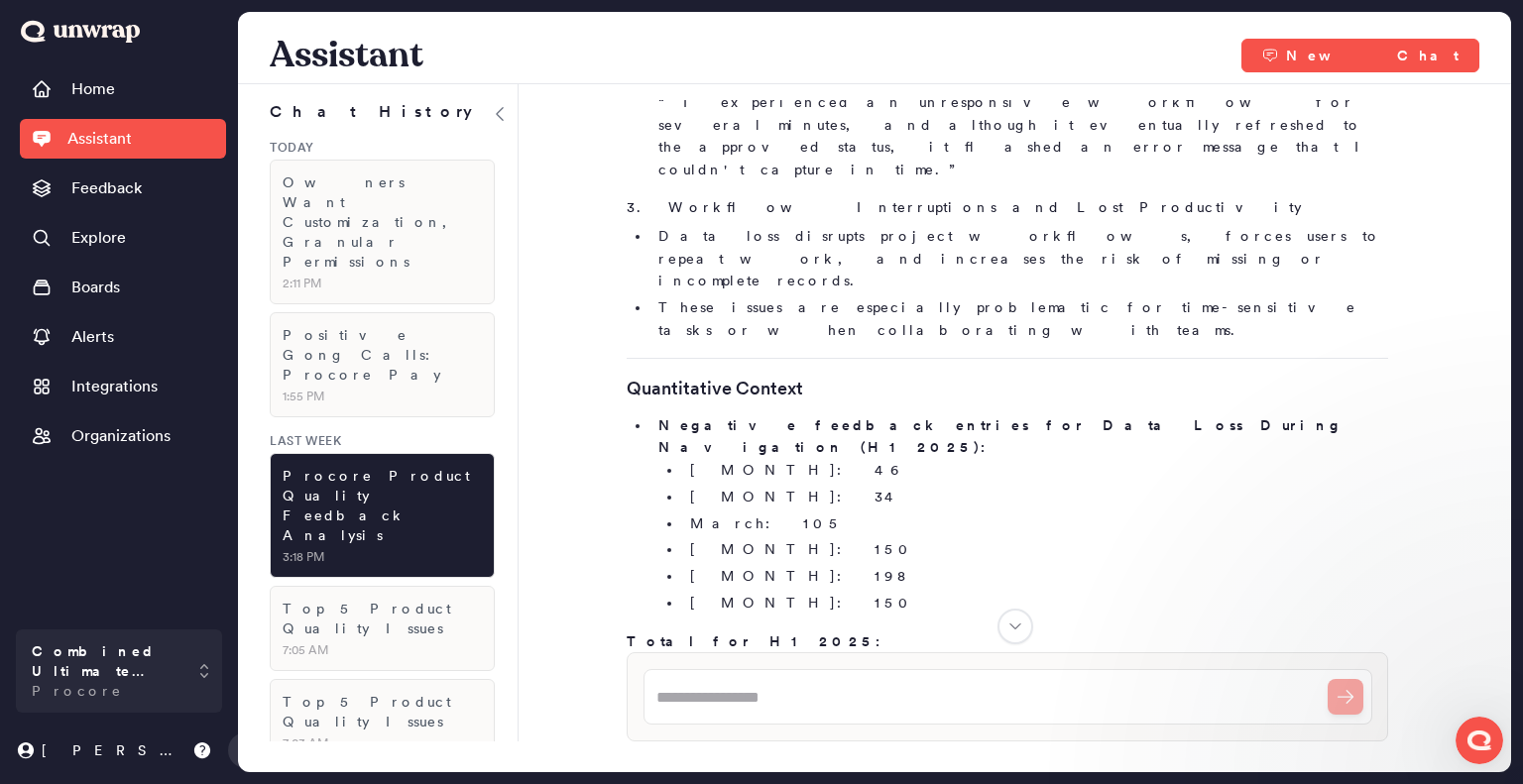 scroll, scrollTop: 0, scrollLeft: 0, axis: both 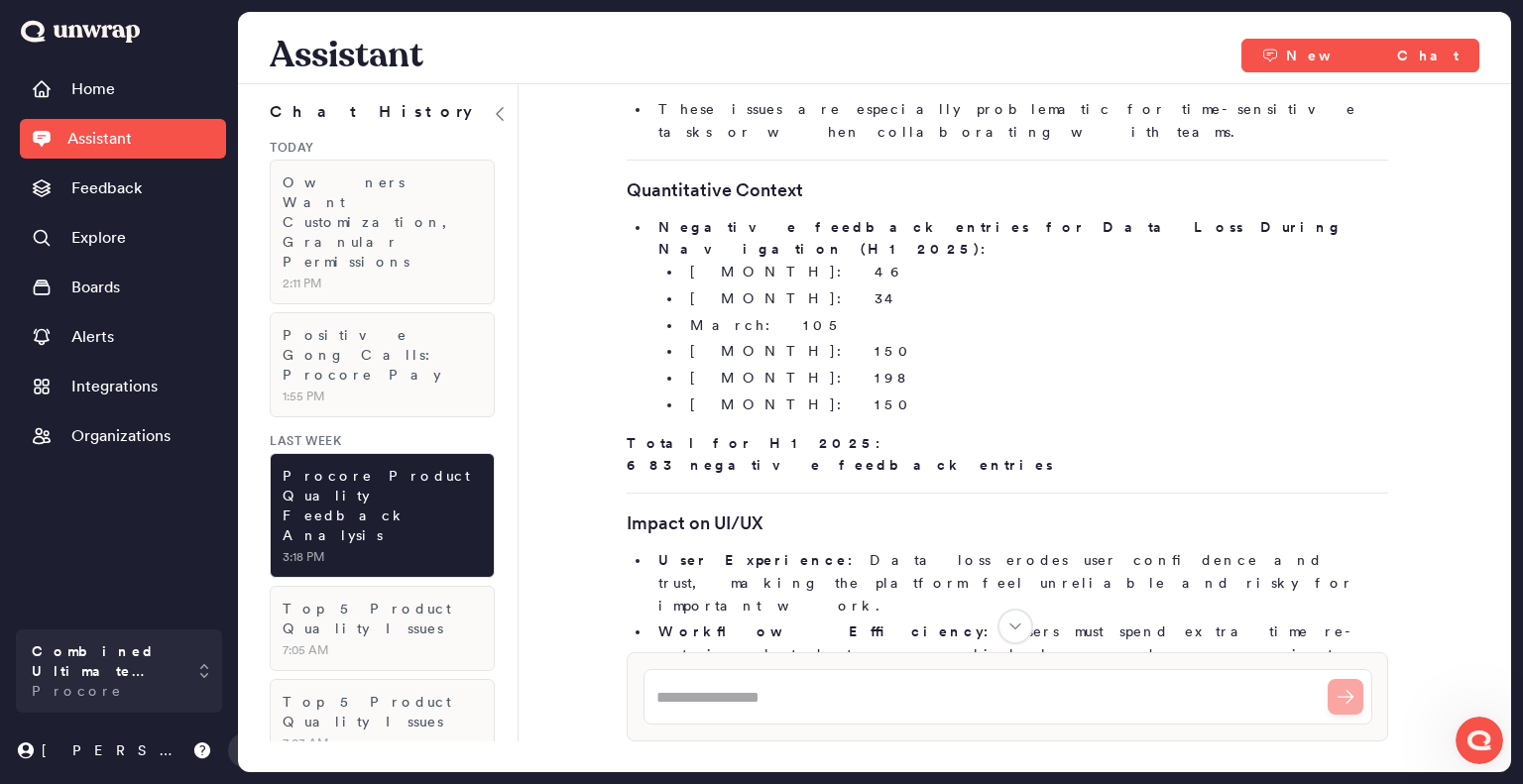 drag, startPoint x: 879, startPoint y: 402, endPoint x: 636, endPoint y: 343, distance: 250.05999 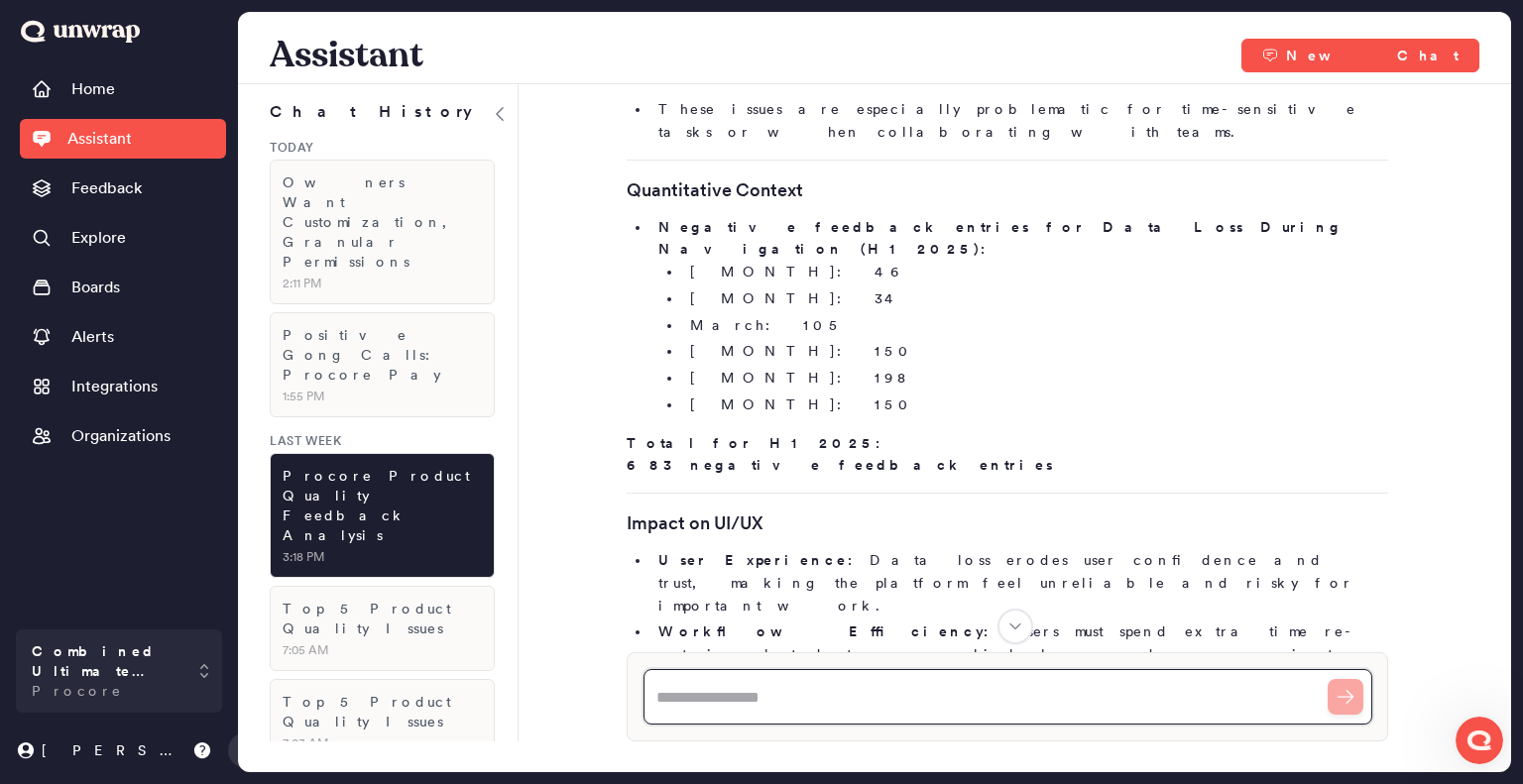 click at bounding box center (1007, 697) 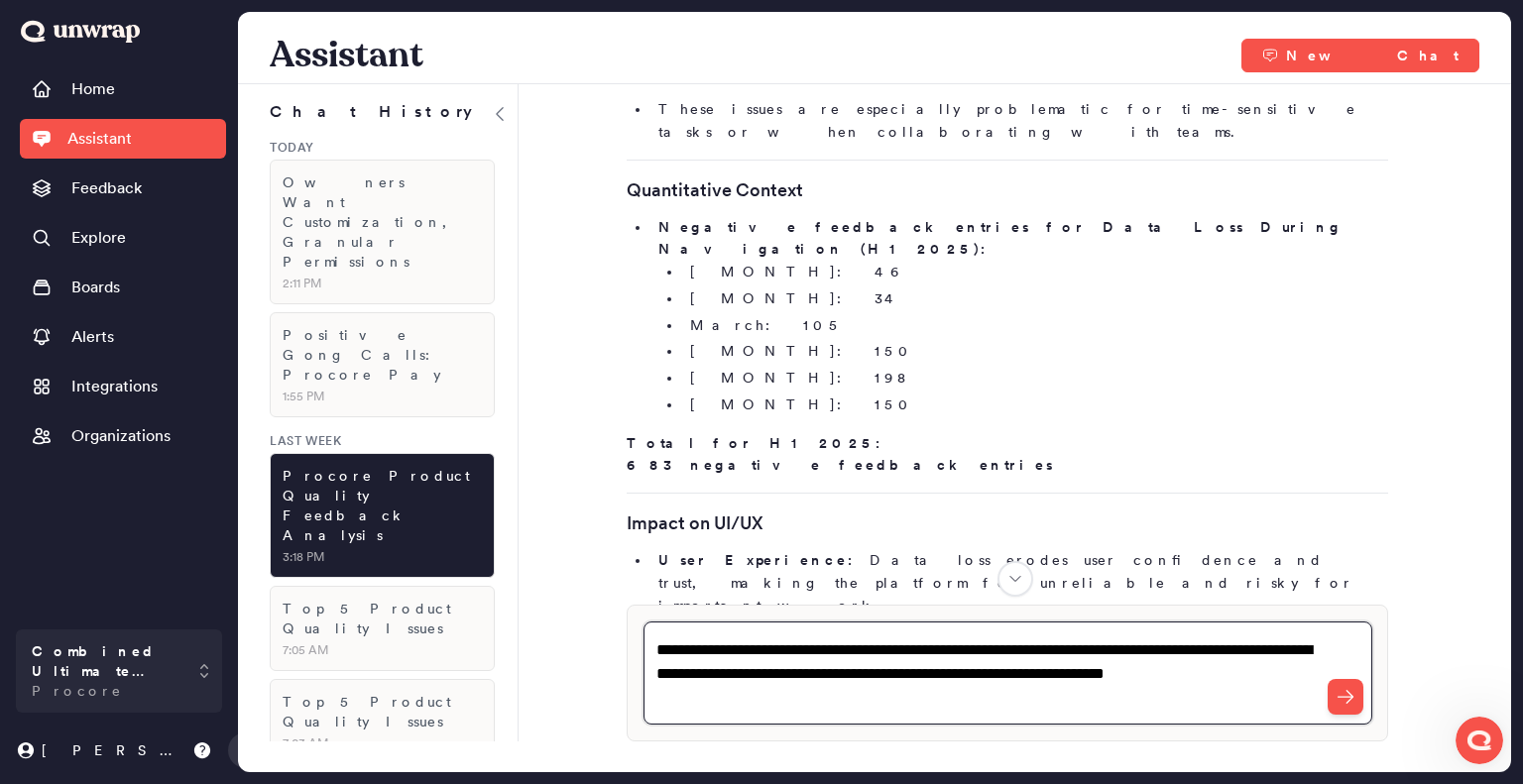 drag, startPoint x: 1047, startPoint y: 671, endPoint x: 1095, endPoint y: 673, distance: 48.04165 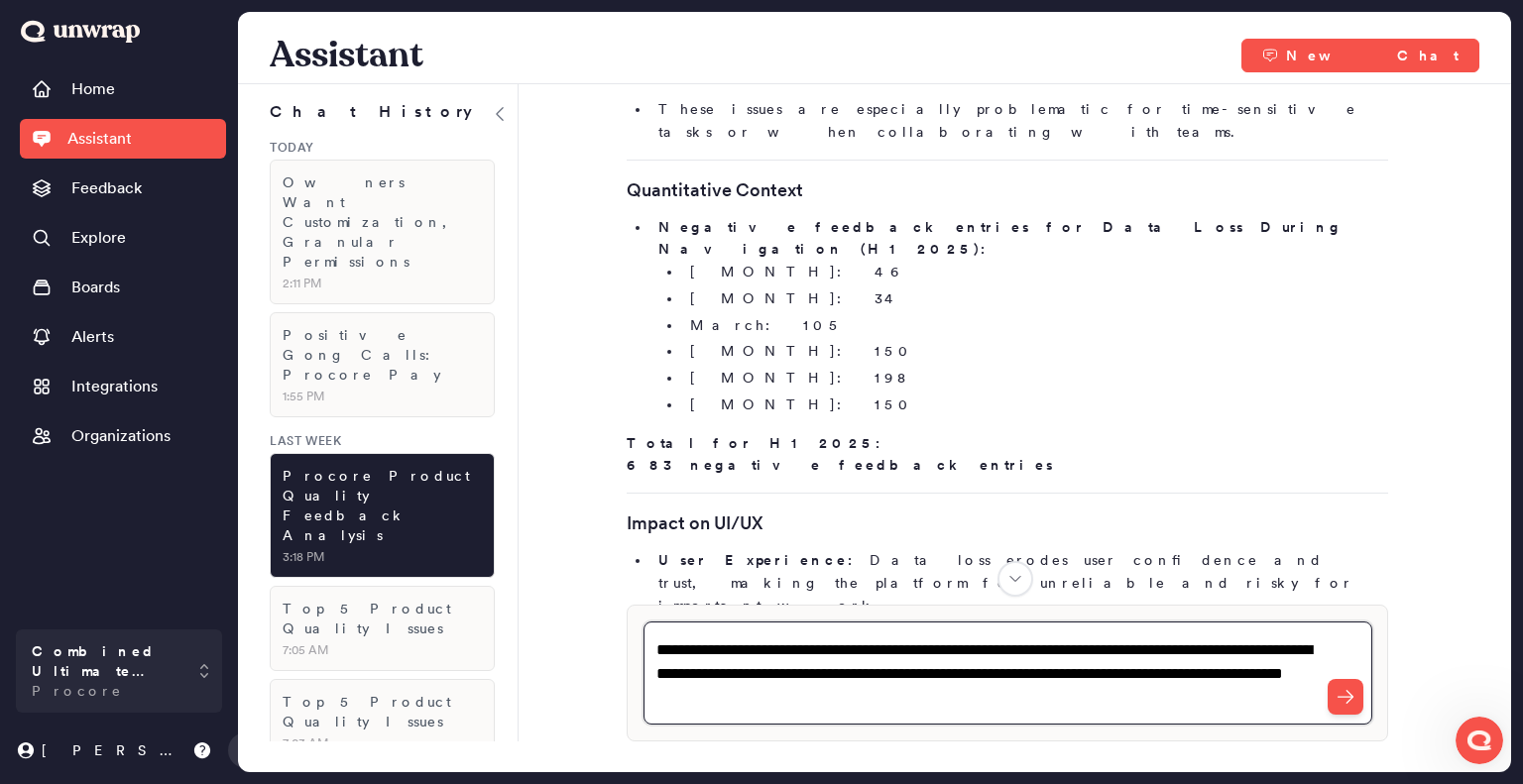 type on "**********" 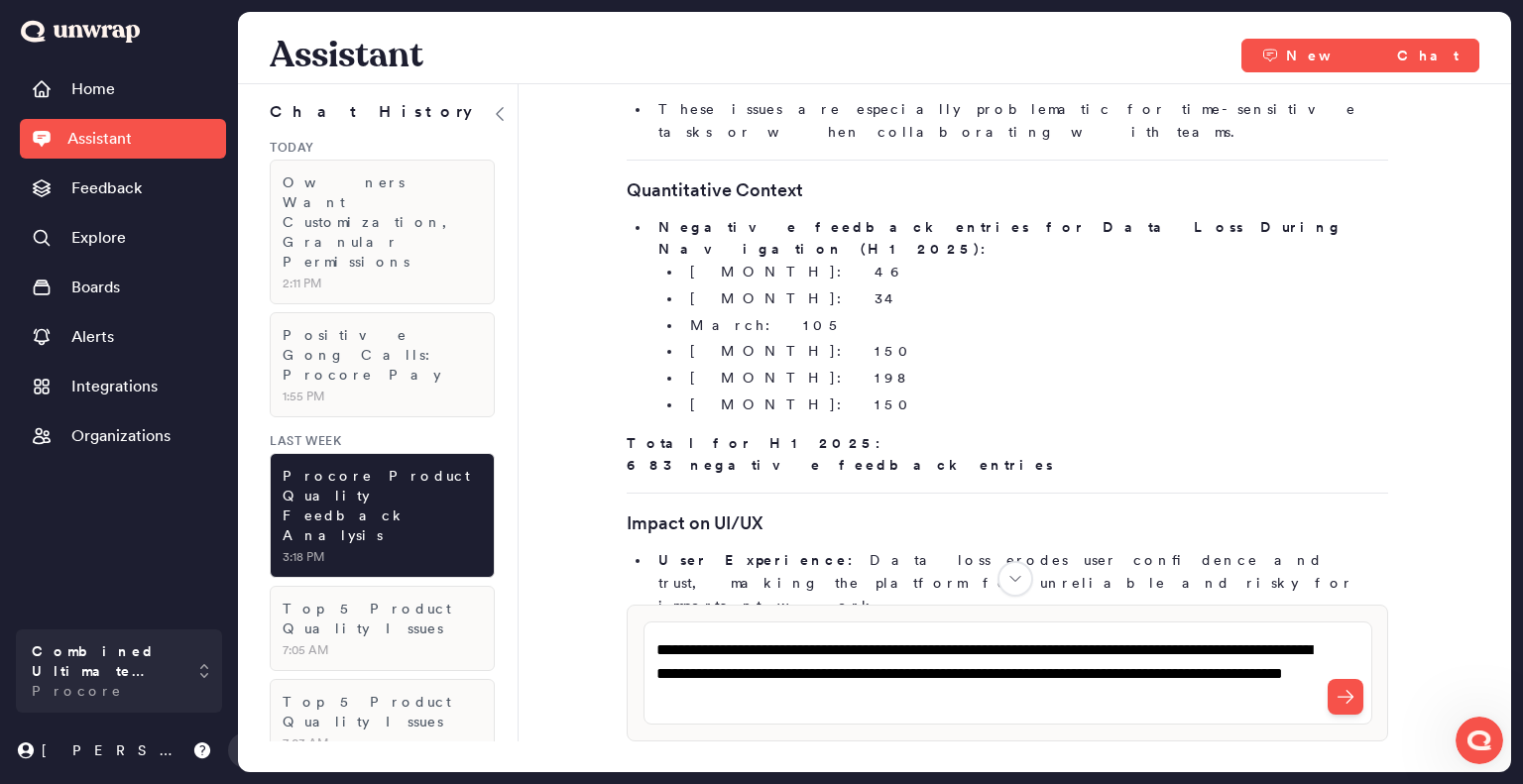 type 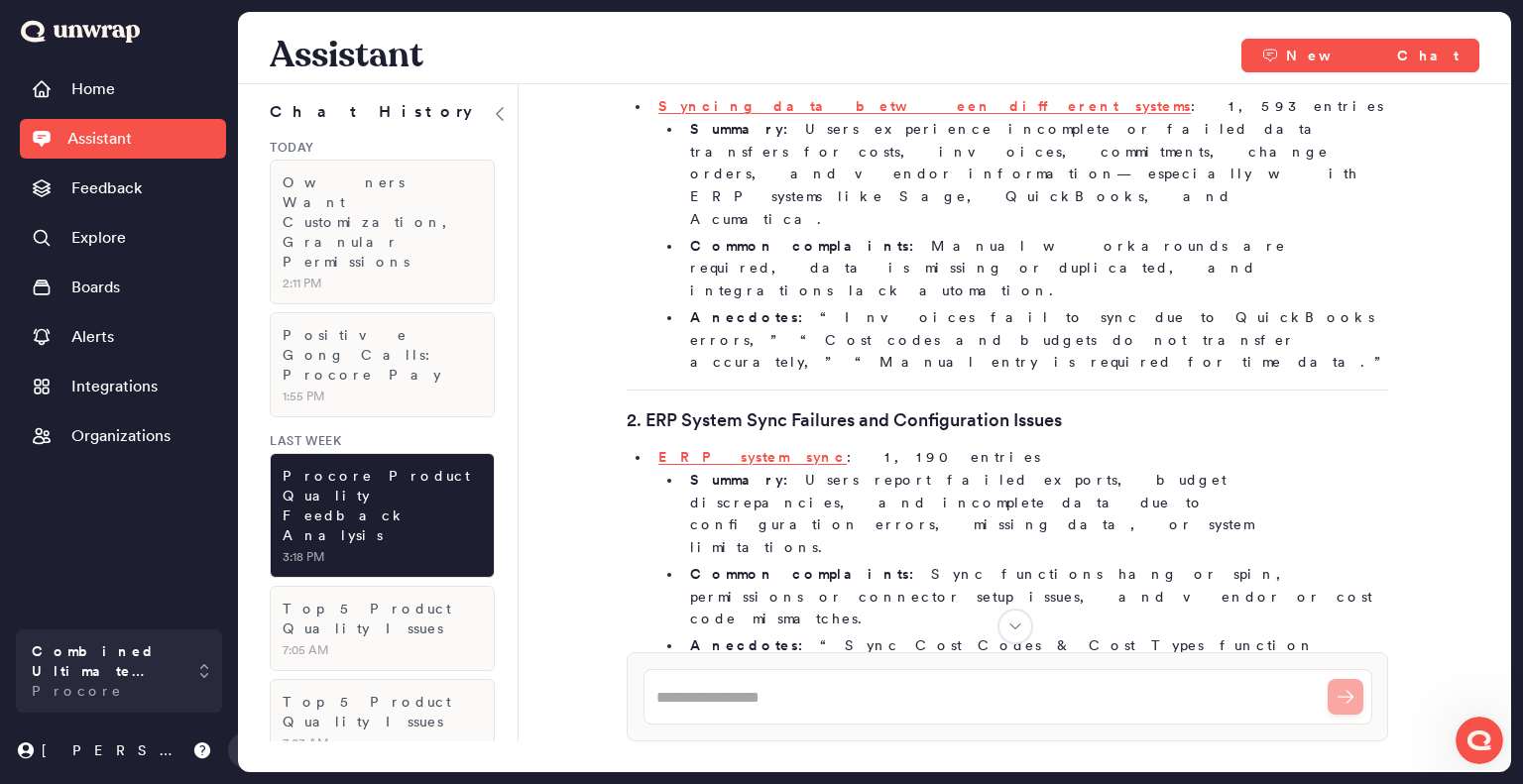 scroll, scrollTop: 25610, scrollLeft: 0, axis: vertical 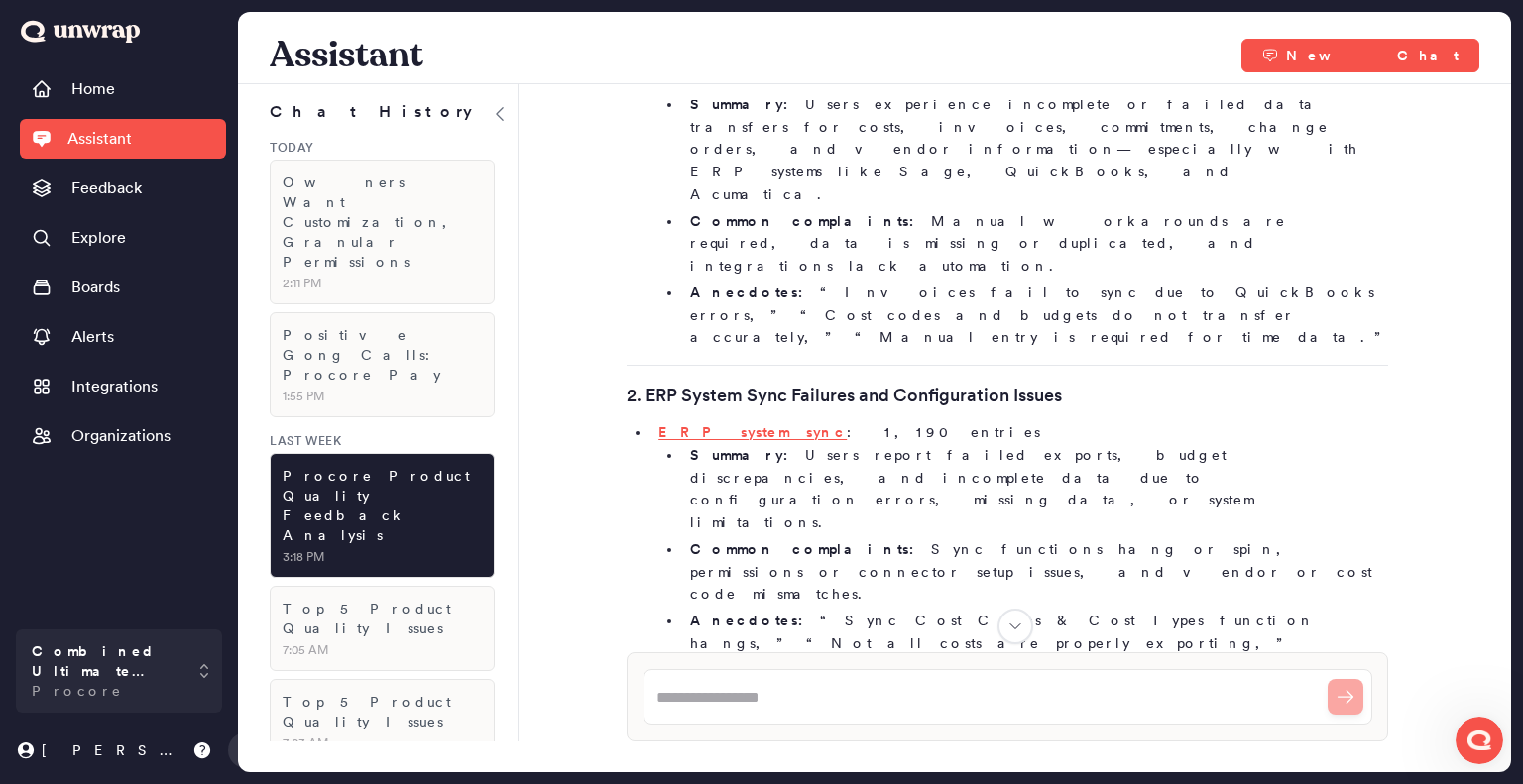 click at bounding box center [1015, 626] 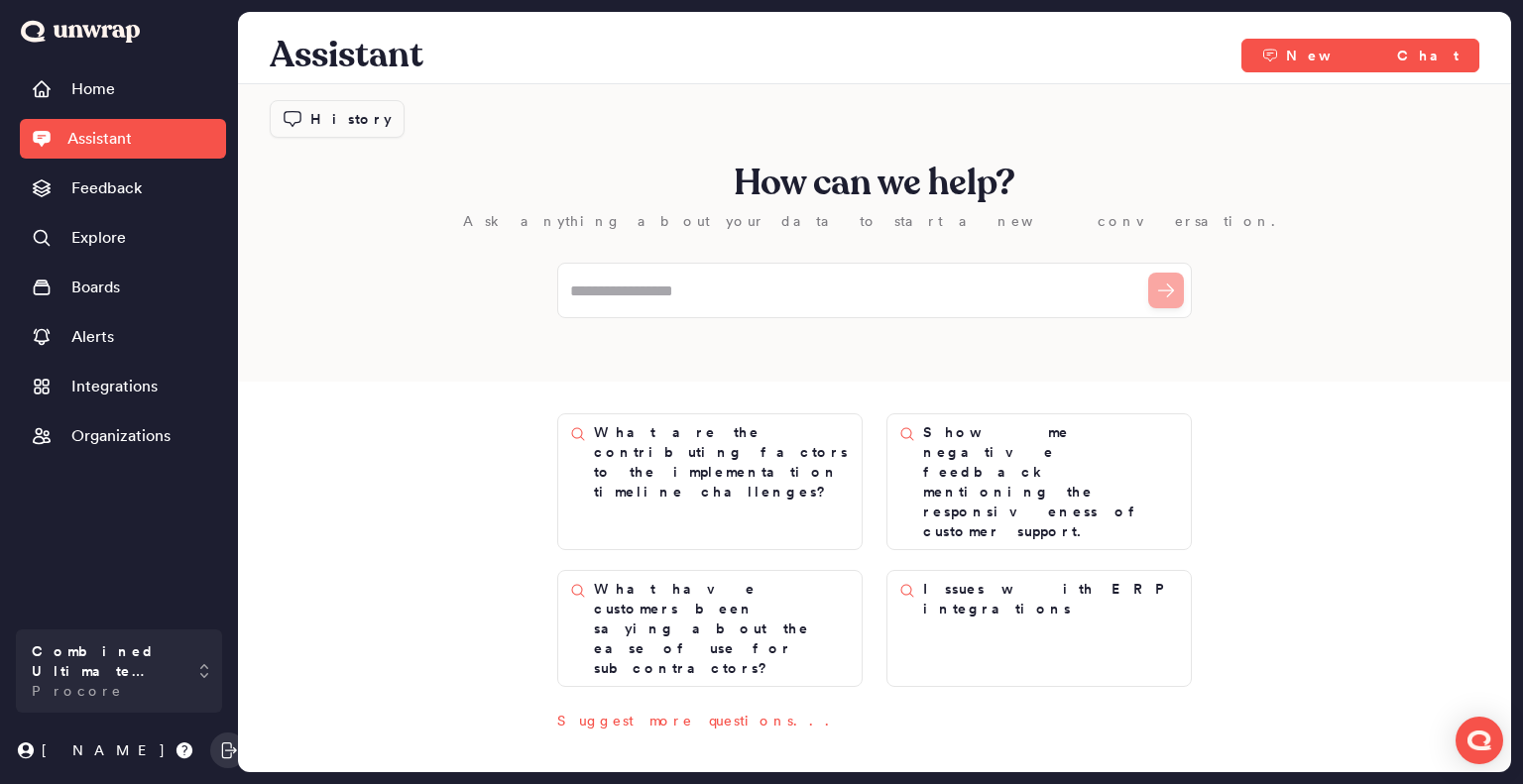 scroll, scrollTop: 0, scrollLeft: 0, axis: both 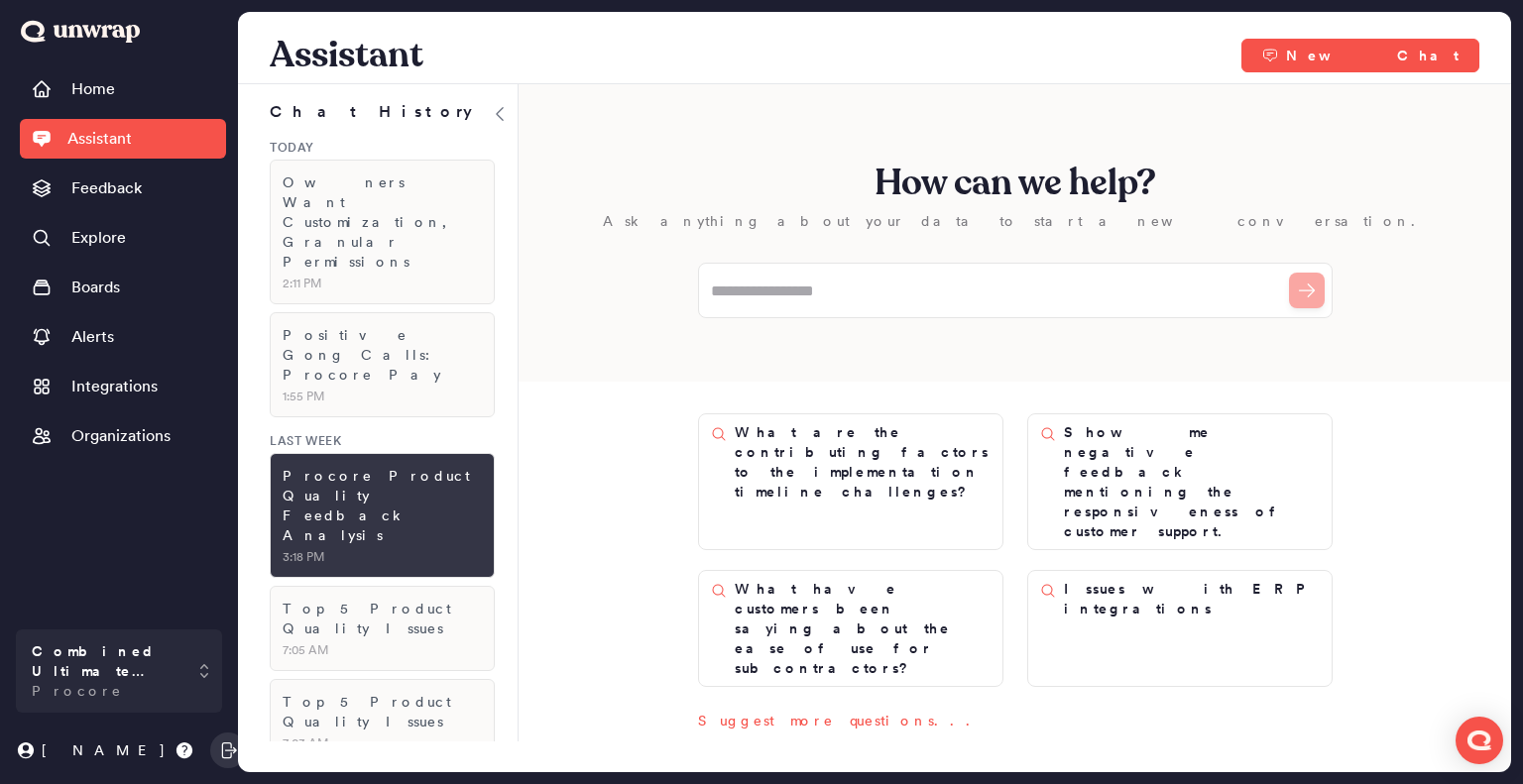 click on "Procore Product Quality Feedback Analysis" at bounding box center (382, 505) 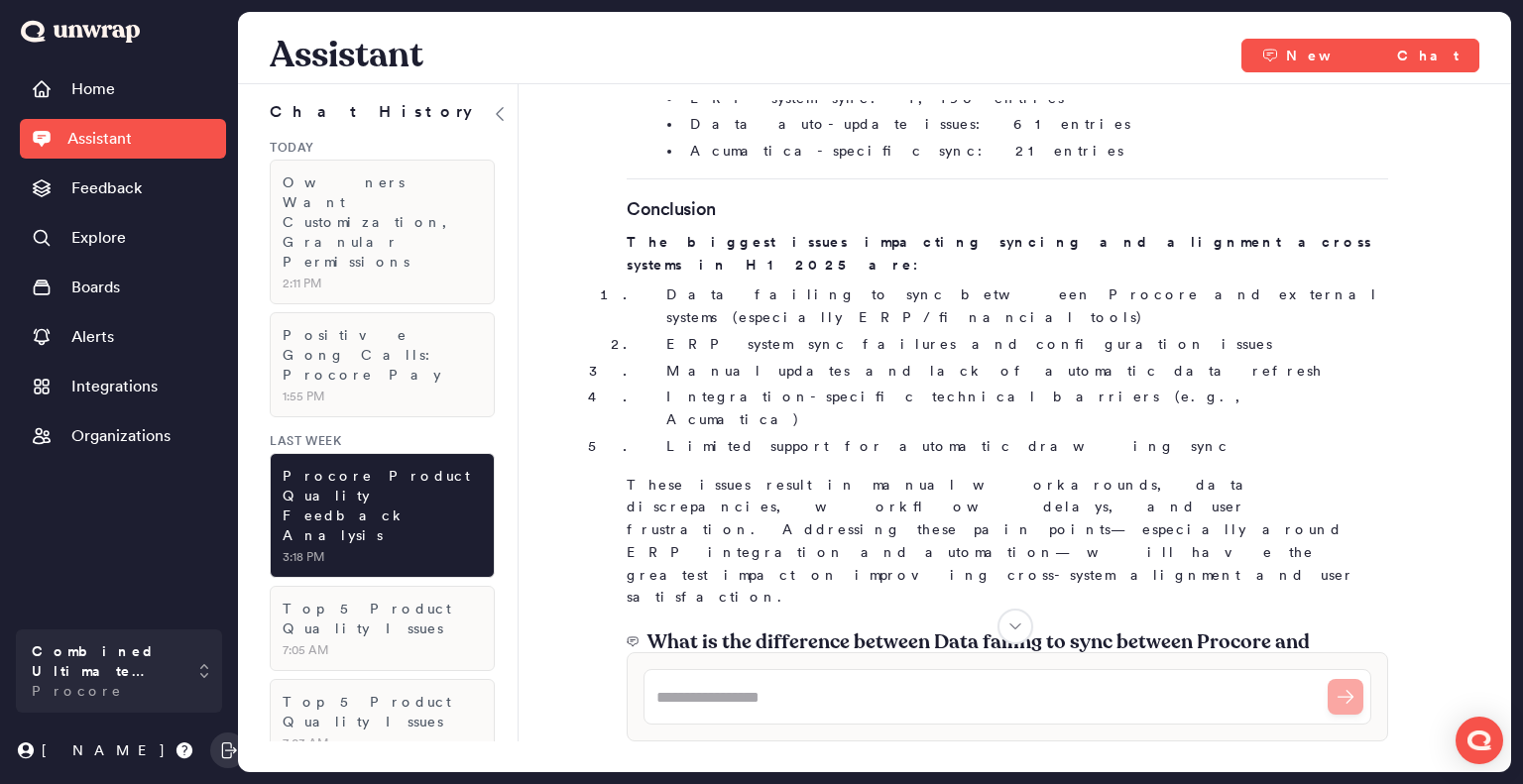 scroll, scrollTop: 27186, scrollLeft: 0, axis: vertical 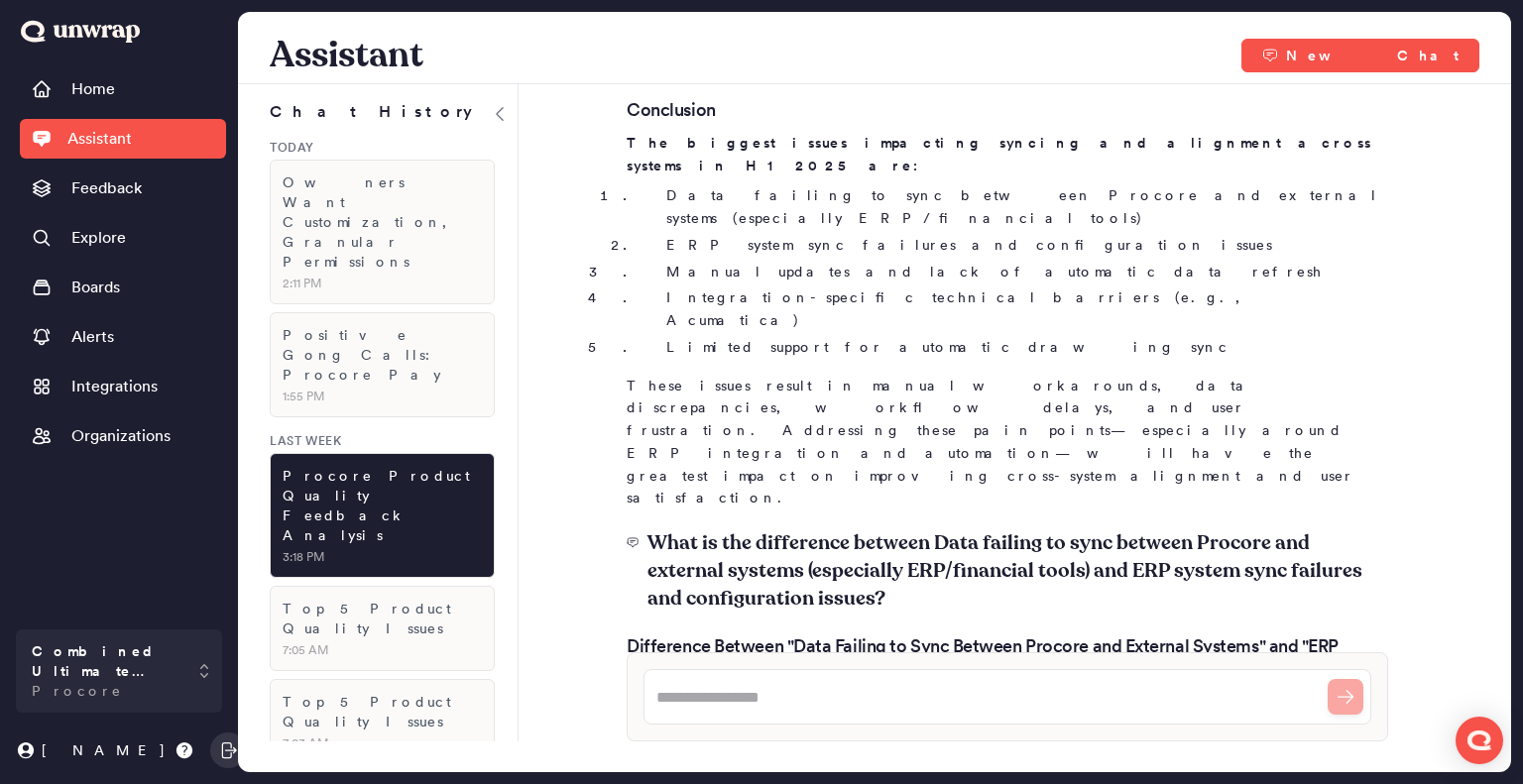 drag, startPoint x: 1162, startPoint y: 538, endPoint x: 765, endPoint y: 609, distance: 403.2989 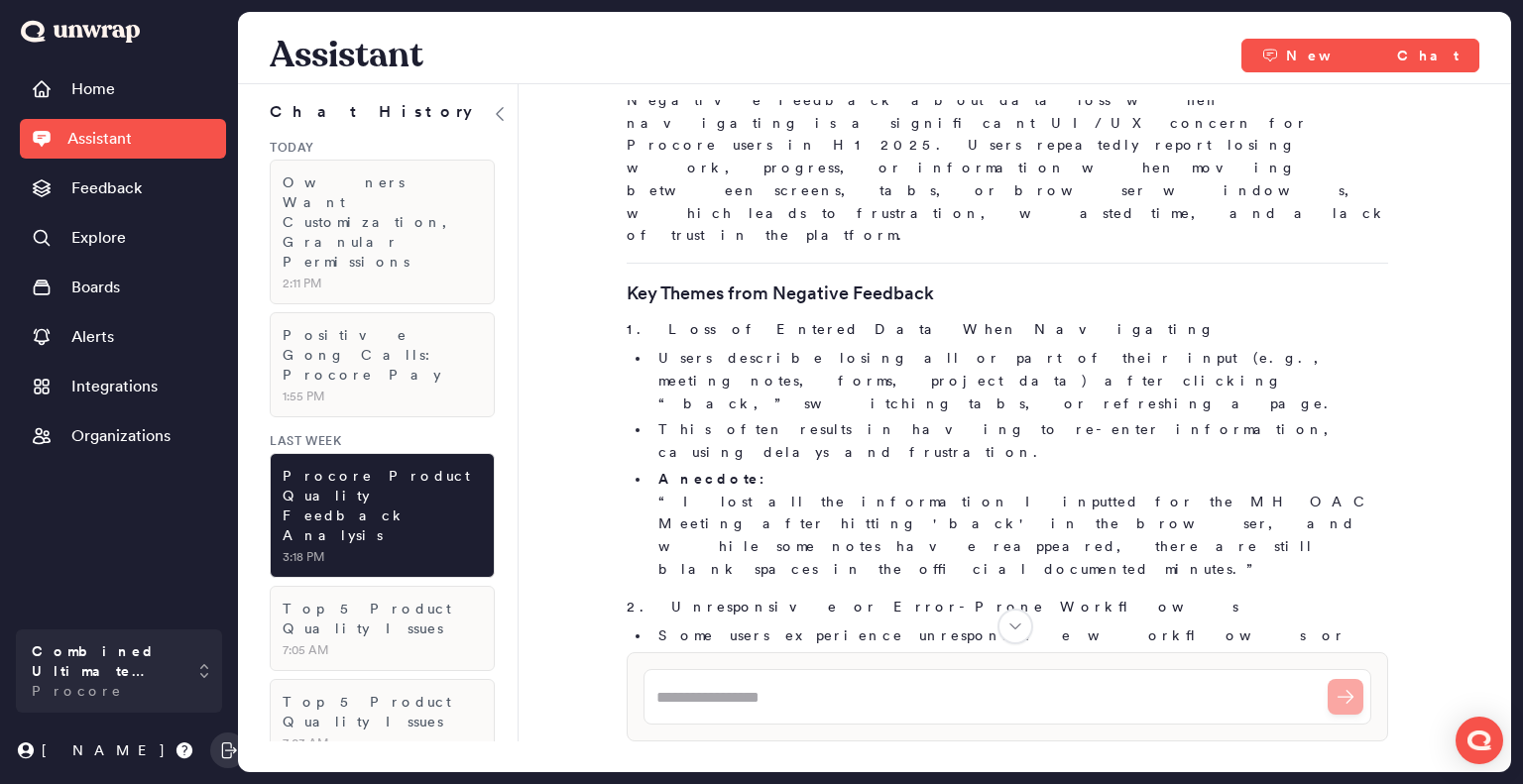 scroll, scrollTop: 23717, scrollLeft: 0, axis: vertical 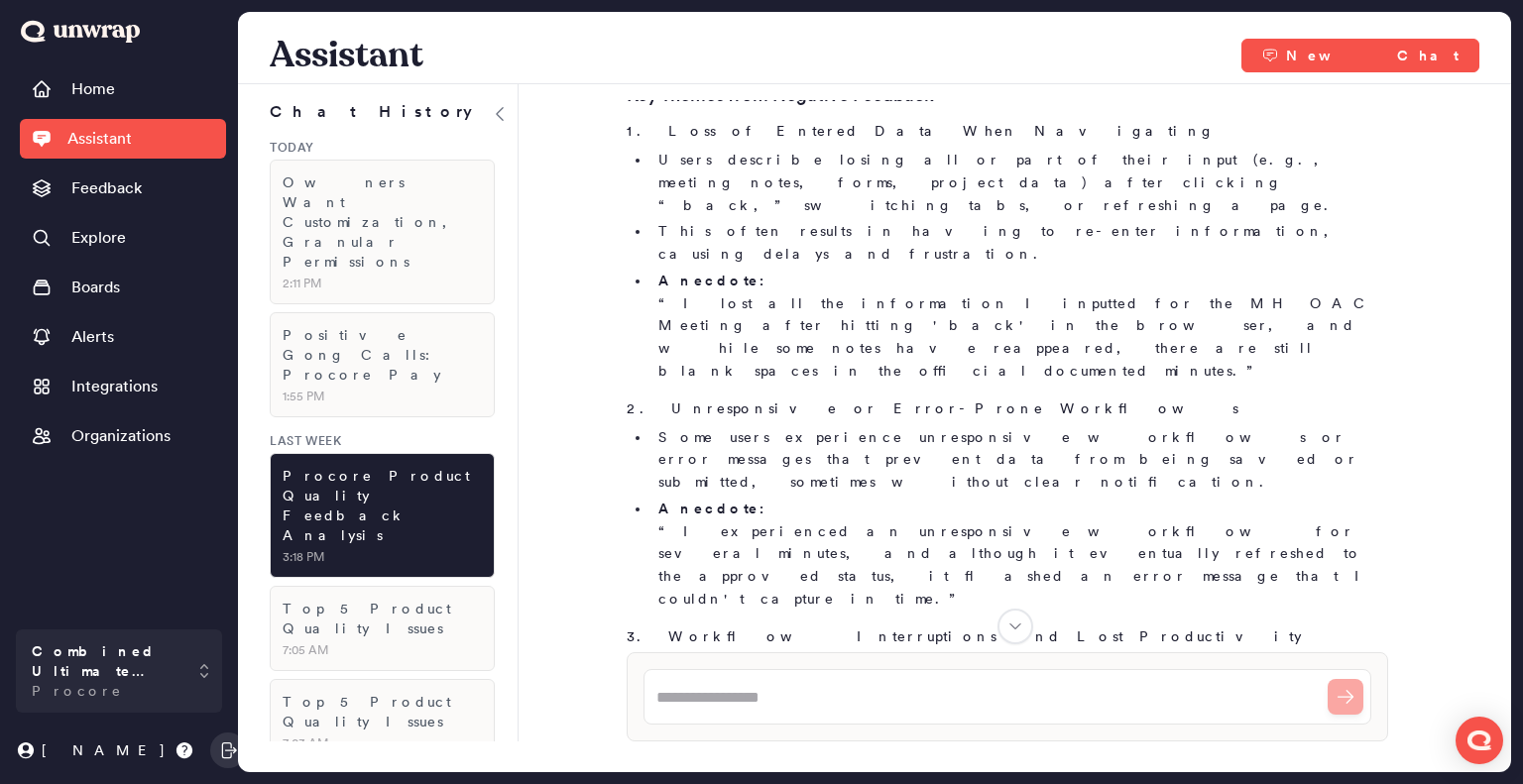 drag, startPoint x: 762, startPoint y: 173, endPoint x: 627, endPoint y: 221, distance: 143.27945 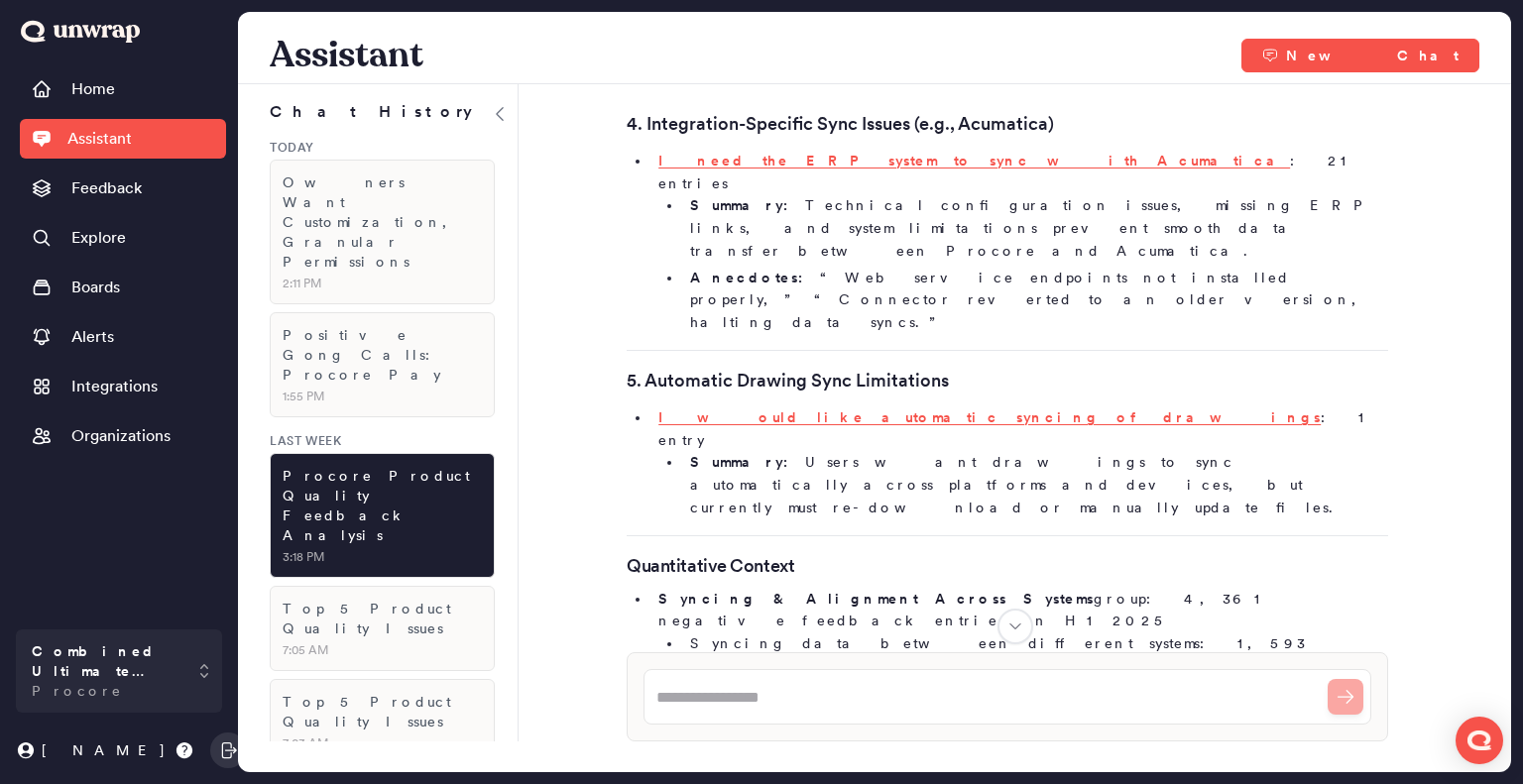 scroll, scrollTop: 26393, scrollLeft: 0, axis: vertical 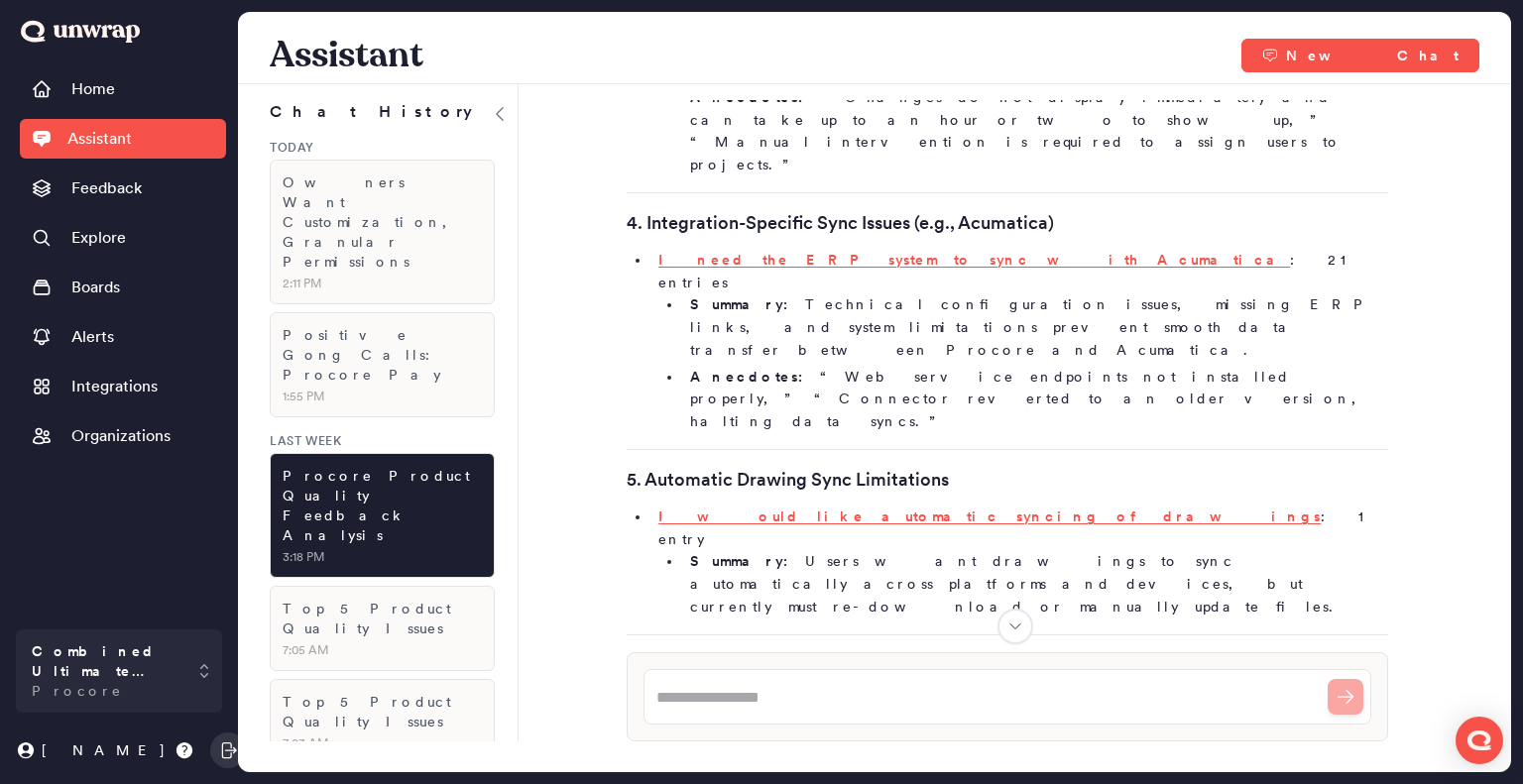 drag, startPoint x: 639, startPoint y: 167, endPoint x: 963, endPoint y: 170, distance: 324.01389 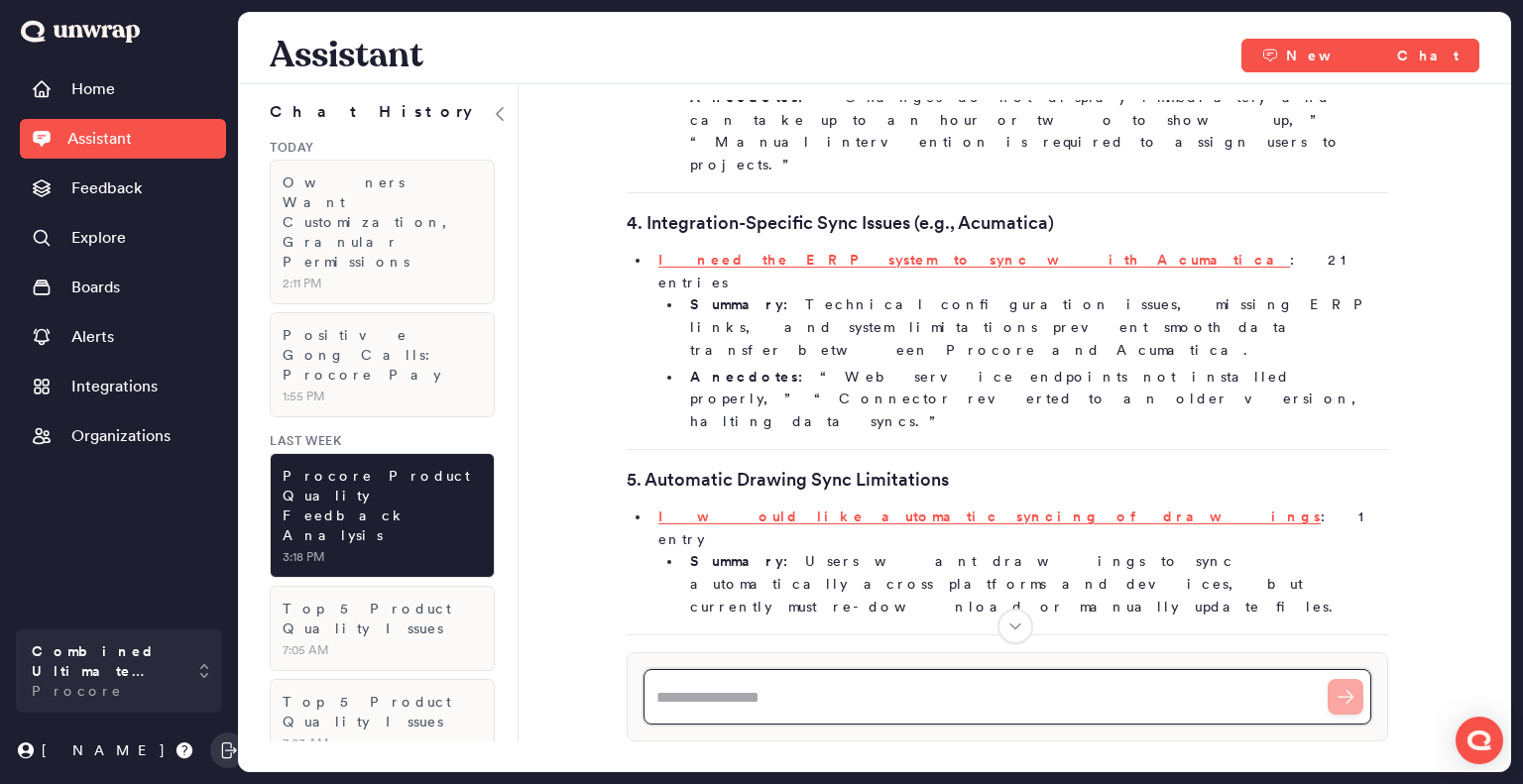 click at bounding box center (1007, 697) 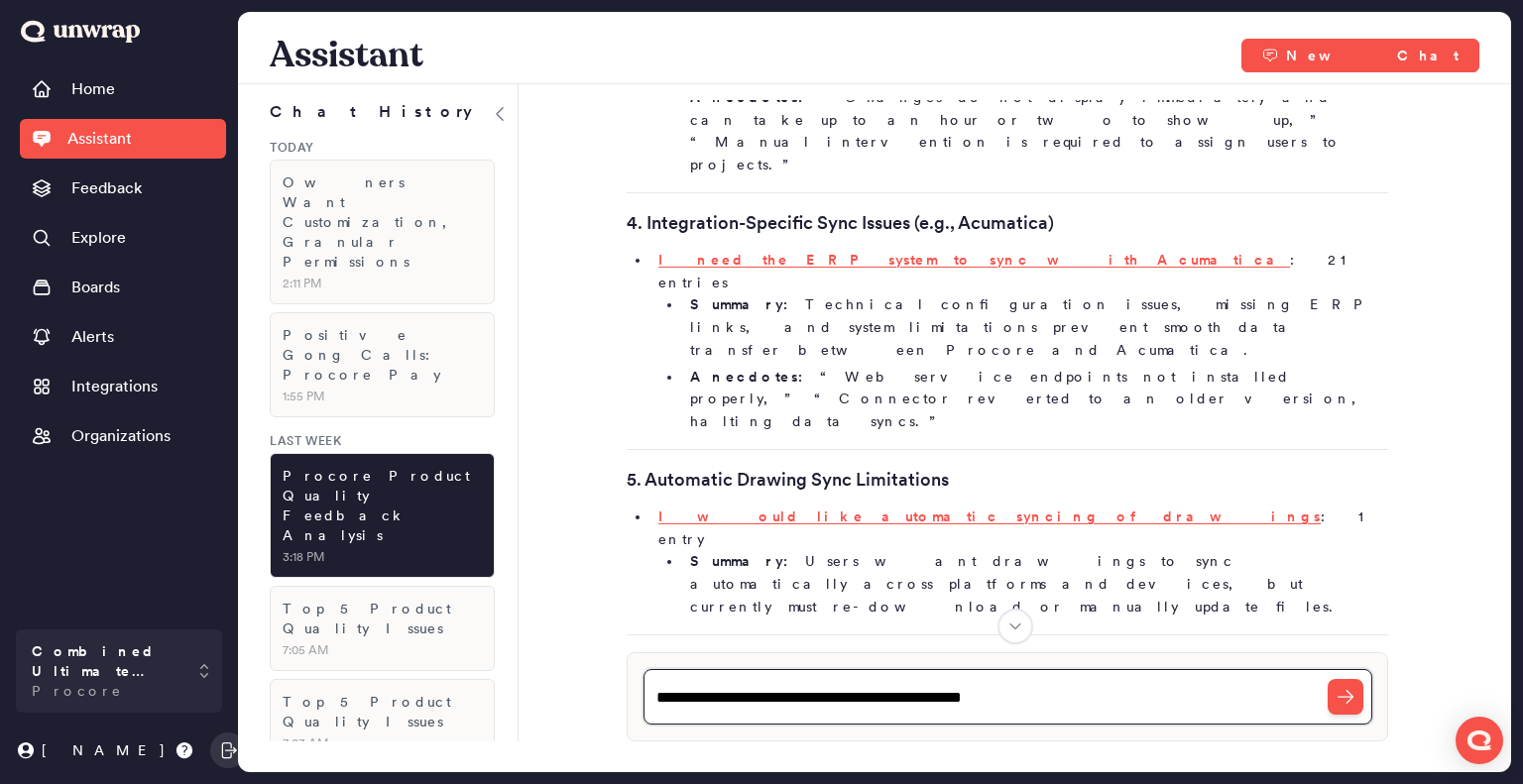 paste on "**********" 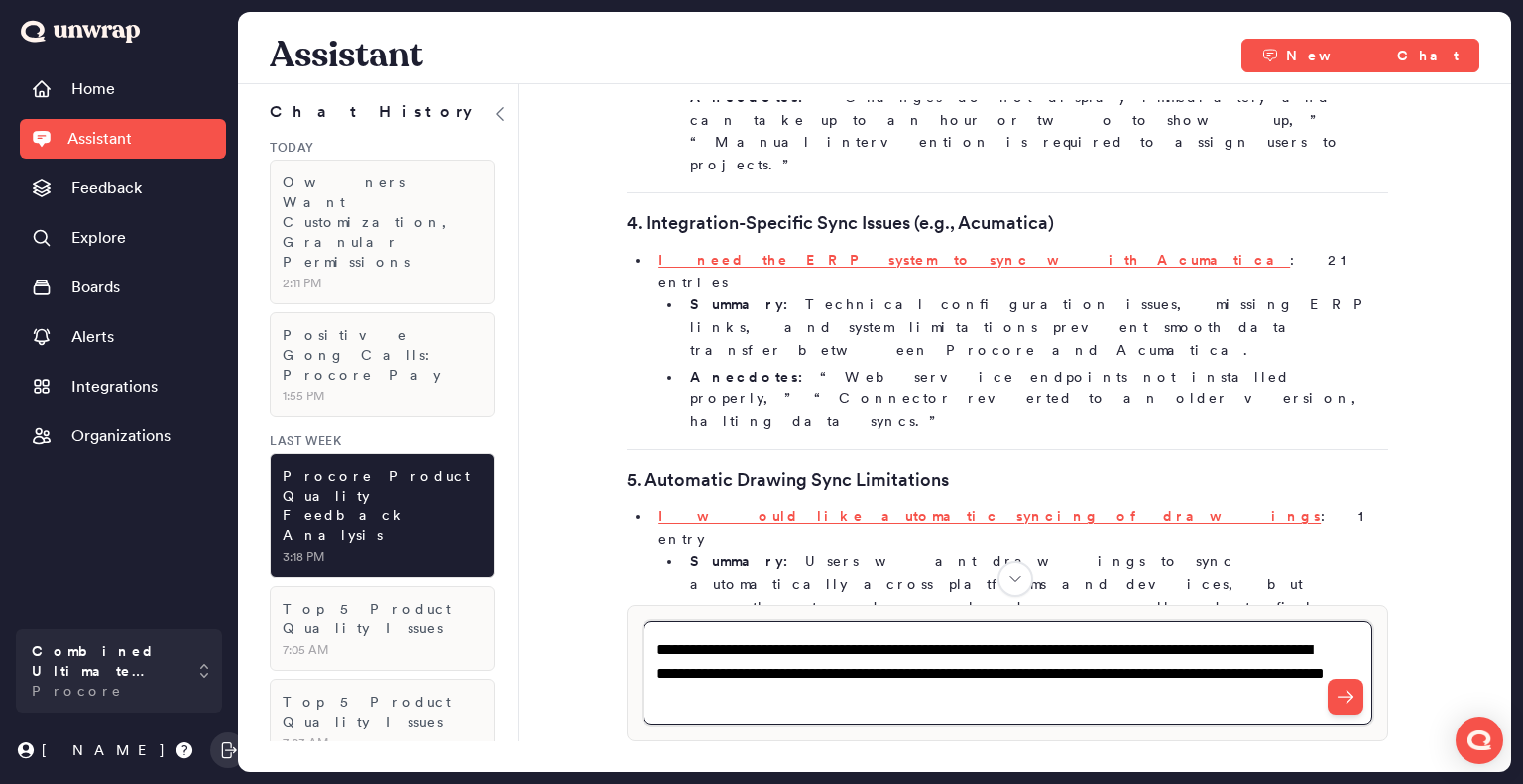 drag, startPoint x: 1167, startPoint y: 677, endPoint x: 1132, endPoint y: 677, distance: 35 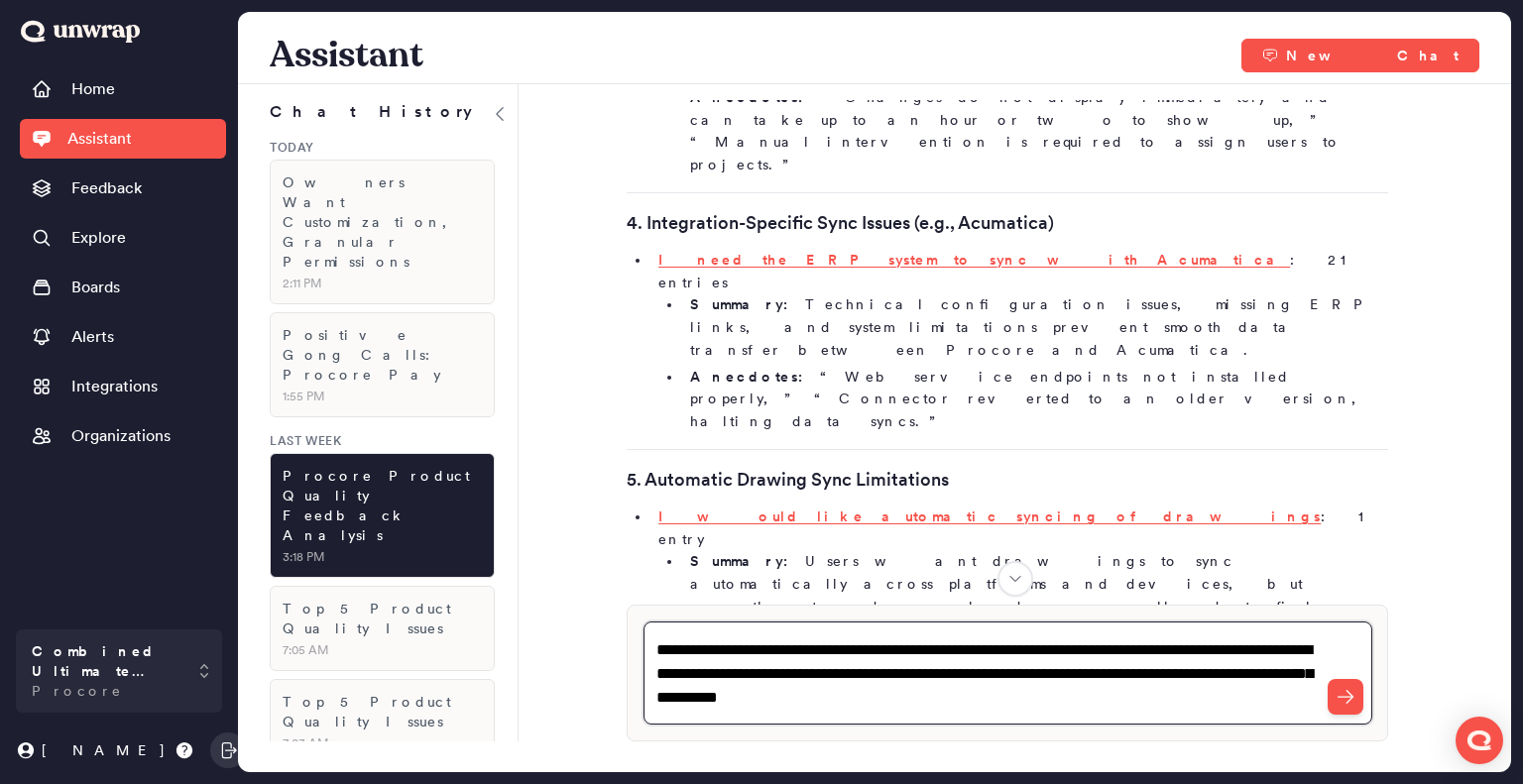 click on "**********" at bounding box center (1007, 673) 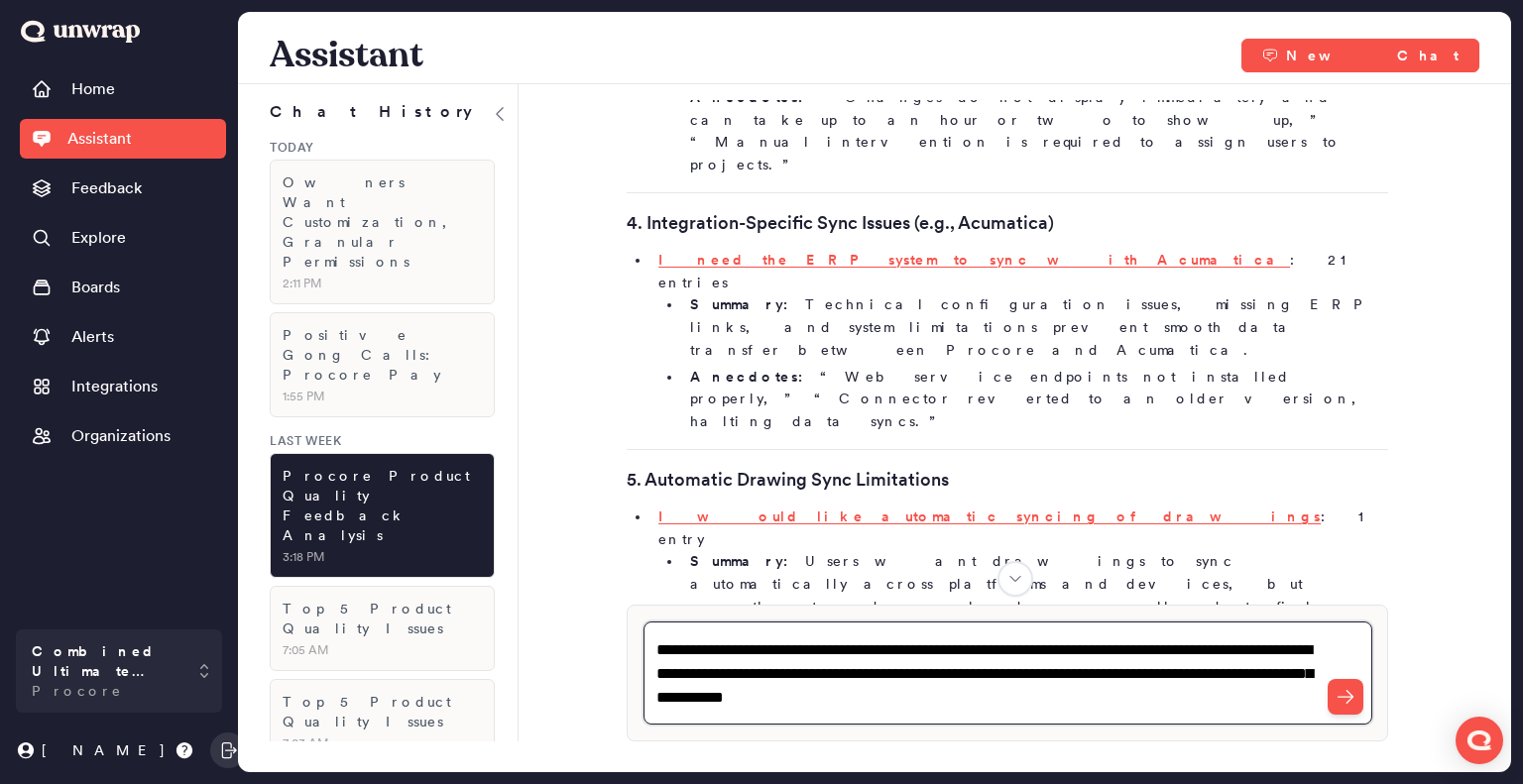 click on "**********" at bounding box center (1007, 673) 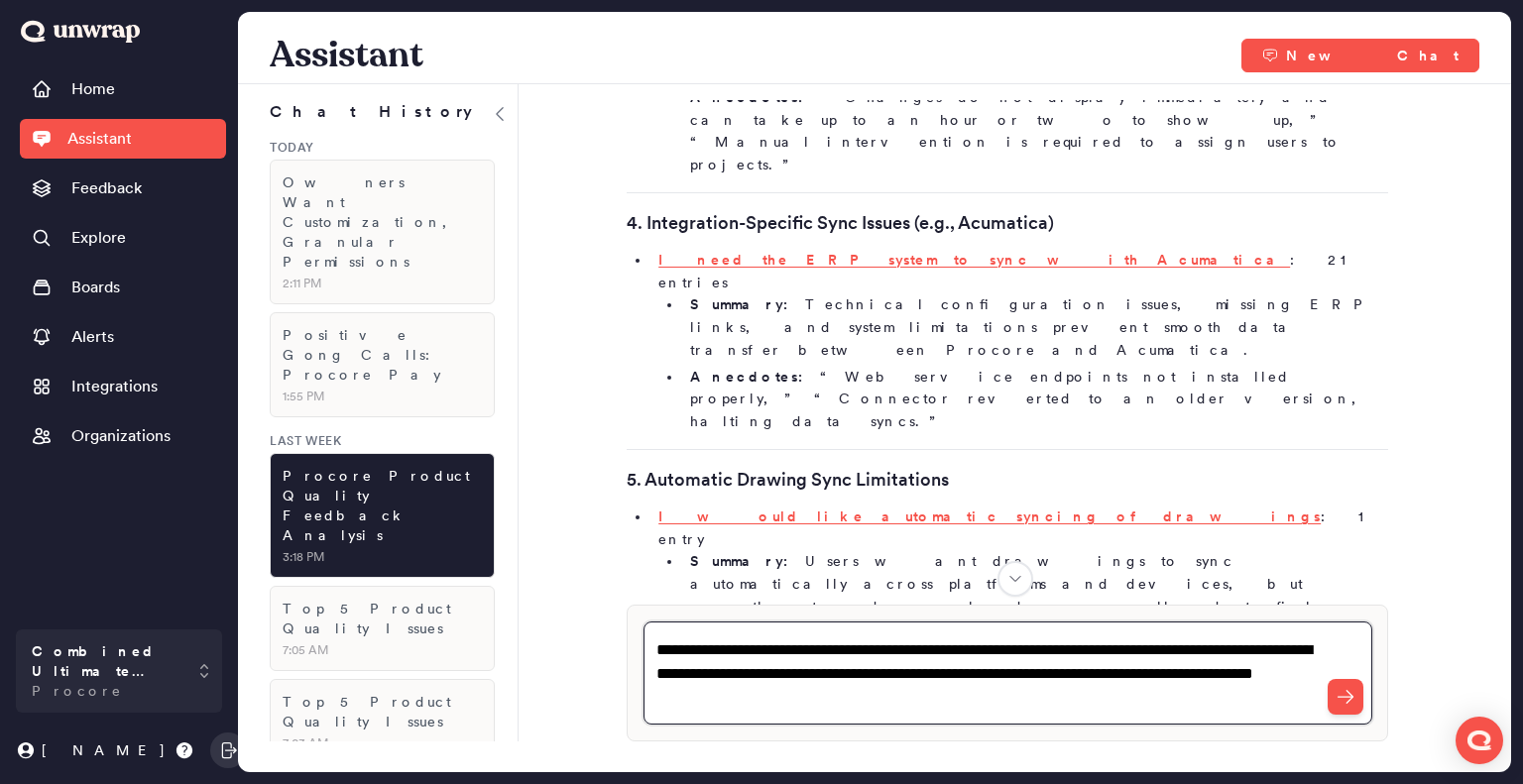 click on "**********" at bounding box center [1007, 673] 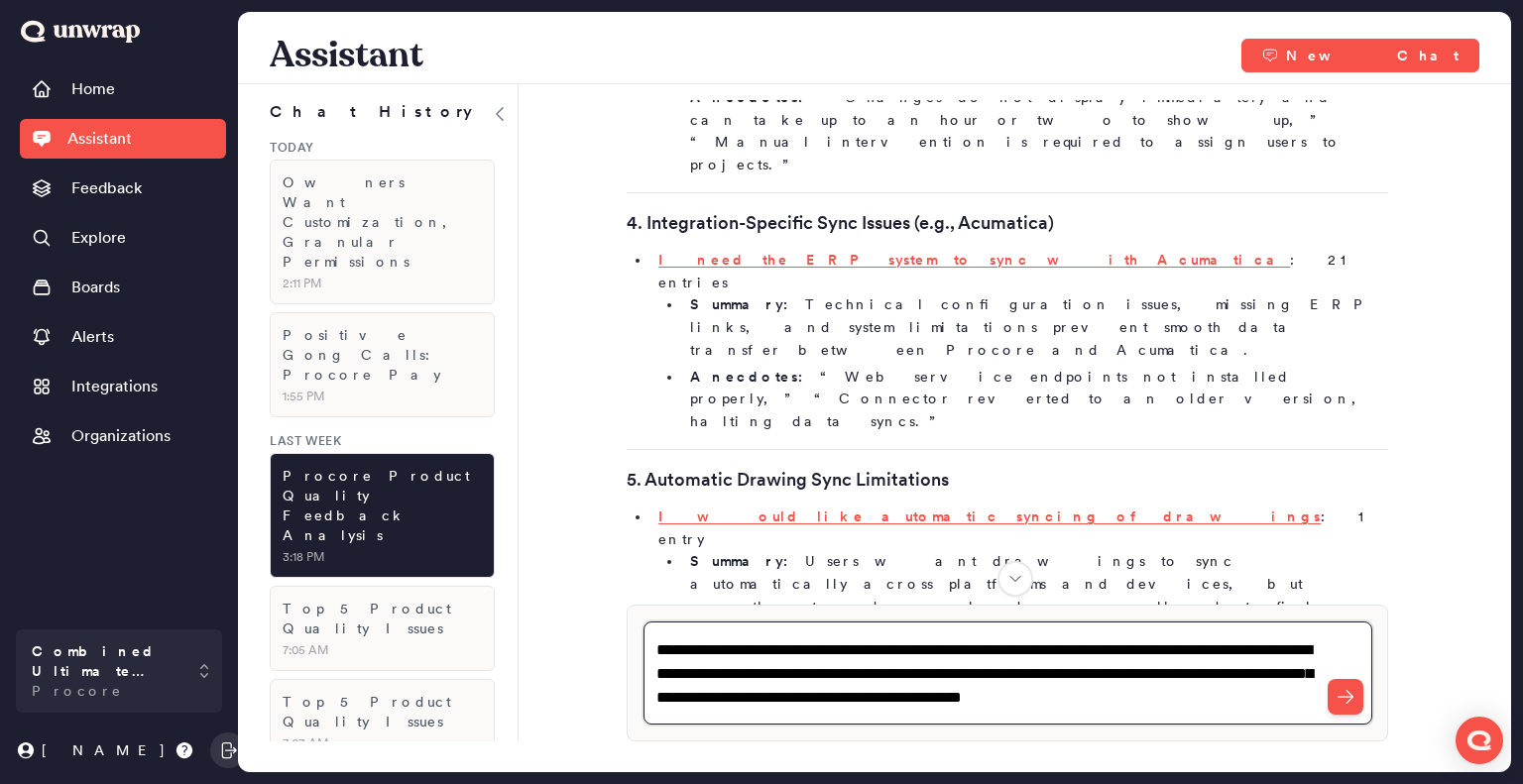 type on "**********" 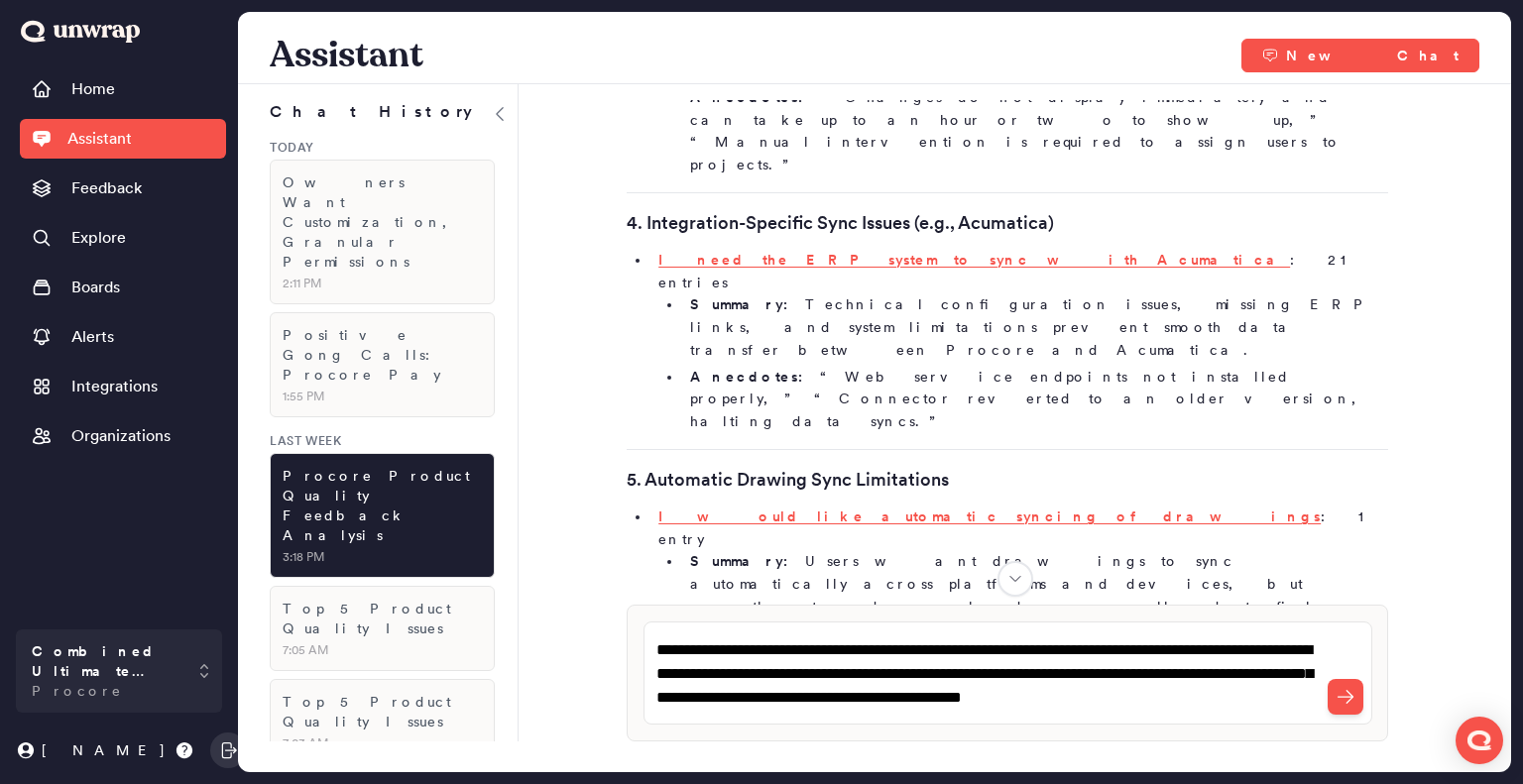 type 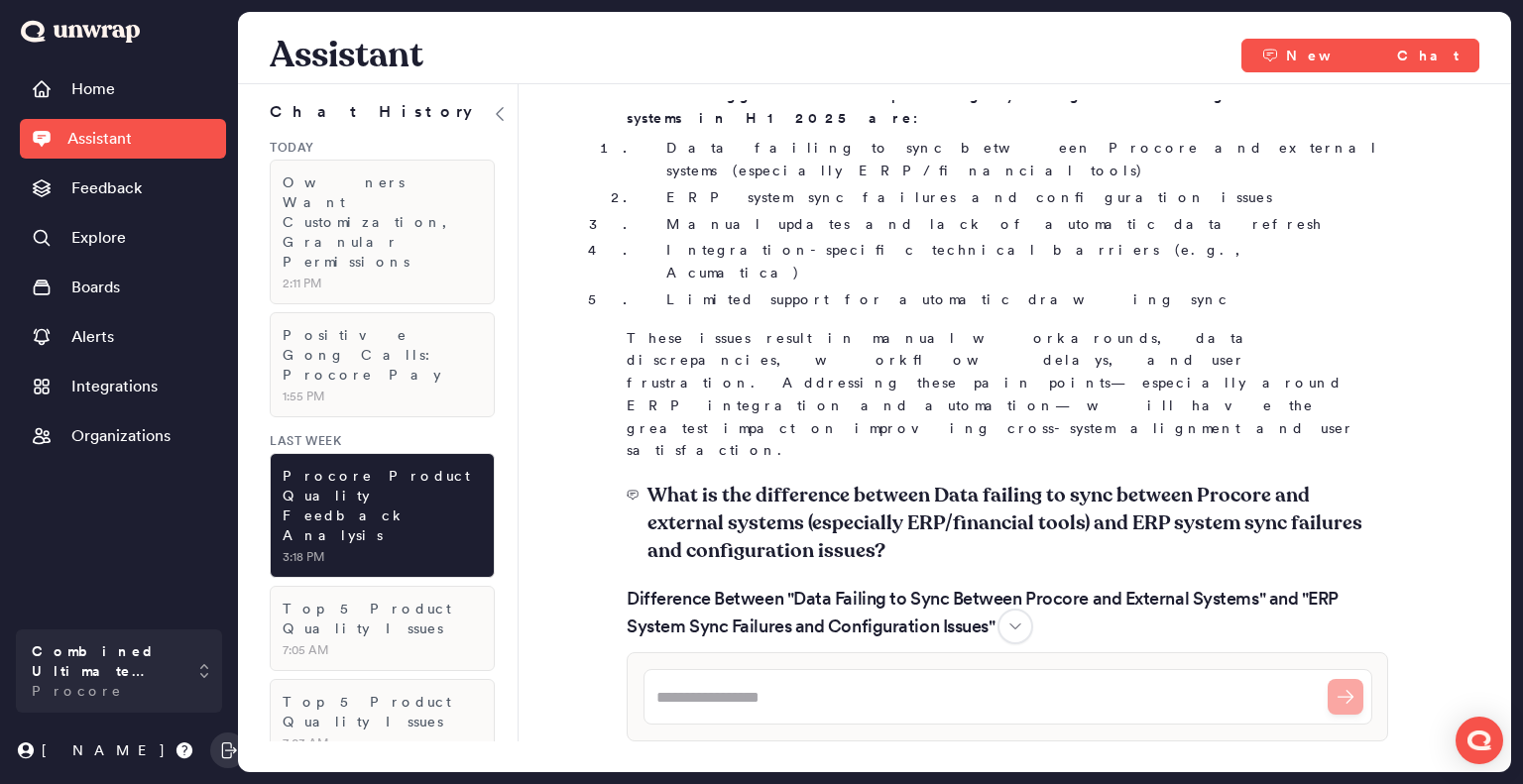scroll, scrollTop: 27349, scrollLeft: 0, axis: vertical 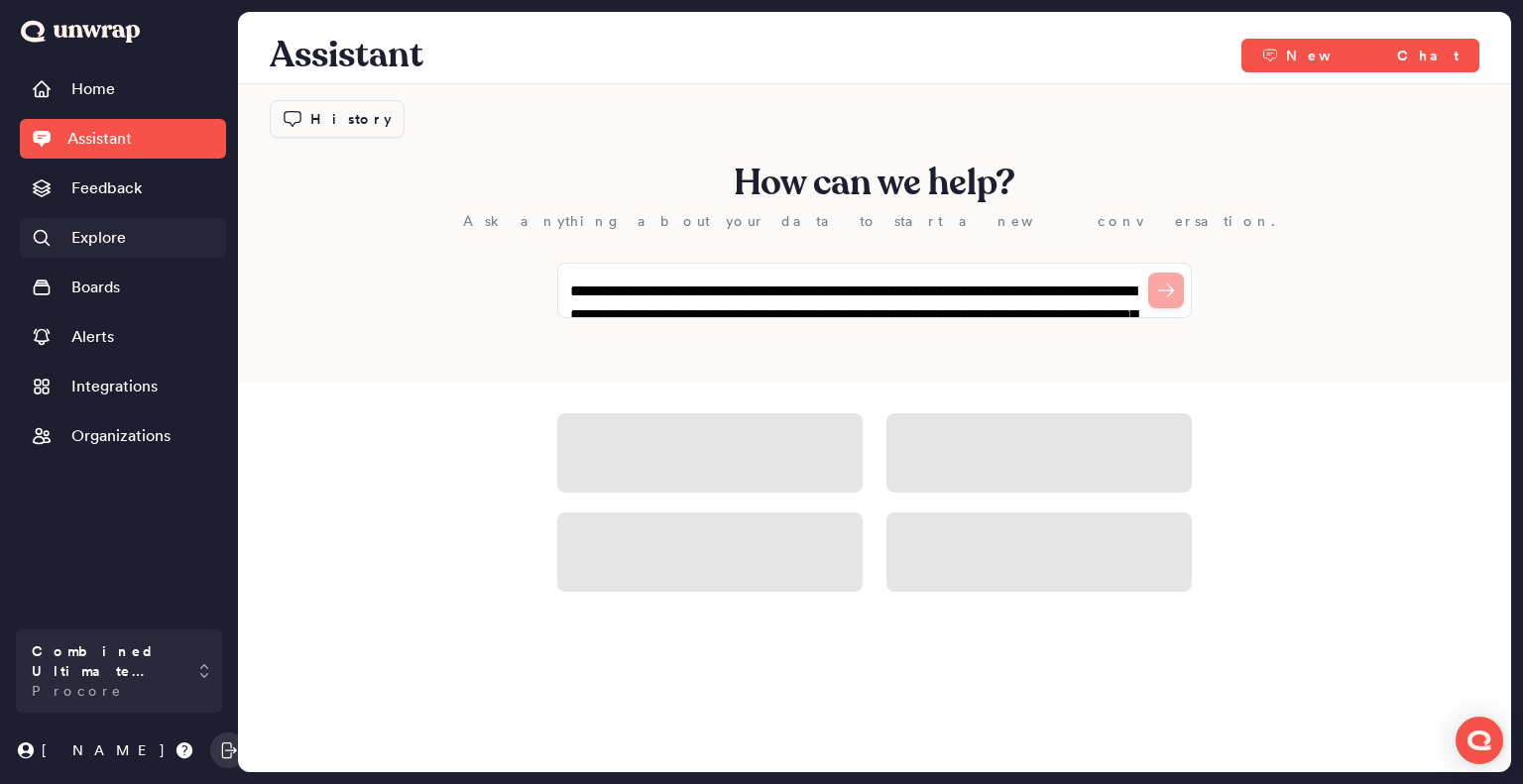click on "Explore" at bounding box center [98, 238] 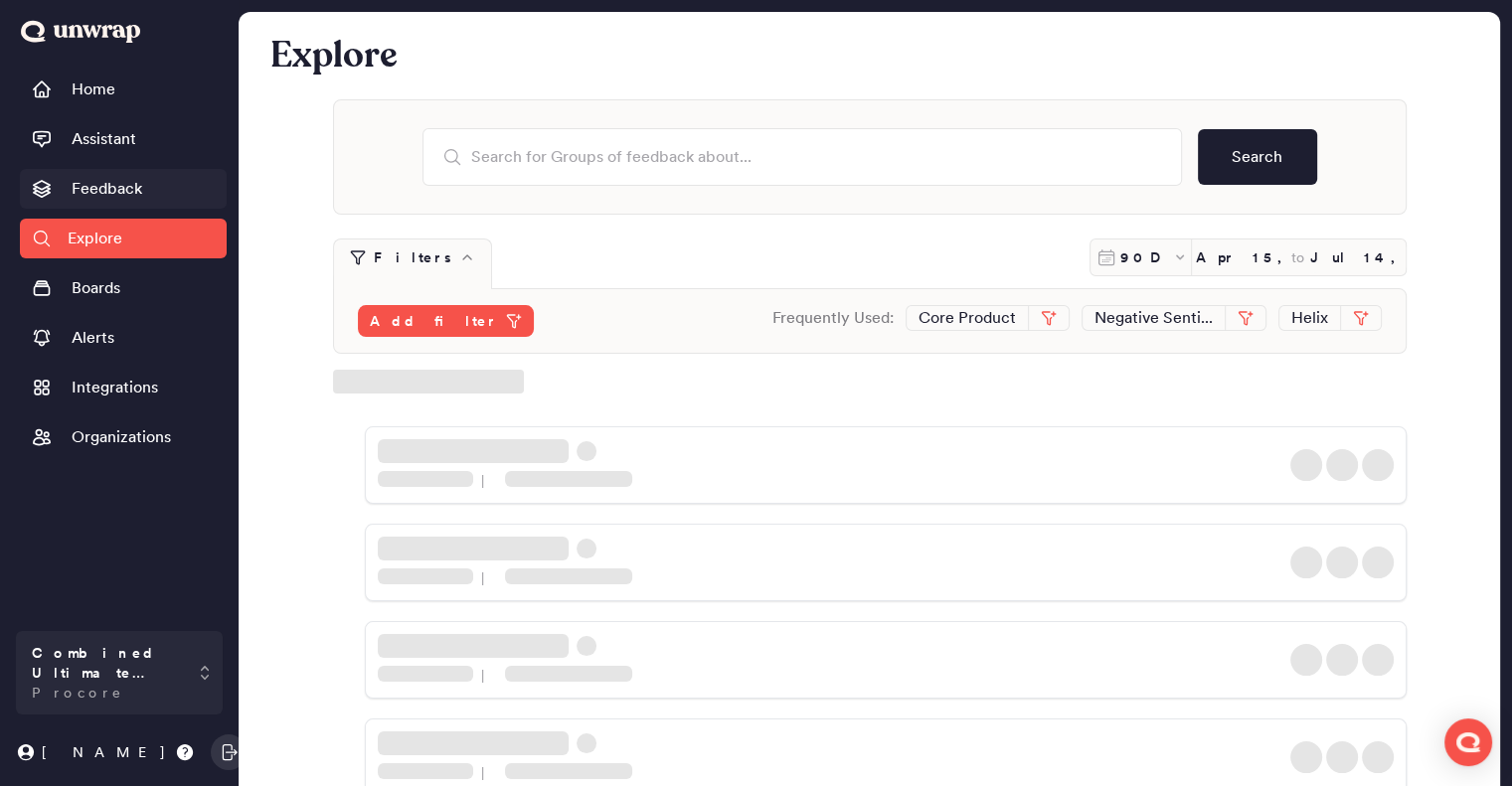 click on "Feedback" at bounding box center (106, 189) 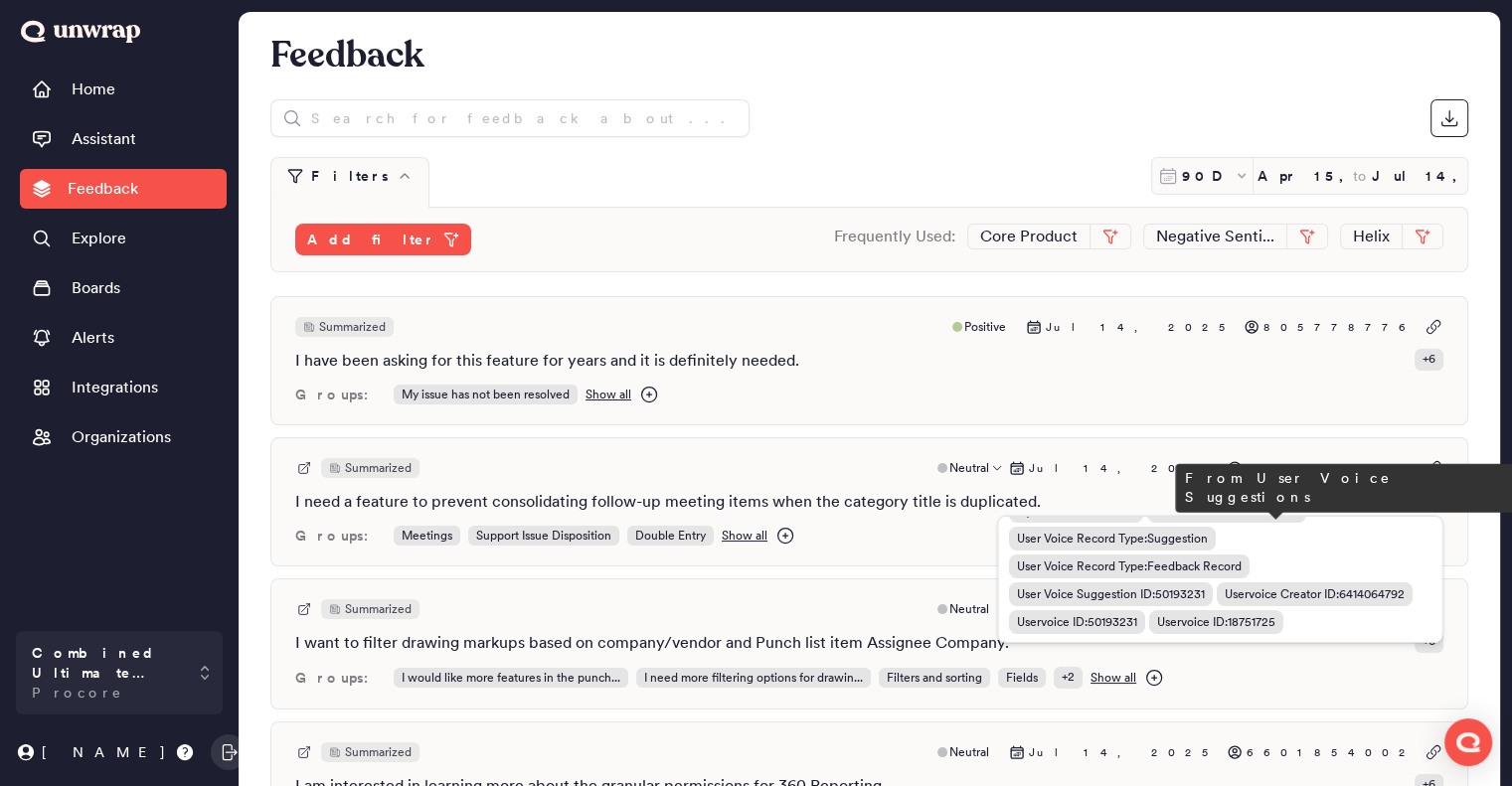 scroll, scrollTop: 81, scrollLeft: 0, axis: vertical 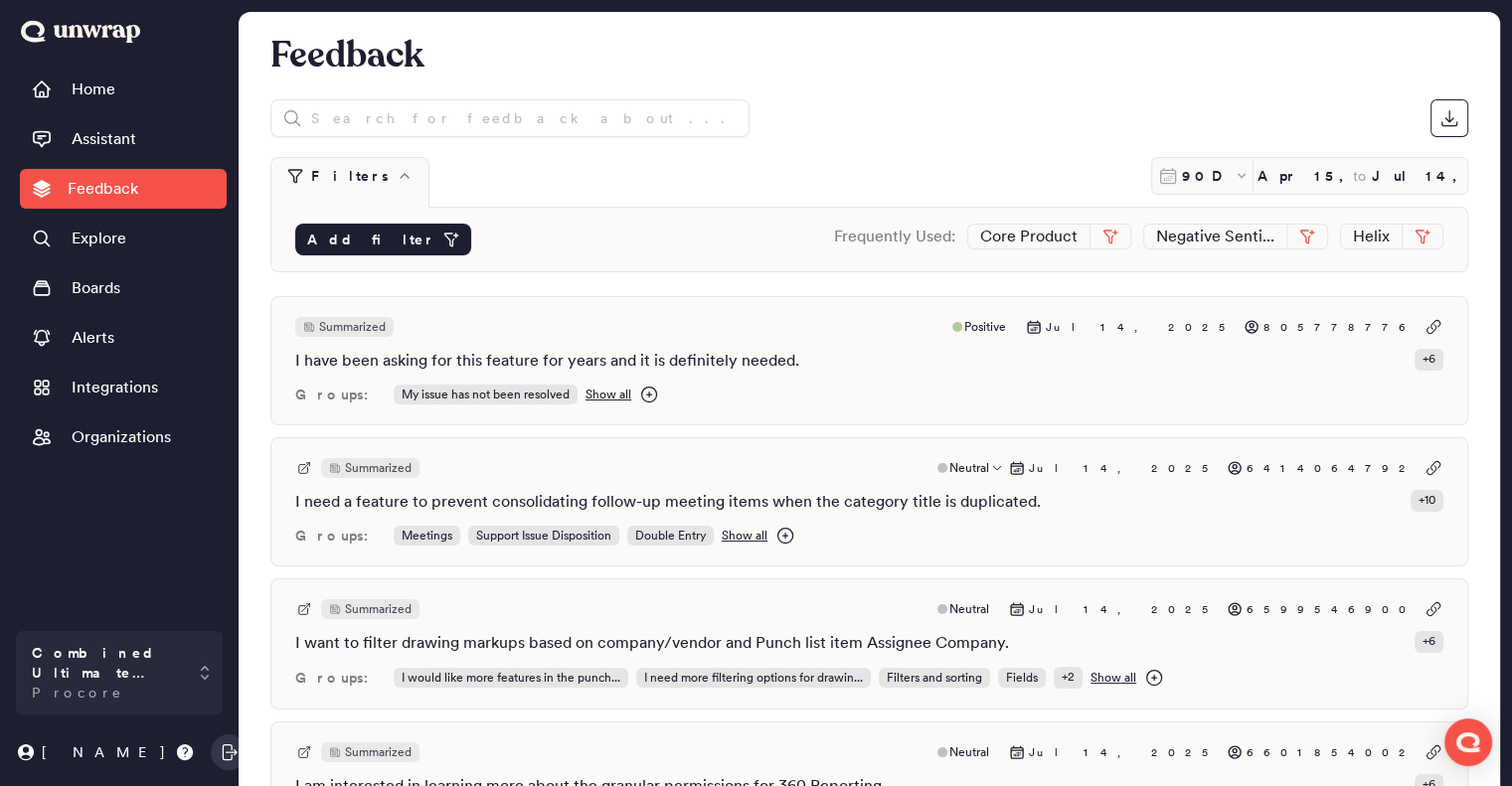 click on "Add filter" at bounding box center (371, 239) 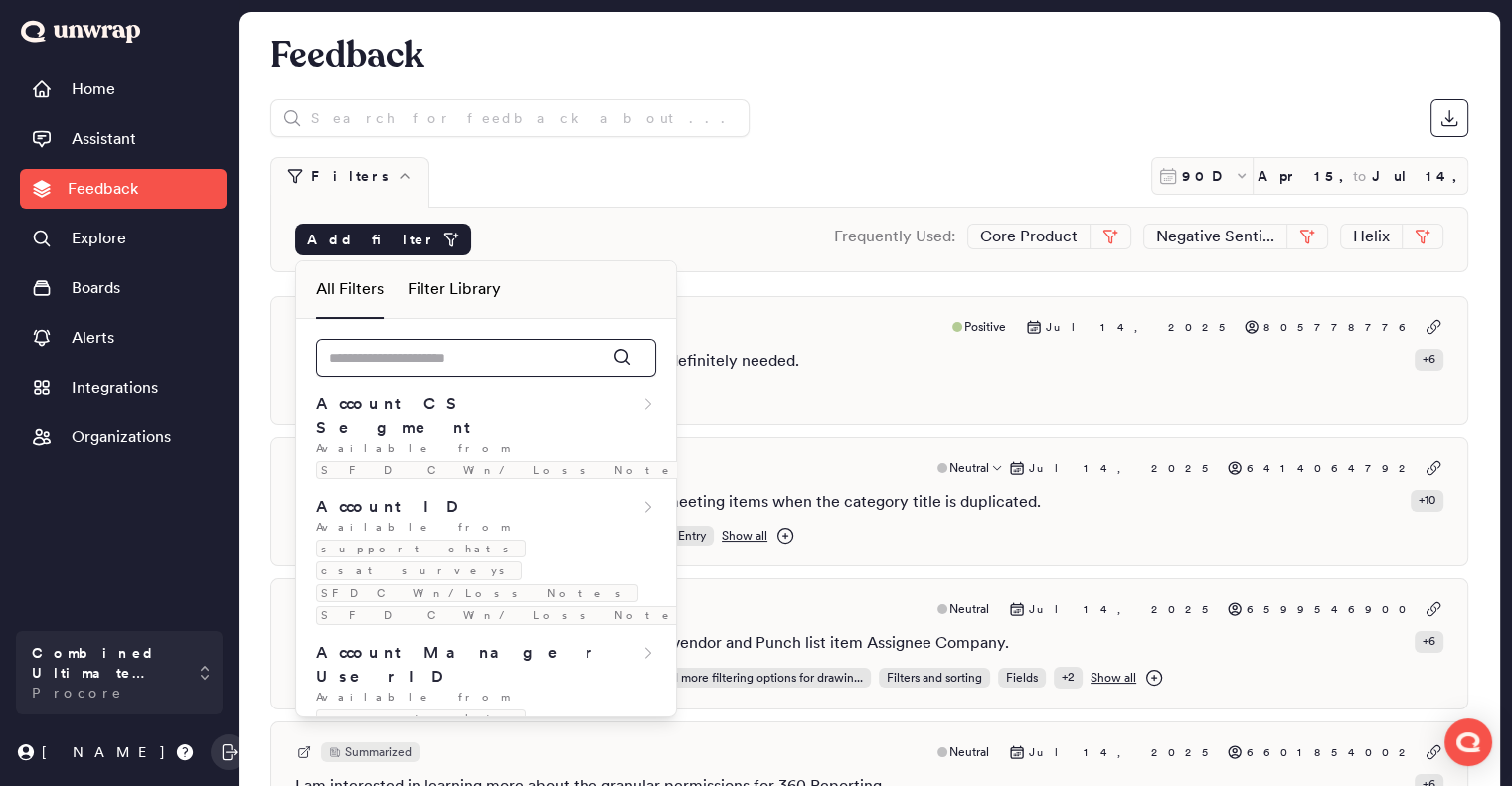 click at bounding box center (486, 358) 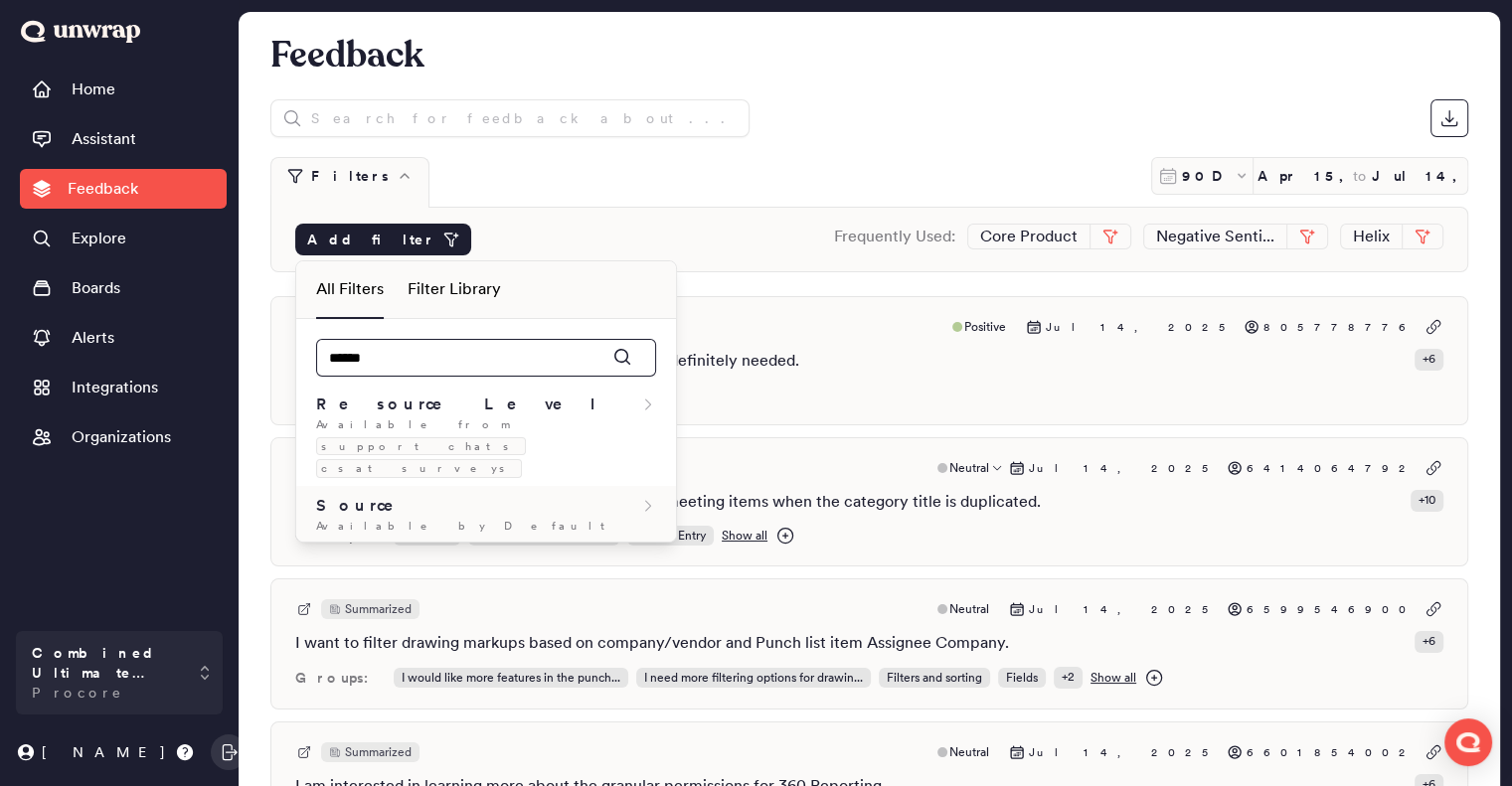 type on "******" 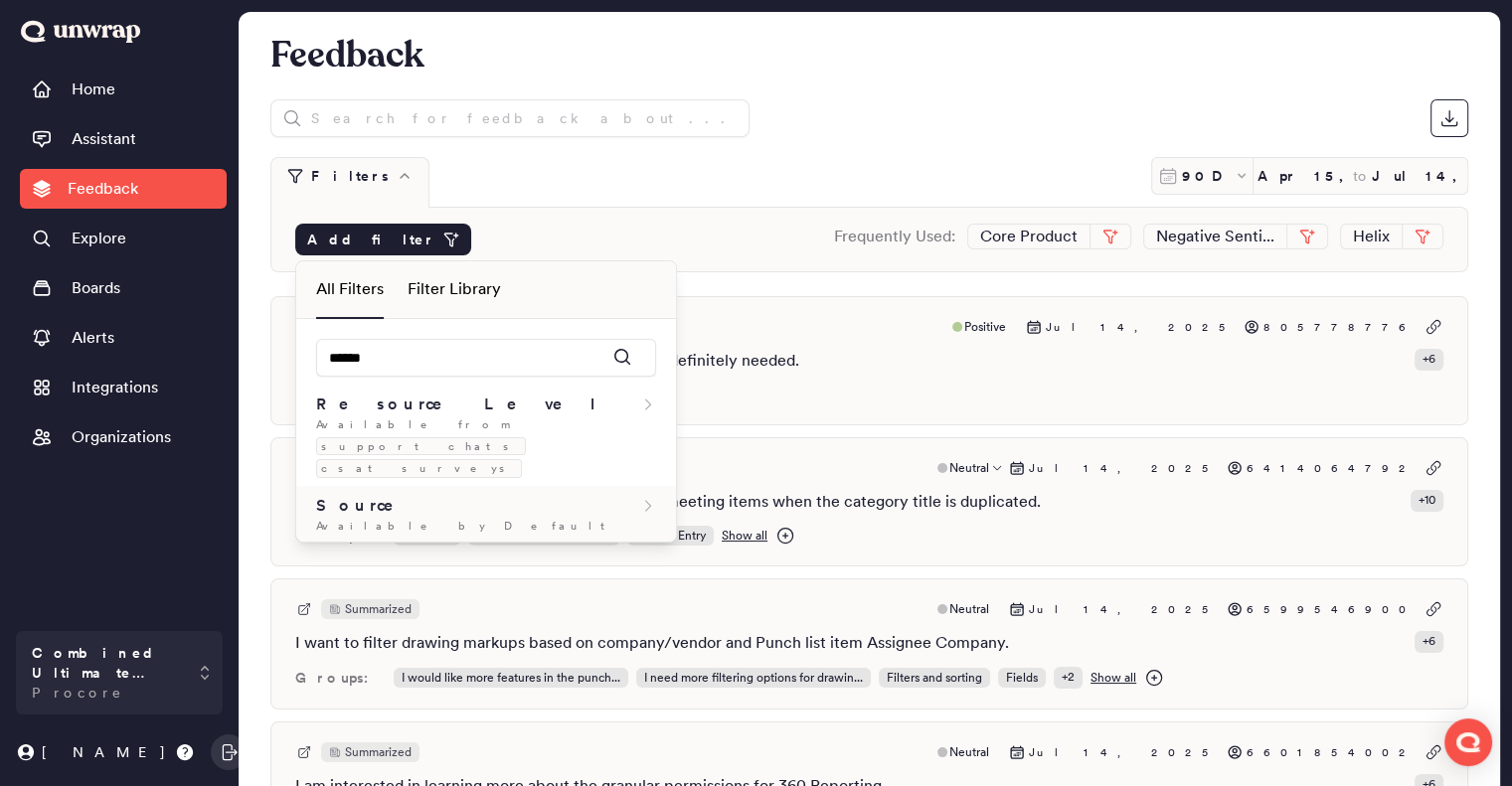 click on "Available by Default" at bounding box center (486, 526) 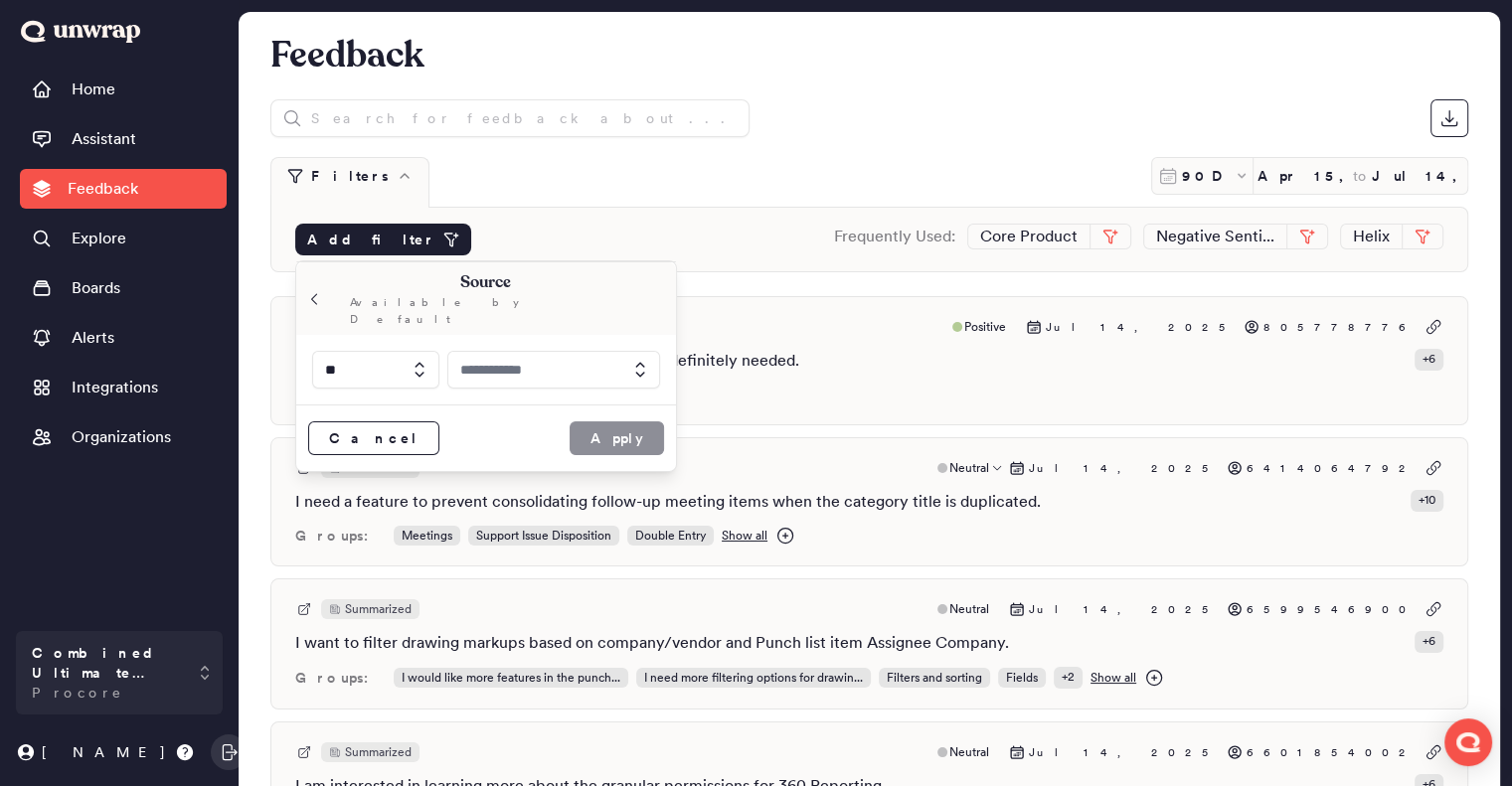 click at bounding box center (554, 370) 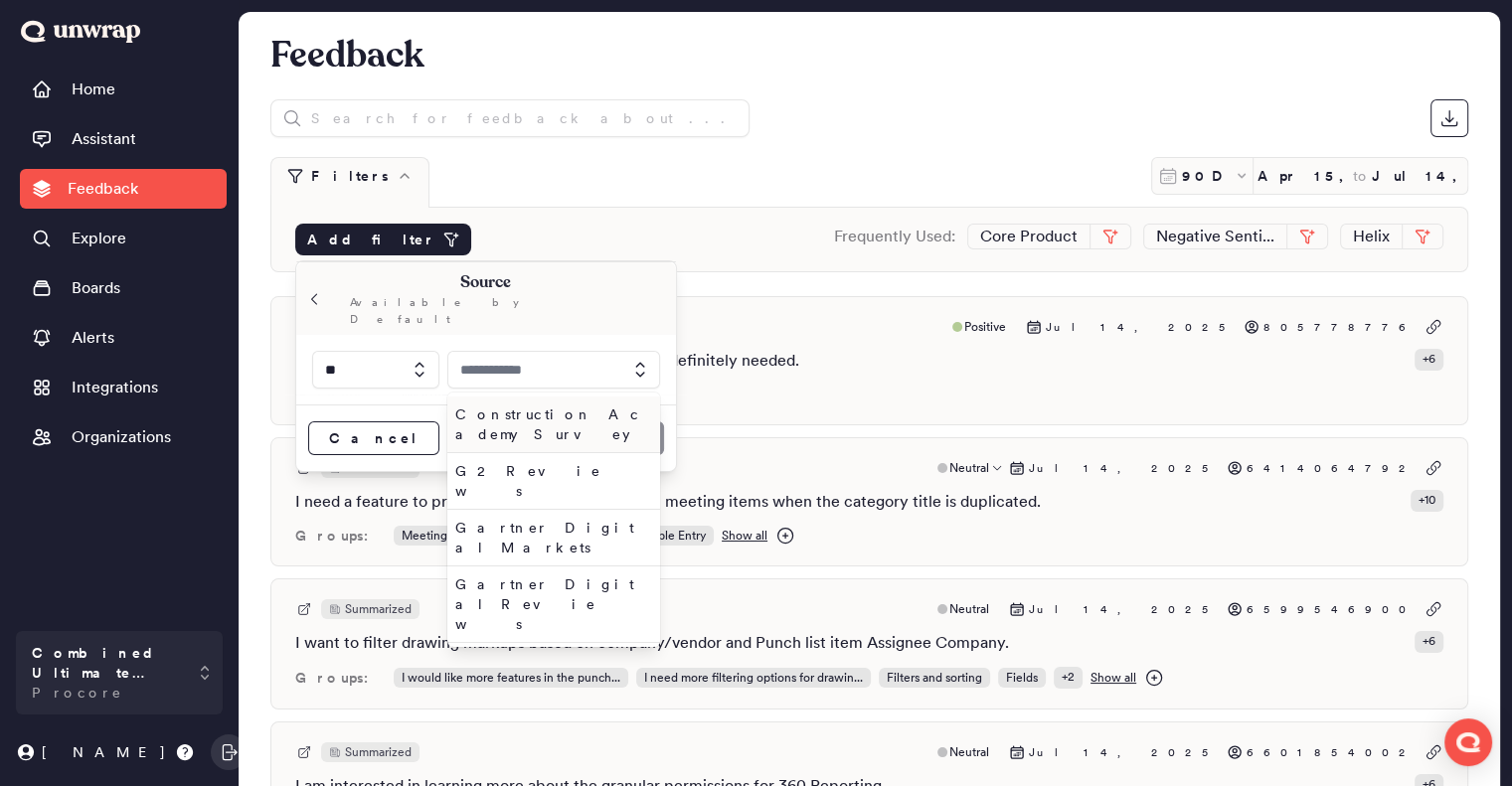 click at bounding box center [554, 370] 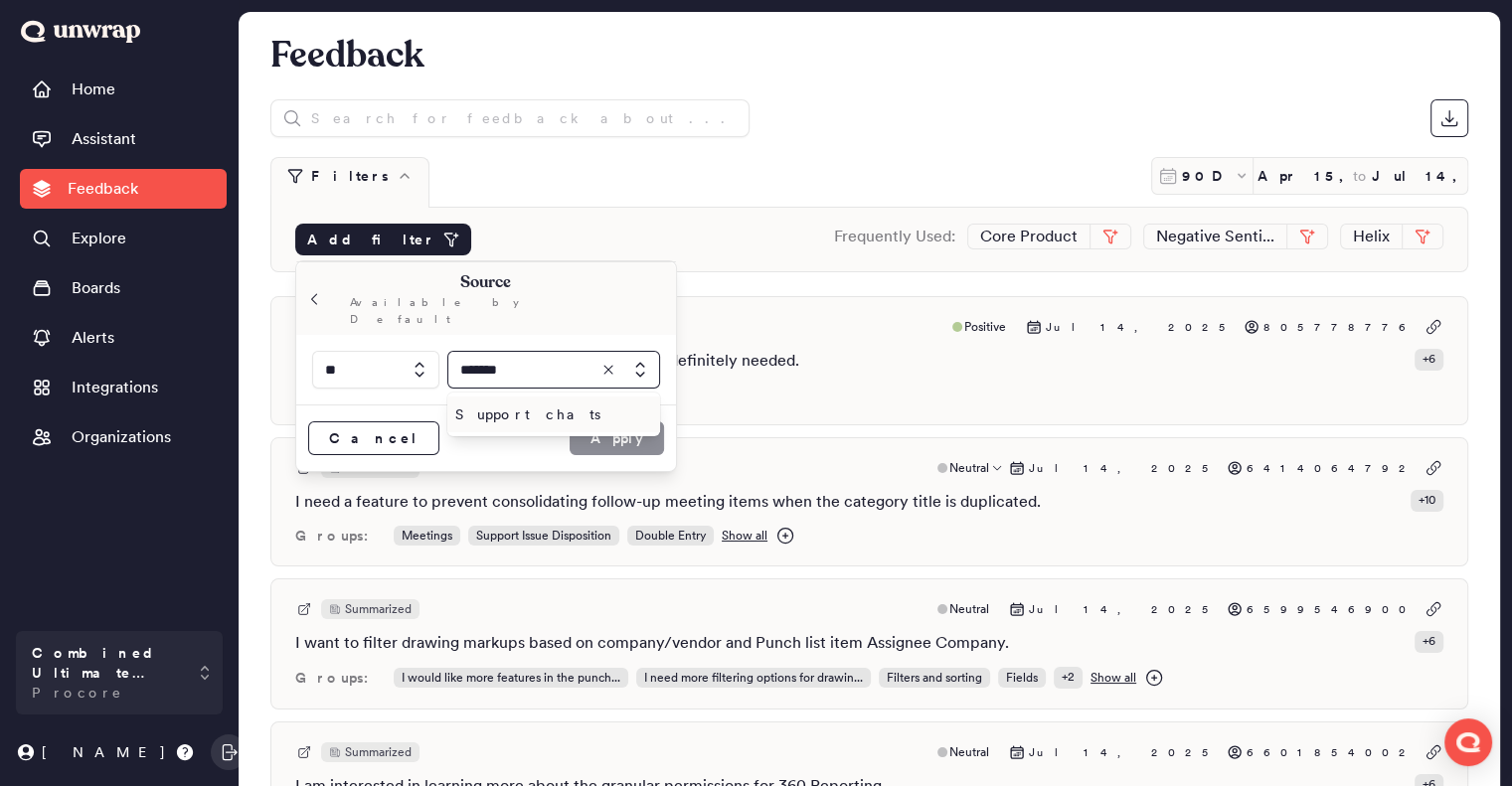 type on "*******" 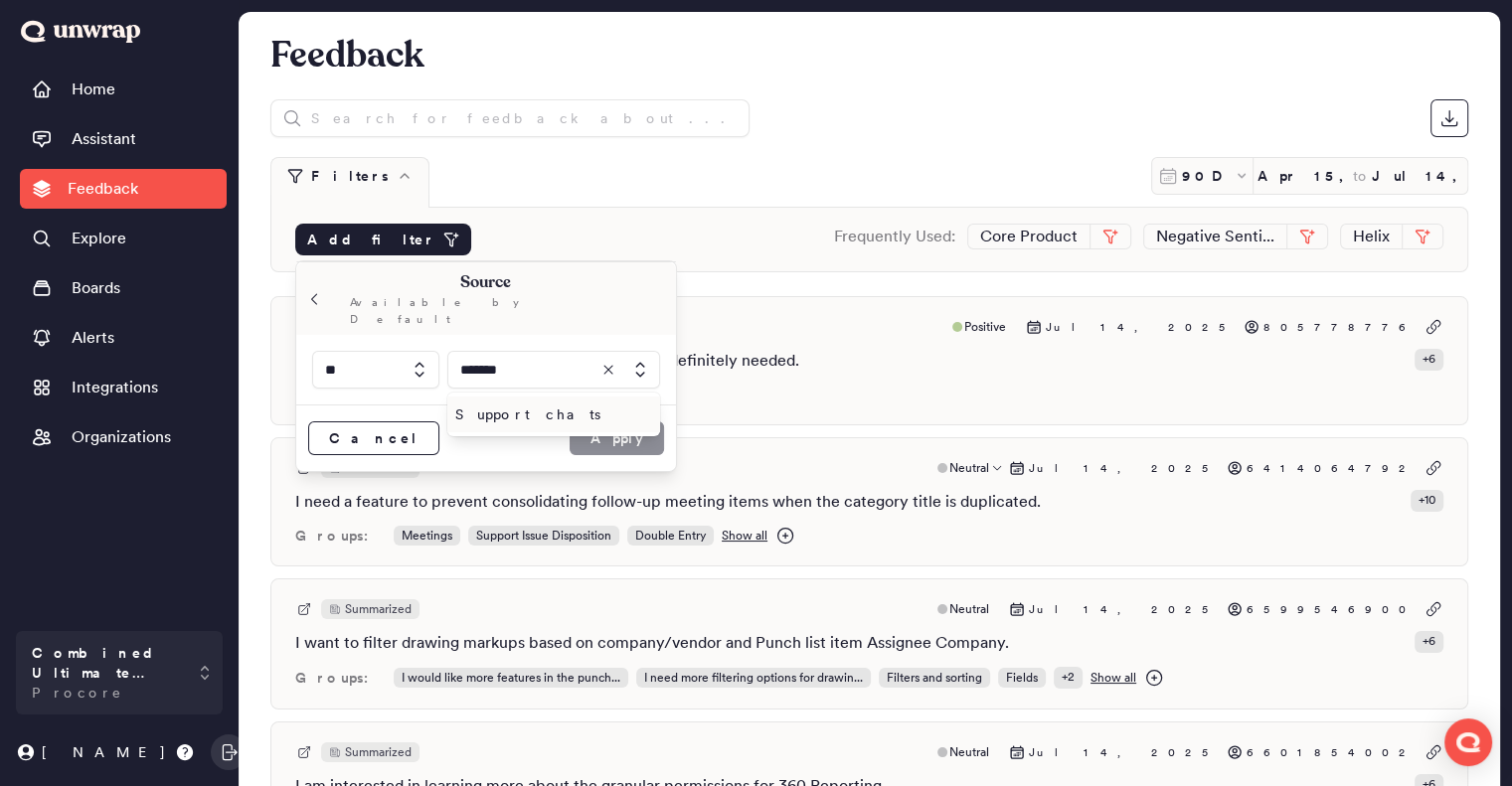 click on "Support chats" at bounding box center (550, 414) 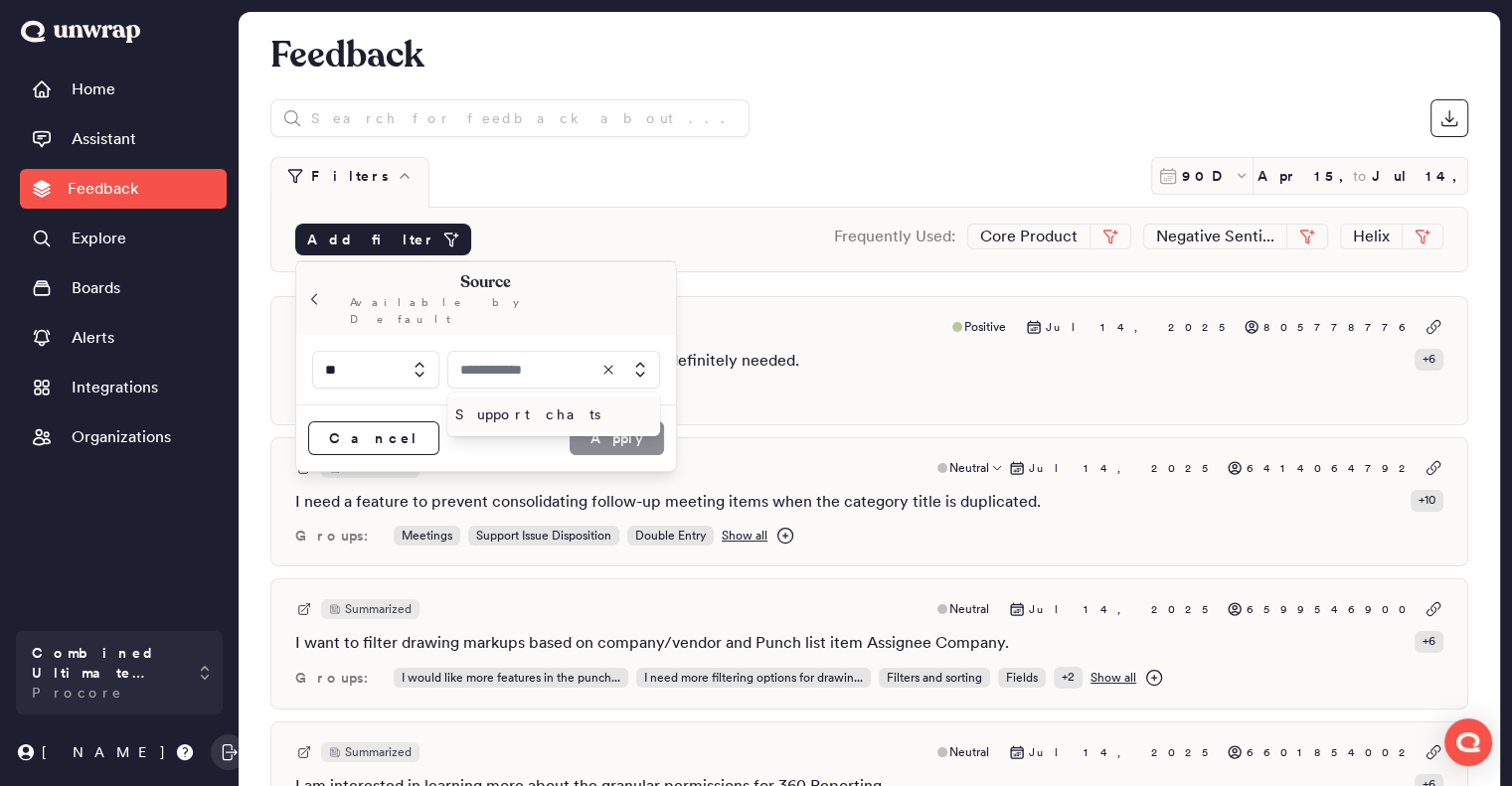type on "**********" 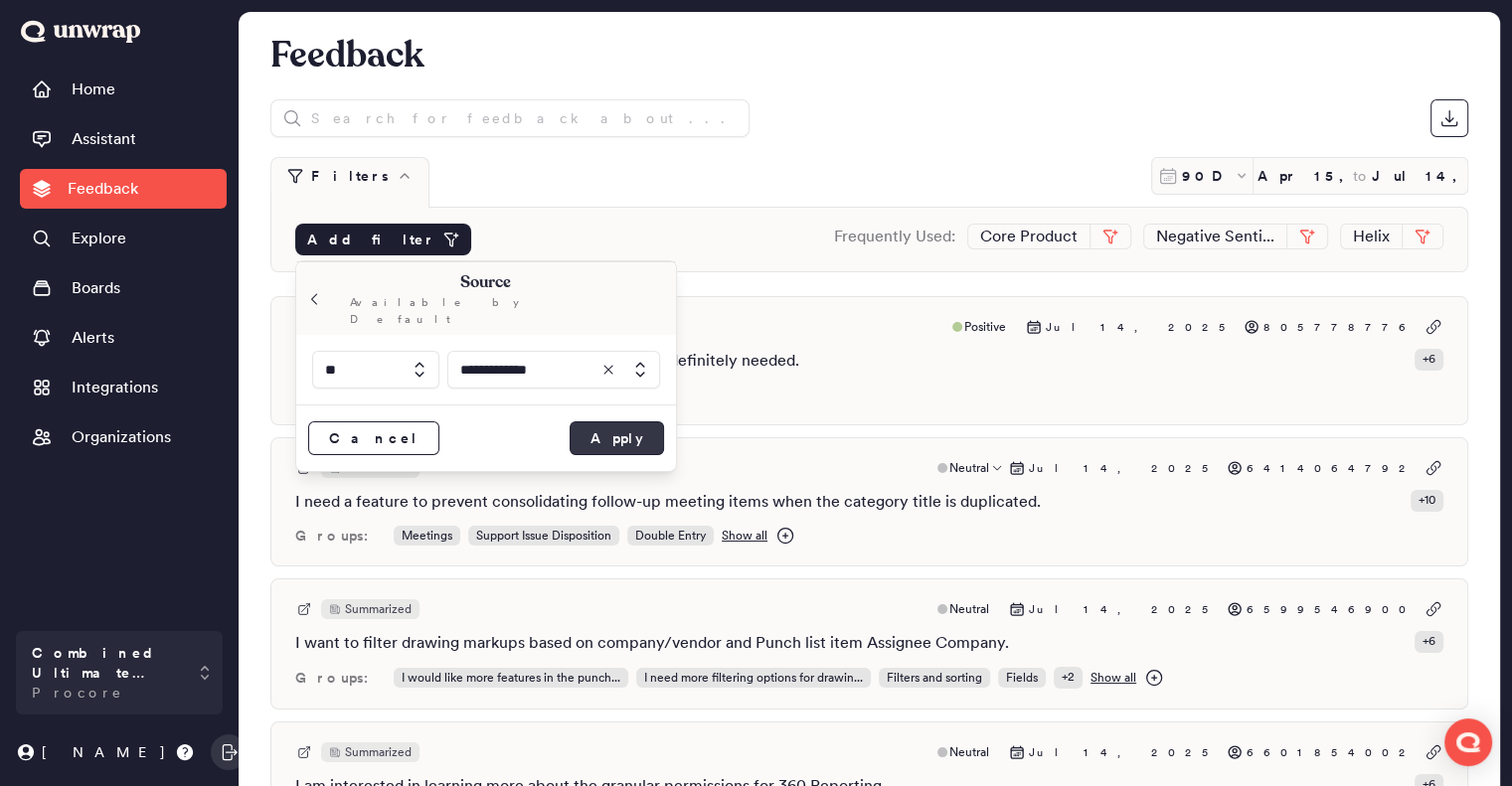 click on "Apply" at bounding box center (616, 438) 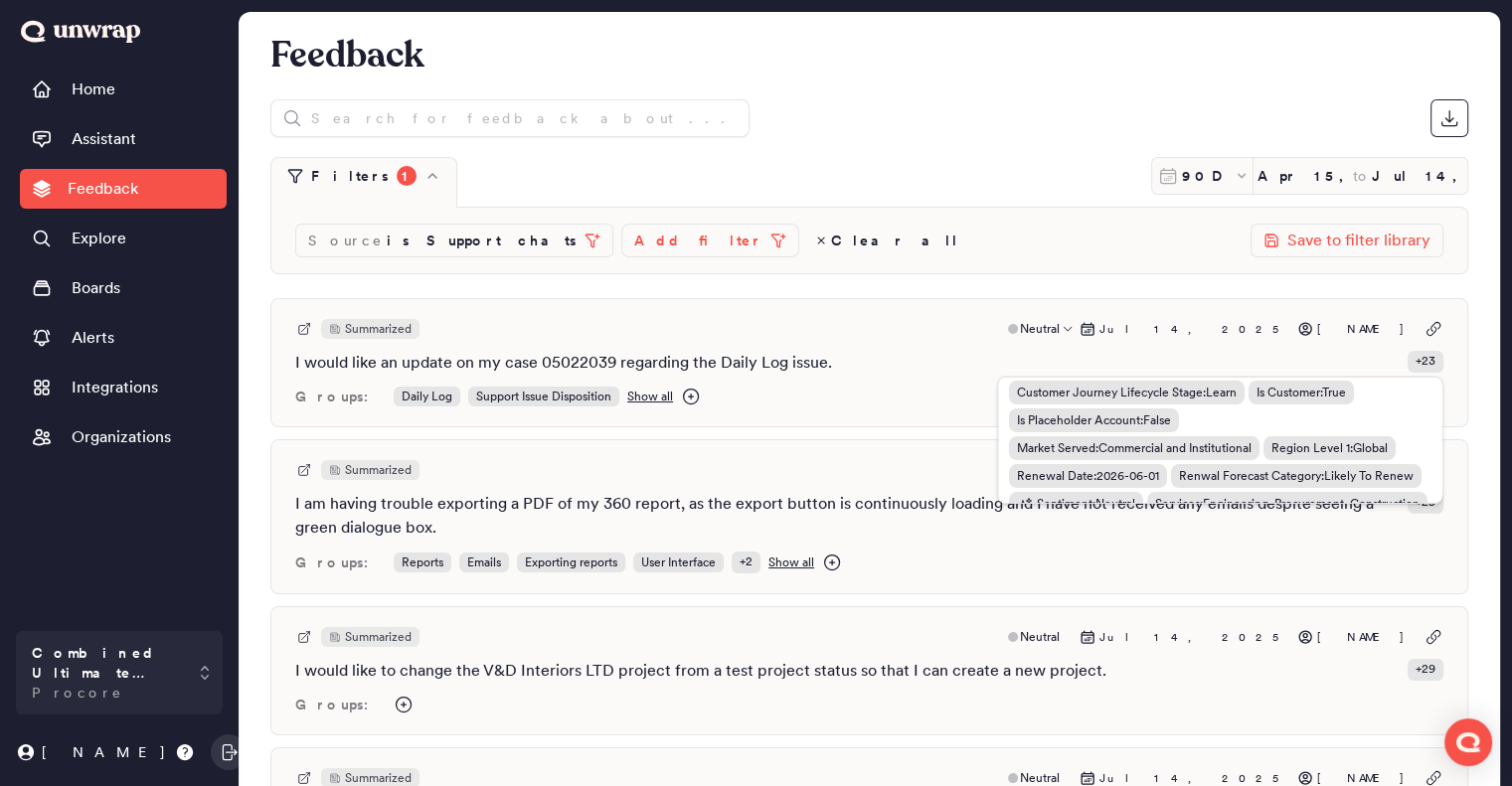 scroll, scrollTop: 347, scrollLeft: 0, axis: vertical 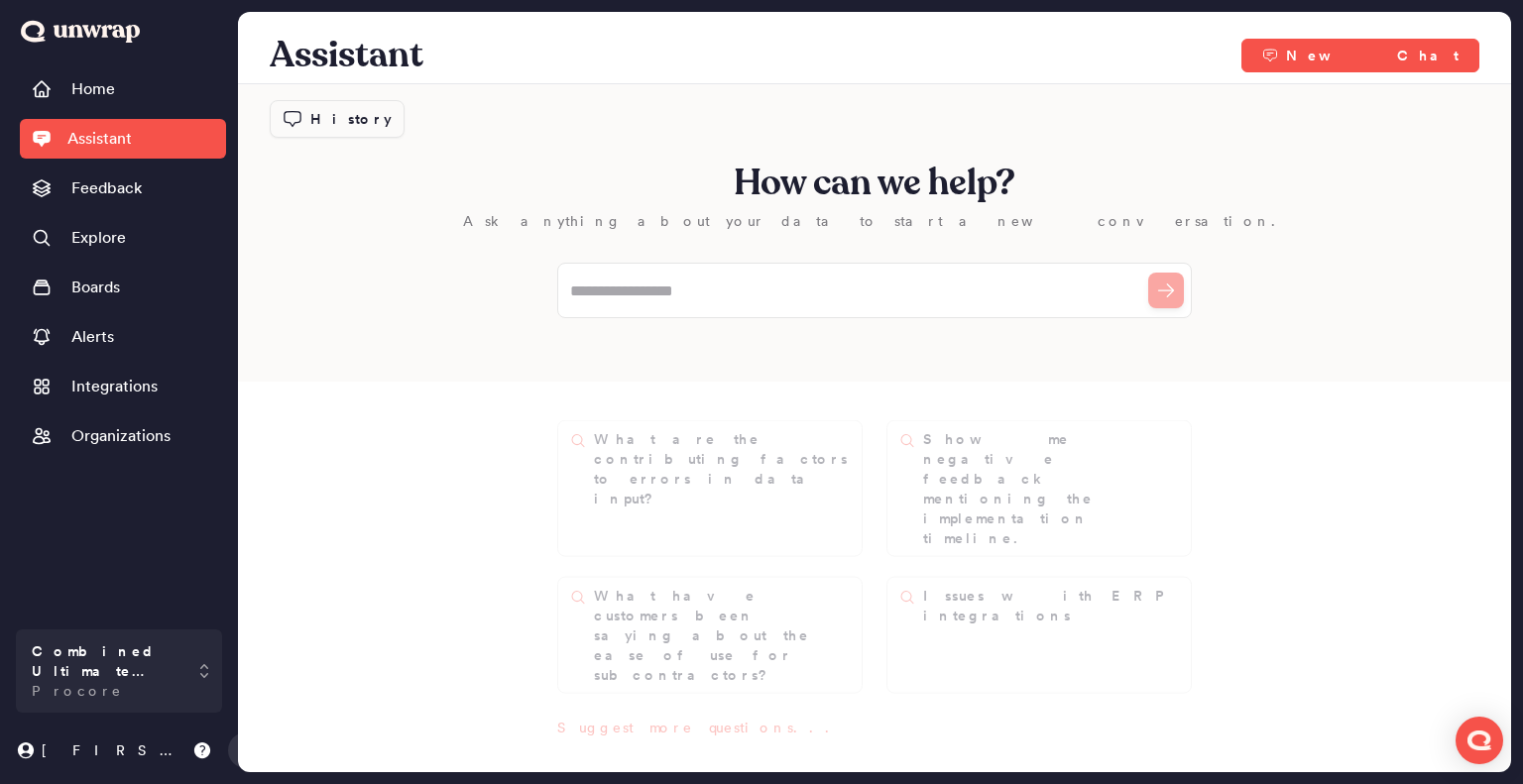 click on "History" at bounding box center [337, 119] 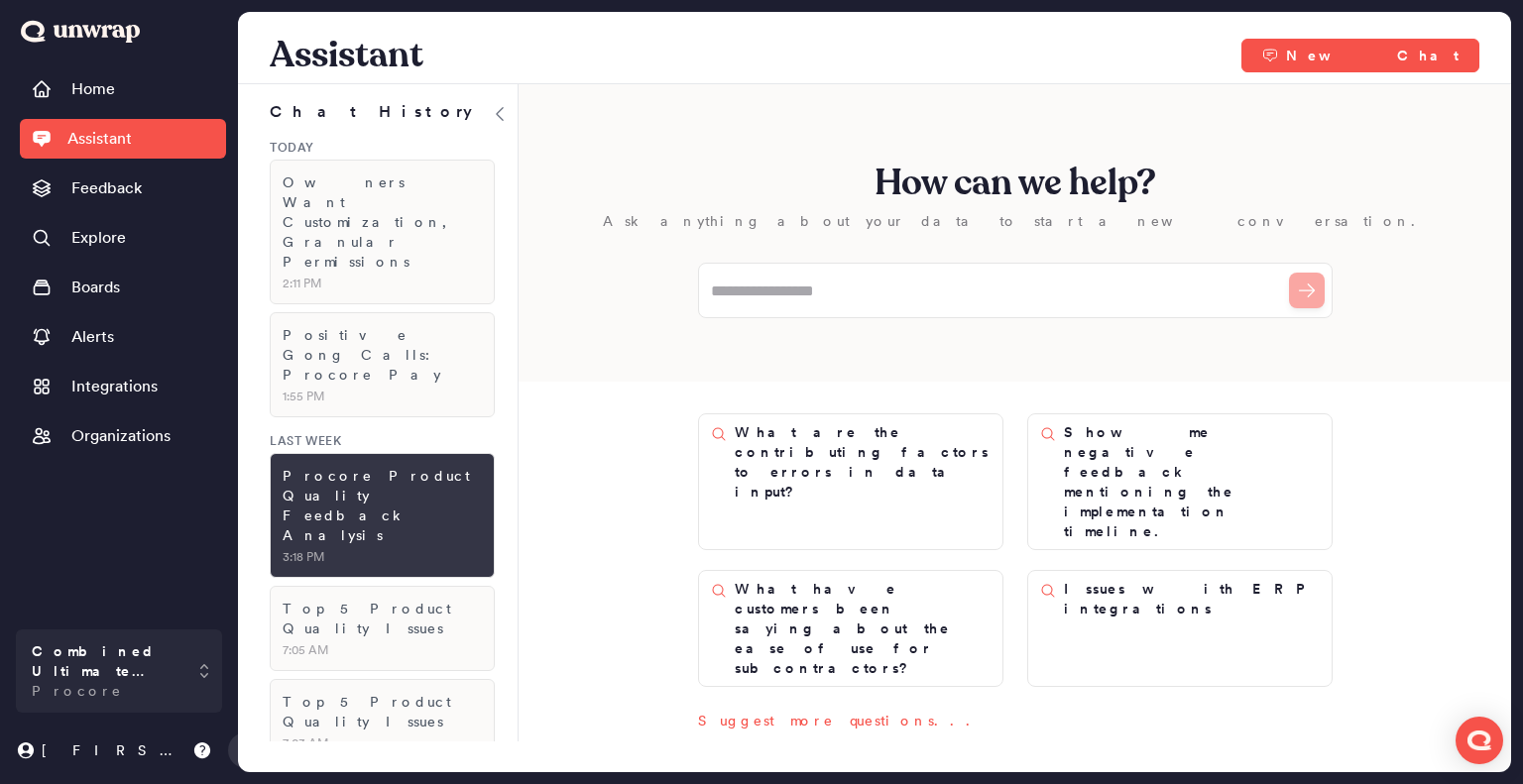 click on "Procore Product Quality Feedback Analysis" at bounding box center (382, 505) 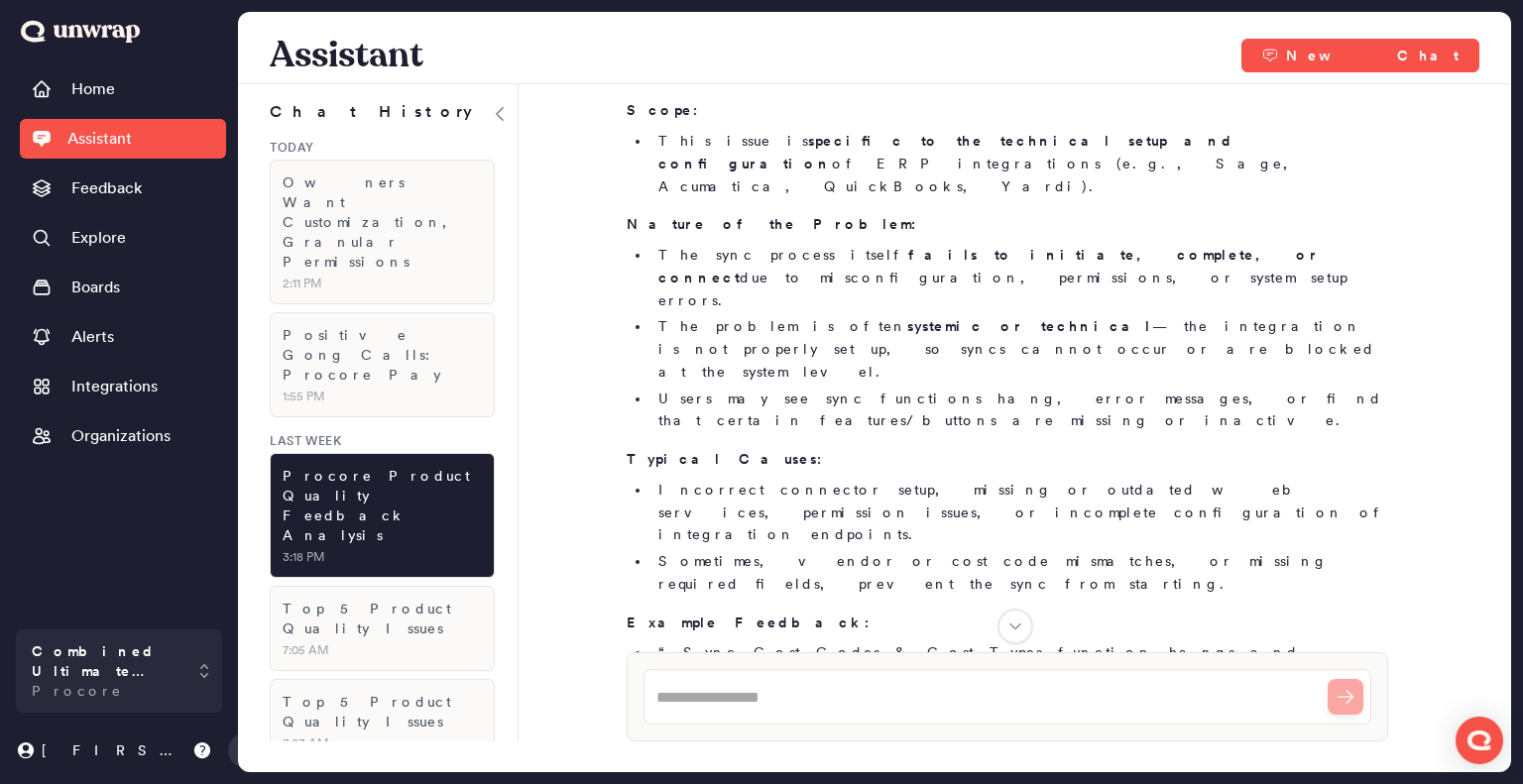scroll, scrollTop: 28762, scrollLeft: 0, axis: vertical 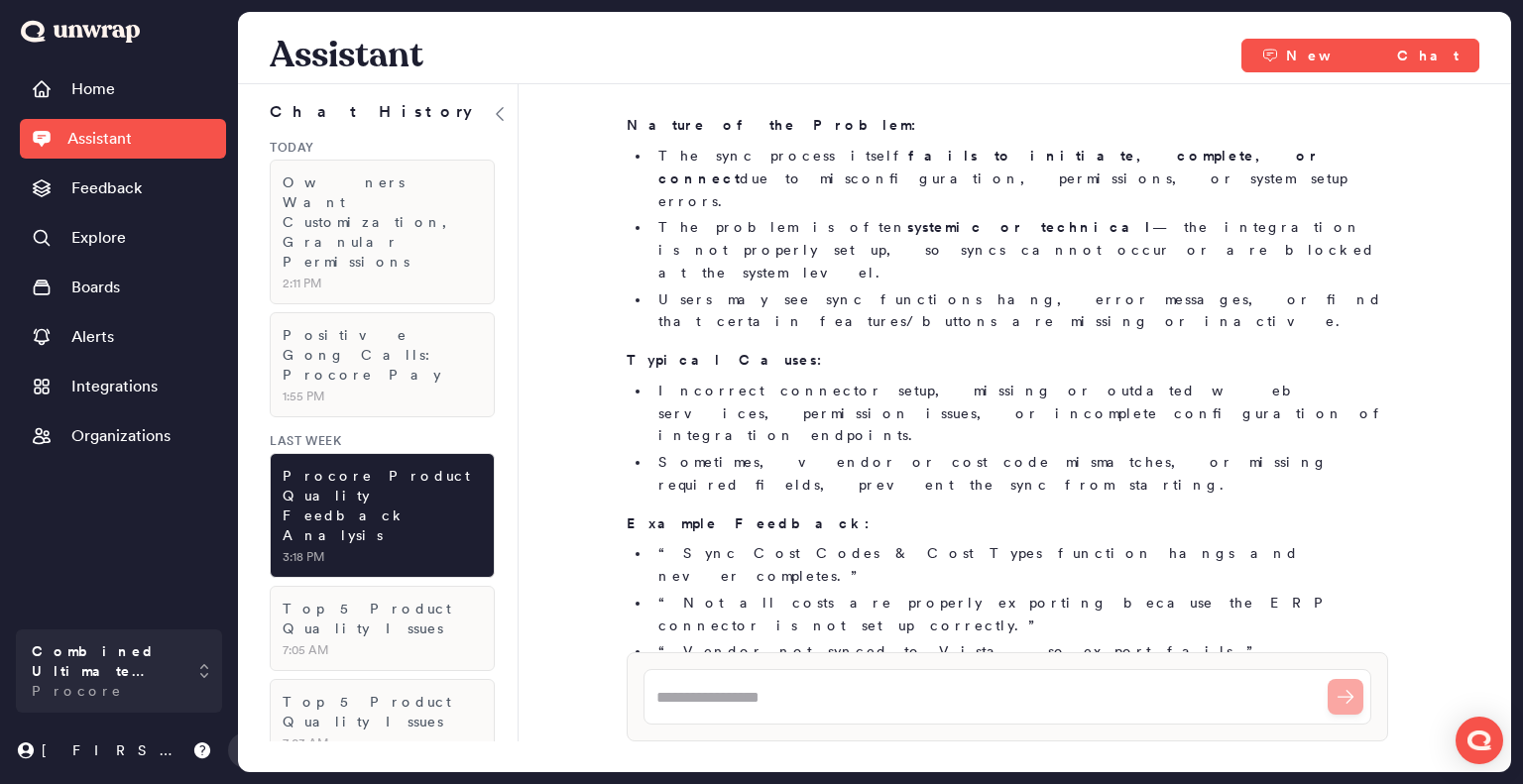 drag, startPoint x: 979, startPoint y: 266, endPoint x: 1160, endPoint y: 287, distance: 182.21416 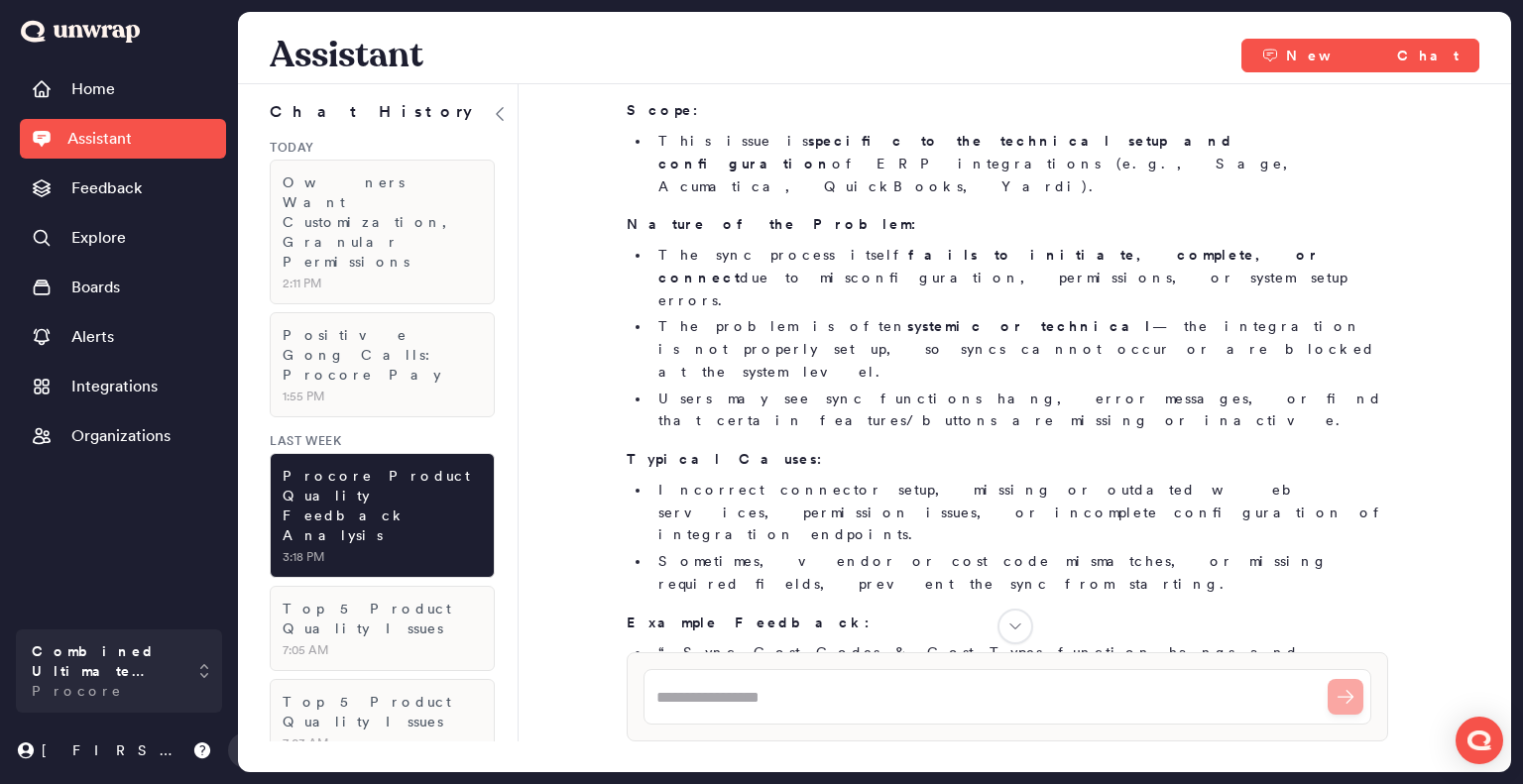 drag, startPoint x: 754, startPoint y: 280, endPoint x: 1189, endPoint y: 284, distance: 435.01839 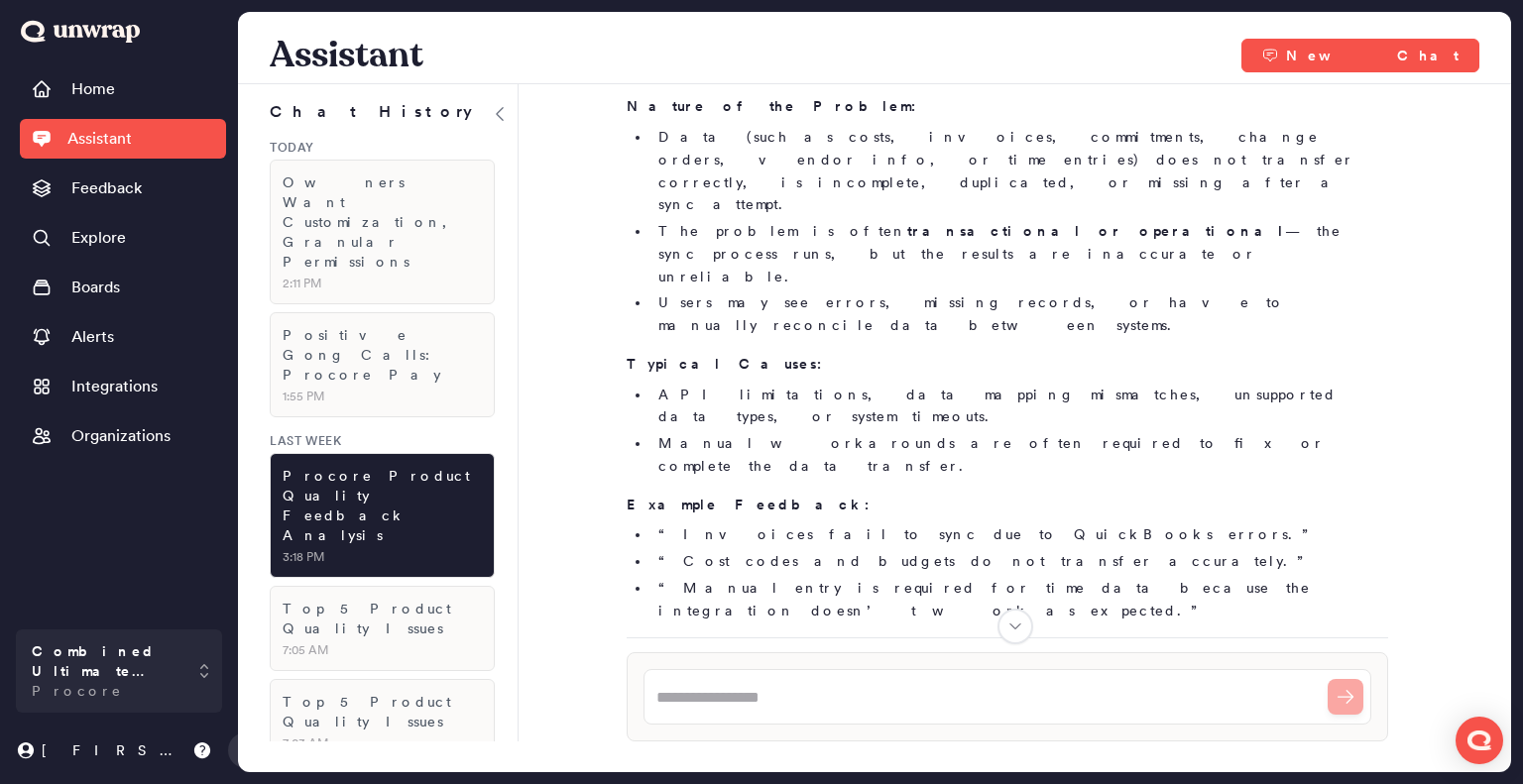 scroll, scrollTop: 27969, scrollLeft: 0, axis: vertical 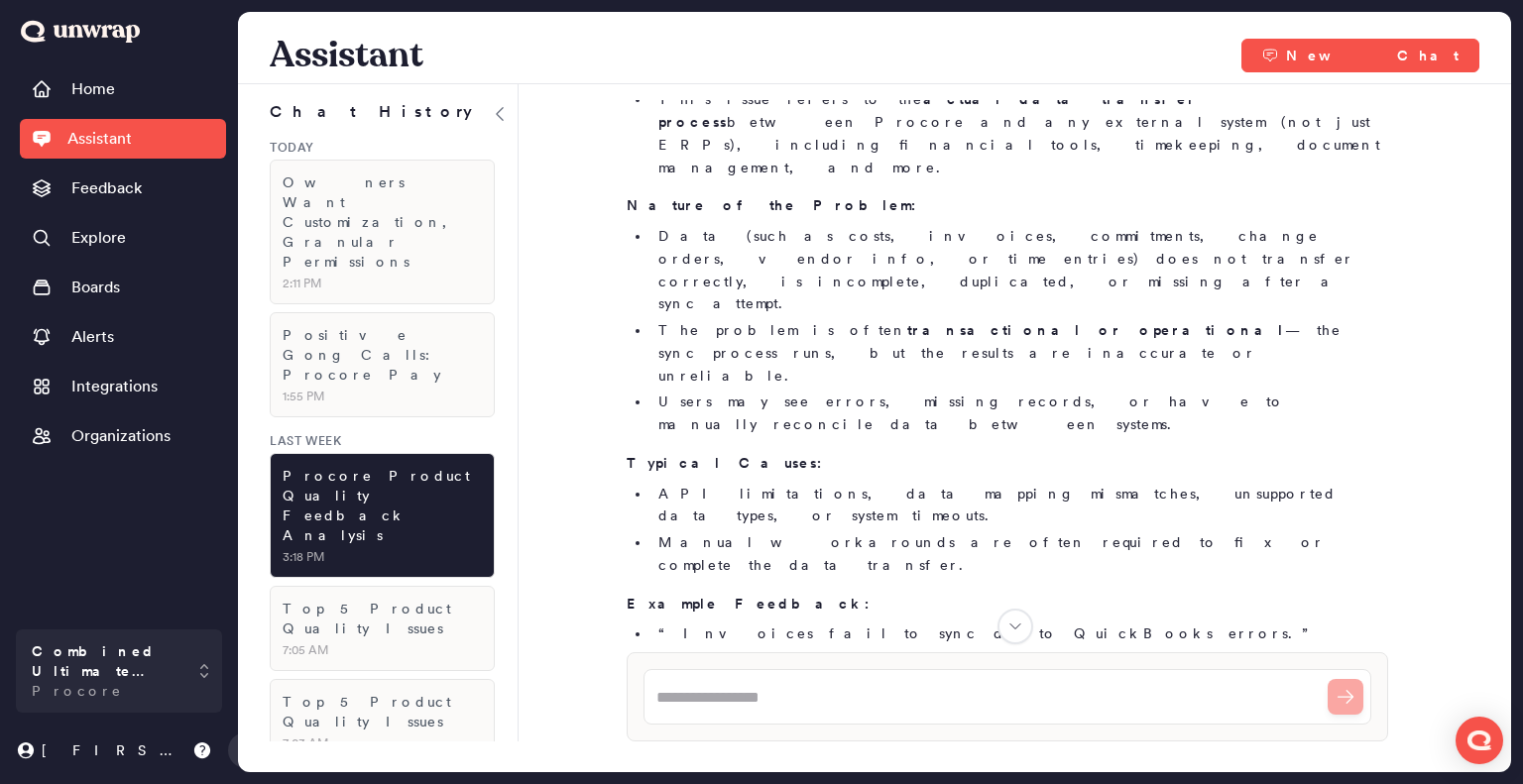 drag, startPoint x: 750, startPoint y: 298, endPoint x: 1157, endPoint y: 305, distance: 407.0602 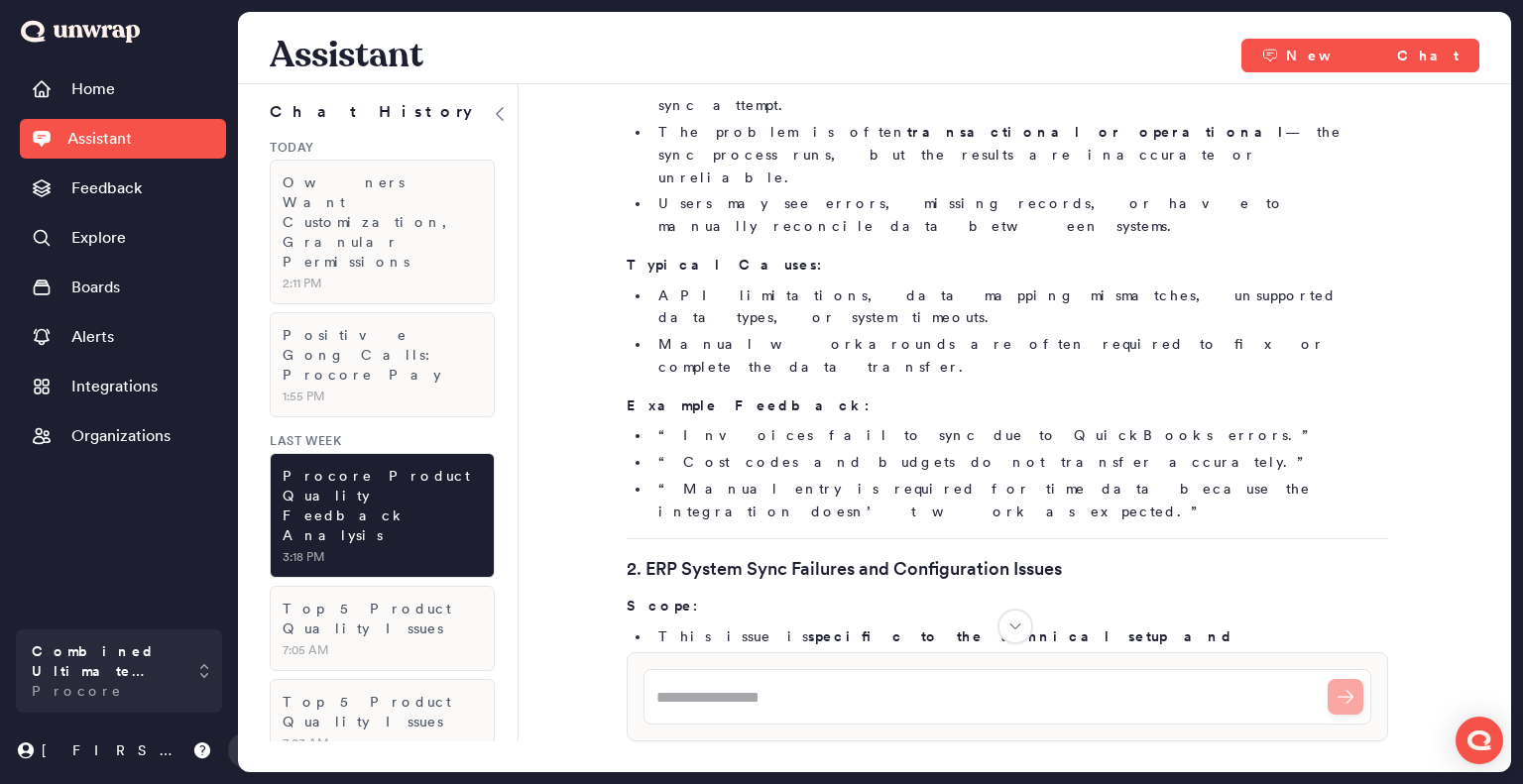 scroll, scrollTop: 28366, scrollLeft: 0, axis: vertical 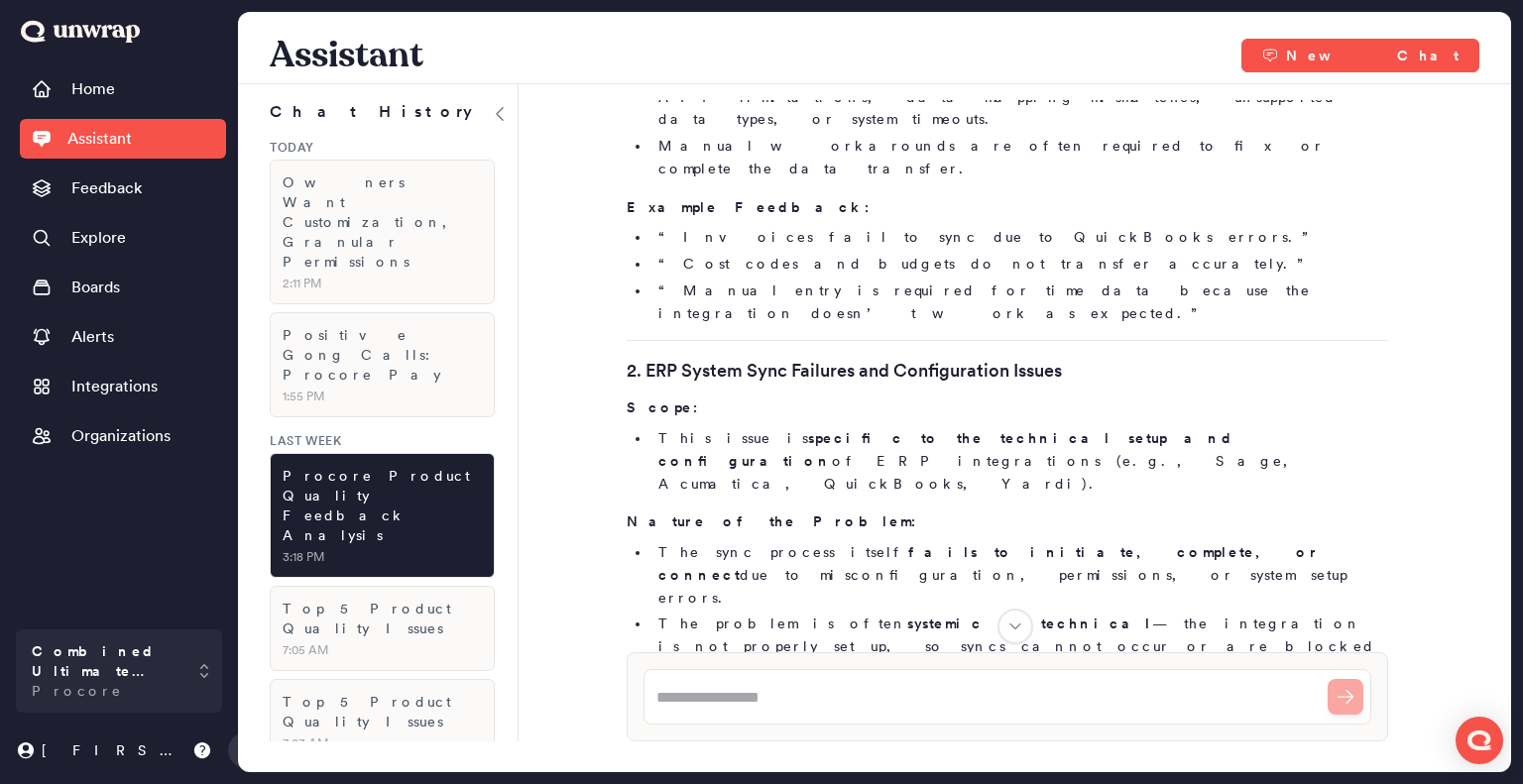 drag, startPoint x: 914, startPoint y: 316, endPoint x: 1246, endPoint y: 336, distance: 332.6019 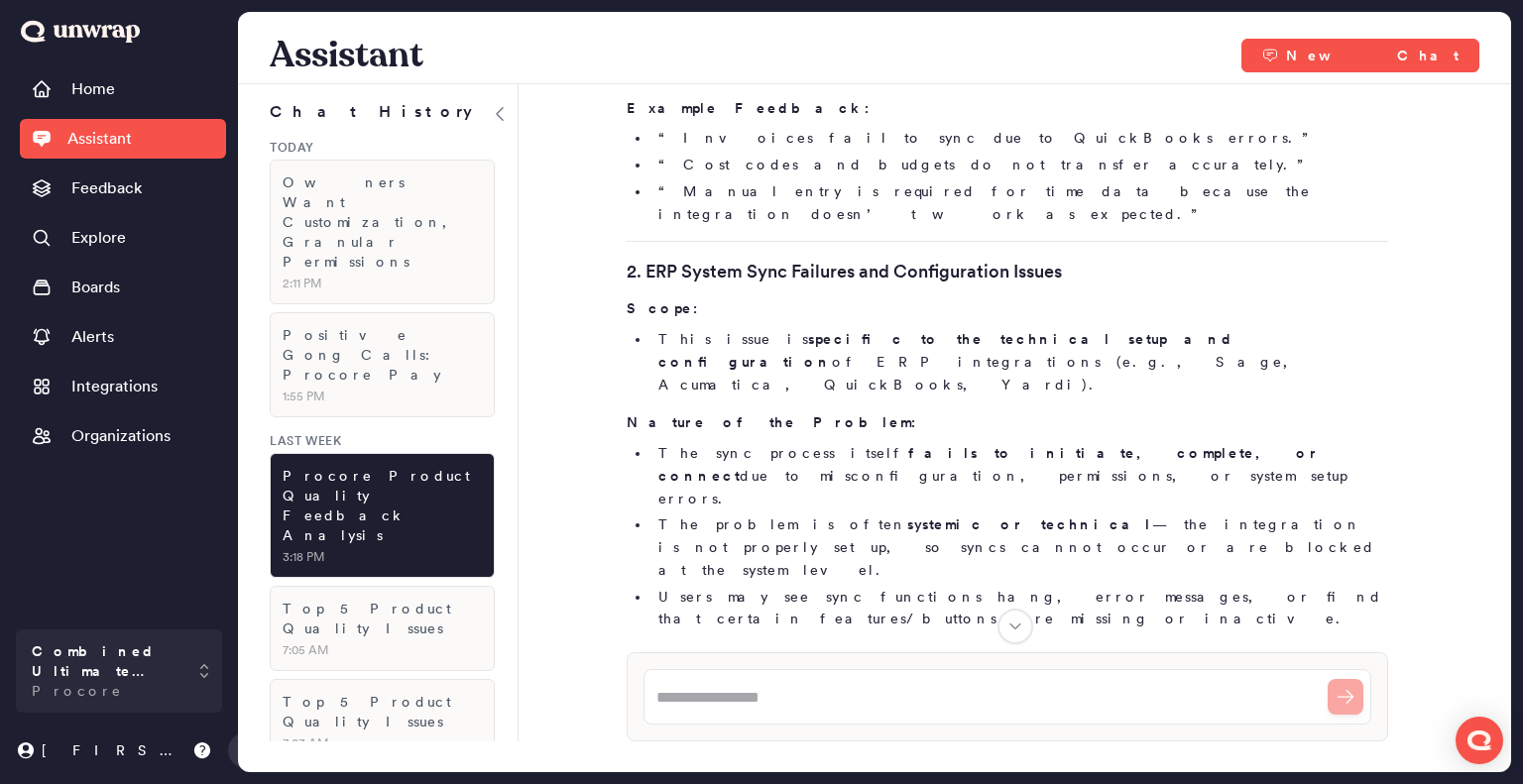 click on "Product/Tool:  ERP Integration (Acumatica), Data Migration, Connector Configuration" at bounding box center (1019, 9128) 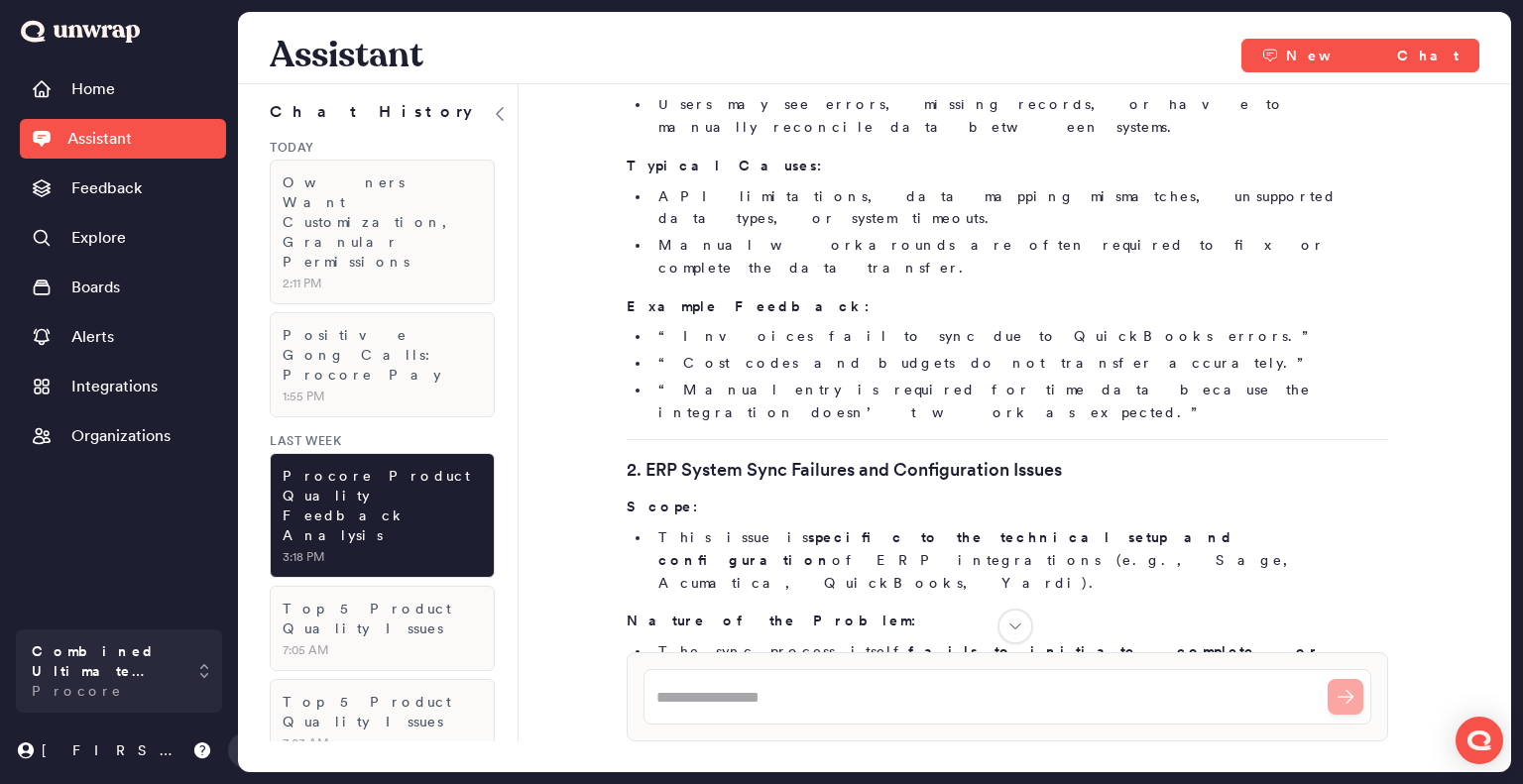 drag, startPoint x: 749, startPoint y: 352, endPoint x: 1133, endPoint y: 360, distance: 384.08332 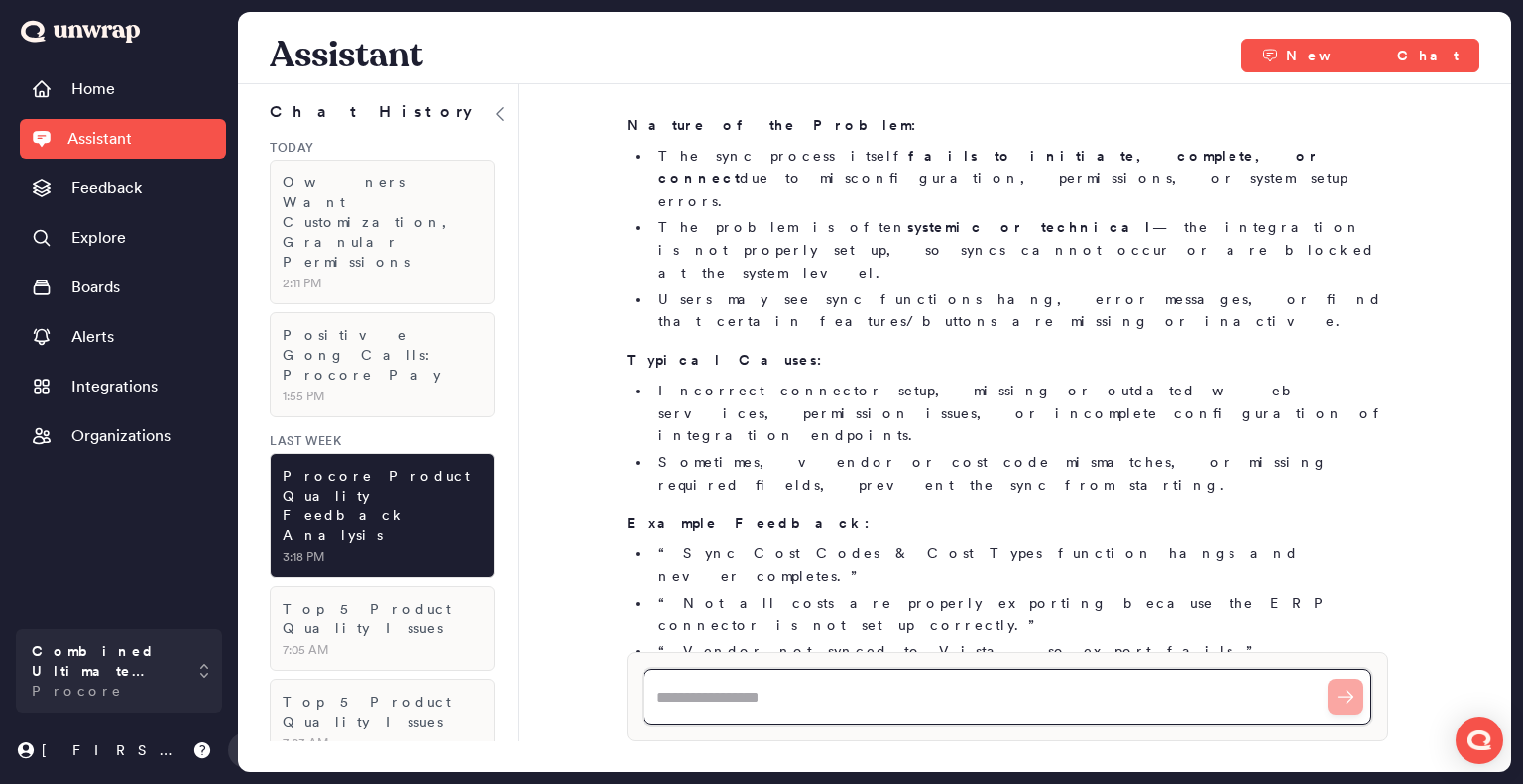 click at bounding box center [1007, 697] 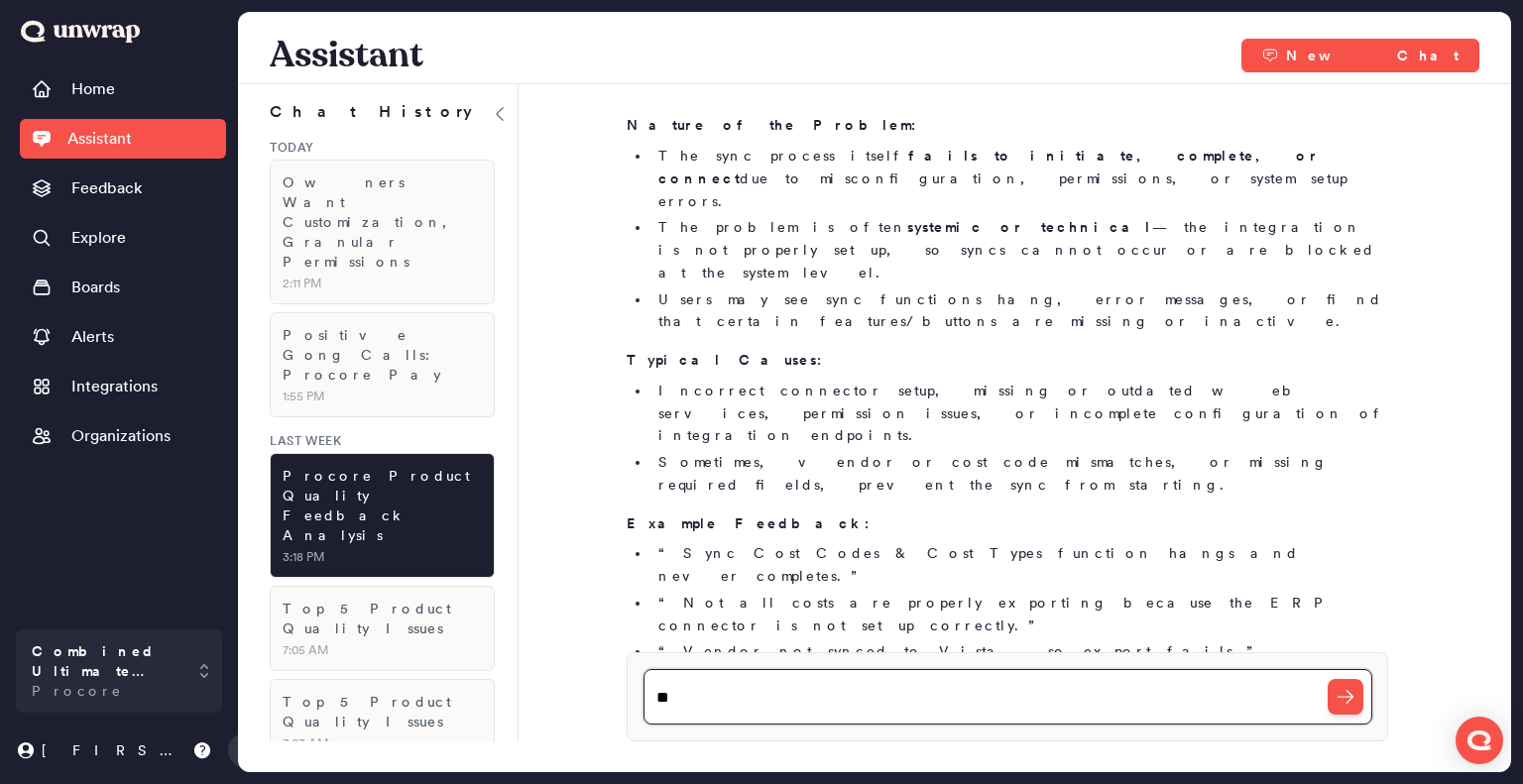 type on "*" 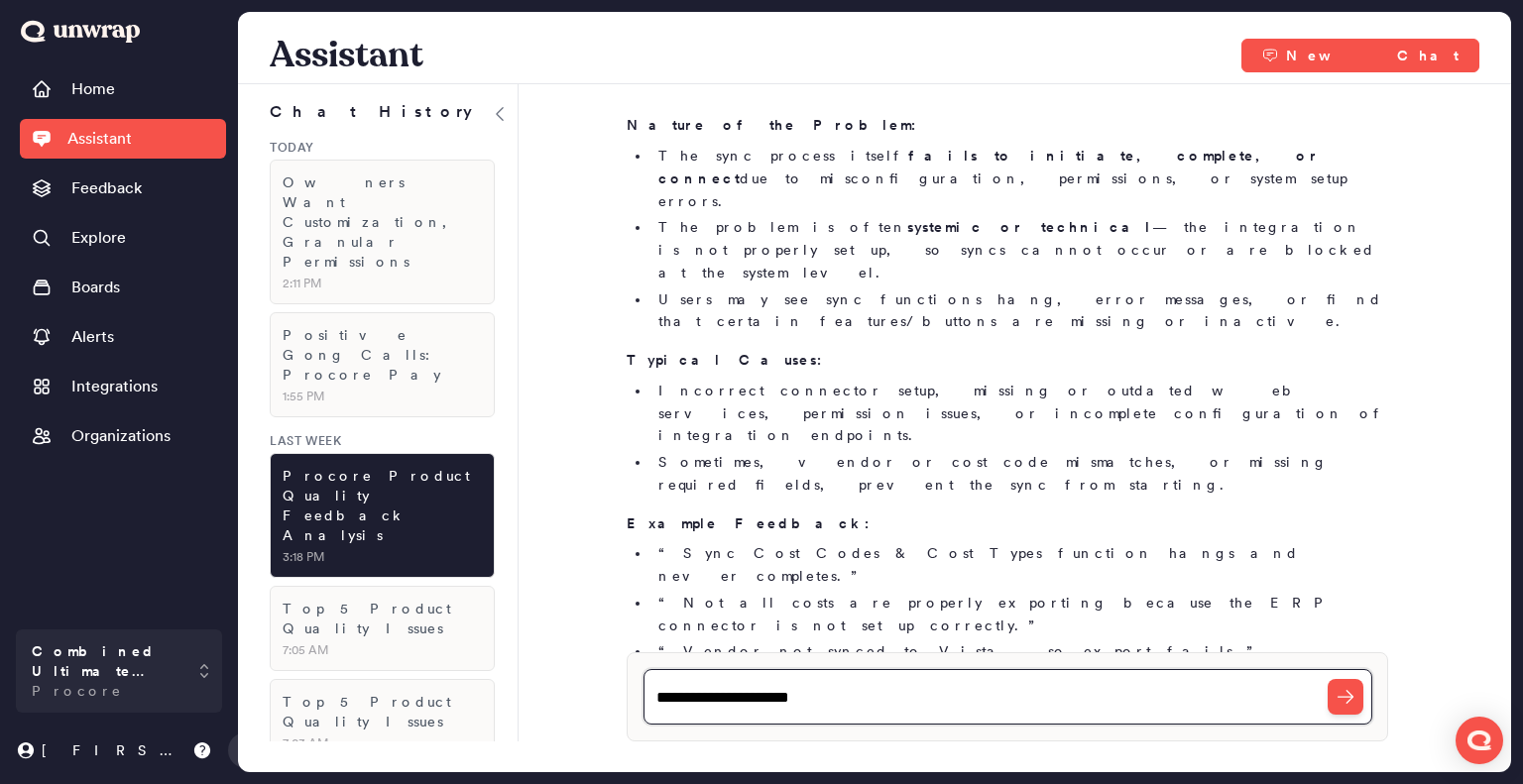 type on "**********" 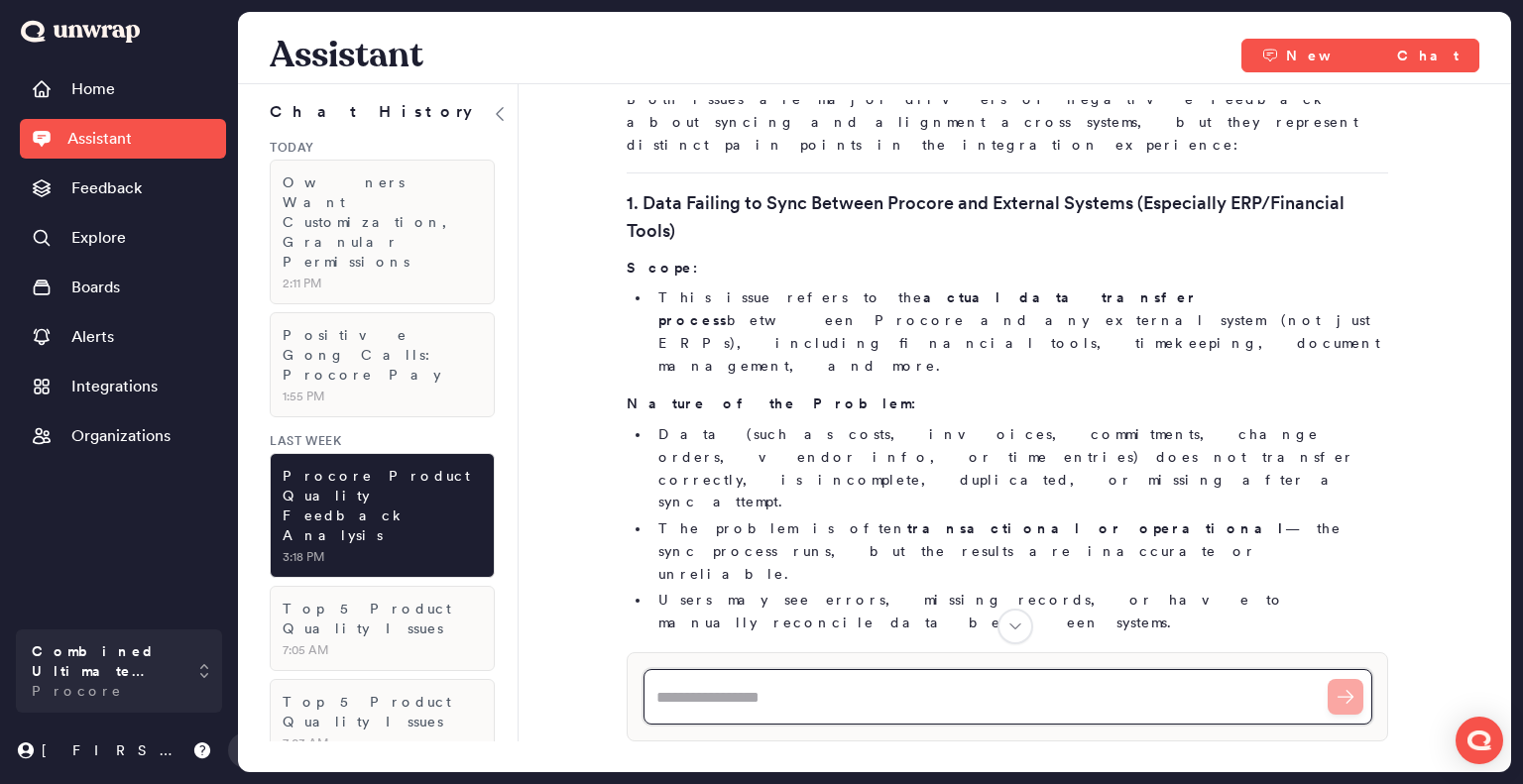 scroll, scrollTop: 27375, scrollLeft: 0, axis: vertical 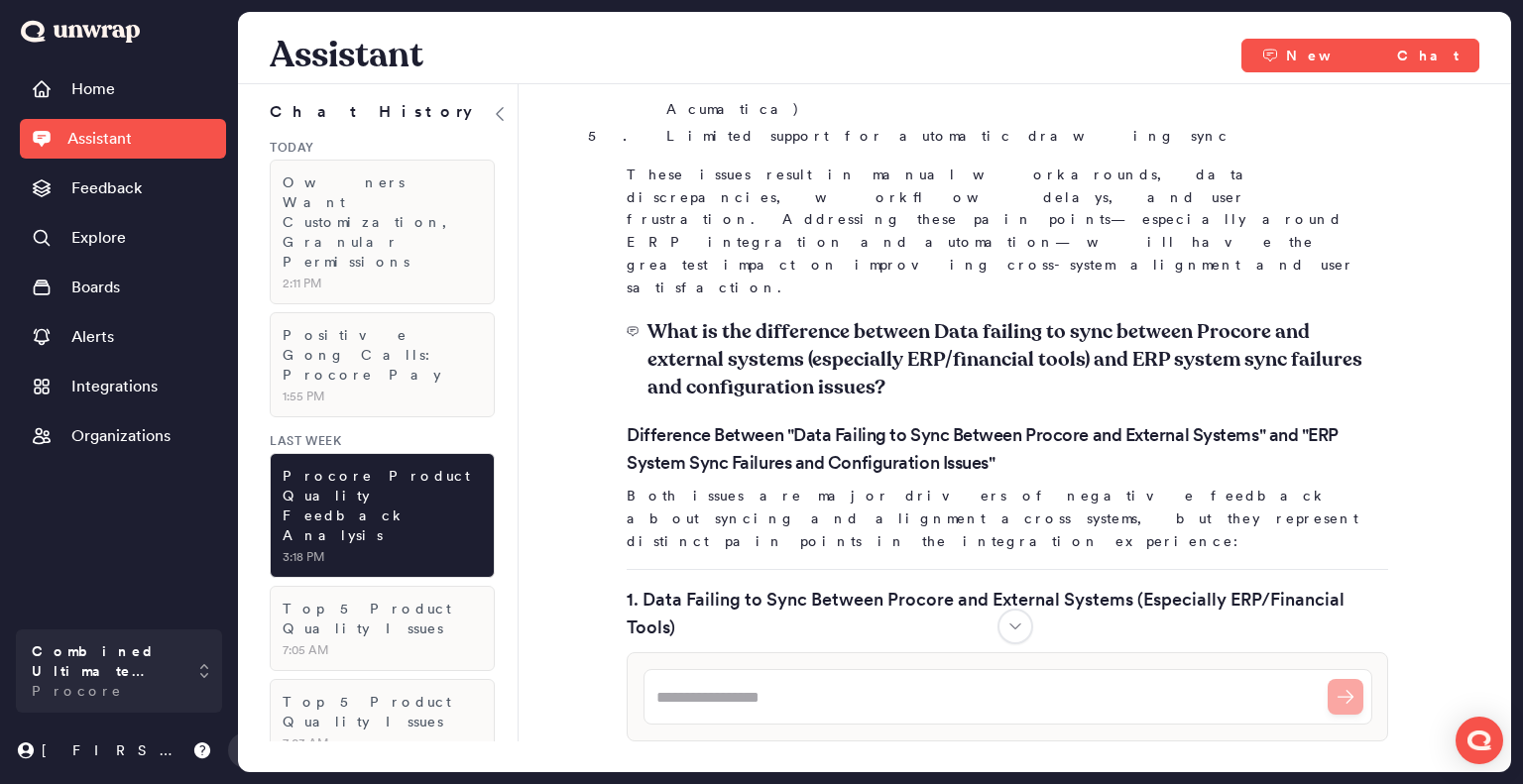 drag, startPoint x: 1000, startPoint y: 547, endPoint x: 642, endPoint y: 475, distance: 365.16845 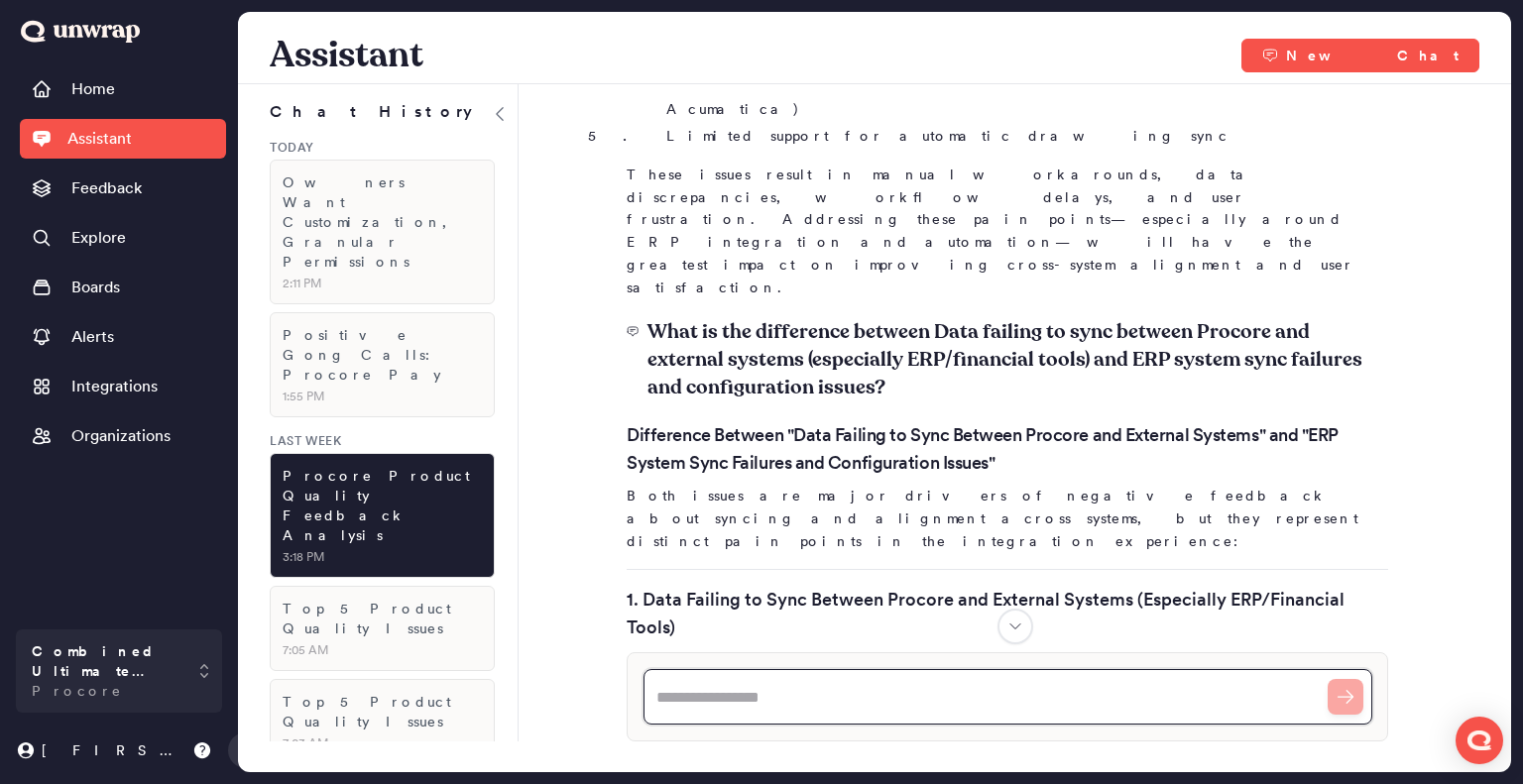 click at bounding box center (1007, 697) 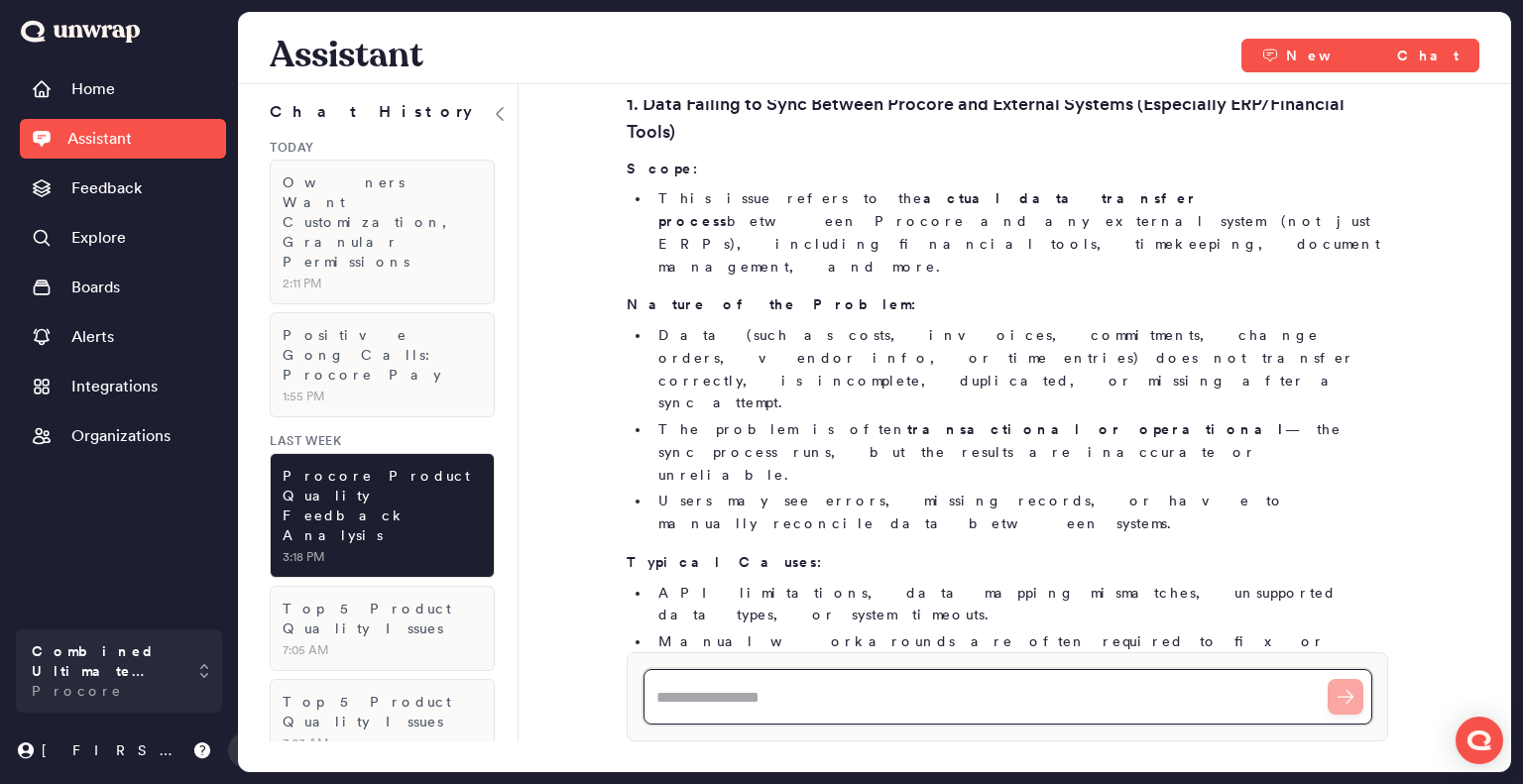 scroll, scrollTop: 28762, scrollLeft: 0, axis: vertical 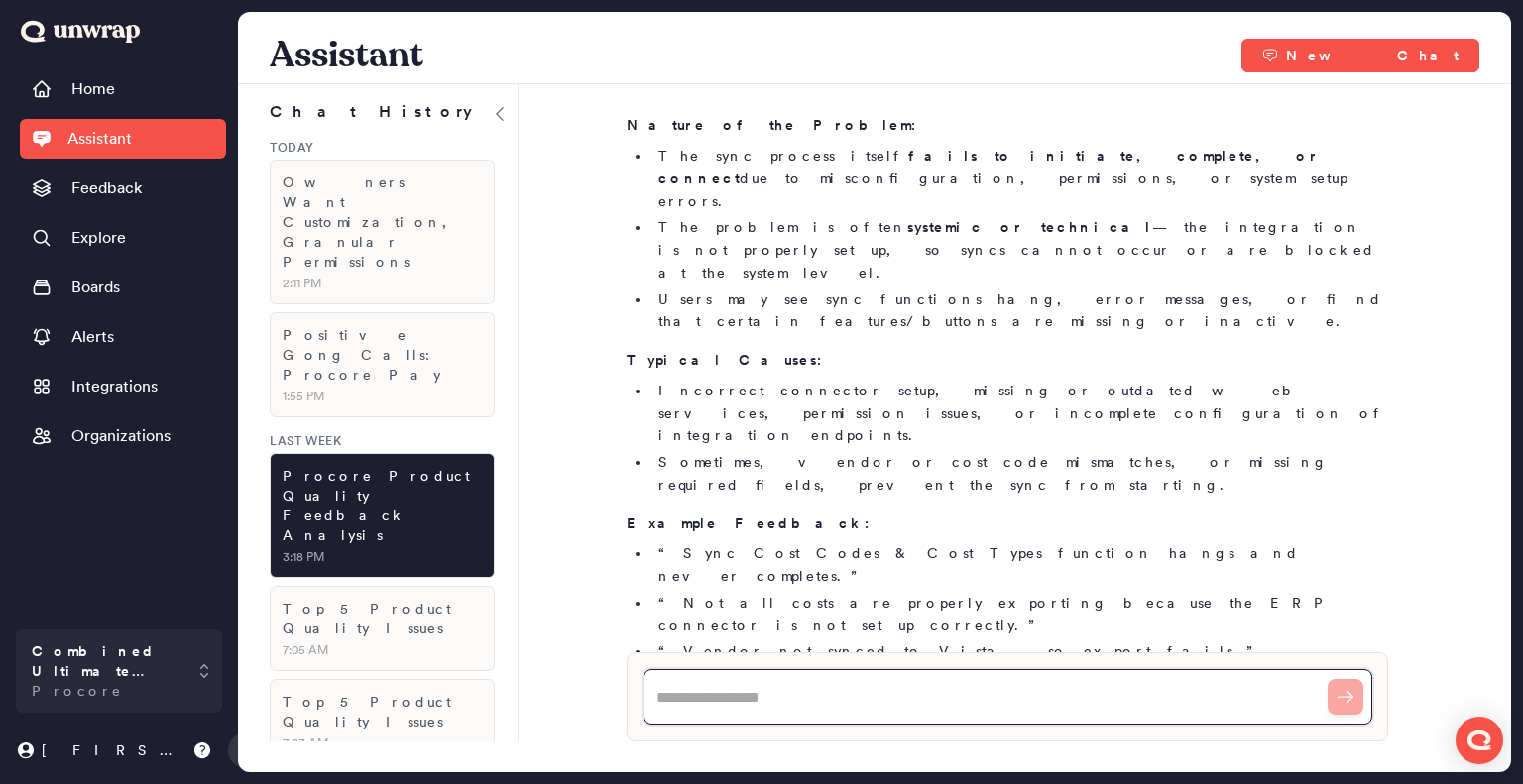 click at bounding box center (1007, 697) 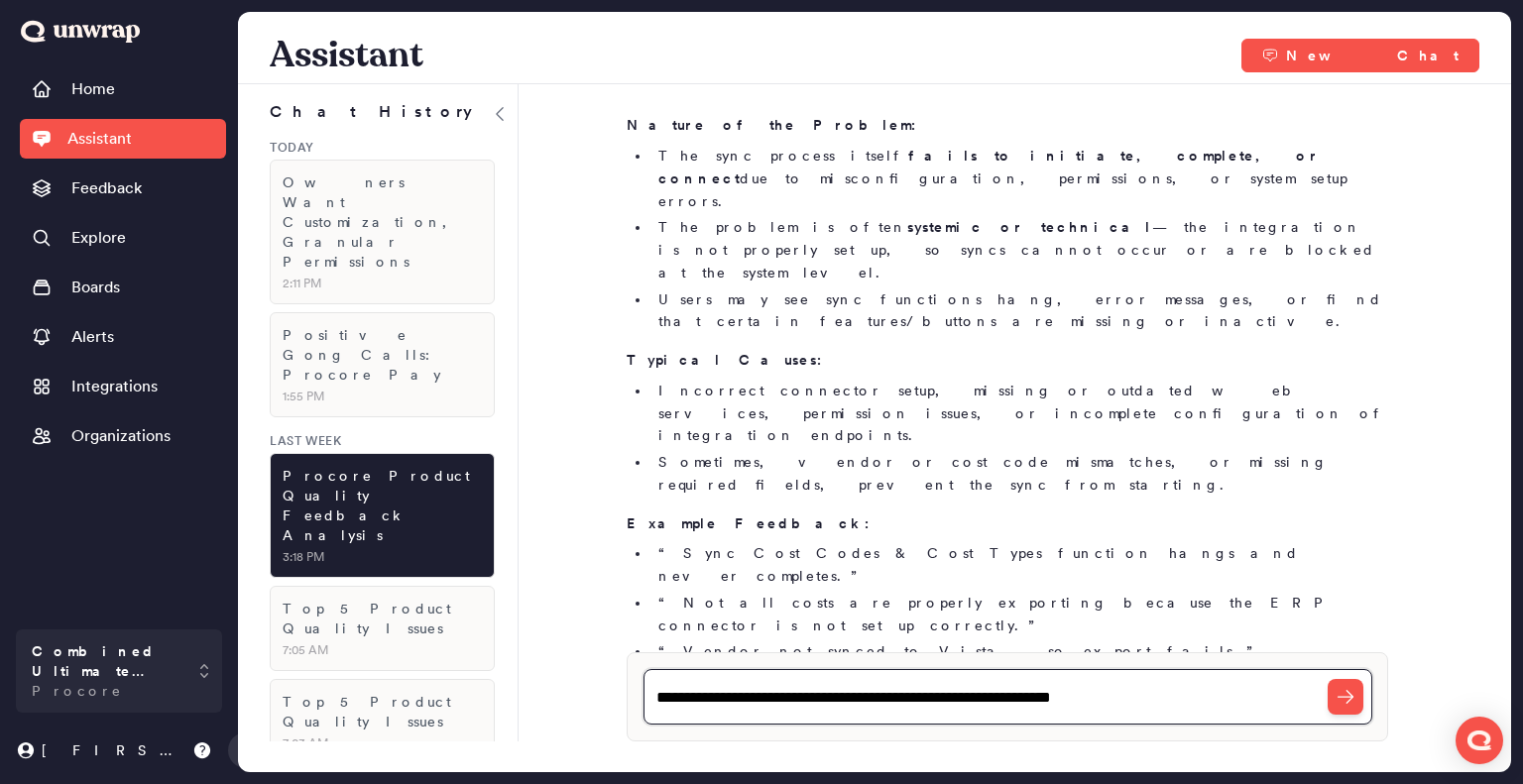 type on "**********" 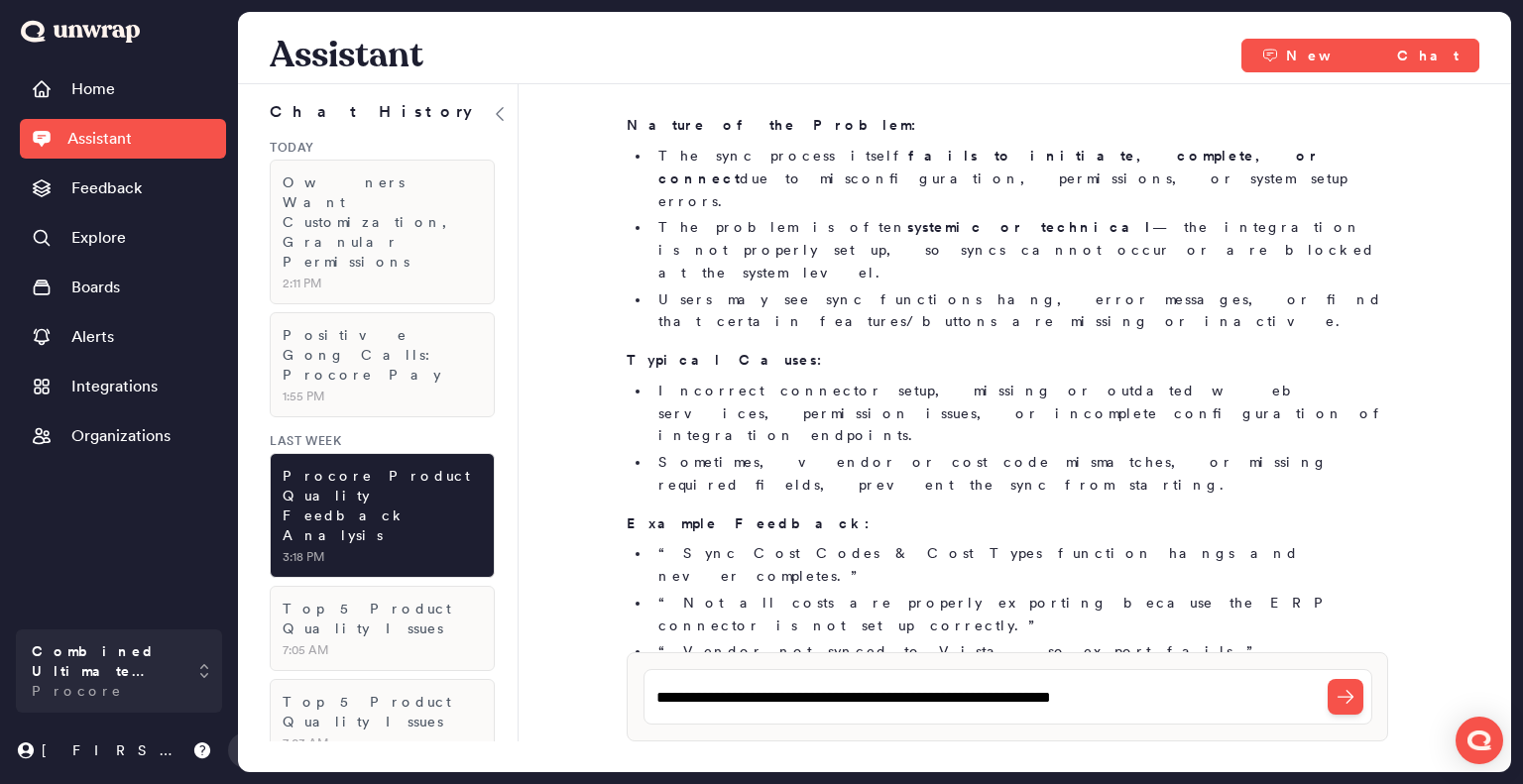 type 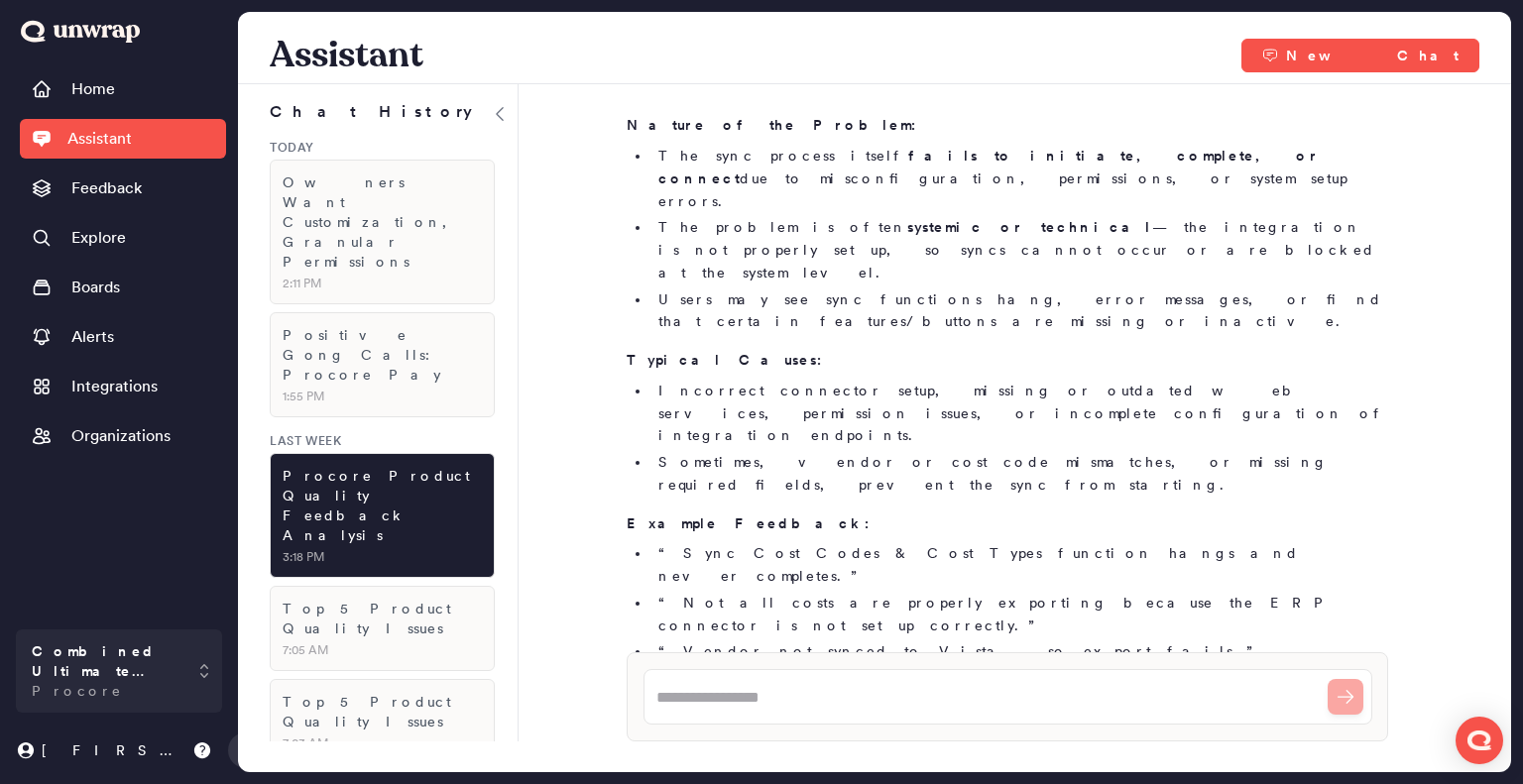 scroll, scrollTop: 28841, scrollLeft: 0, axis: vertical 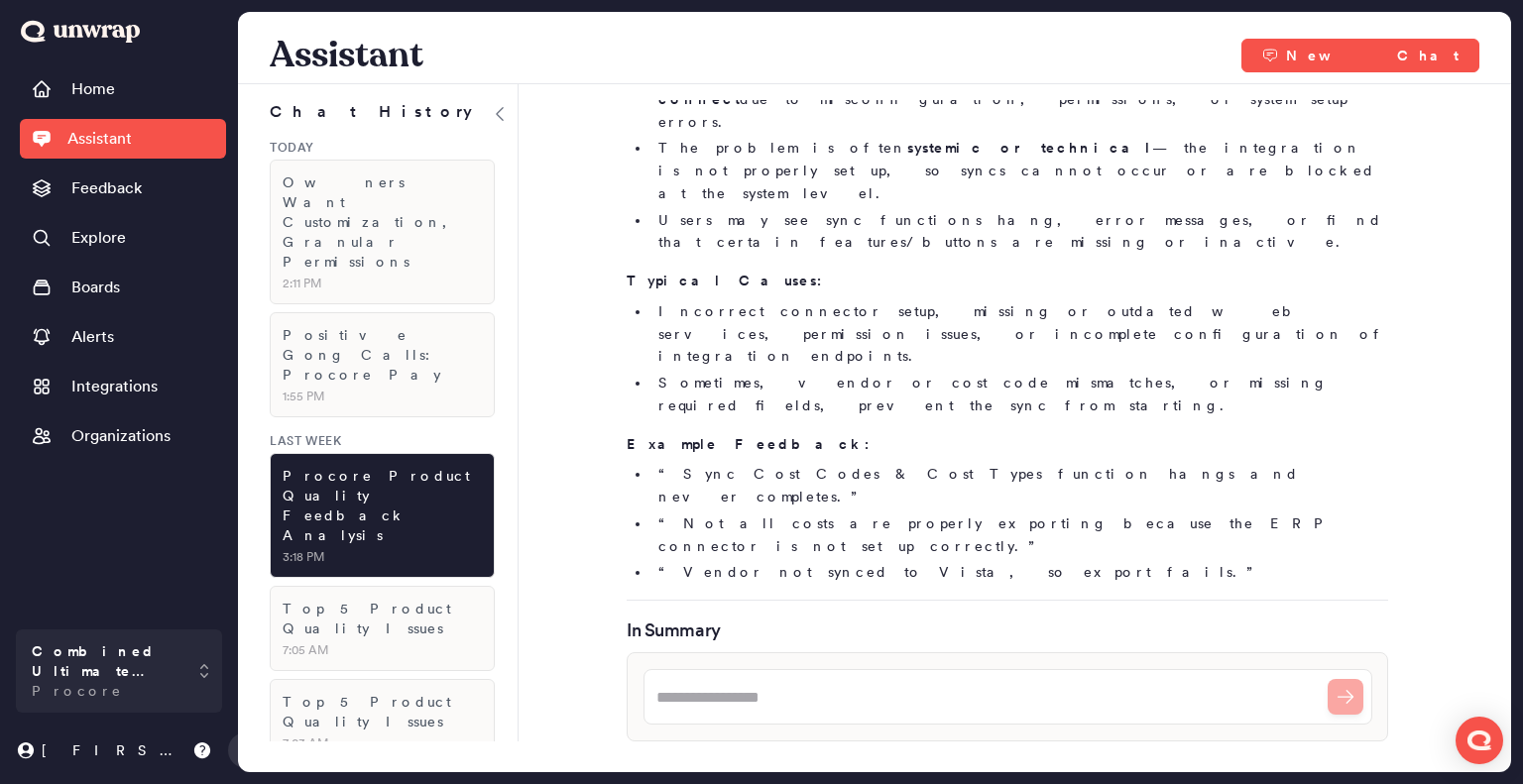 click on "Home" at bounding box center (93, 89) 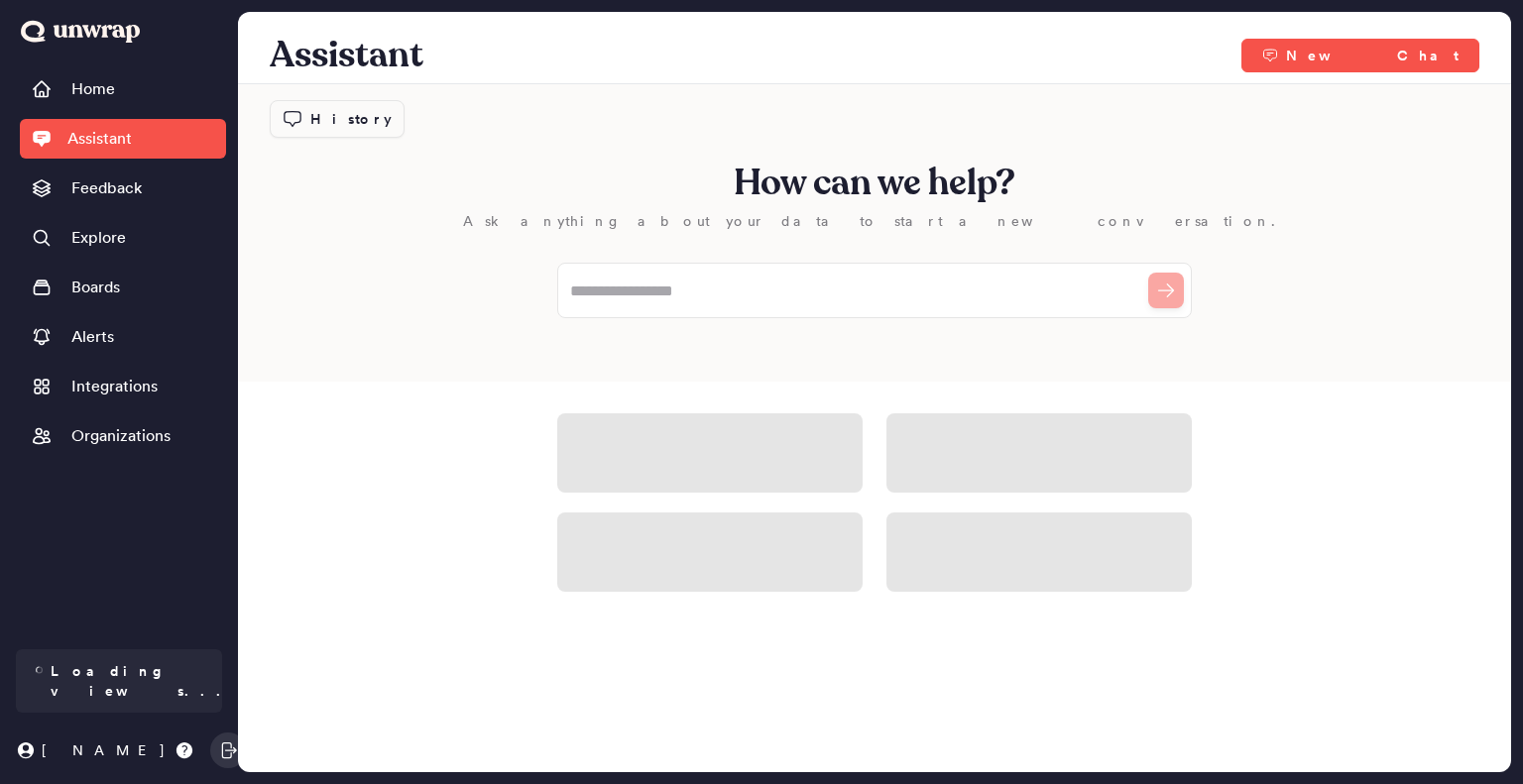 scroll, scrollTop: 0, scrollLeft: 0, axis: both 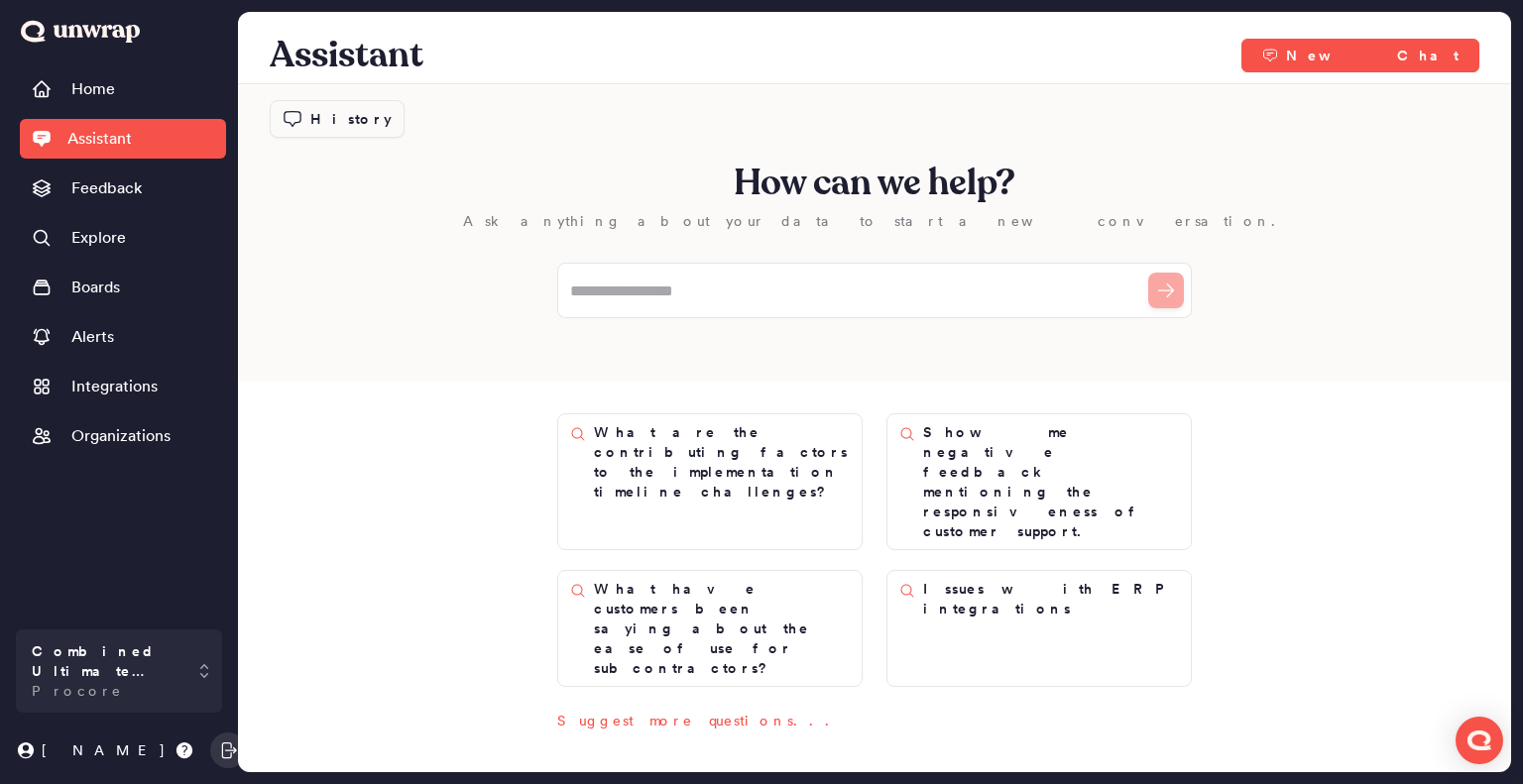 click on "History" at bounding box center (337, 119) 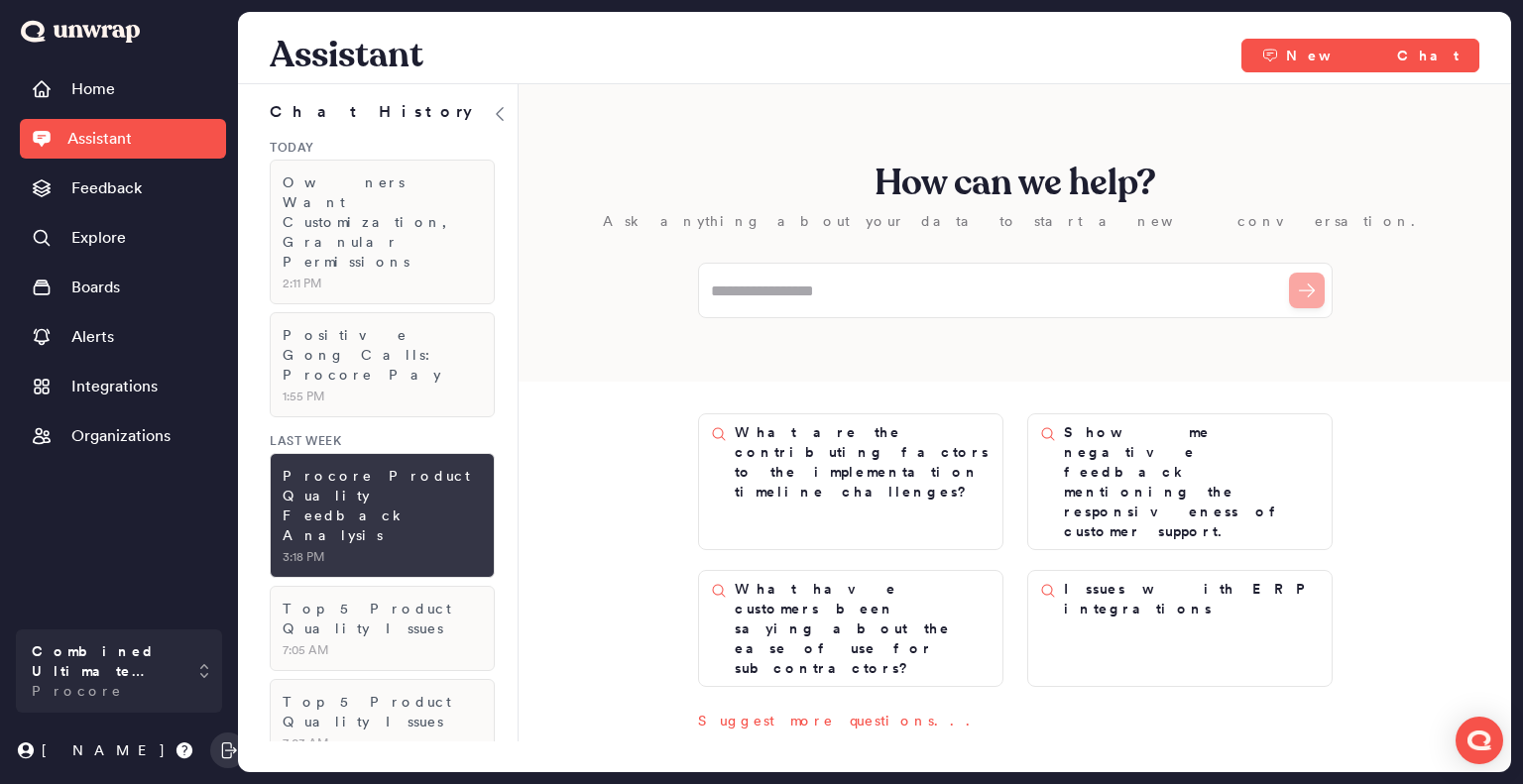 click on "Procore Product Quality Feedback Analysis" at bounding box center [382, 505] 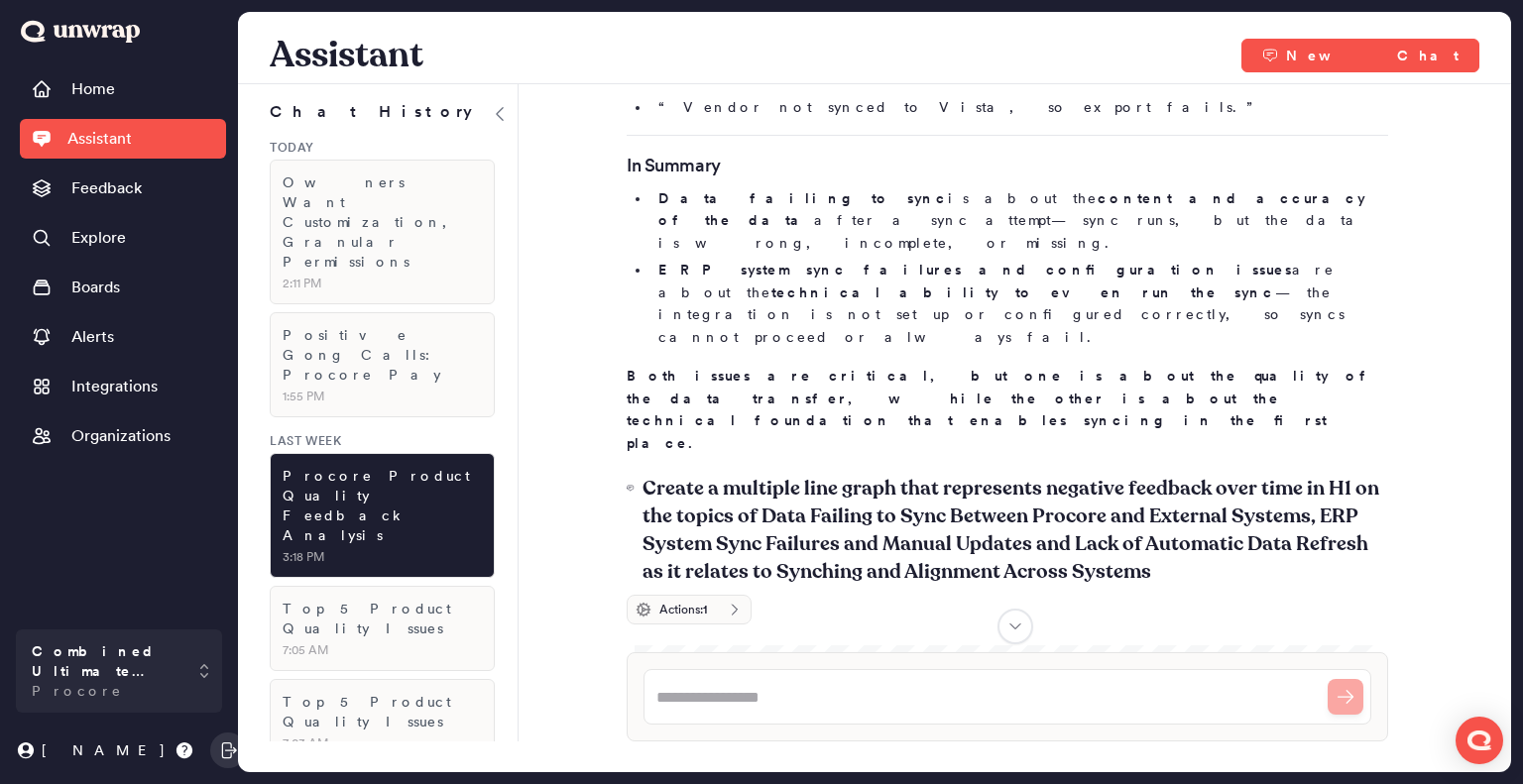 scroll, scrollTop: 29209, scrollLeft: 0, axis: vertical 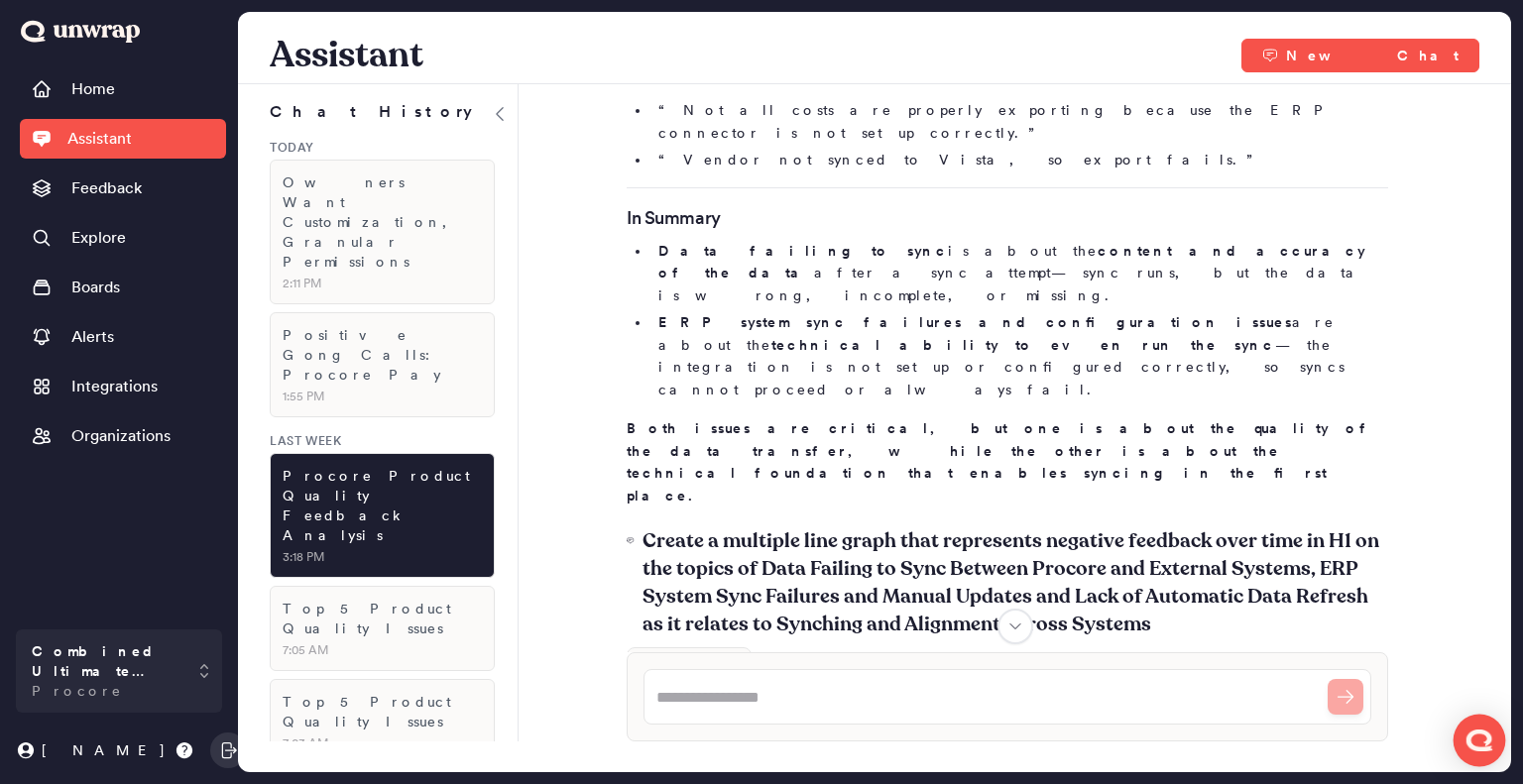click at bounding box center (1479, 740) 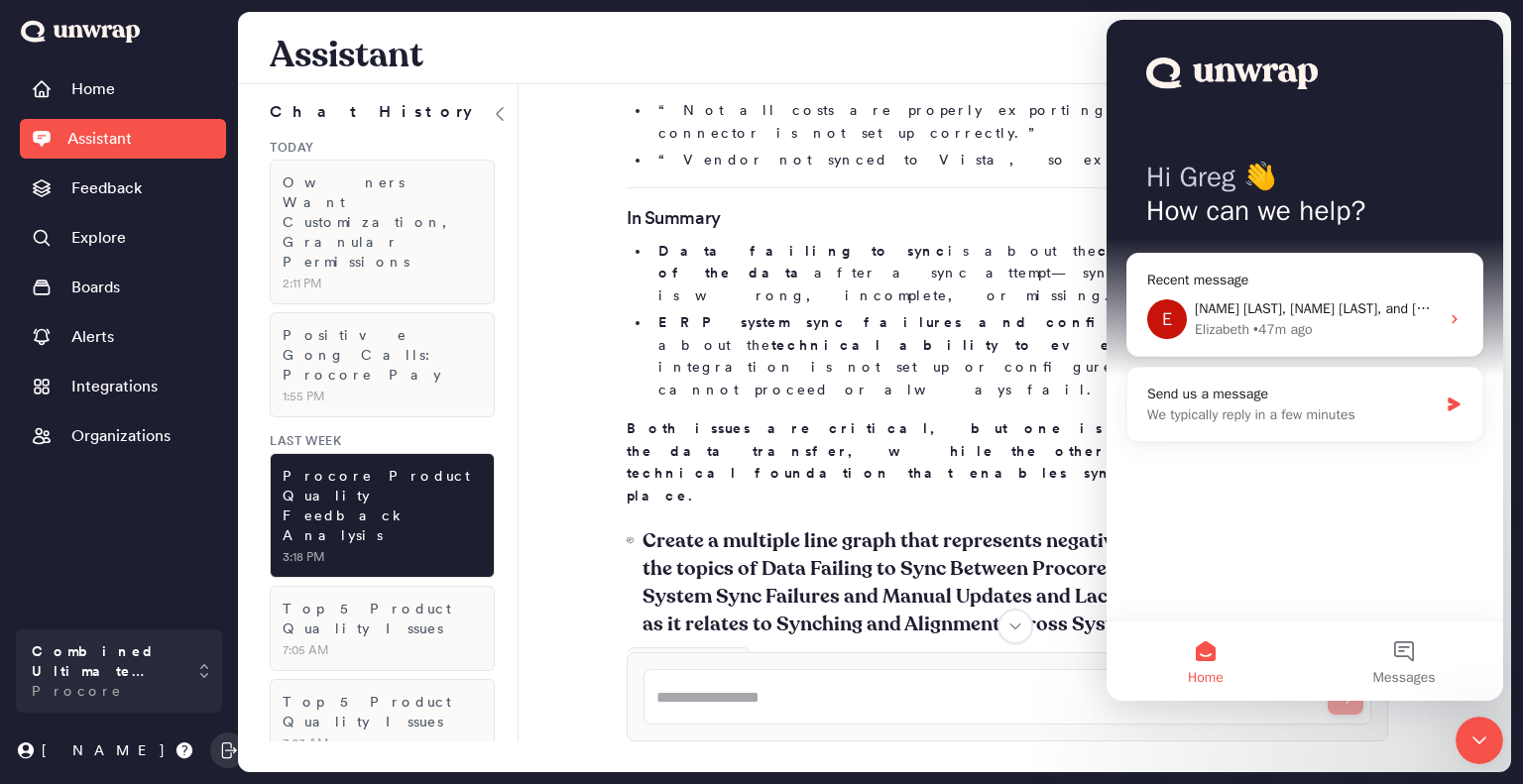 scroll, scrollTop: 0, scrollLeft: 0, axis: both 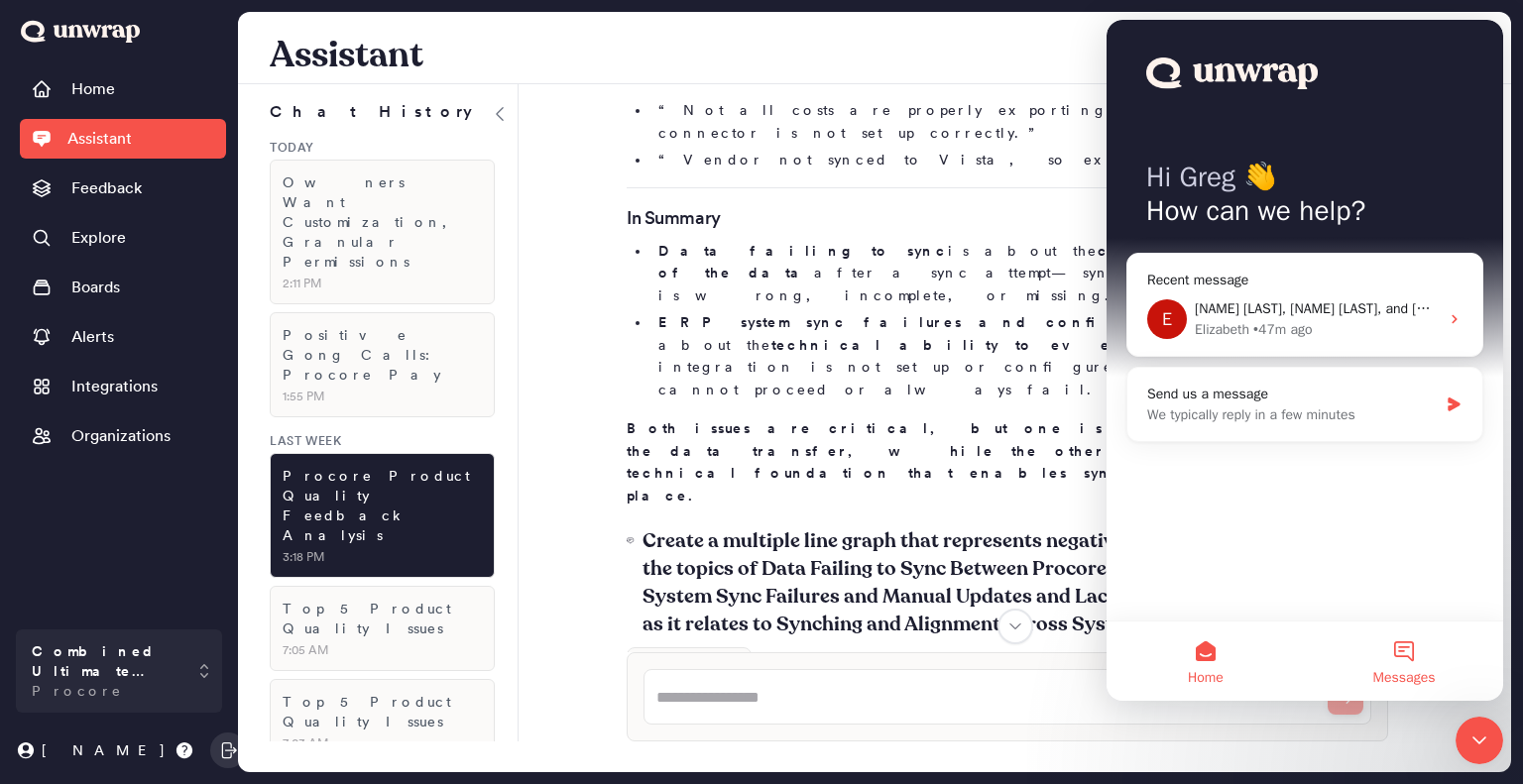 click on "Messages" at bounding box center (1404, 661) 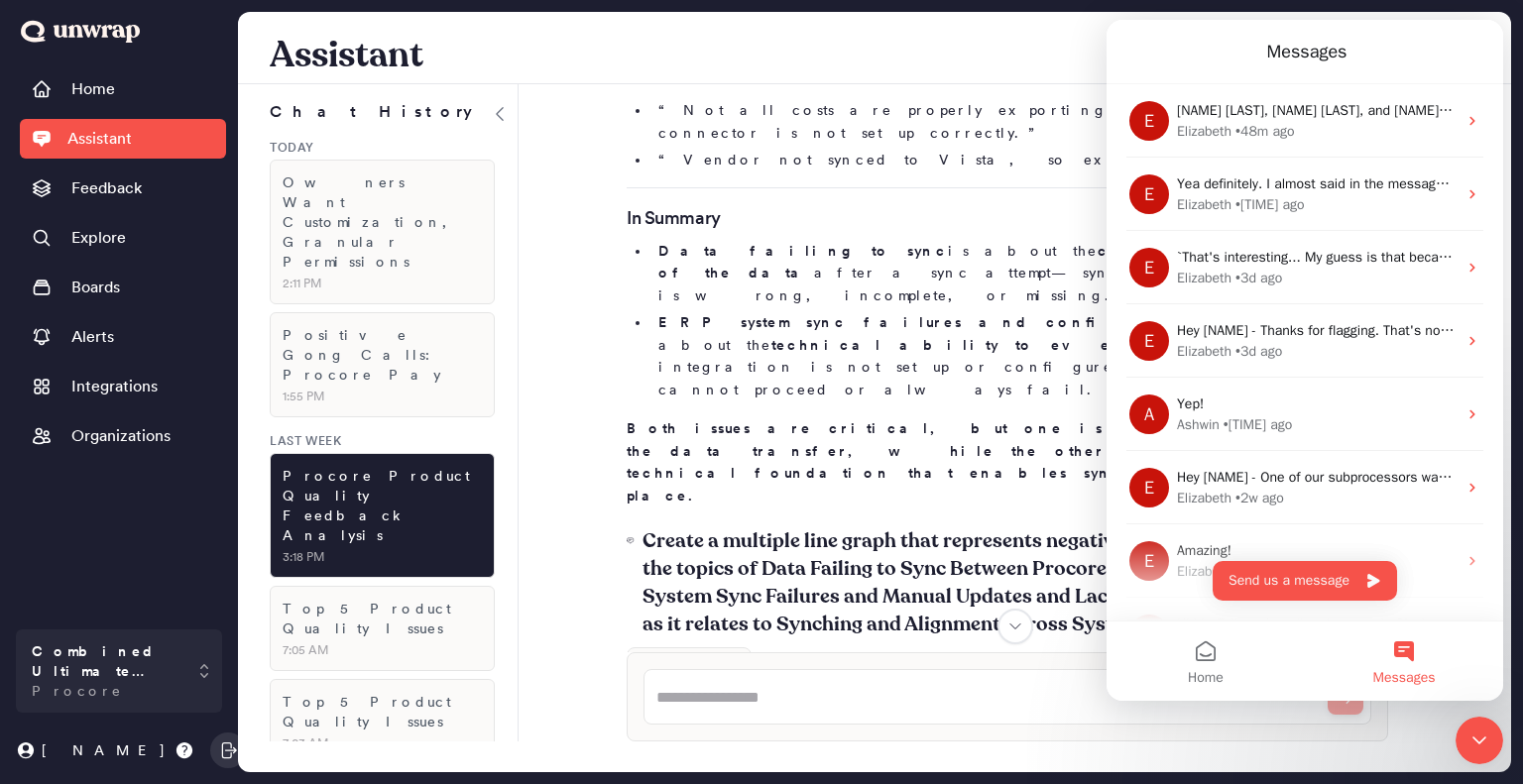 click on "Account ID:  Not specified in available feedback" at bounding box center [1019, 9367] 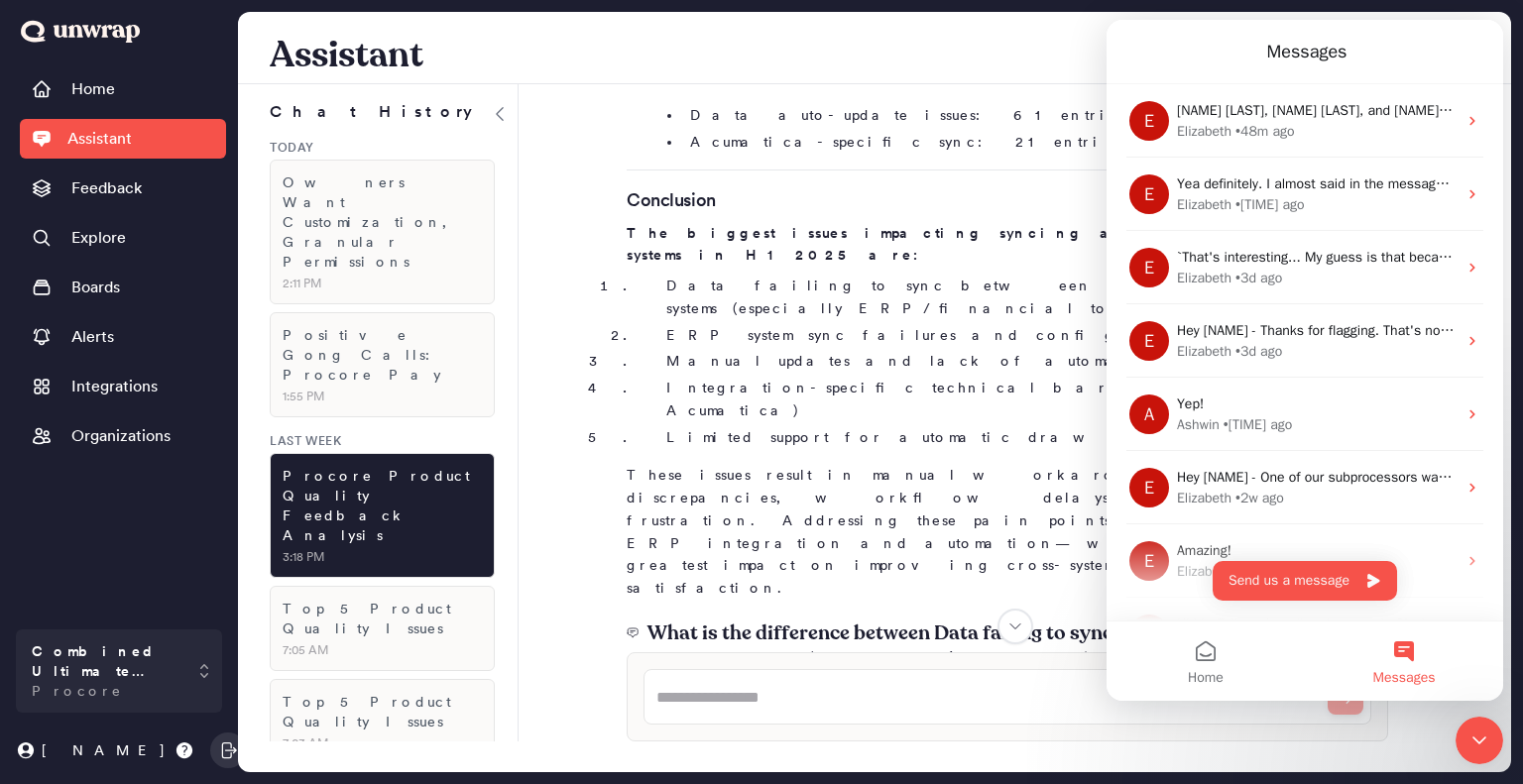 scroll, scrollTop: 27425, scrollLeft: 0, axis: vertical 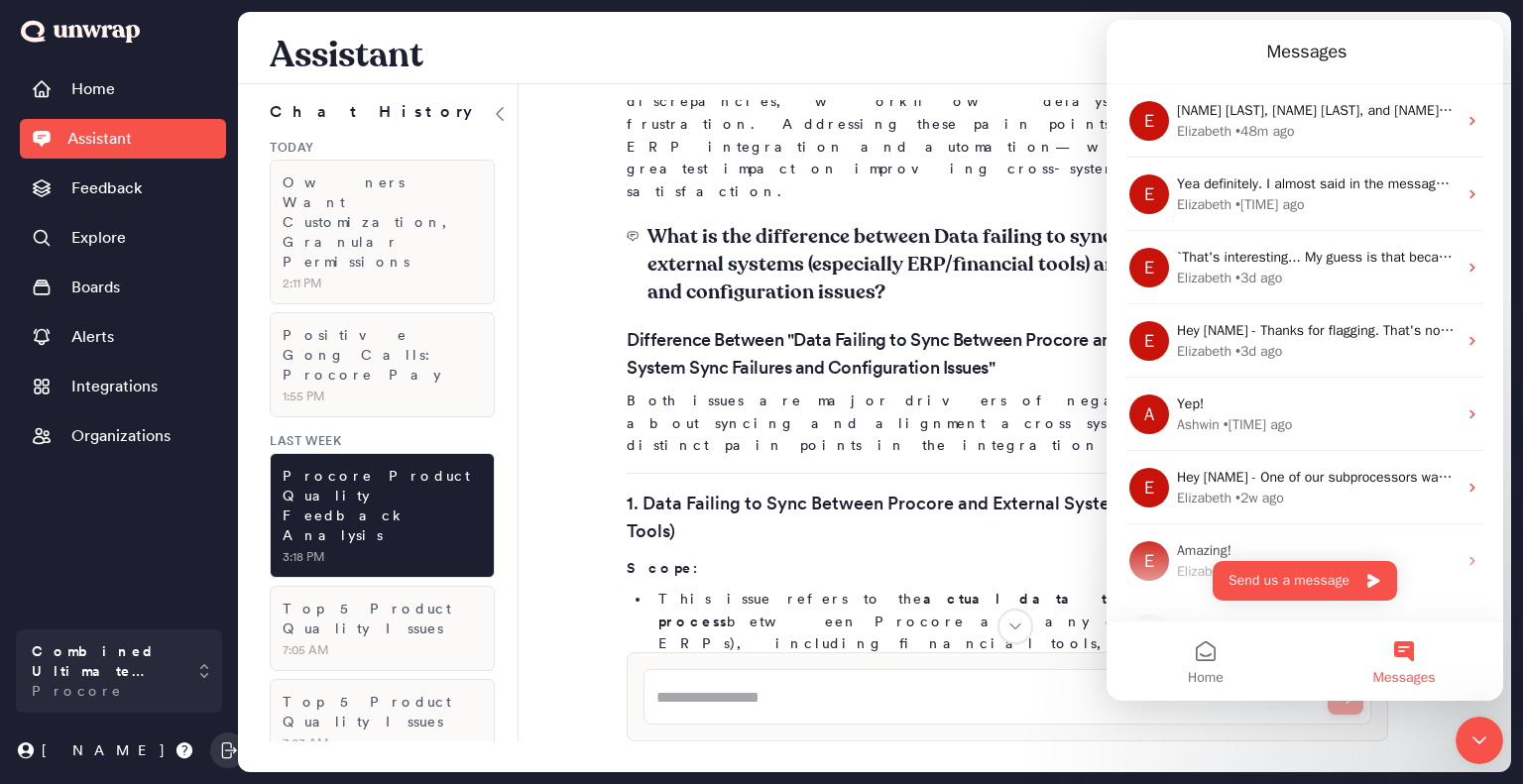 drag, startPoint x: 644, startPoint y: 418, endPoint x: 990, endPoint y: 511, distance: 358.2806 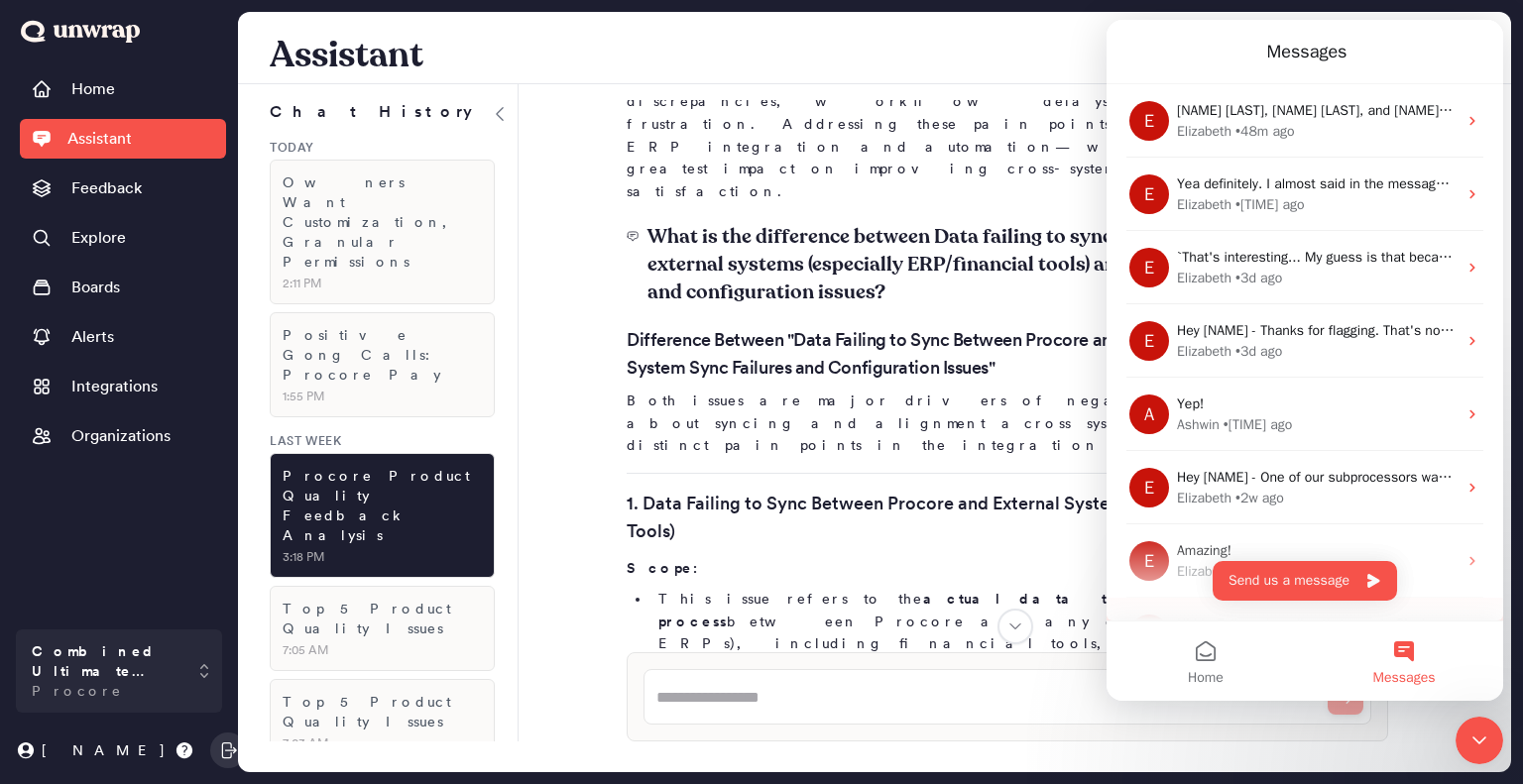 copy on "Provide 3 summaries from customers on the topic of Incomplete, Missing, or Inaccurate Data Transfers. Prioritize Enterprise or Strategic customers. Tell me if the company type, their renewal forecast category, their segment, and any information about the product or tool" 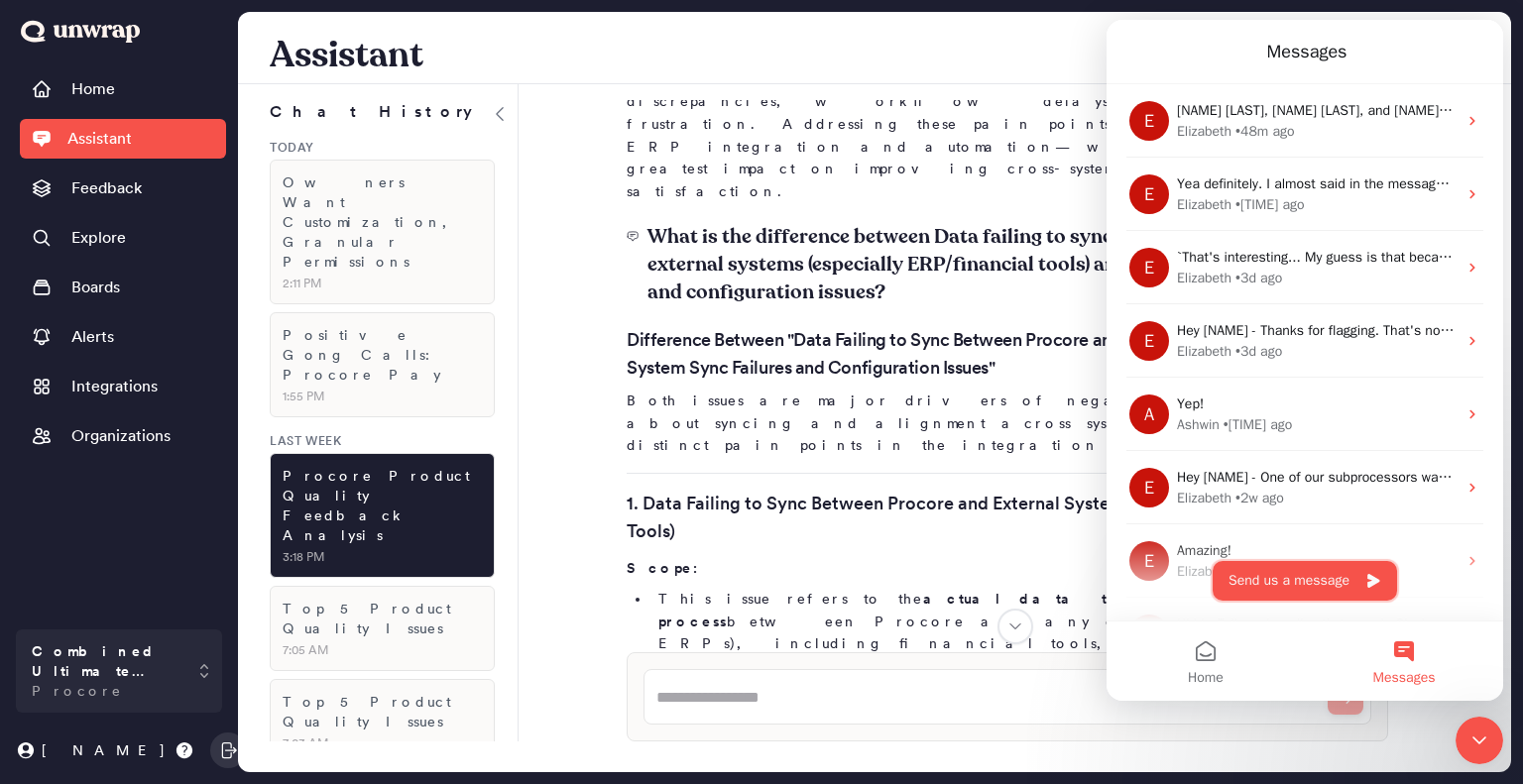 click on "Send us a message" at bounding box center [1305, 581] 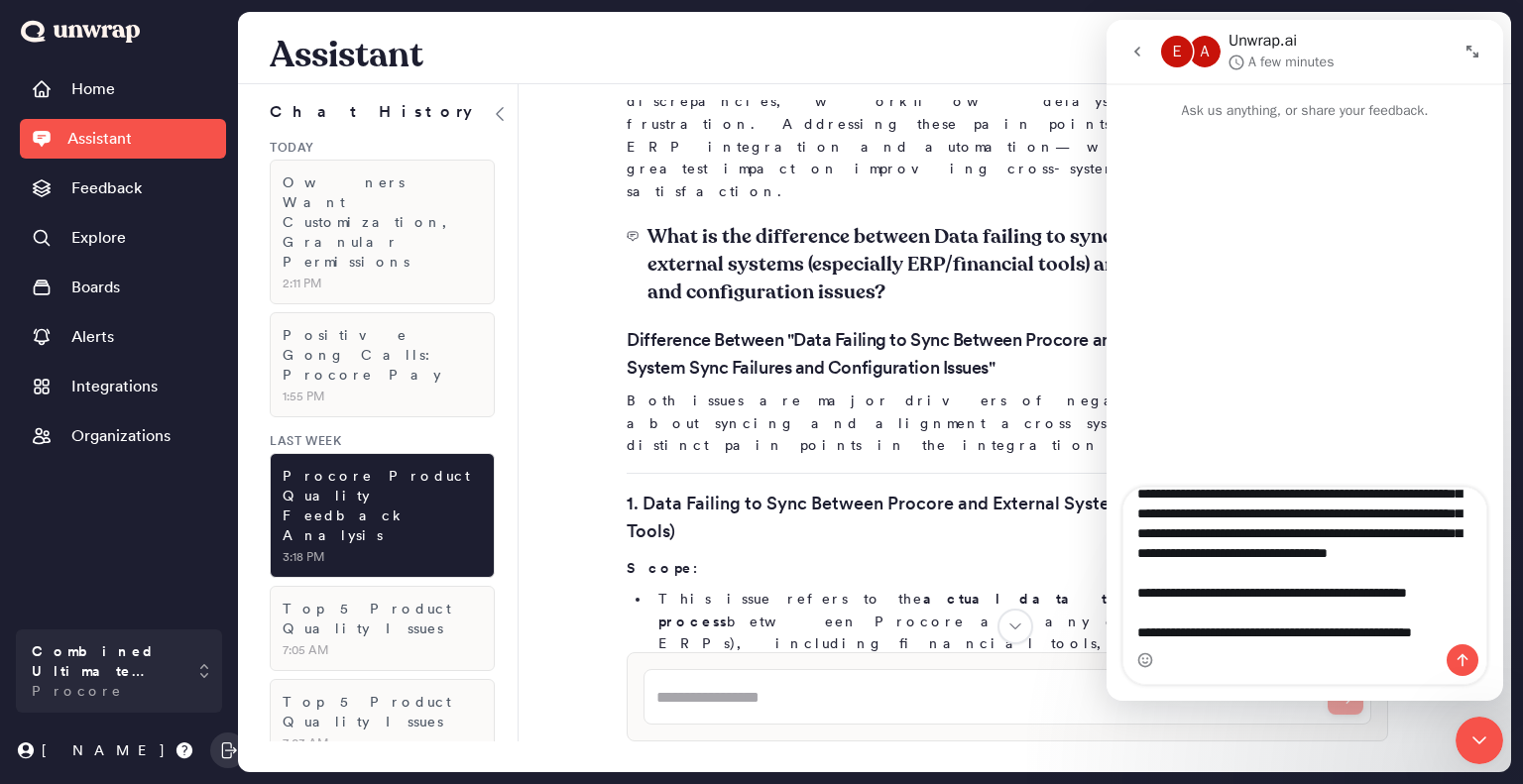 scroll, scrollTop: 92, scrollLeft: 0, axis: vertical 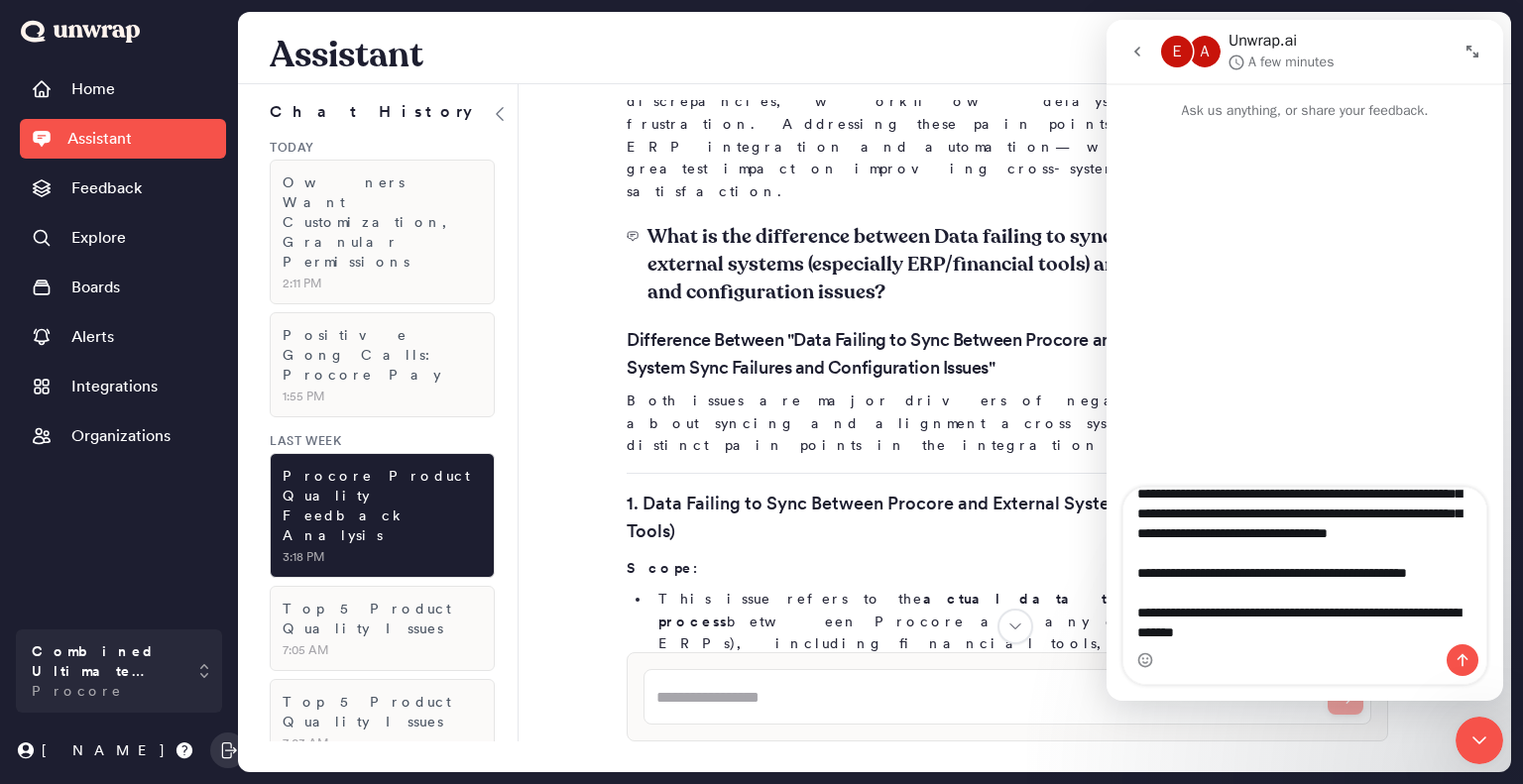 type on "**********" 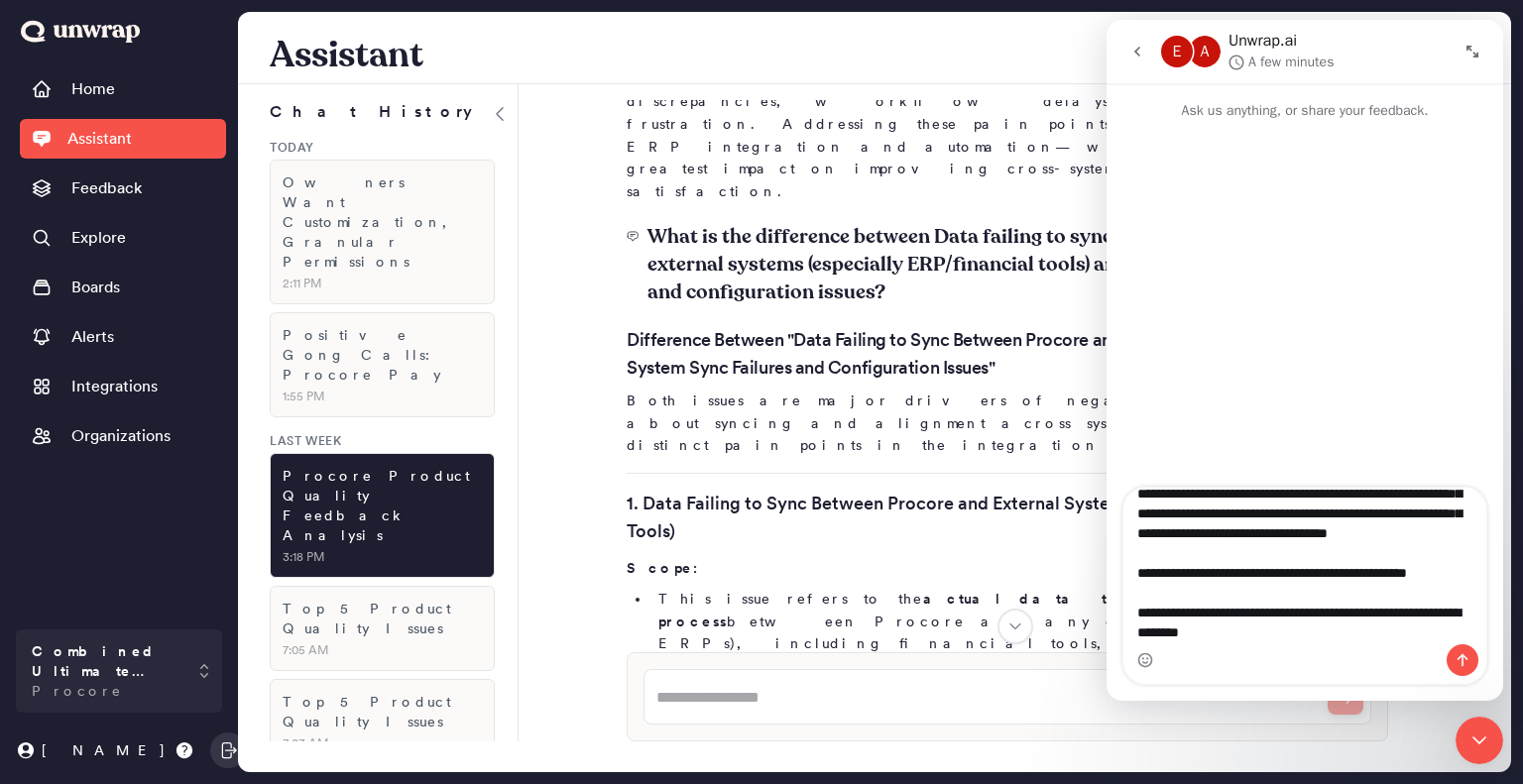 scroll, scrollTop: 132, scrollLeft: 0, axis: vertical 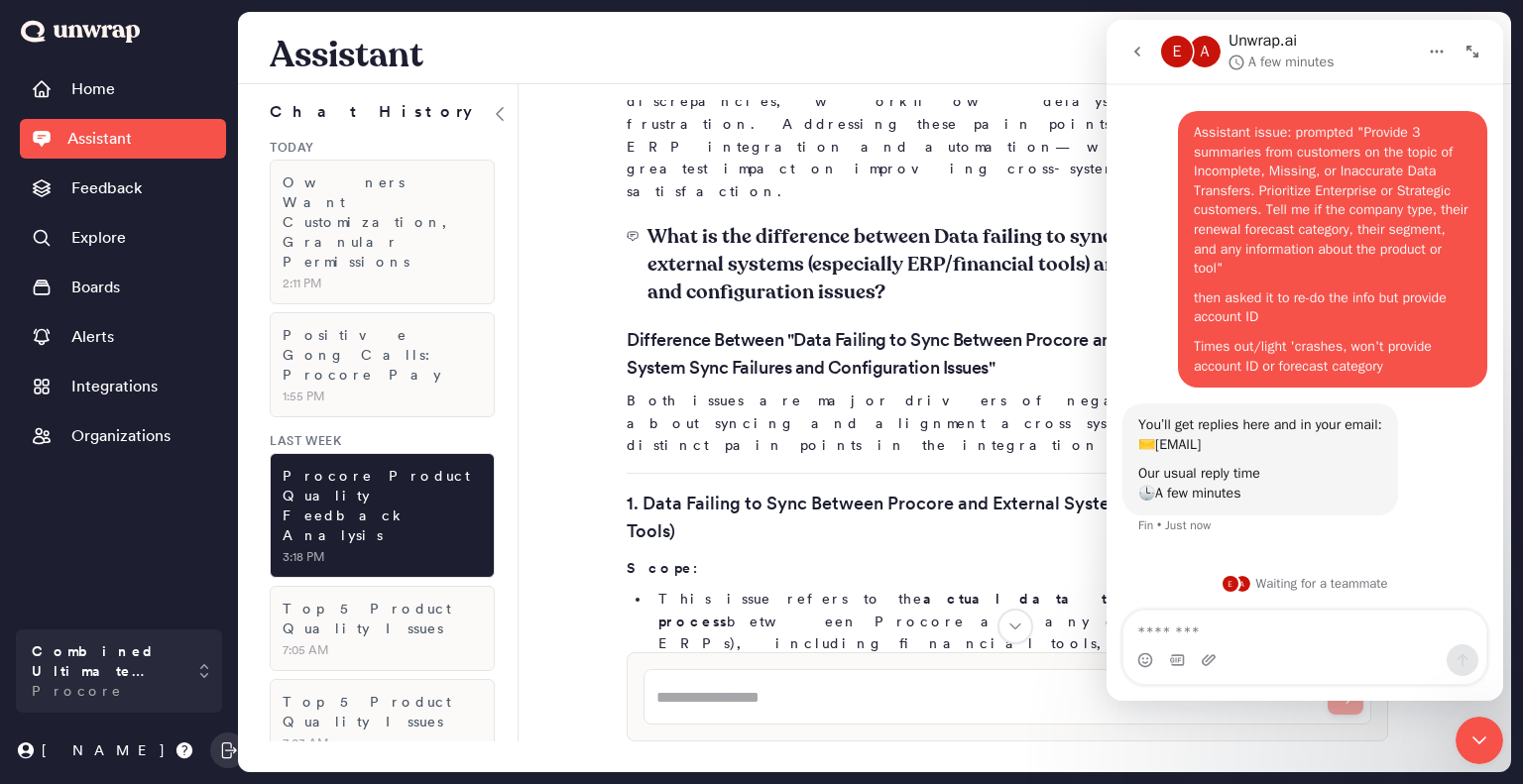 click 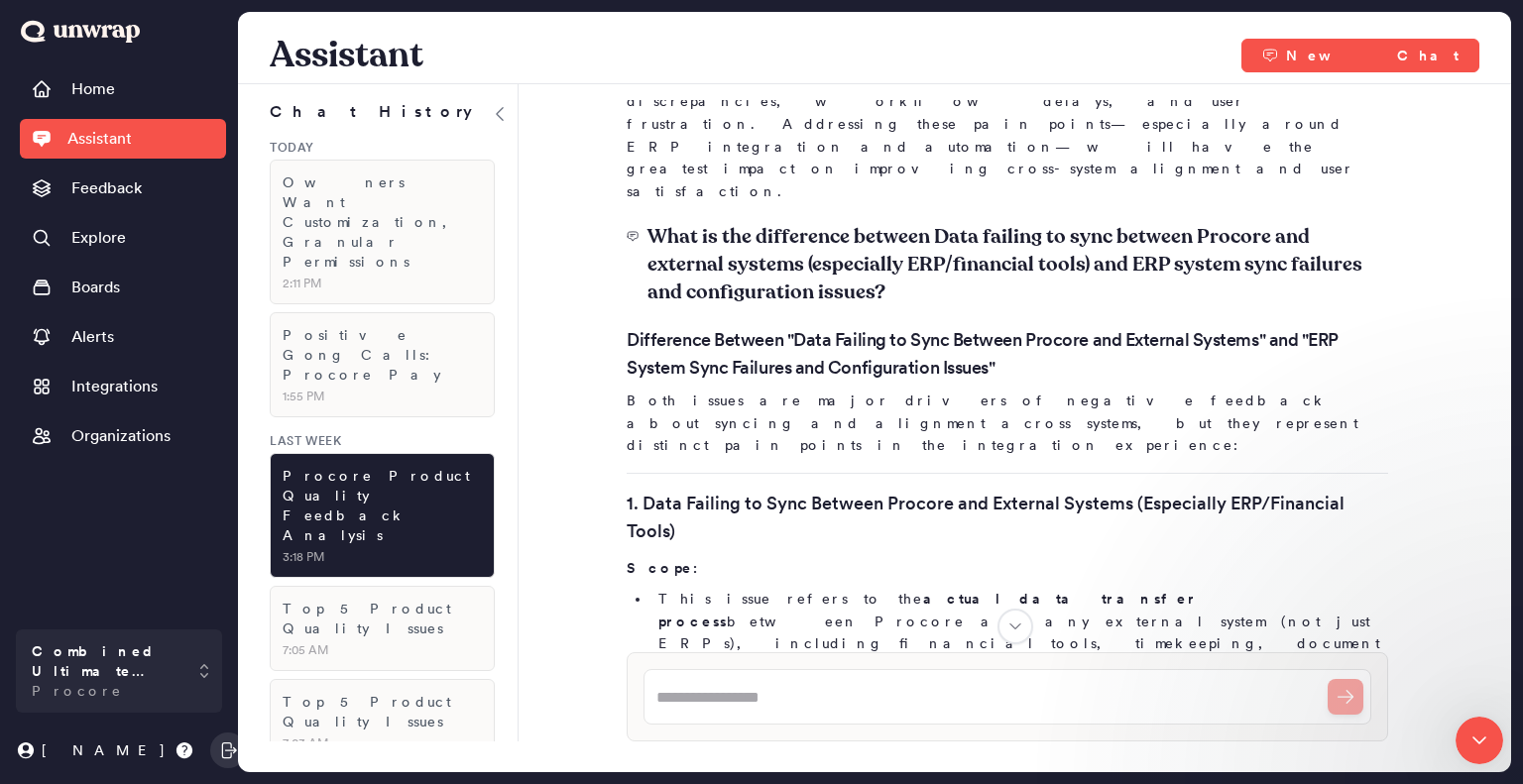 scroll, scrollTop: 0, scrollLeft: 0, axis: both 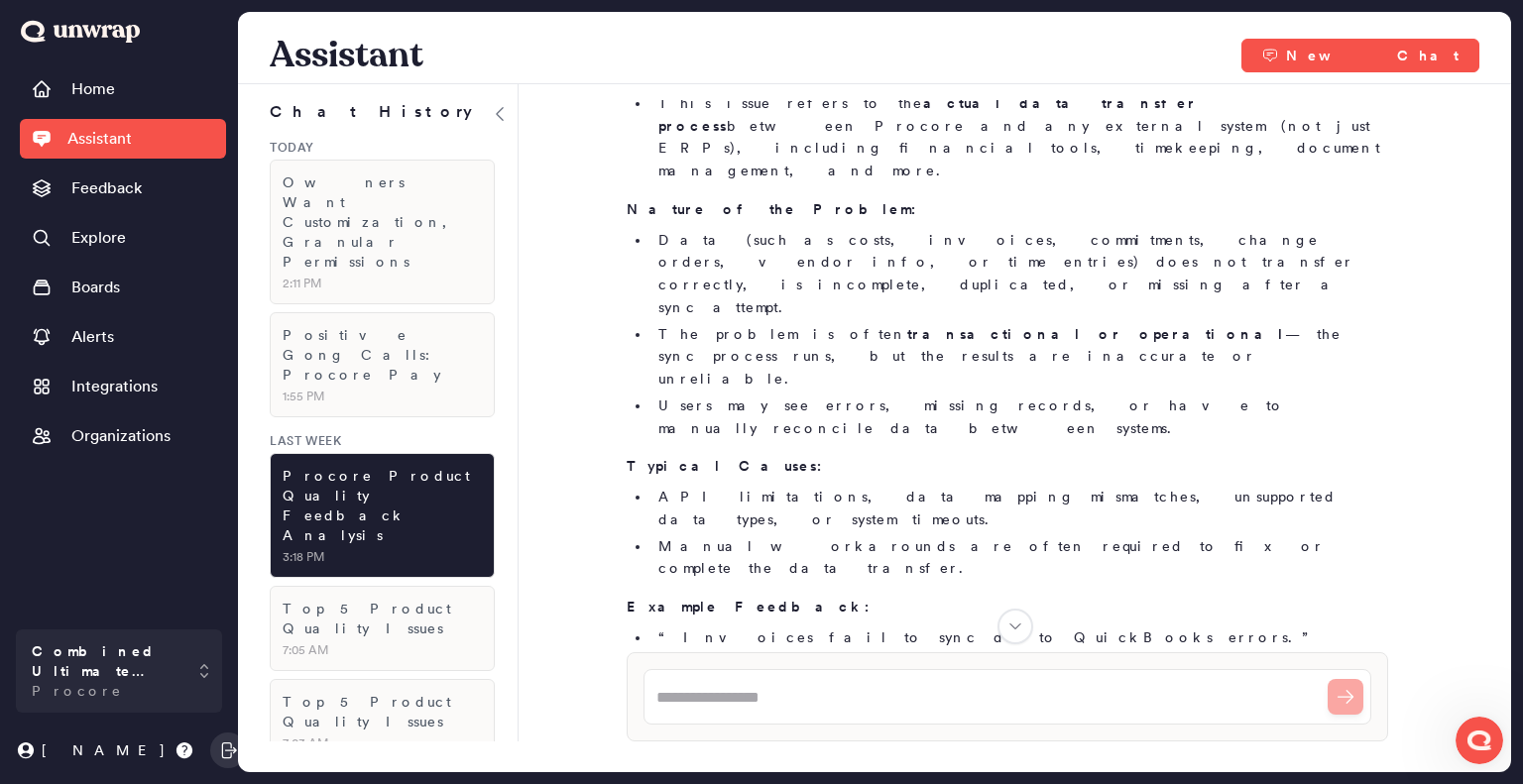 click 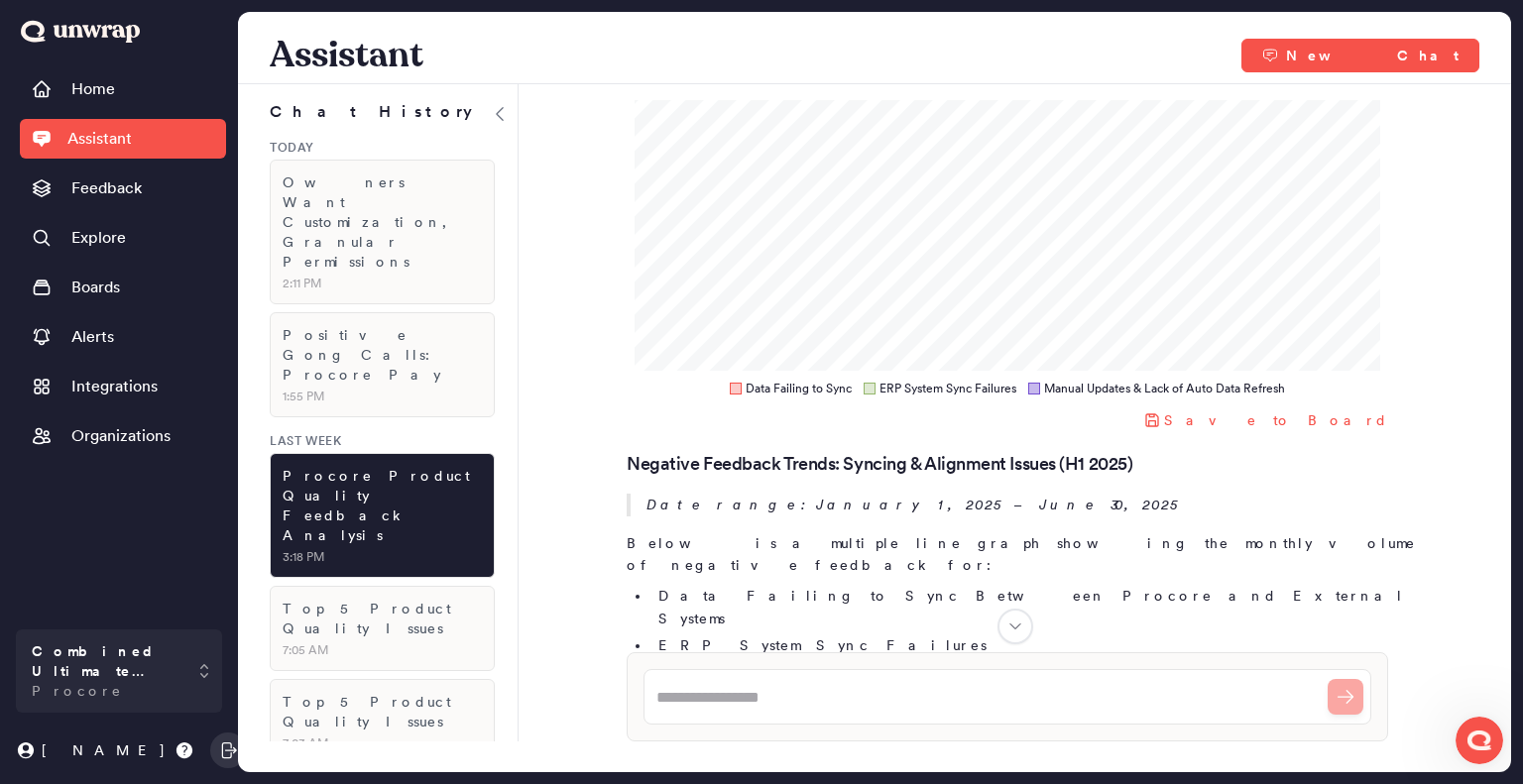 scroll, scrollTop: 29804, scrollLeft: 0, axis: vertical 